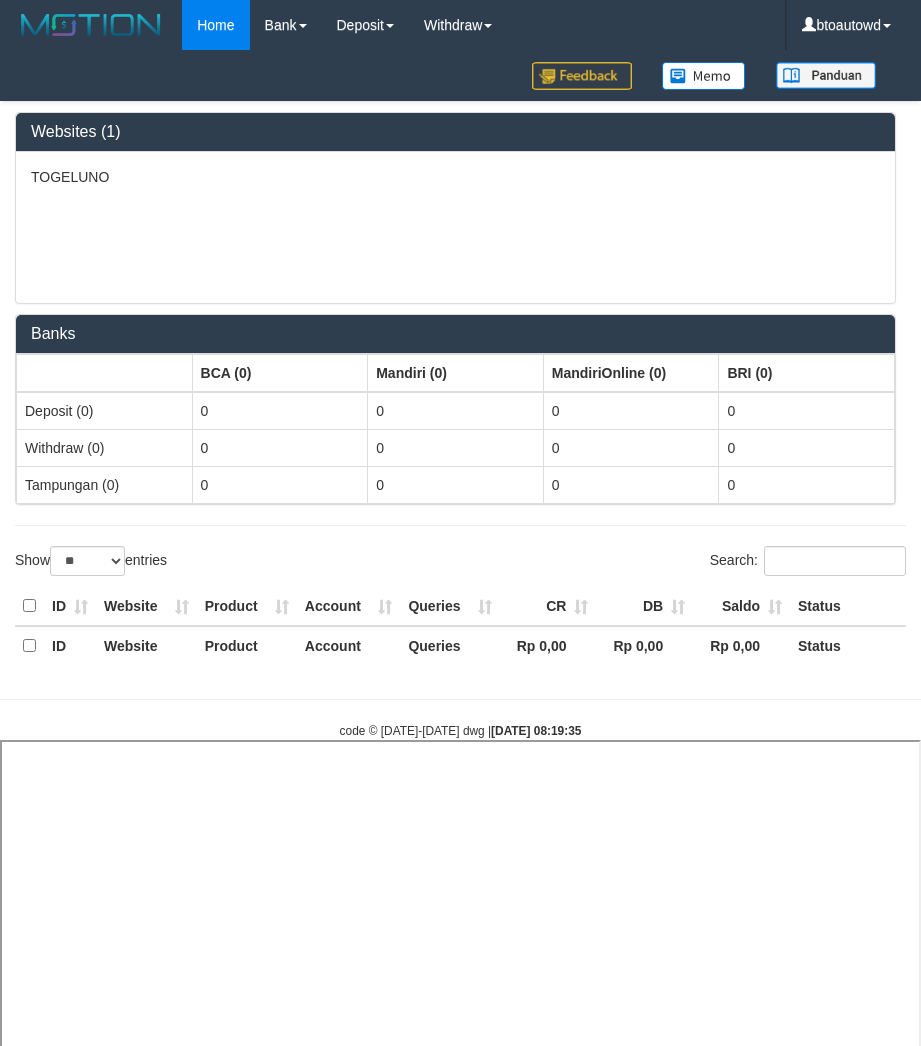select on "**" 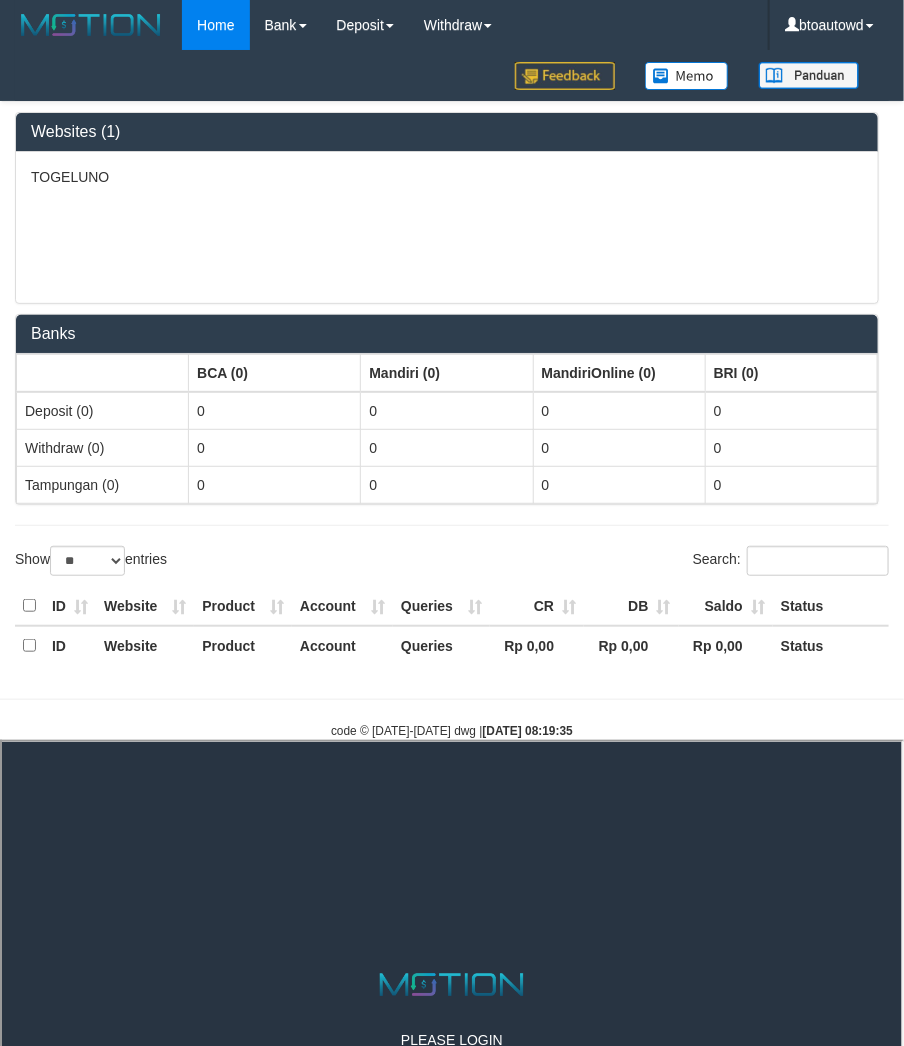 scroll, scrollTop: 0, scrollLeft: 0, axis: both 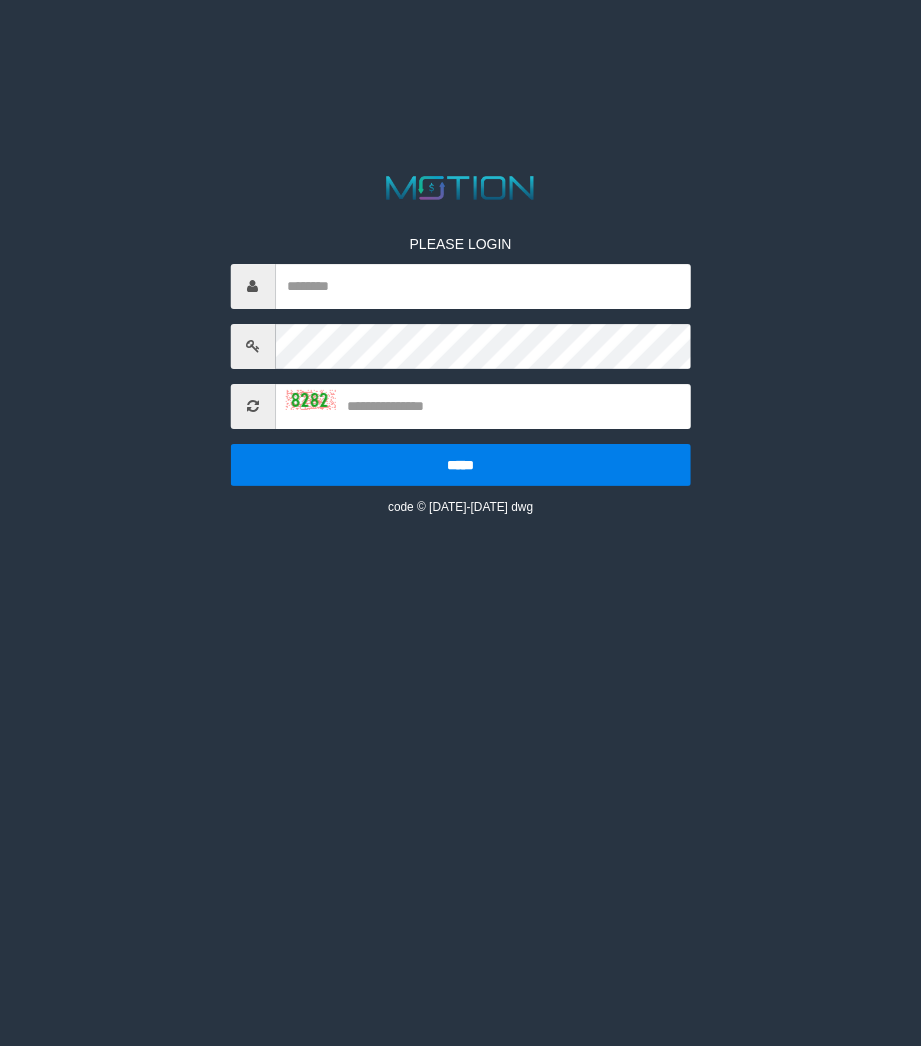 select on "**" 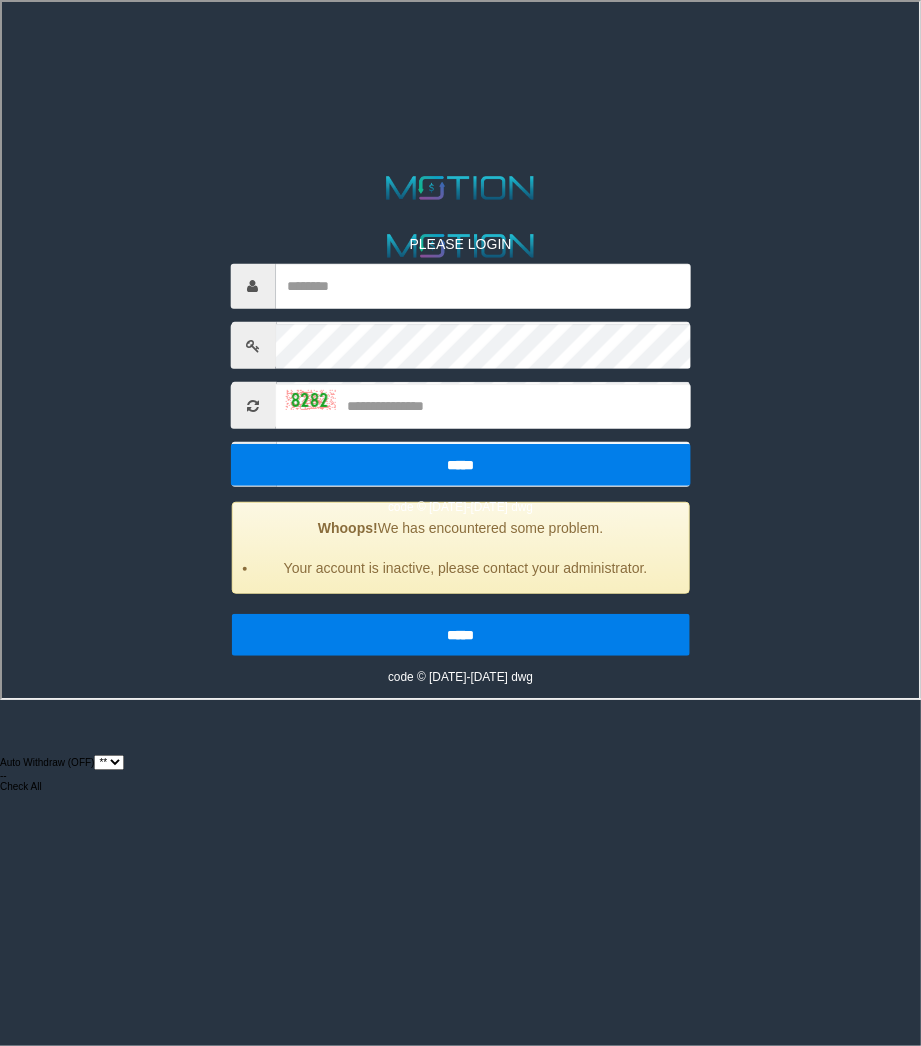 scroll, scrollTop: 0, scrollLeft: 0, axis: both 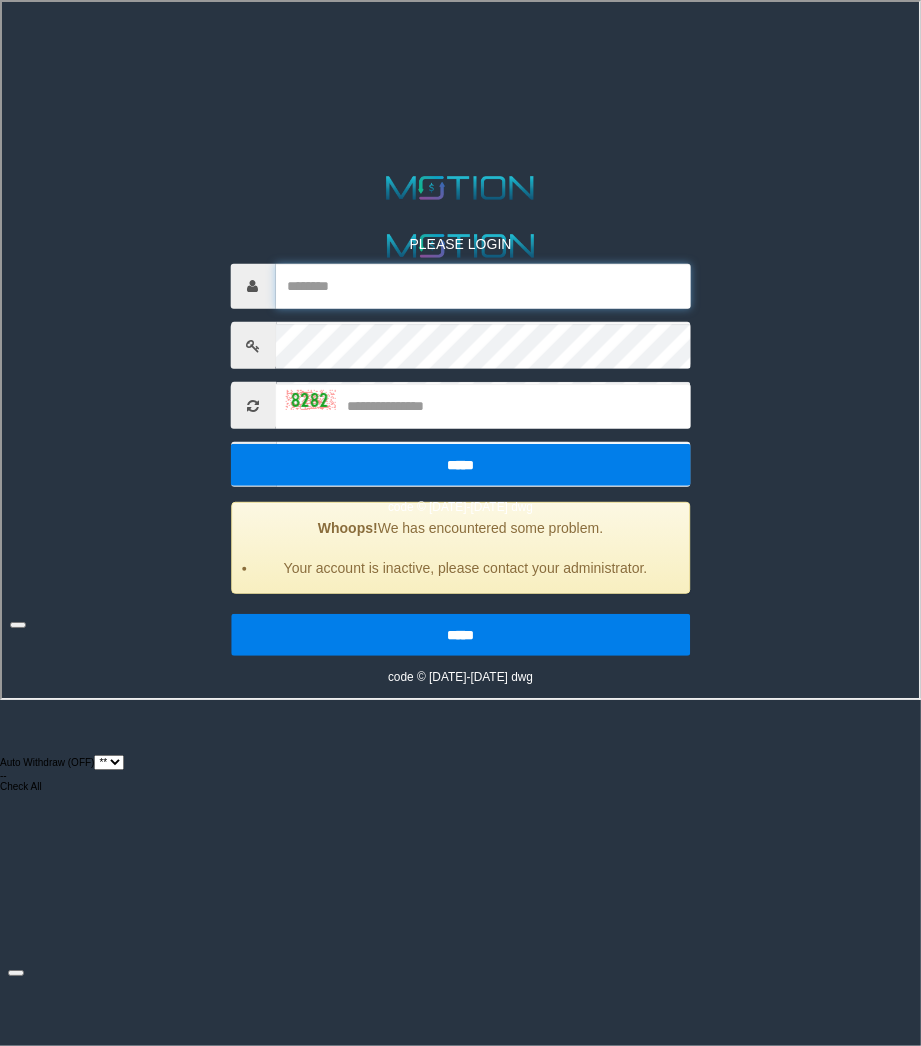 type on "*********" 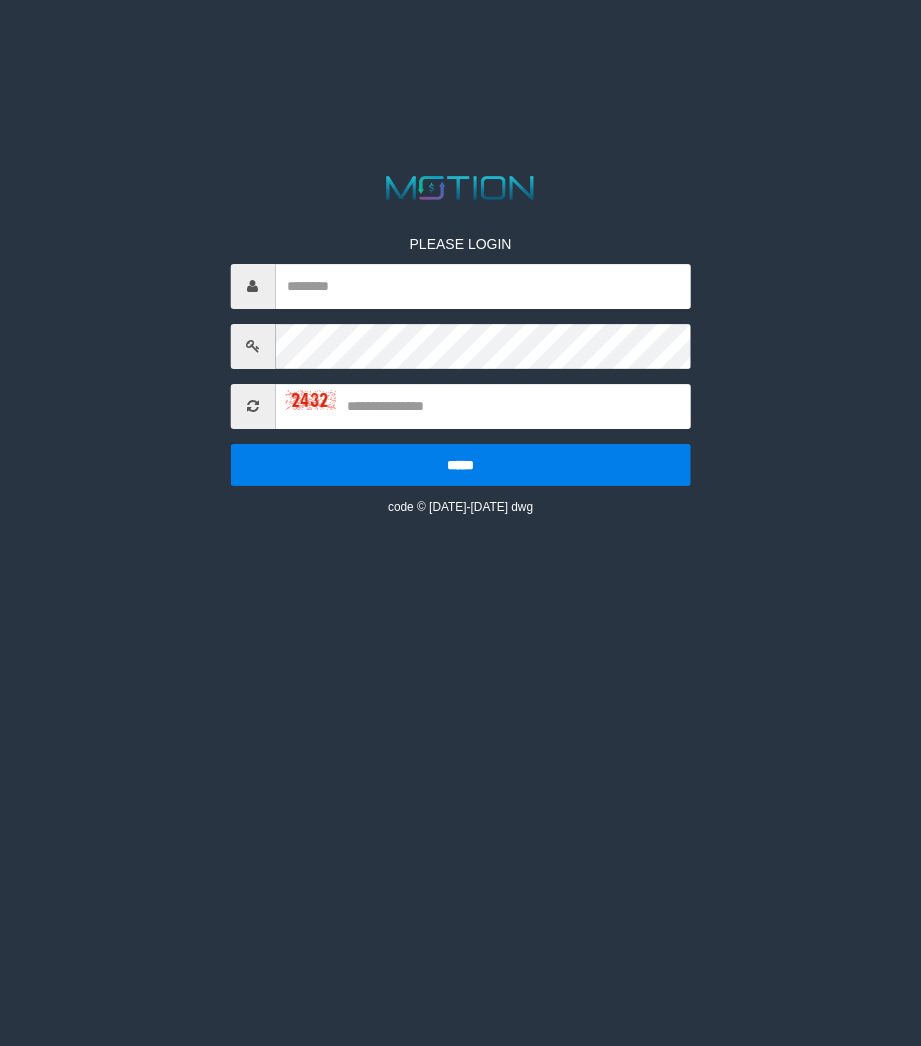 scroll, scrollTop: 0, scrollLeft: 0, axis: both 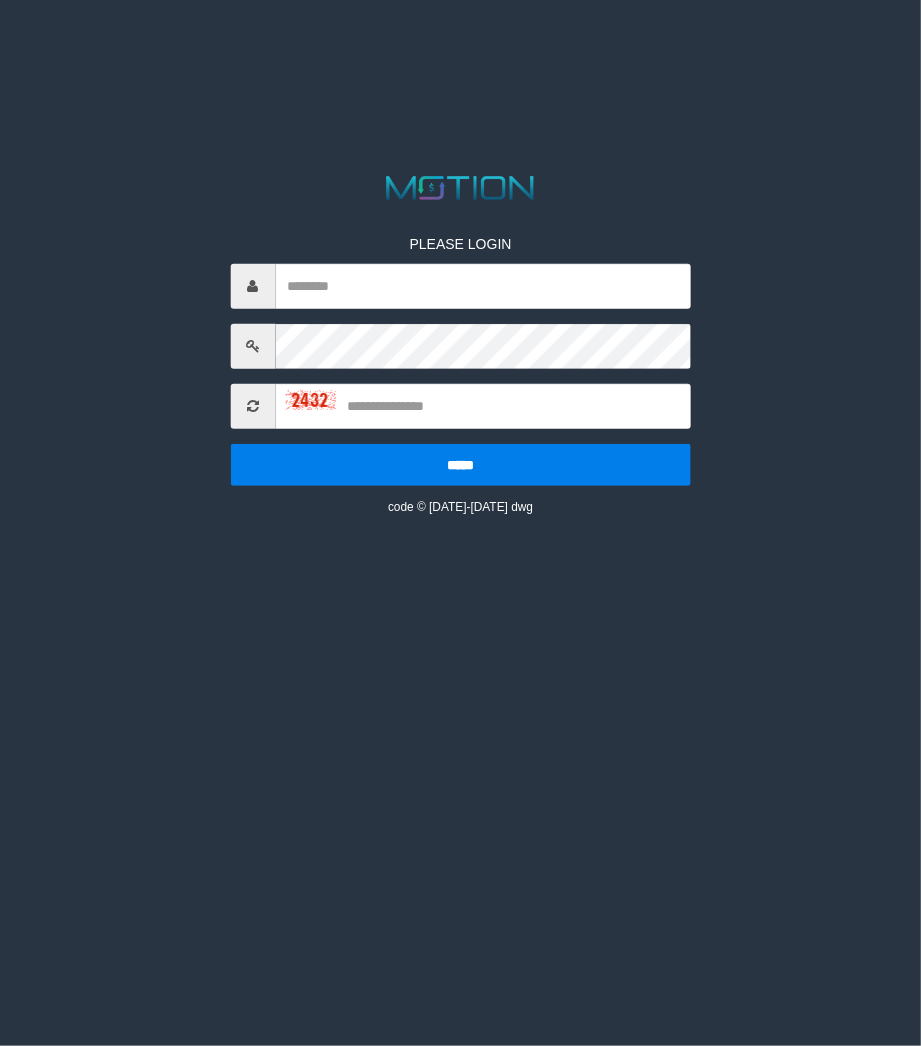 type on "*********" 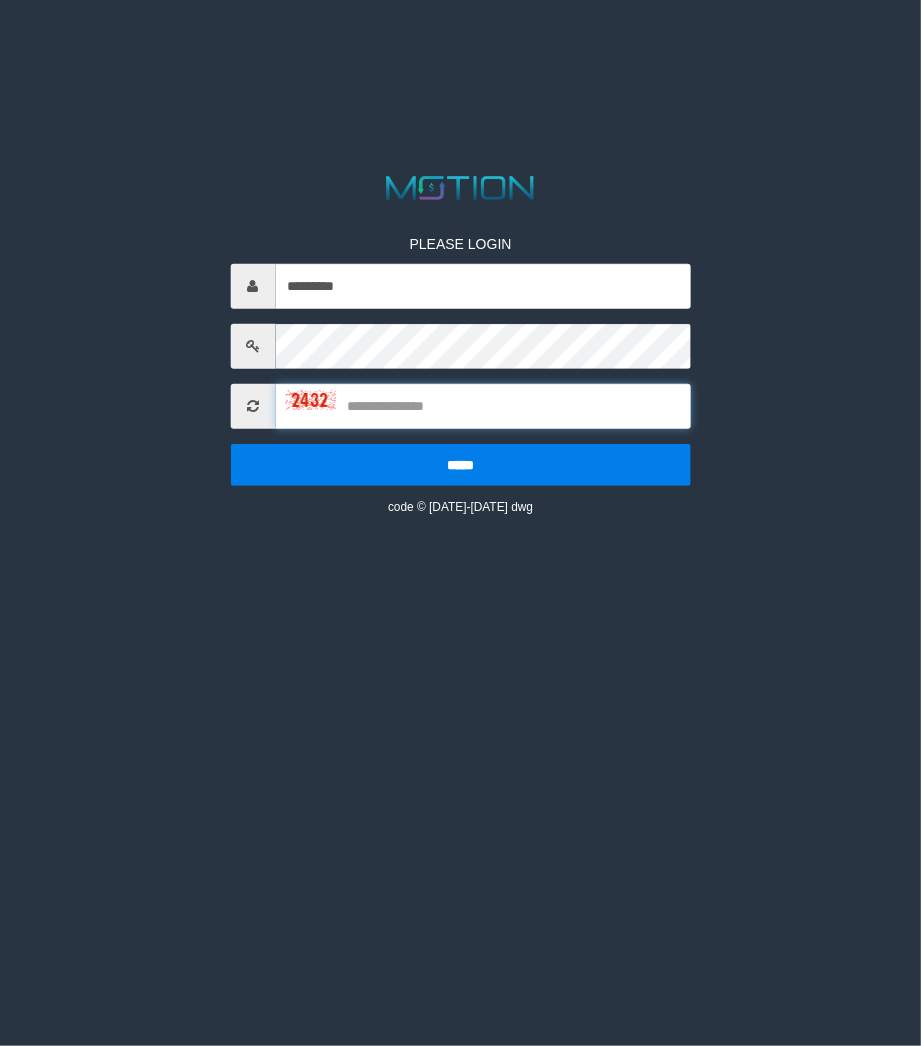 click at bounding box center [483, 406] 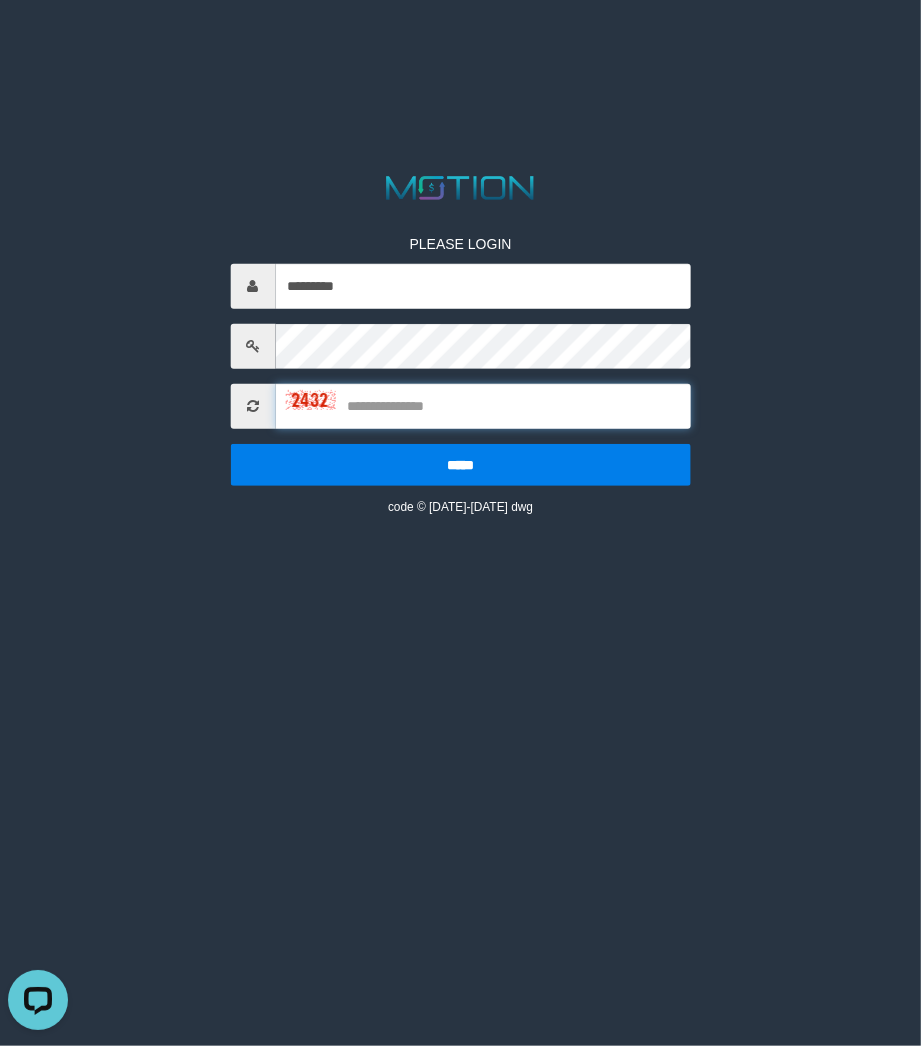 scroll, scrollTop: 0, scrollLeft: 0, axis: both 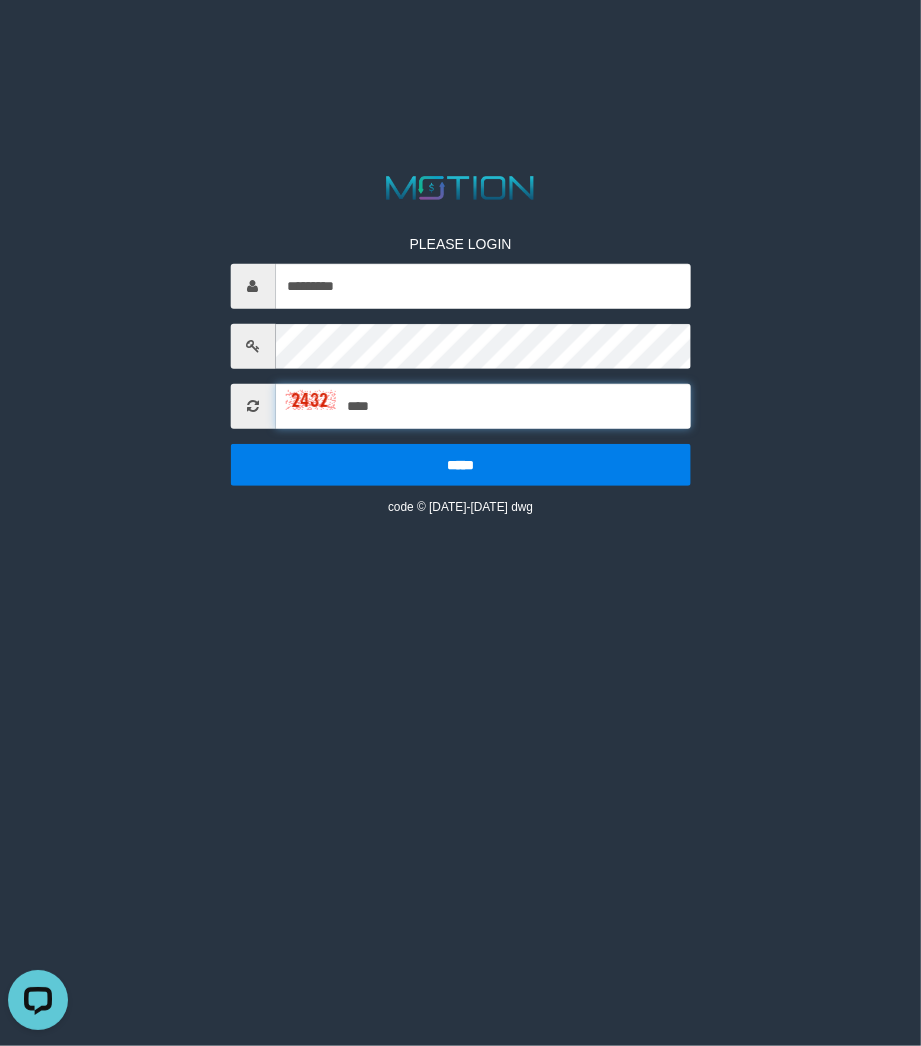 type on "****" 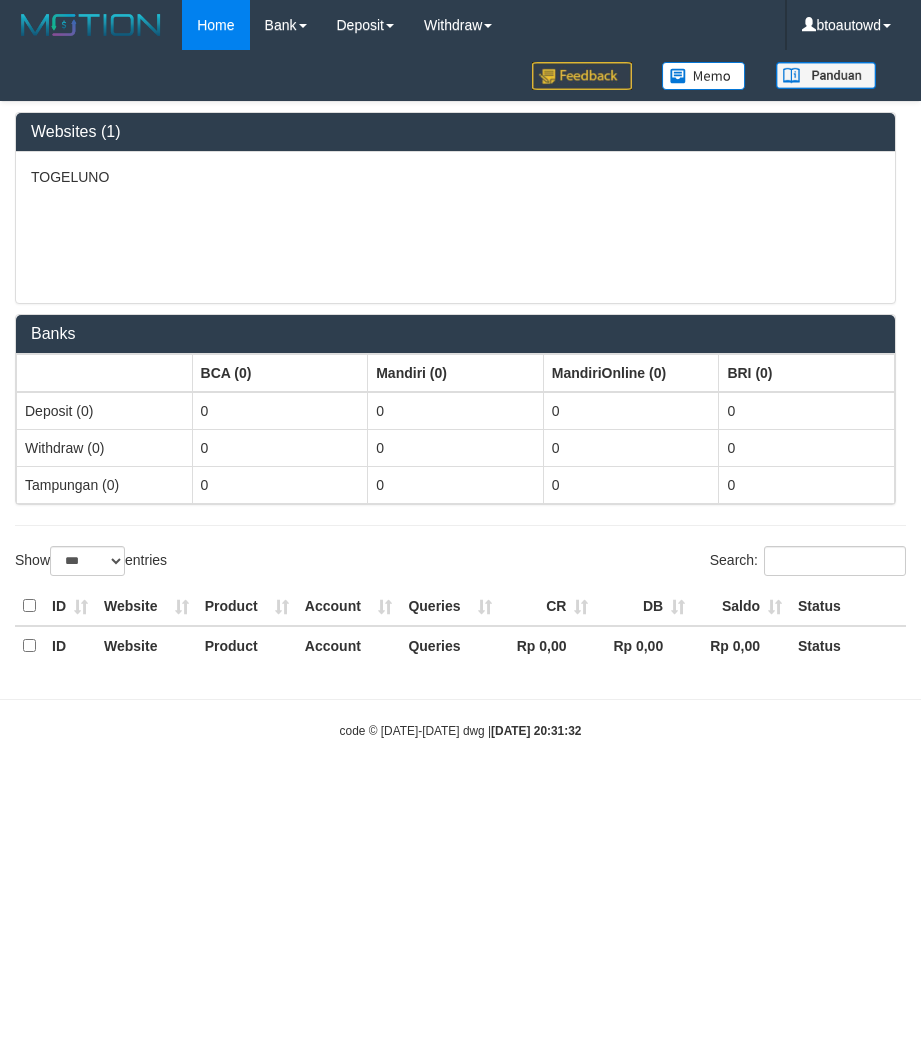 select on "***" 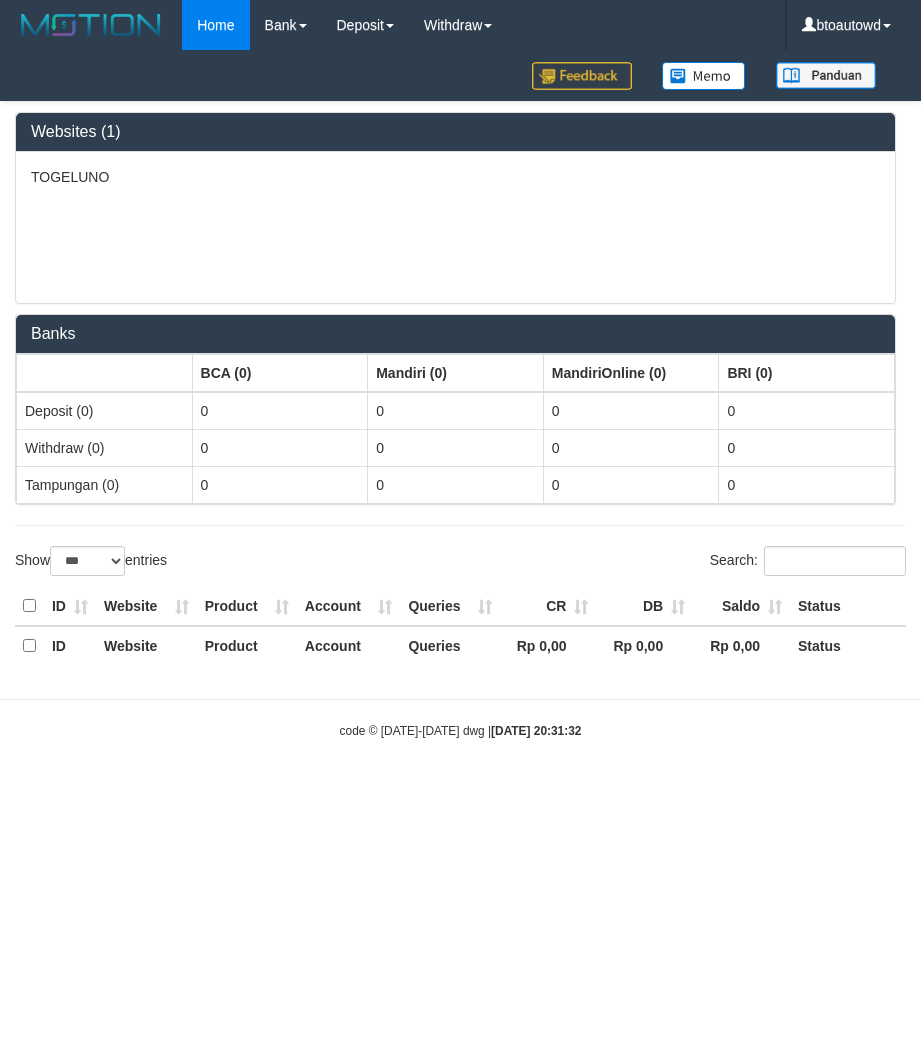 scroll, scrollTop: 0, scrollLeft: 0, axis: both 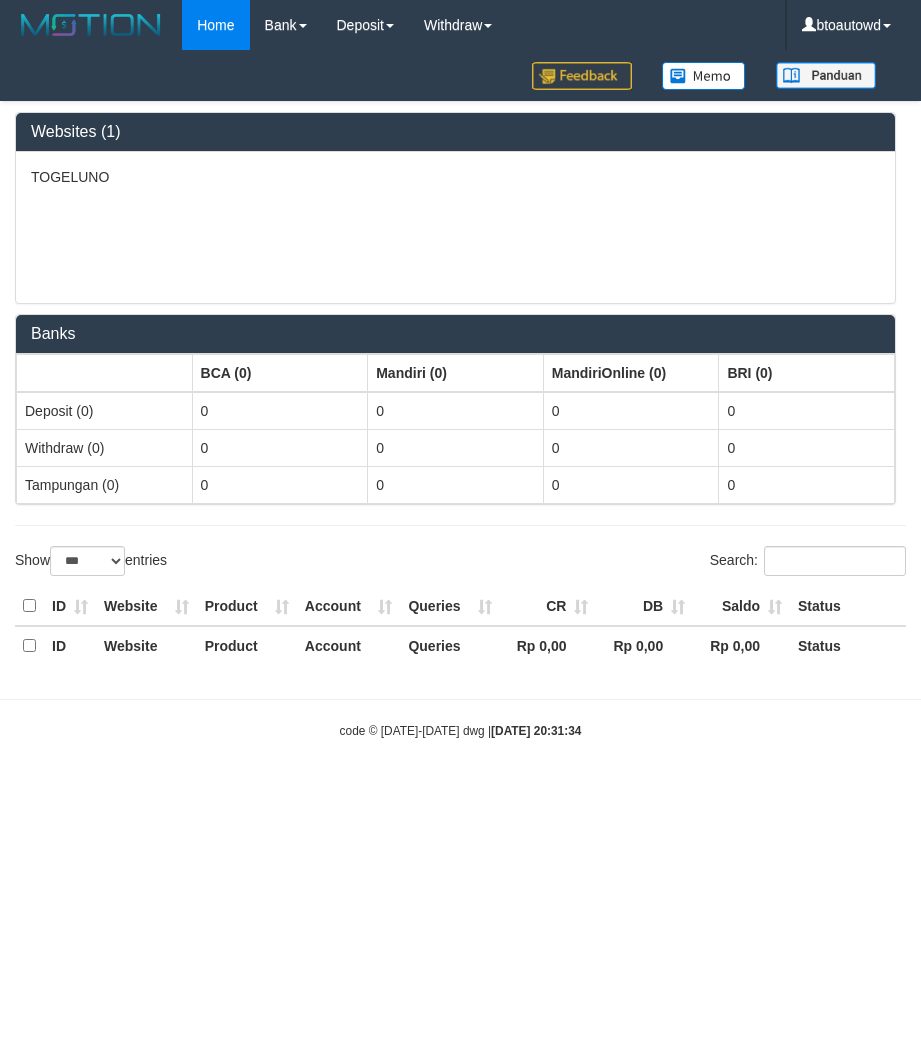 select on "***" 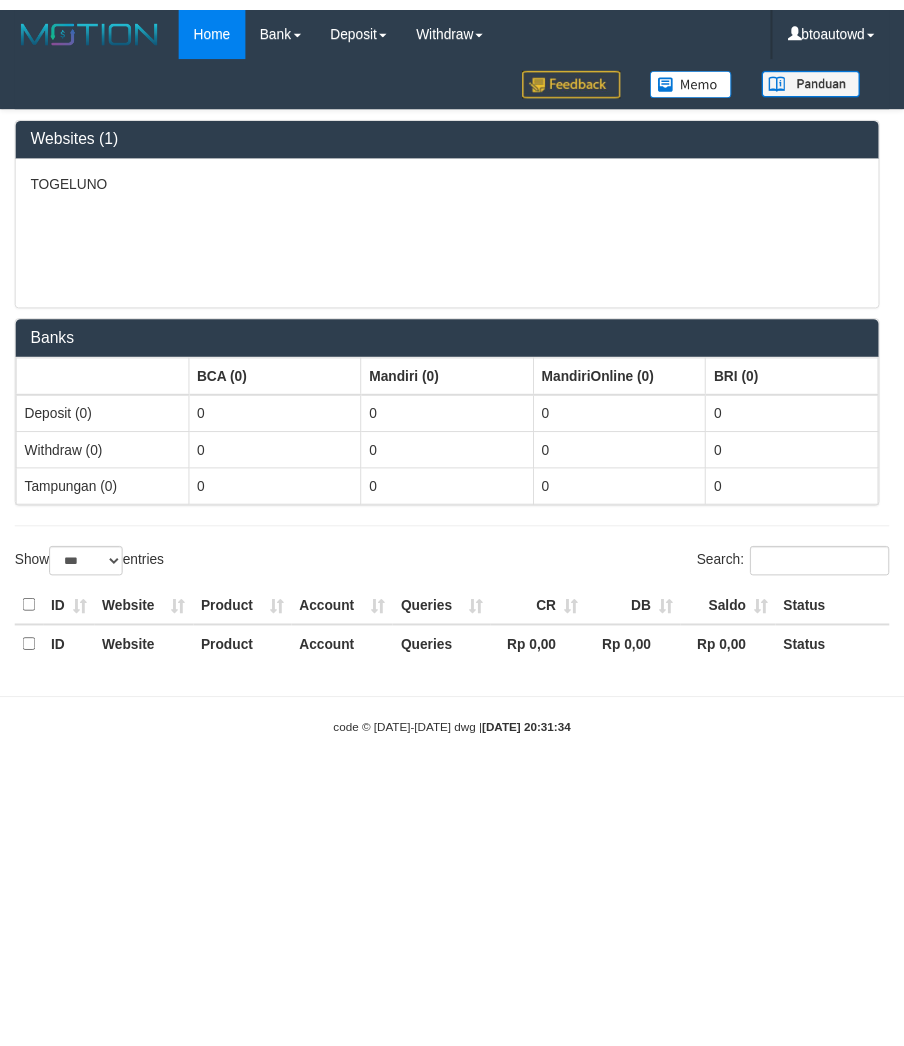 scroll, scrollTop: 0, scrollLeft: 0, axis: both 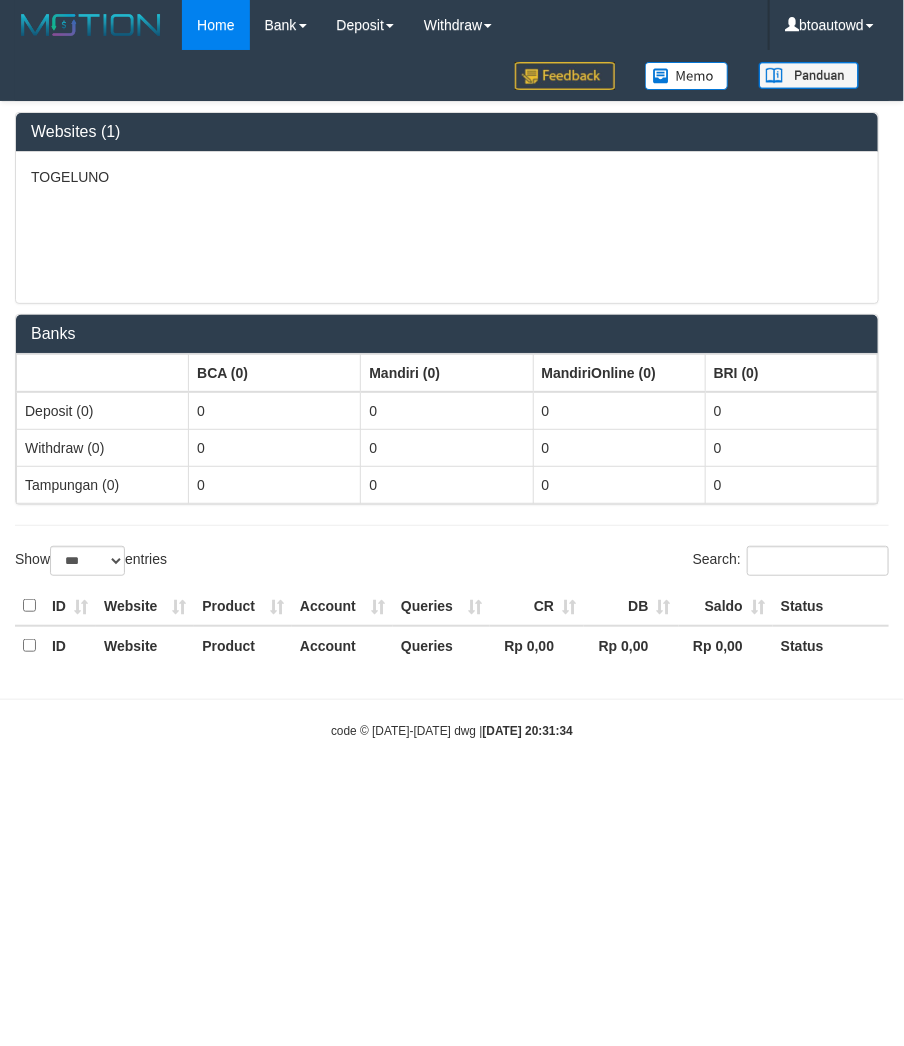 select on "**" 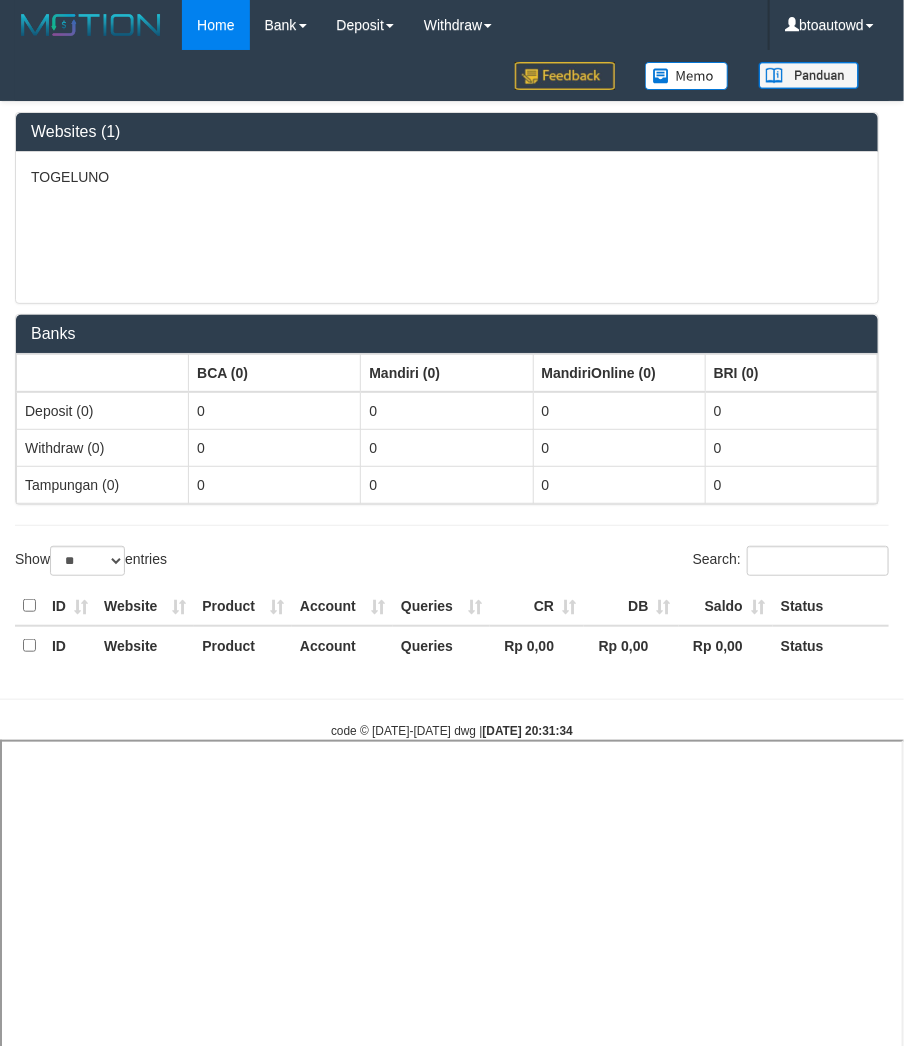 select 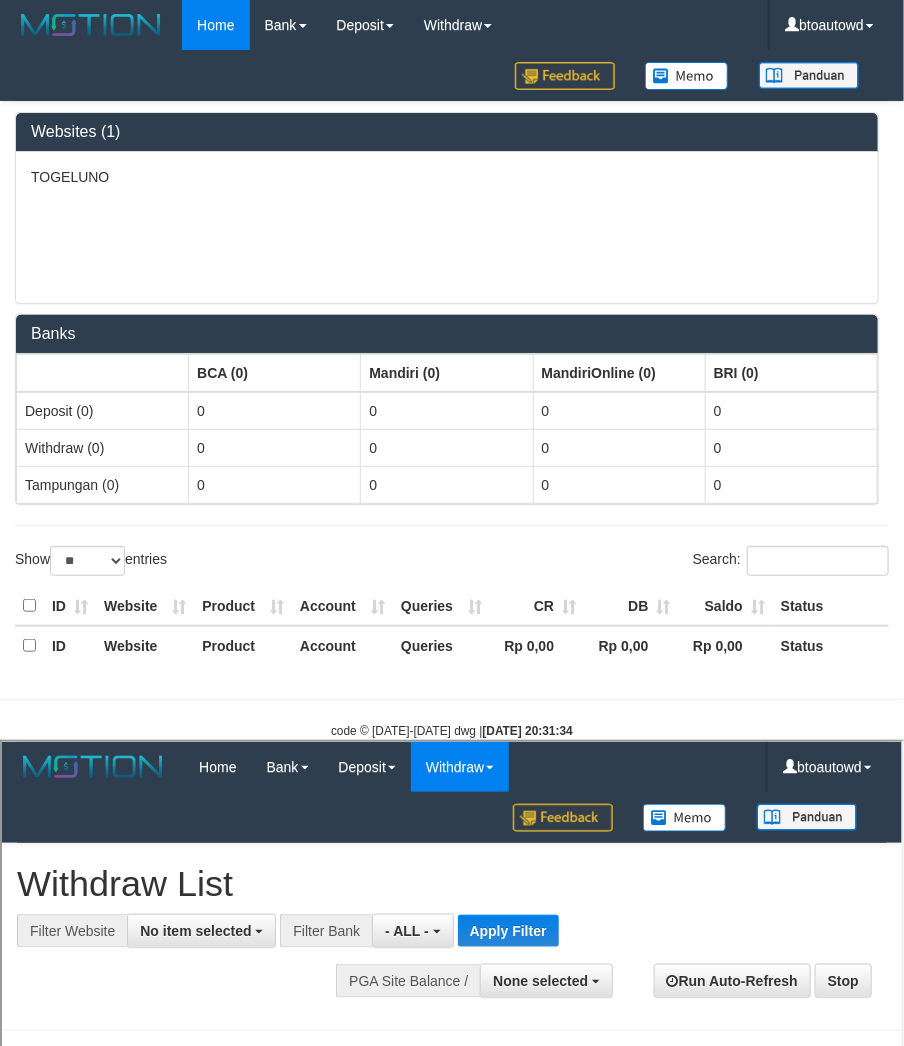 scroll, scrollTop: 0, scrollLeft: 0, axis: both 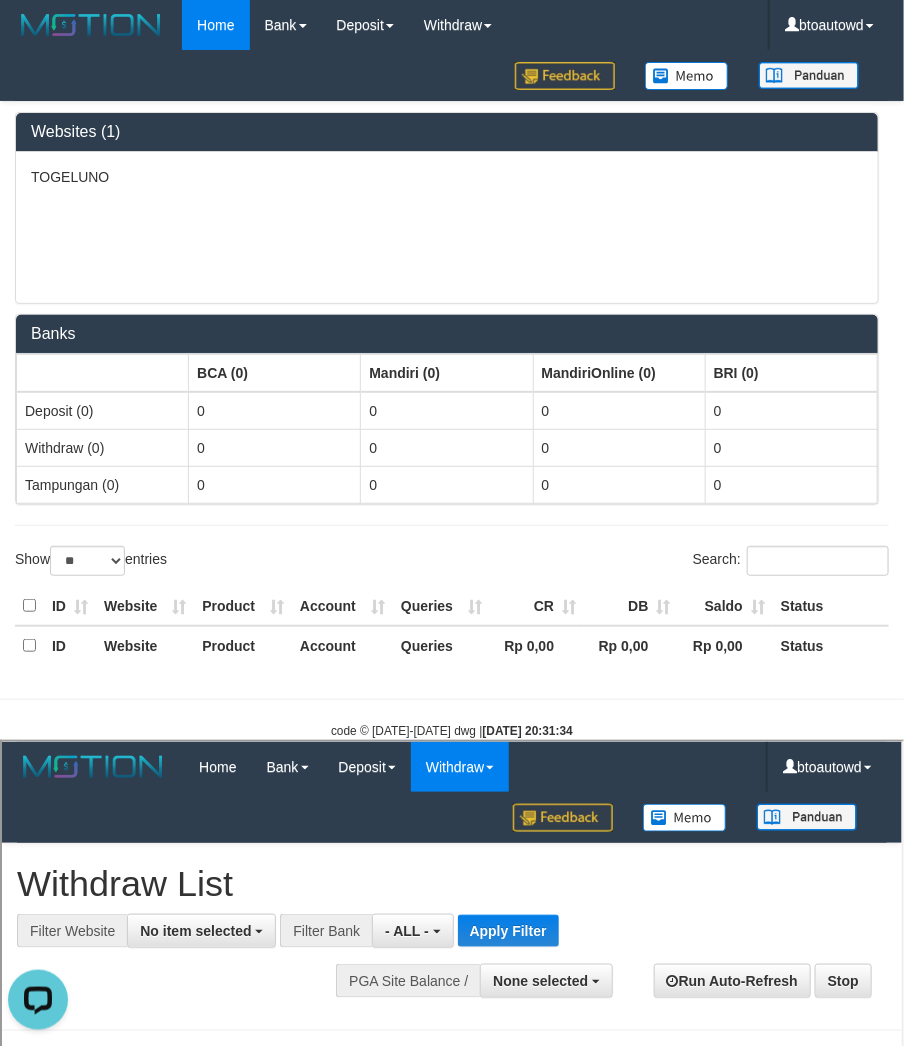 click on "Auto Withdraw (OFF)" at bounding box center (47, 1502) 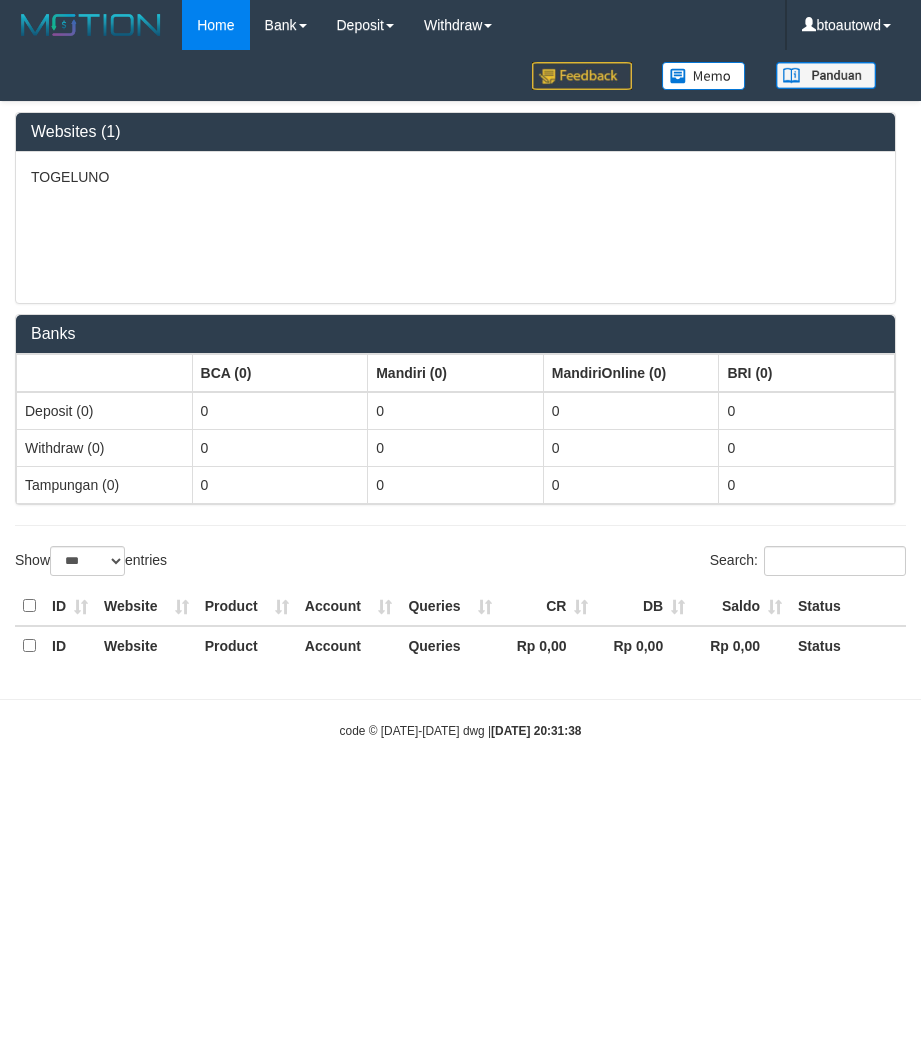 select on "***" 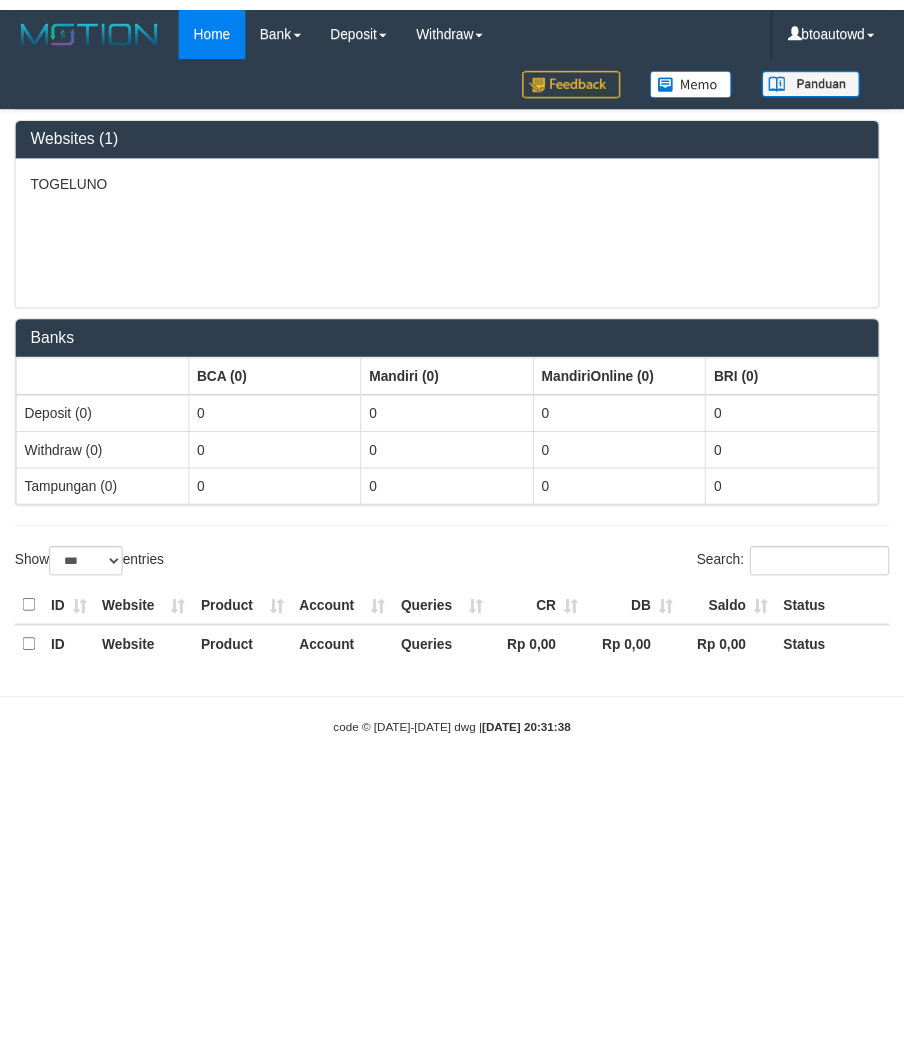 scroll, scrollTop: 0, scrollLeft: 0, axis: both 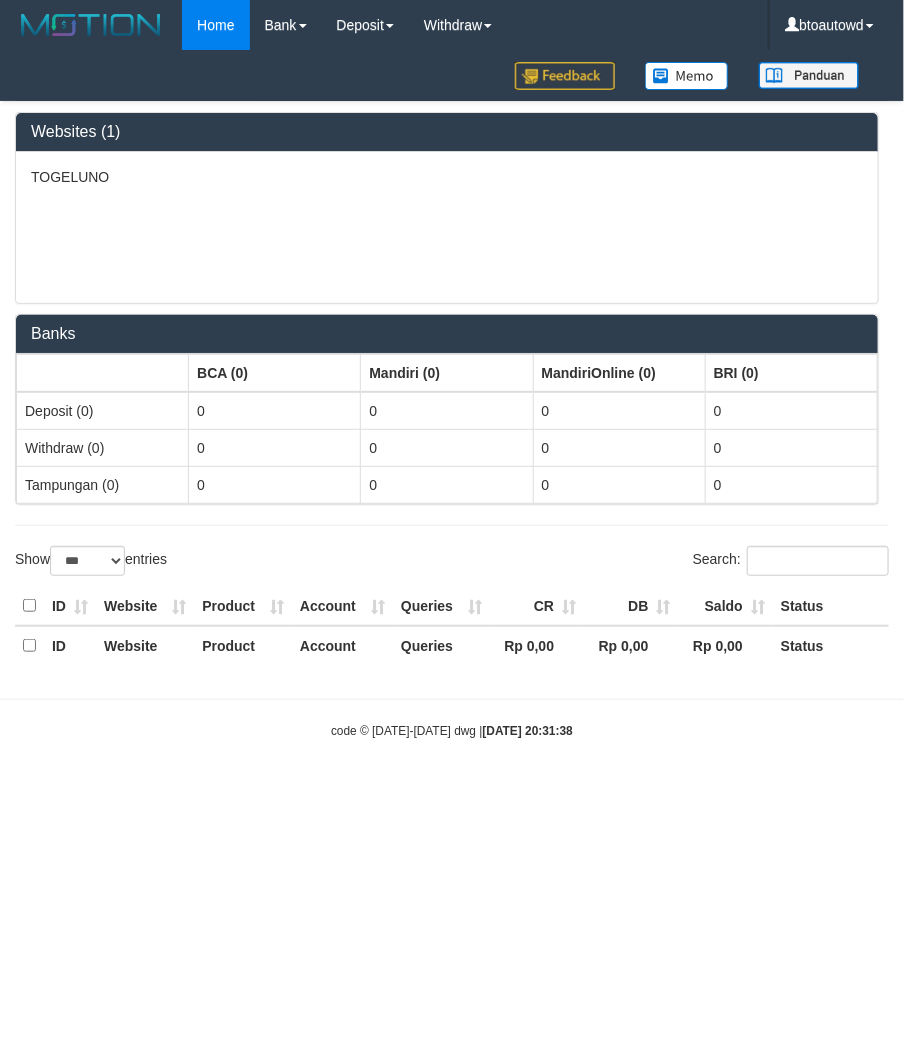 select on "**" 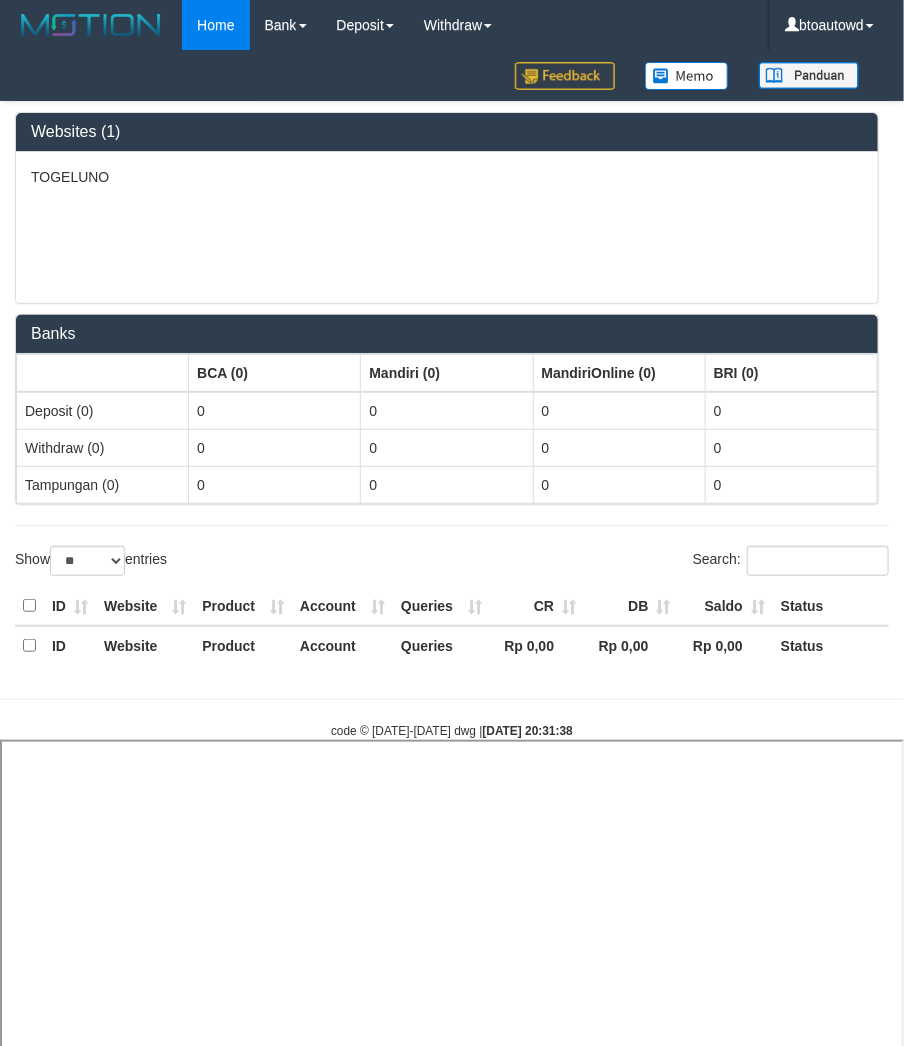 select 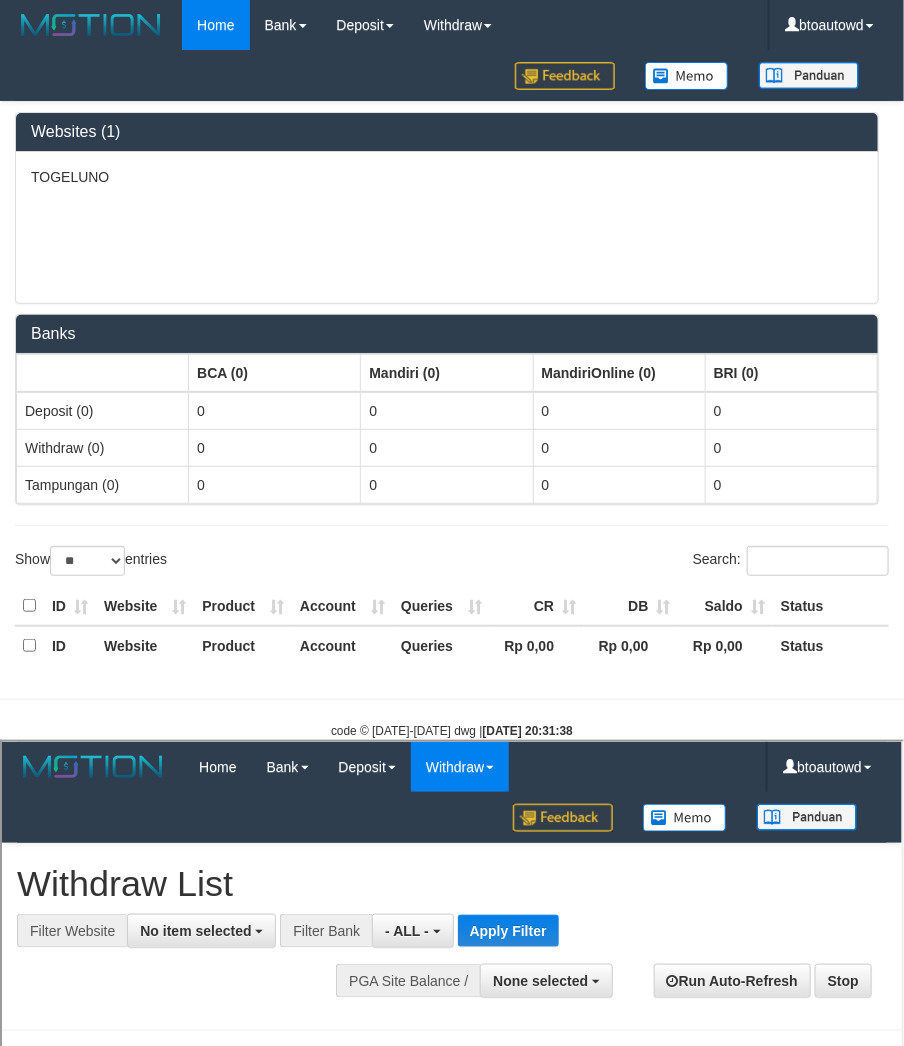 scroll, scrollTop: 0, scrollLeft: 0, axis: both 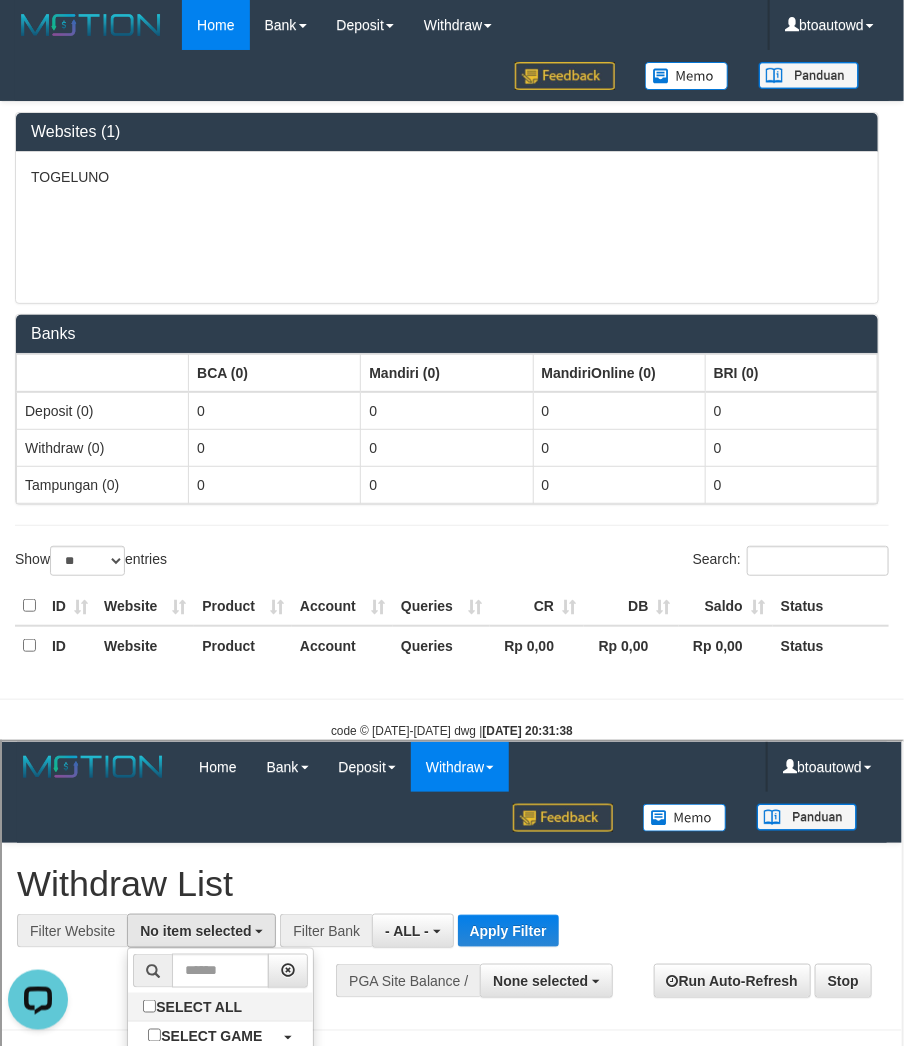 select on "****" 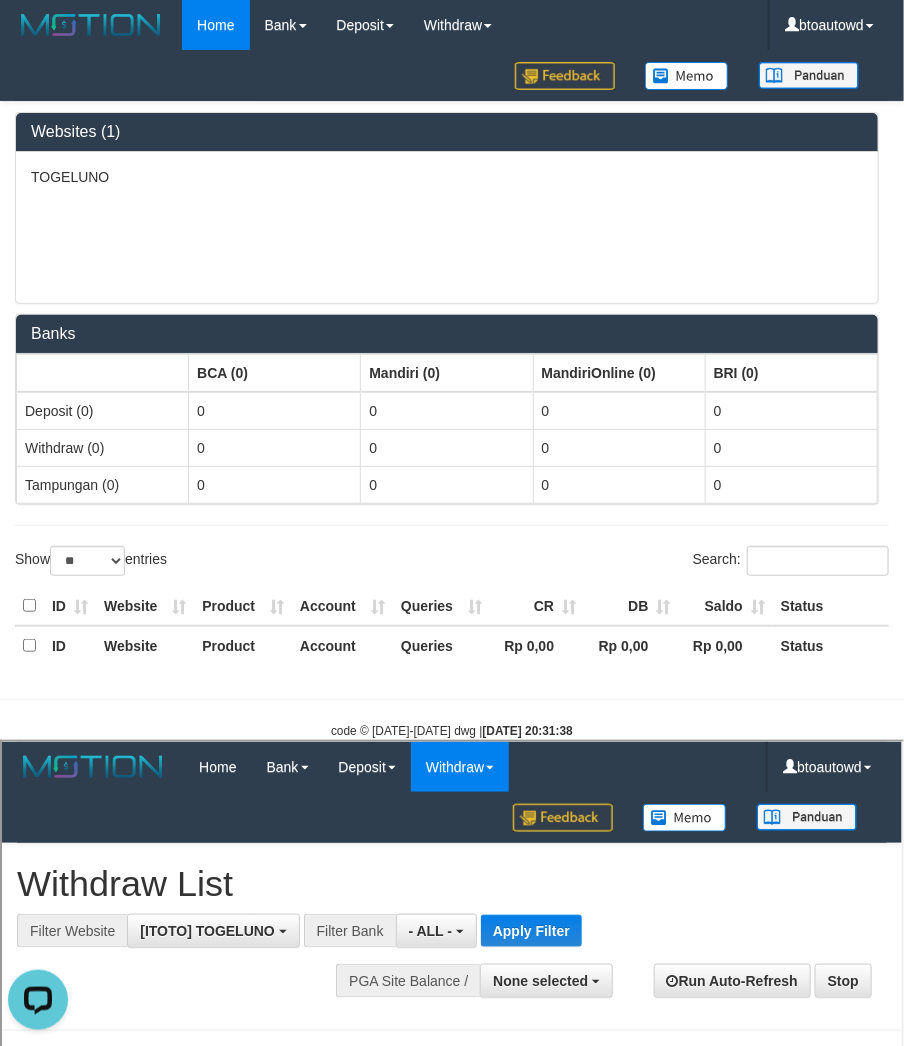 scroll, scrollTop: 17, scrollLeft: 0, axis: vertical 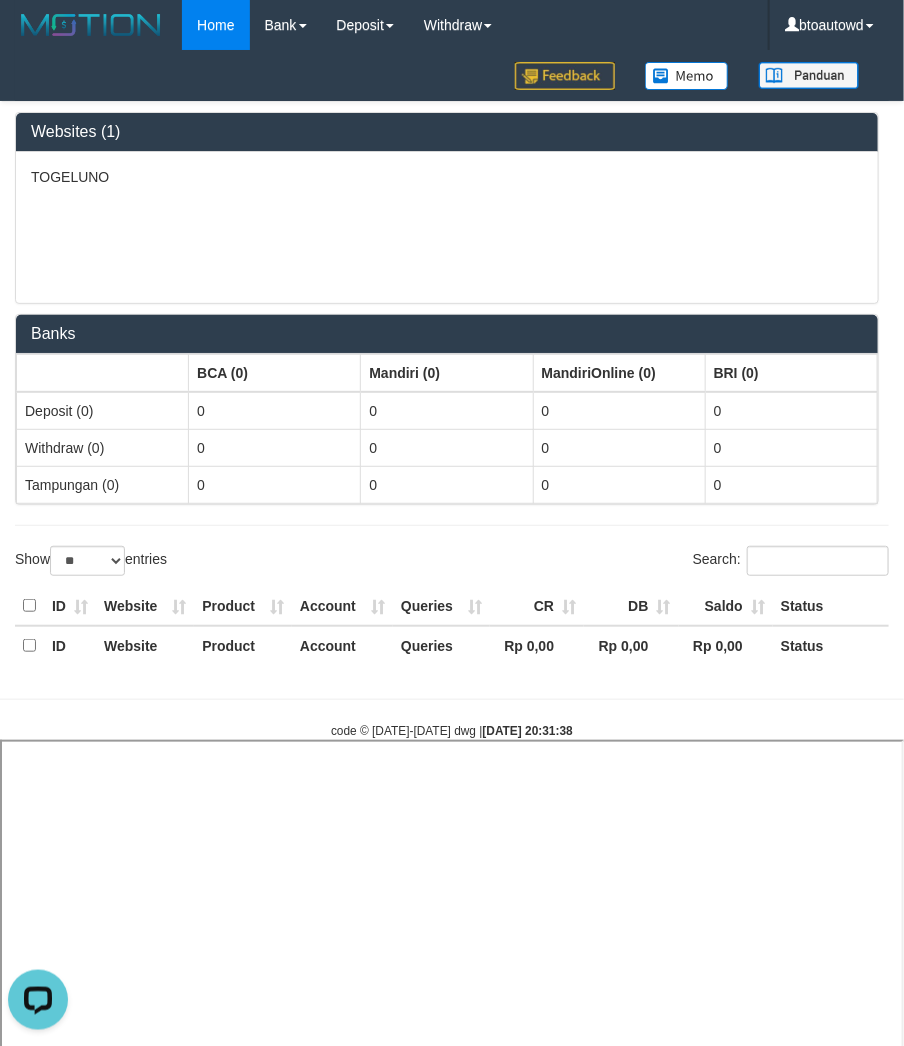 select 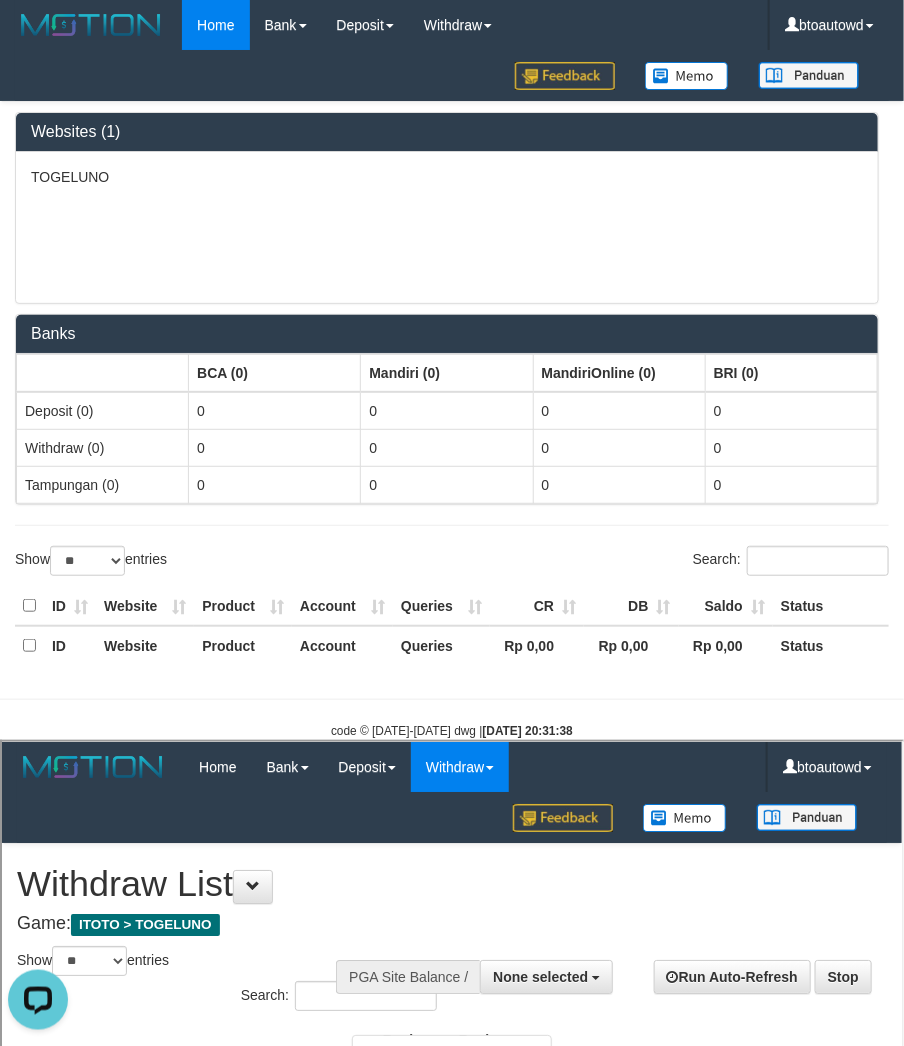 scroll, scrollTop: 0, scrollLeft: 0, axis: both 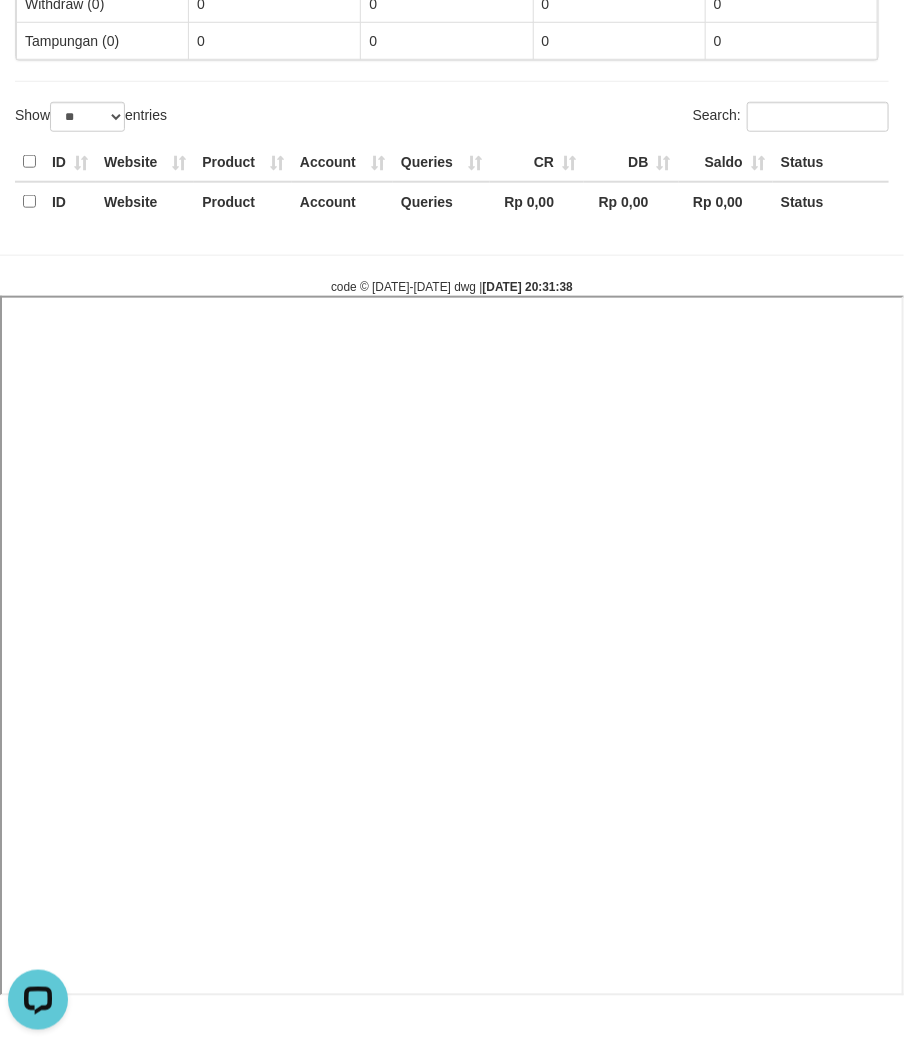 select 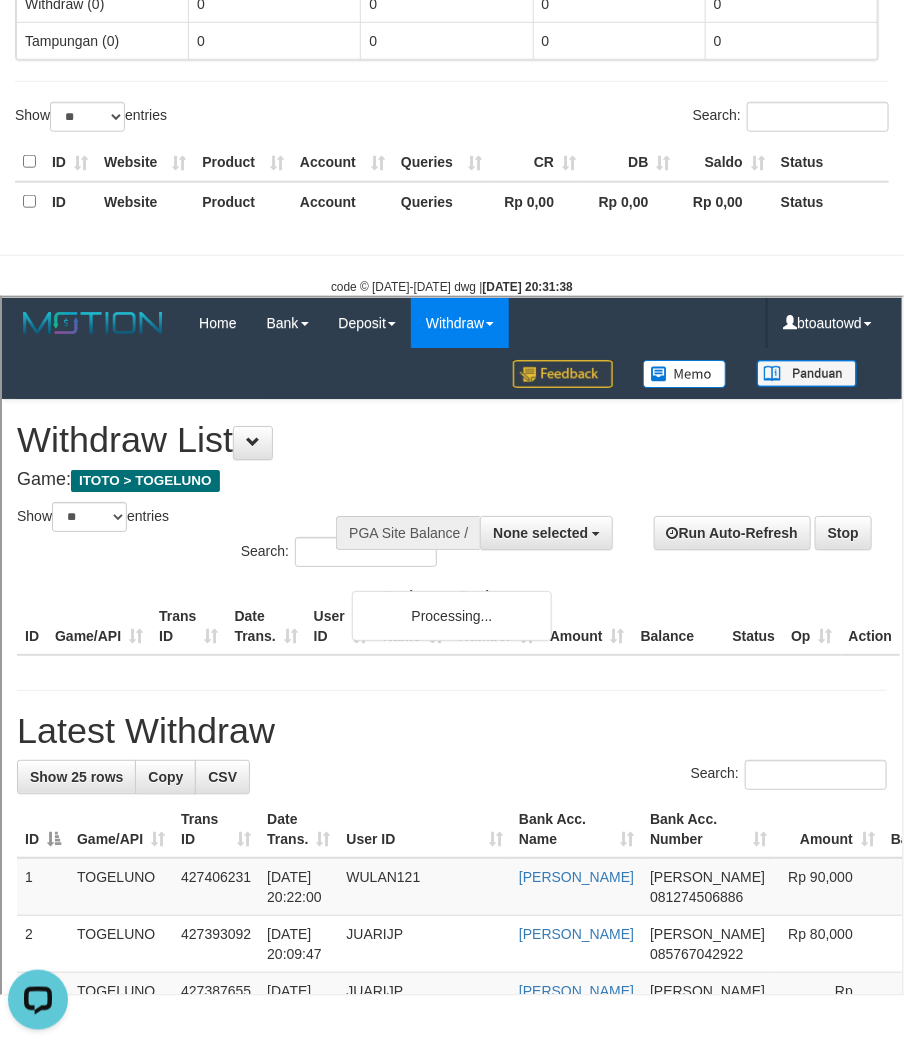 scroll, scrollTop: 0, scrollLeft: 0, axis: both 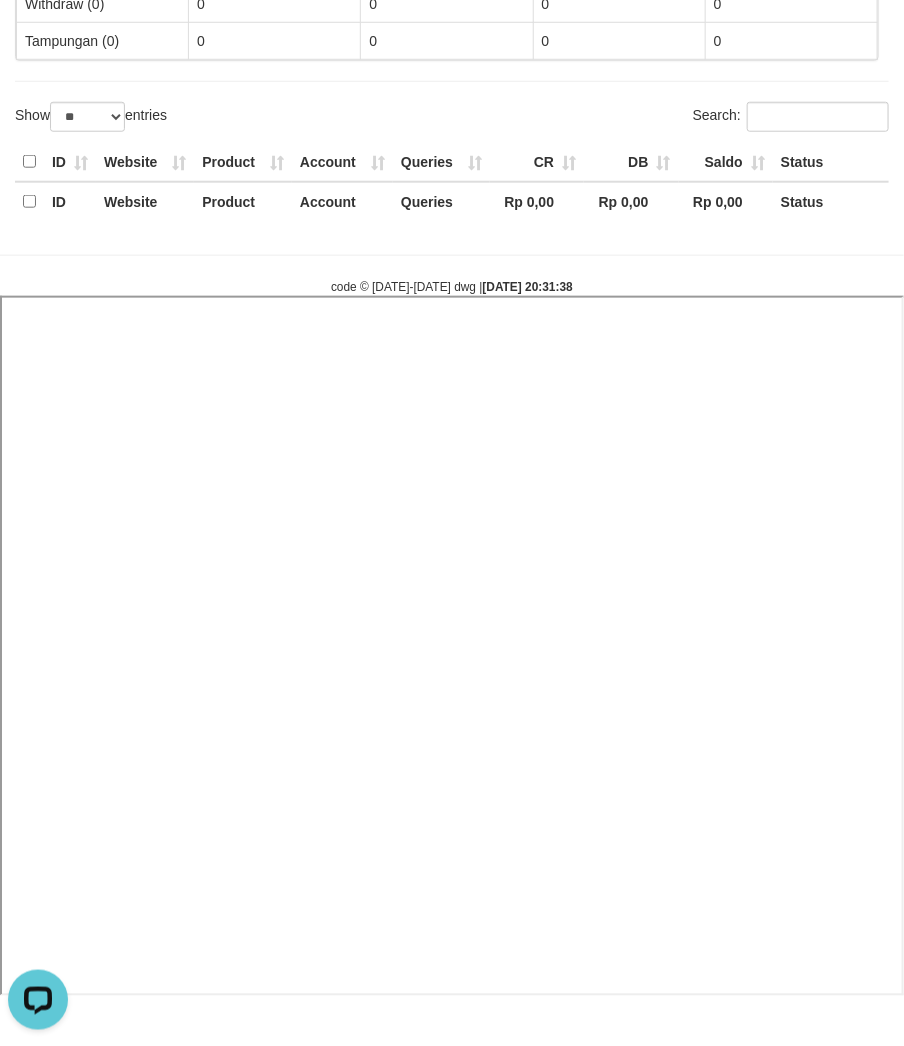 select 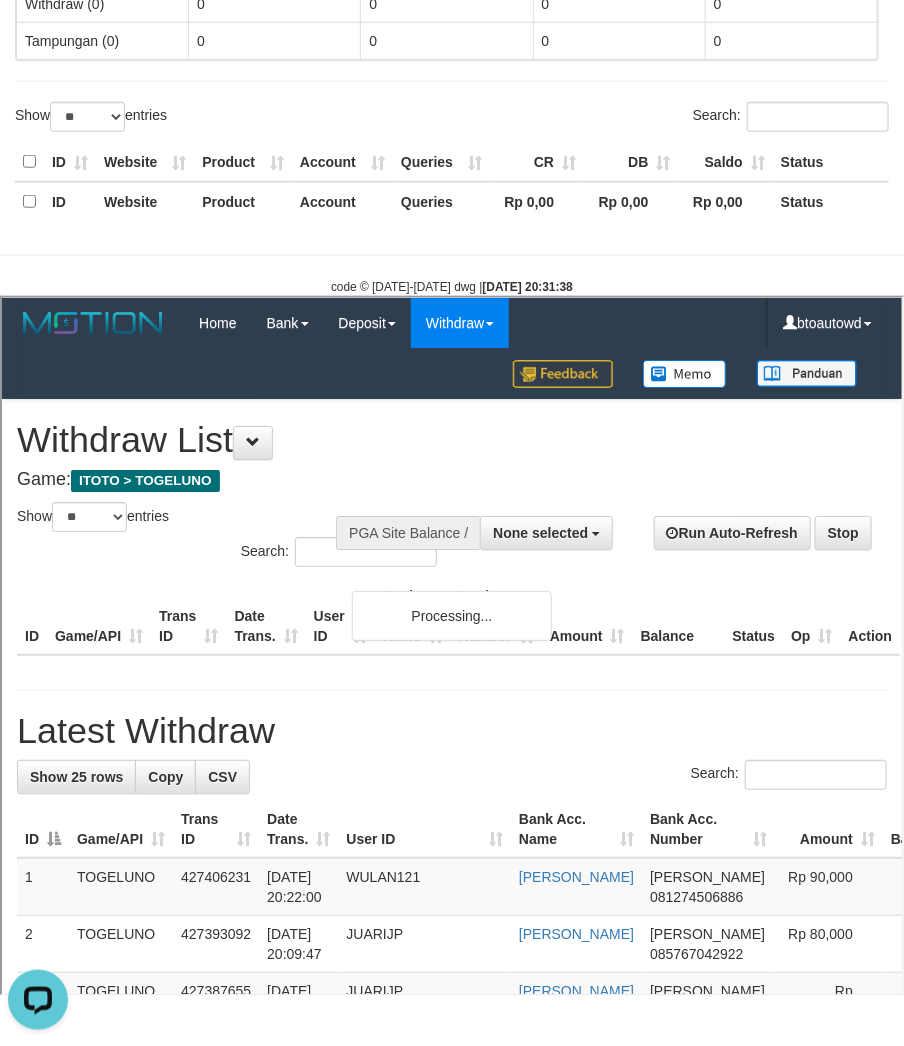 scroll, scrollTop: 0, scrollLeft: 0, axis: both 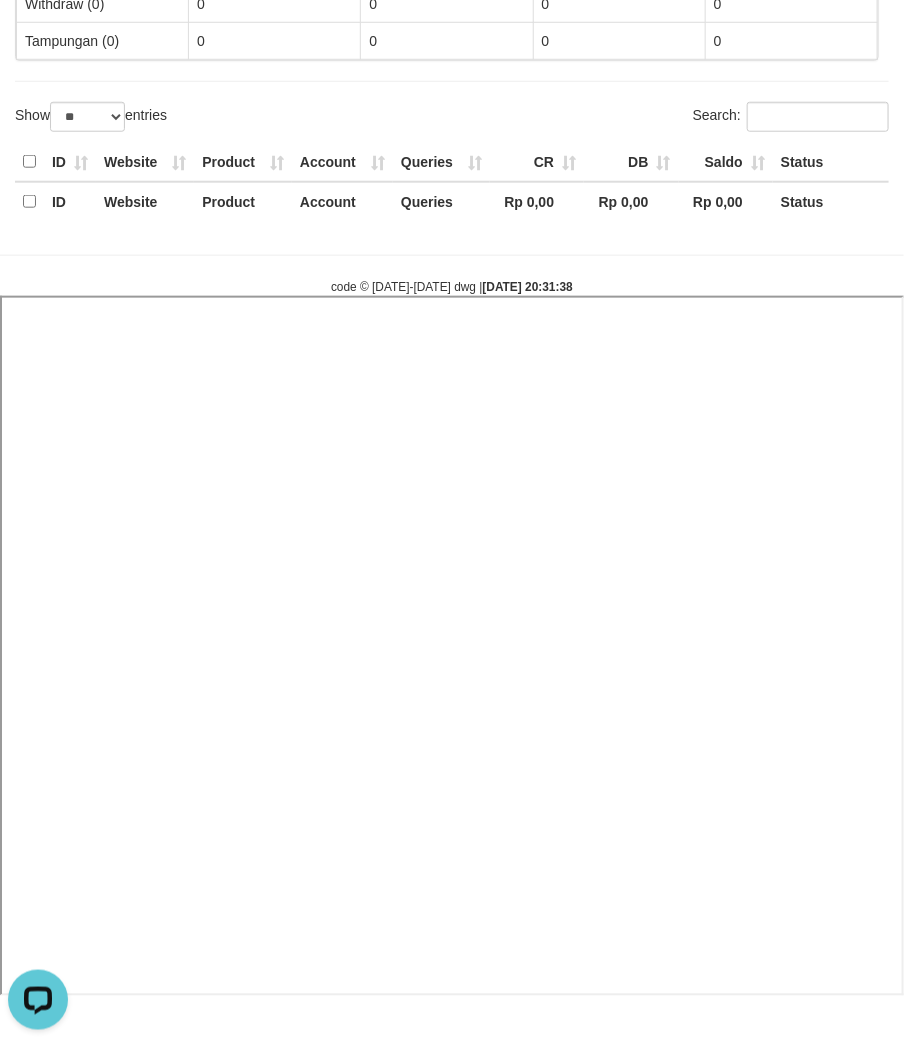 select 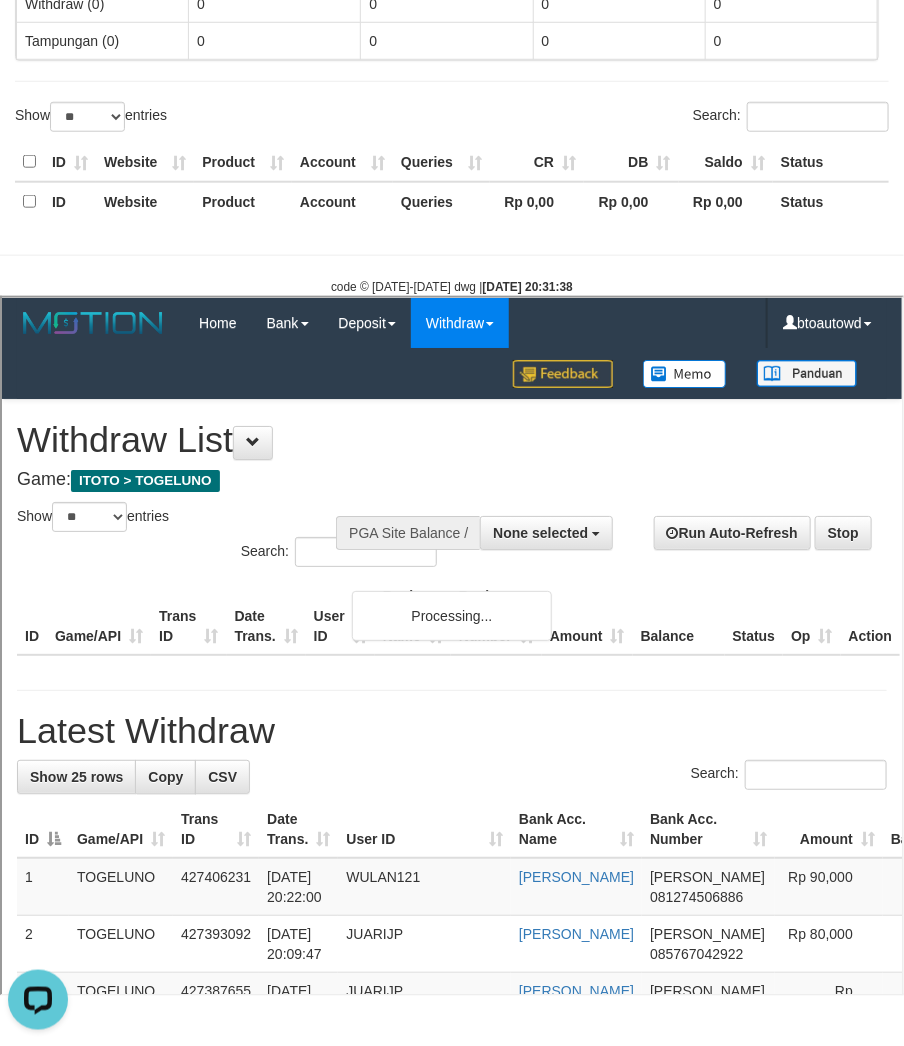 scroll, scrollTop: 0, scrollLeft: 0, axis: both 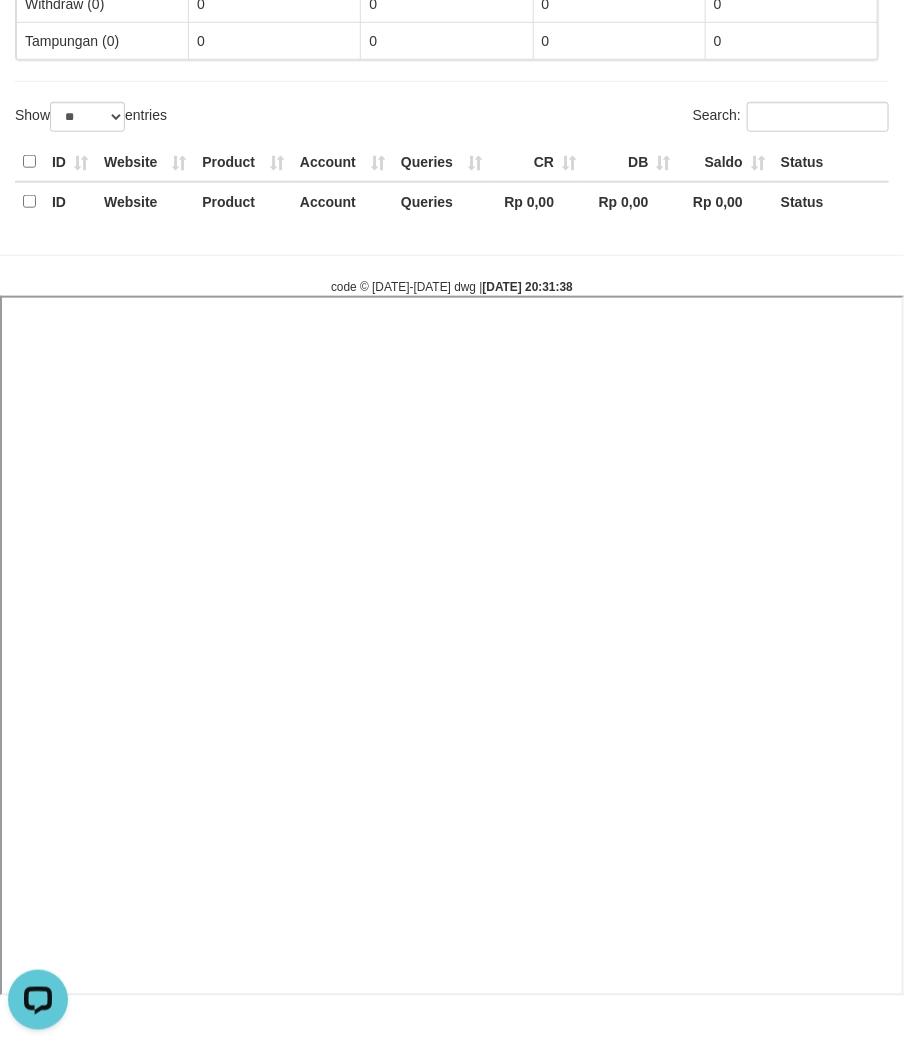 select 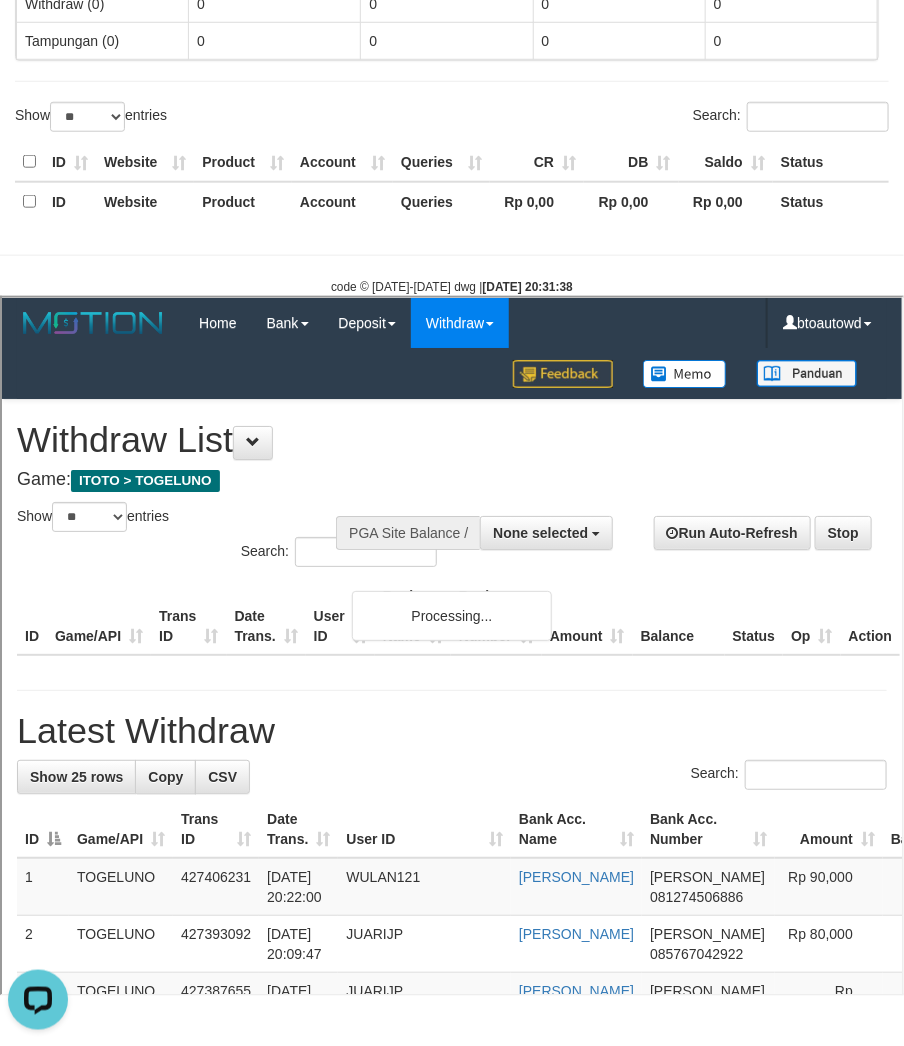 scroll, scrollTop: 0, scrollLeft: 0, axis: both 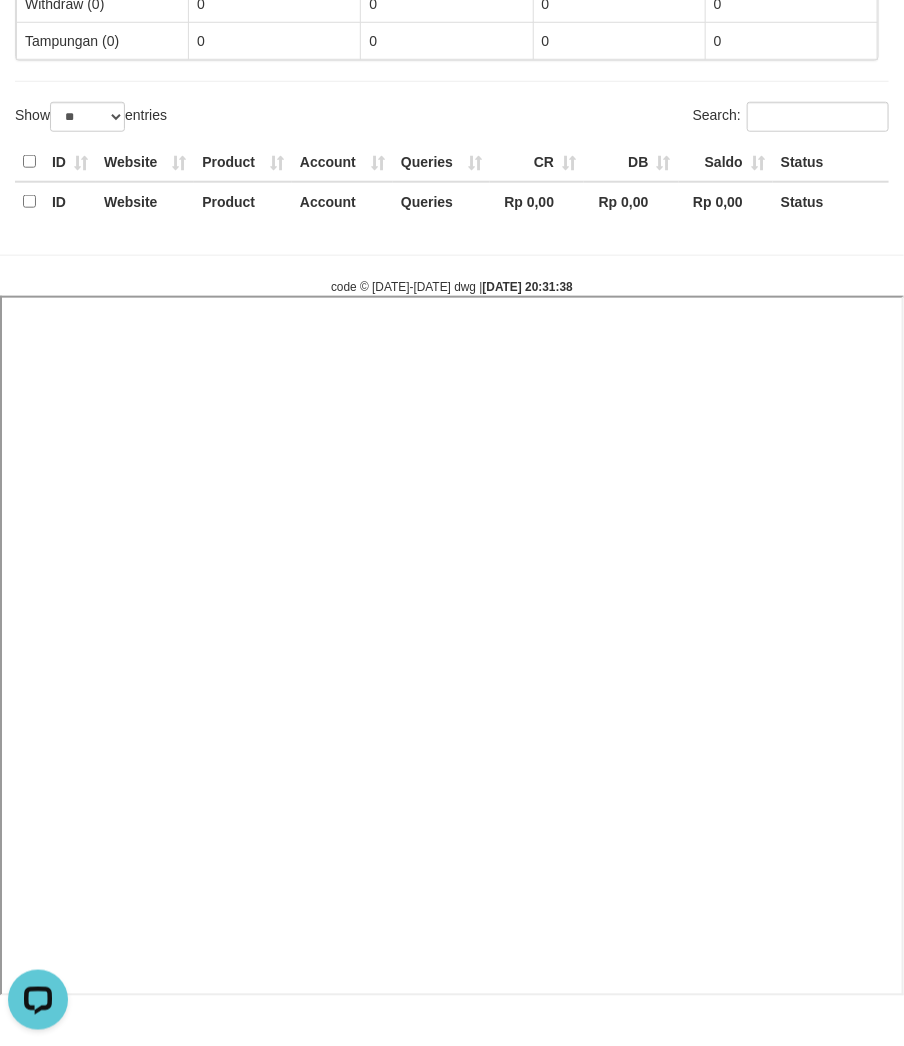 select 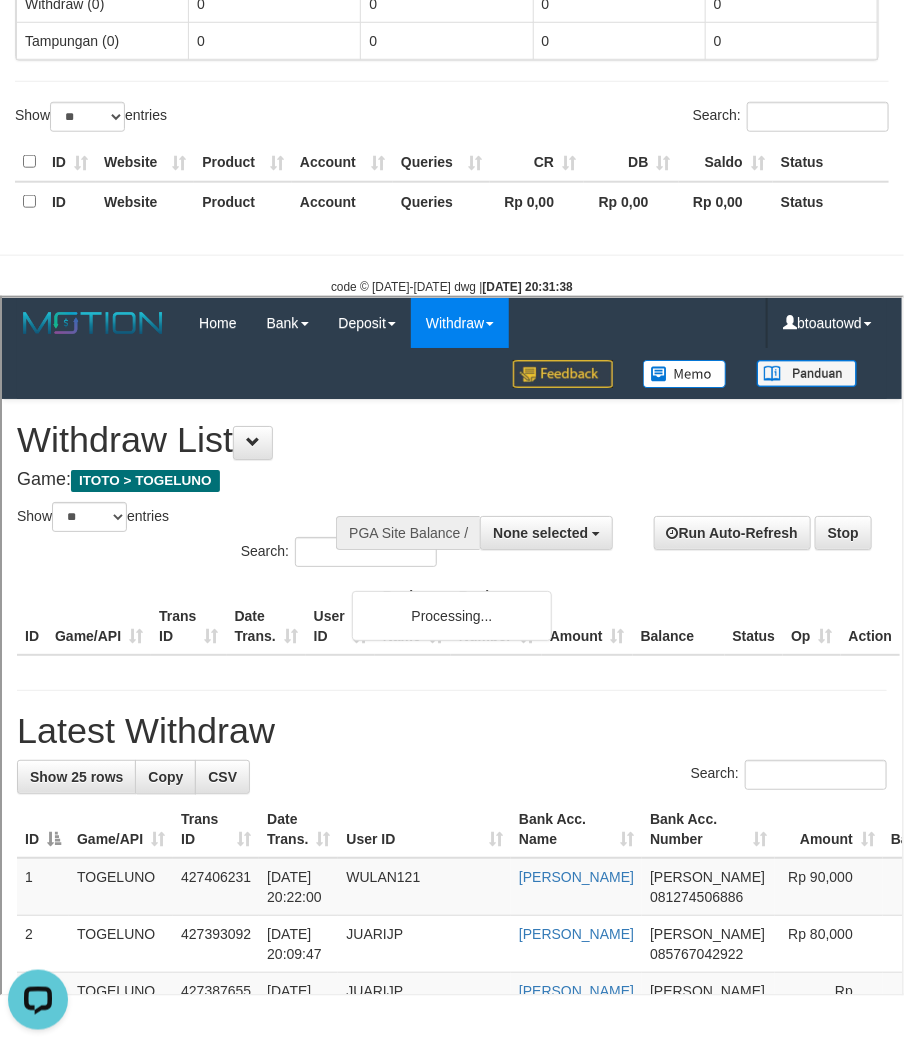 scroll, scrollTop: 0, scrollLeft: 0, axis: both 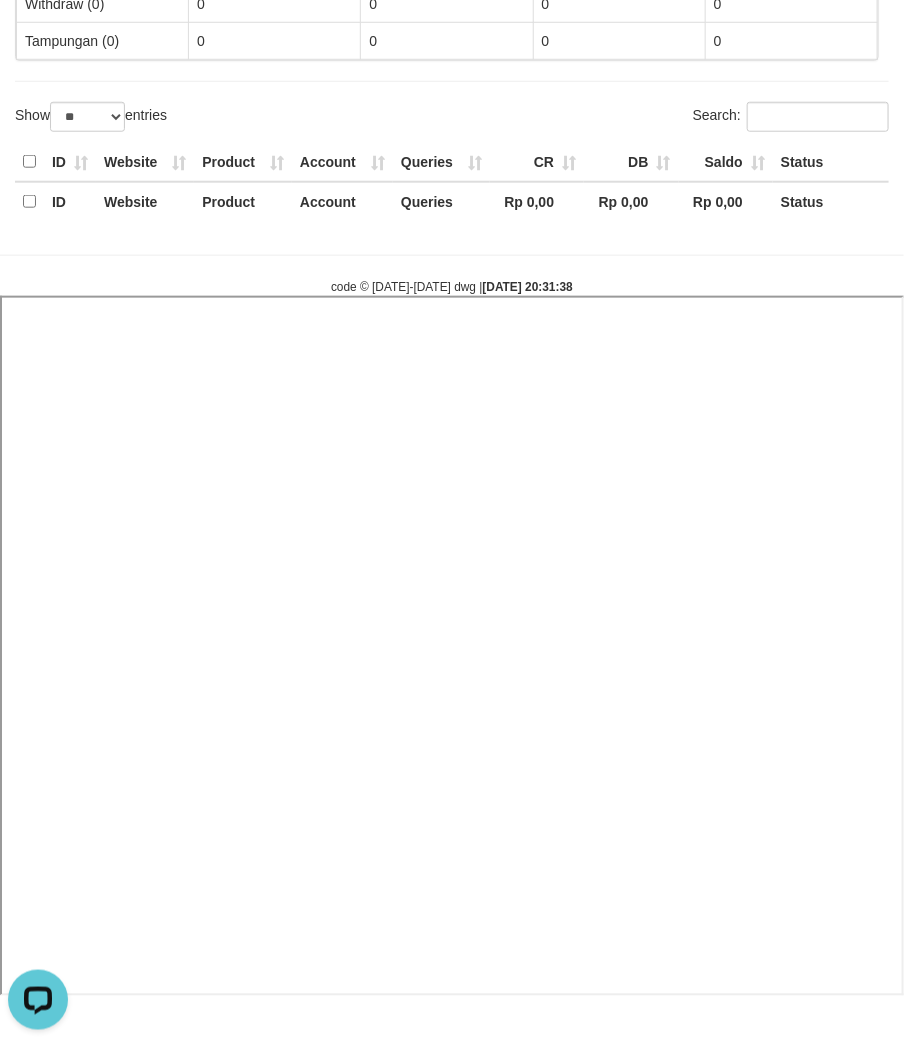 select 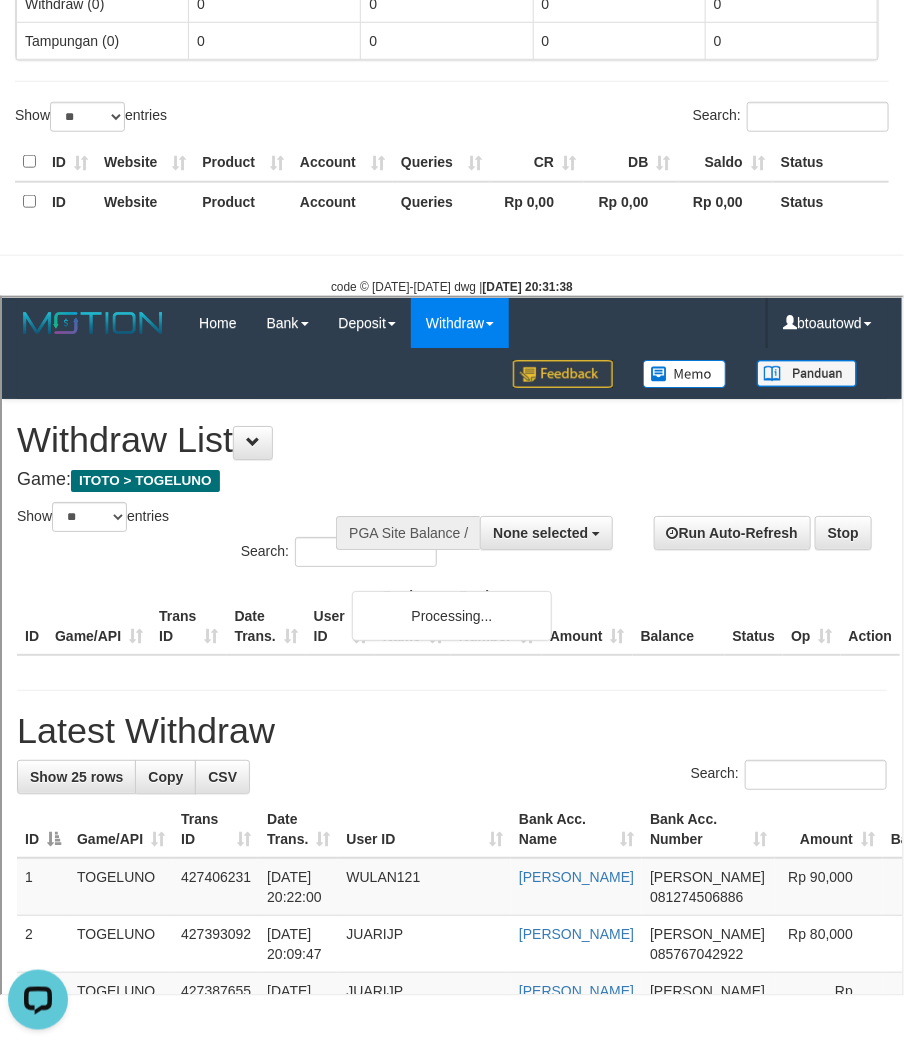 scroll, scrollTop: 0, scrollLeft: 0, axis: both 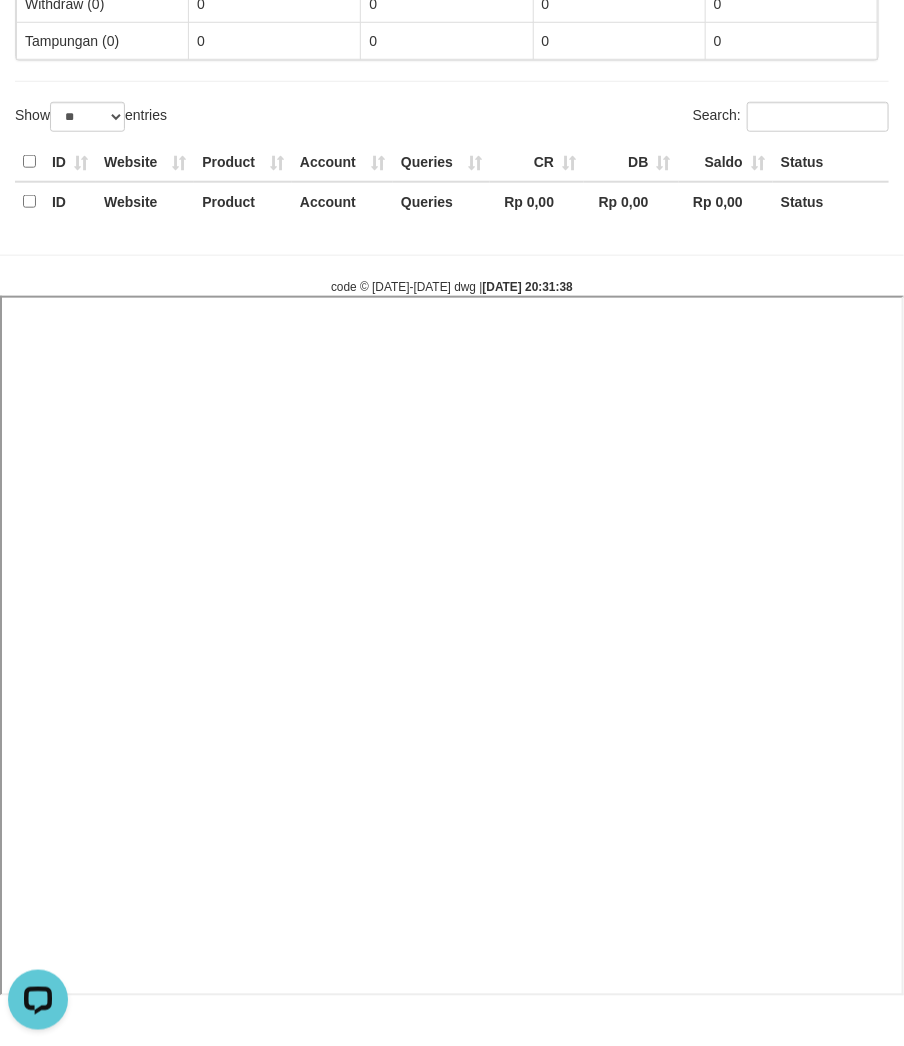 select 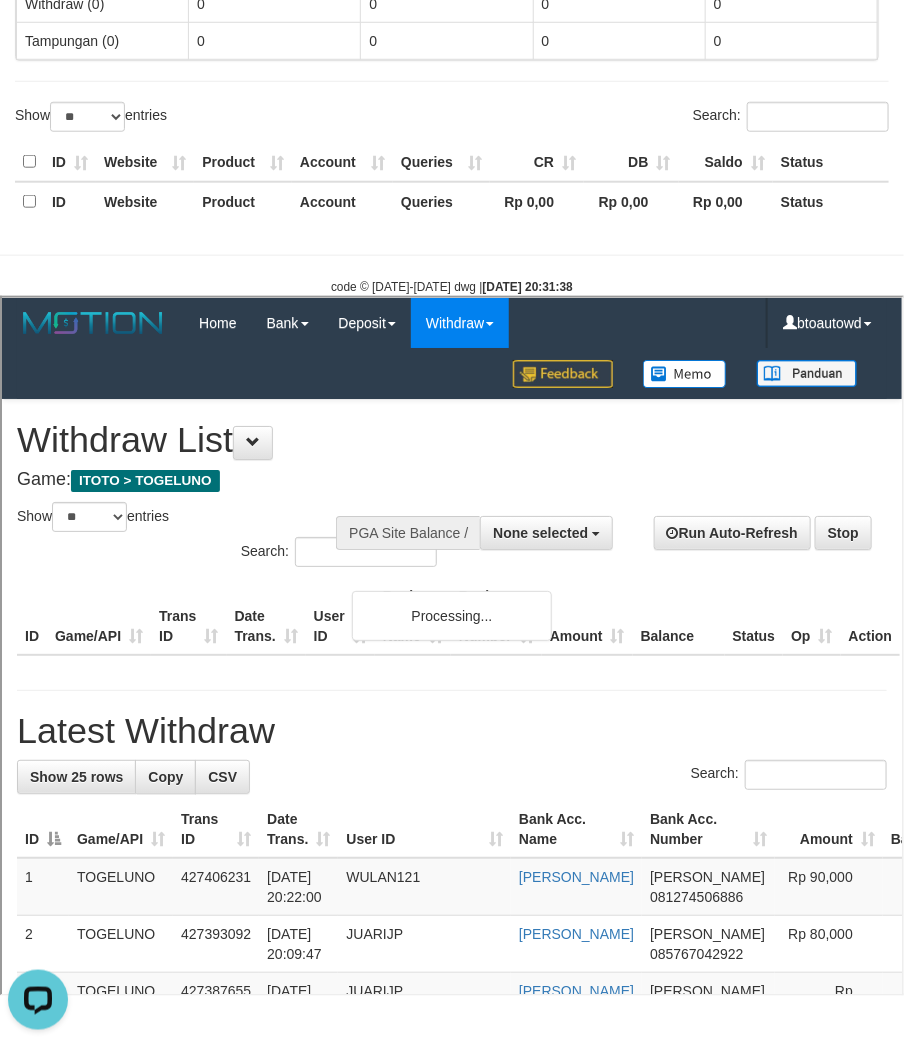 scroll, scrollTop: 0, scrollLeft: 0, axis: both 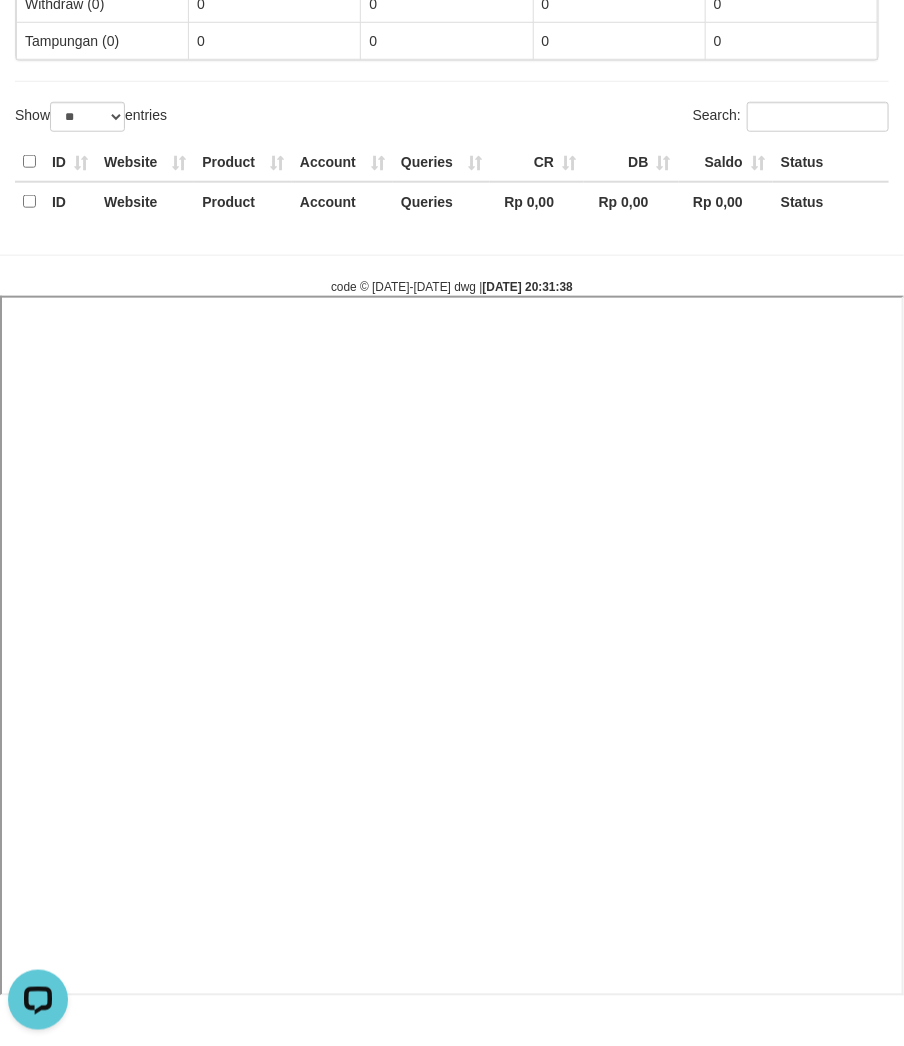 select 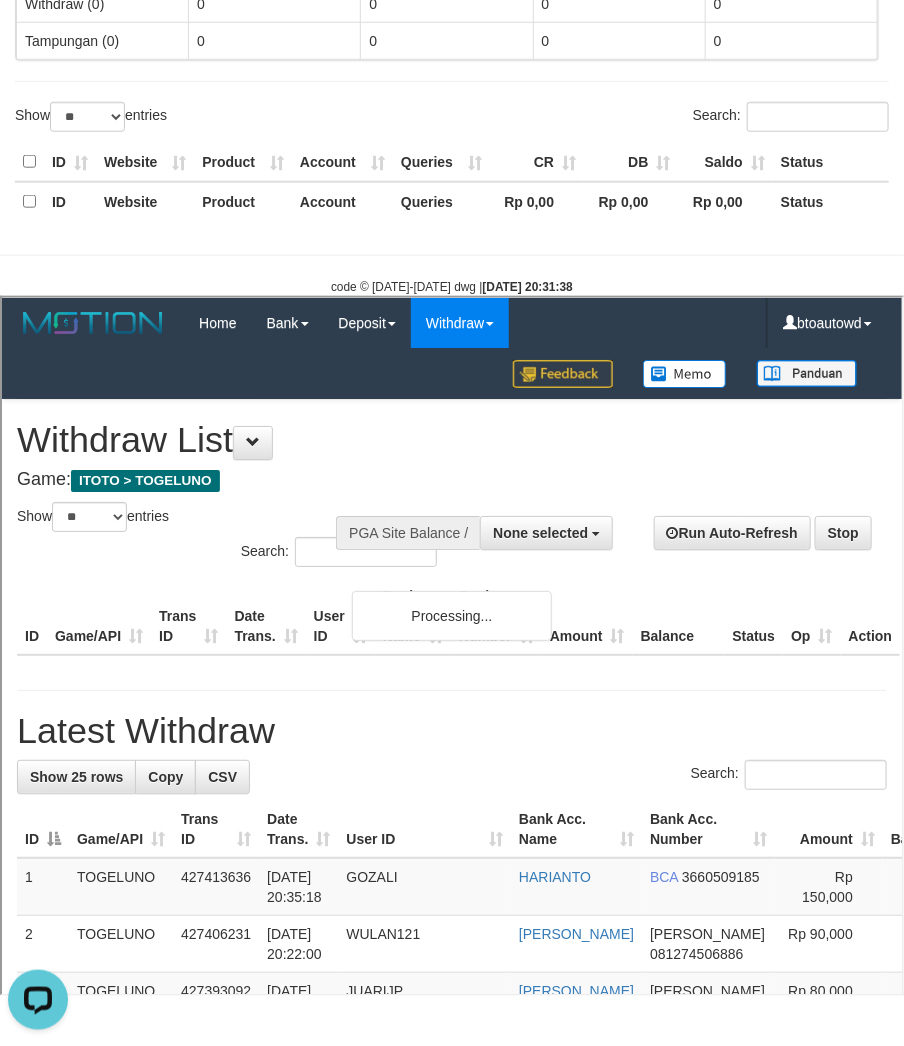scroll, scrollTop: 0, scrollLeft: 0, axis: both 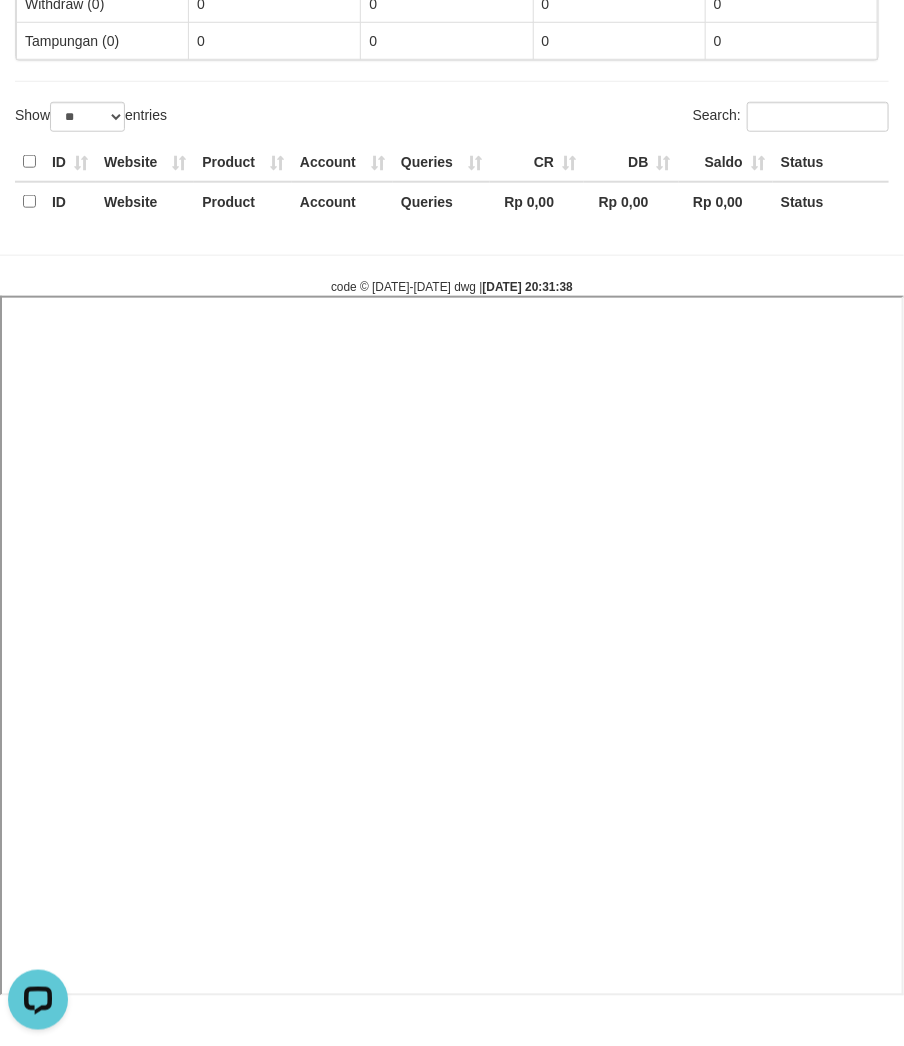 select 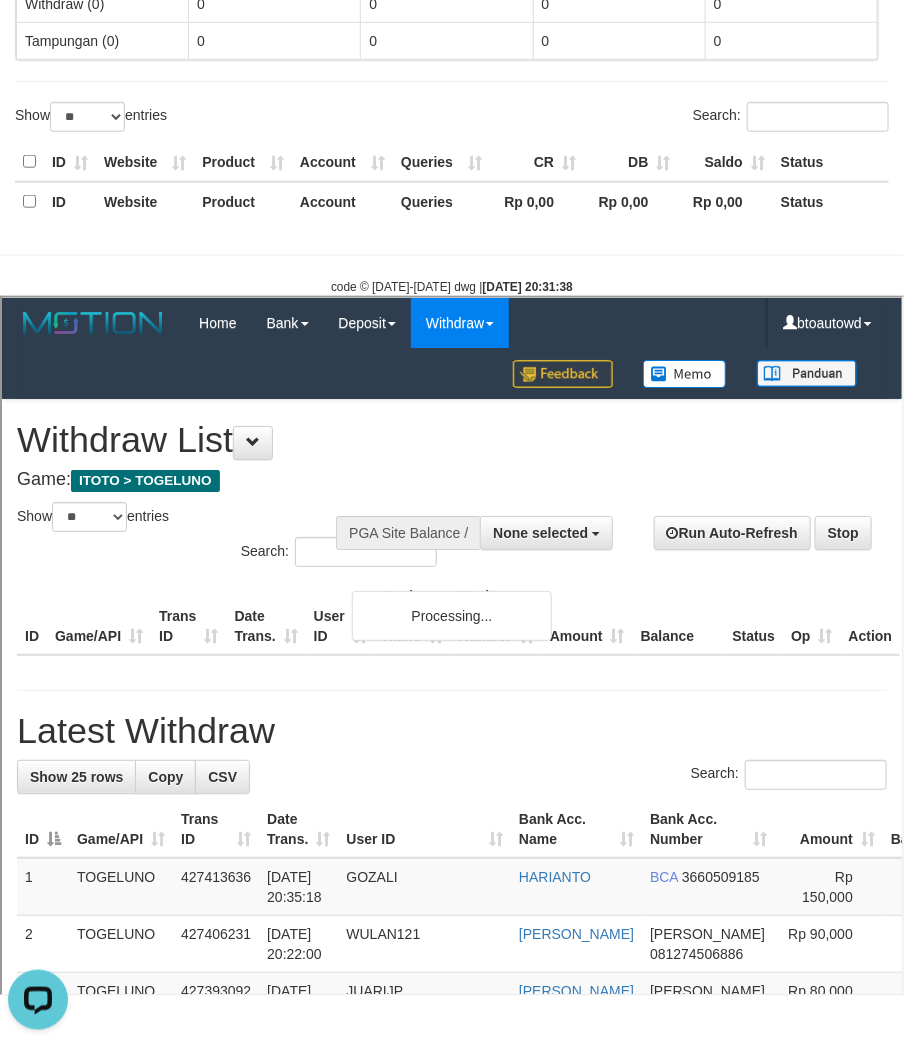 scroll, scrollTop: 0, scrollLeft: 0, axis: both 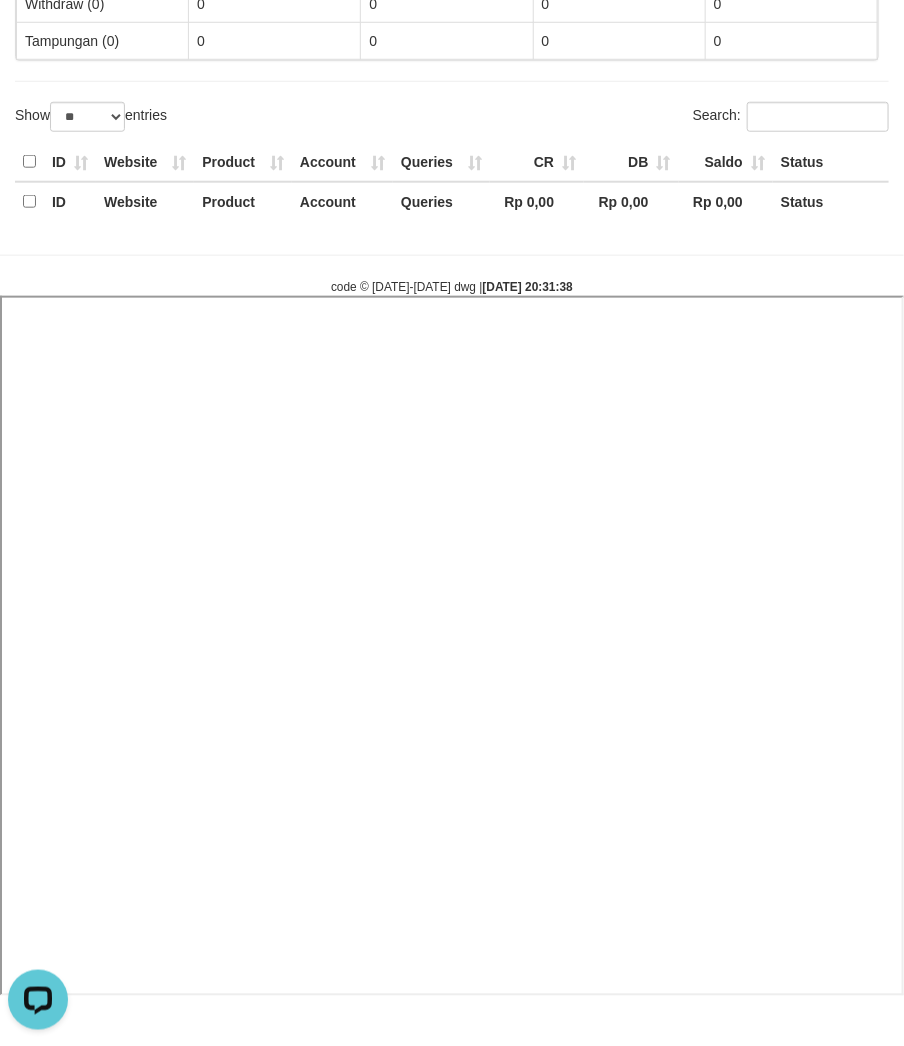 select 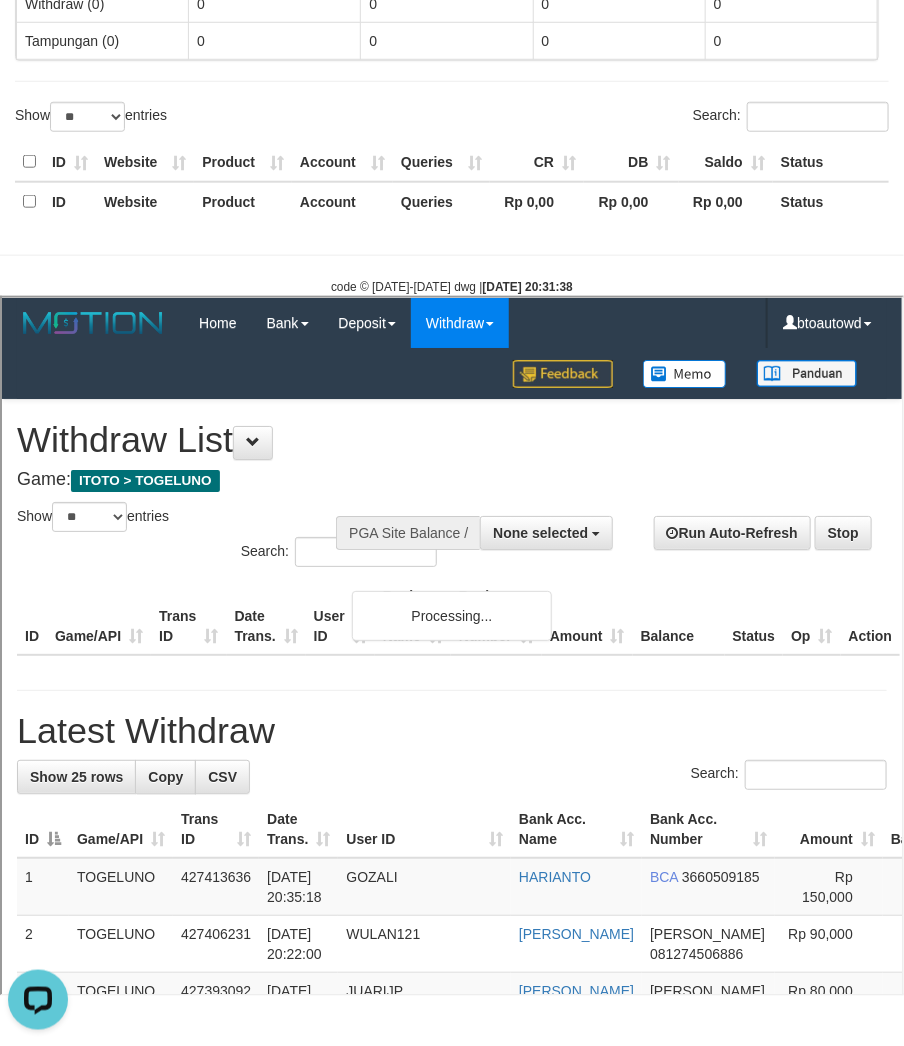 scroll, scrollTop: 0, scrollLeft: 0, axis: both 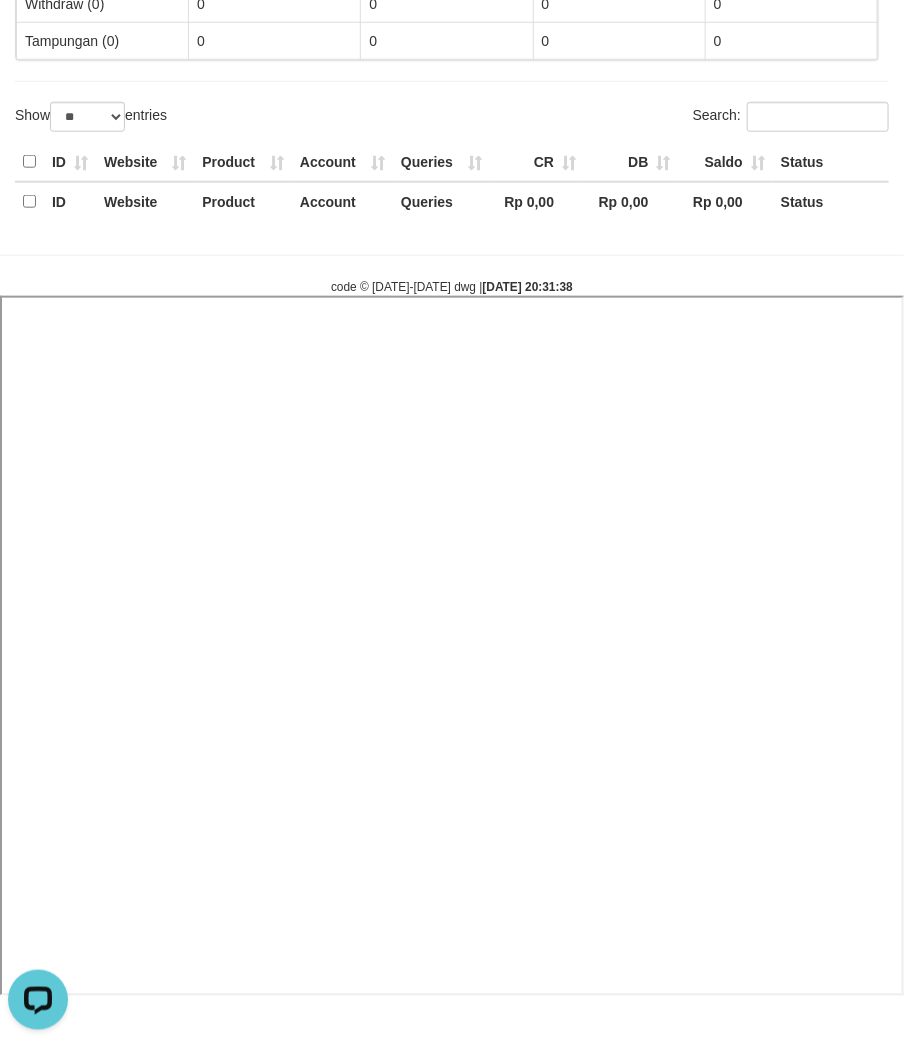 select 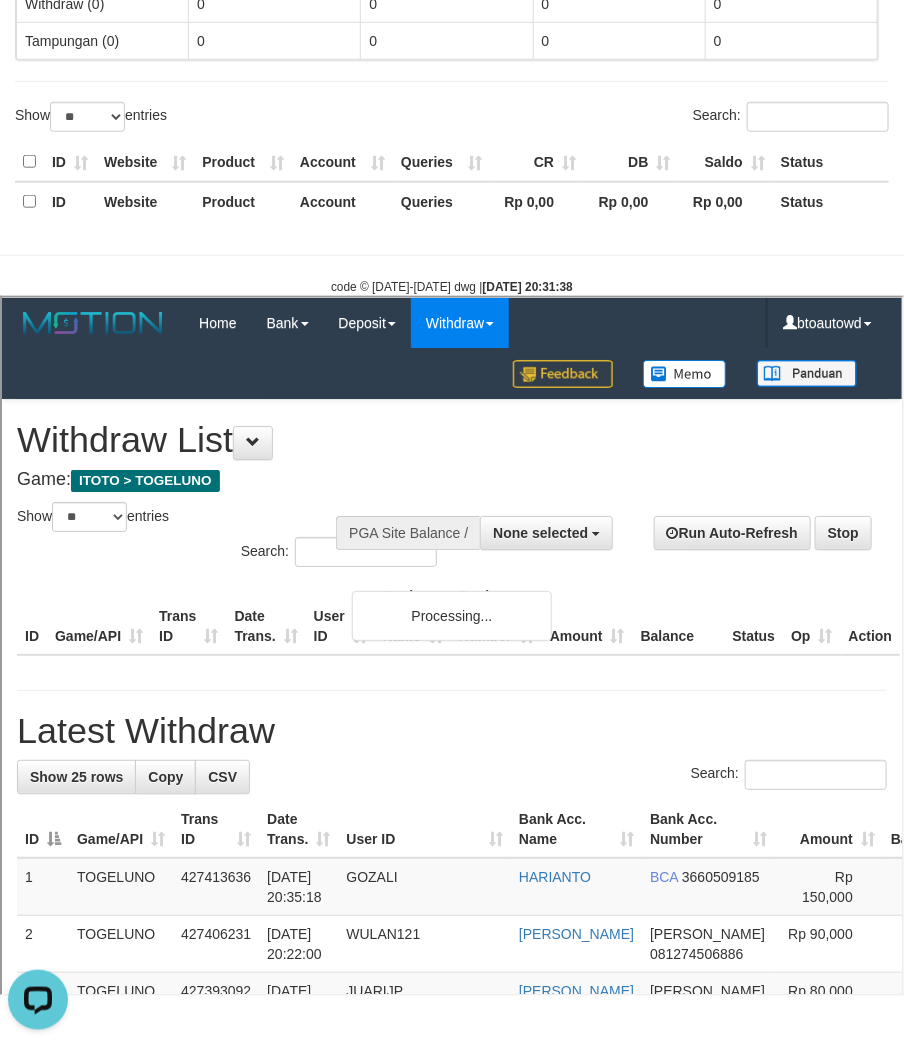 scroll, scrollTop: 0, scrollLeft: 0, axis: both 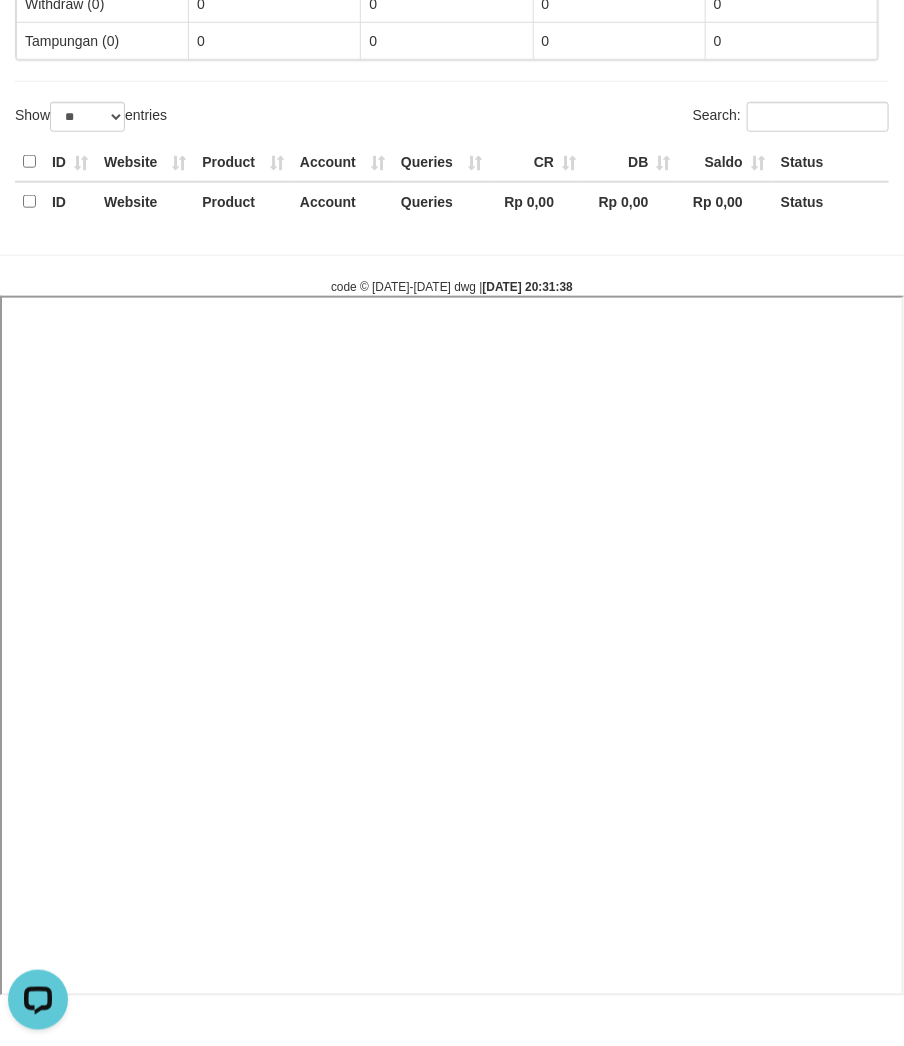 select 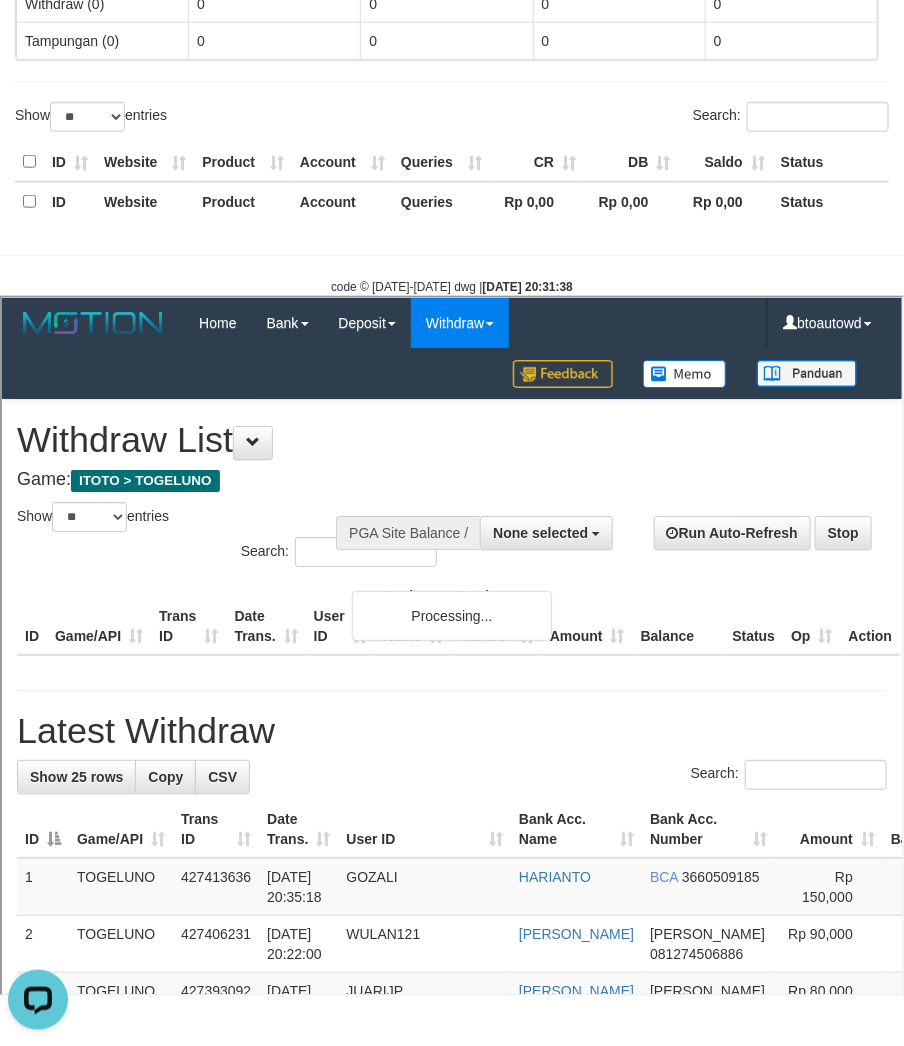 scroll, scrollTop: 0, scrollLeft: 0, axis: both 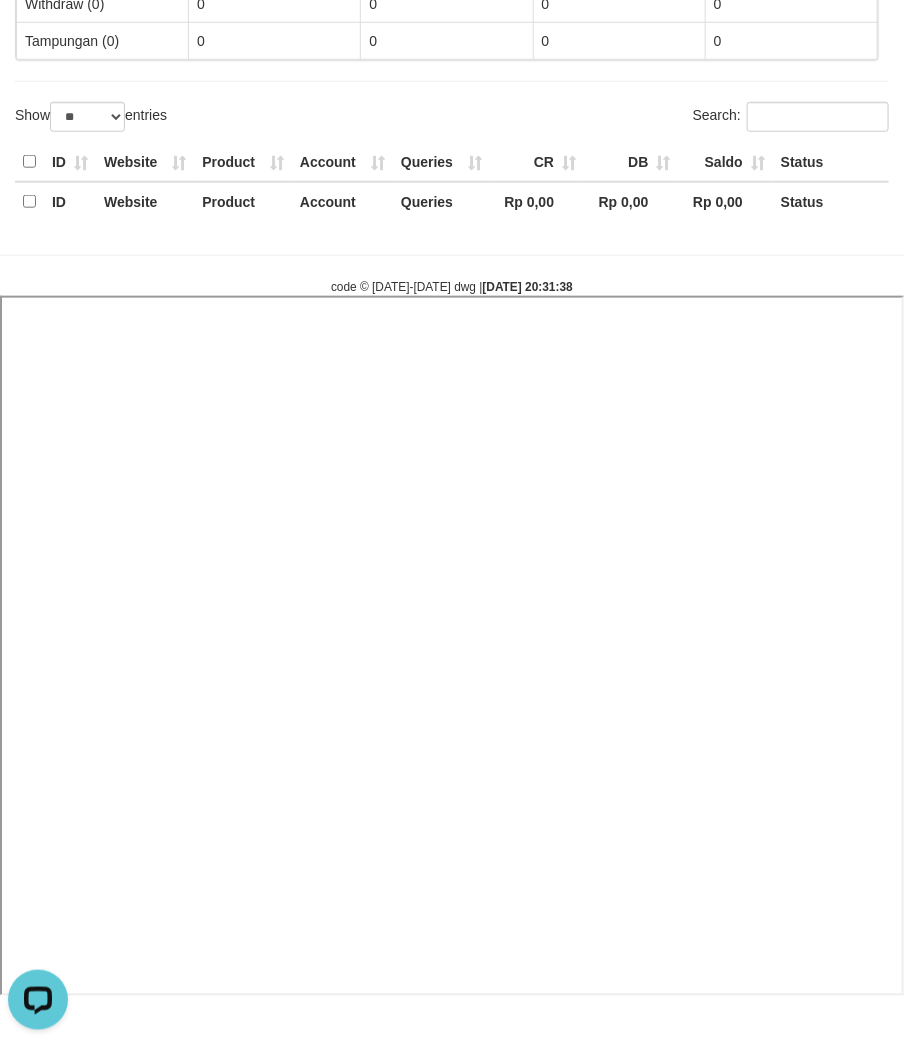 select 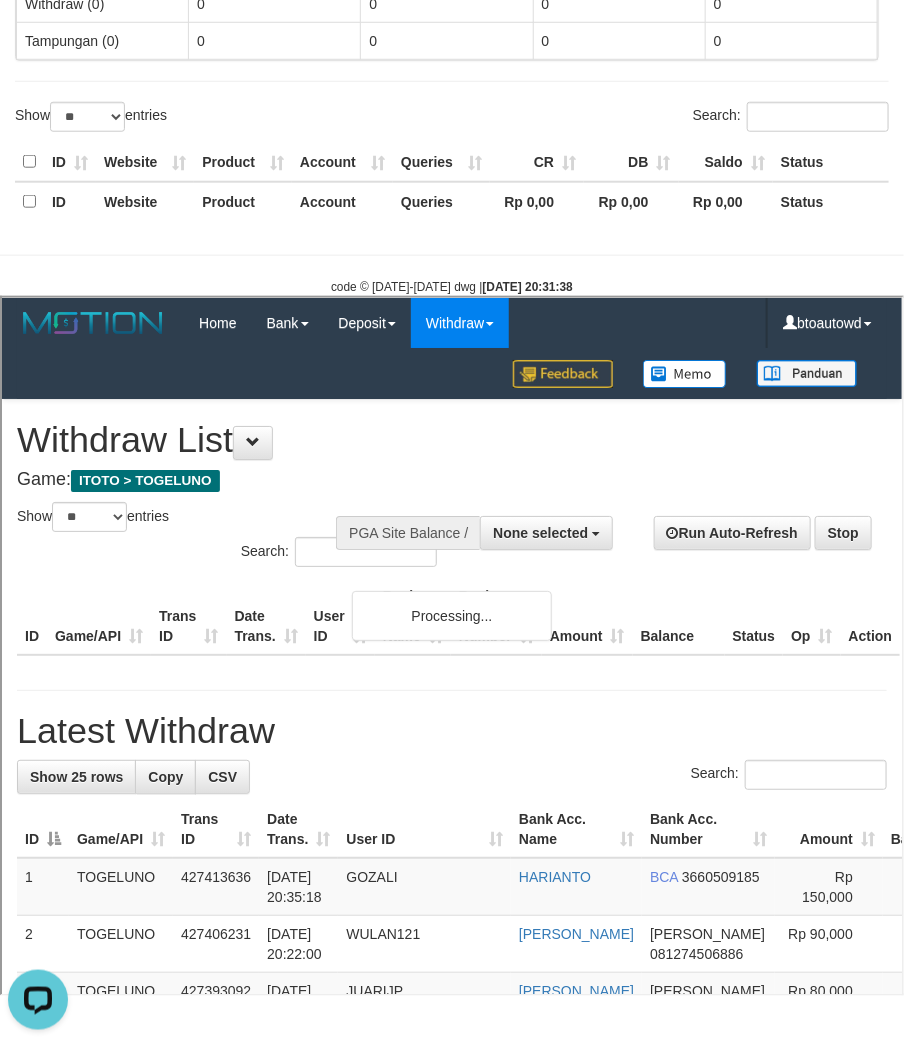 scroll, scrollTop: 0, scrollLeft: 0, axis: both 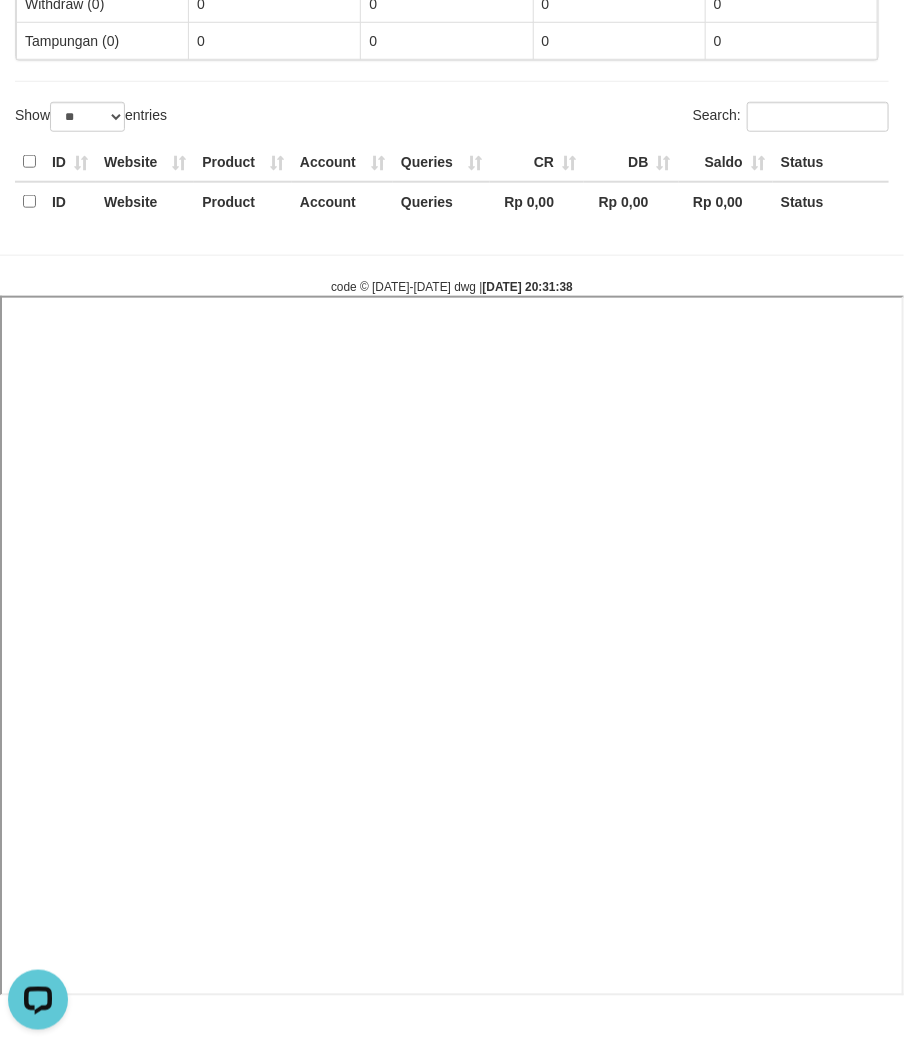 select 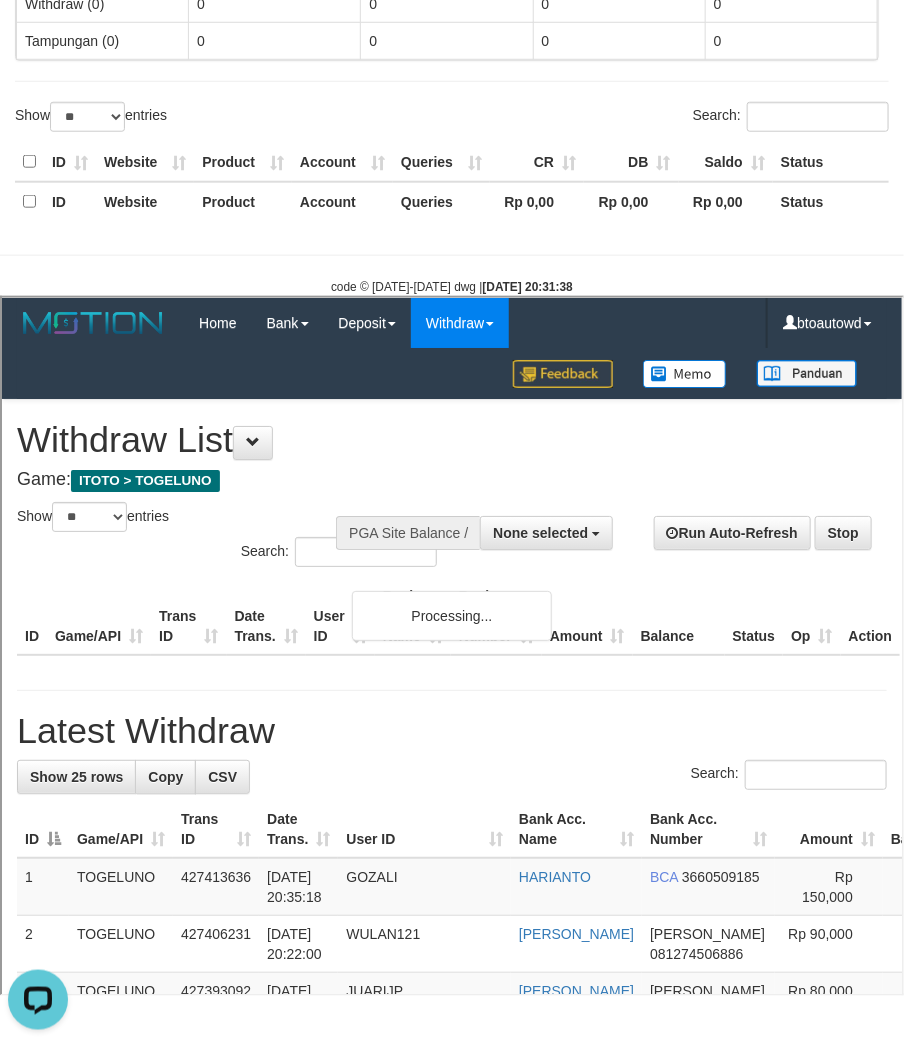 scroll, scrollTop: 0, scrollLeft: 0, axis: both 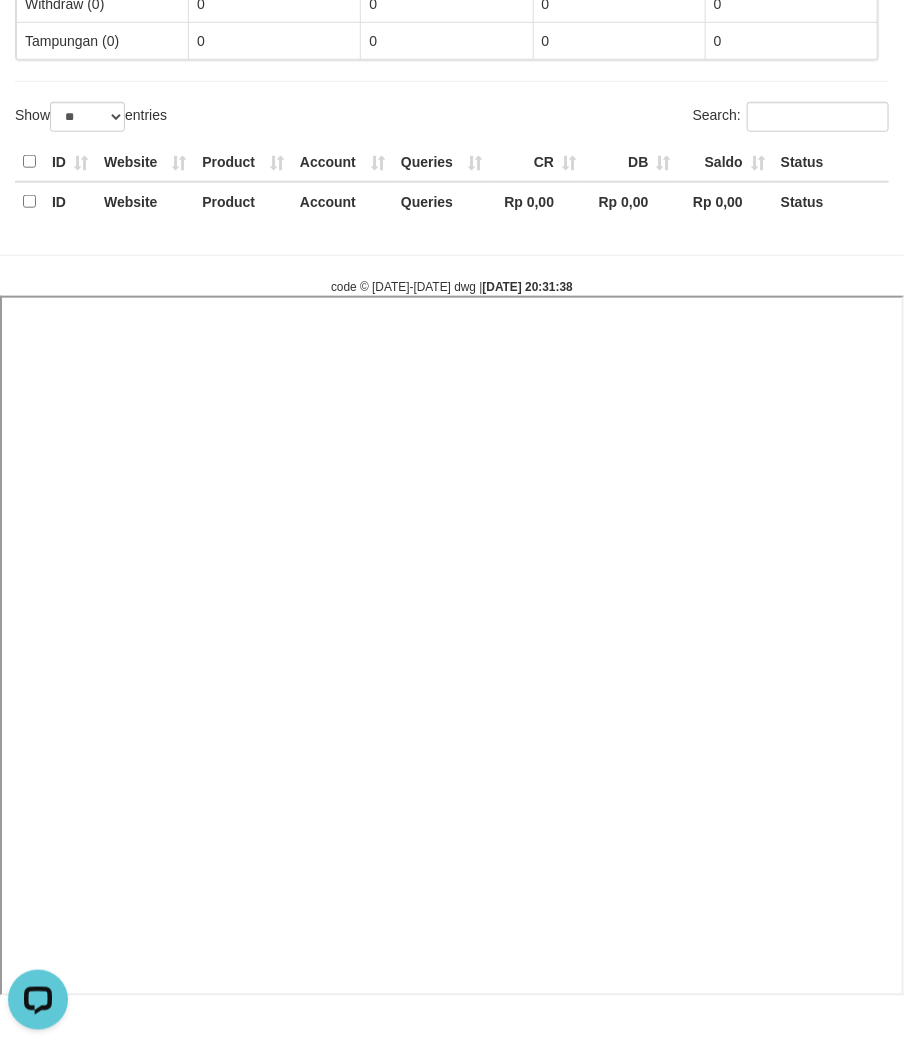 select 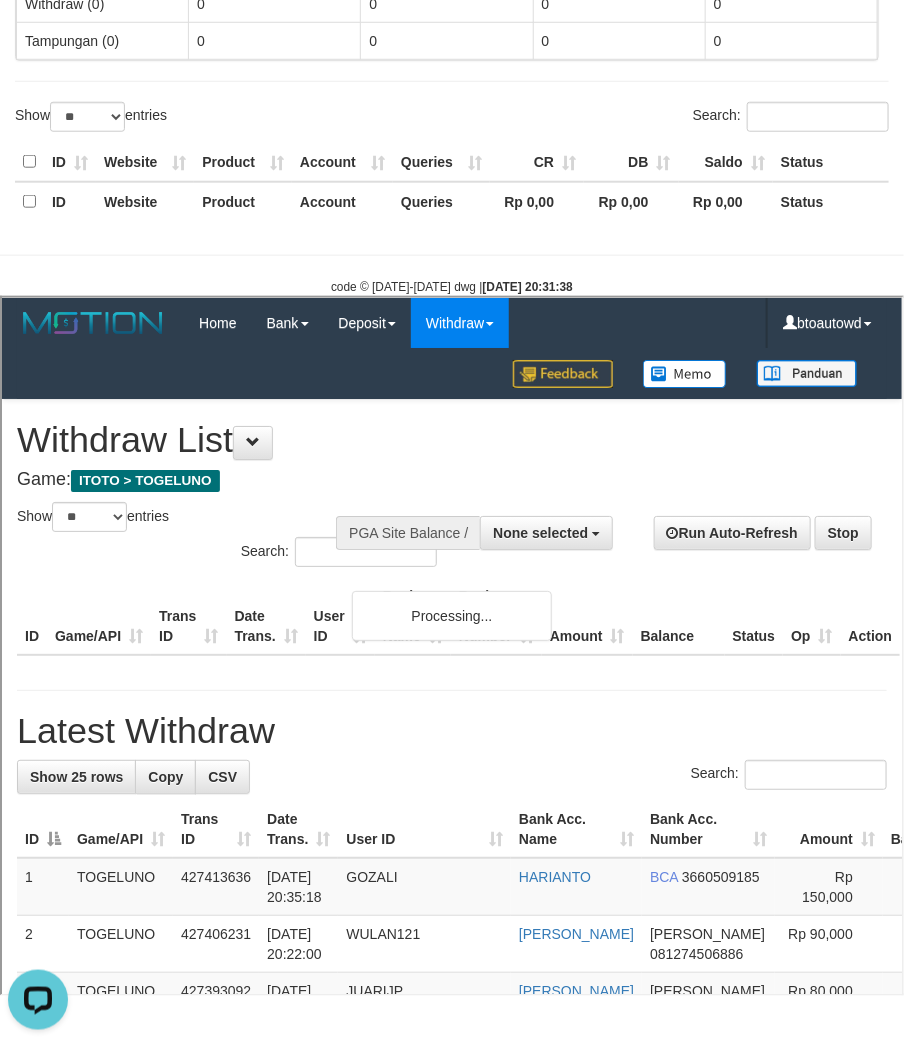 scroll, scrollTop: 0, scrollLeft: 0, axis: both 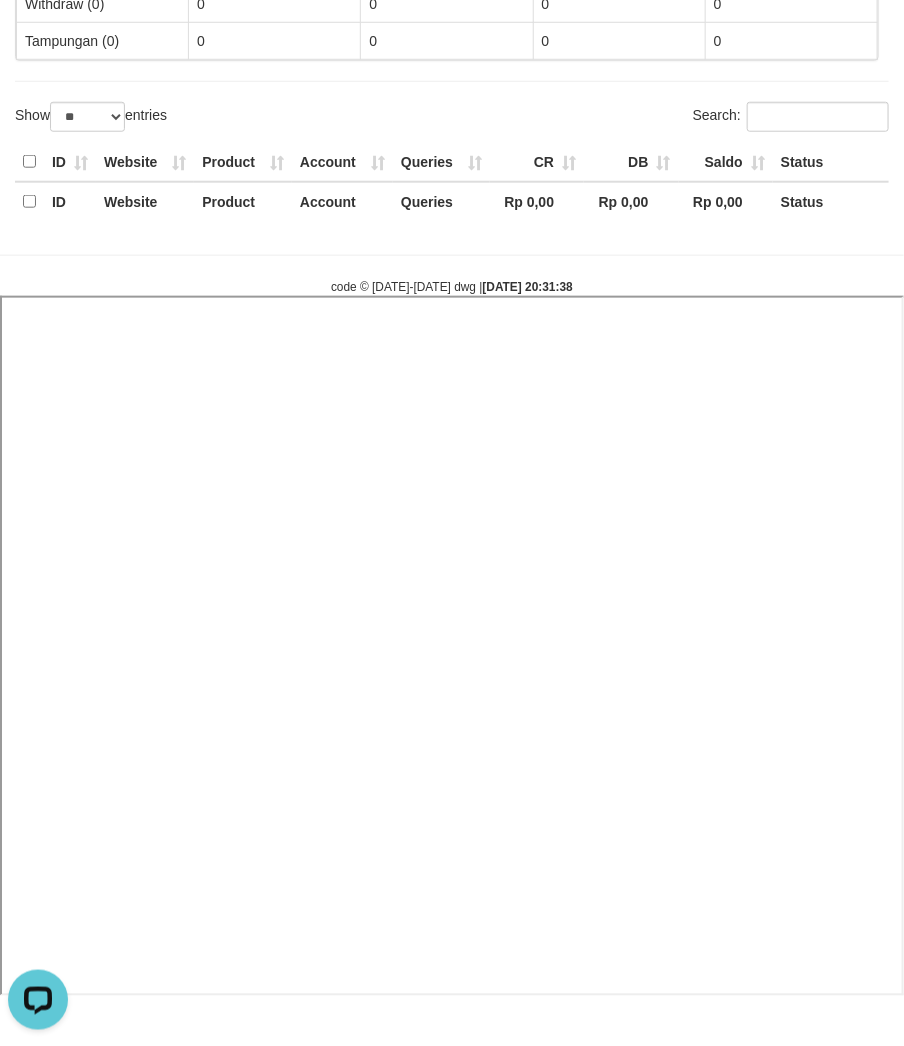 select 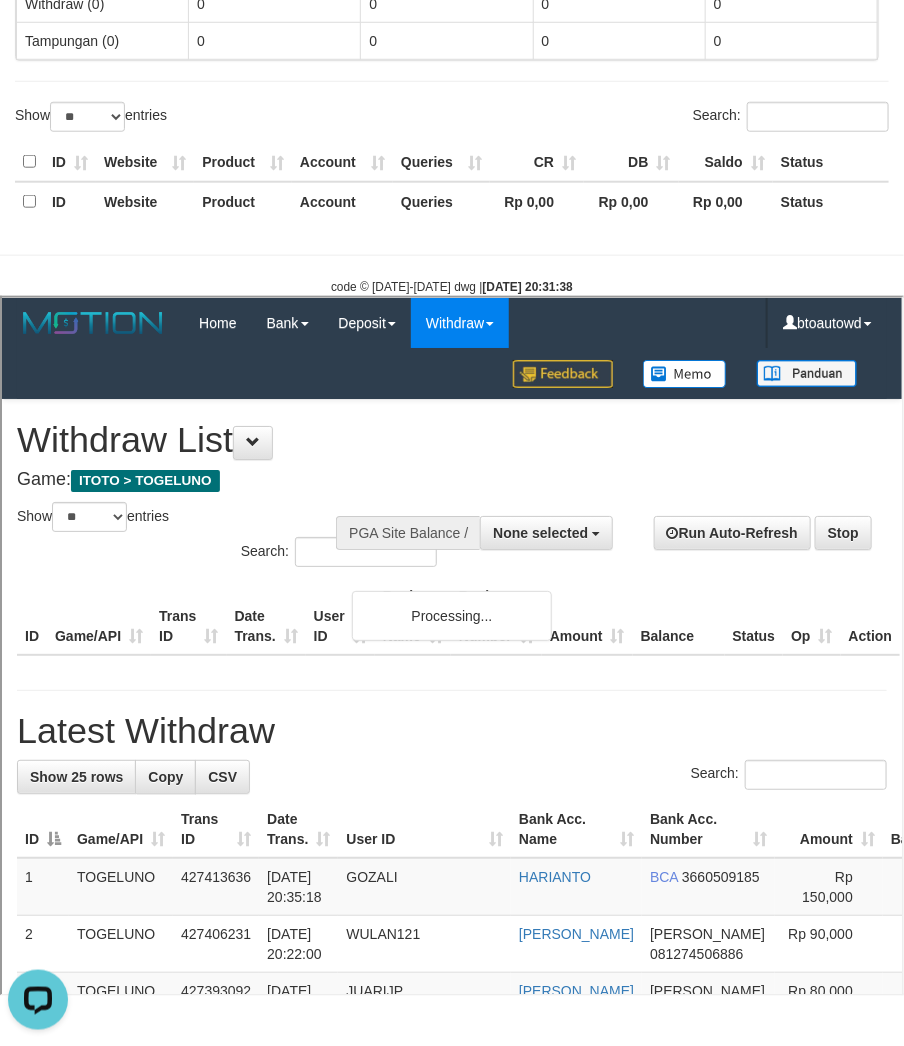 scroll, scrollTop: 0, scrollLeft: 0, axis: both 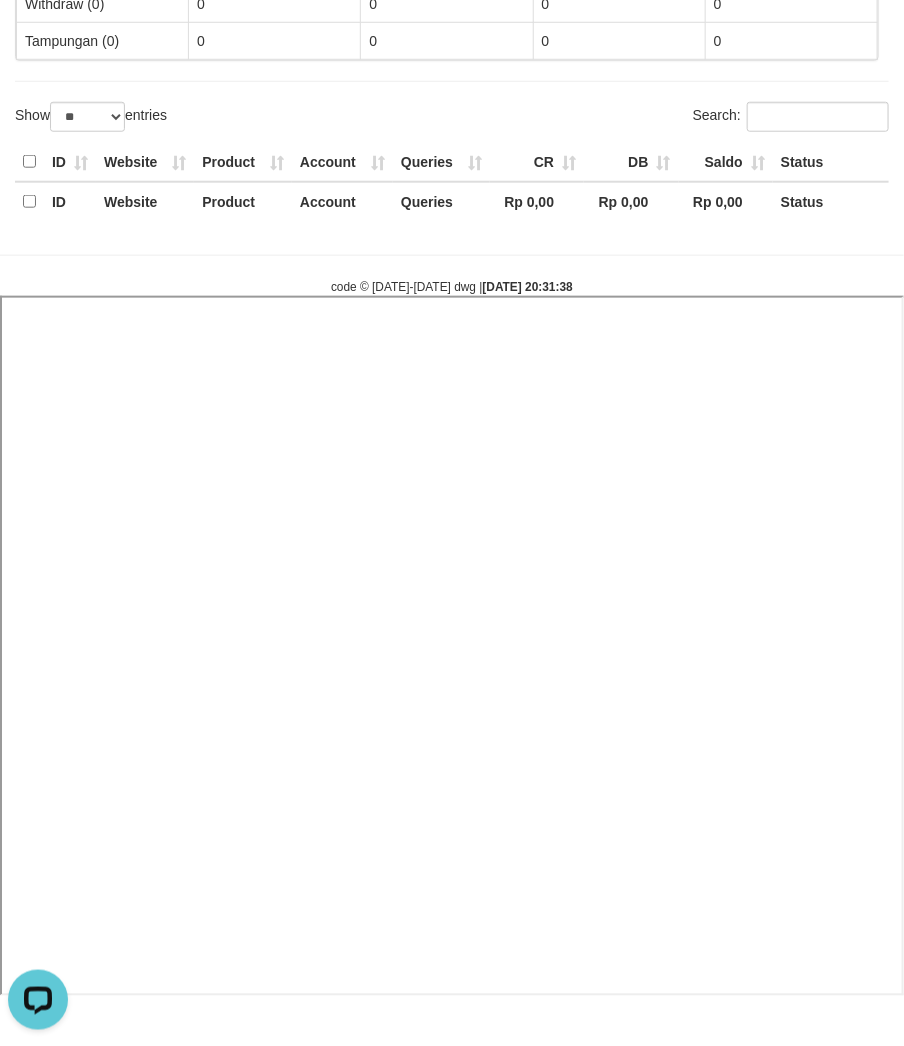 select 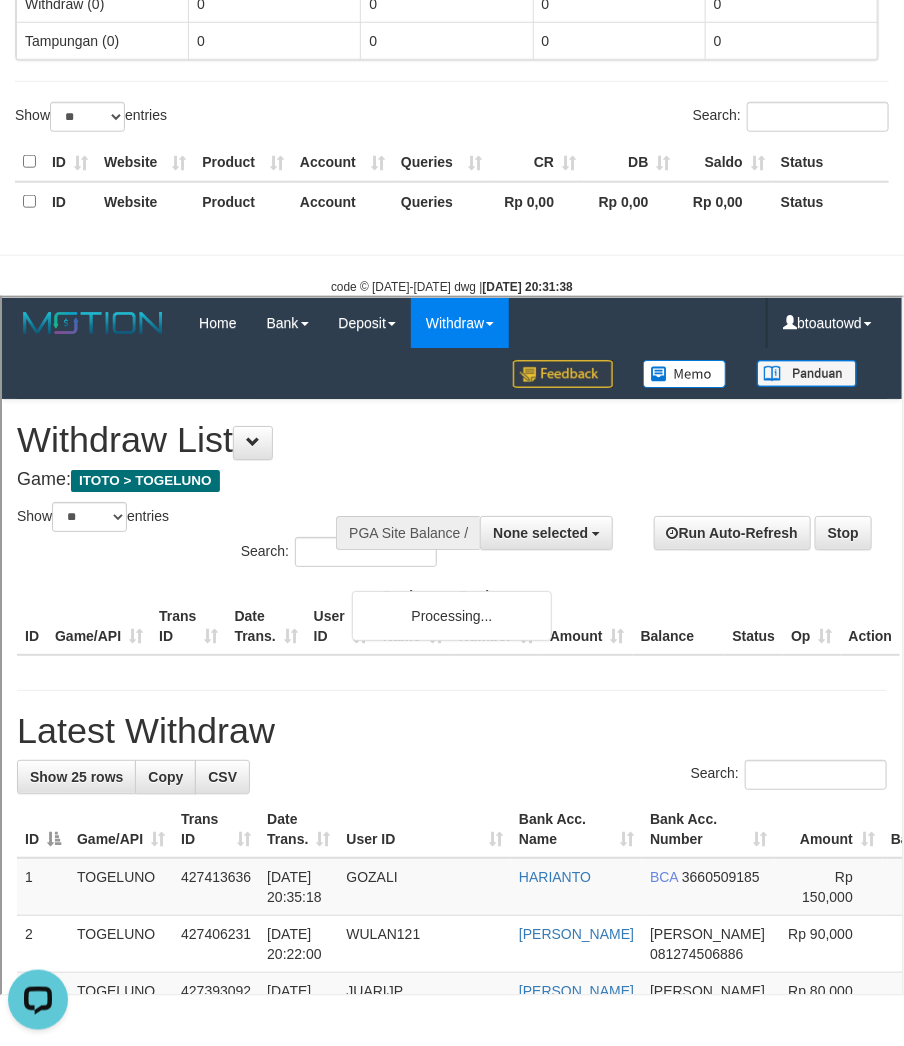 scroll, scrollTop: 0, scrollLeft: 0, axis: both 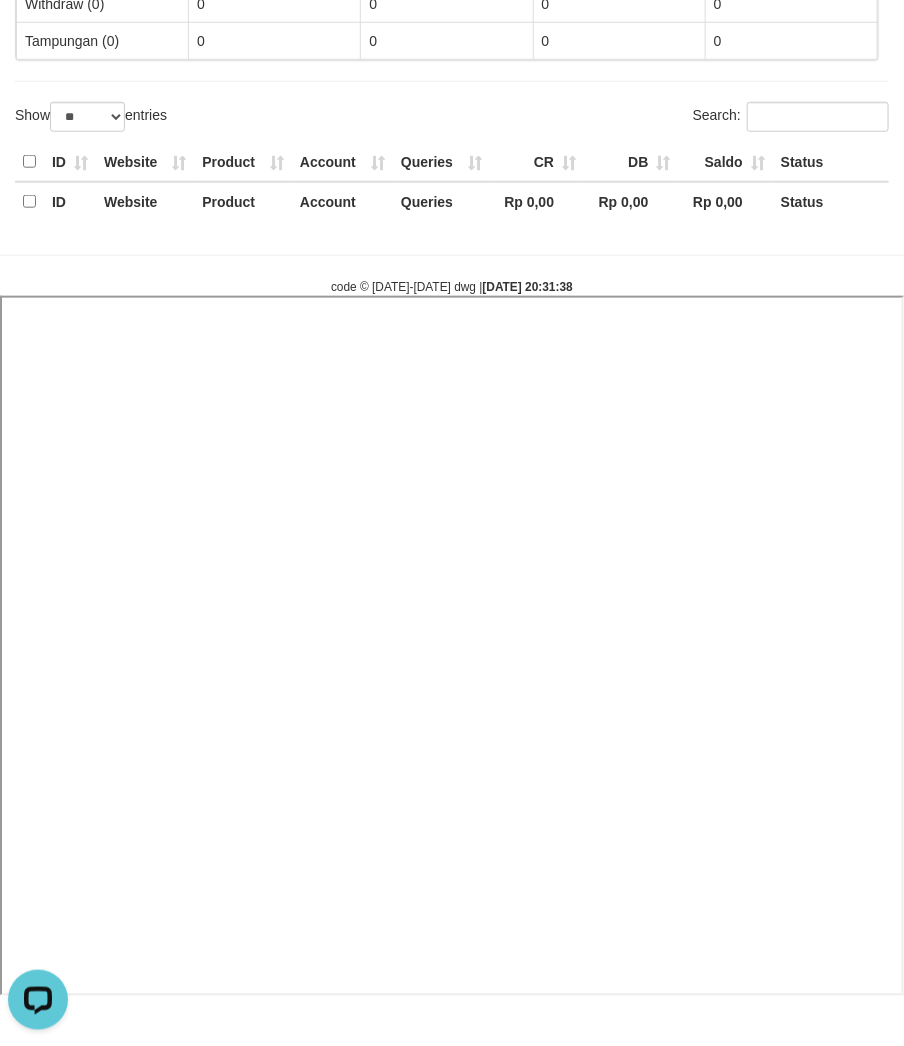 select 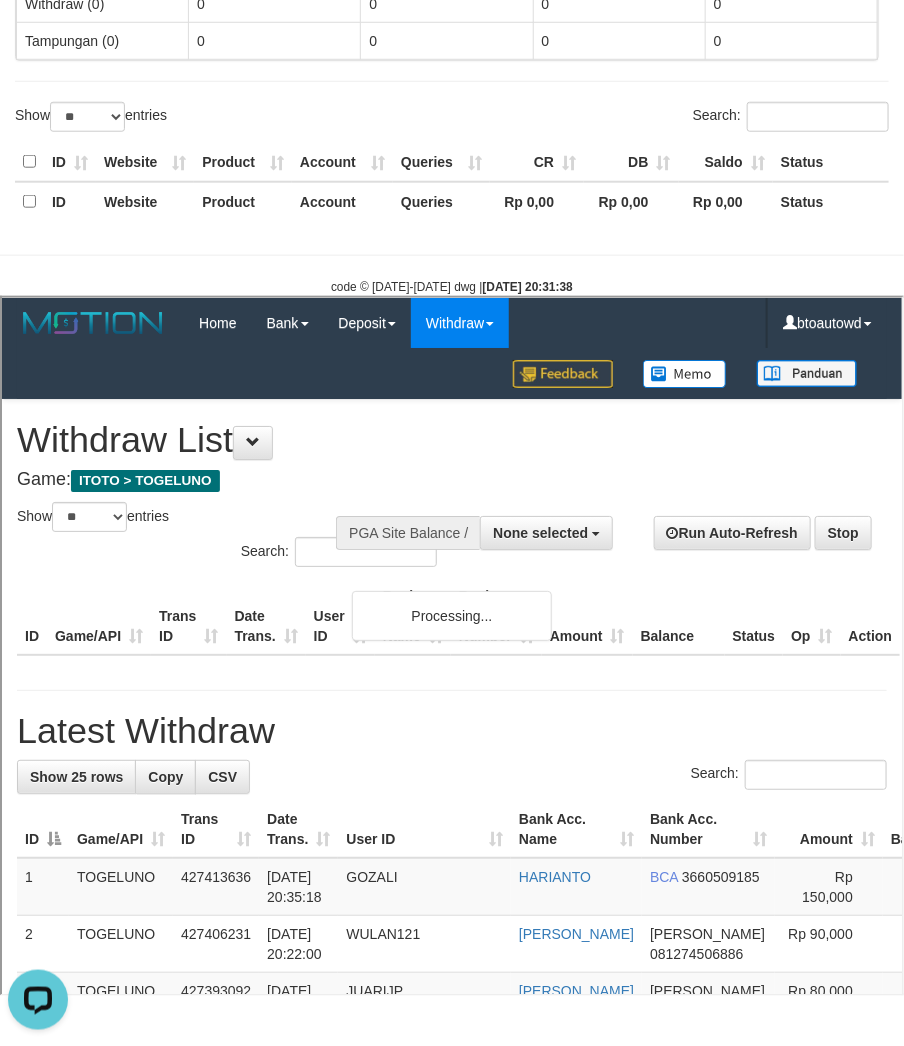 scroll, scrollTop: 0, scrollLeft: 0, axis: both 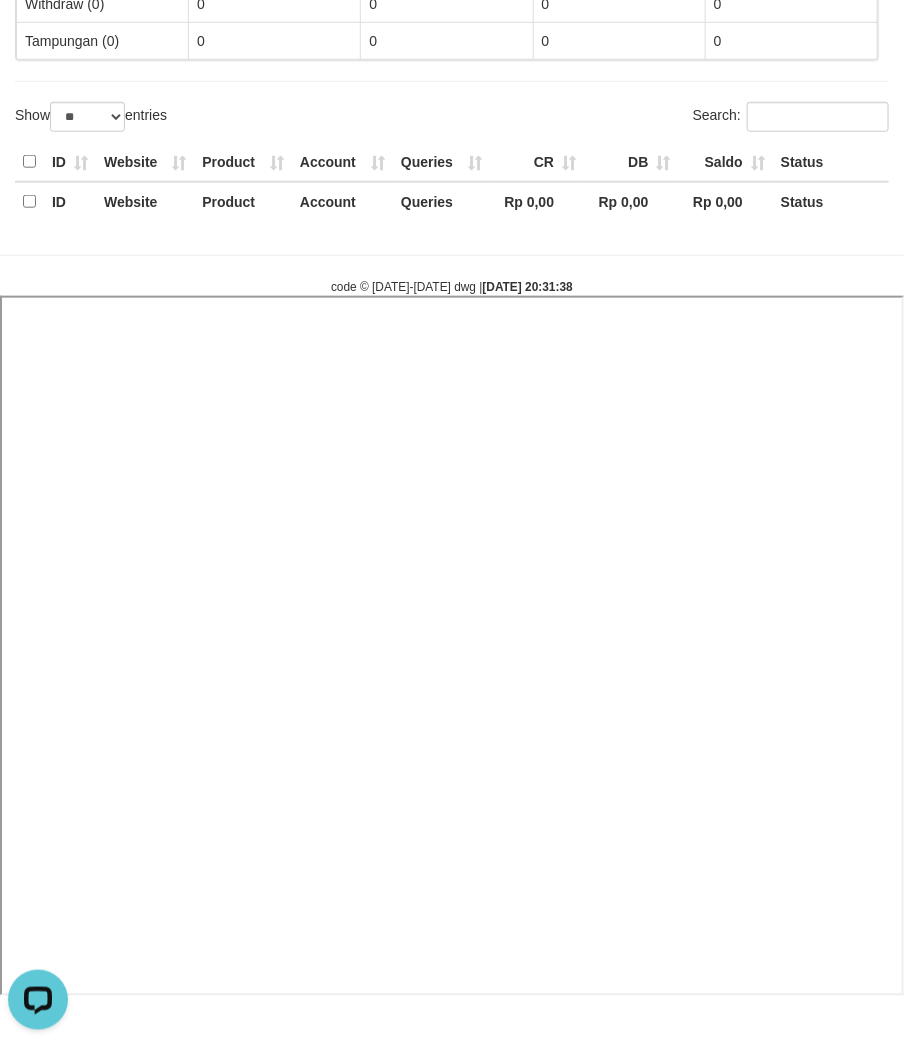 select 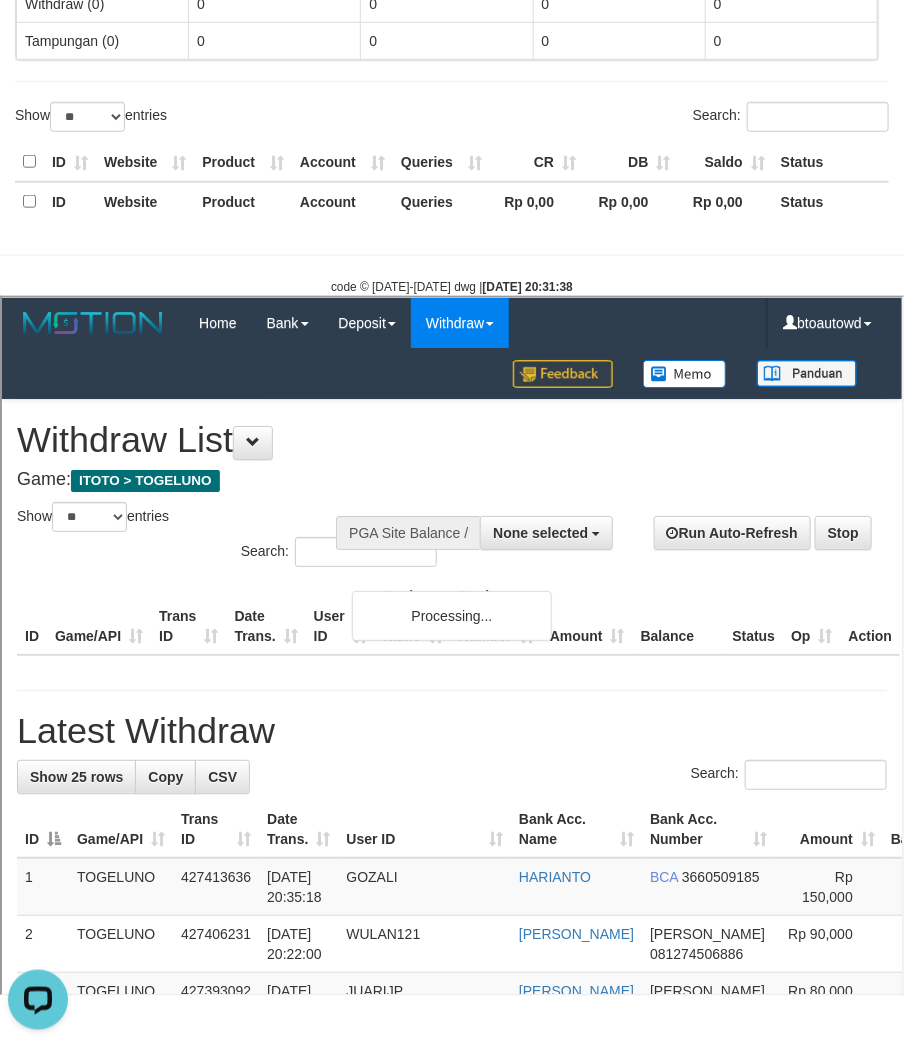 scroll, scrollTop: 0, scrollLeft: 0, axis: both 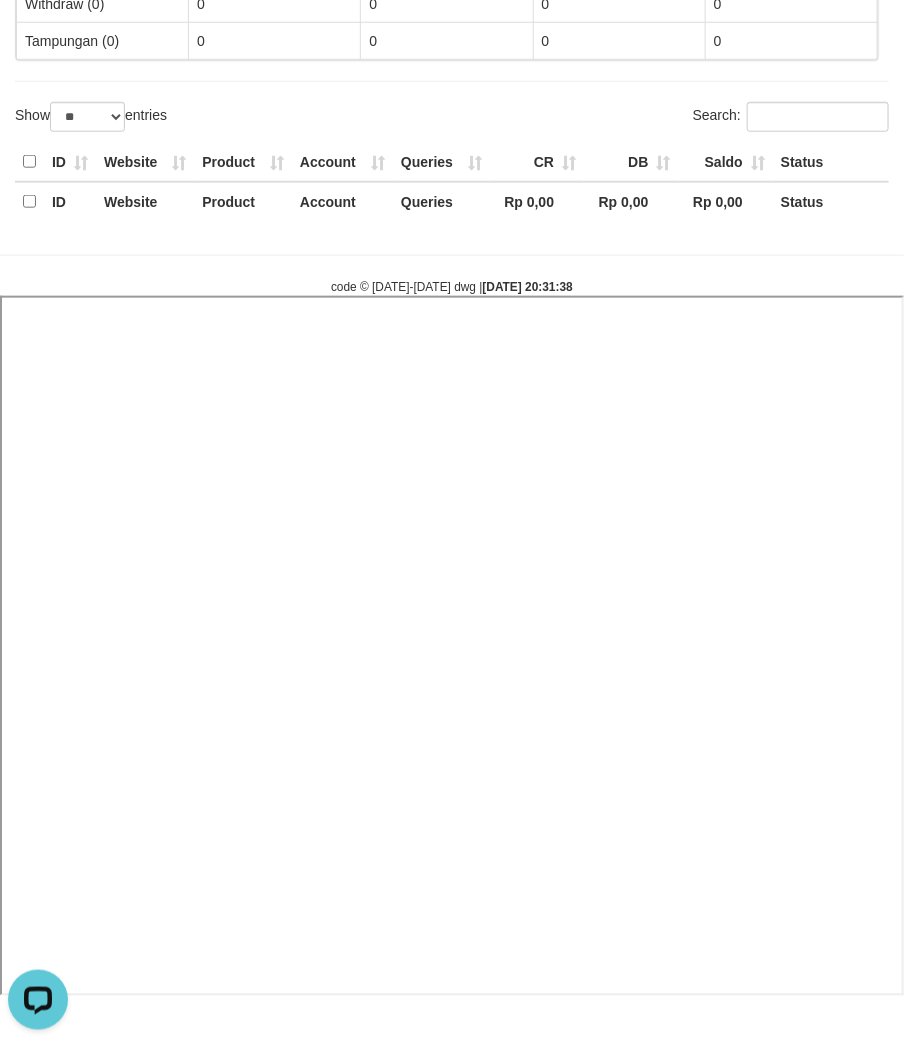 select 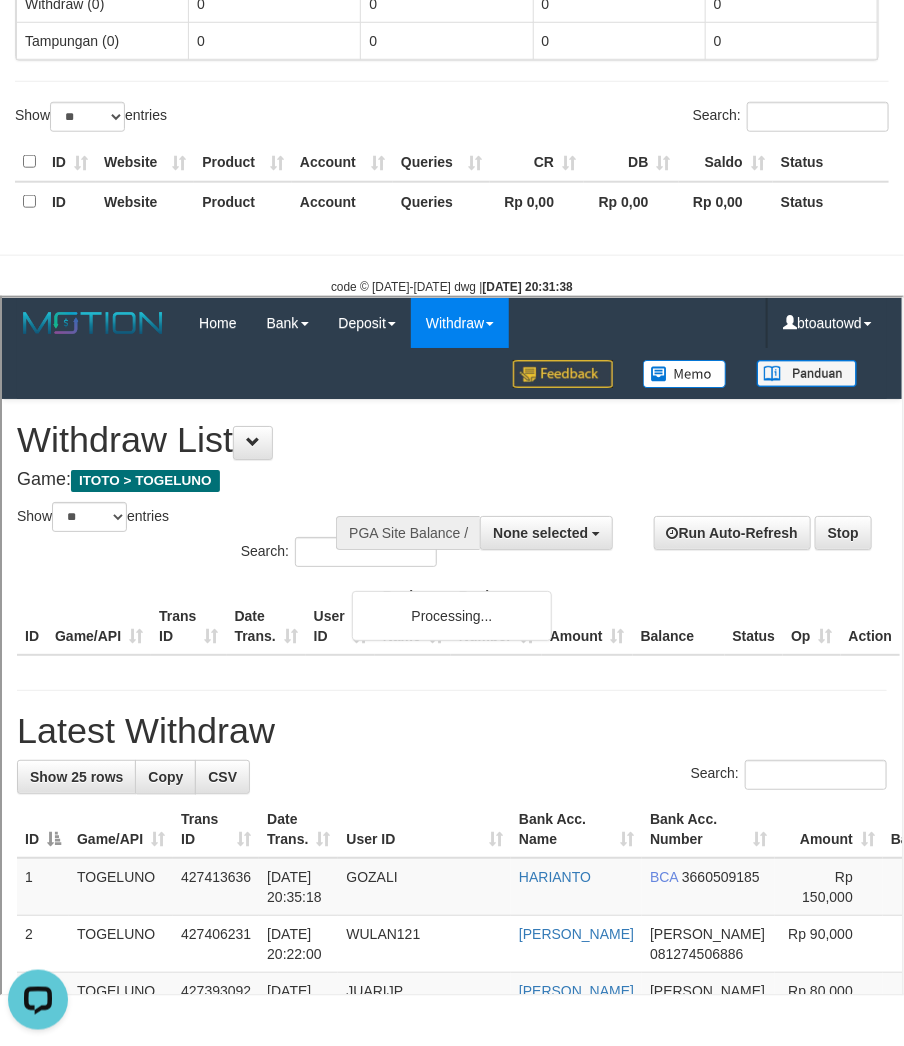 scroll, scrollTop: 0, scrollLeft: 0, axis: both 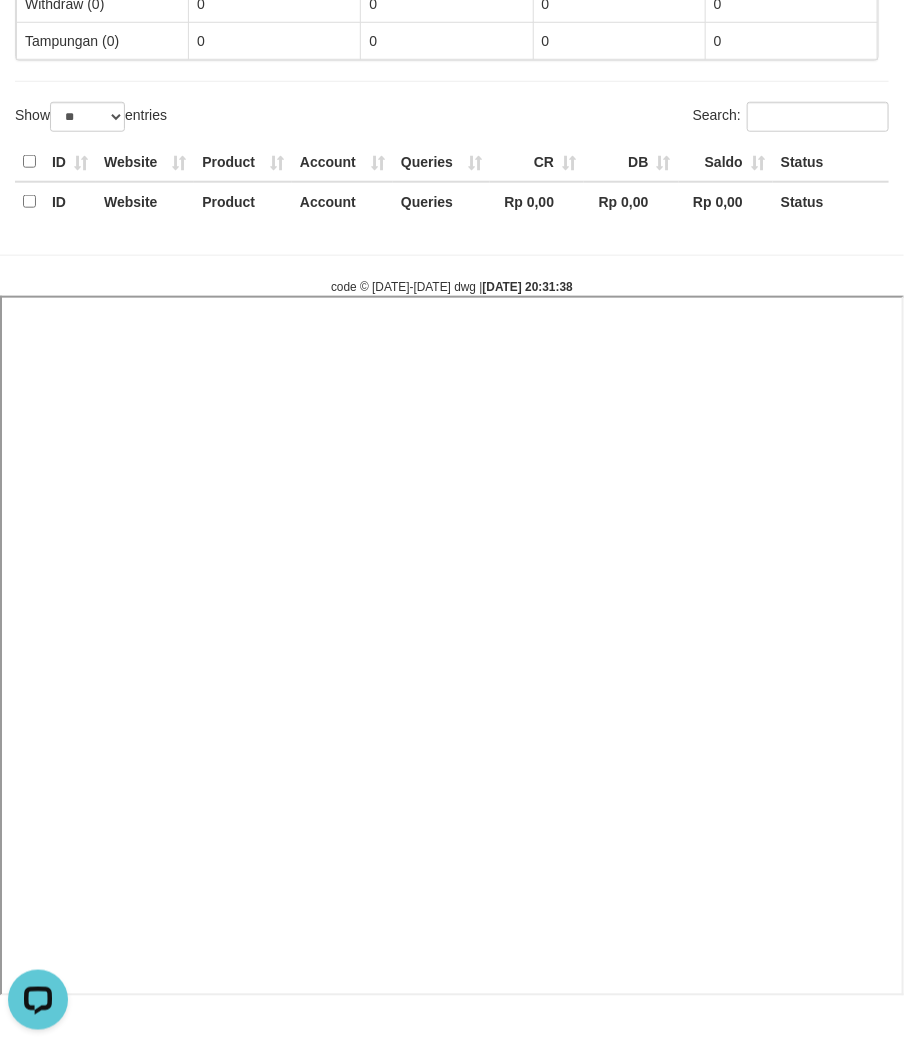 select 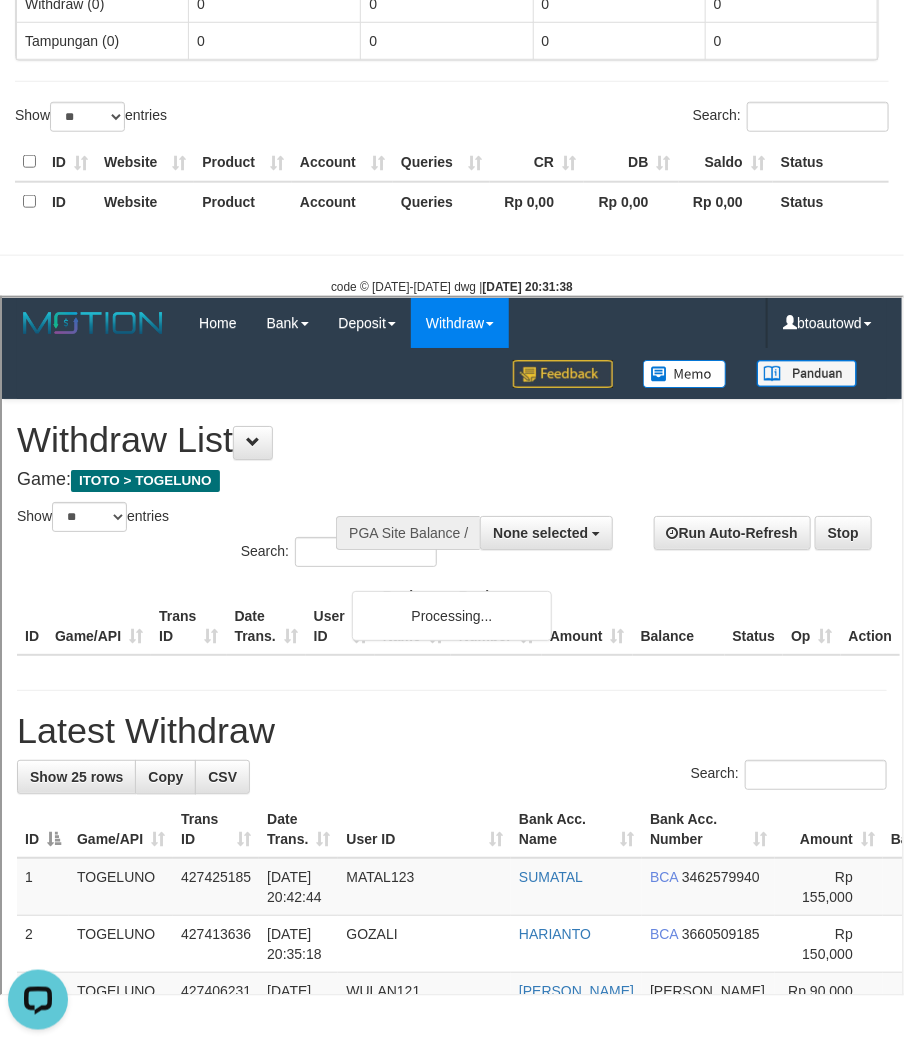 scroll, scrollTop: 0, scrollLeft: 0, axis: both 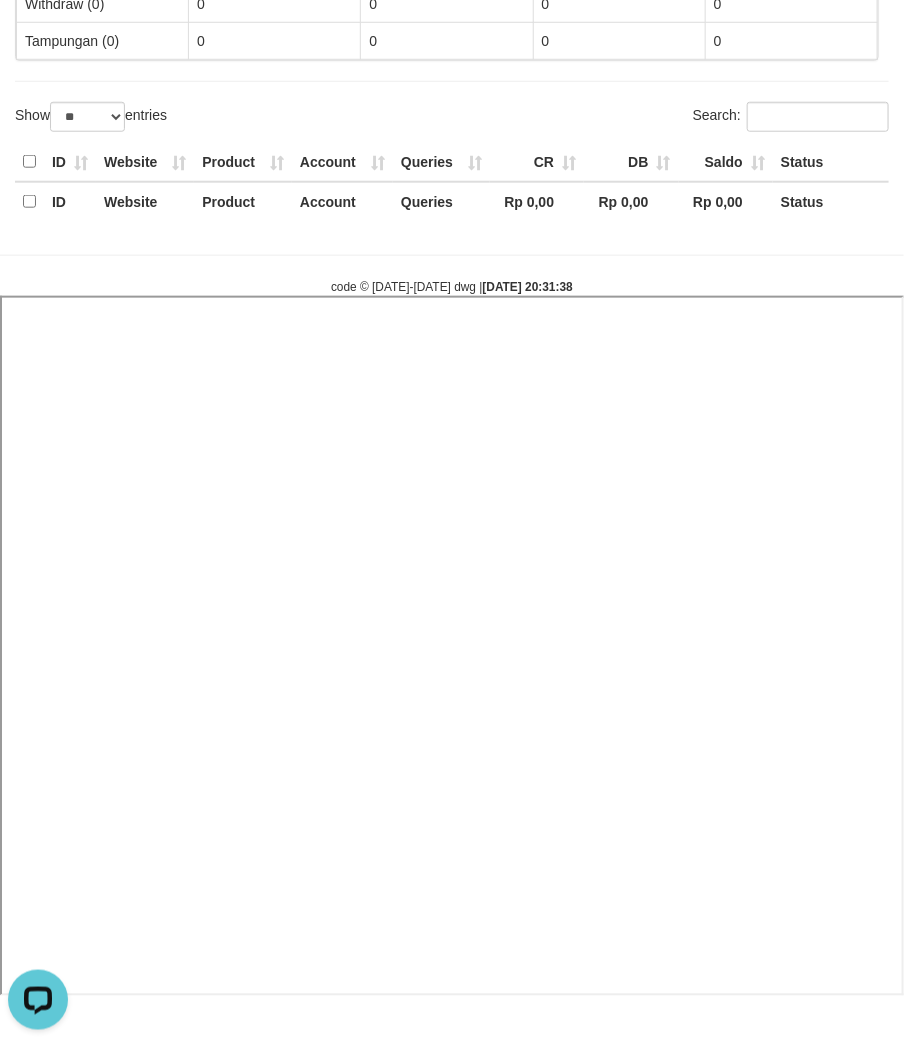 select 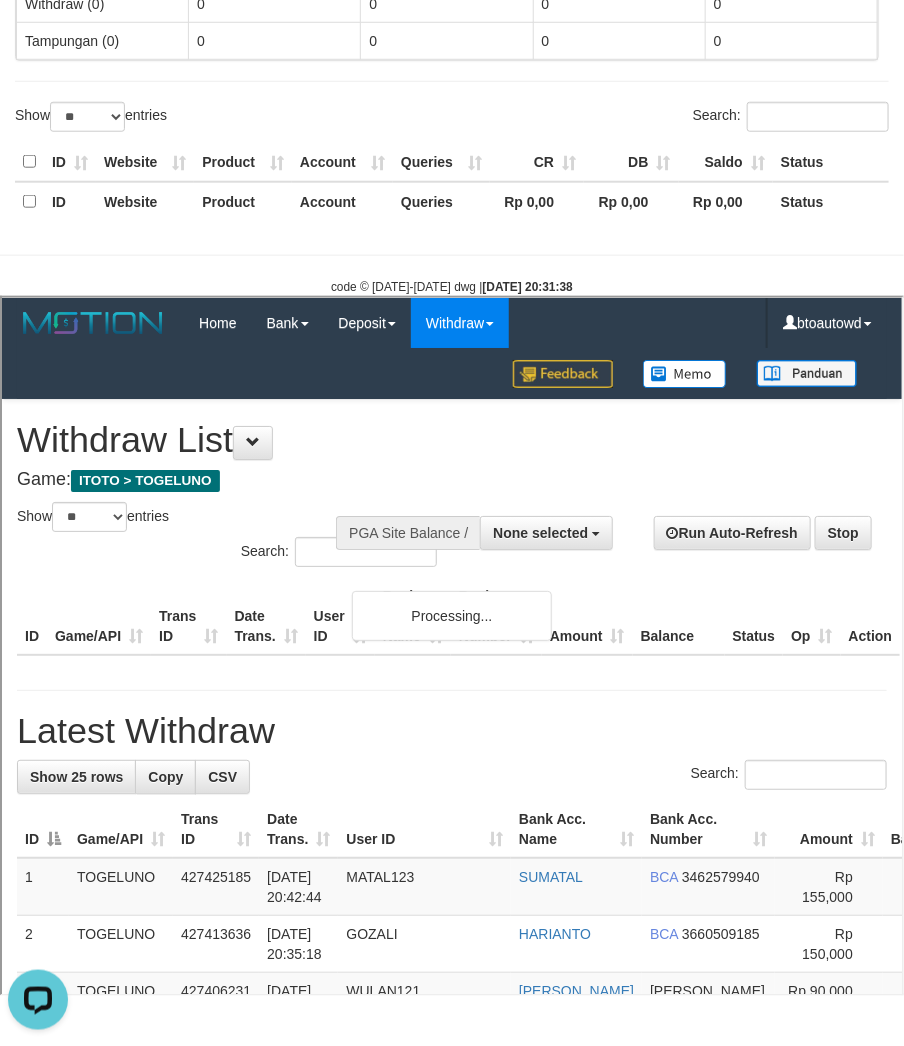 scroll, scrollTop: 0, scrollLeft: 0, axis: both 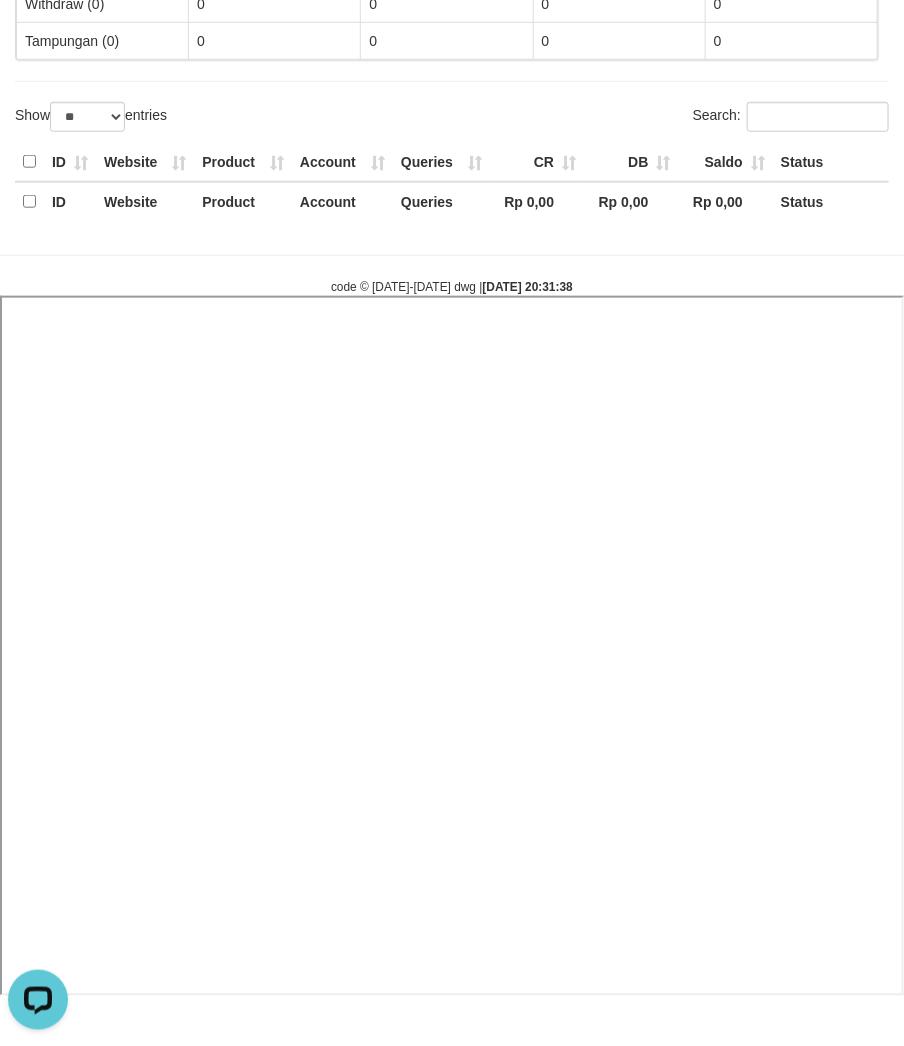 select 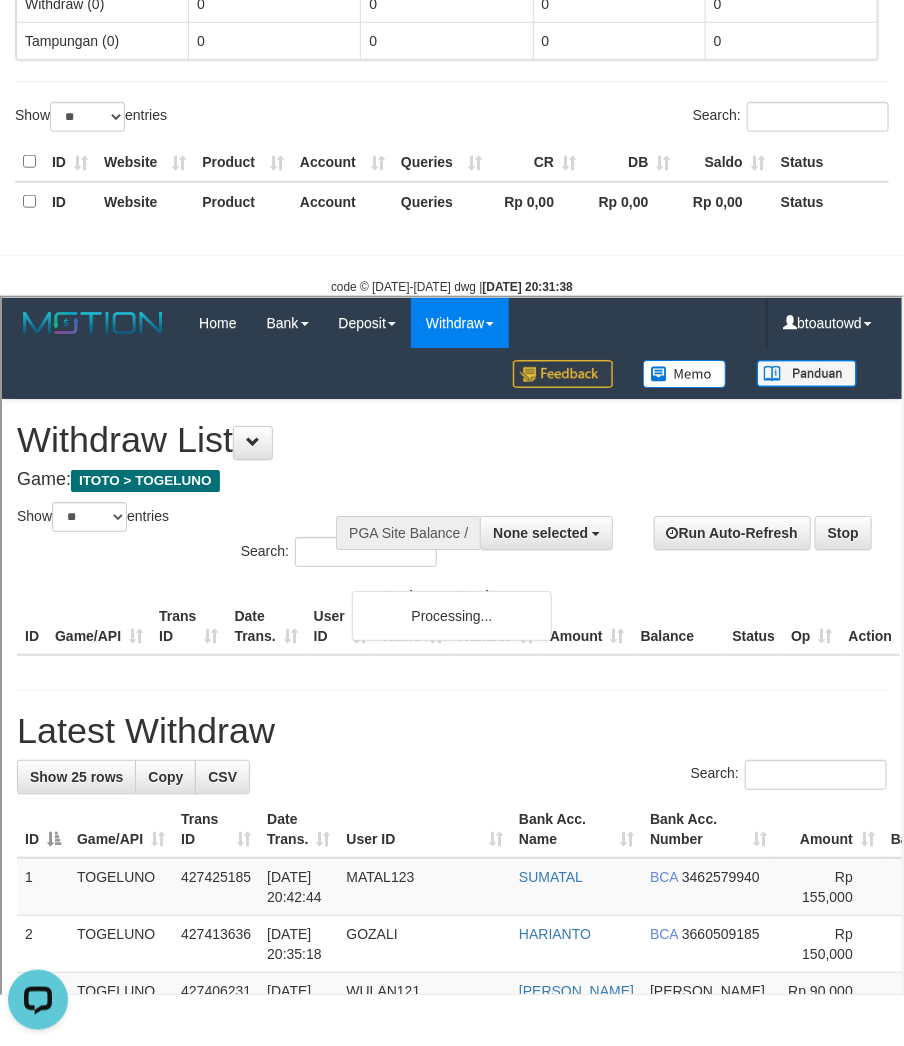 scroll, scrollTop: 0, scrollLeft: 0, axis: both 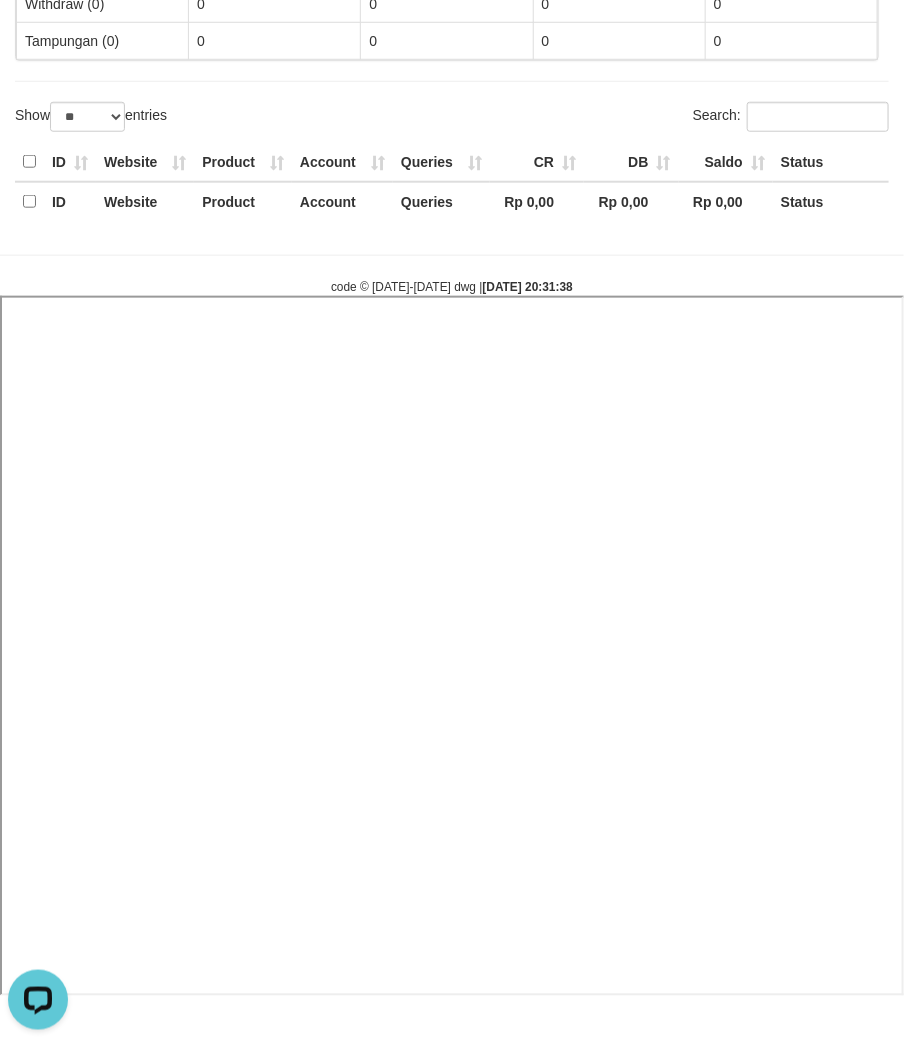 select 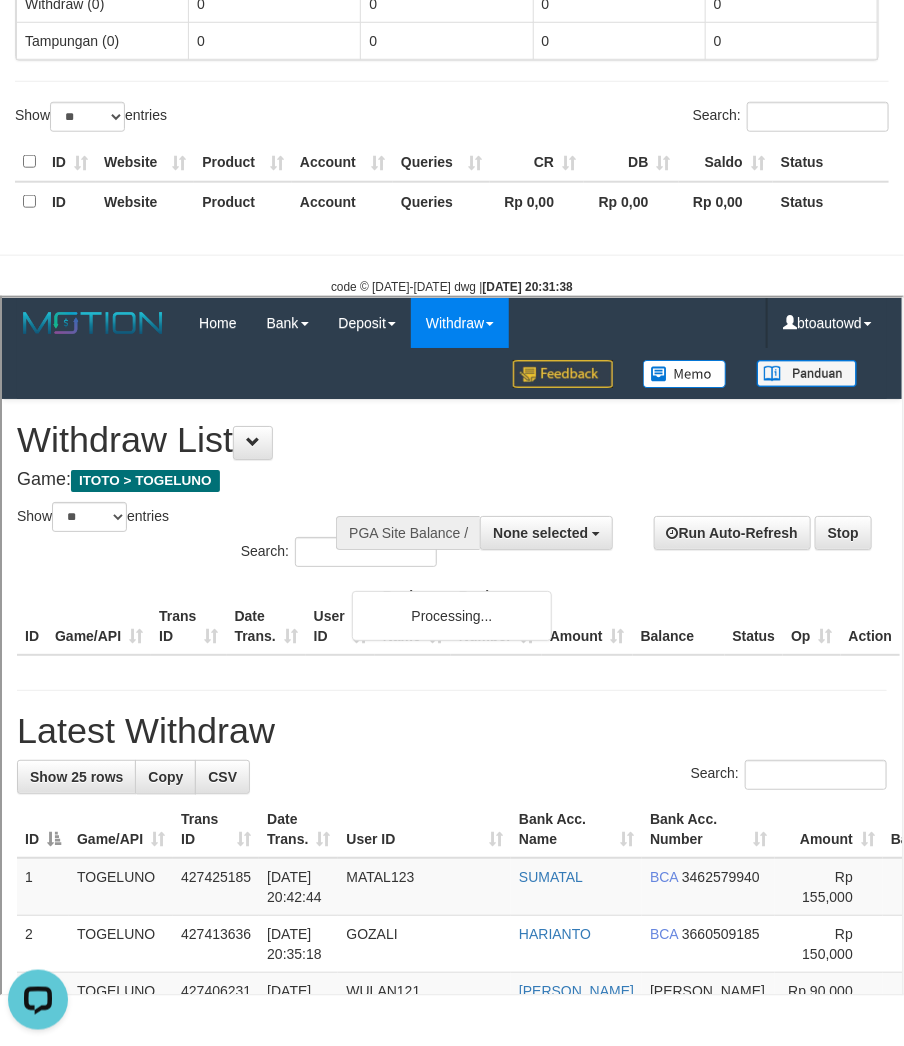 scroll, scrollTop: 0, scrollLeft: 0, axis: both 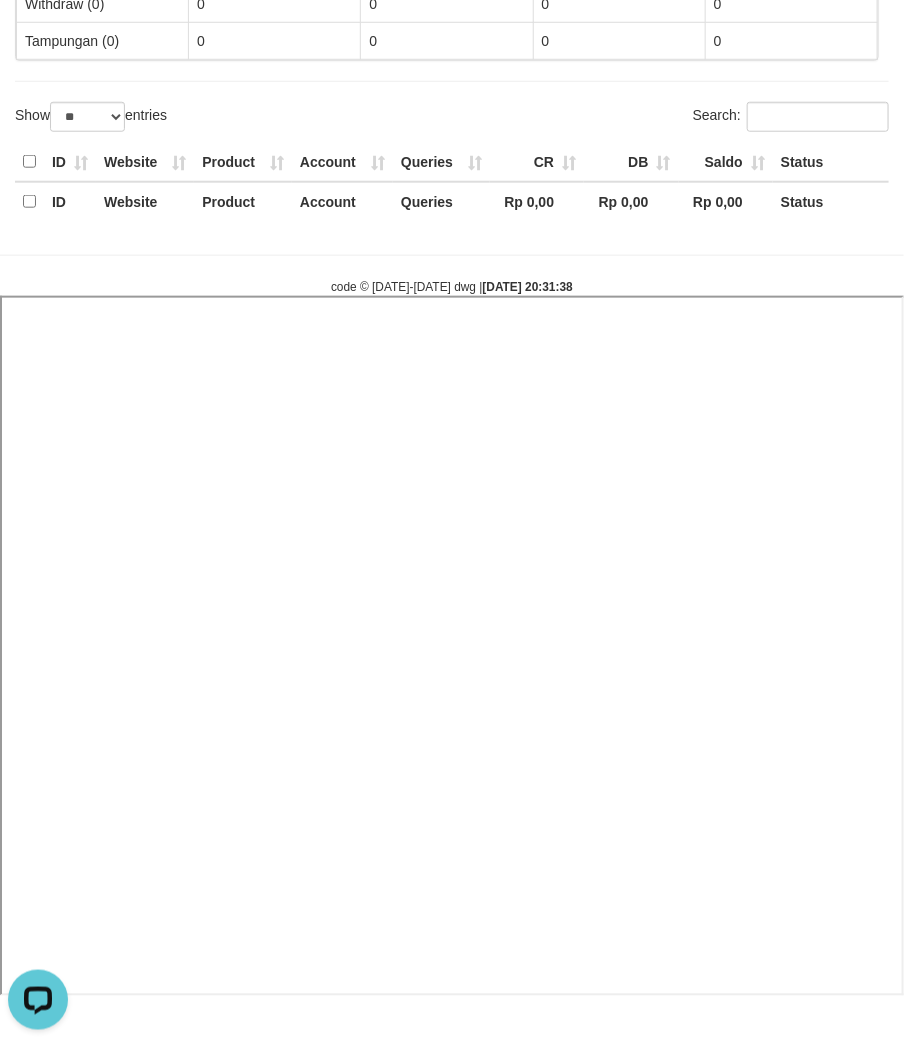 select 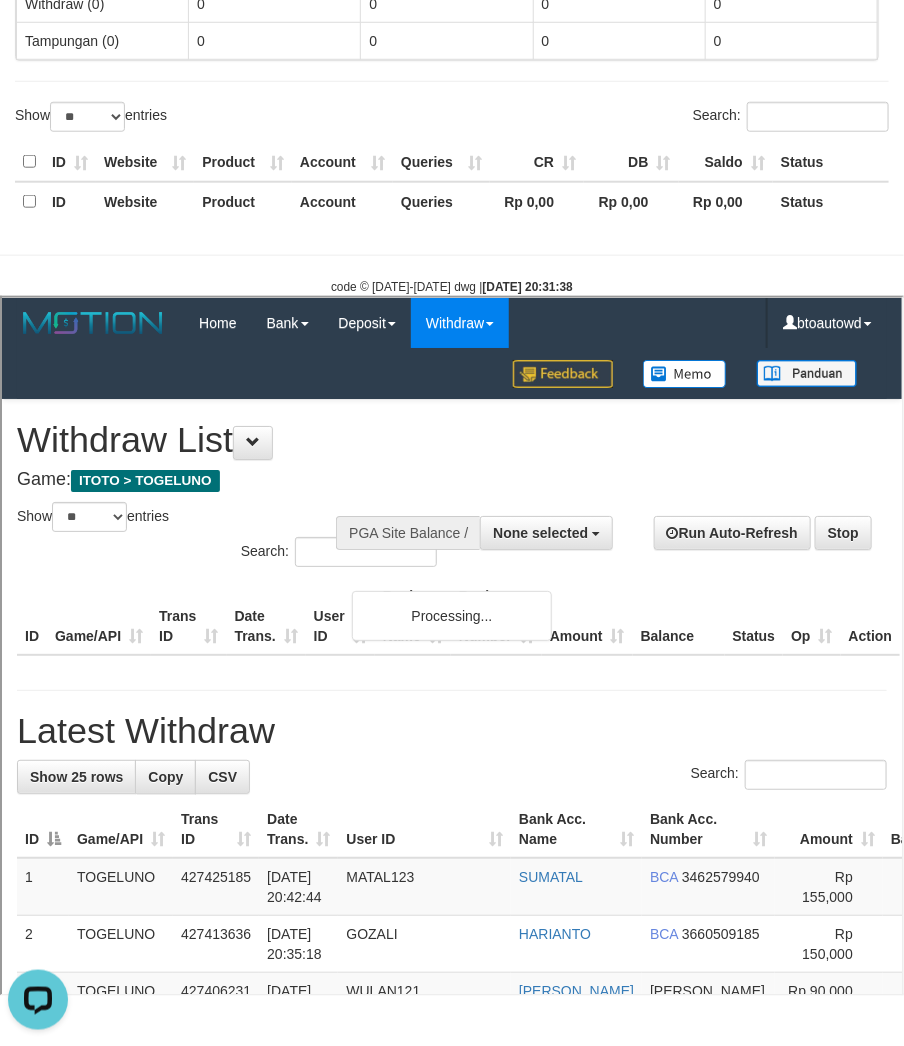 scroll, scrollTop: 0, scrollLeft: 0, axis: both 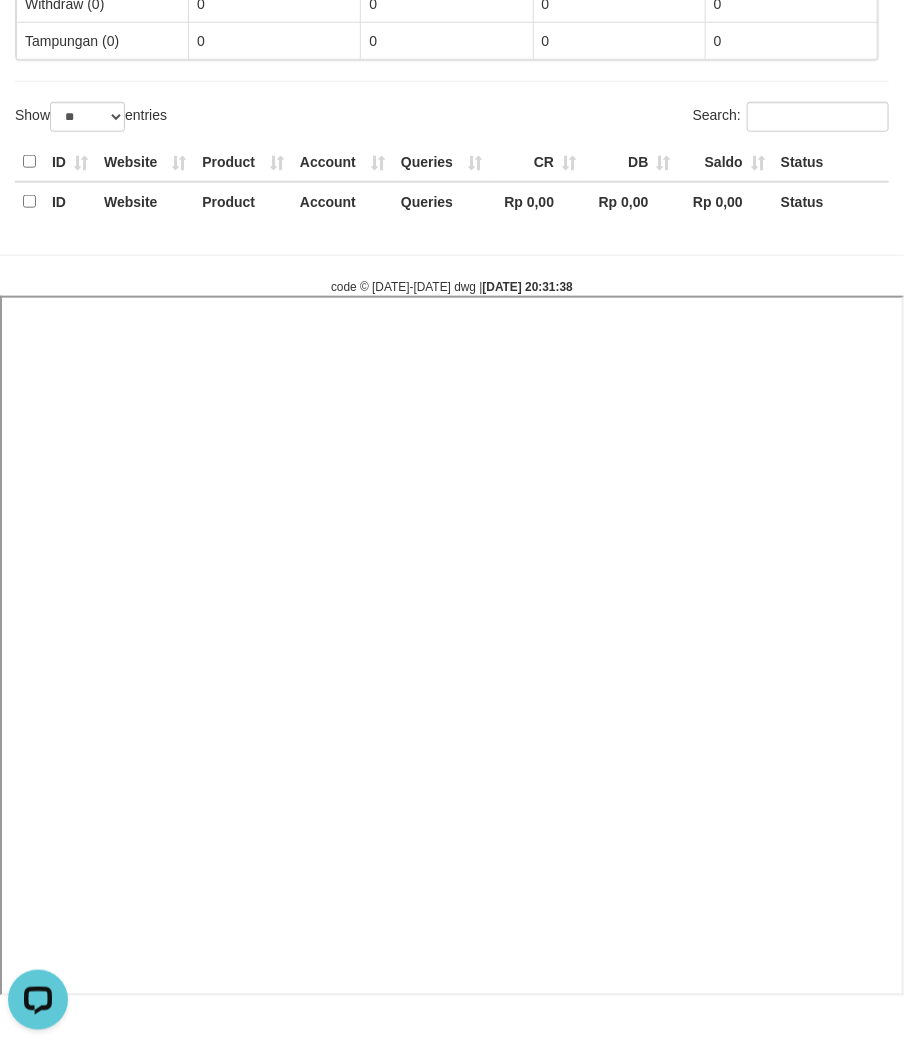 select 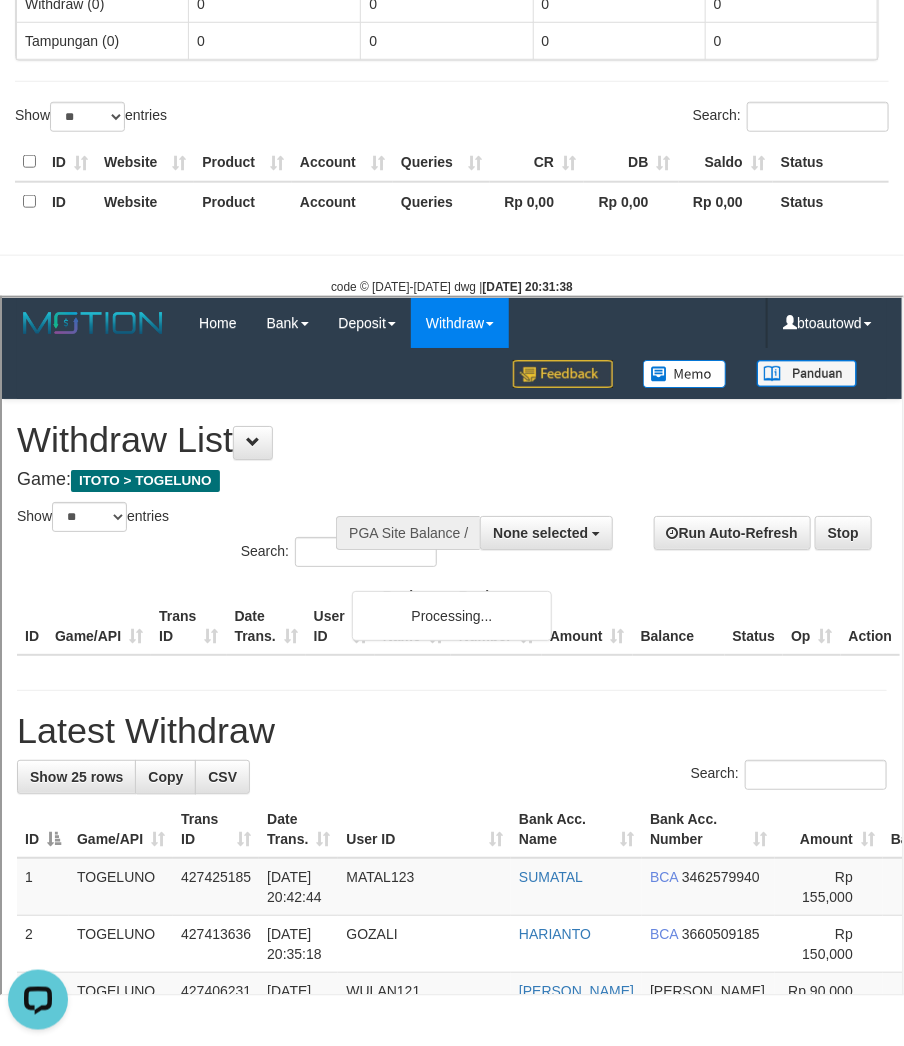 scroll, scrollTop: 0, scrollLeft: 0, axis: both 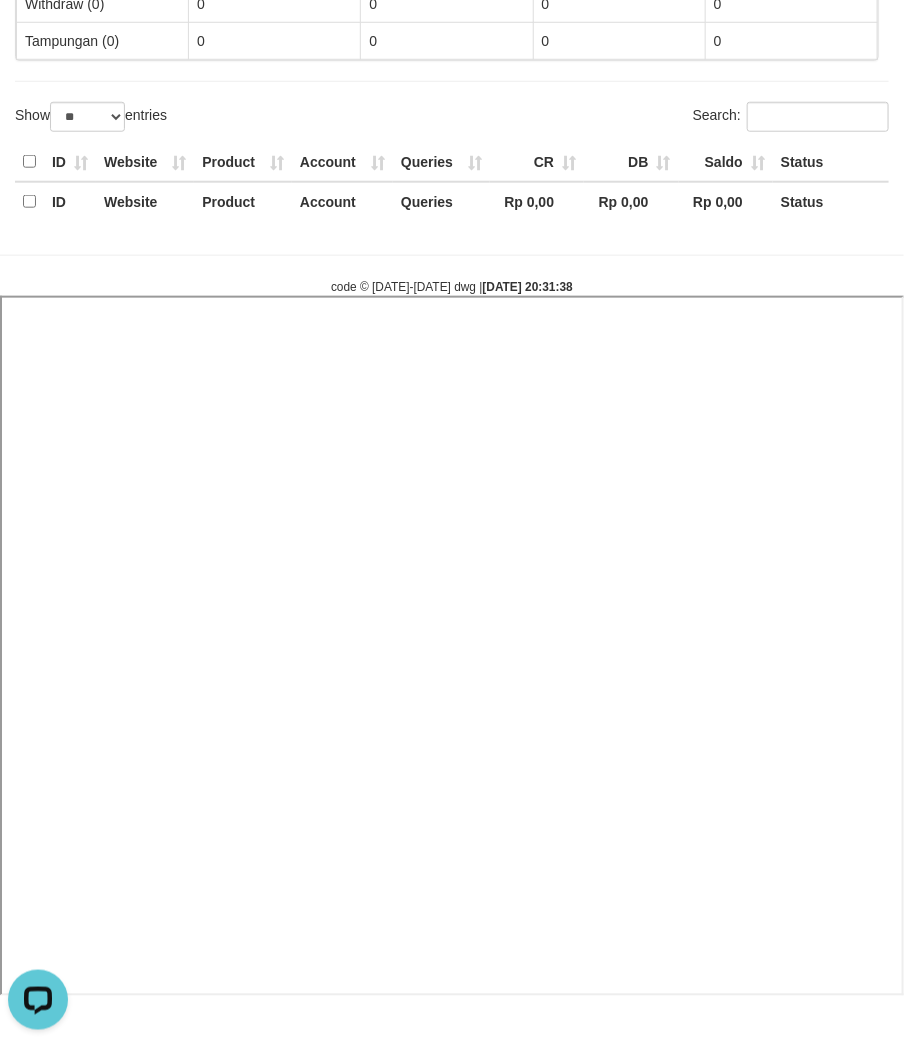 select 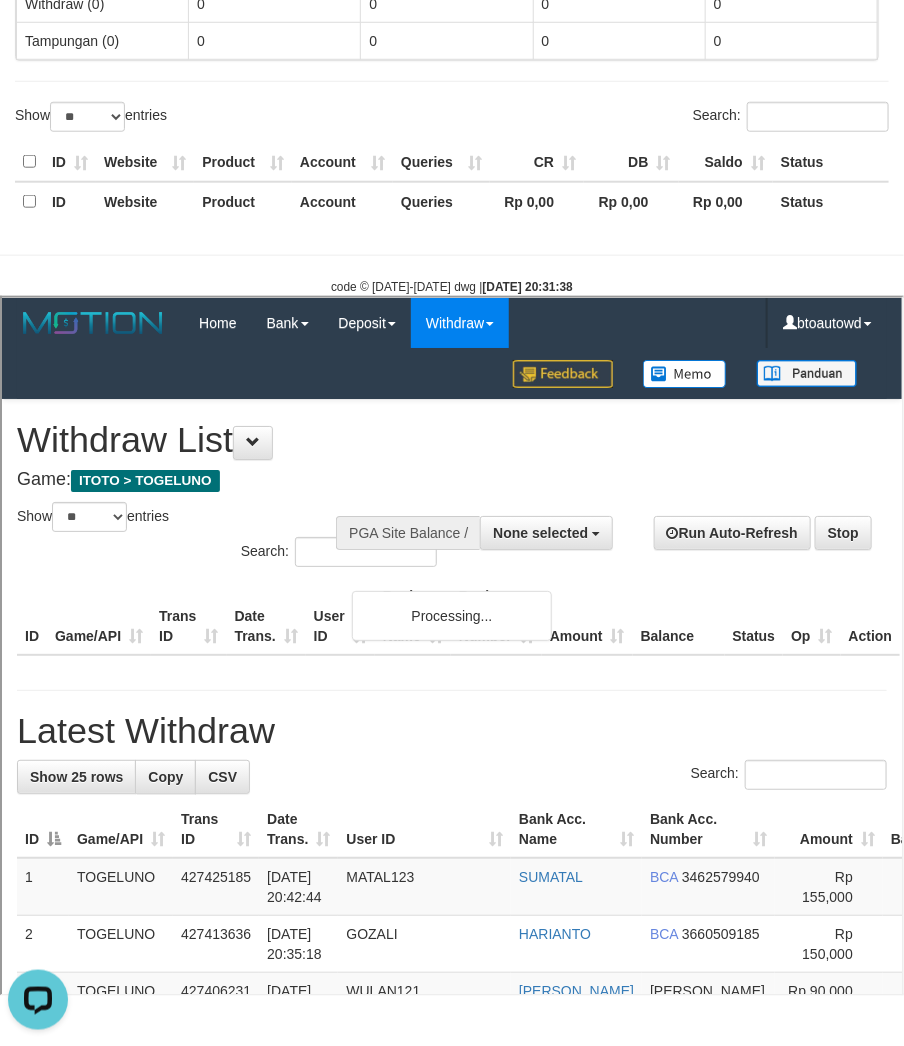 scroll, scrollTop: 0, scrollLeft: 0, axis: both 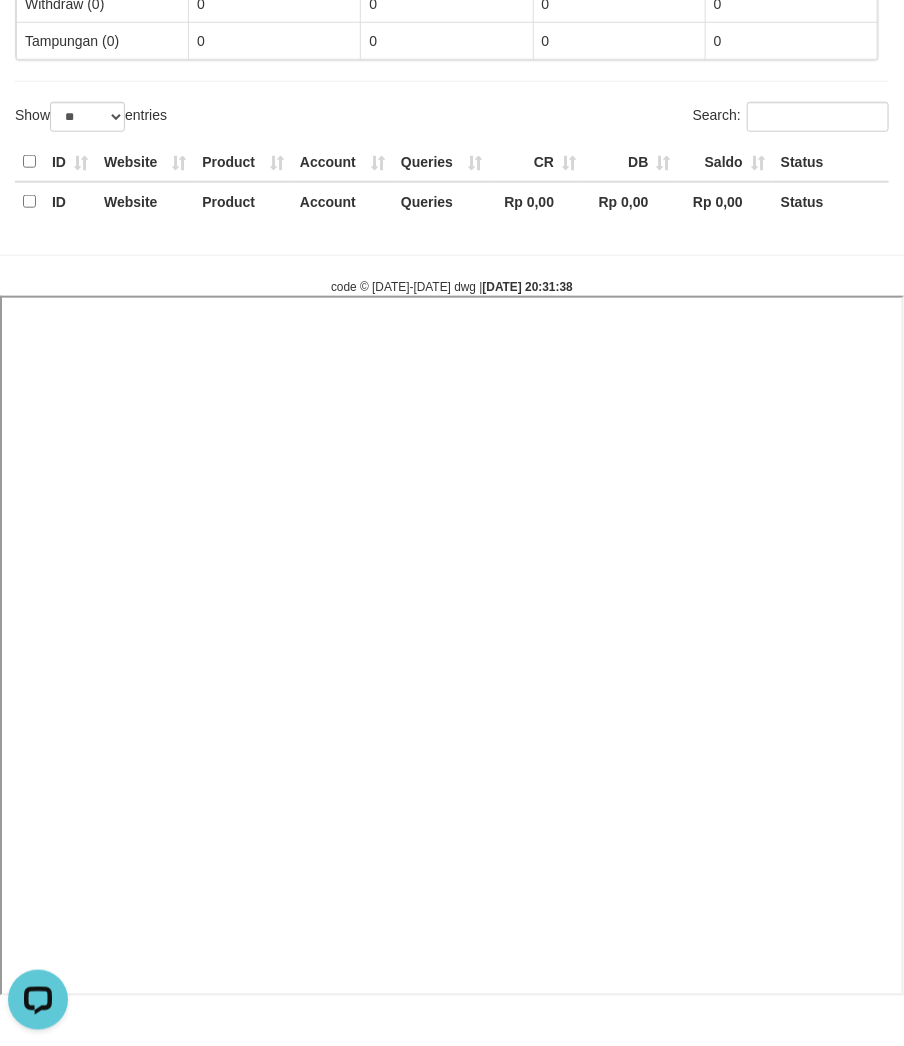 select 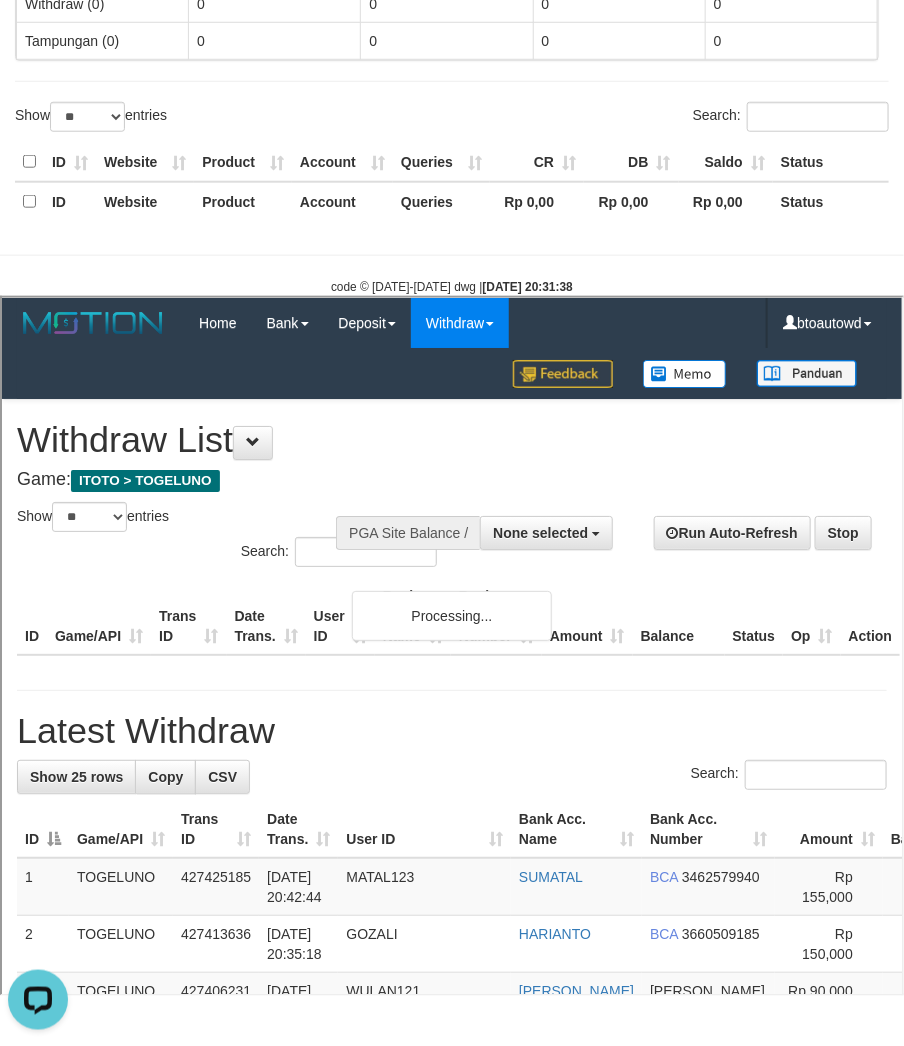 scroll, scrollTop: 0, scrollLeft: 0, axis: both 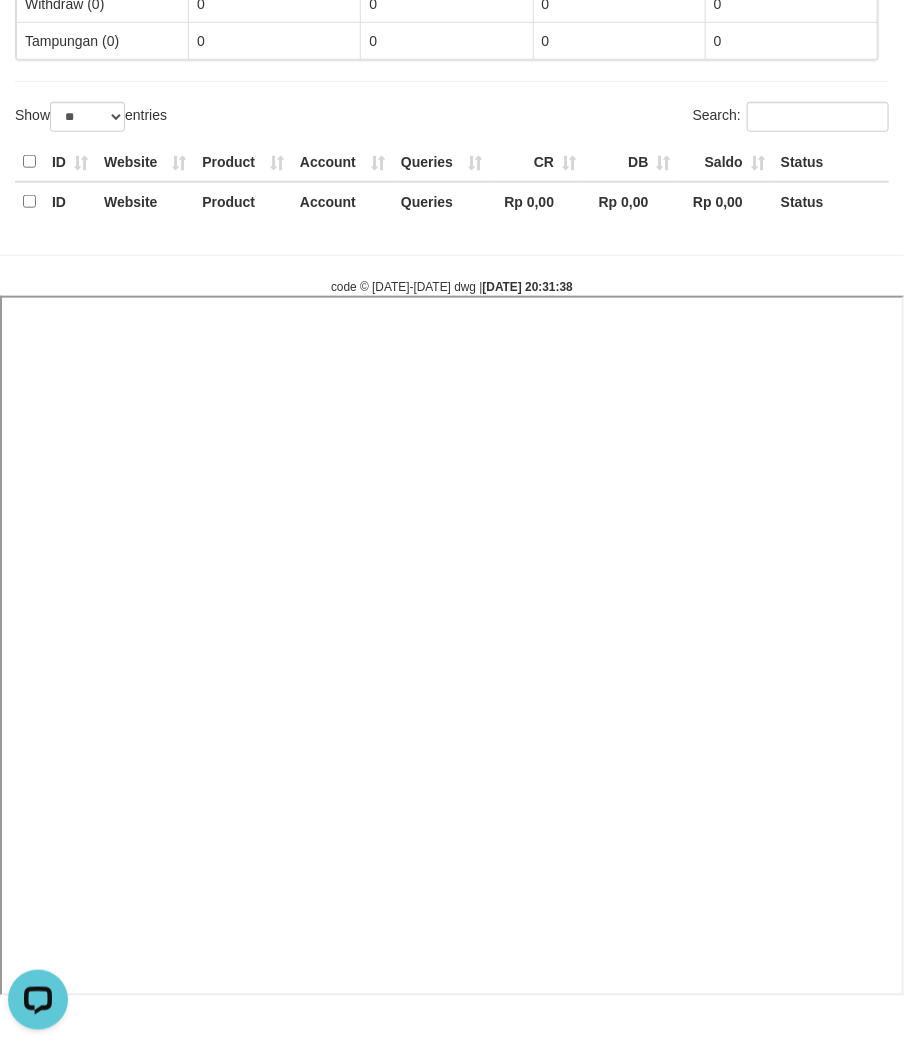 select 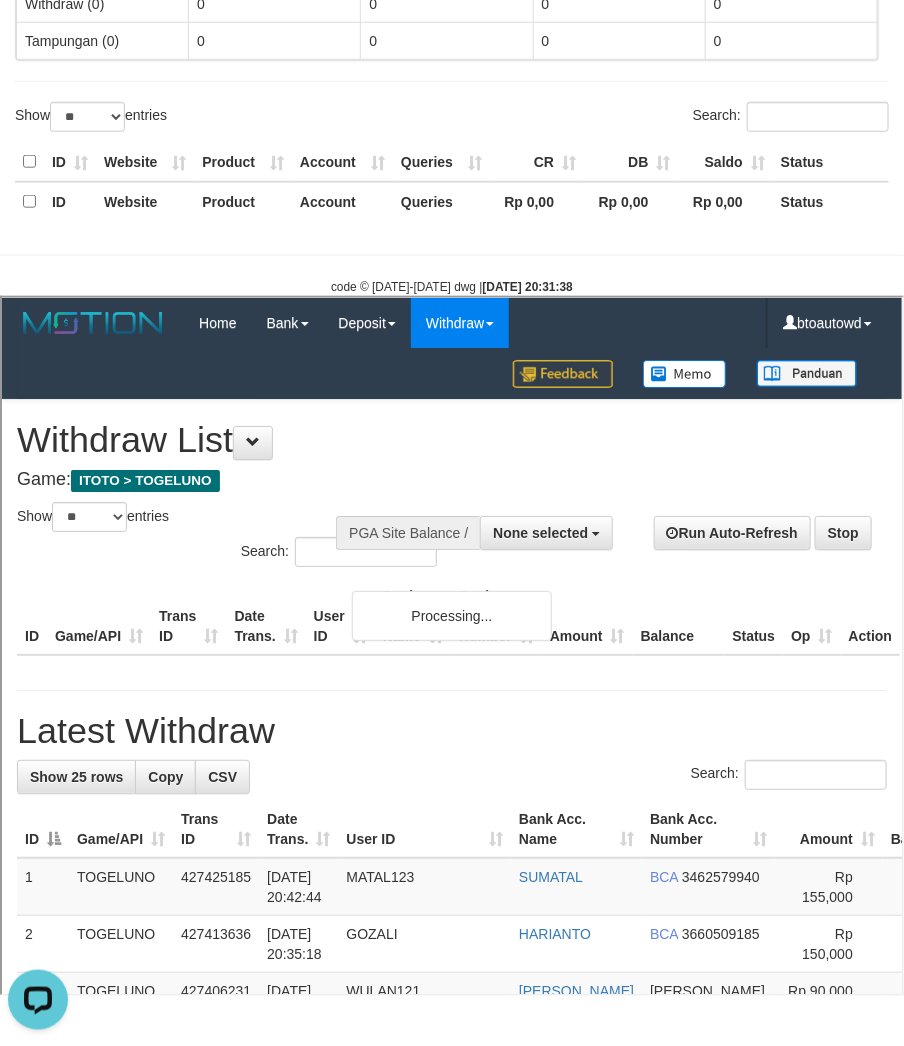scroll, scrollTop: 0, scrollLeft: 0, axis: both 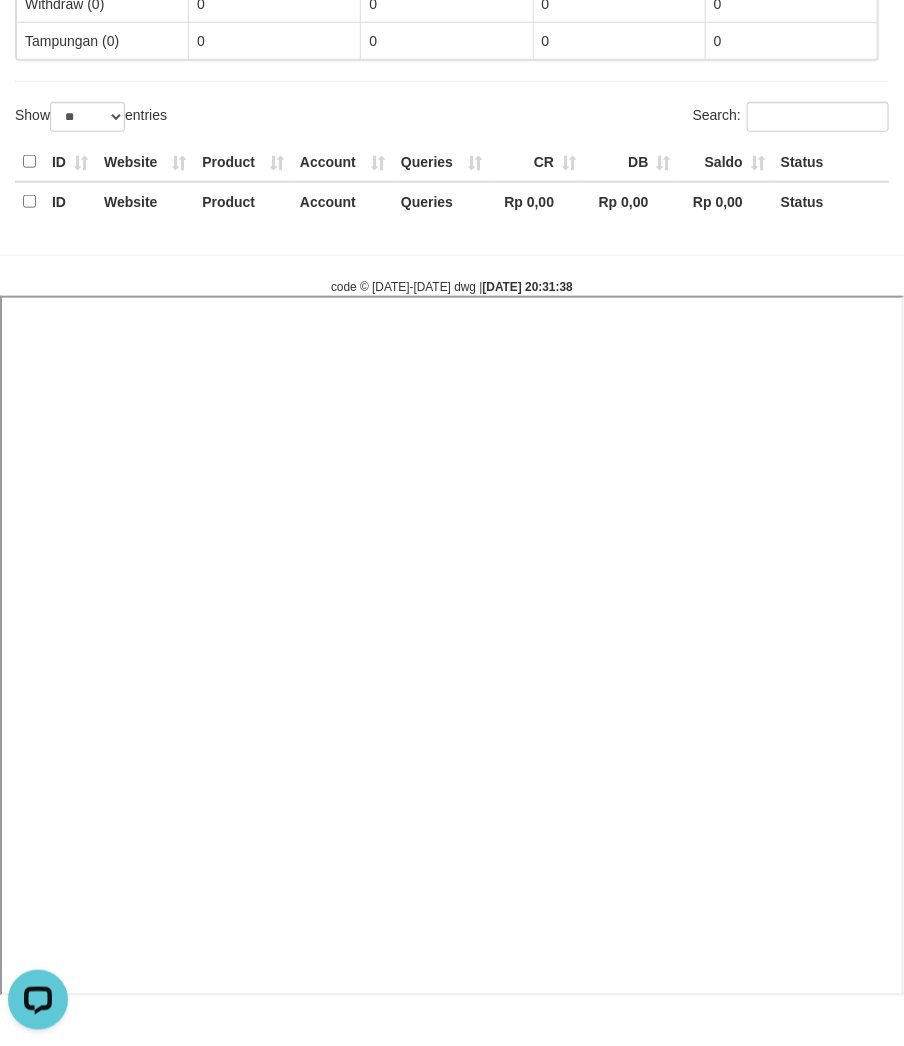 select 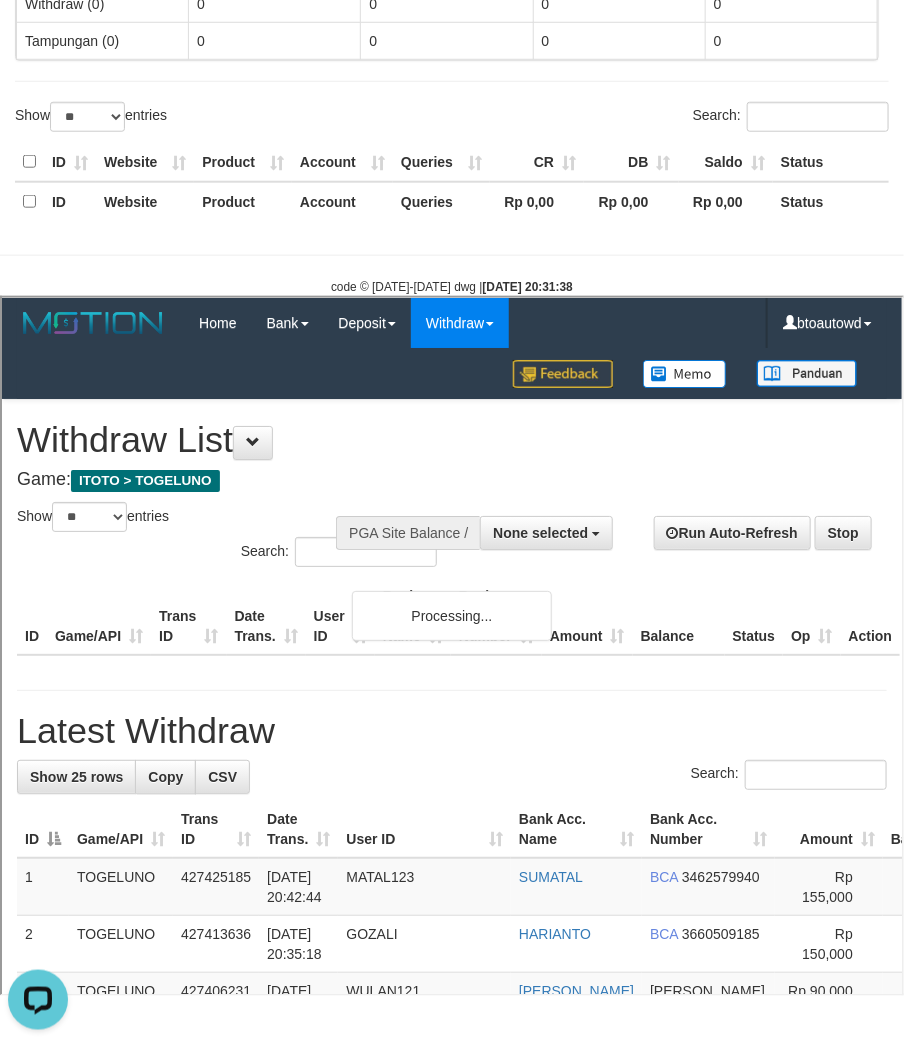 scroll, scrollTop: 0, scrollLeft: 0, axis: both 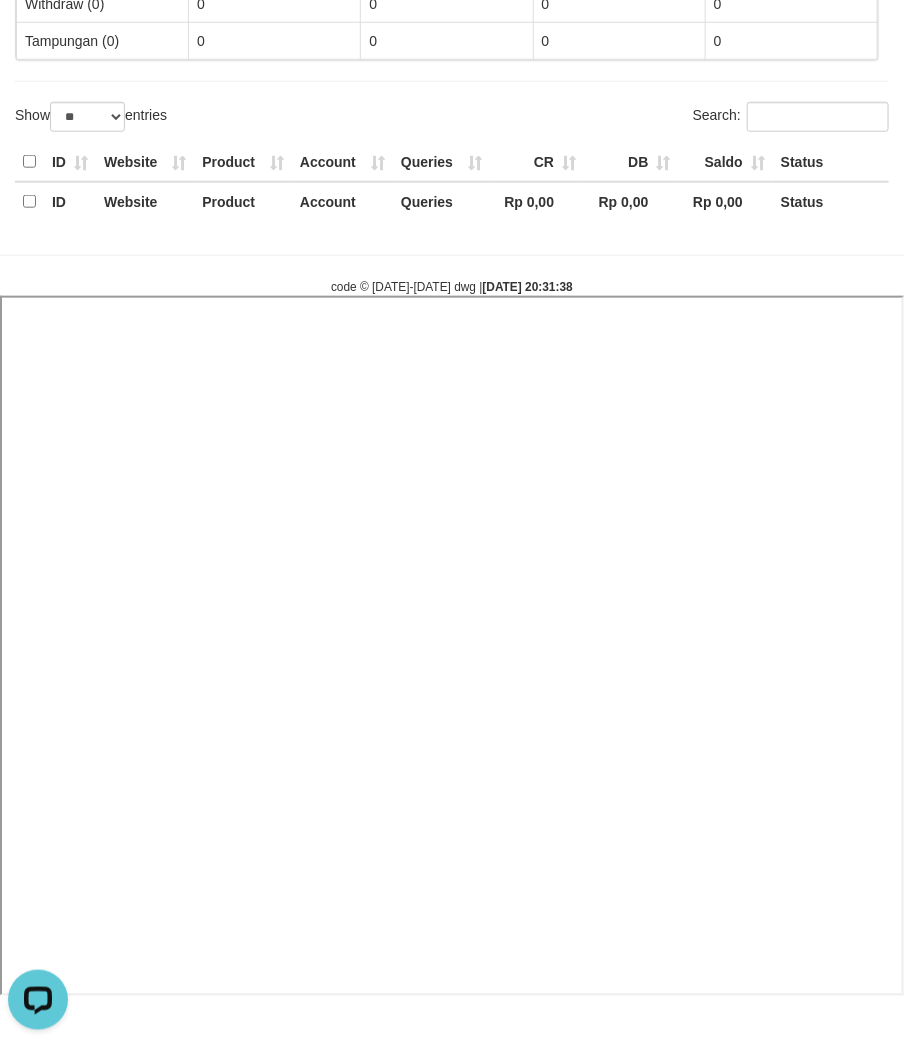 select 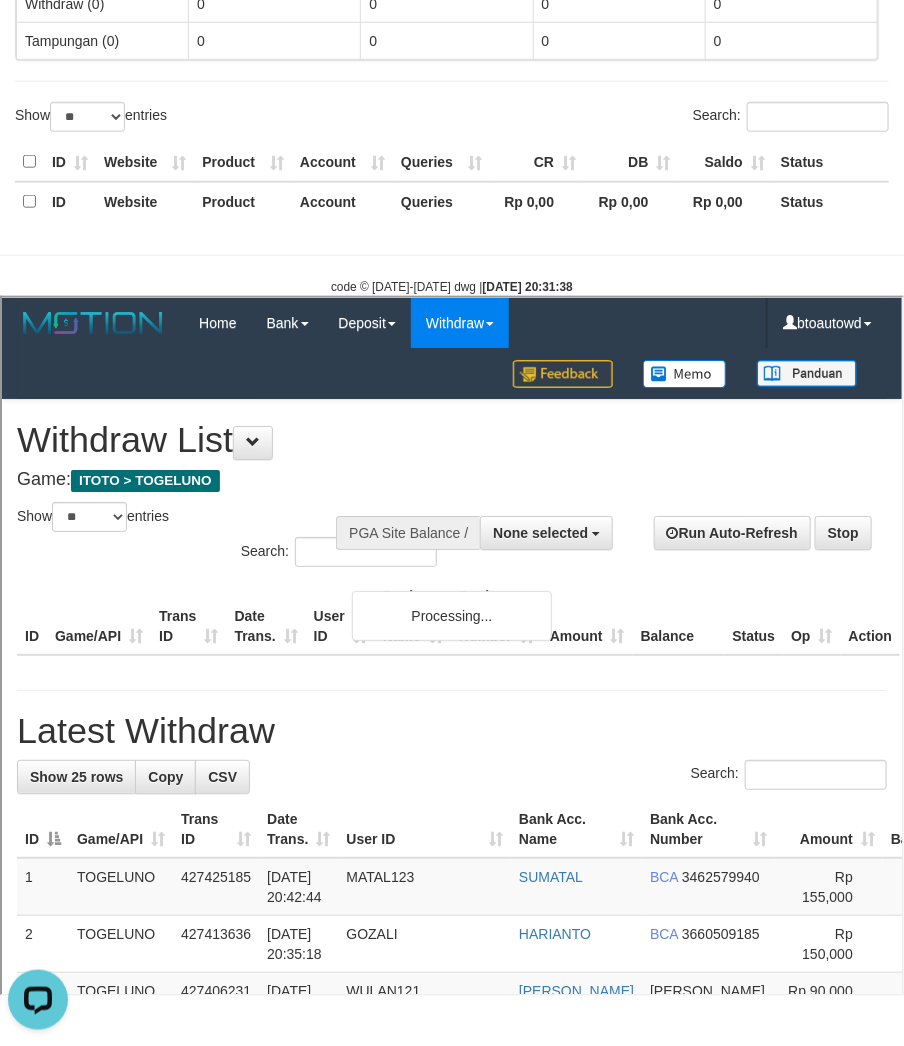 scroll, scrollTop: 0, scrollLeft: 0, axis: both 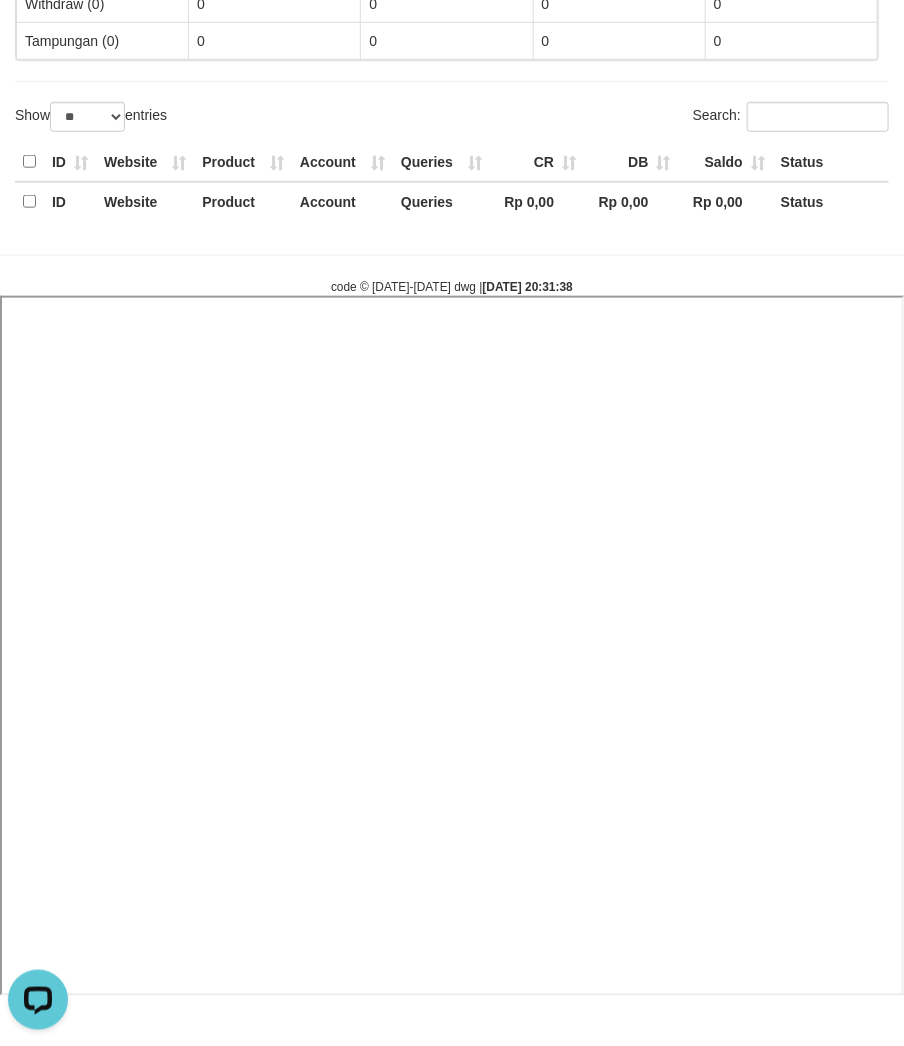 select 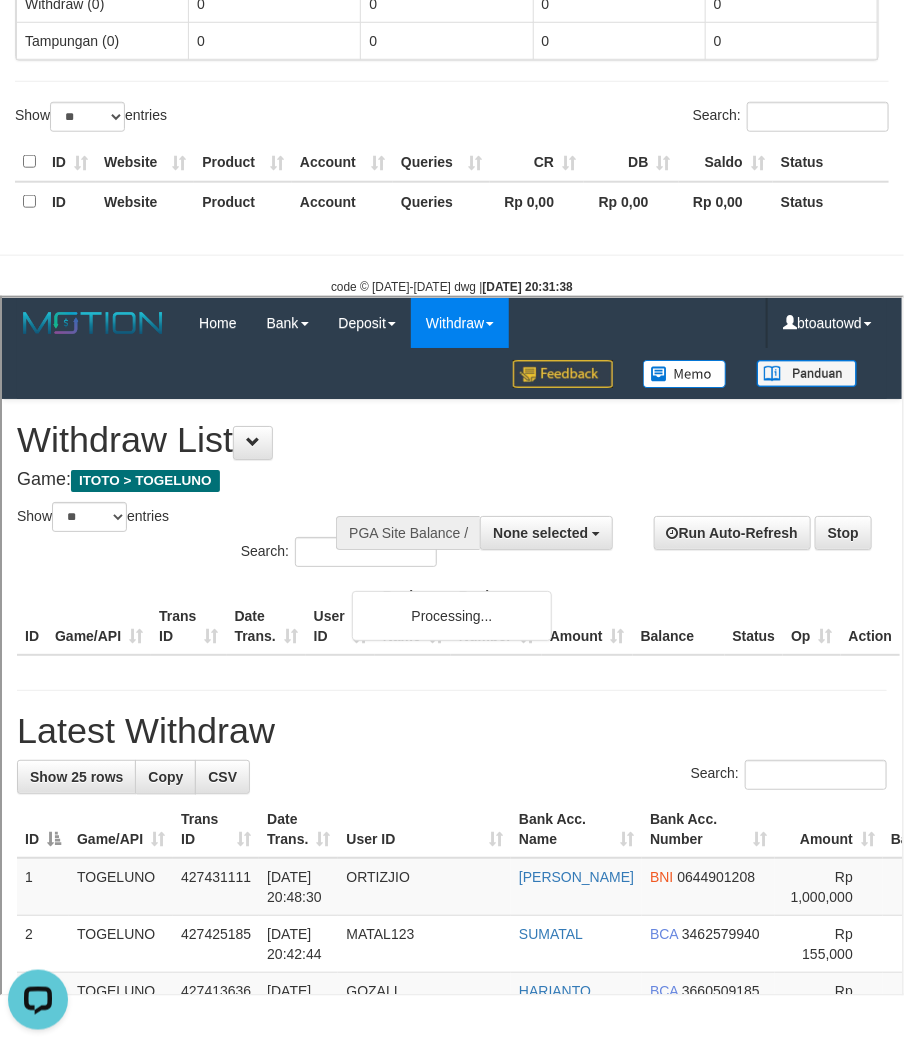 scroll, scrollTop: 0, scrollLeft: 0, axis: both 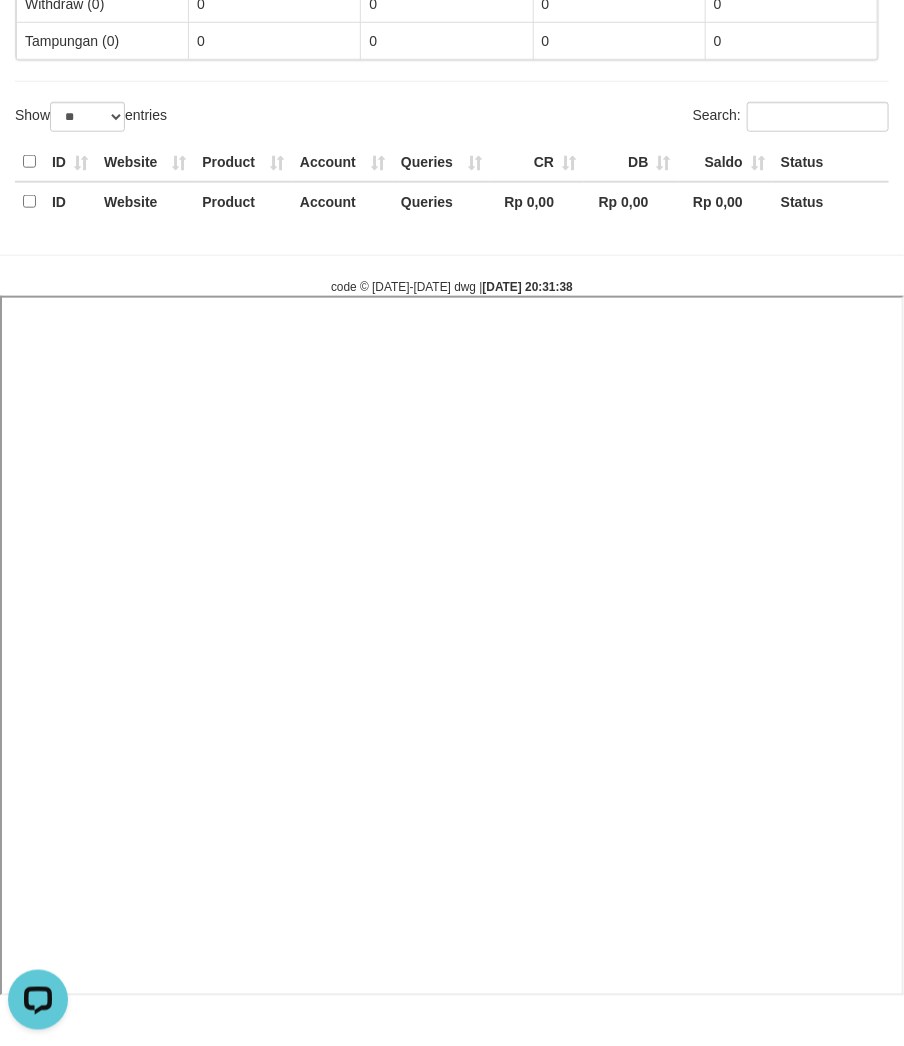 select 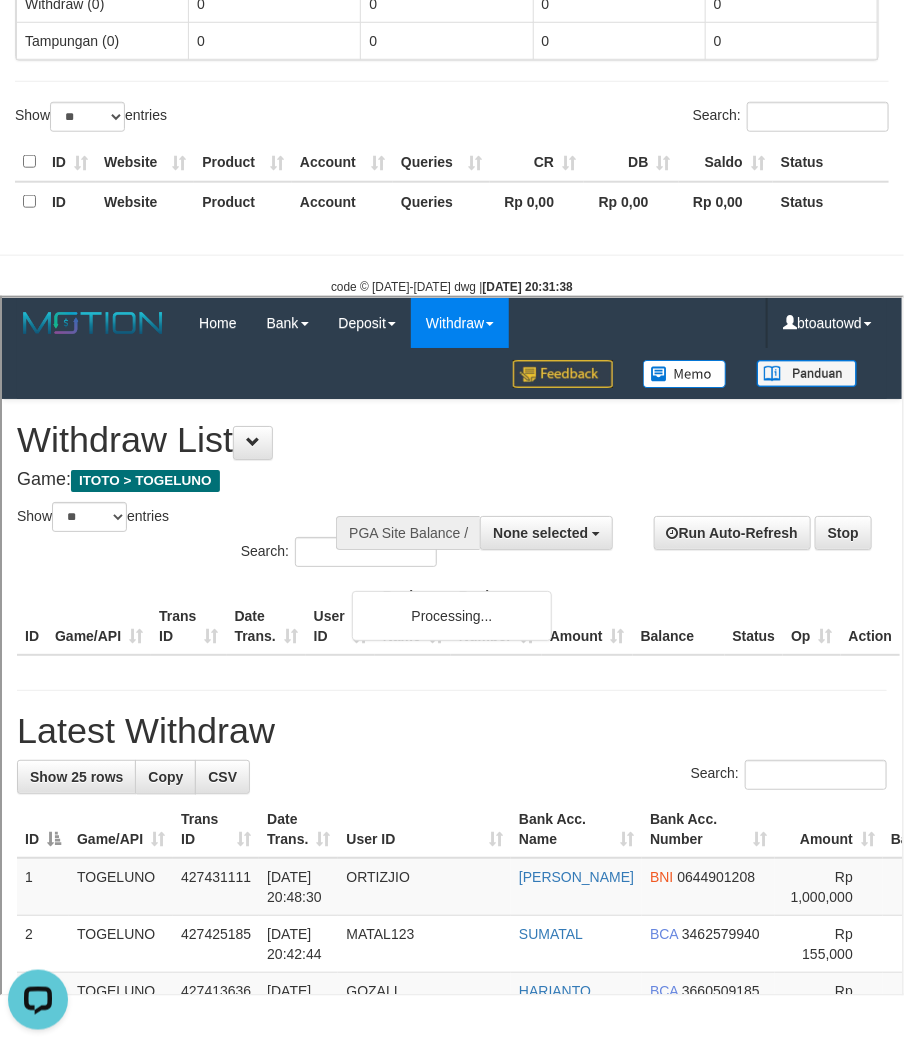 scroll, scrollTop: 0, scrollLeft: 0, axis: both 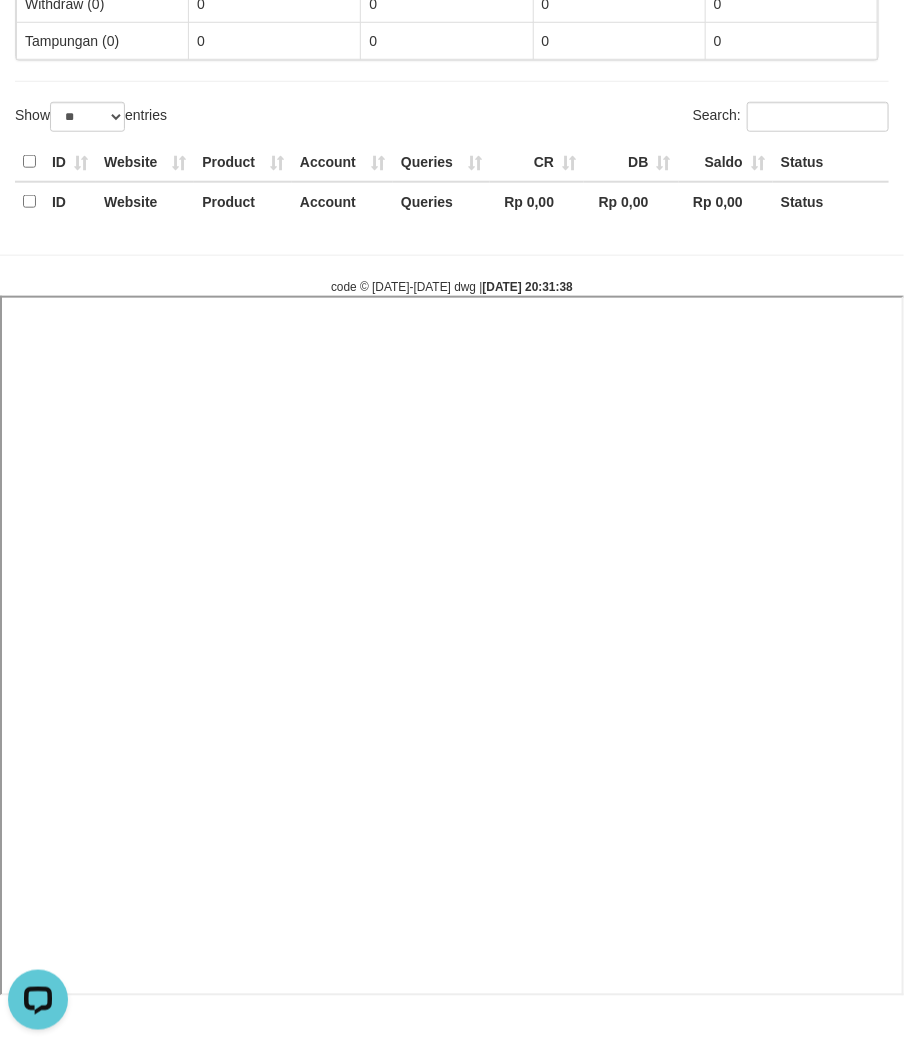 select 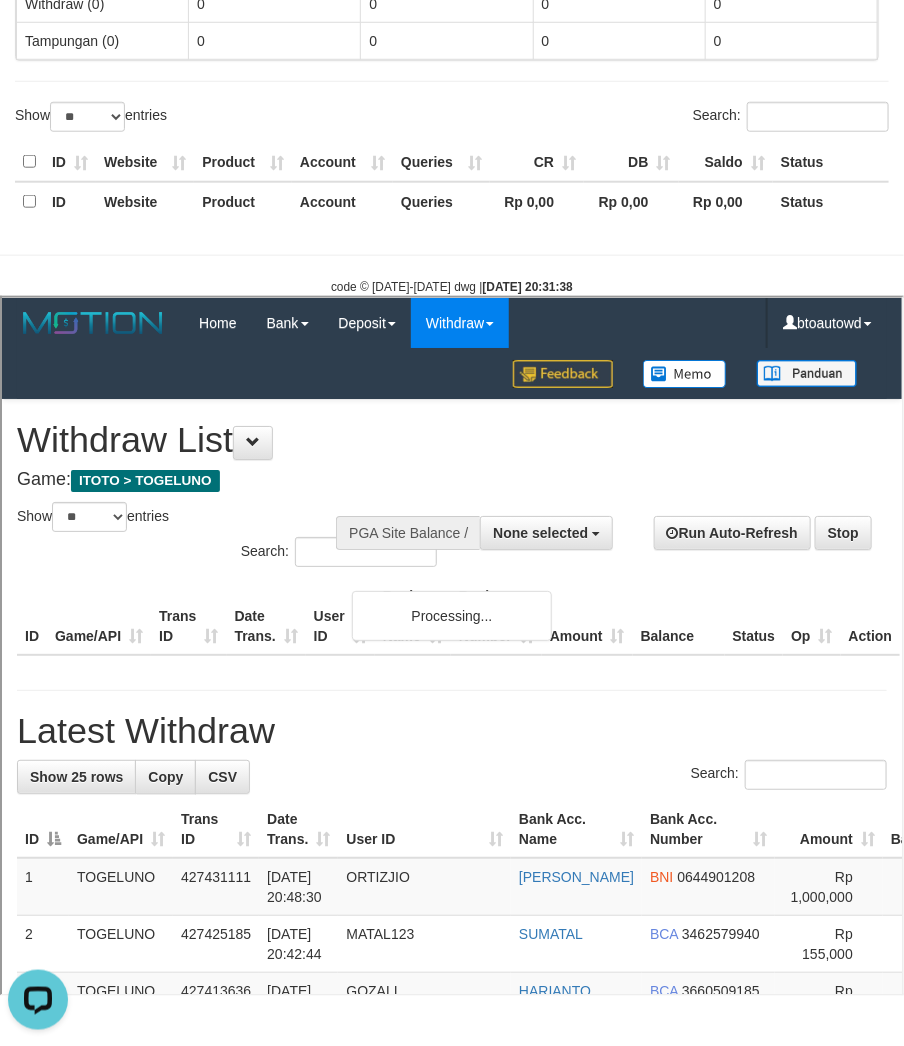 scroll, scrollTop: 0, scrollLeft: 0, axis: both 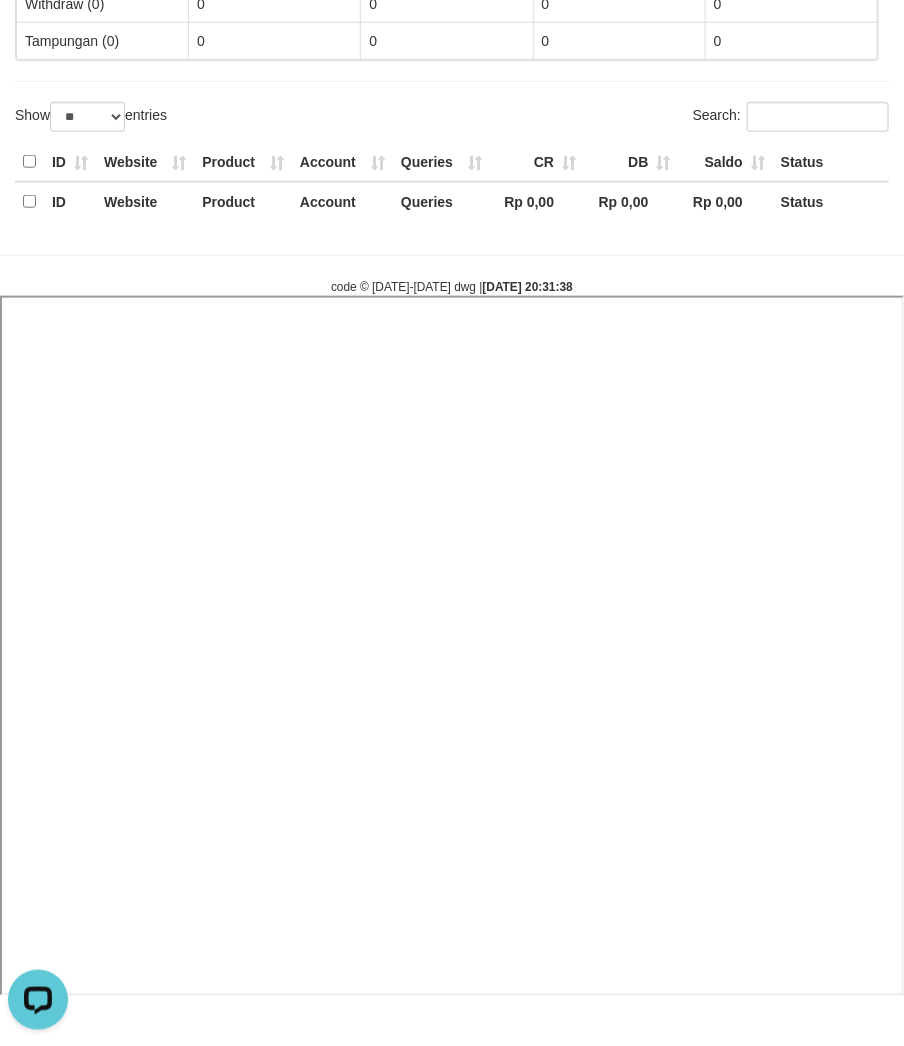 select 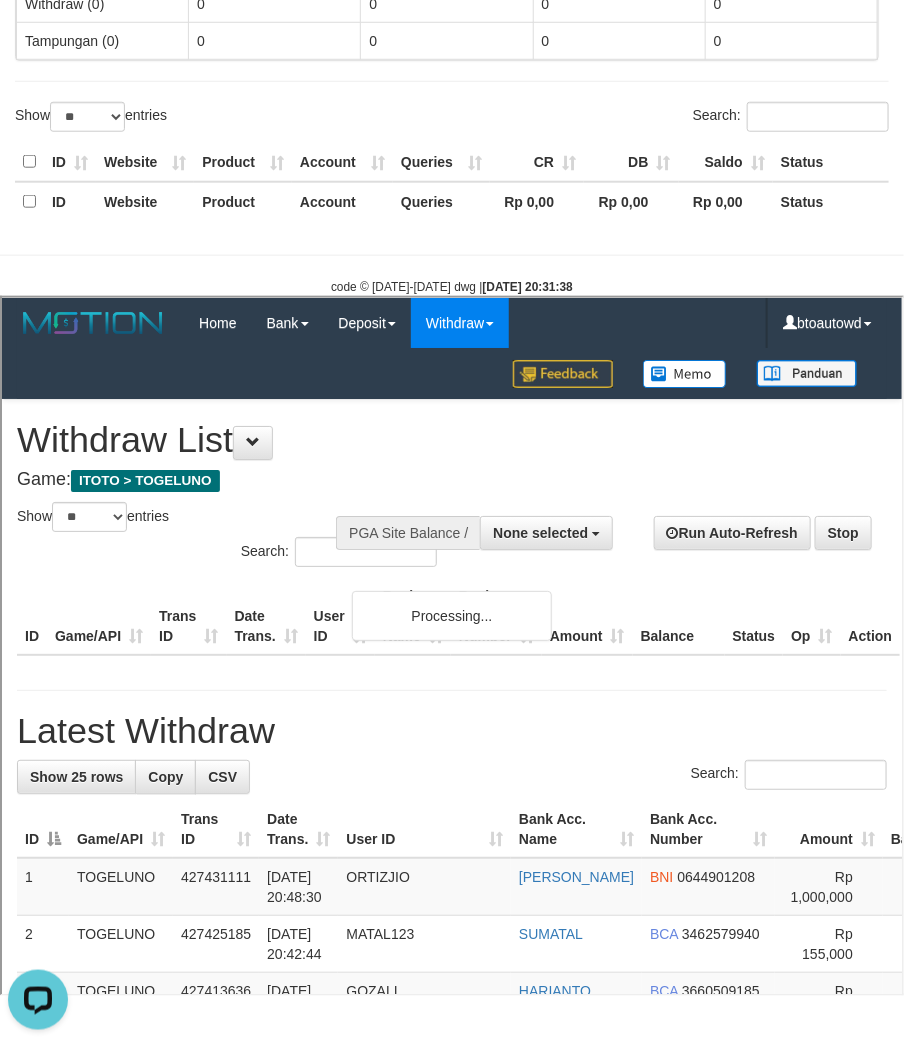 scroll, scrollTop: 0, scrollLeft: 0, axis: both 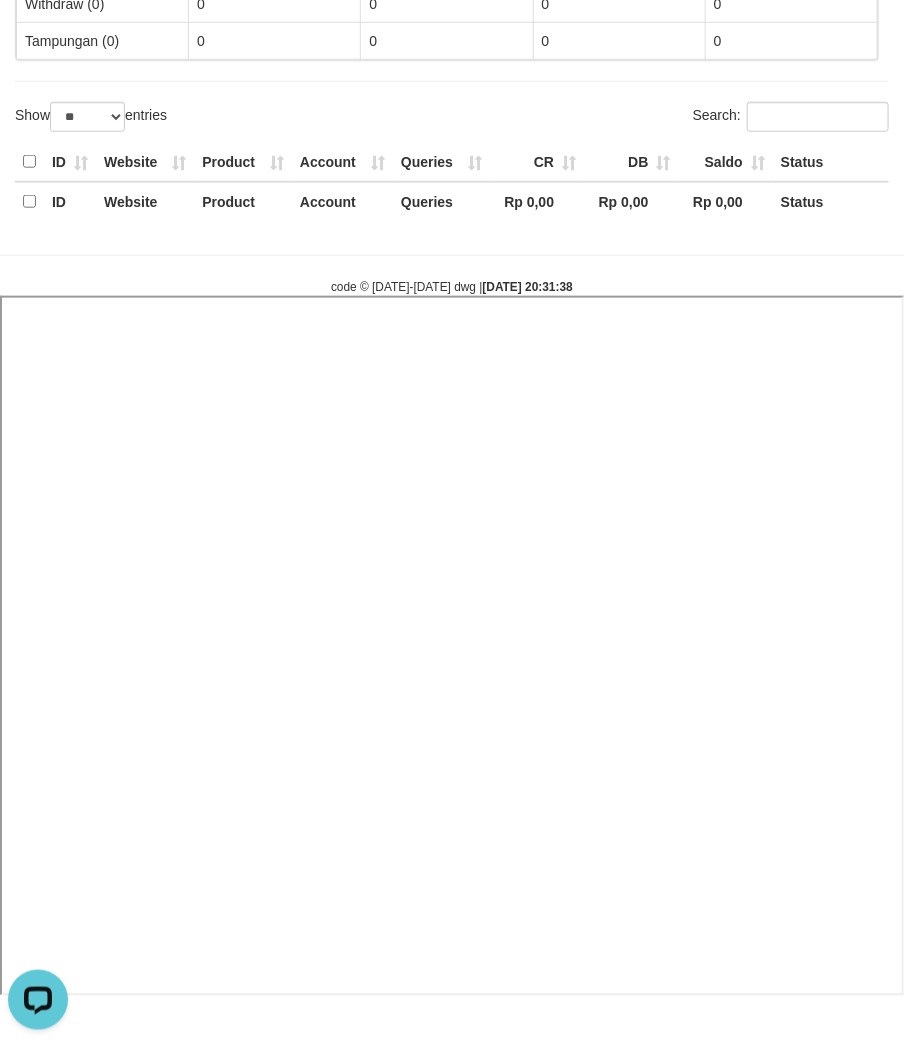 select 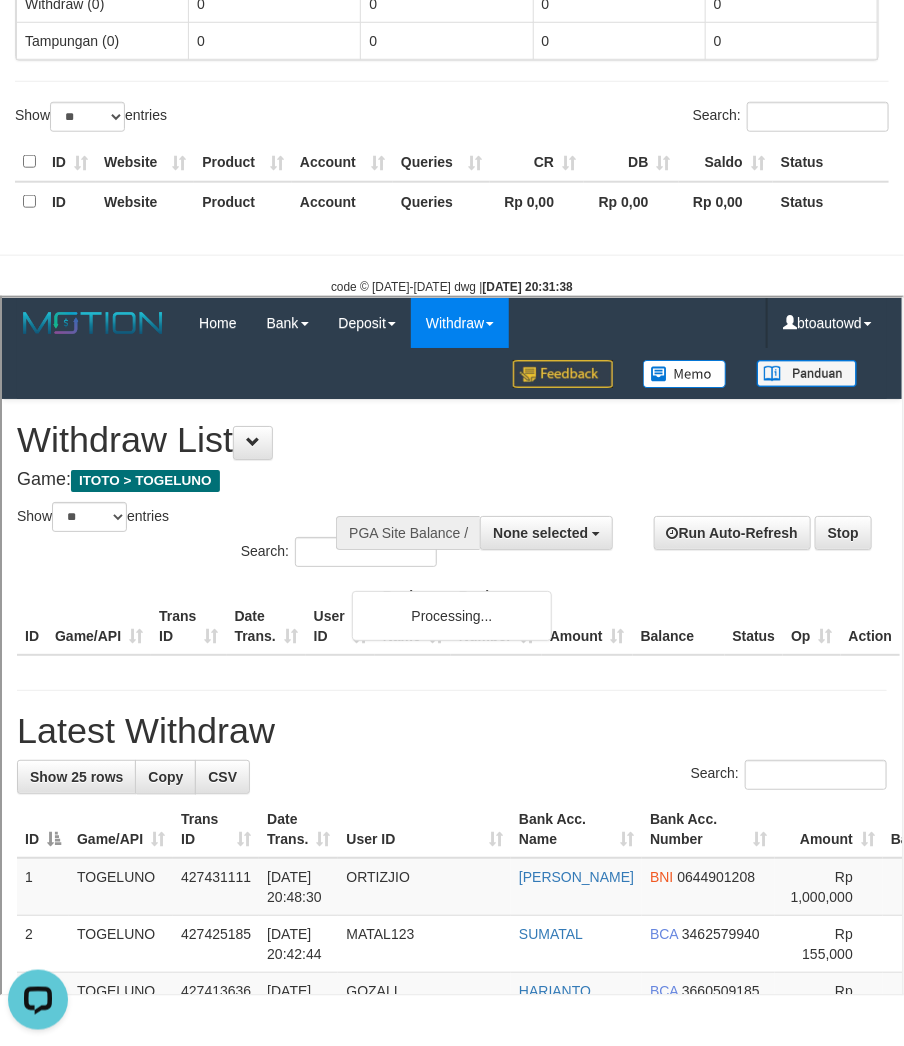 scroll, scrollTop: 0, scrollLeft: 0, axis: both 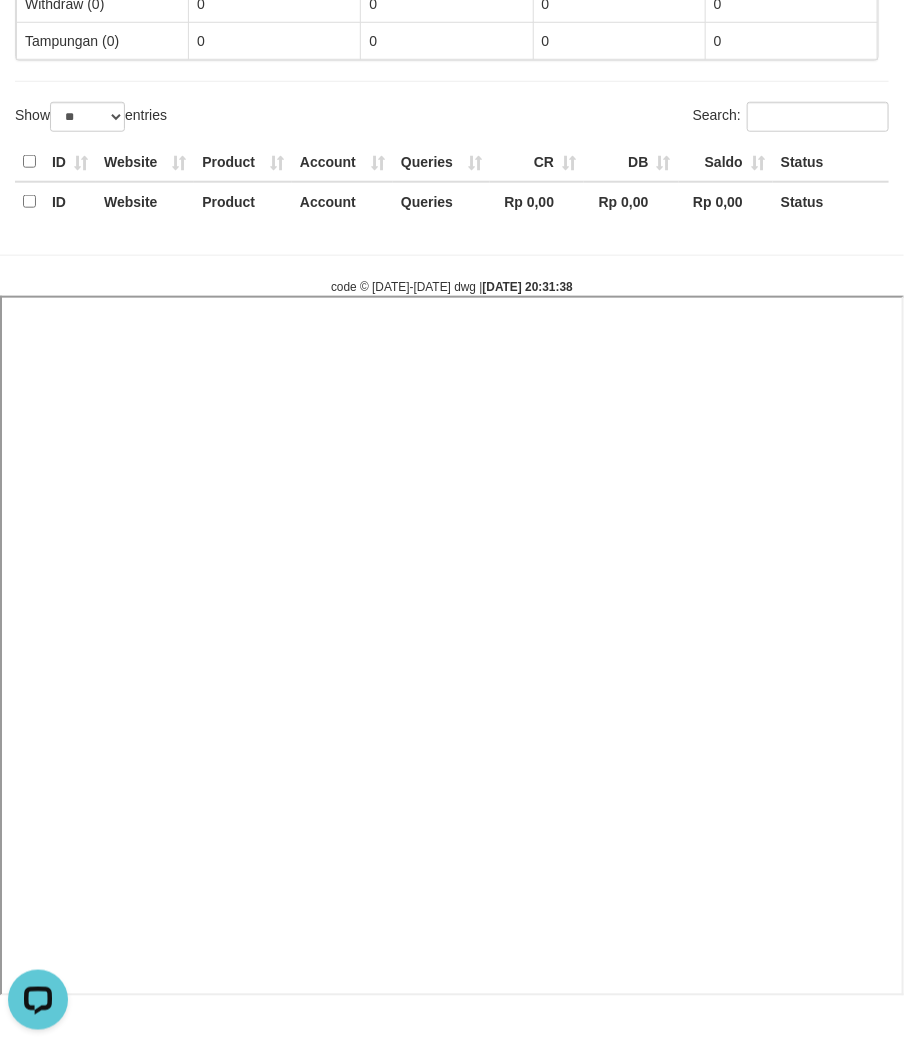 select 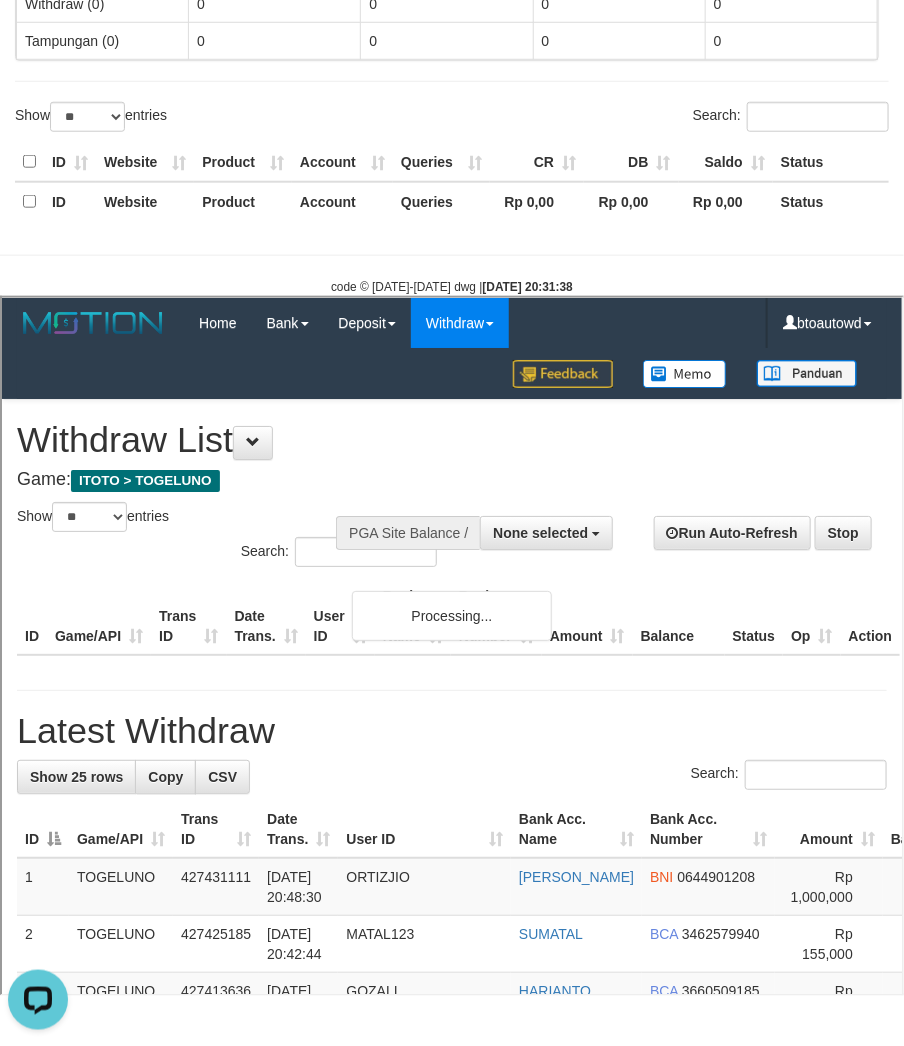 scroll, scrollTop: 0, scrollLeft: 0, axis: both 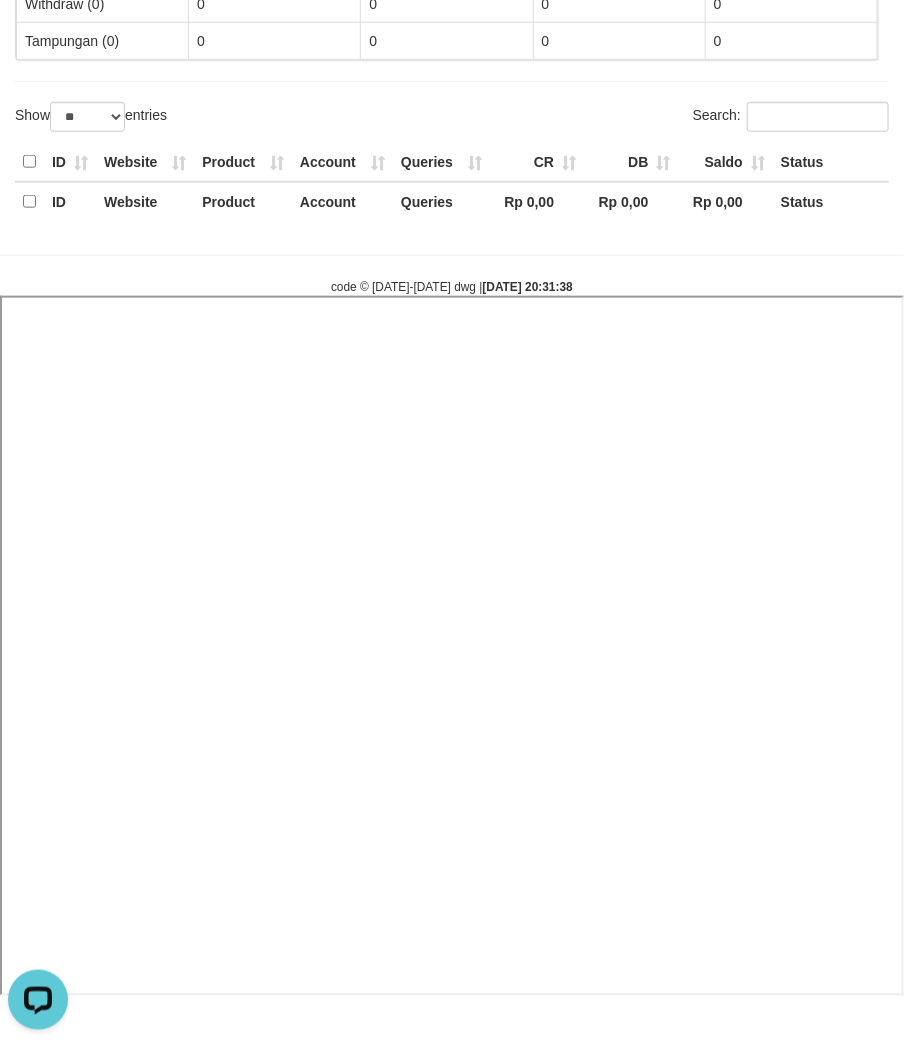 select 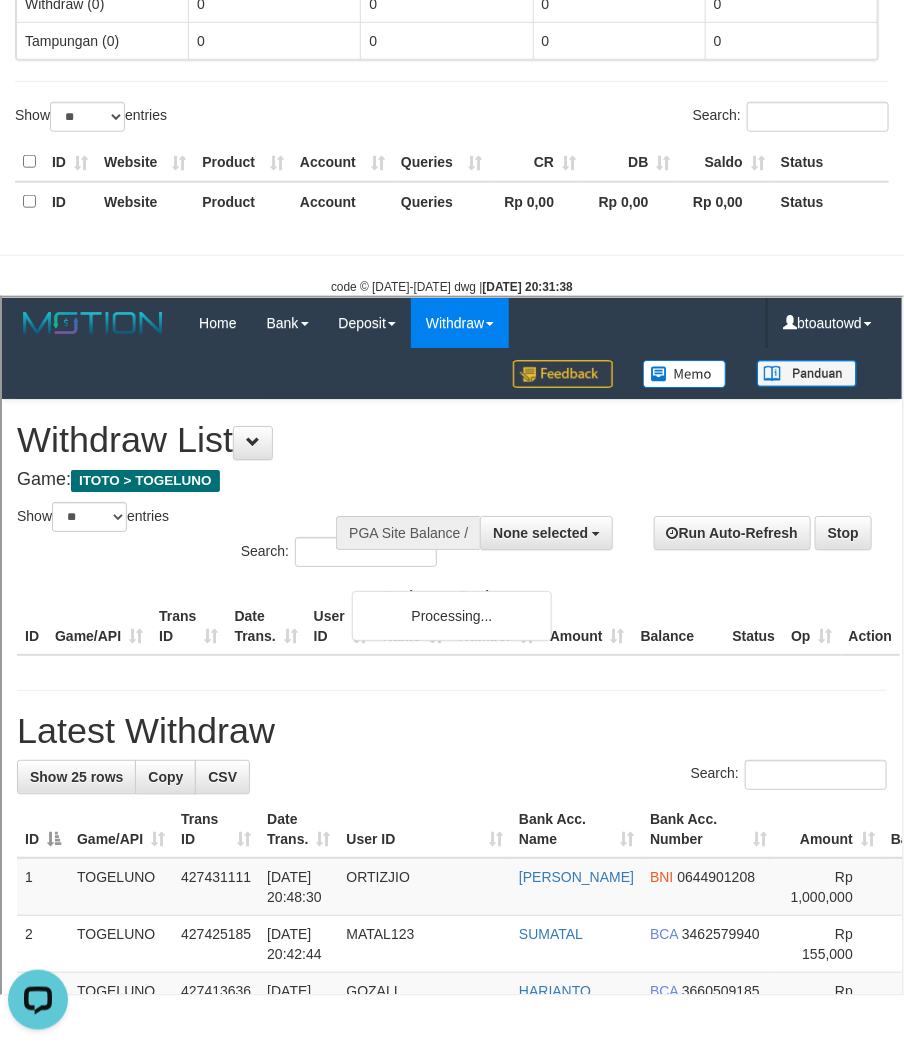 scroll, scrollTop: 0, scrollLeft: 0, axis: both 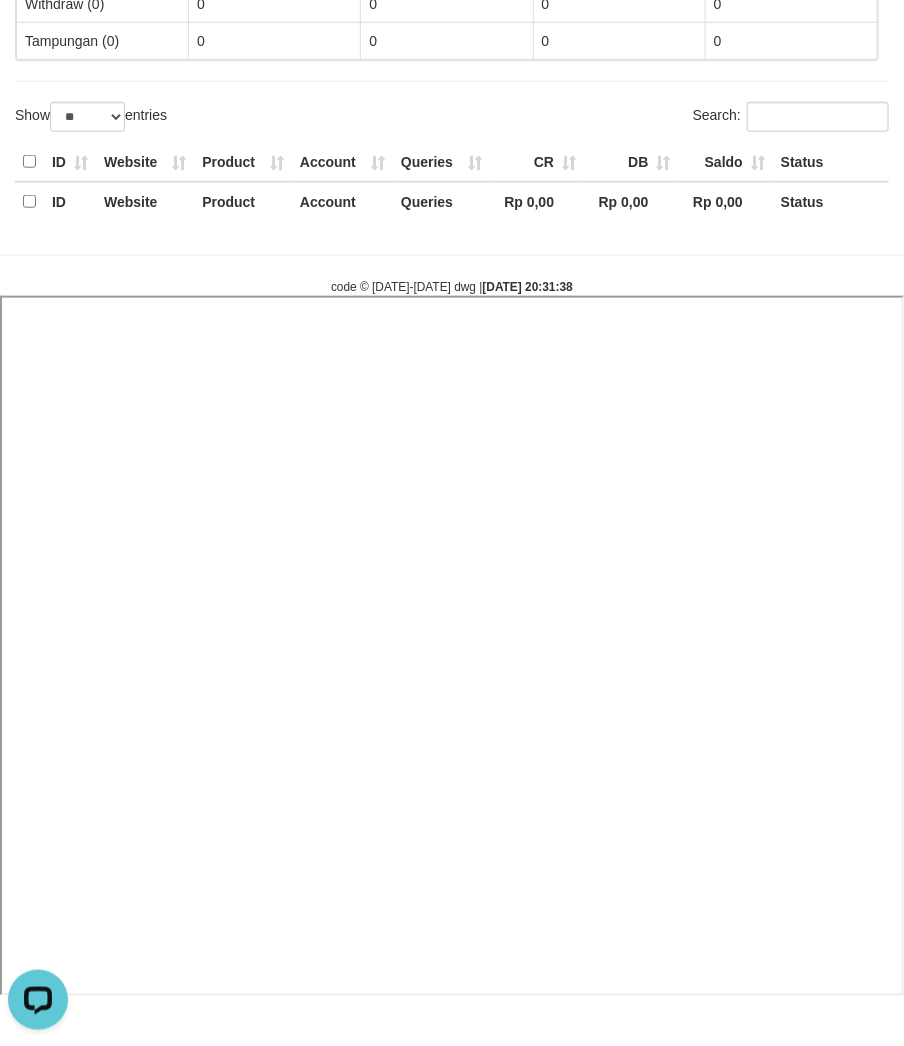select 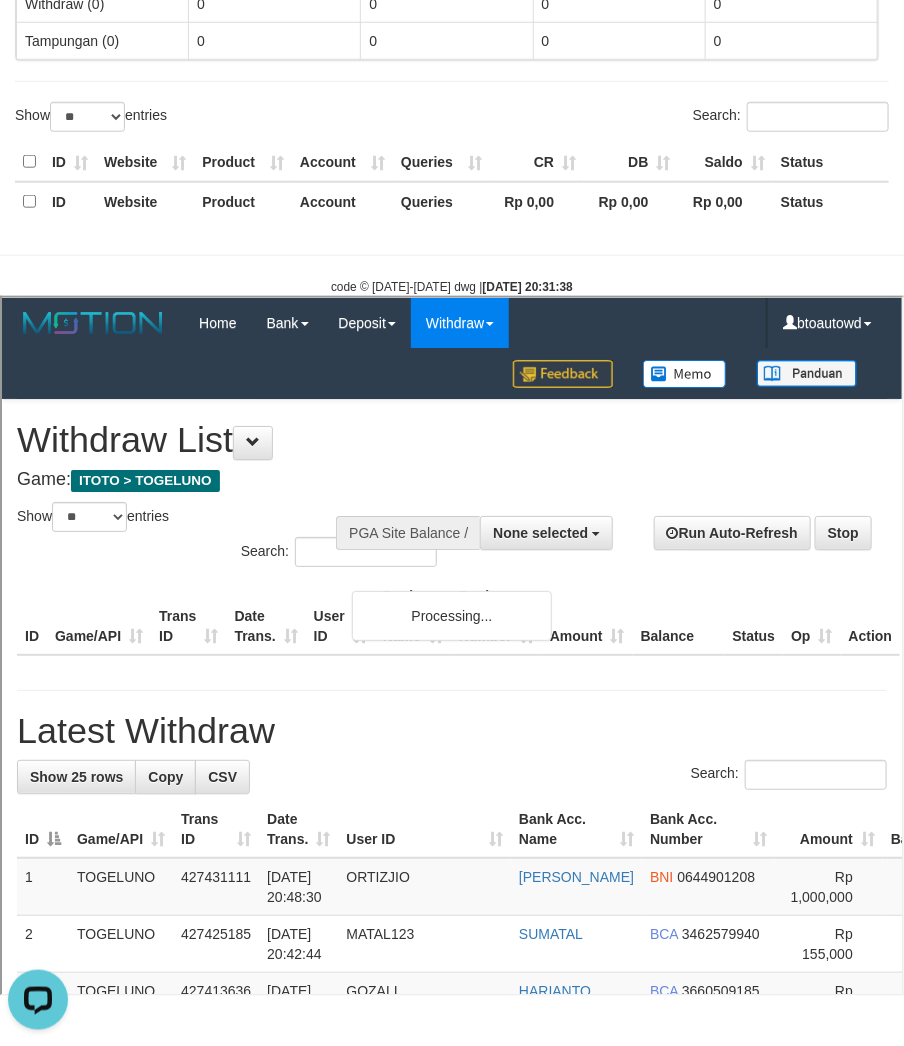 scroll, scrollTop: 0, scrollLeft: 0, axis: both 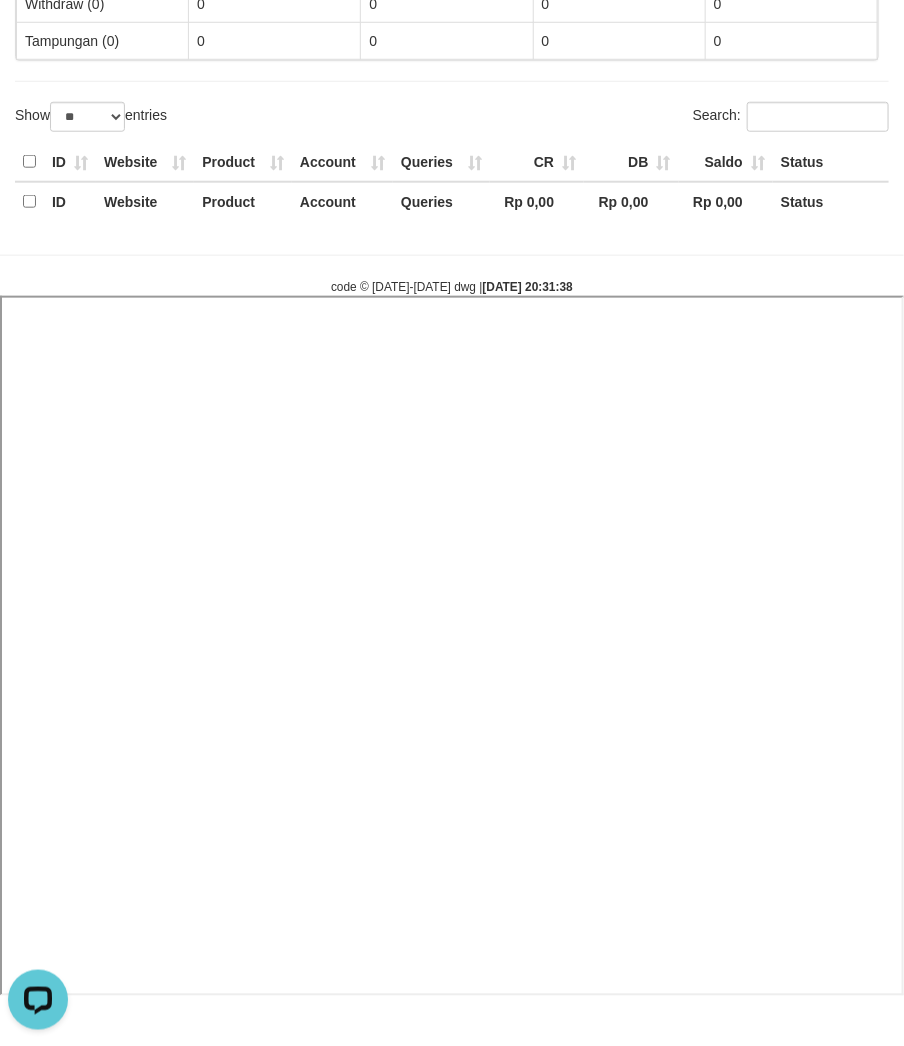 select 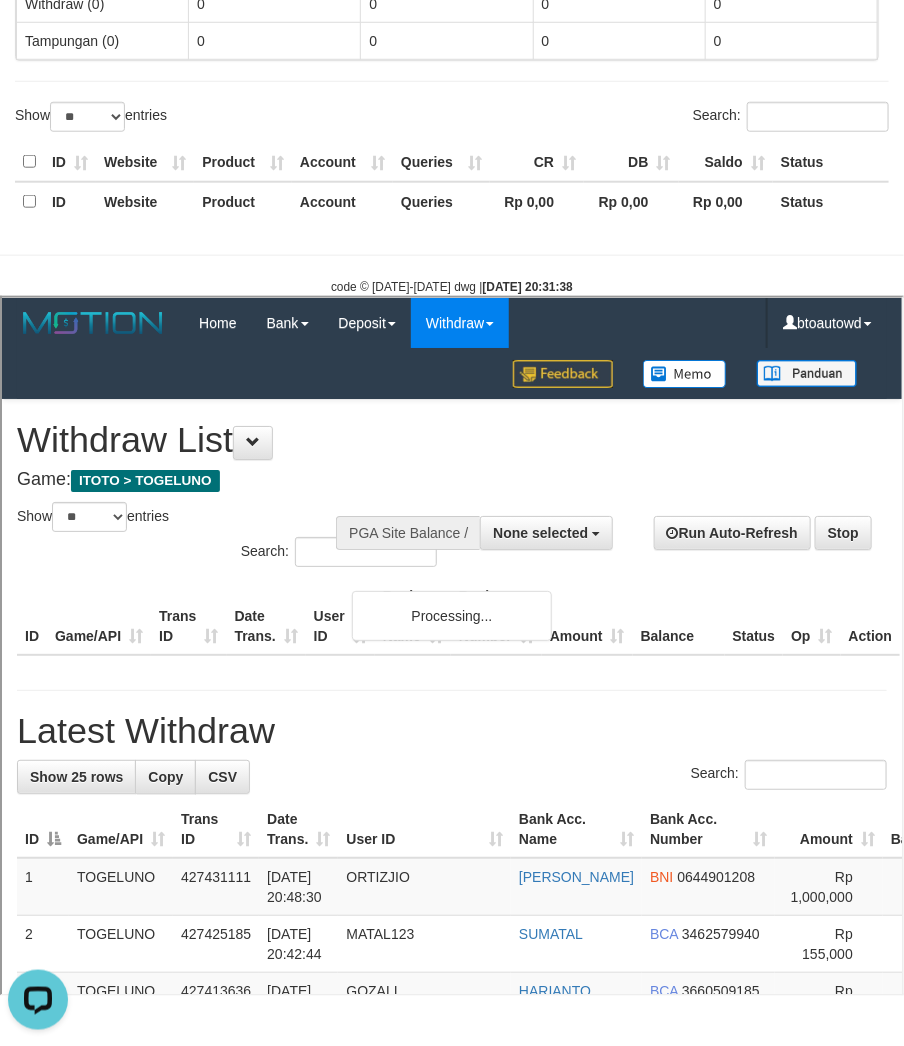 scroll, scrollTop: 0, scrollLeft: 0, axis: both 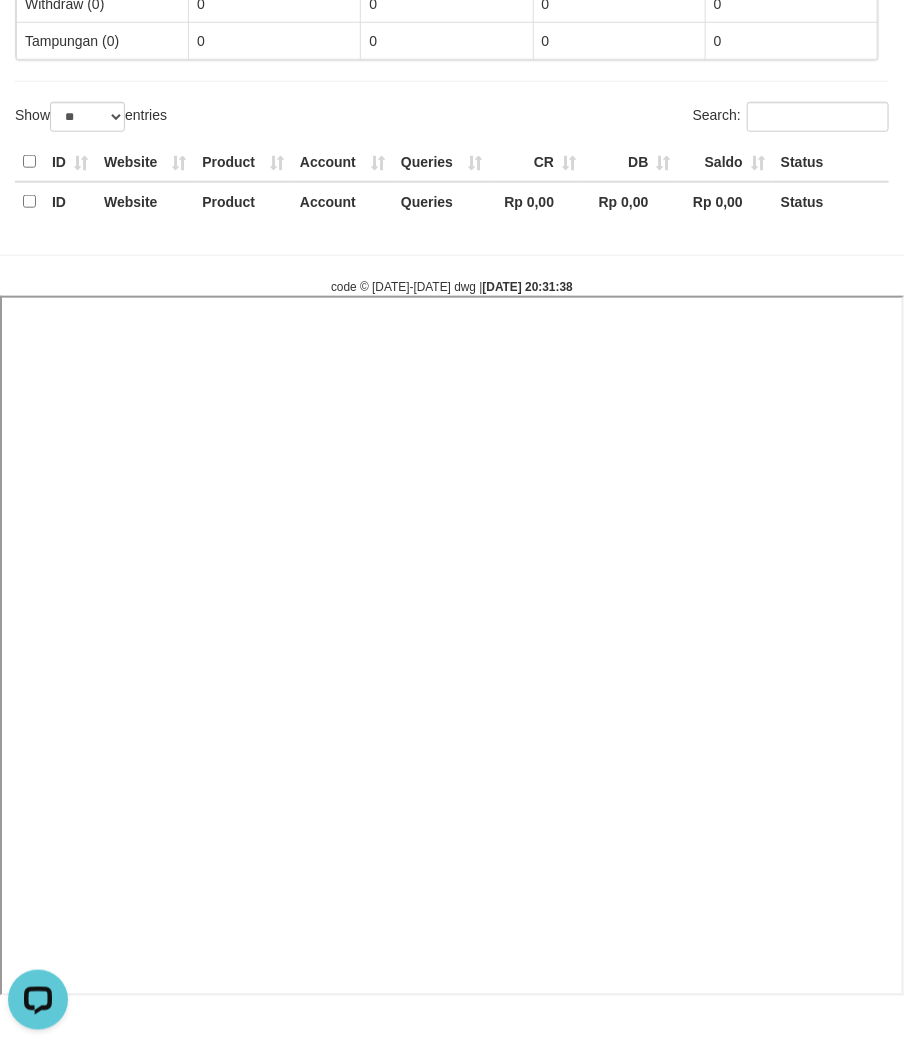 select 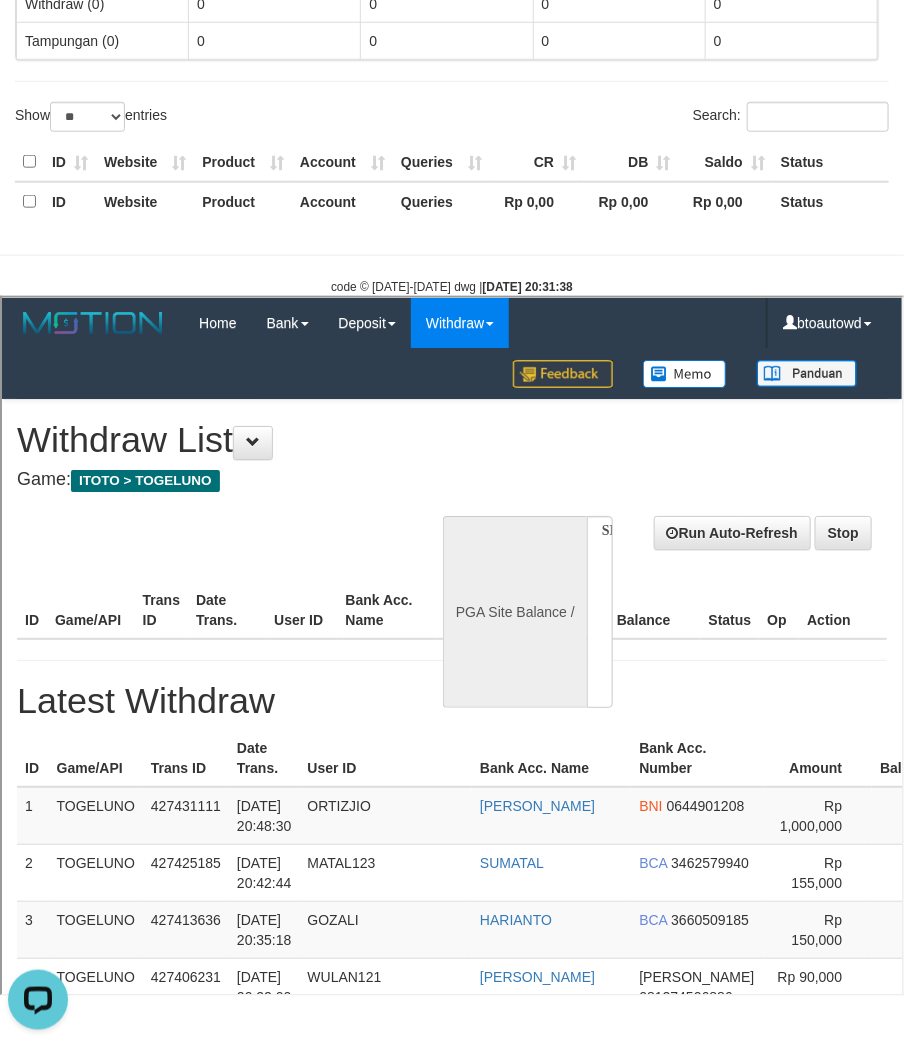scroll, scrollTop: 0, scrollLeft: 0, axis: both 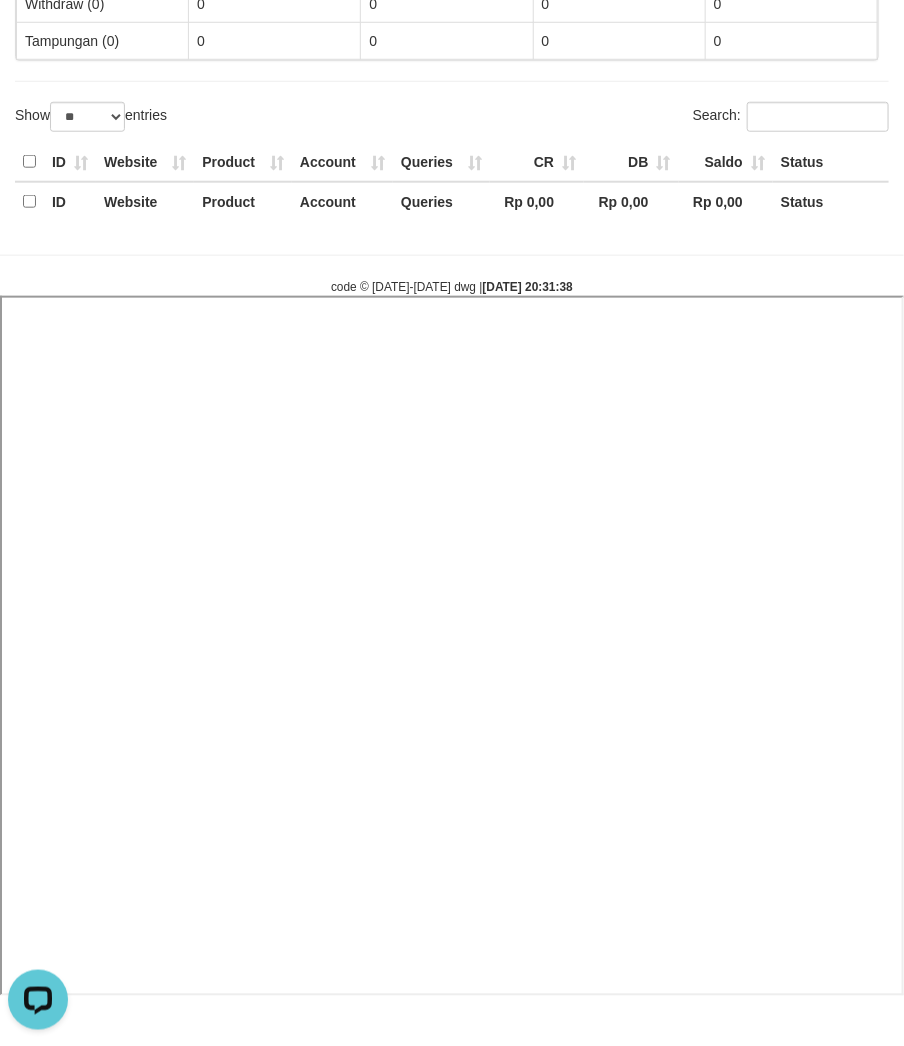 select 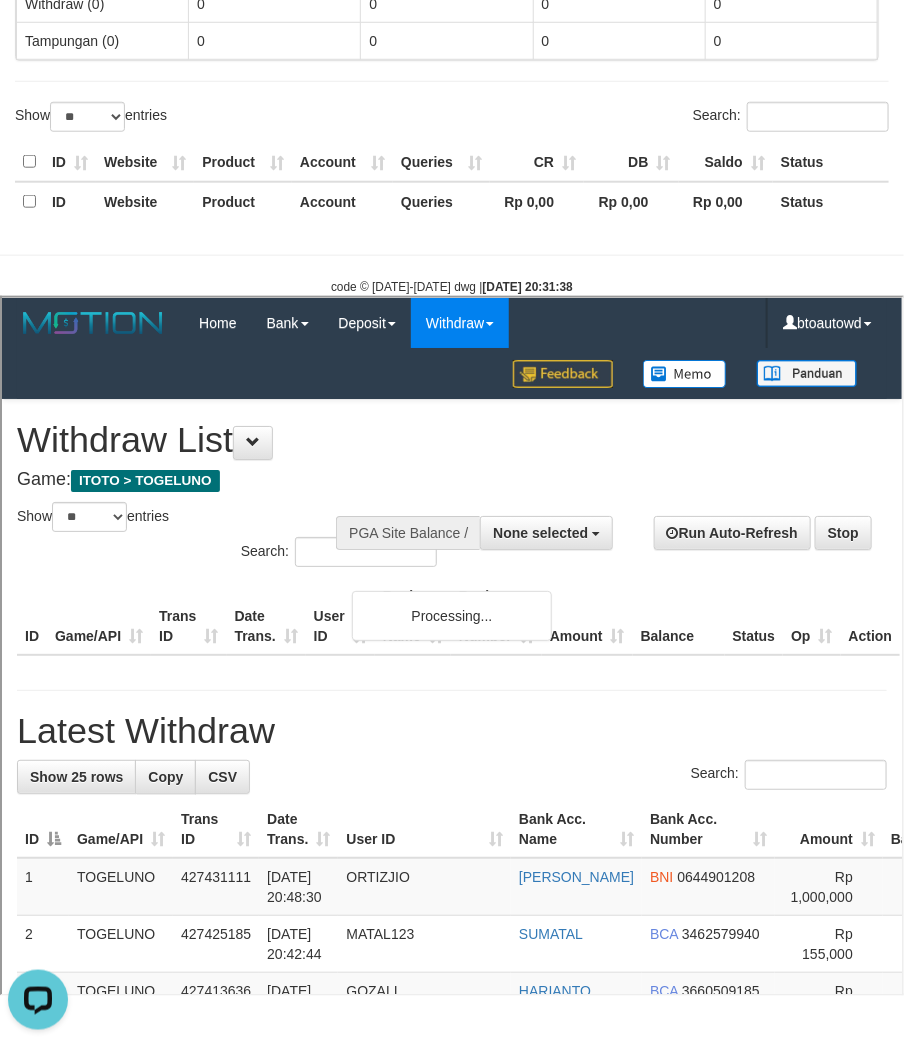 scroll, scrollTop: 0, scrollLeft: 0, axis: both 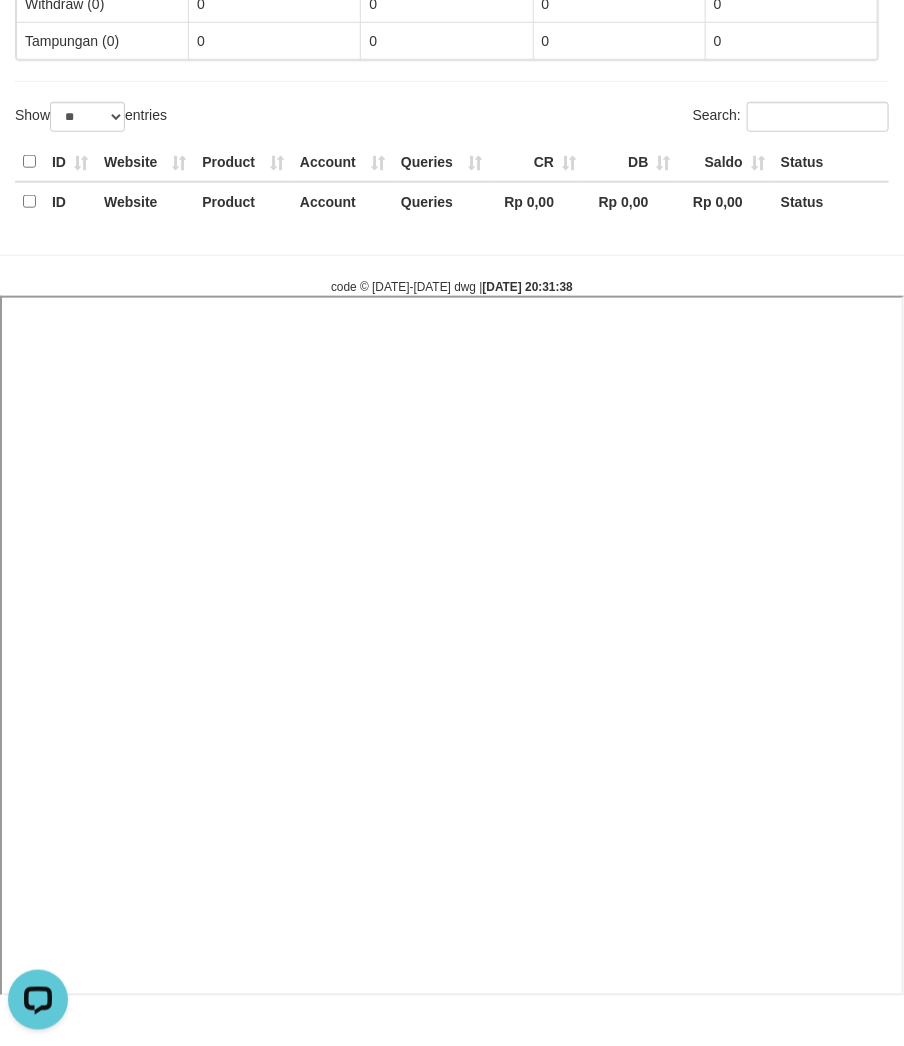select 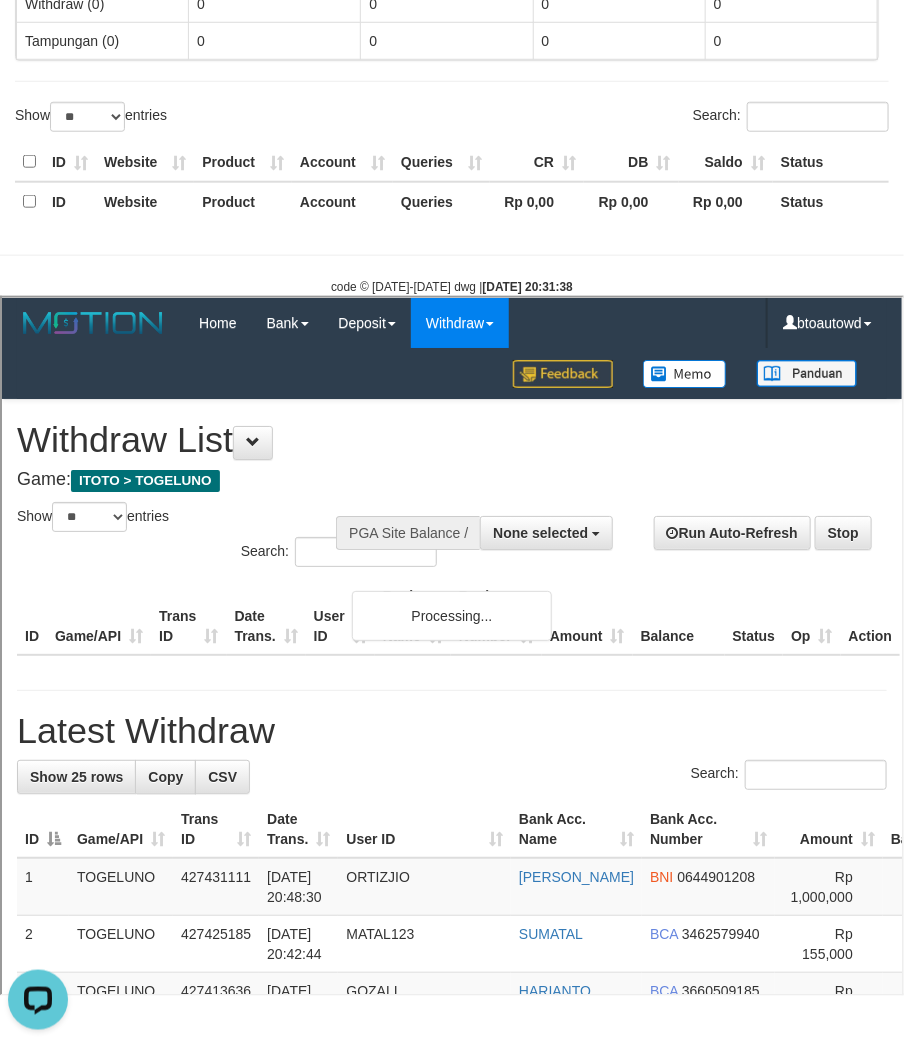 scroll, scrollTop: 0, scrollLeft: 0, axis: both 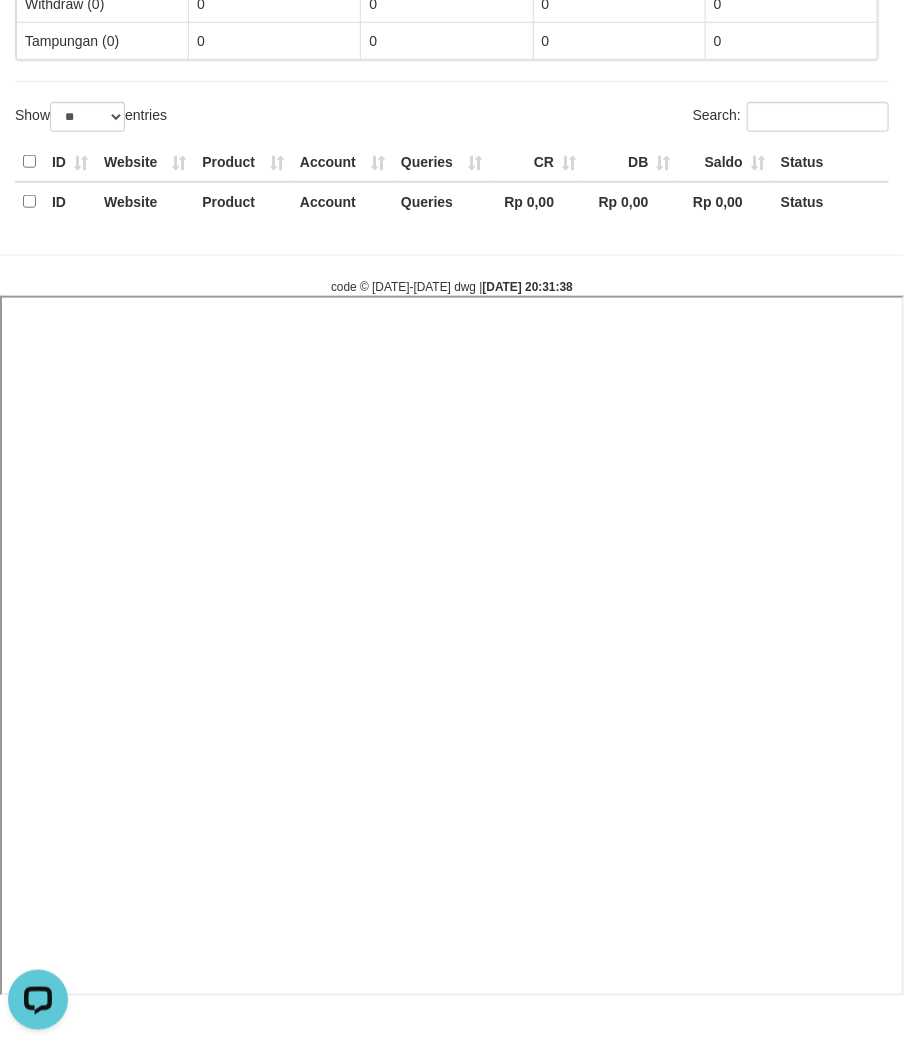 select 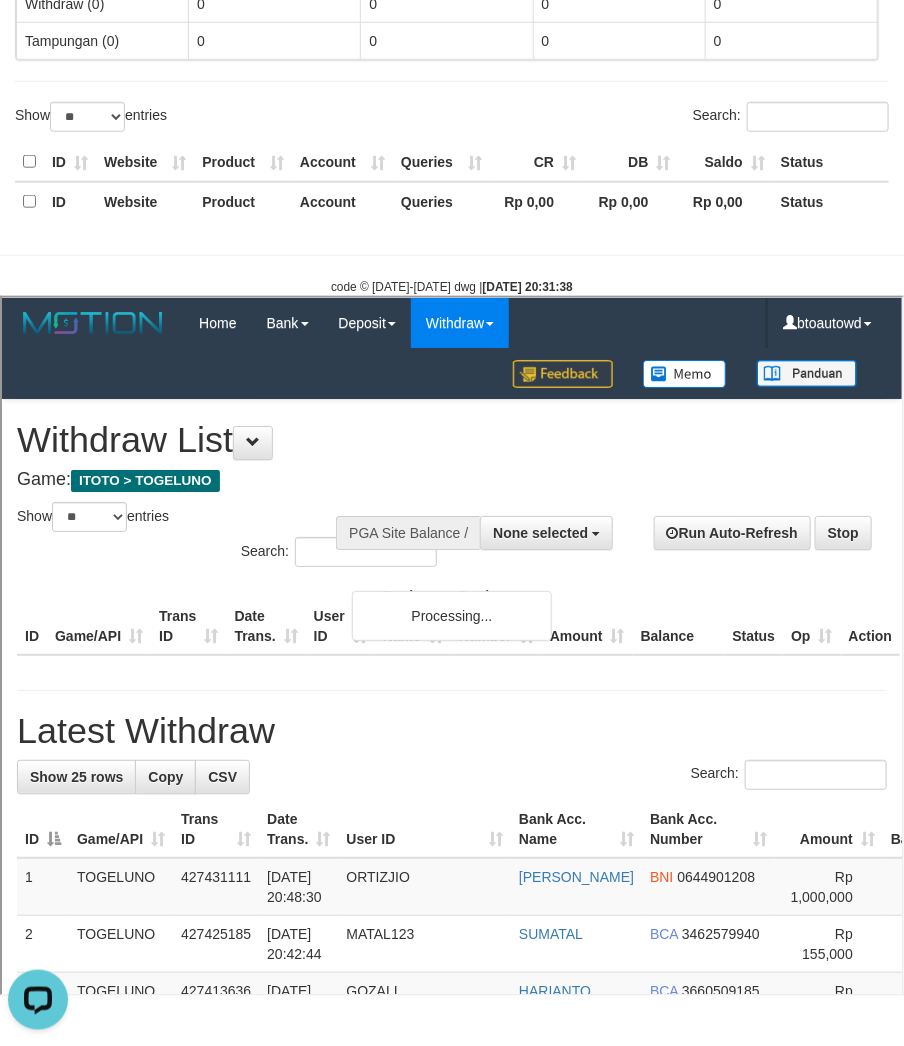 scroll, scrollTop: 0, scrollLeft: 0, axis: both 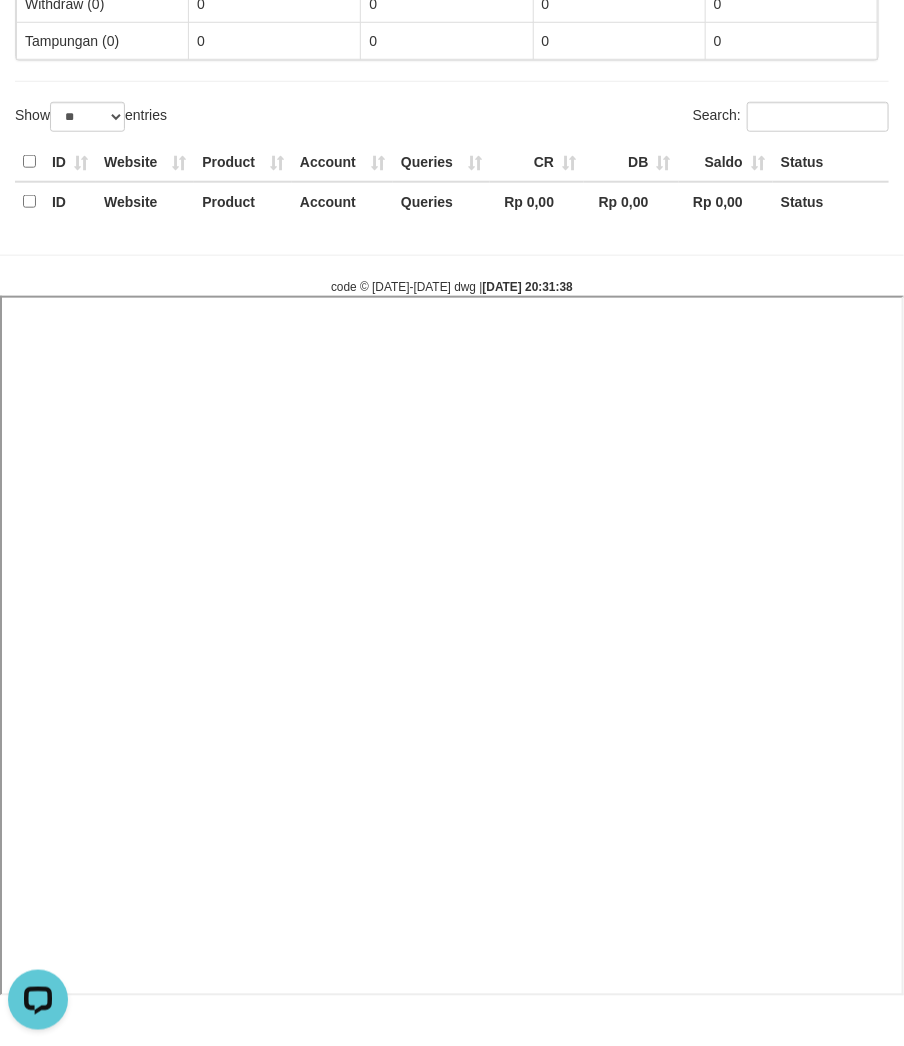 select 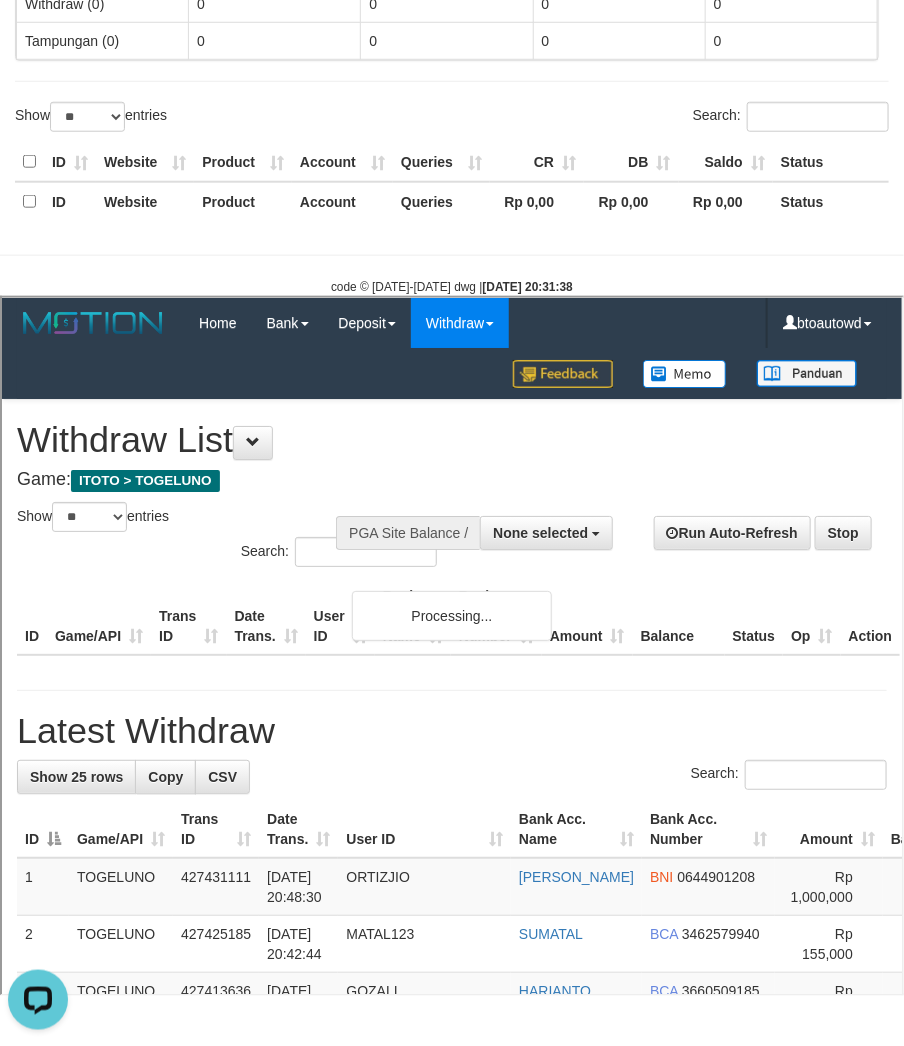 scroll, scrollTop: 0, scrollLeft: 0, axis: both 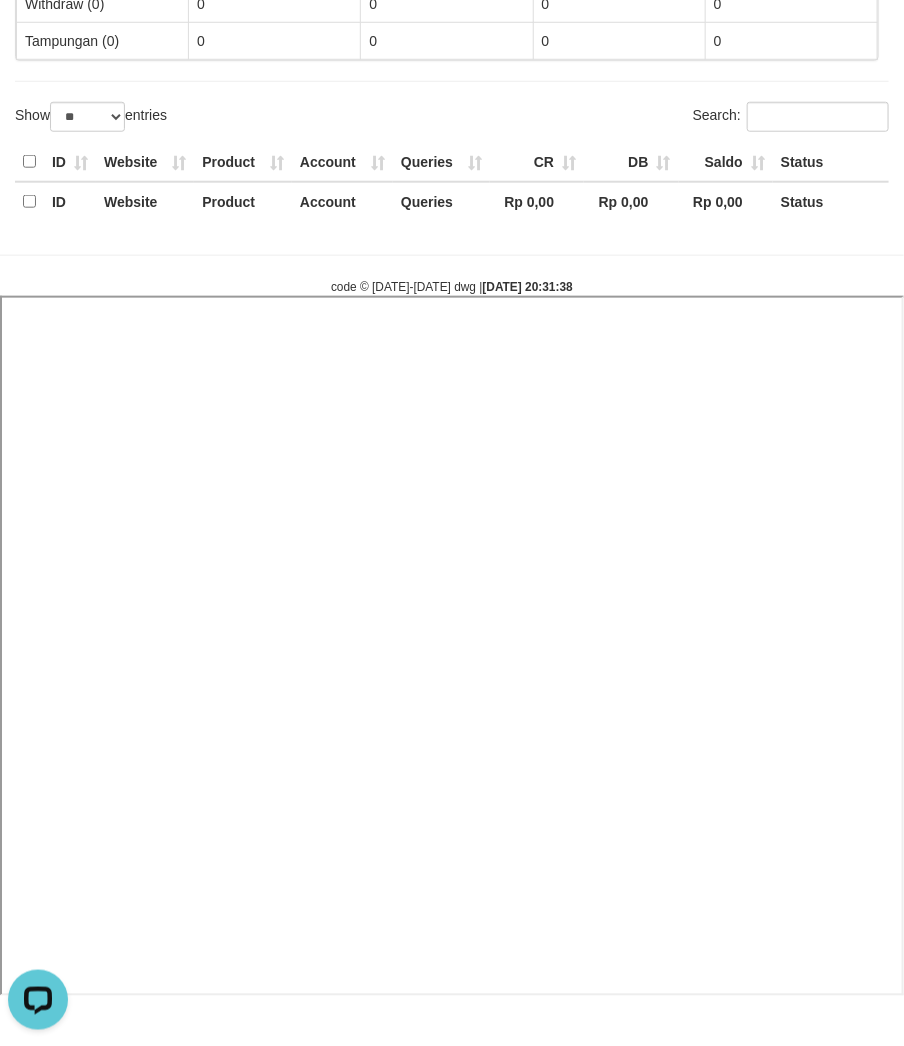 select 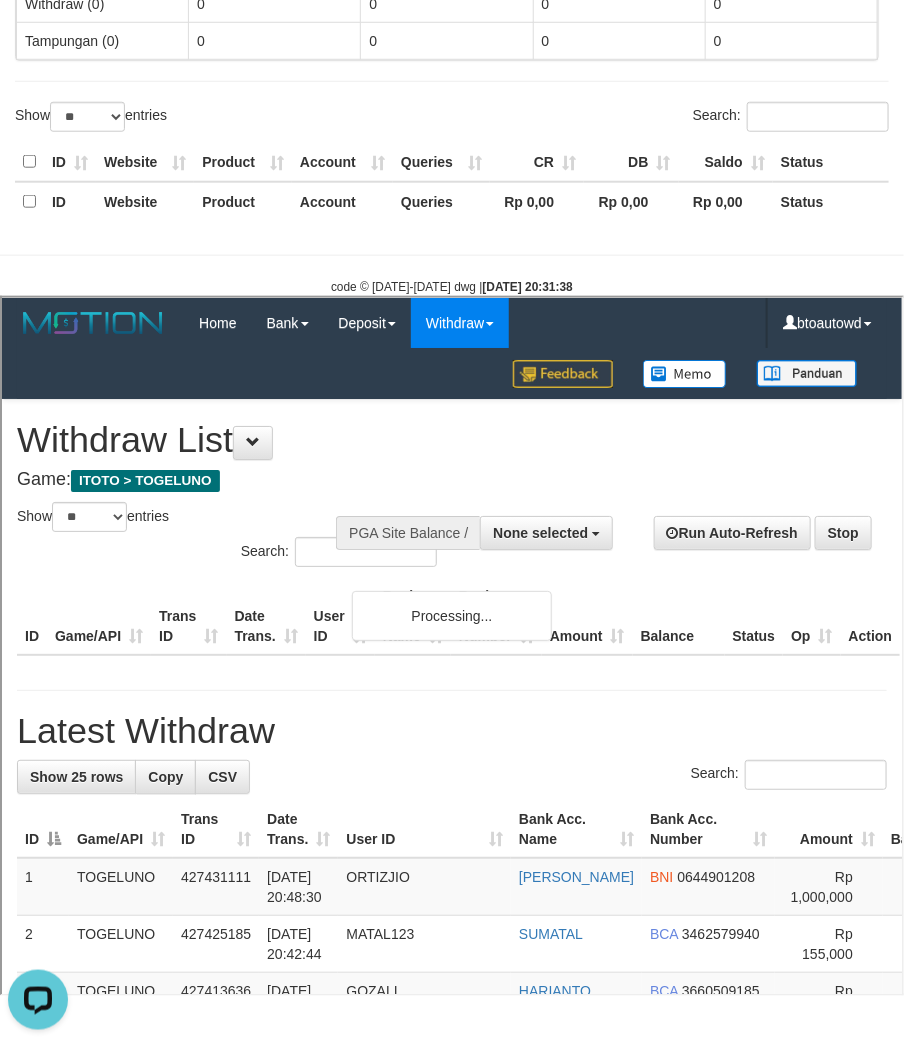 scroll, scrollTop: 0, scrollLeft: 0, axis: both 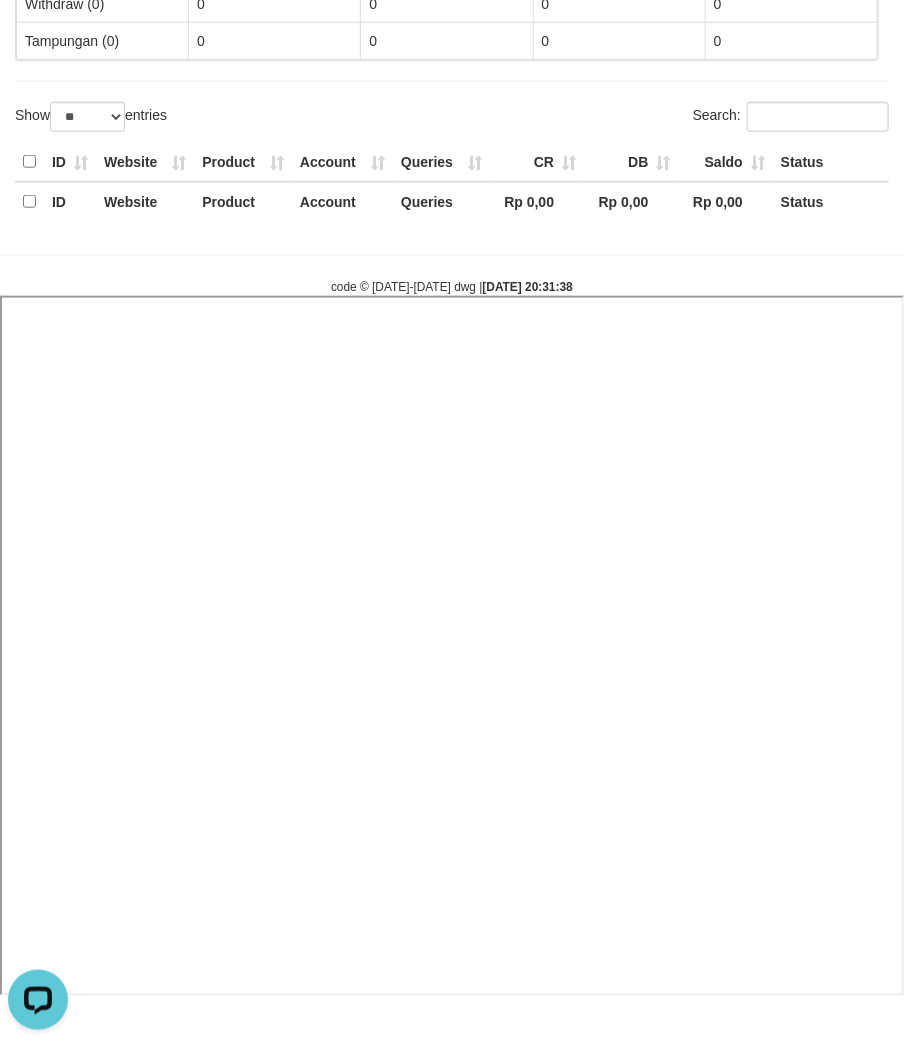 select 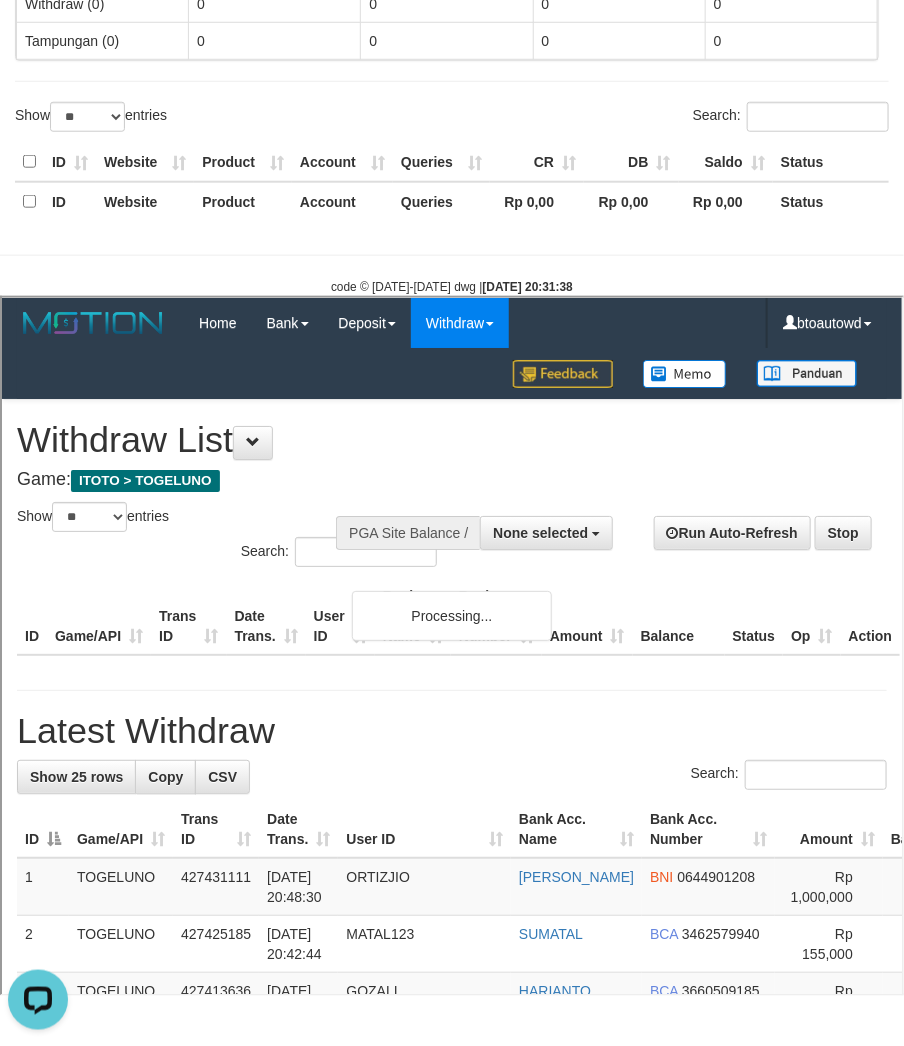 scroll, scrollTop: 0, scrollLeft: 0, axis: both 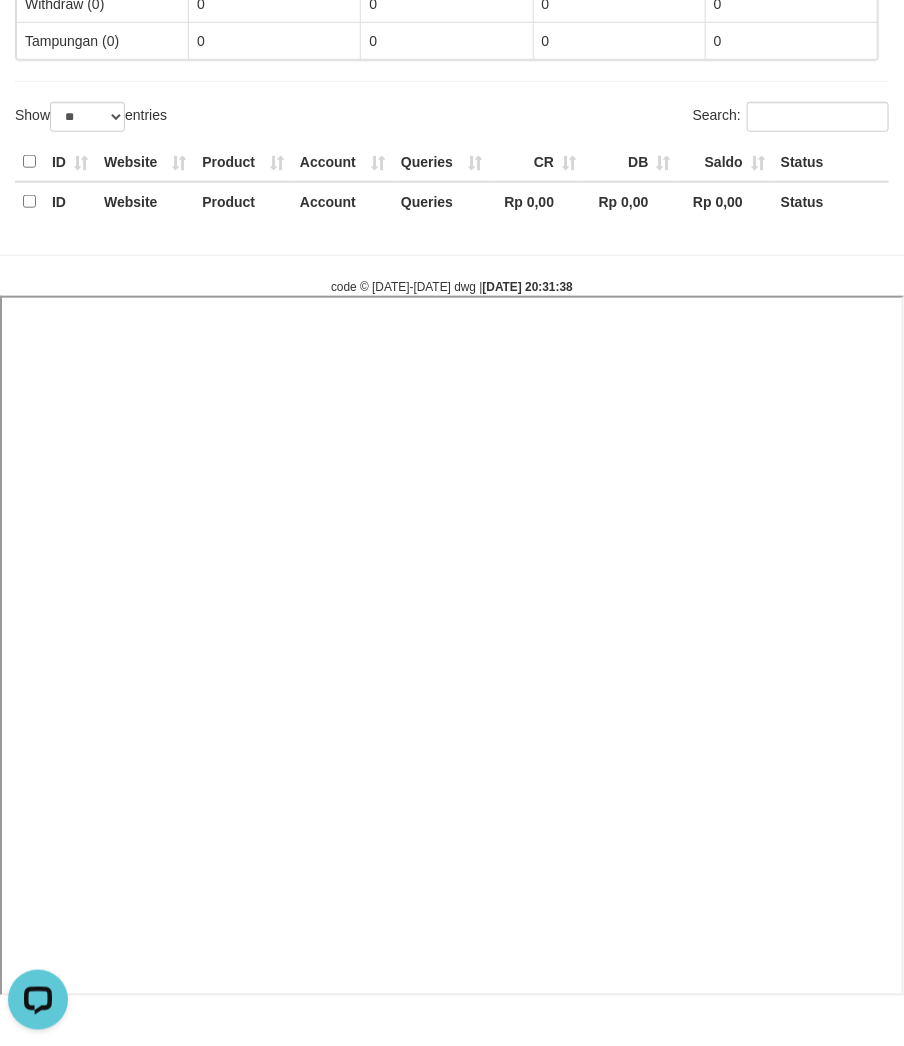 select 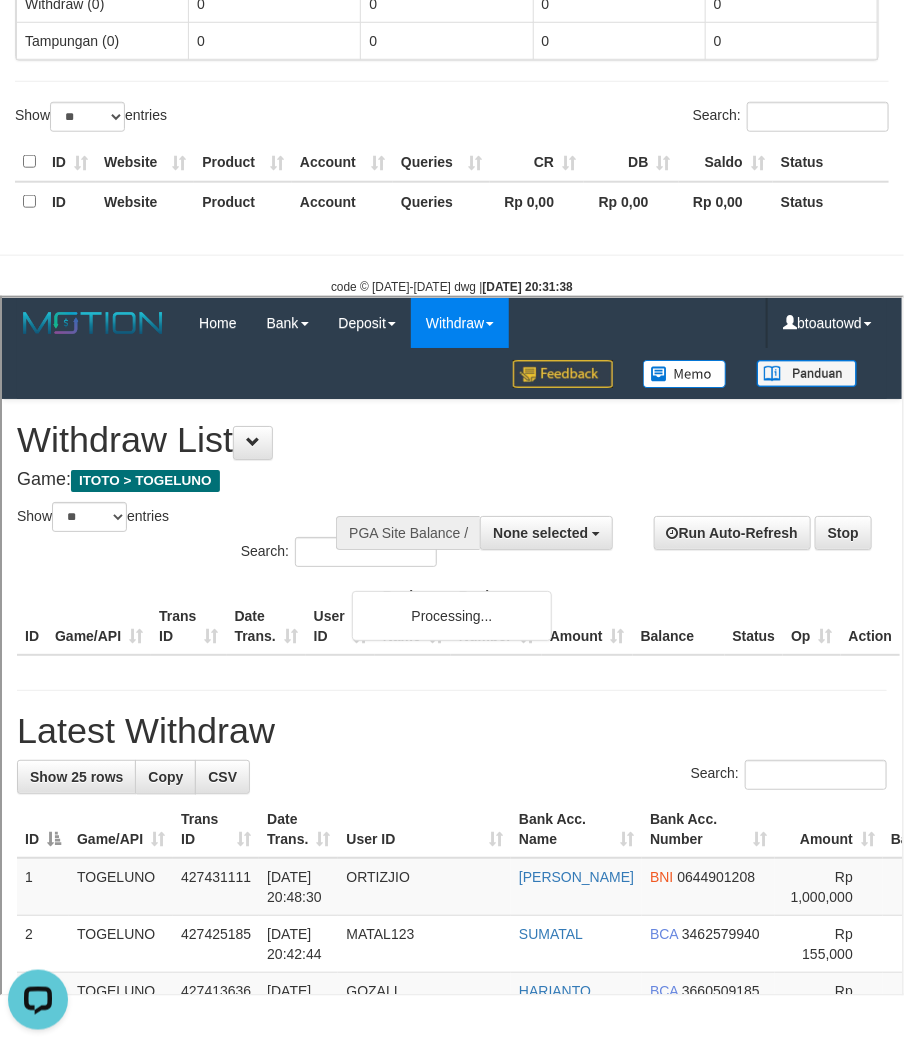scroll, scrollTop: 0, scrollLeft: 0, axis: both 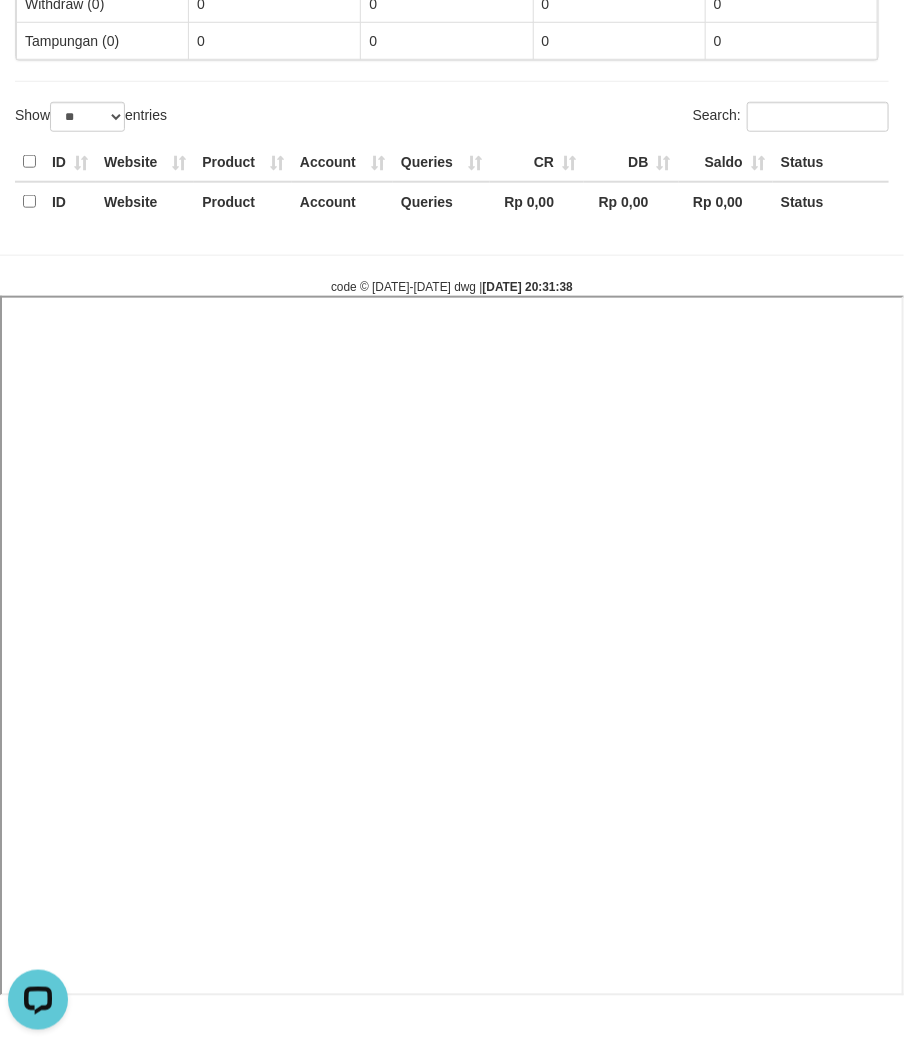 select 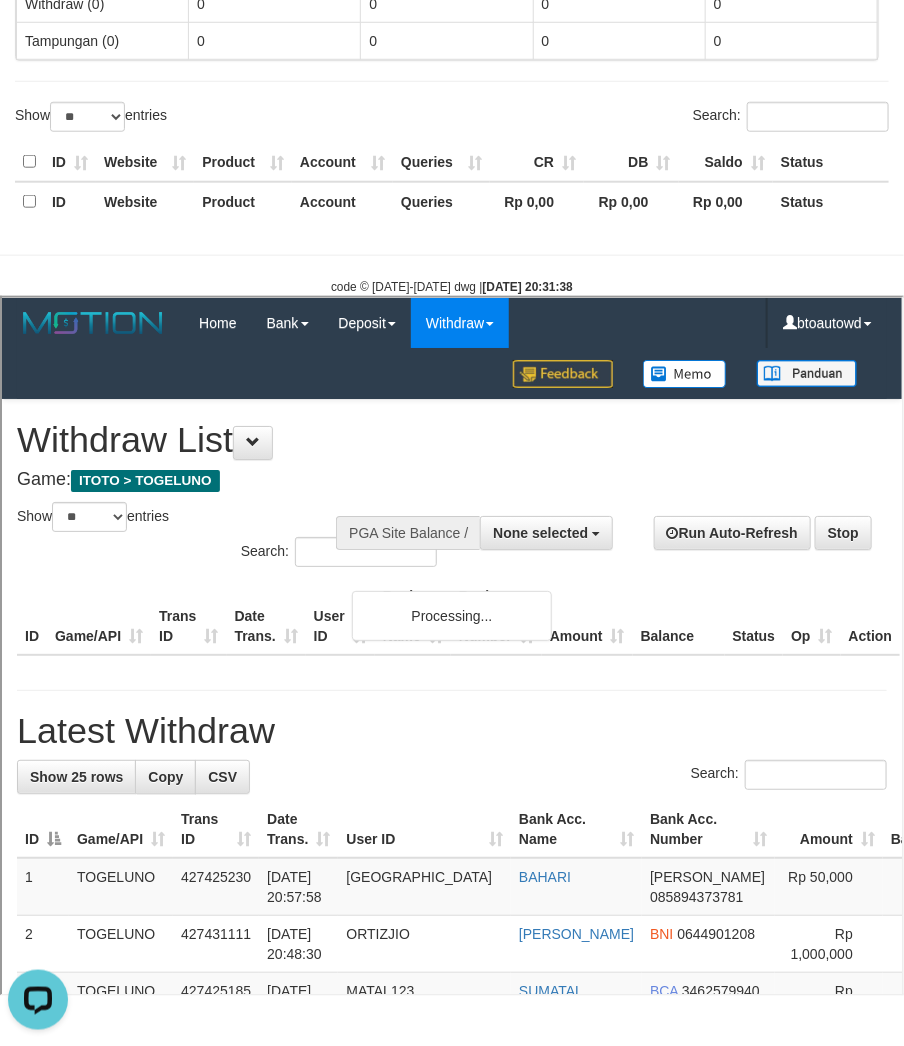 scroll, scrollTop: 0, scrollLeft: 0, axis: both 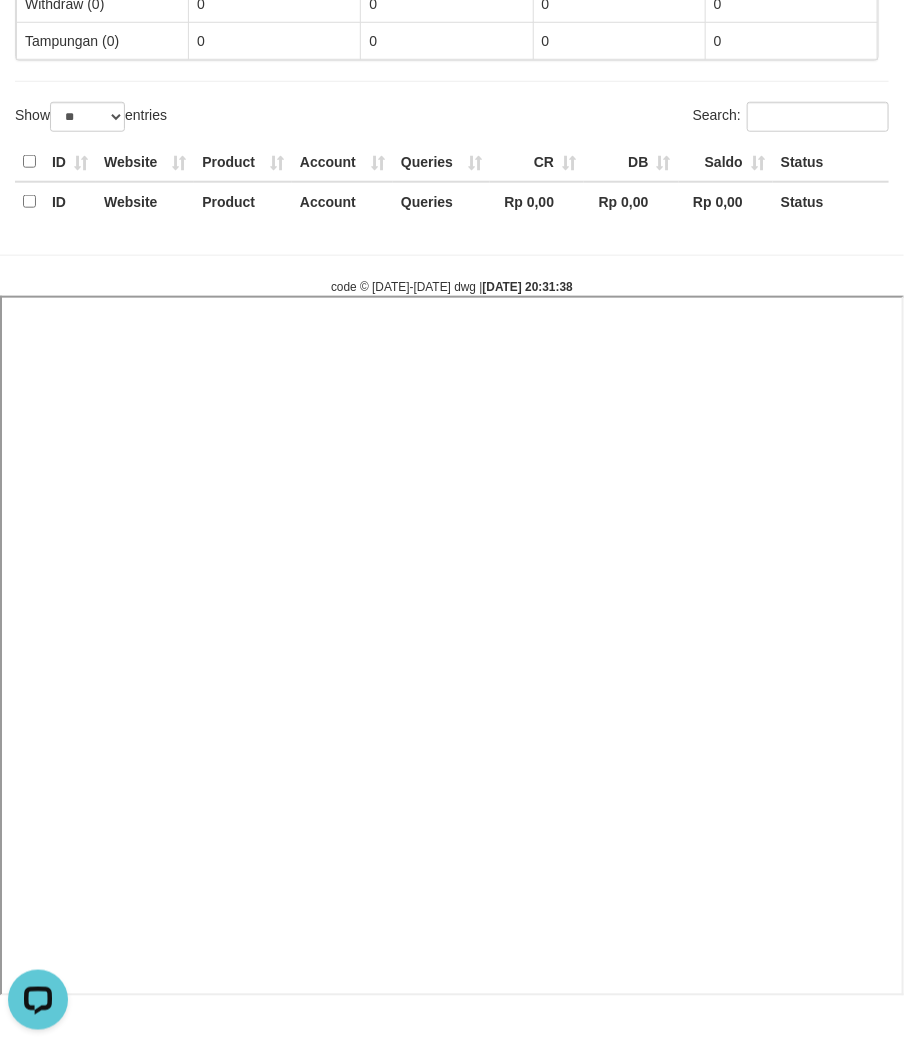 select 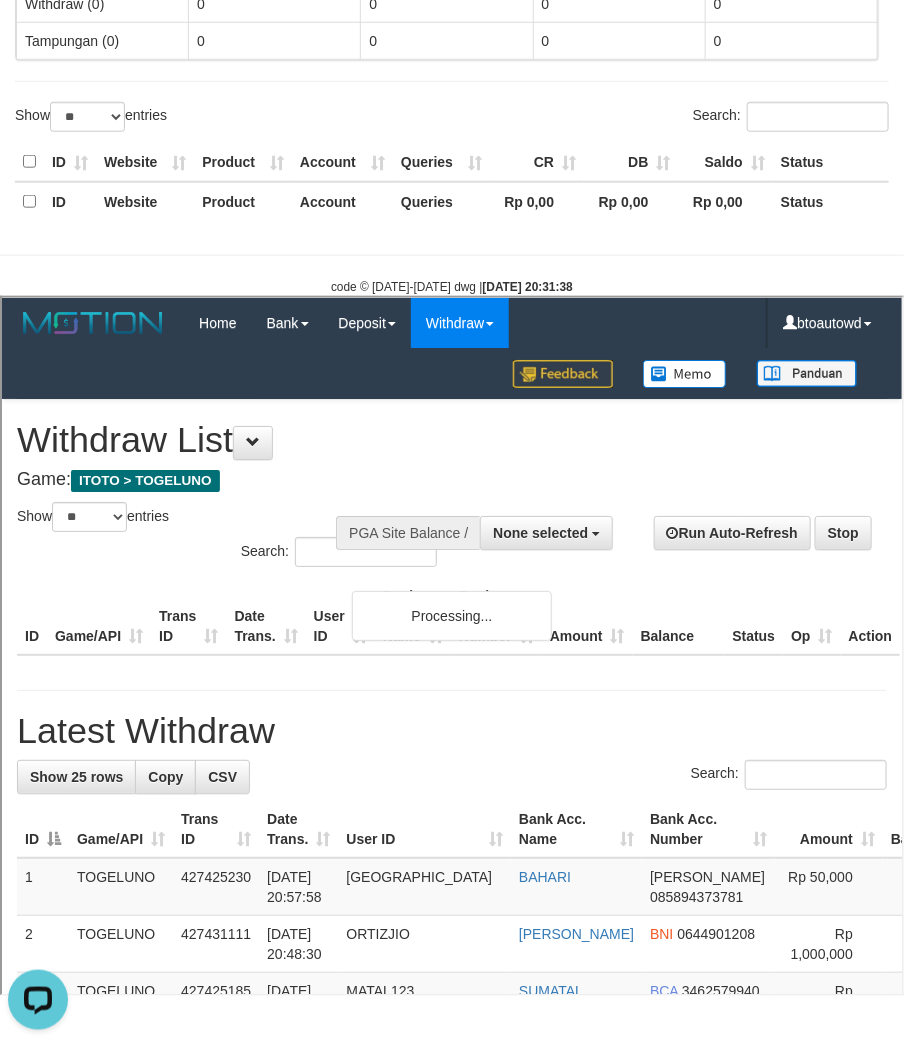 scroll, scrollTop: 0, scrollLeft: 0, axis: both 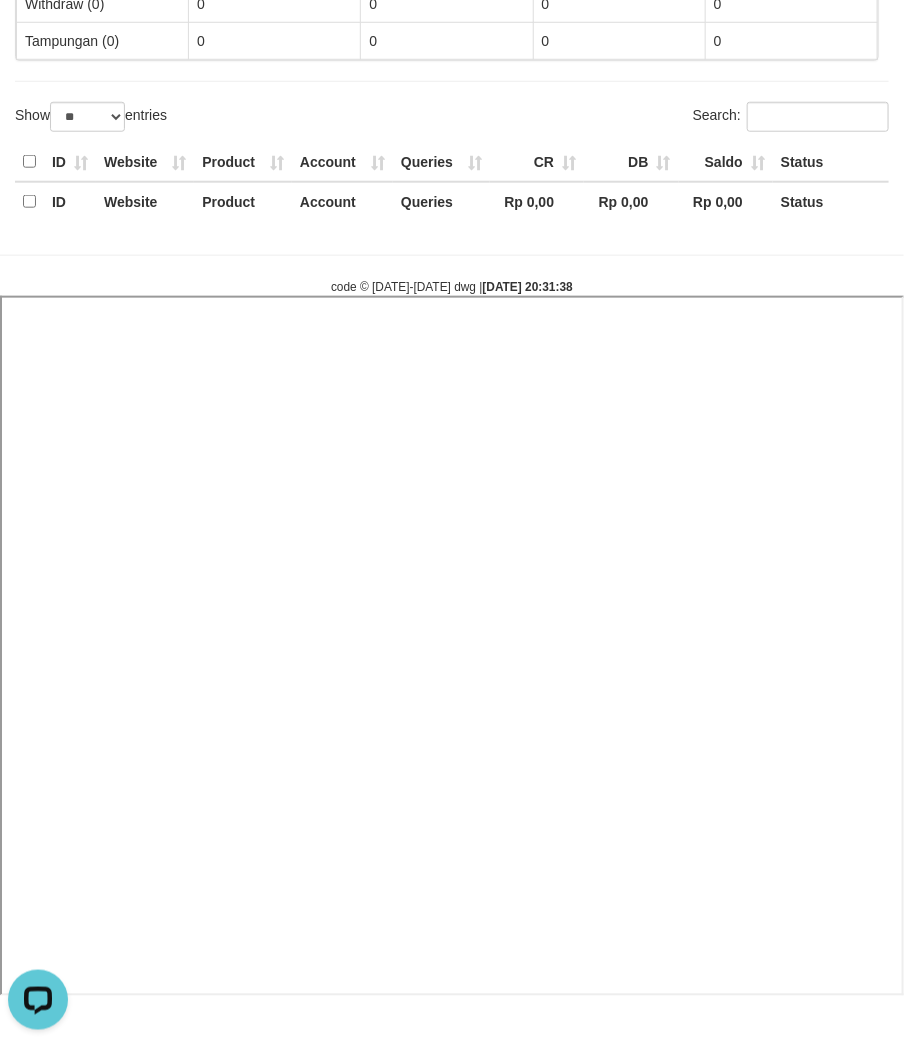 select 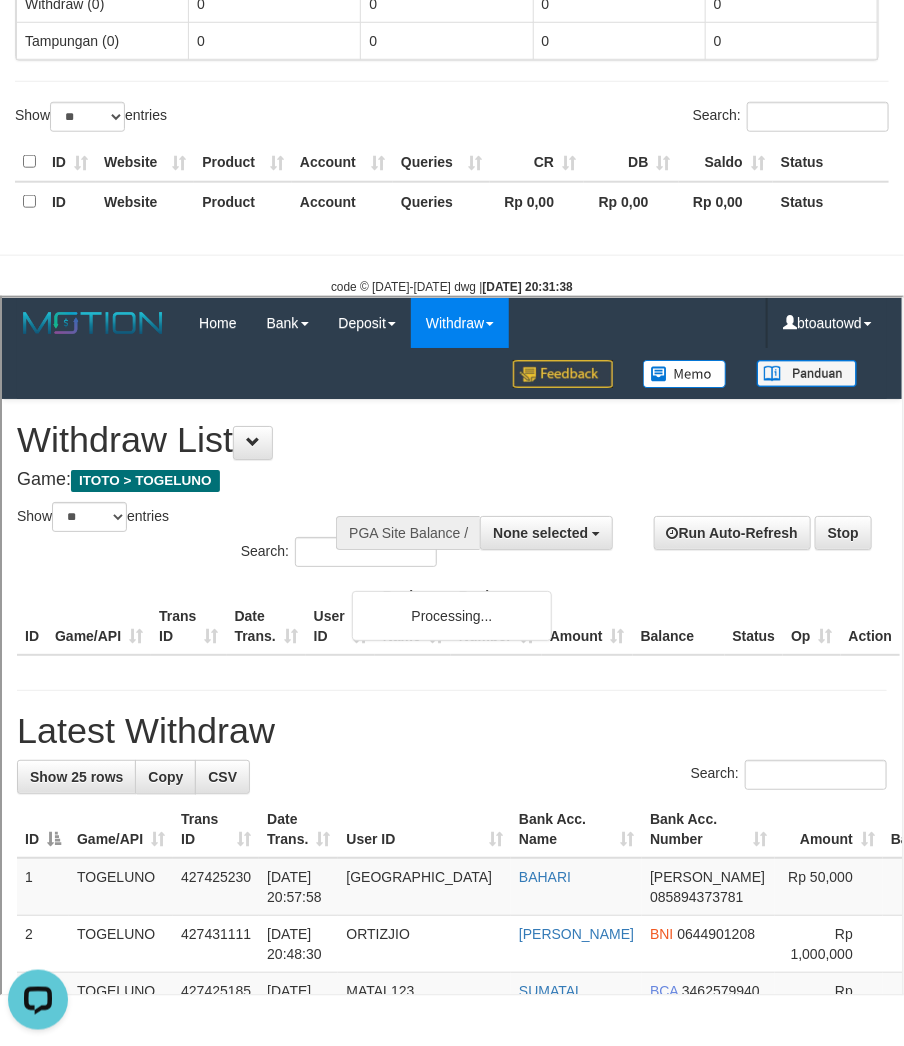 scroll, scrollTop: 0, scrollLeft: 0, axis: both 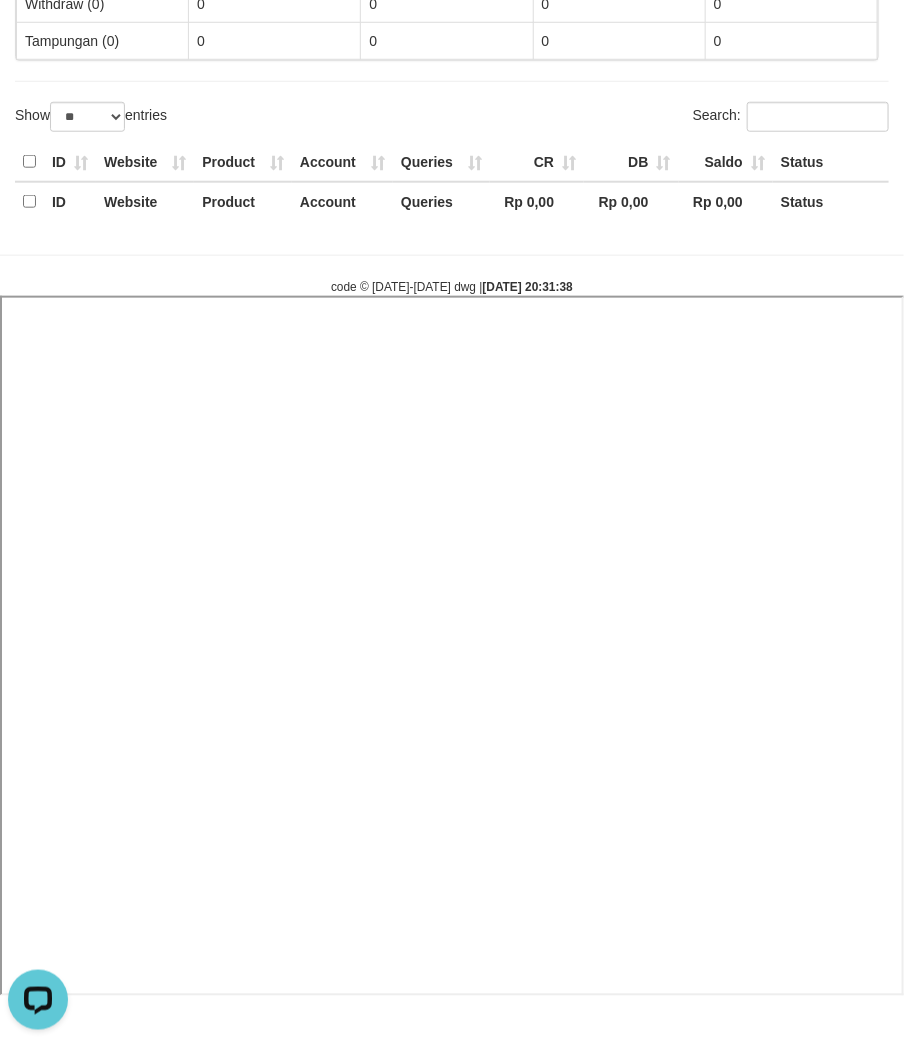 select 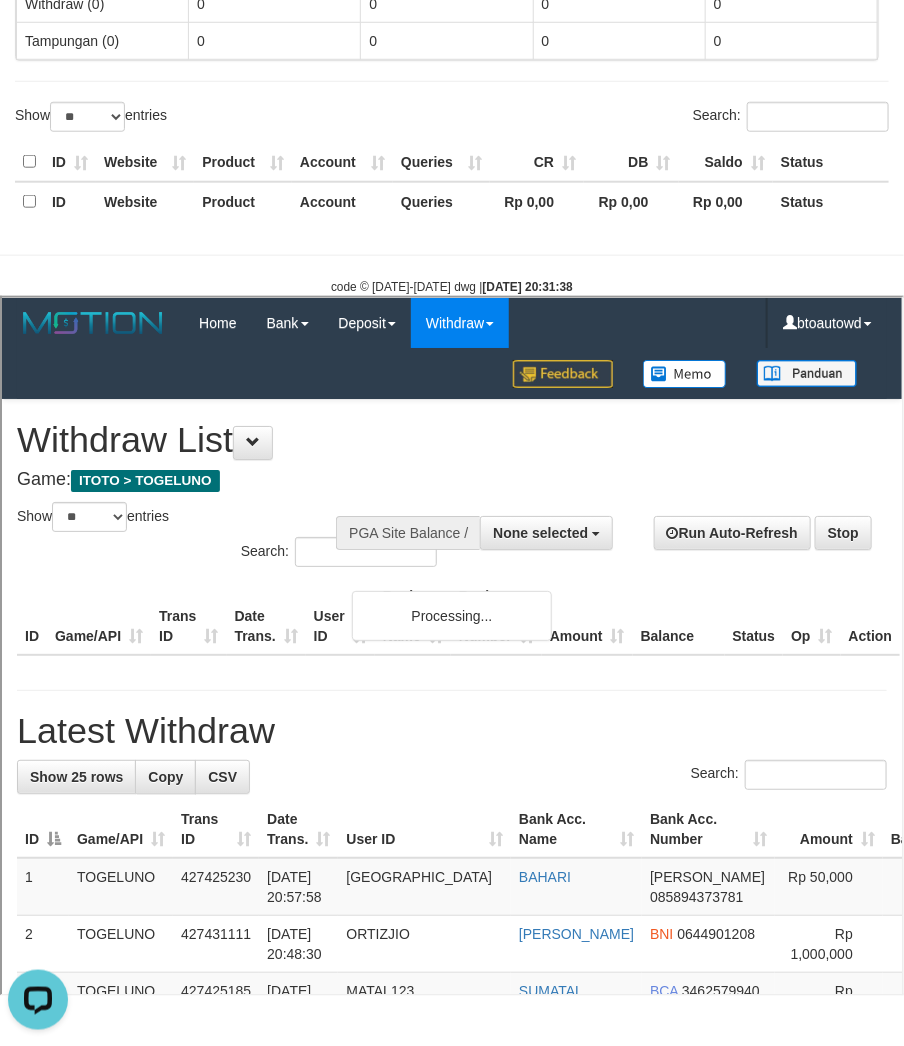 scroll, scrollTop: 0, scrollLeft: 0, axis: both 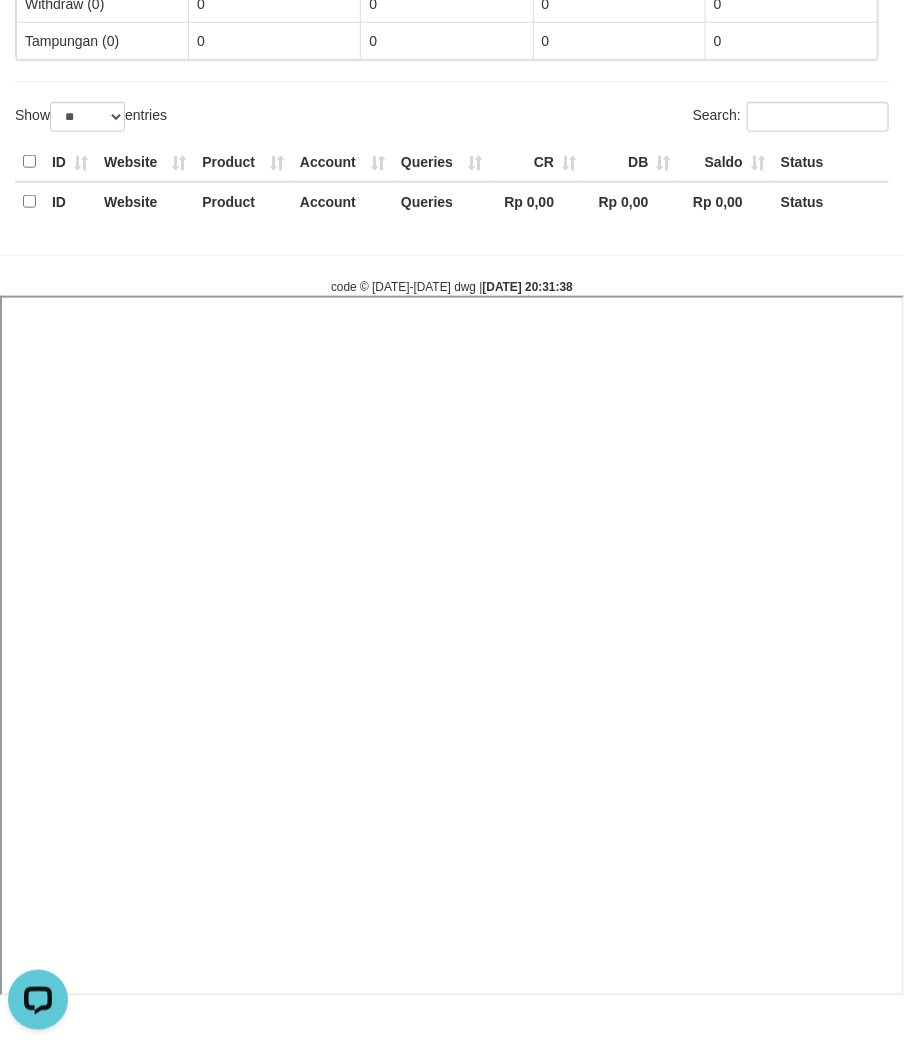 select 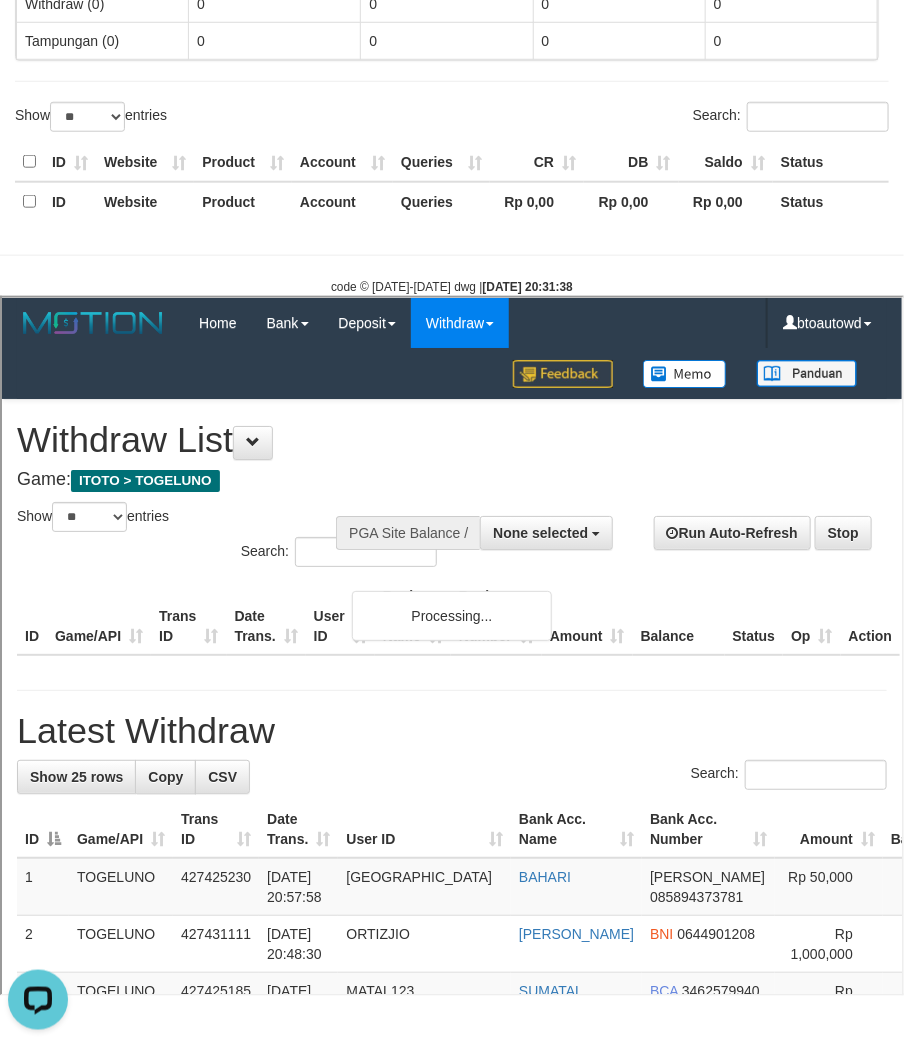 scroll, scrollTop: 0, scrollLeft: 0, axis: both 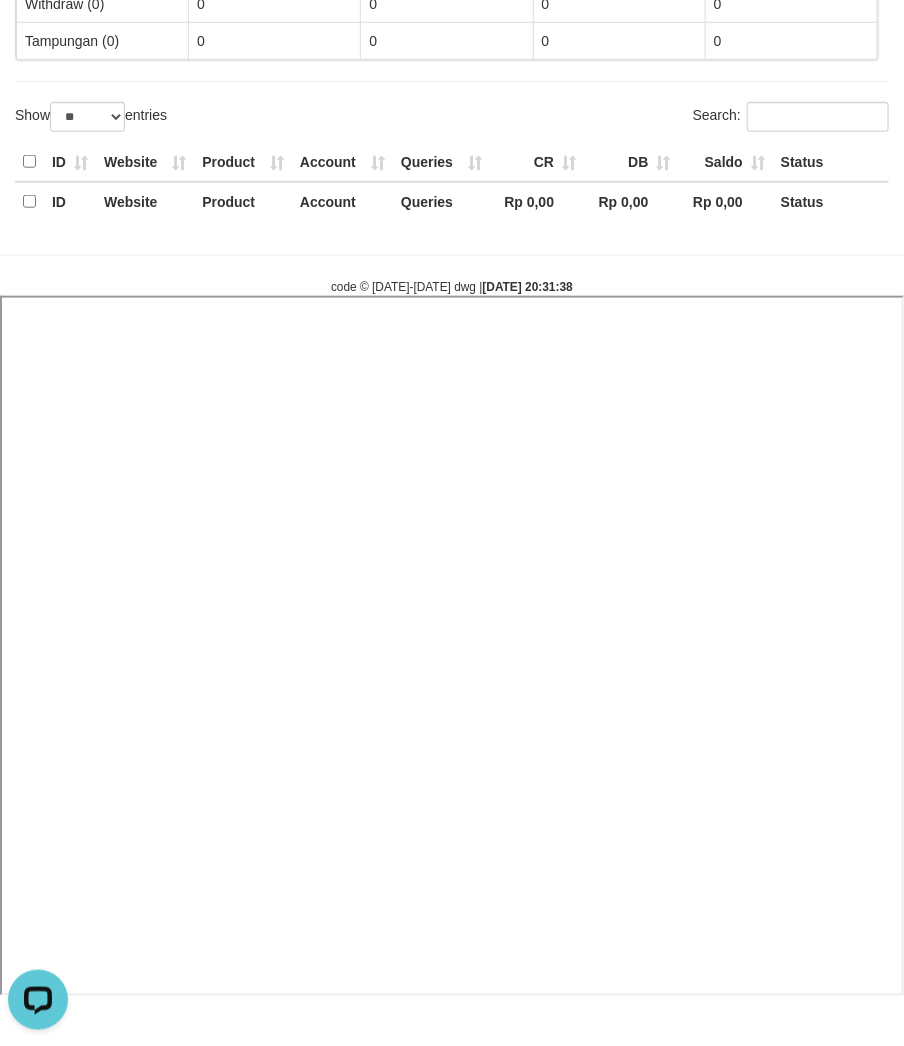 select 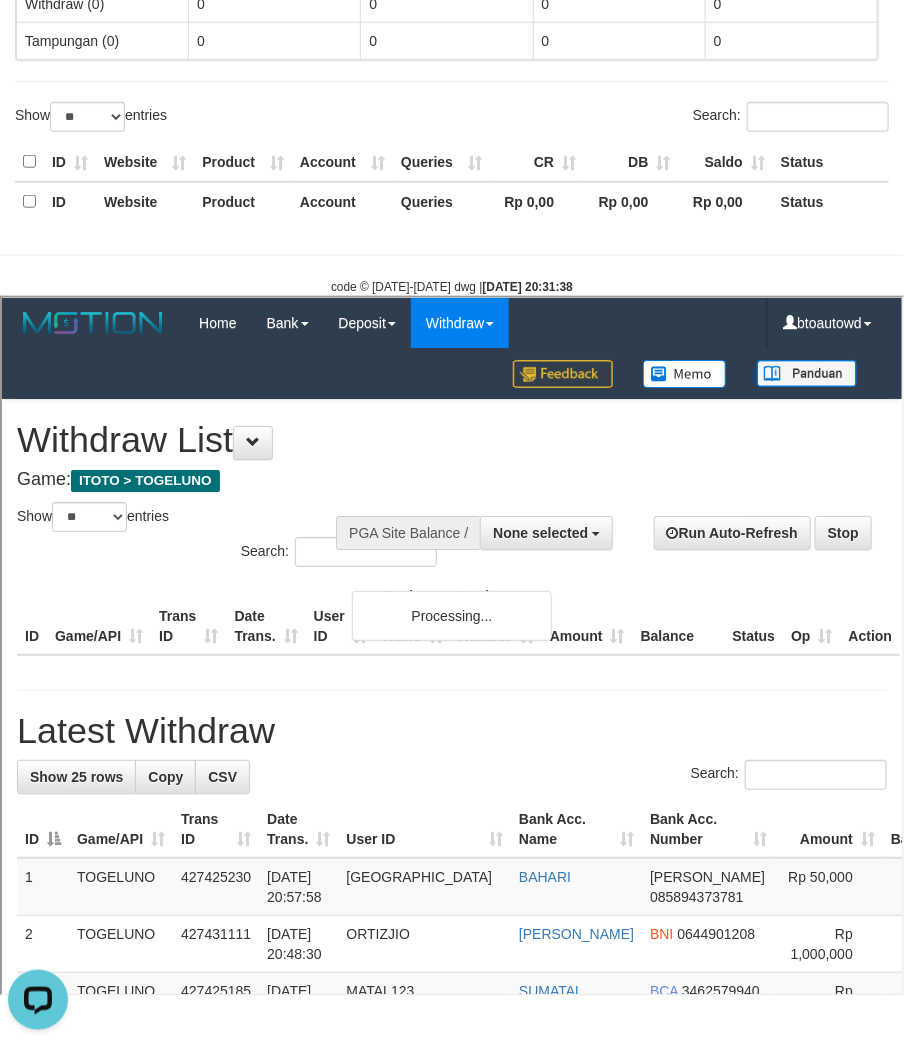 scroll, scrollTop: 0, scrollLeft: 0, axis: both 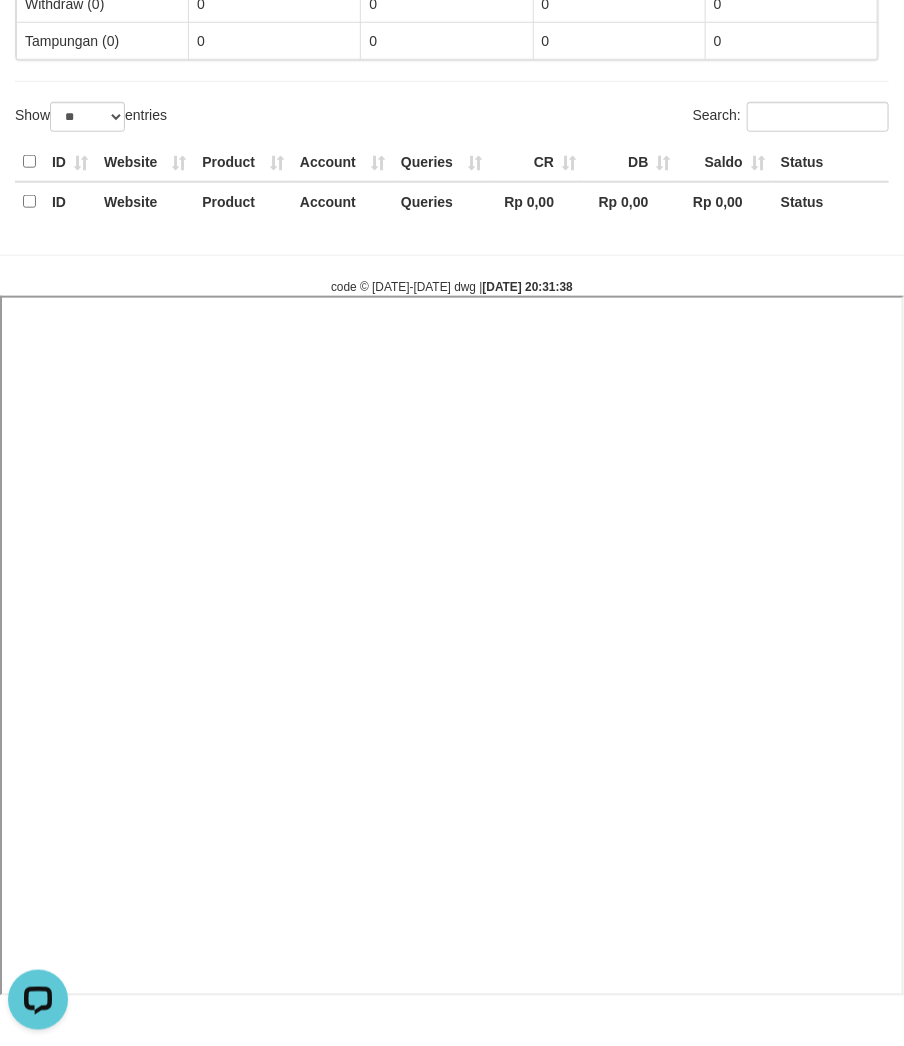 select 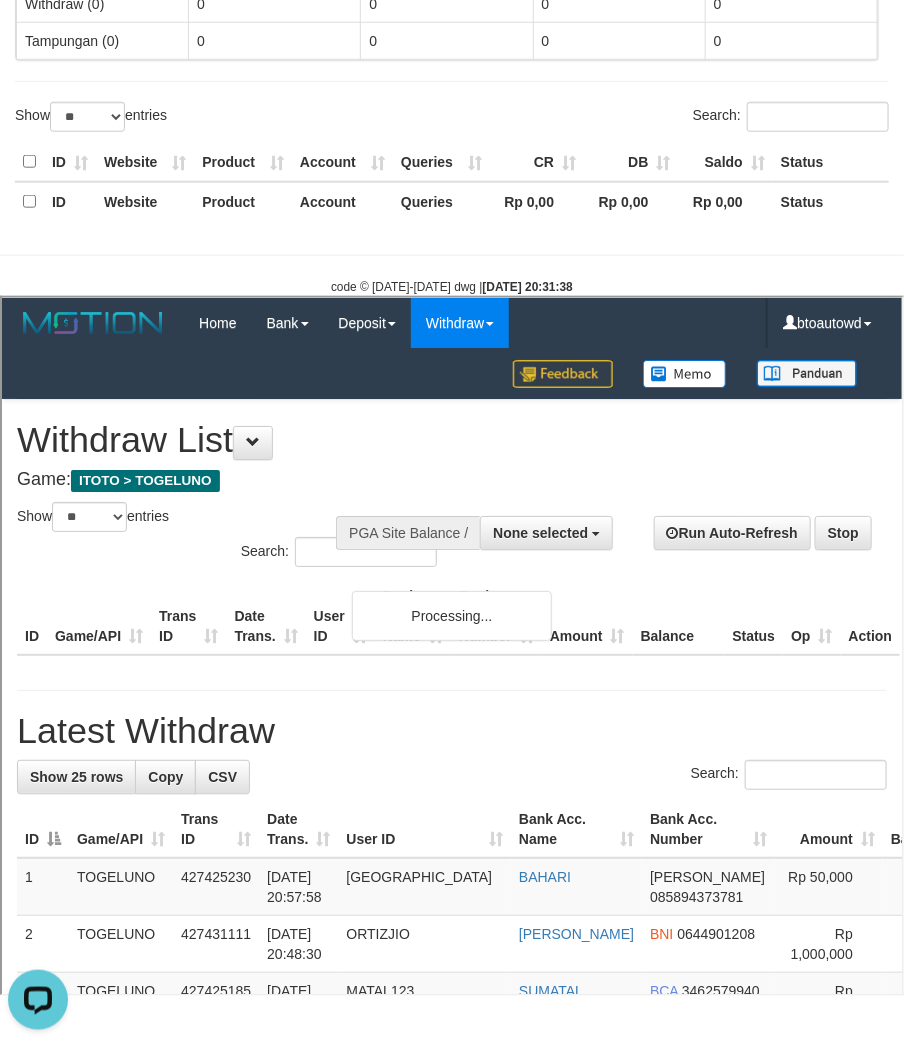 scroll, scrollTop: 0, scrollLeft: 0, axis: both 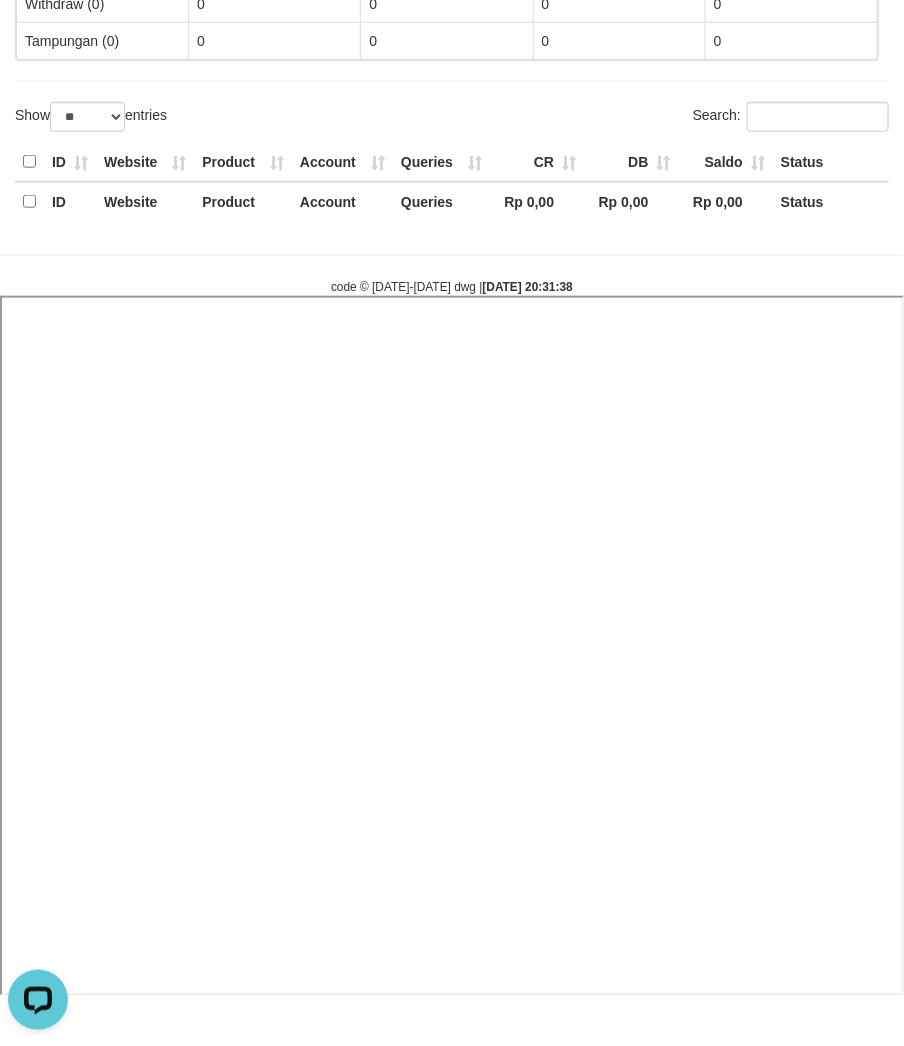 select 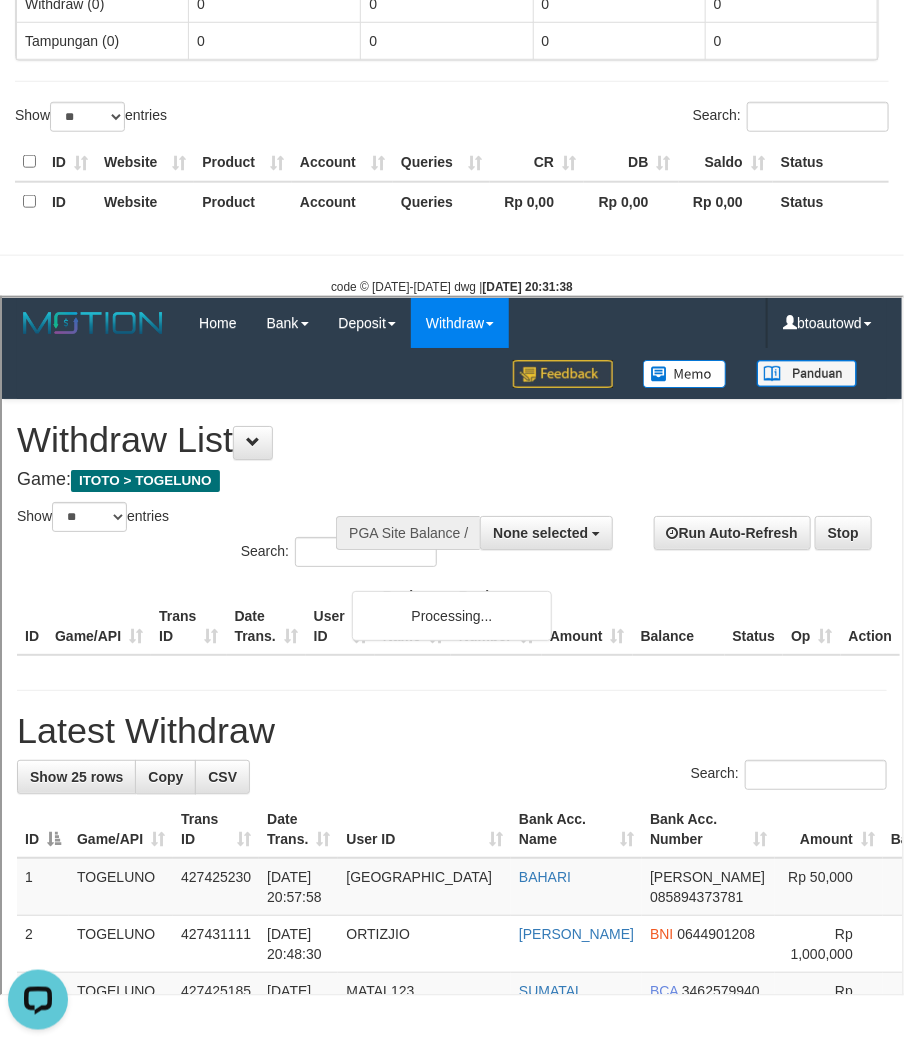 scroll, scrollTop: 0, scrollLeft: 0, axis: both 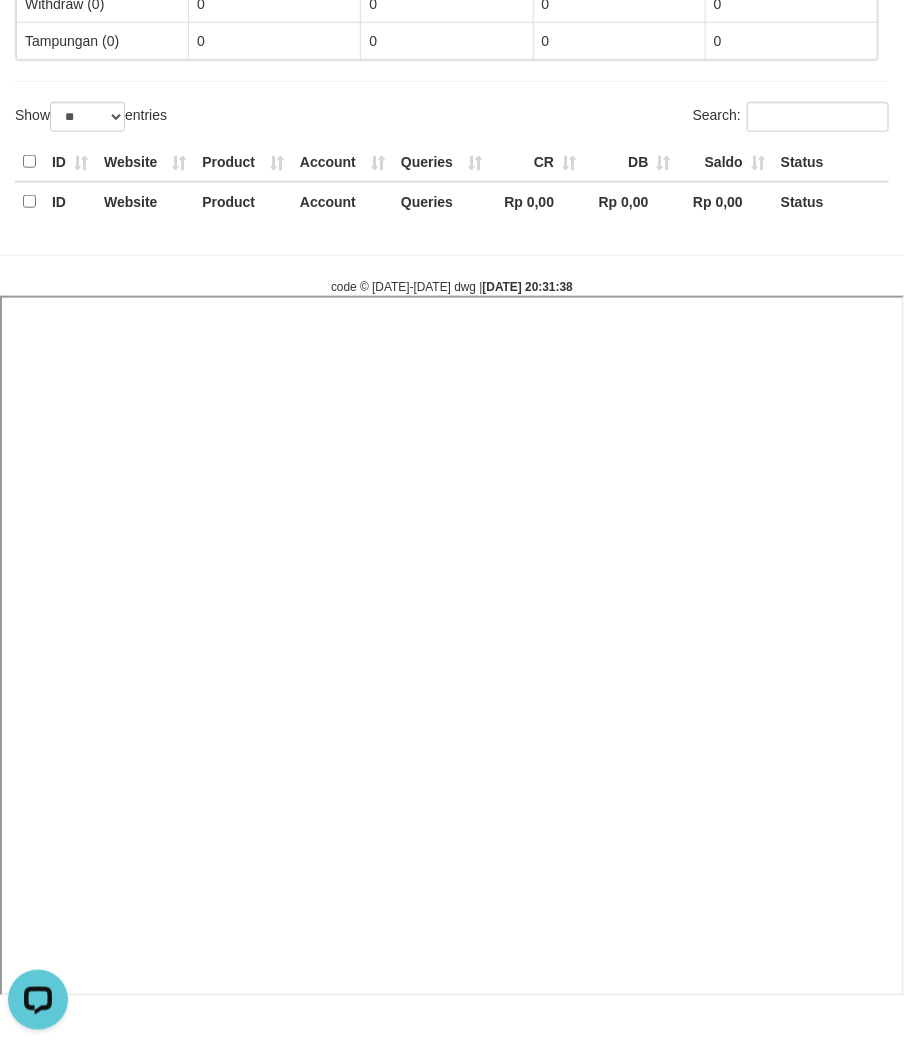 select 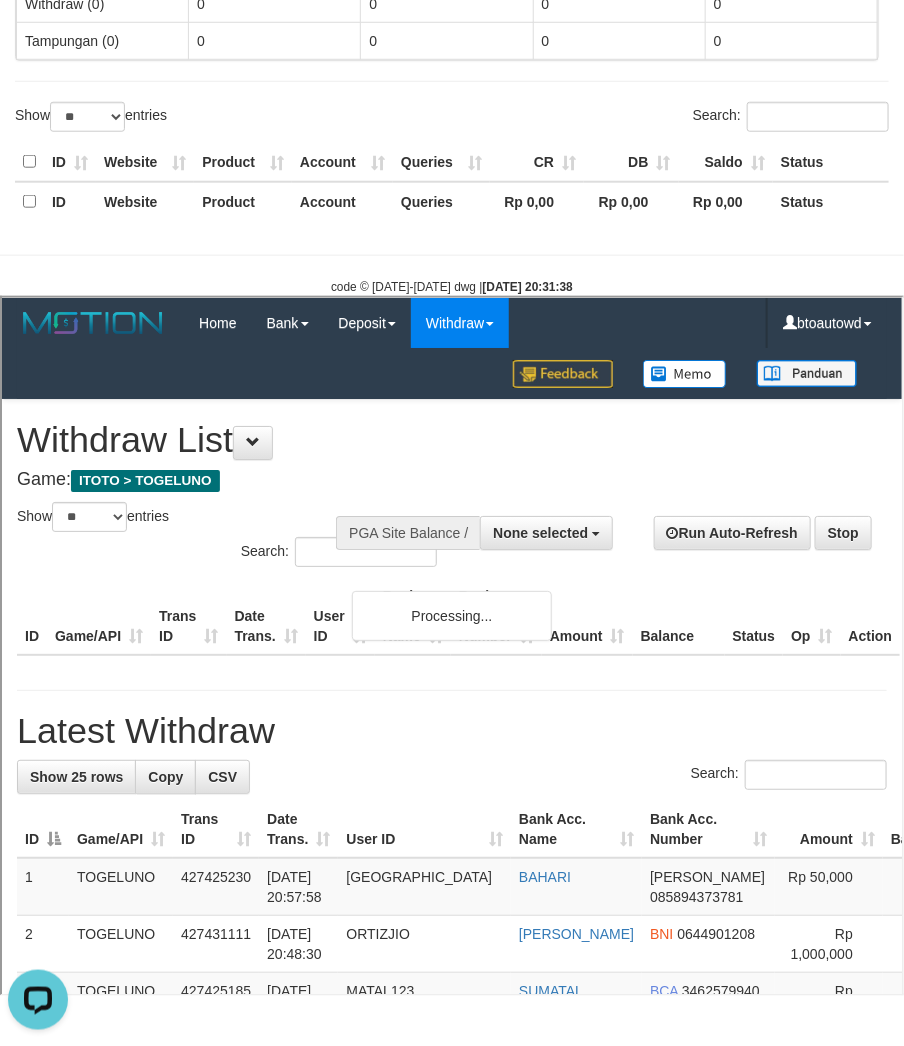 scroll, scrollTop: 0, scrollLeft: 0, axis: both 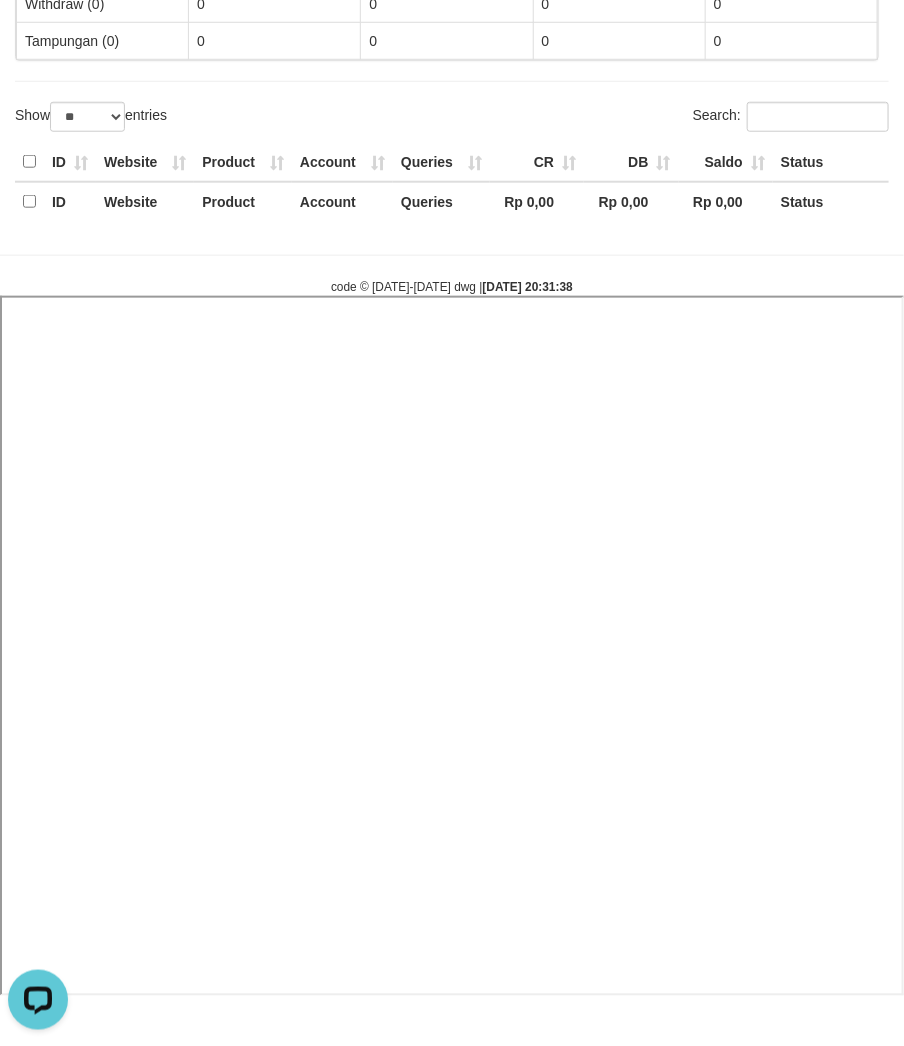 select 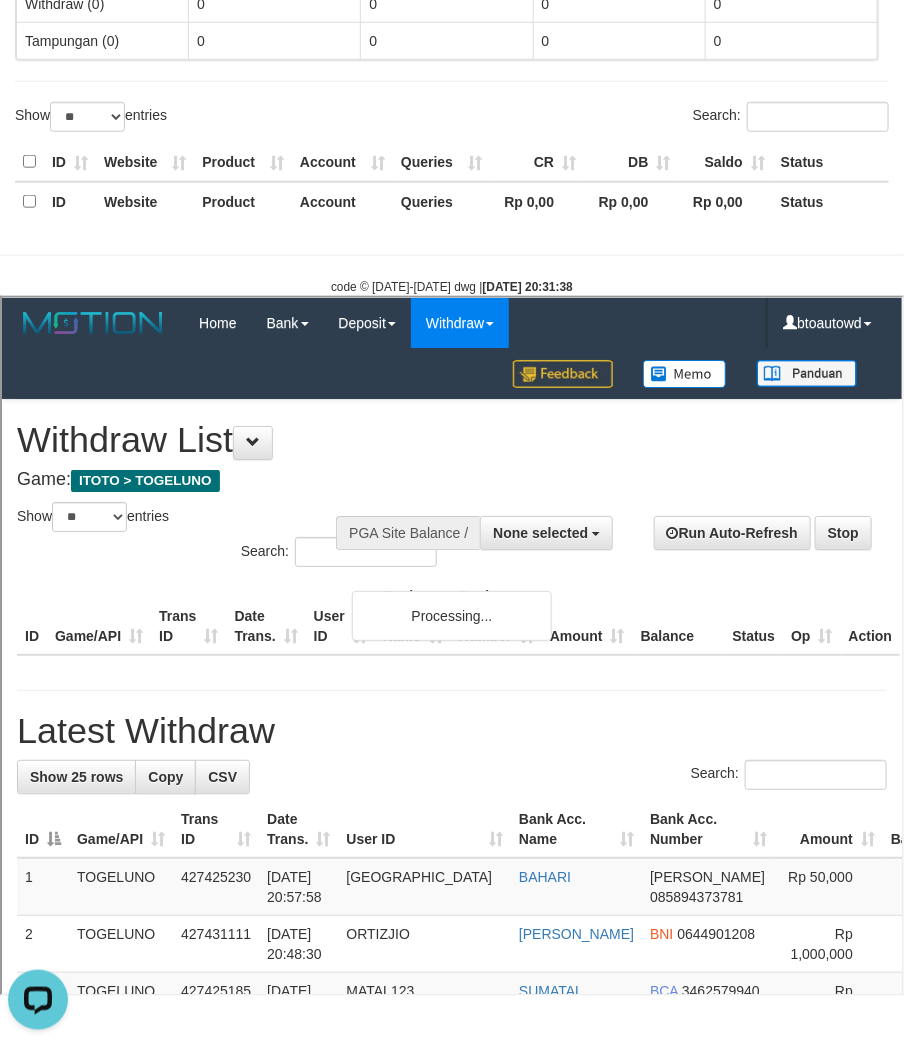 scroll, scrollTop: 0, scrollLeft: 0, axis: both 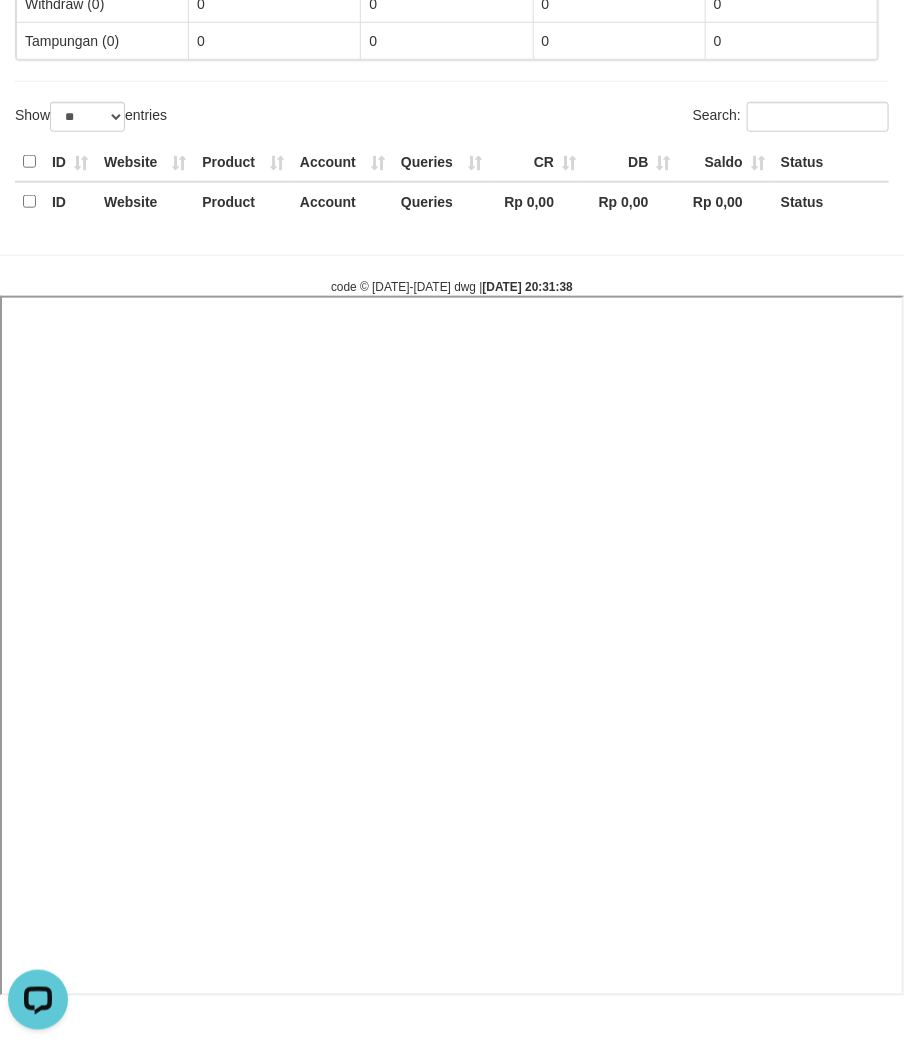 select 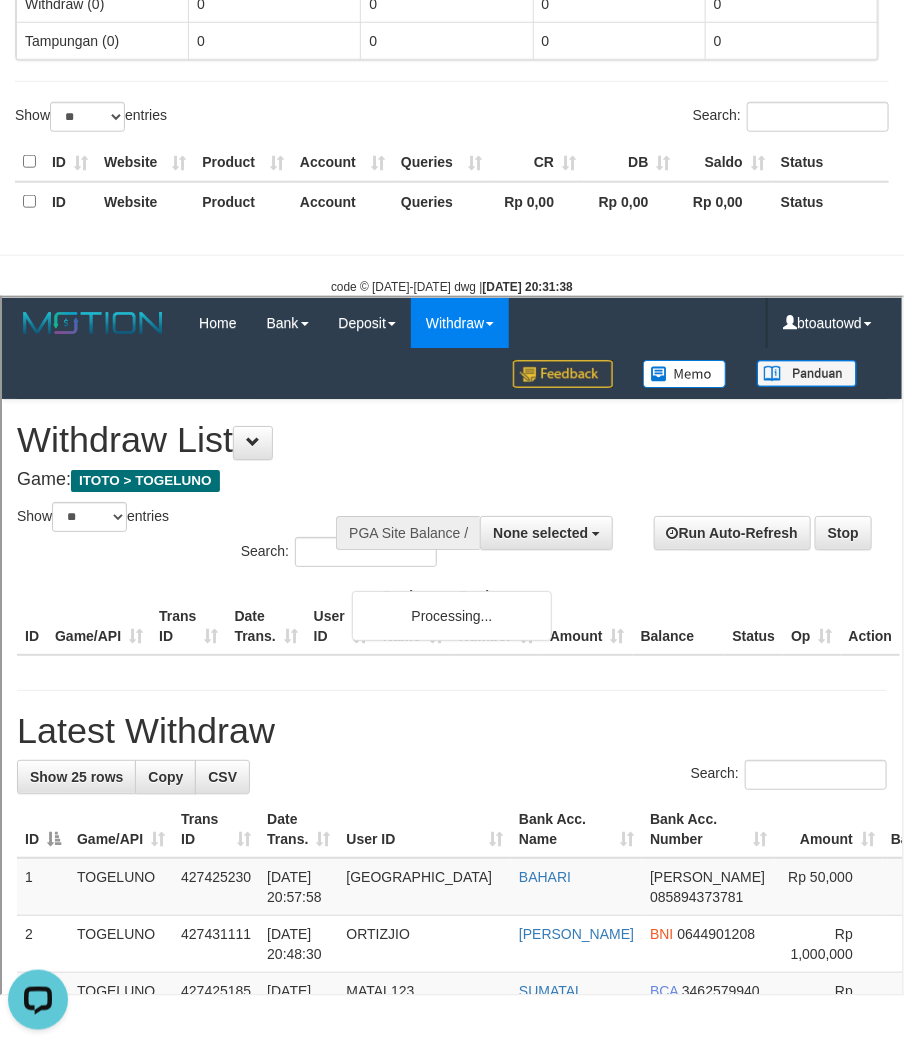 scroll, scrollTop: 0, scrollLeft: 0, axis: both 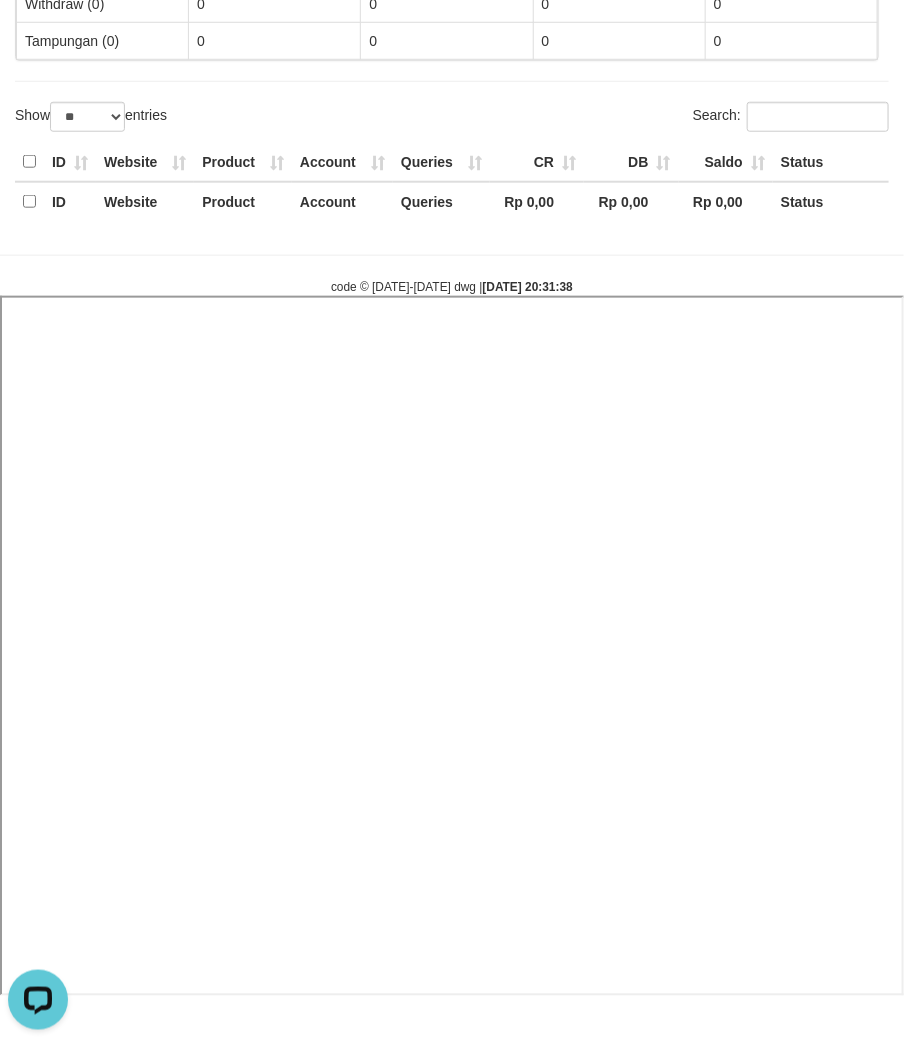 select 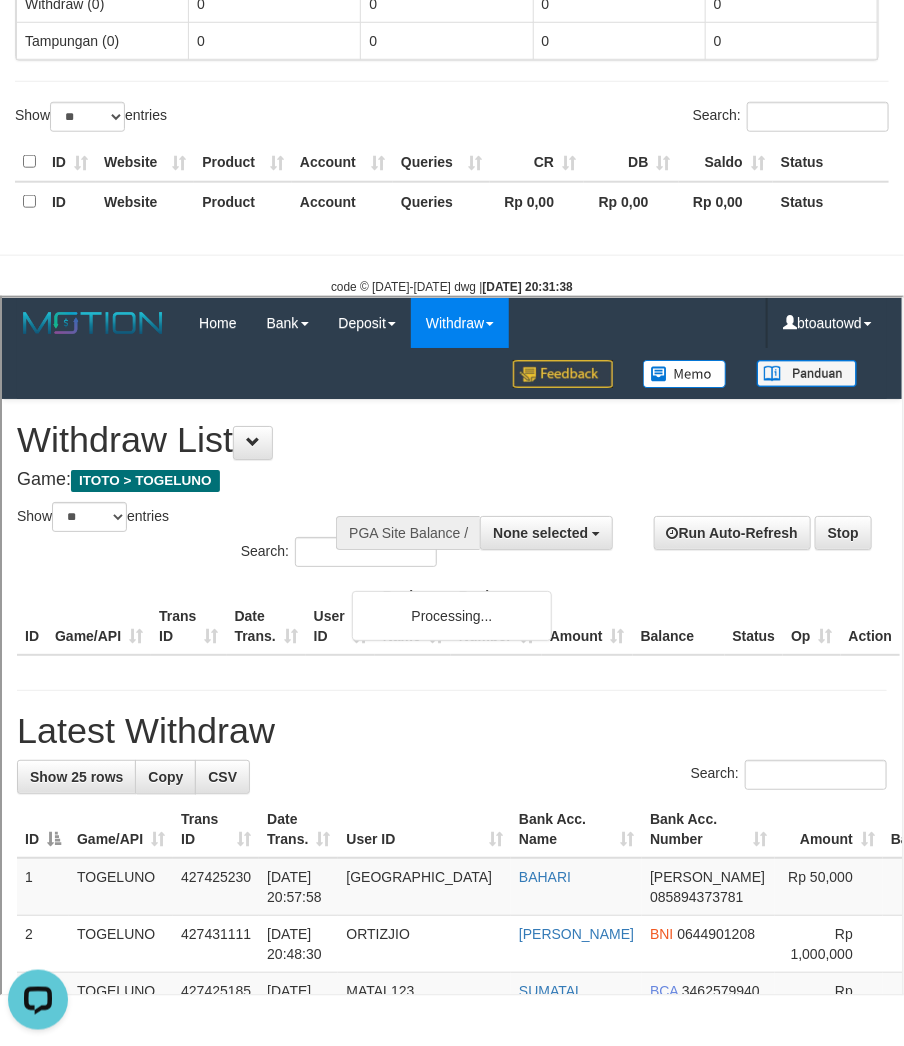 scroll, scrollTop: 0, scrollLeft: 0, axis: both 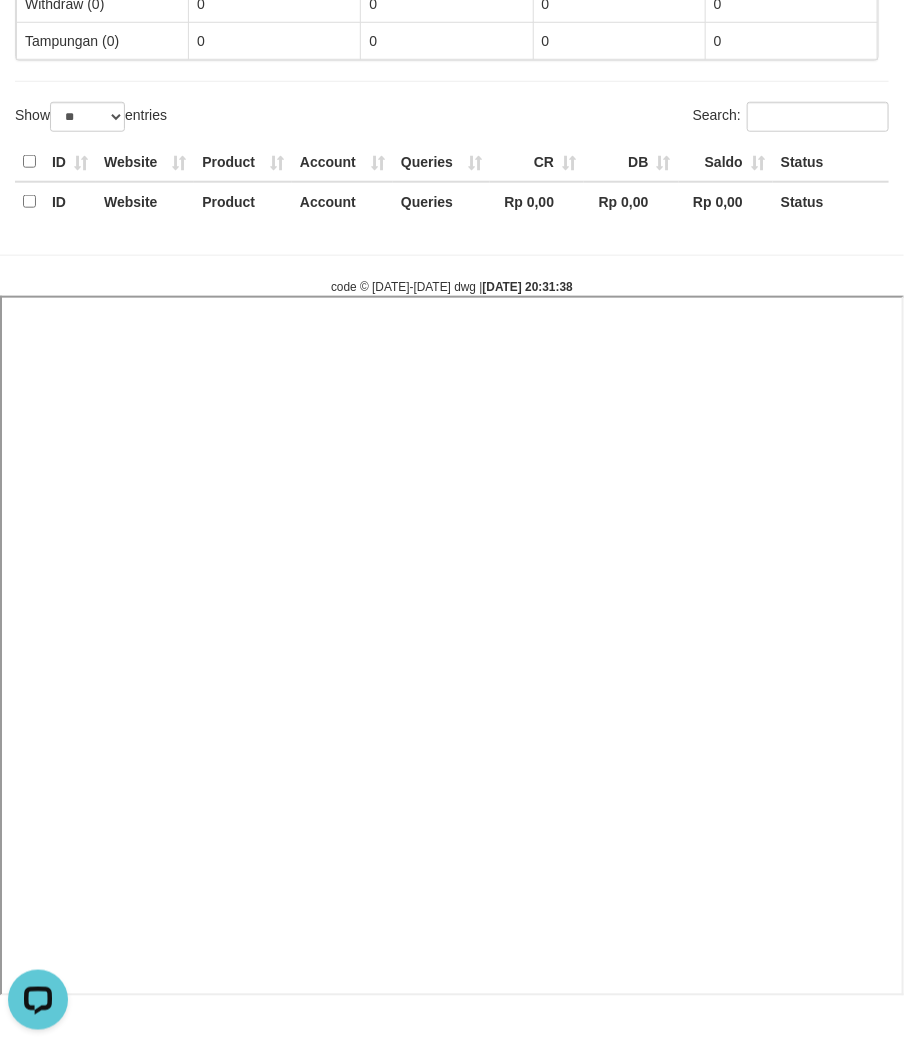 select 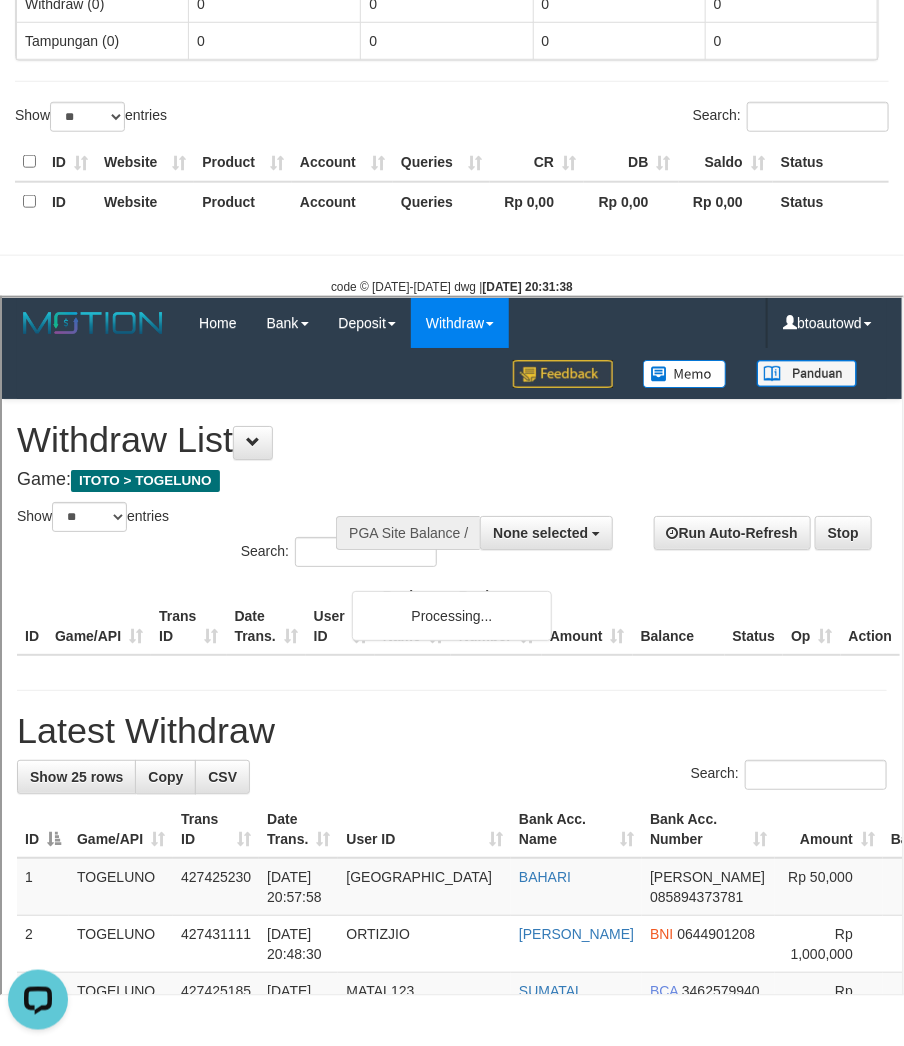 scroll, scrollTop: 0, scrollLeft: 0, axis: both 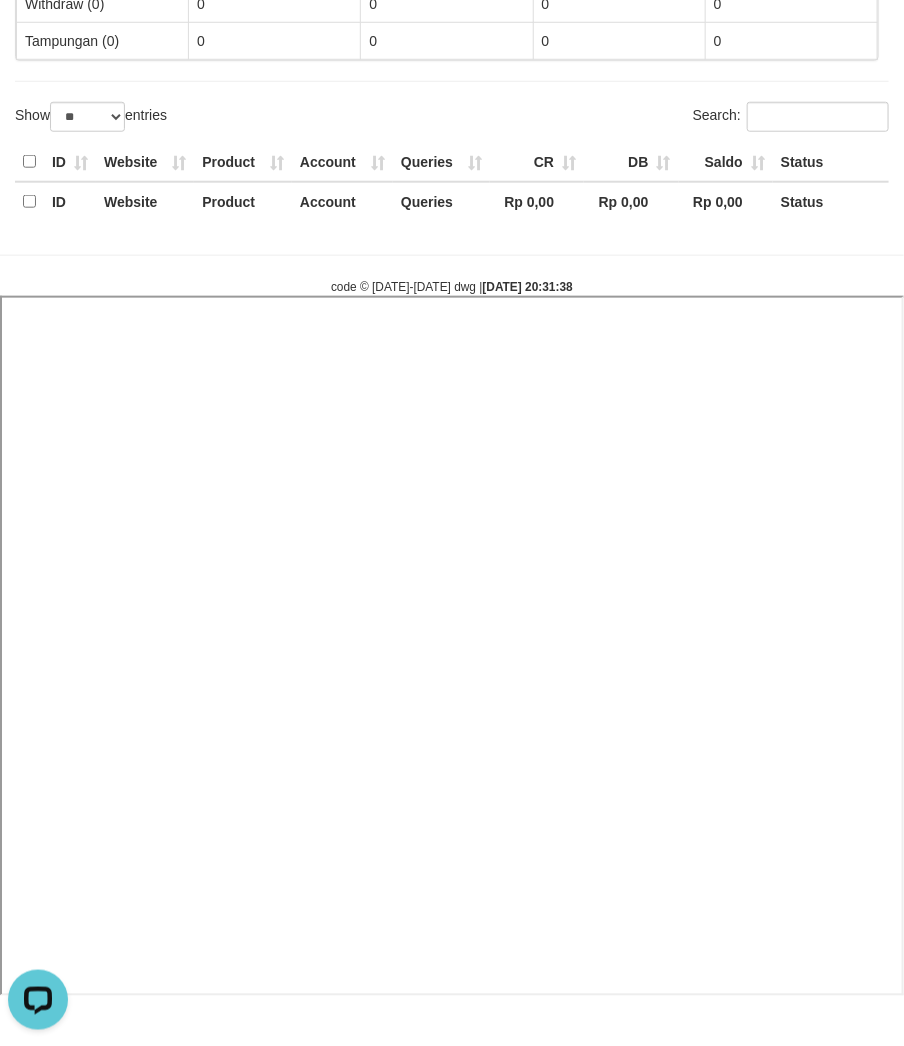 select 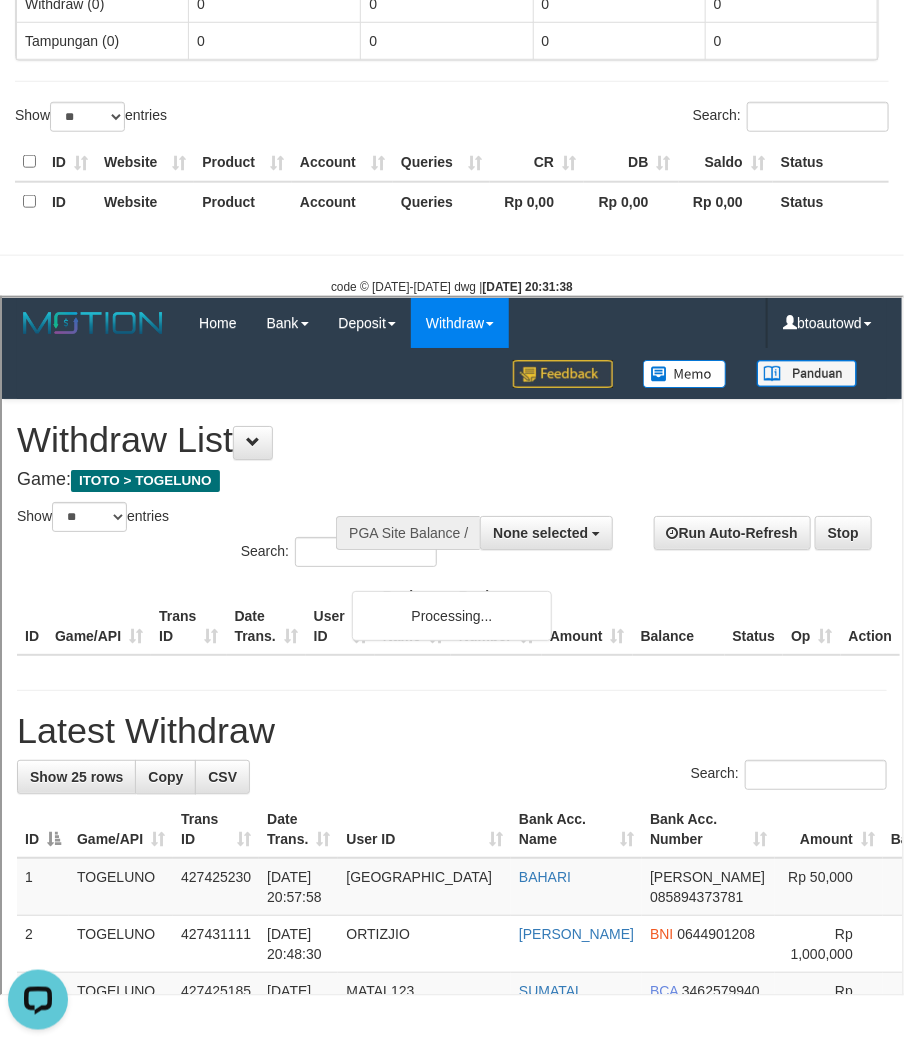 scroll, scrollTop: 0, scrollLeft: 0, axis: both 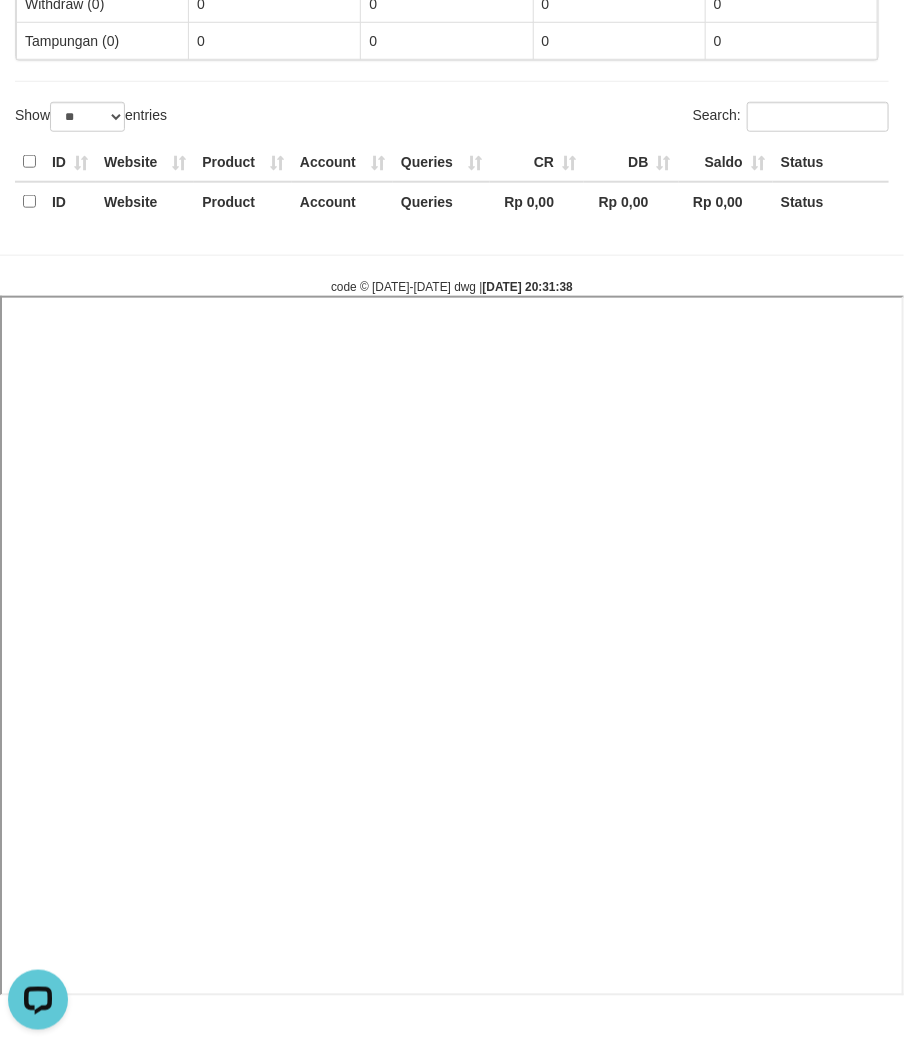 select 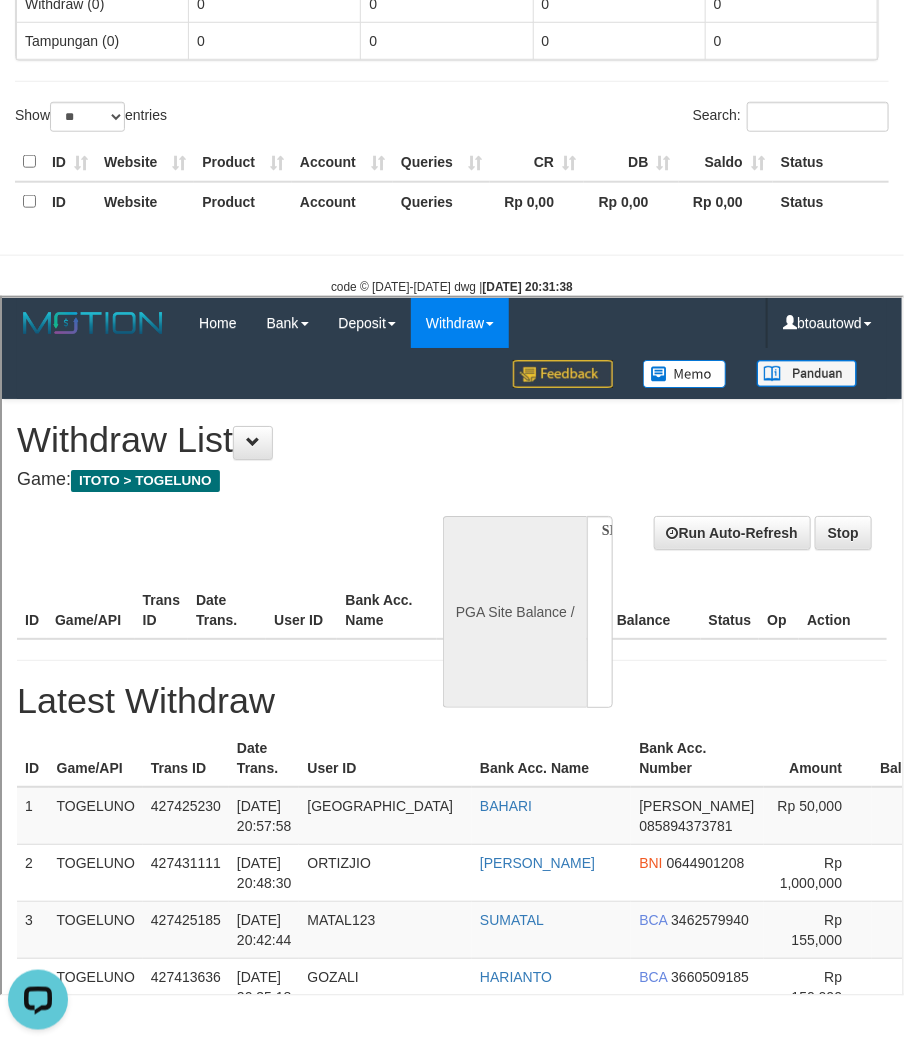 scroll, scrollTop: 0, scrollLeft: 0, axis: both 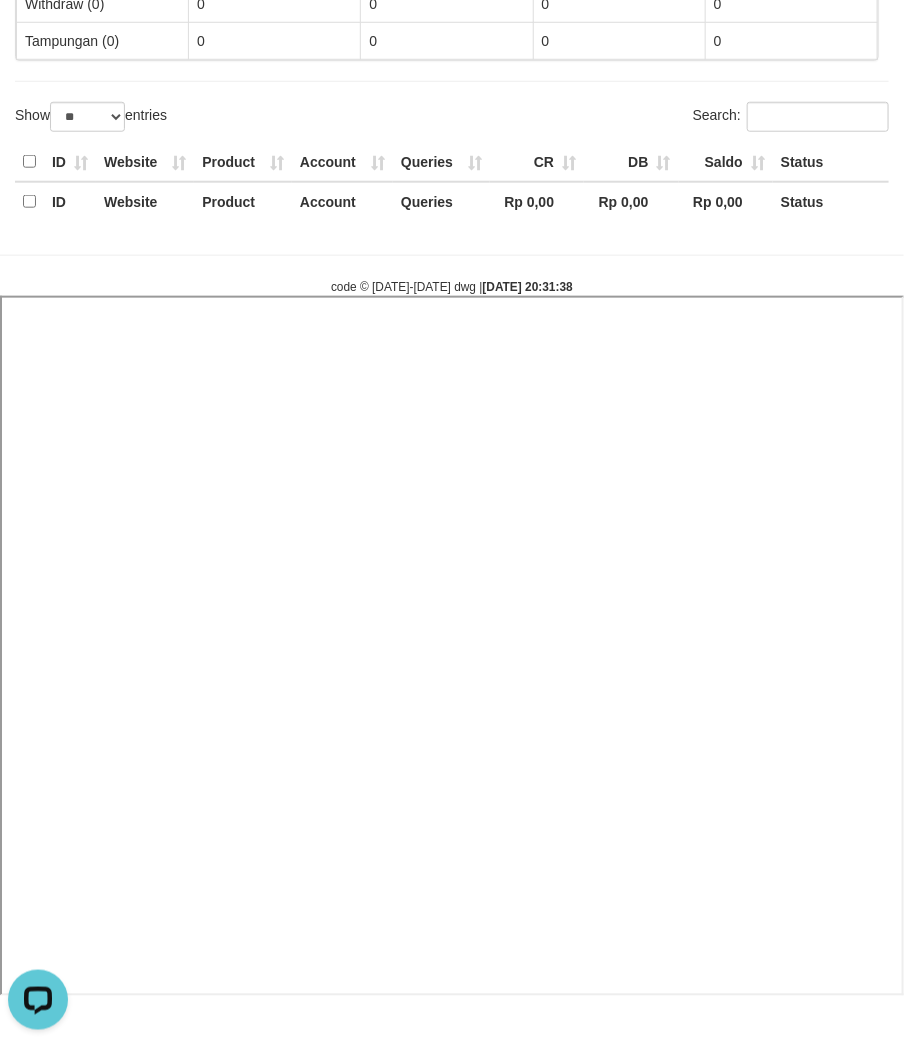 select 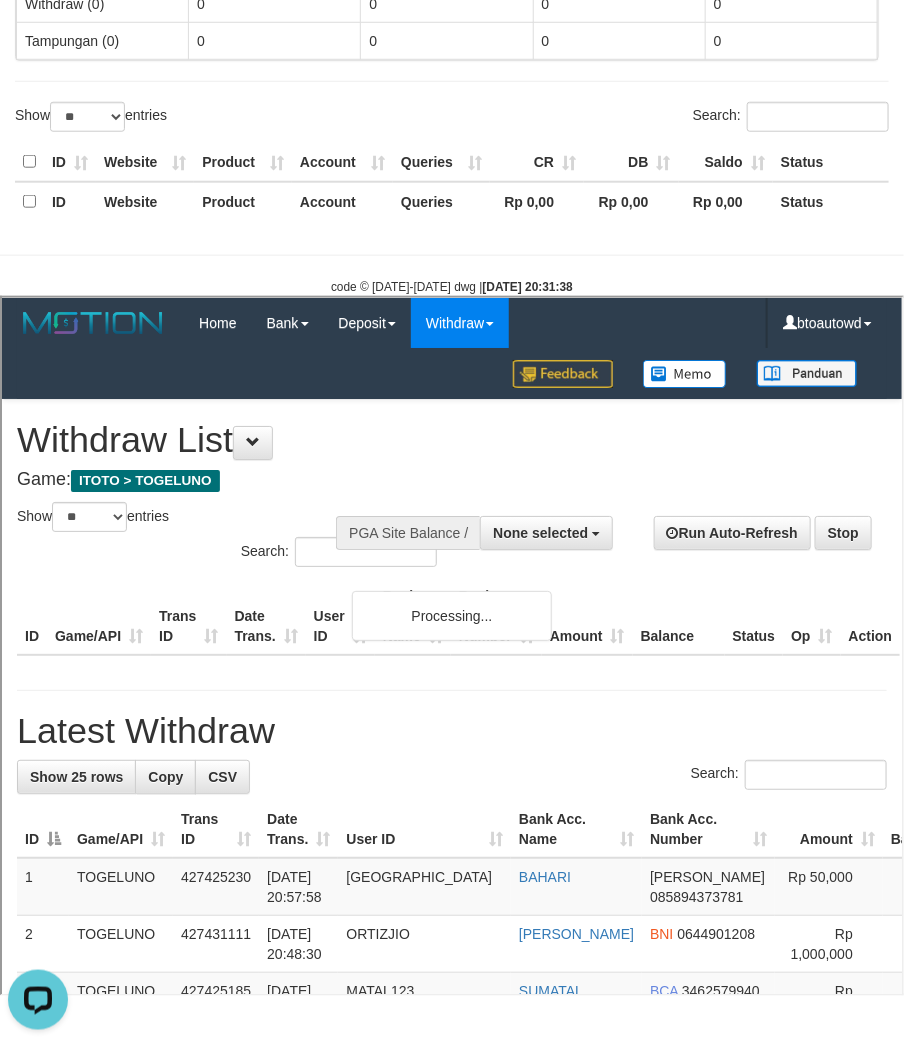 scroll, scrollTop: 0, scrollLeft: 0, axis: both 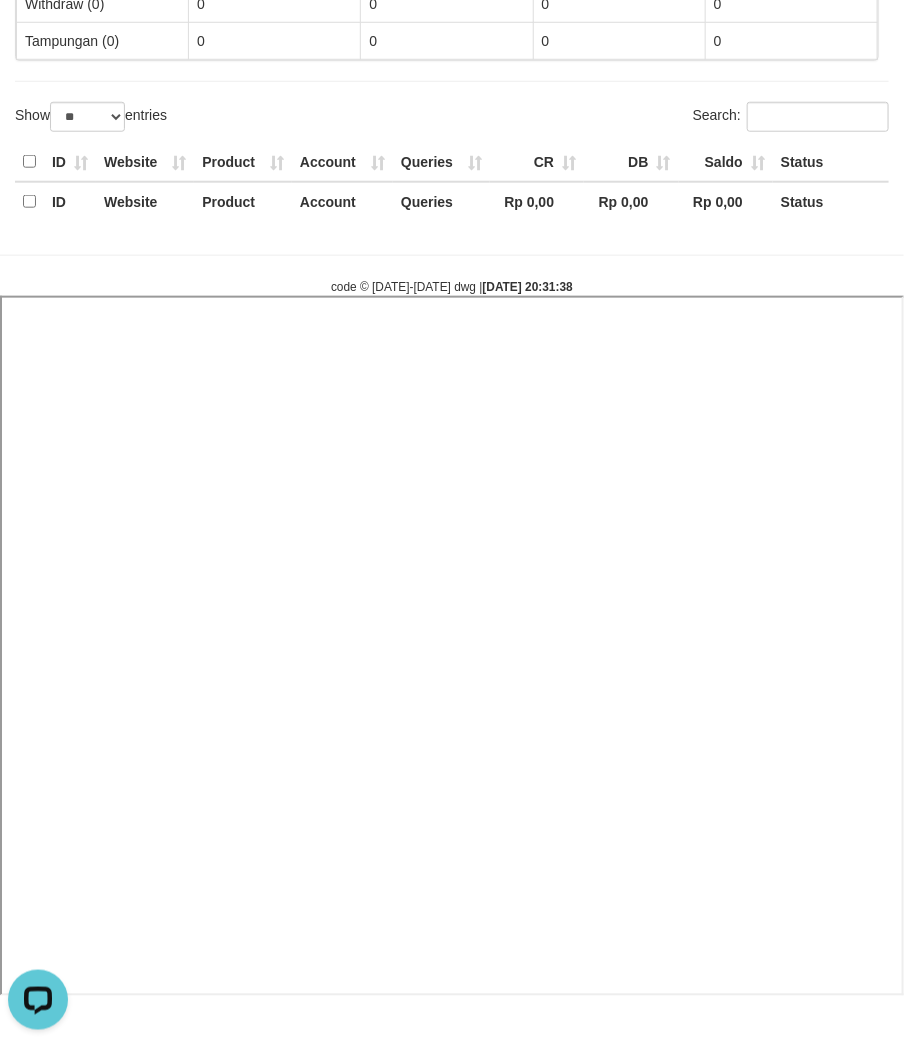 select 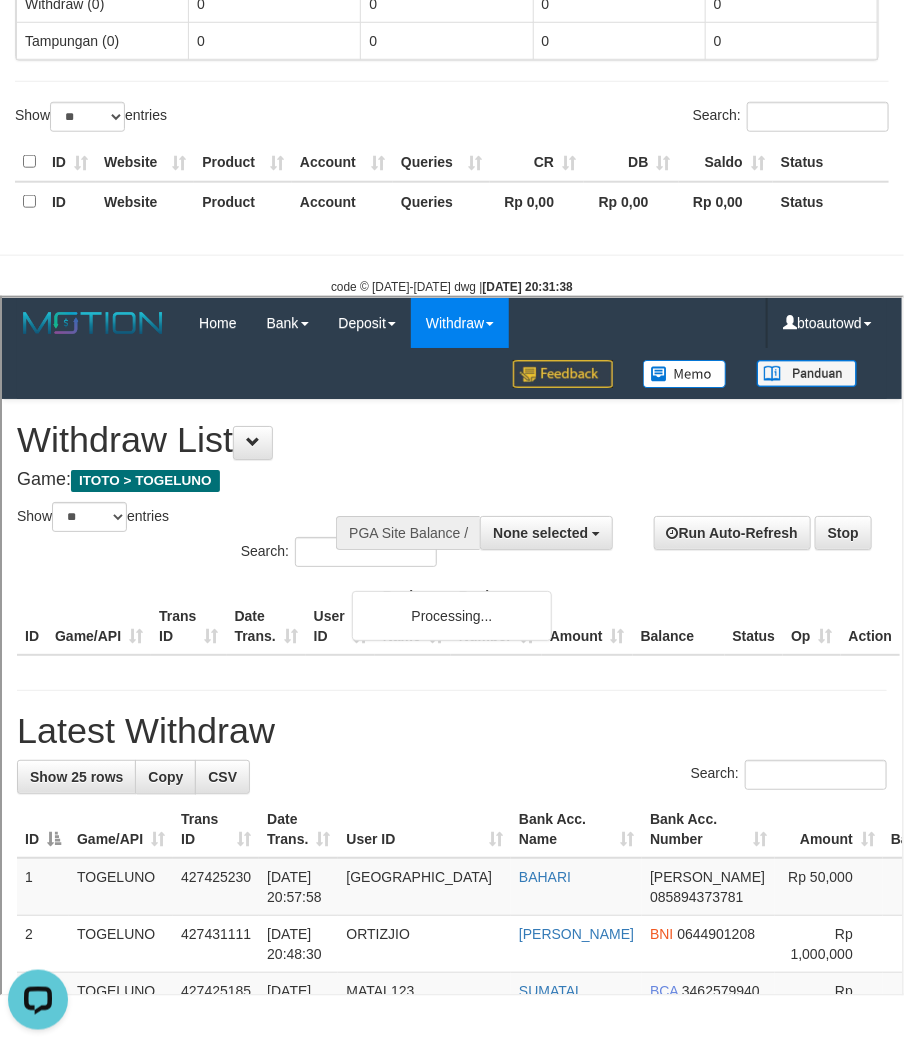 scroll, scrollTop: 0, scrollLeft: 0, axis: both 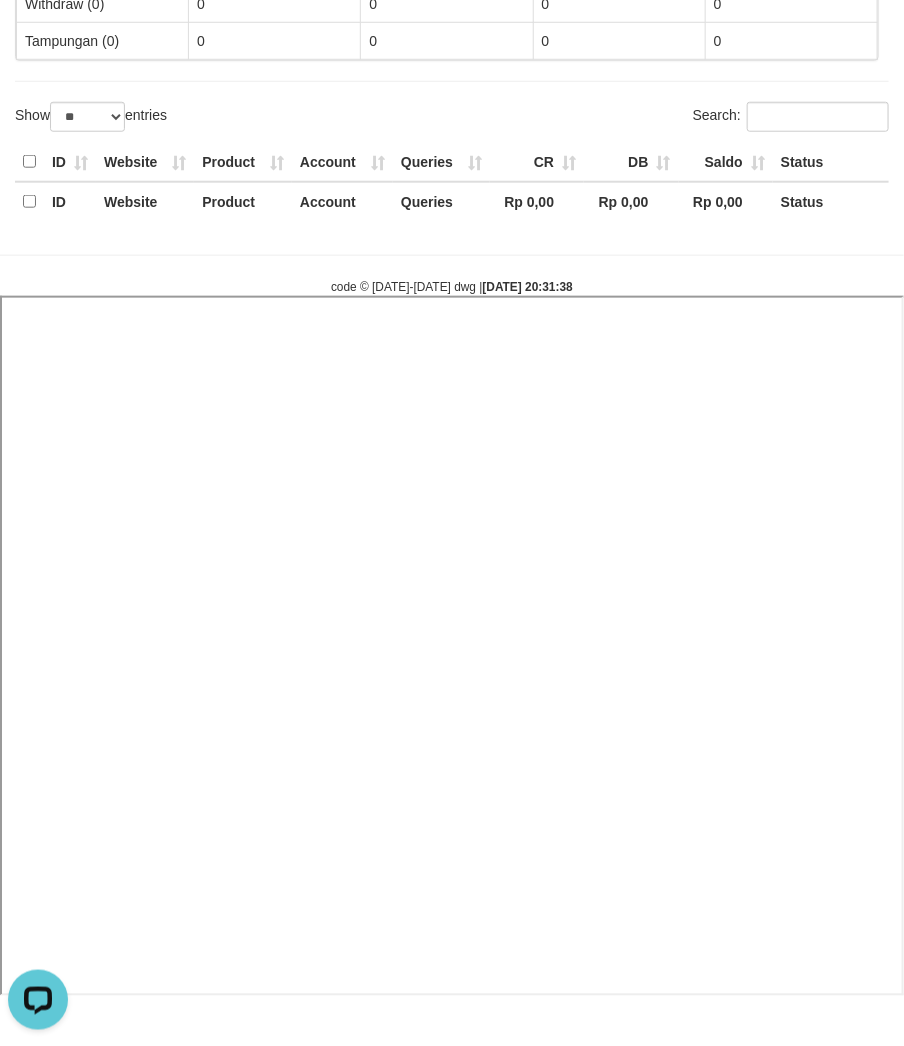 select 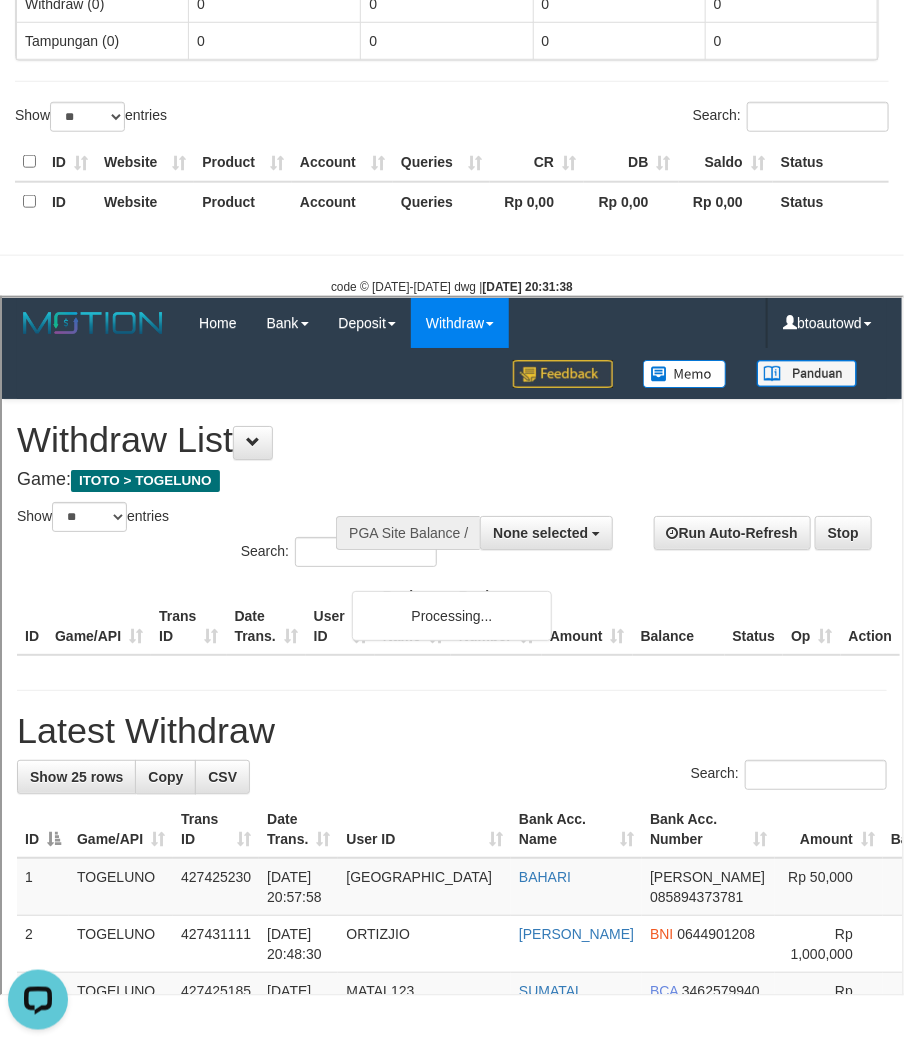 scroll, scrollTop: 0, scrollLeft: 0, axis: both 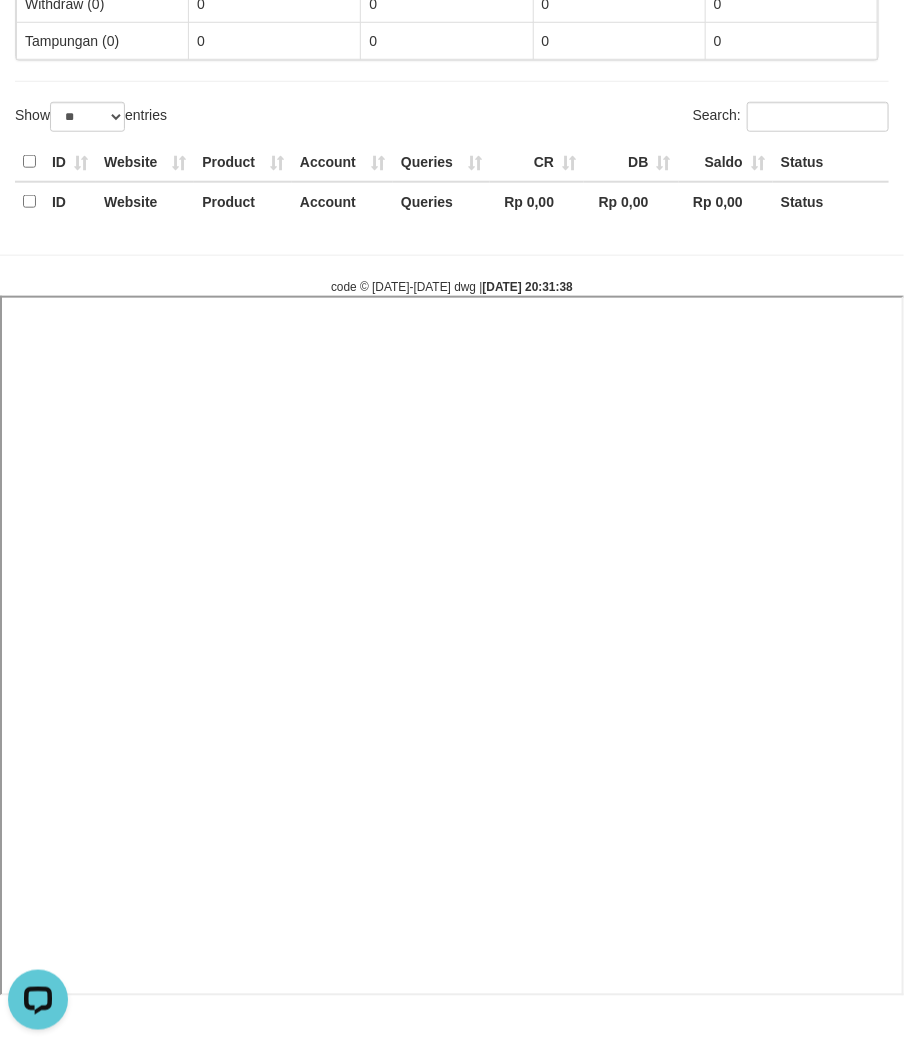 select 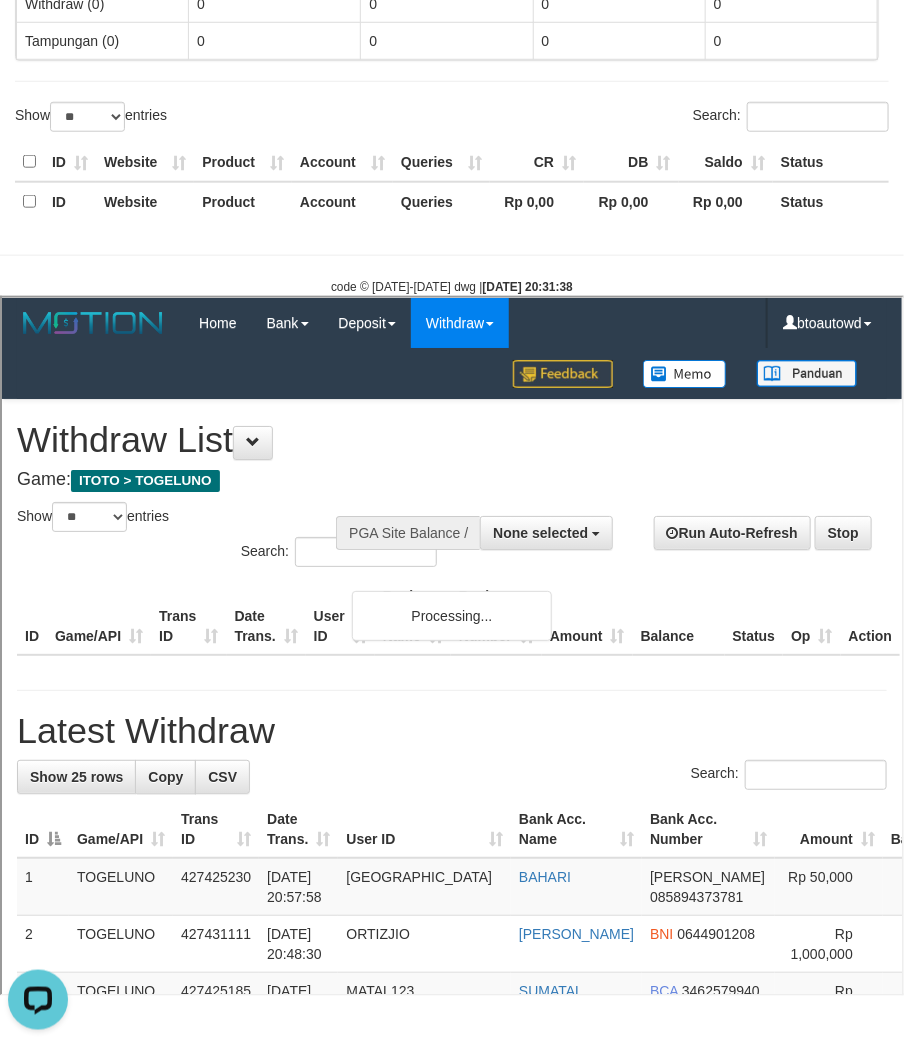 scroll, scrollTop: 0, scrollLeft: 0, axis: both 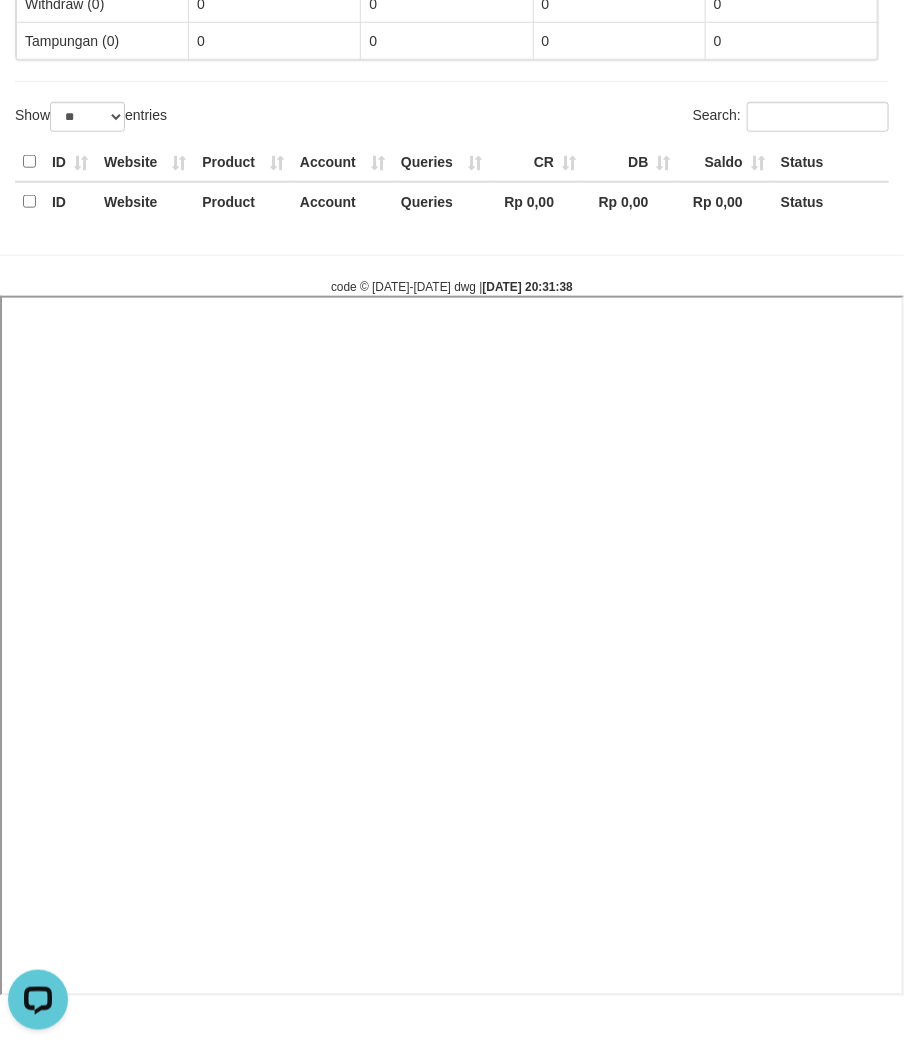 select 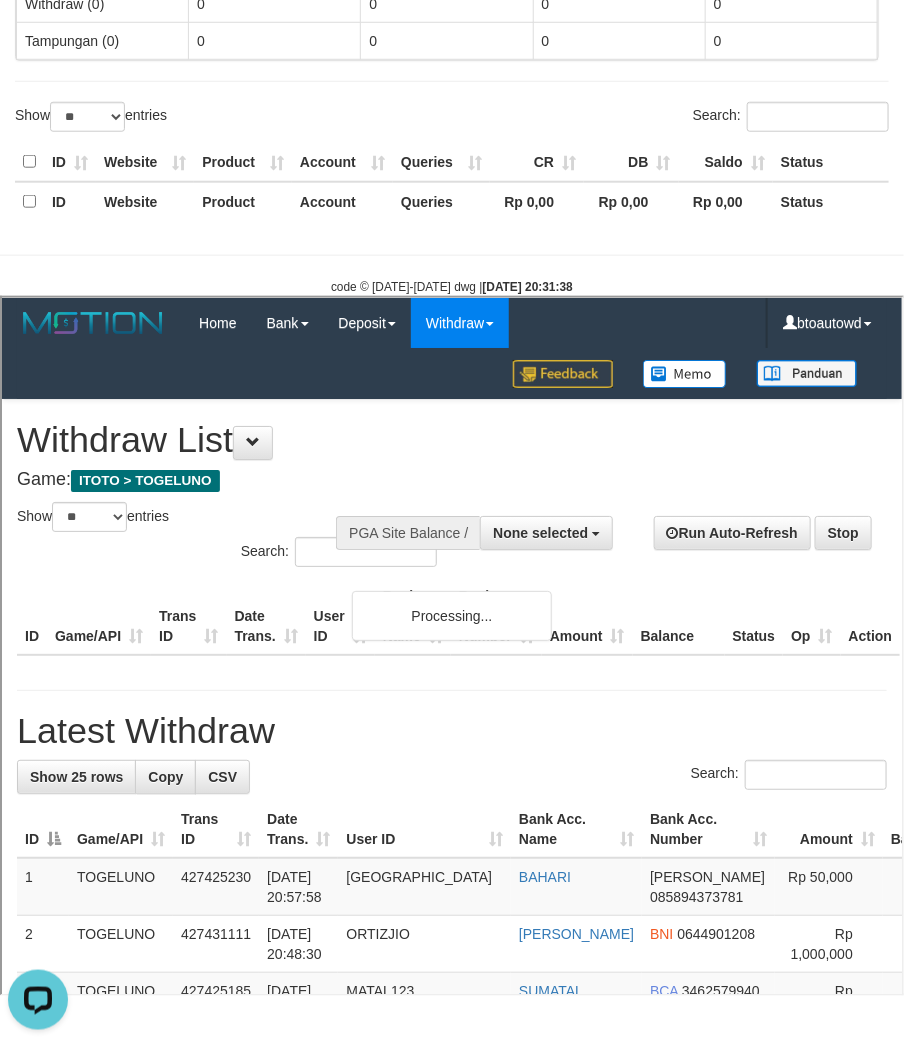scroll, scrollTop: 0, scrollLeft: 0, axis: both 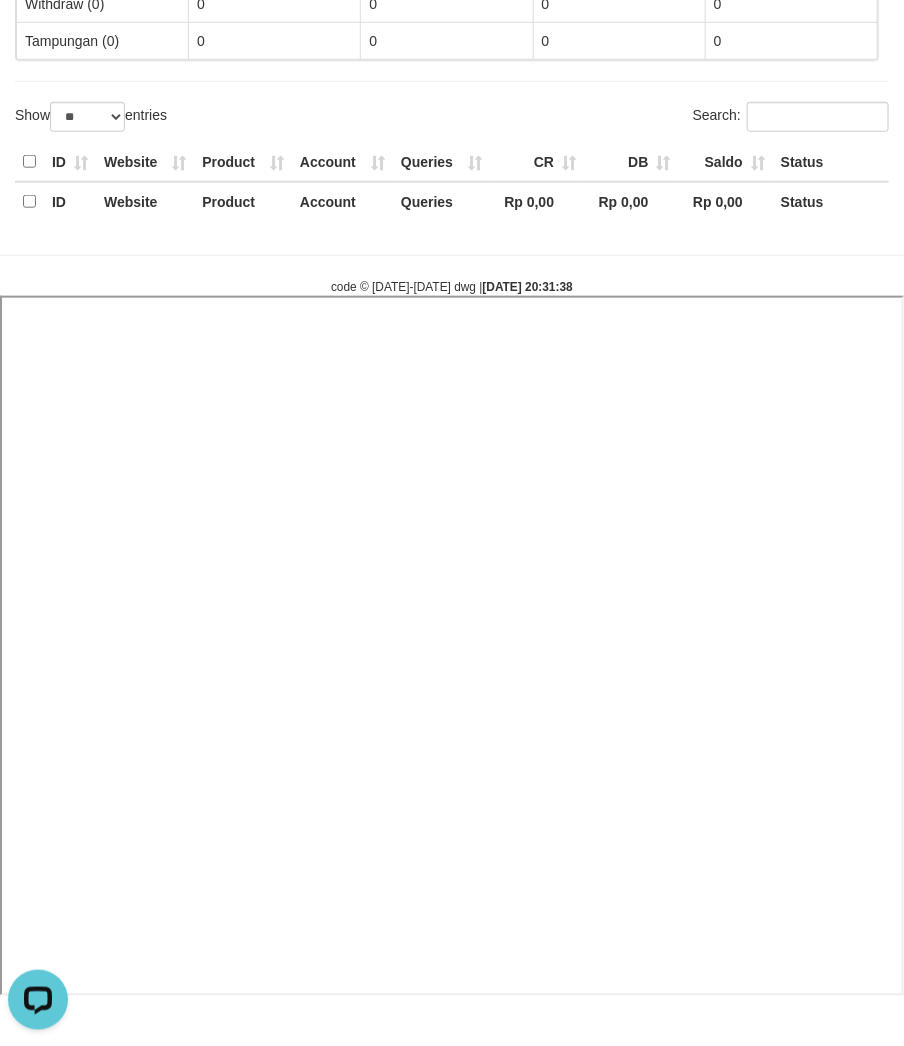 select 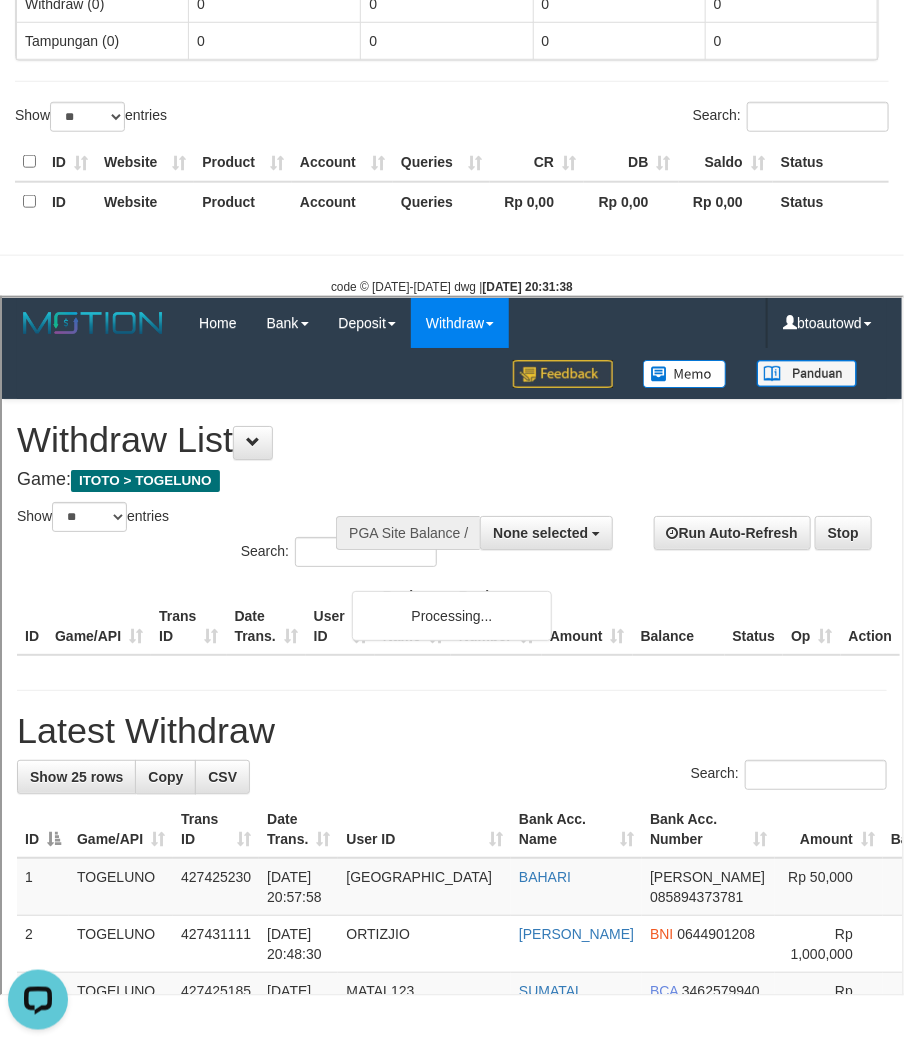 scroll, scrollTop: 0, scrollLeft: 0, axis: both 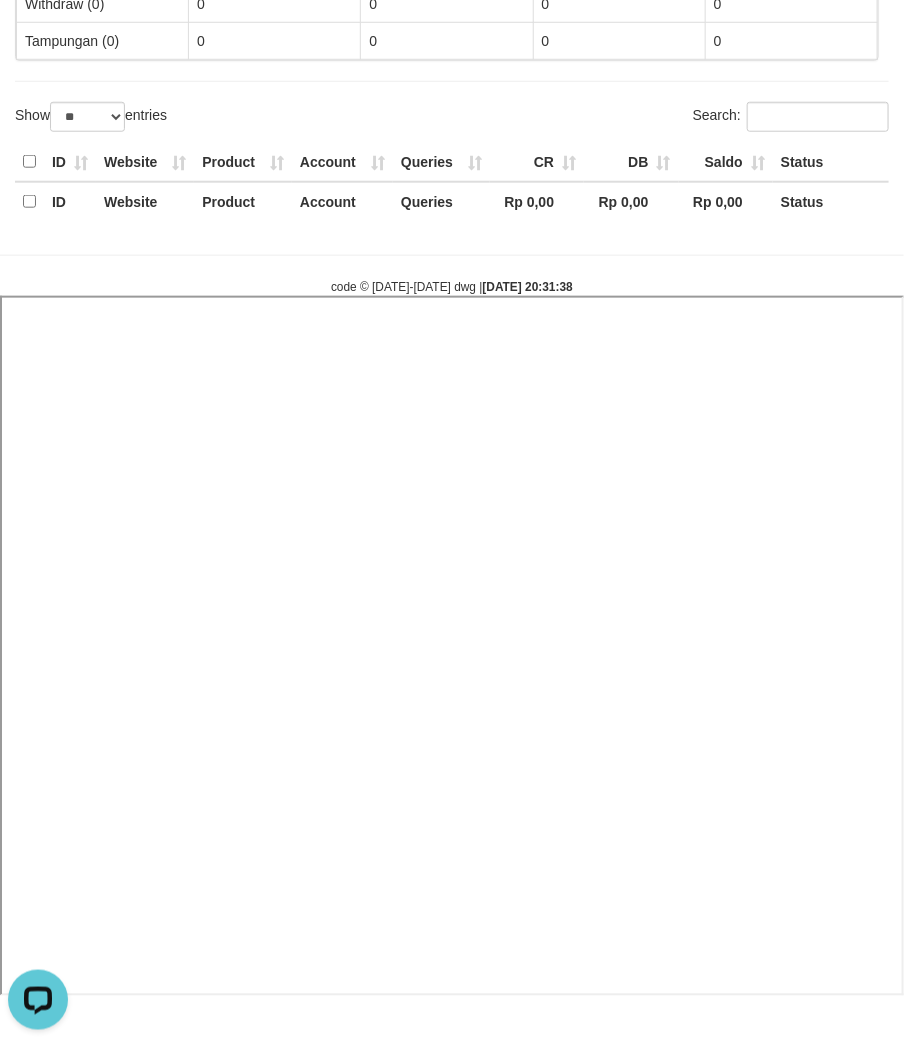 select 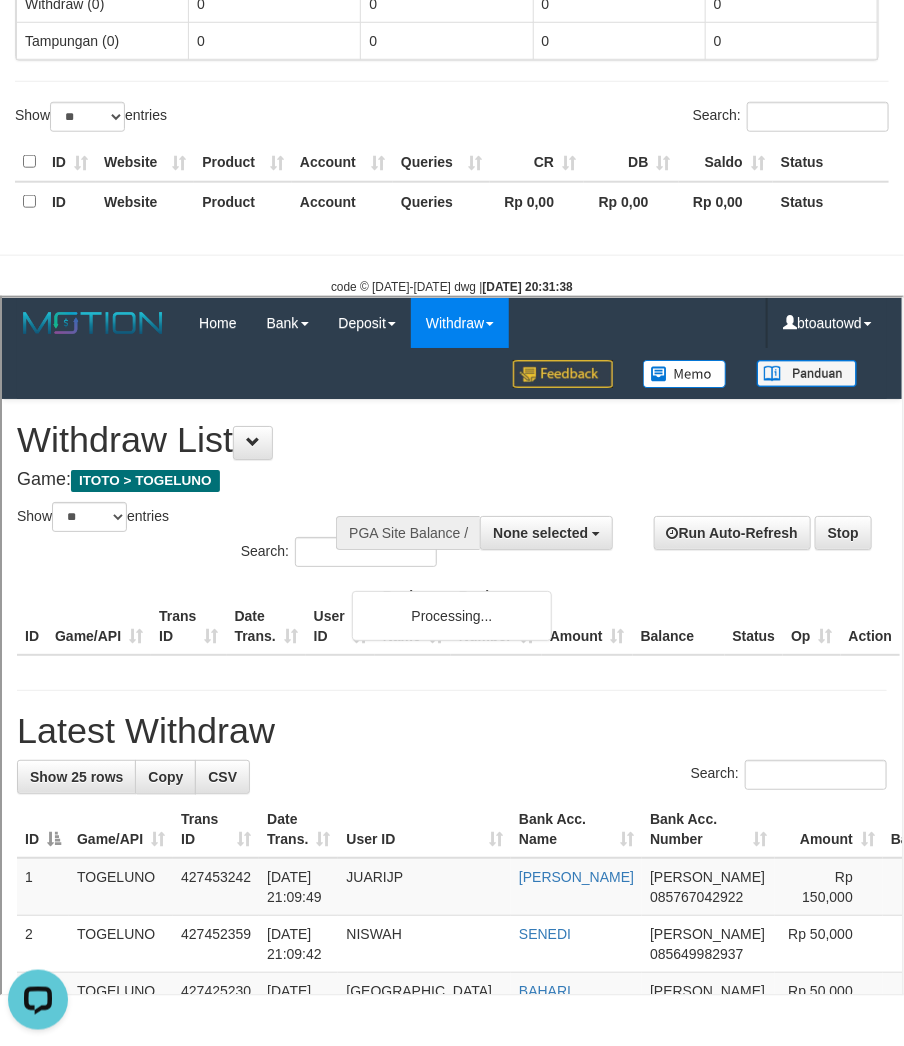 scroll, scrollTop: 0, scrollLeft: 0, axis: both 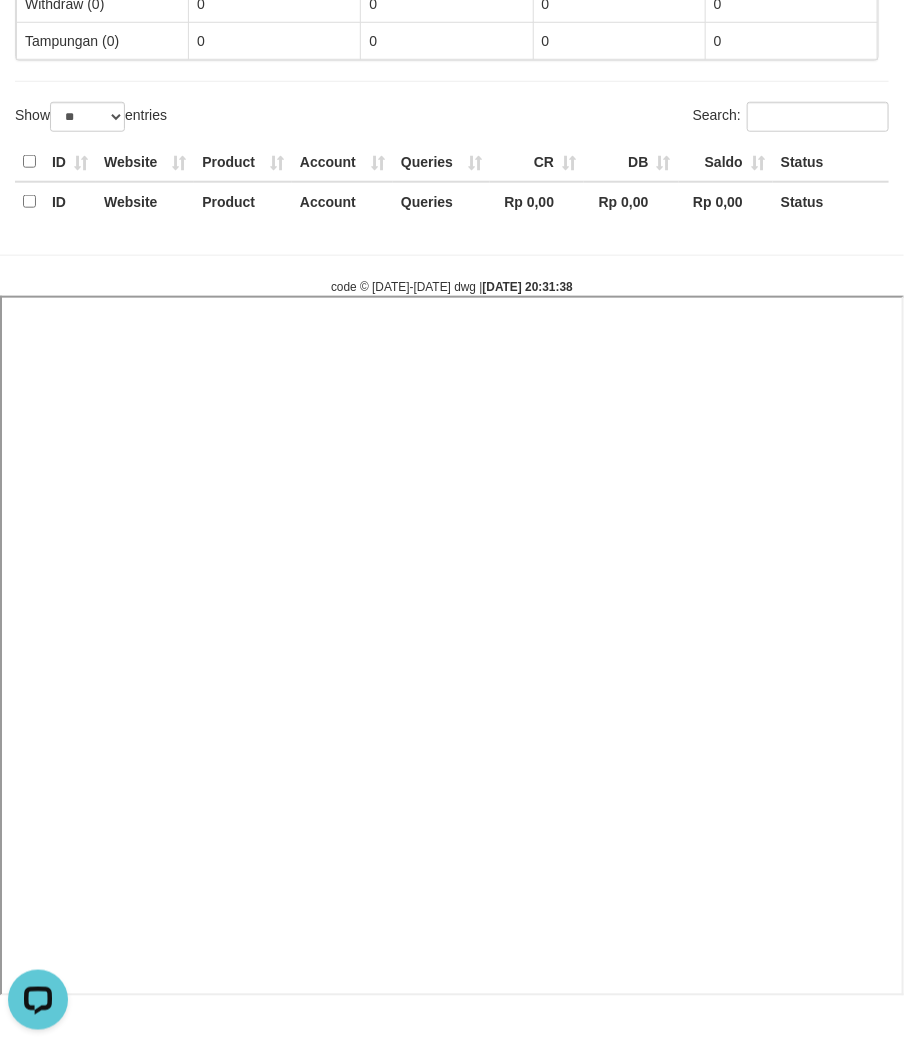 select 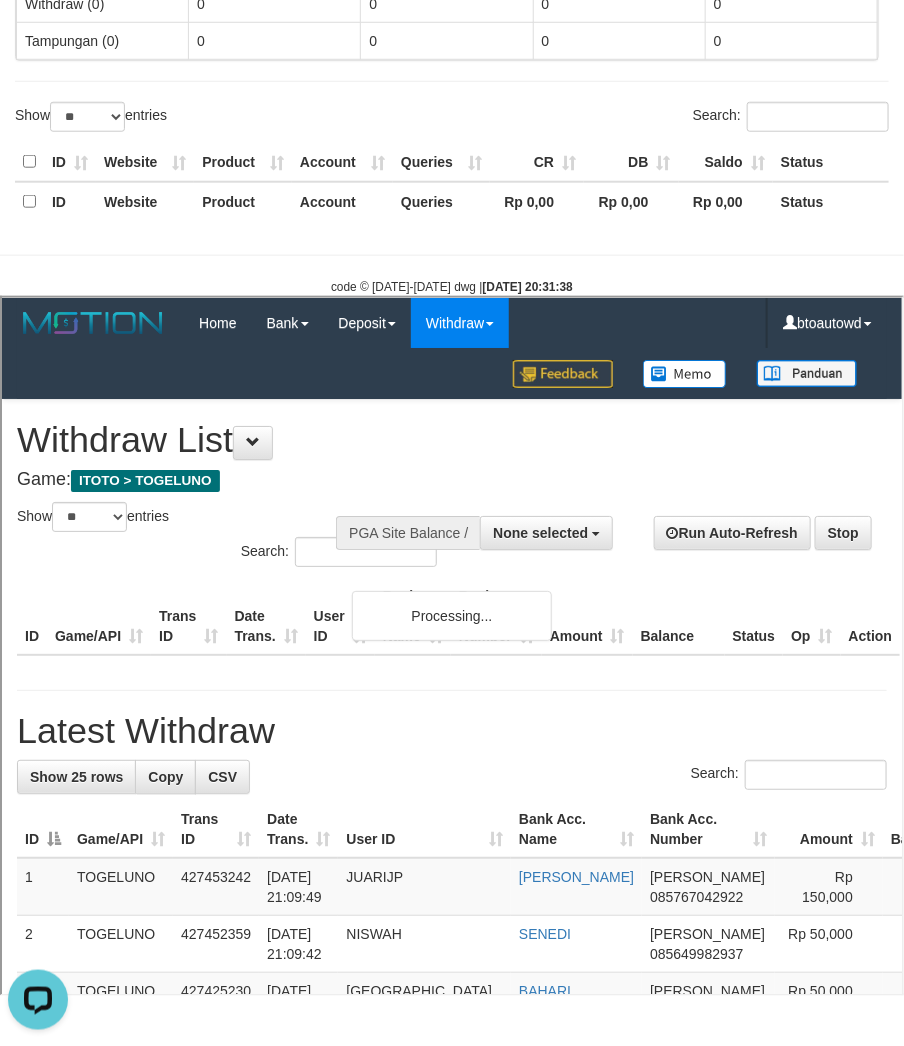 scroll, scrollTop: 0, scrollLeft: 0, axis: both 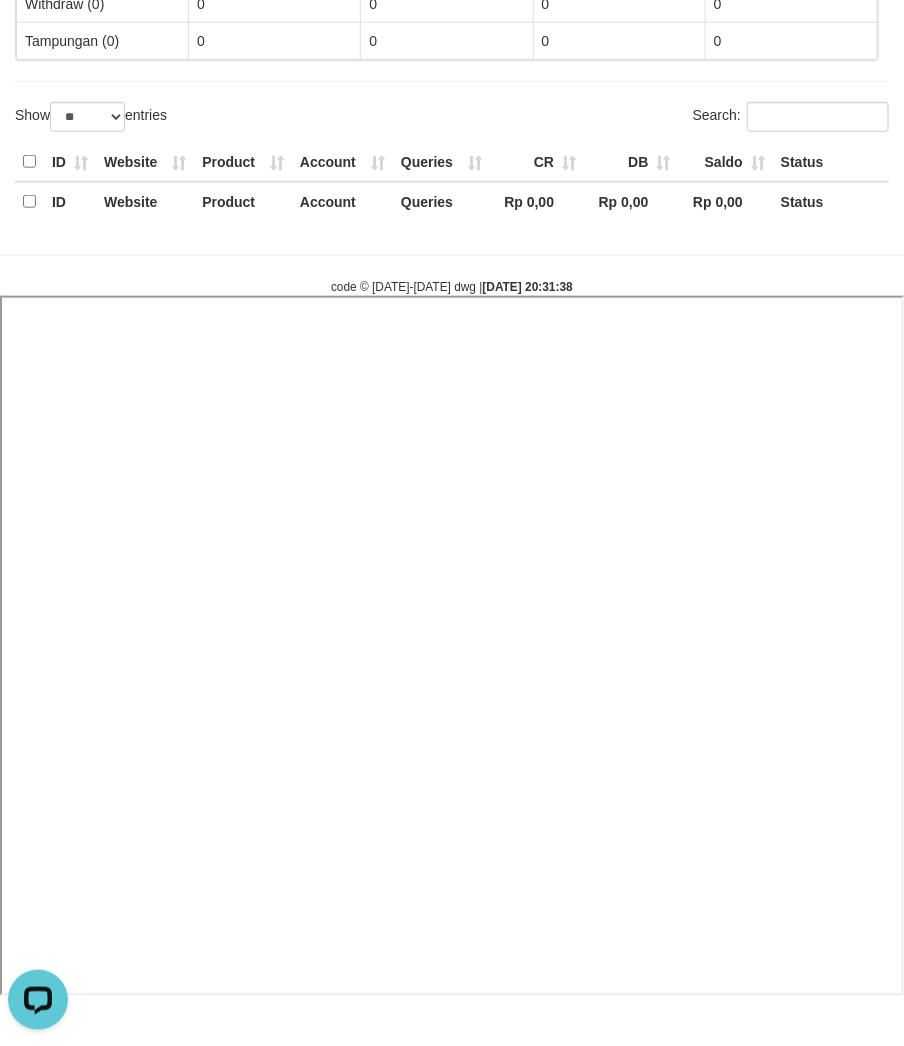 select 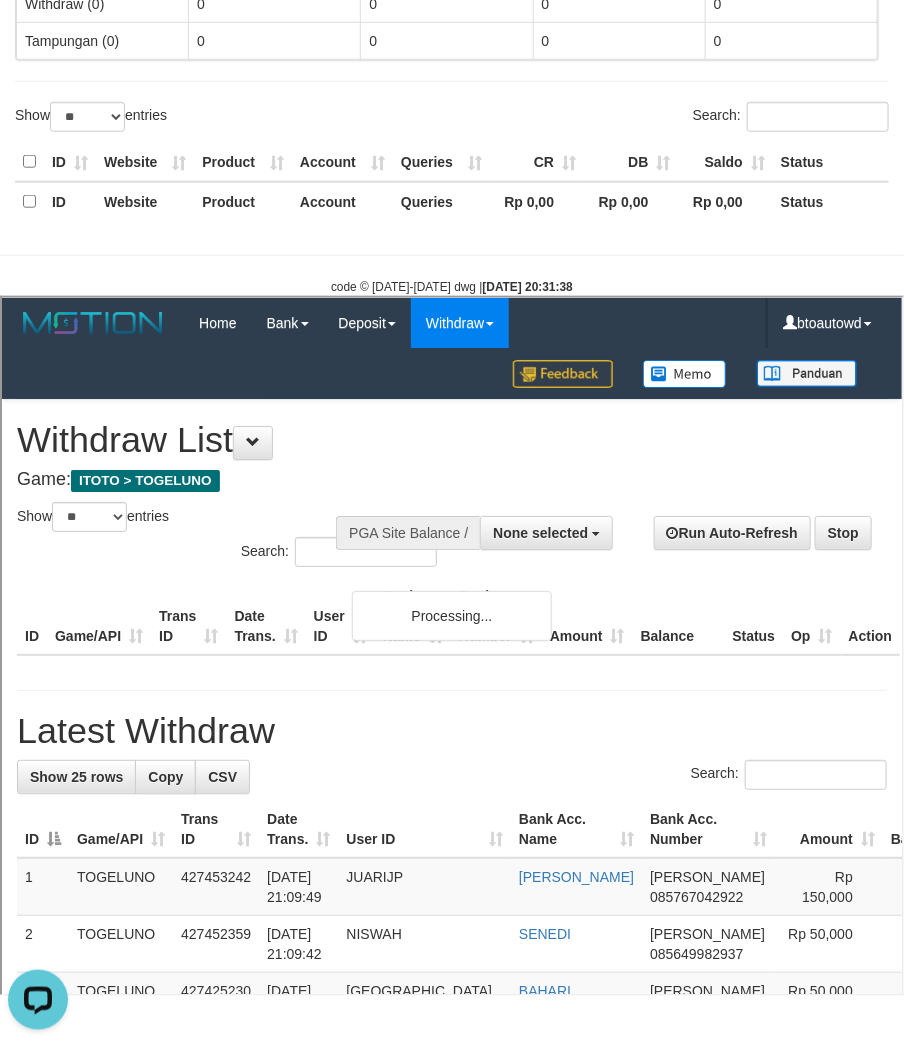scroll, scrollTop: 0, scrollLeft: 0, axis: both 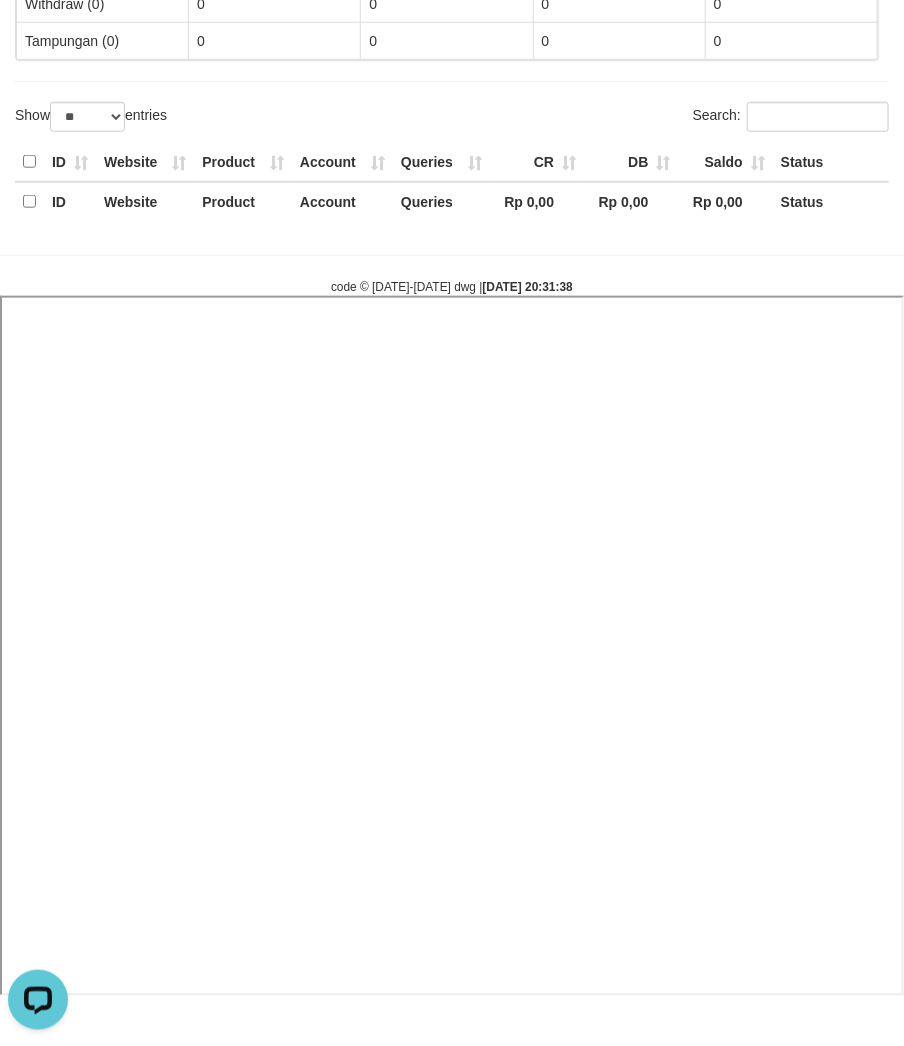 select 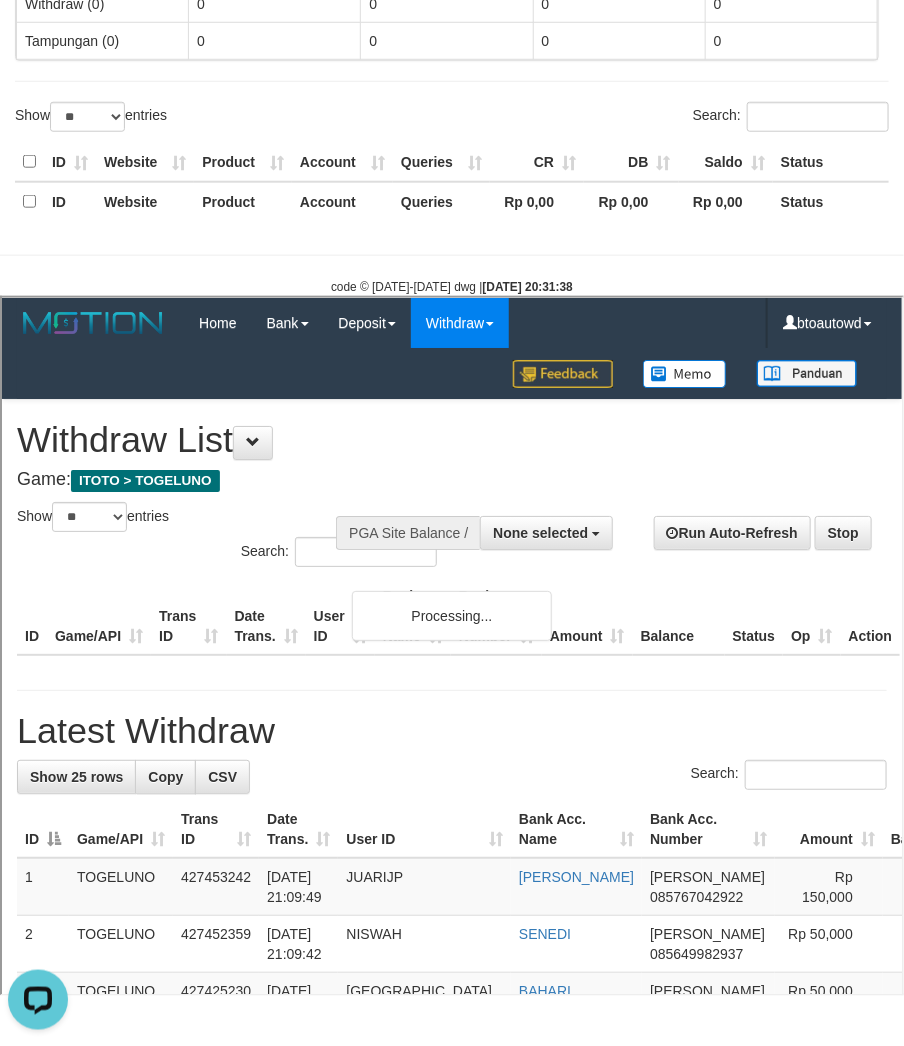 scroll, scrollTop: 0, scrollLeft: 0, axis: both 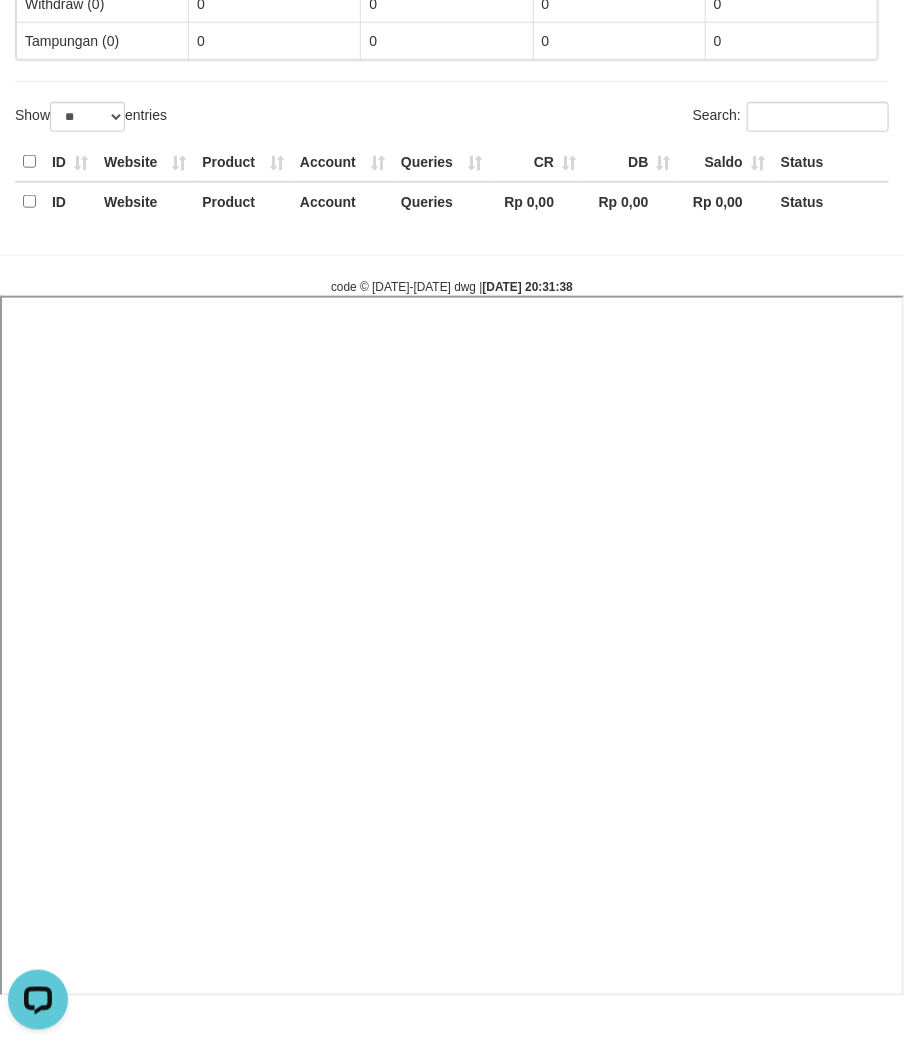select 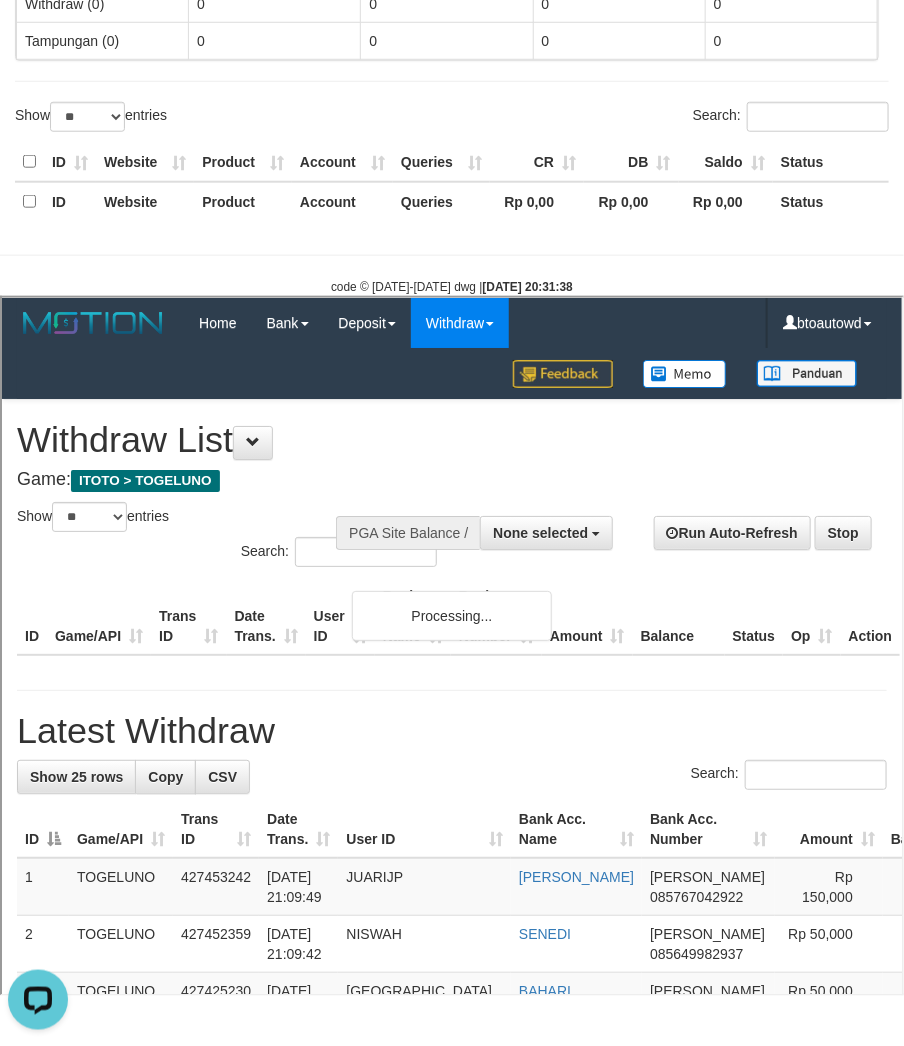 scroll, scrollTop: 0, scrollLeft: 0, axis: both 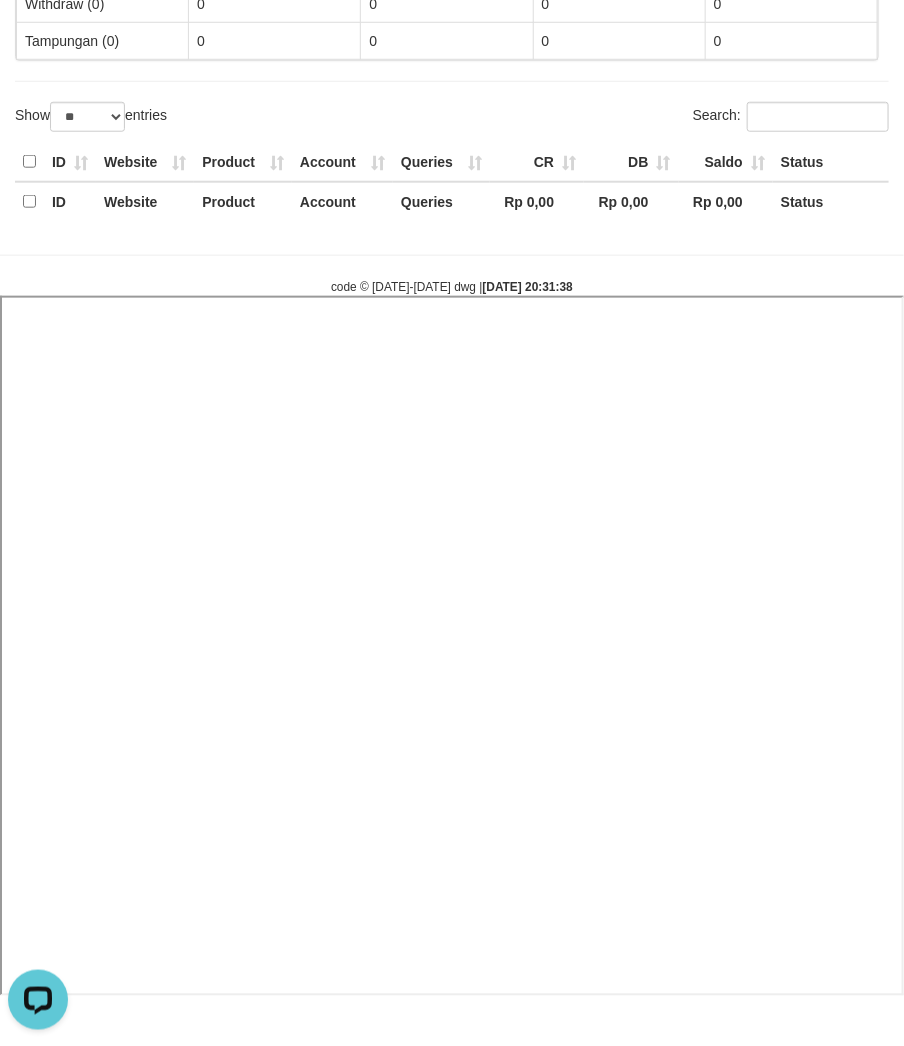select 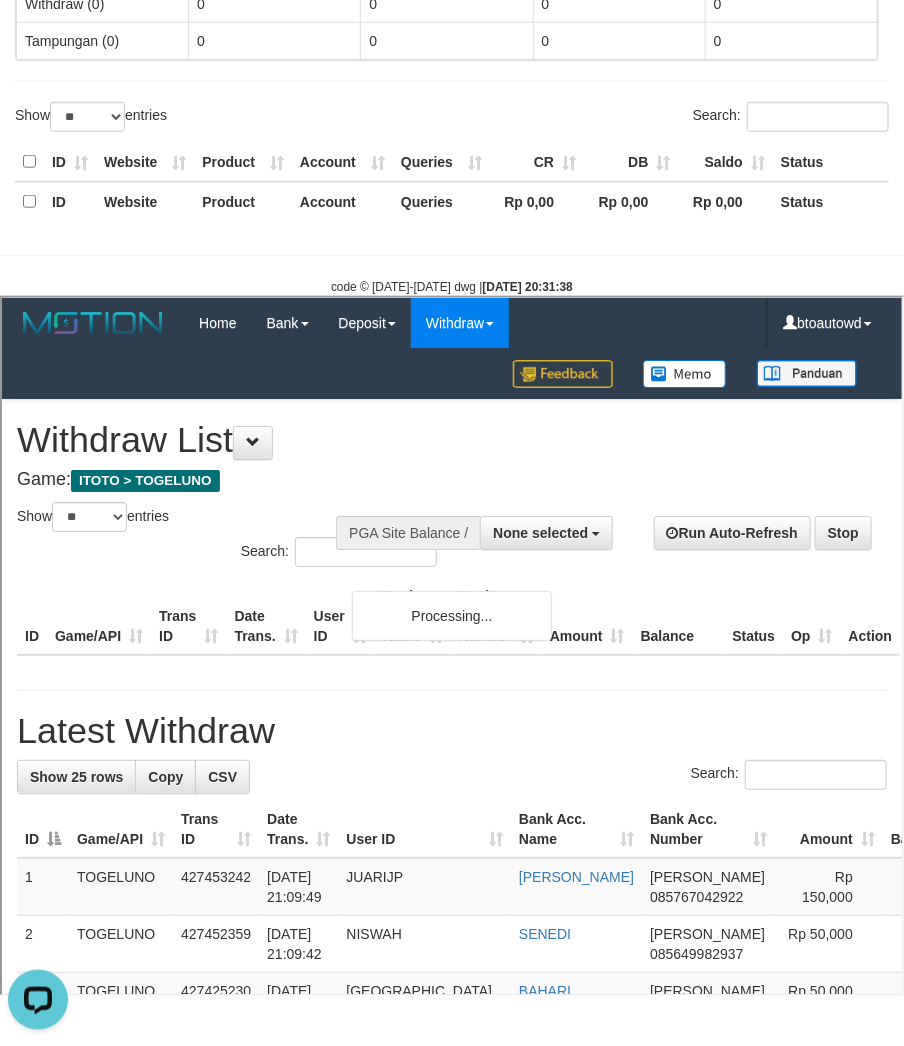 scroll, scrollTop: 0, scrollLeft: 0, axis: both 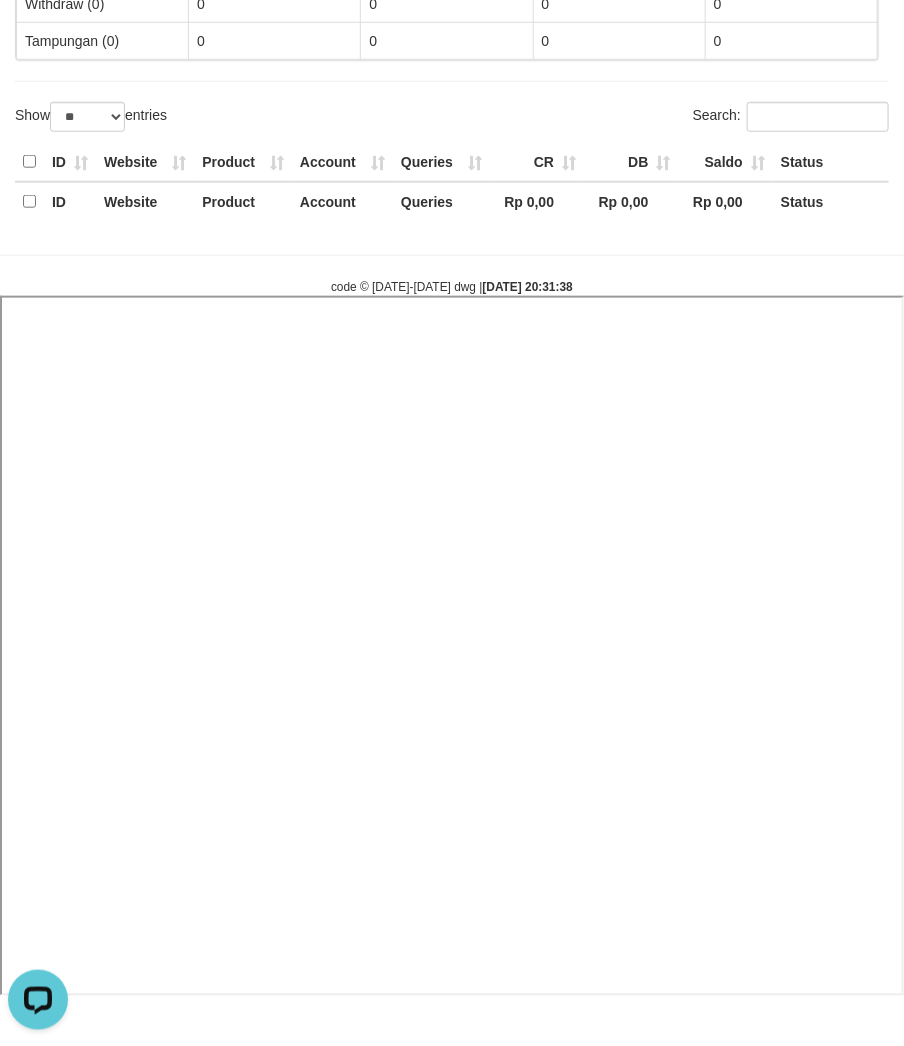 select 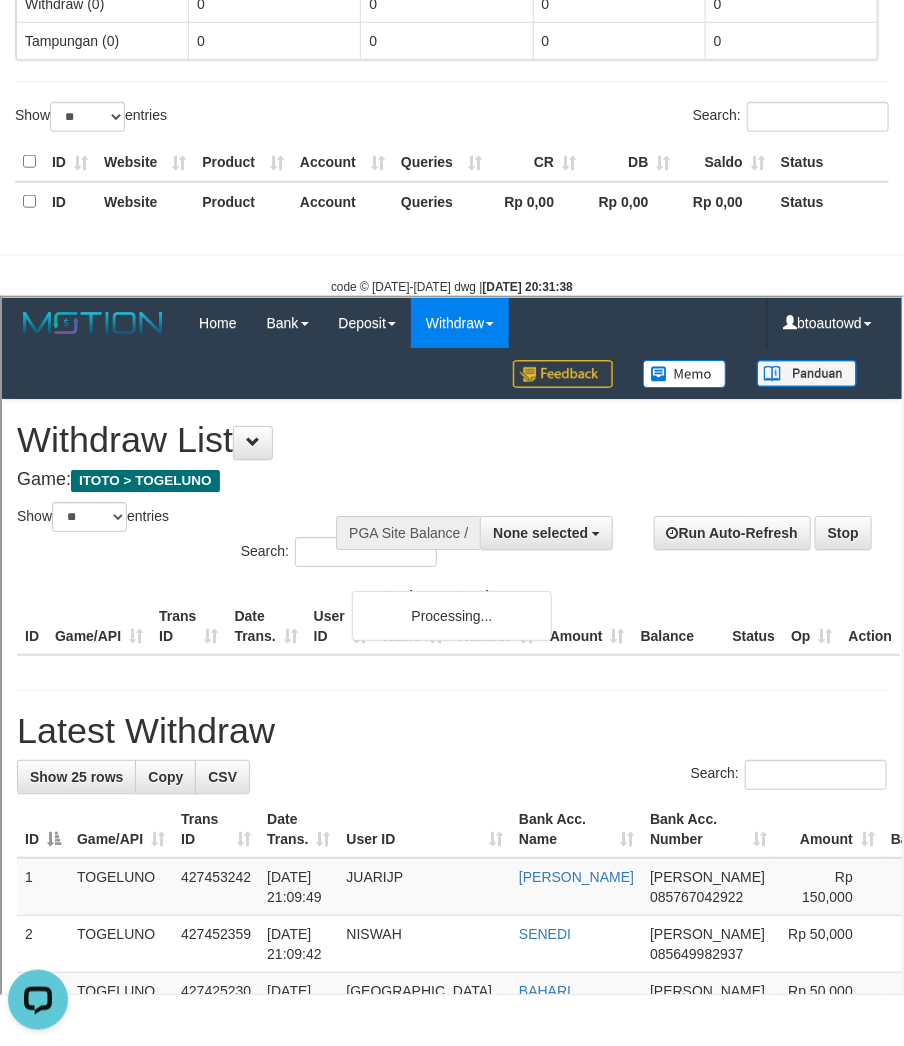 scroll, scrollTop: 0, scrollLeft: 0, axis: both 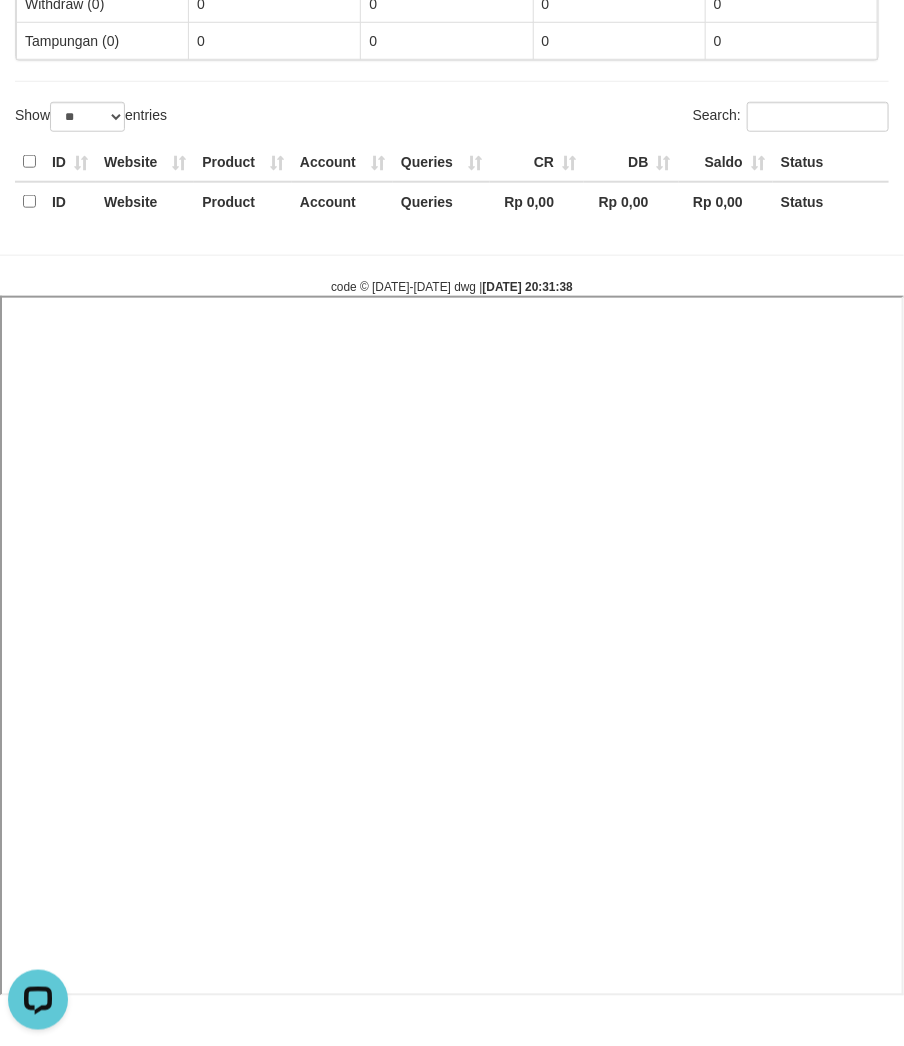 select 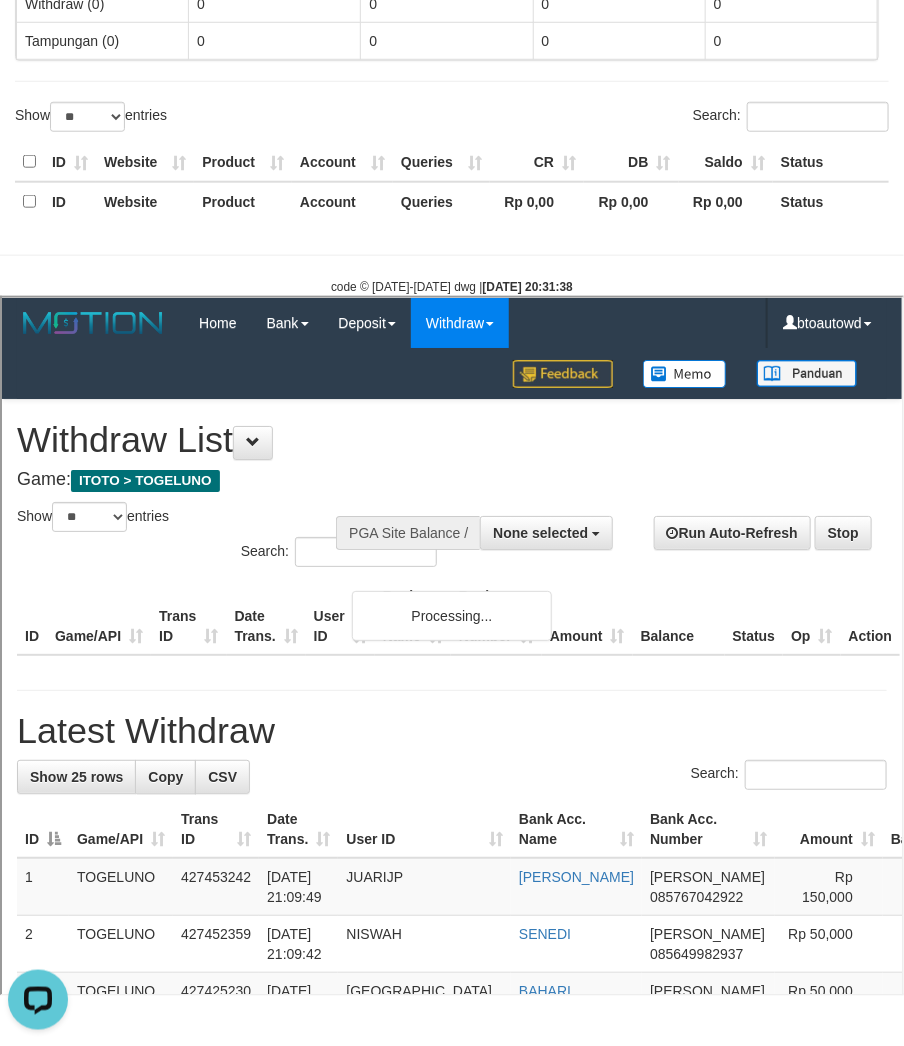 scroll, scrollTop: 0, scrollLeft: 0, axis: both 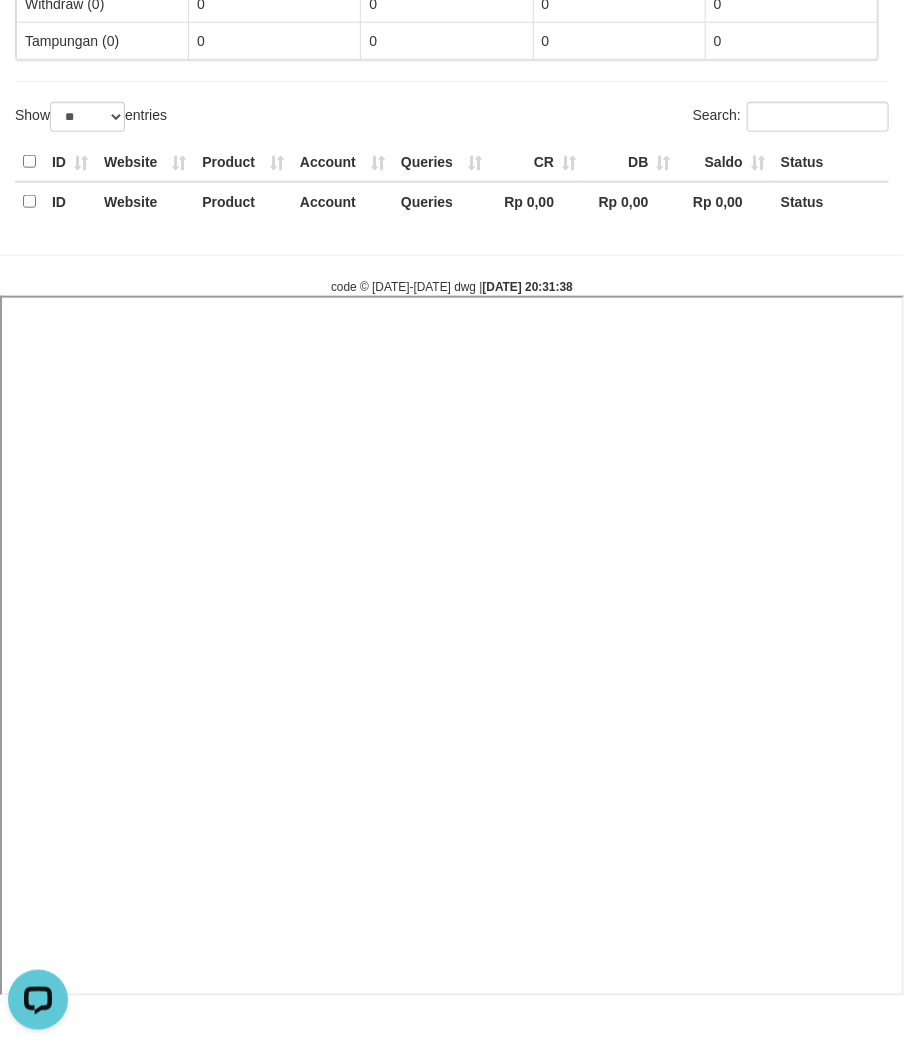 select 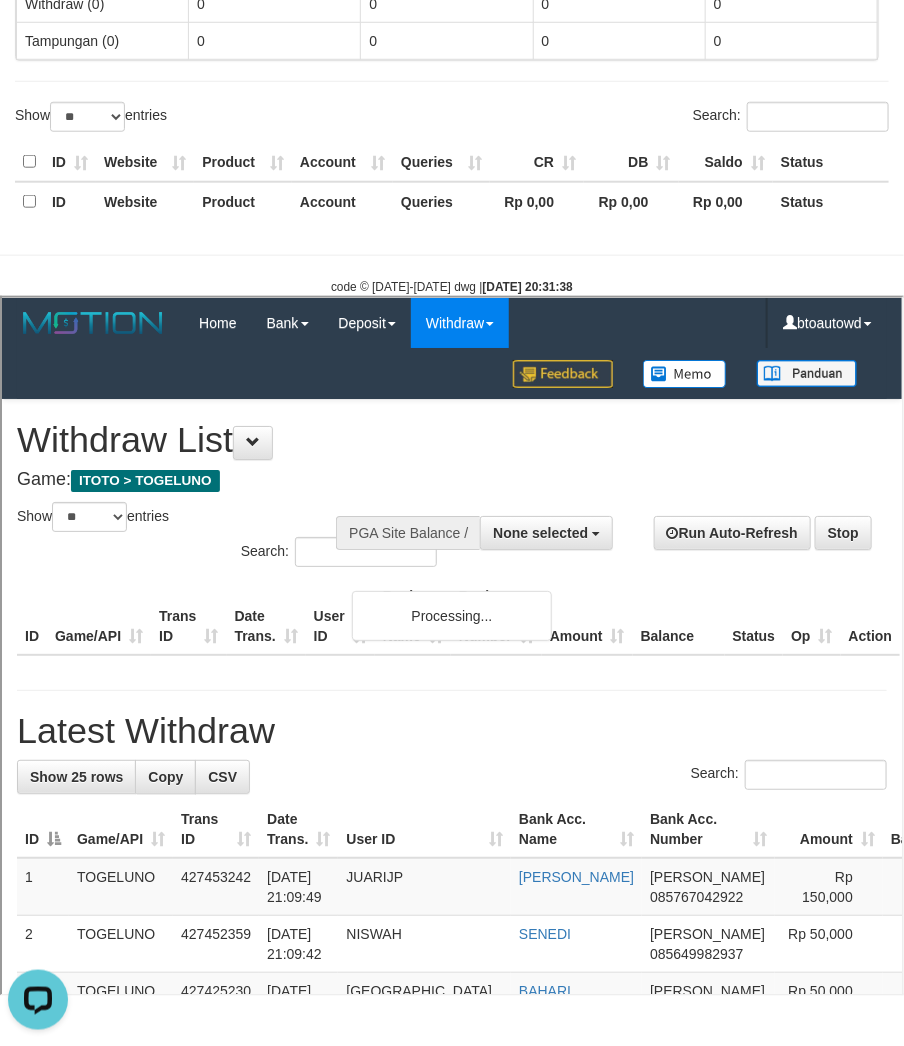 scroll, scrollTop: 0, scrollLeft: 0, axis: both 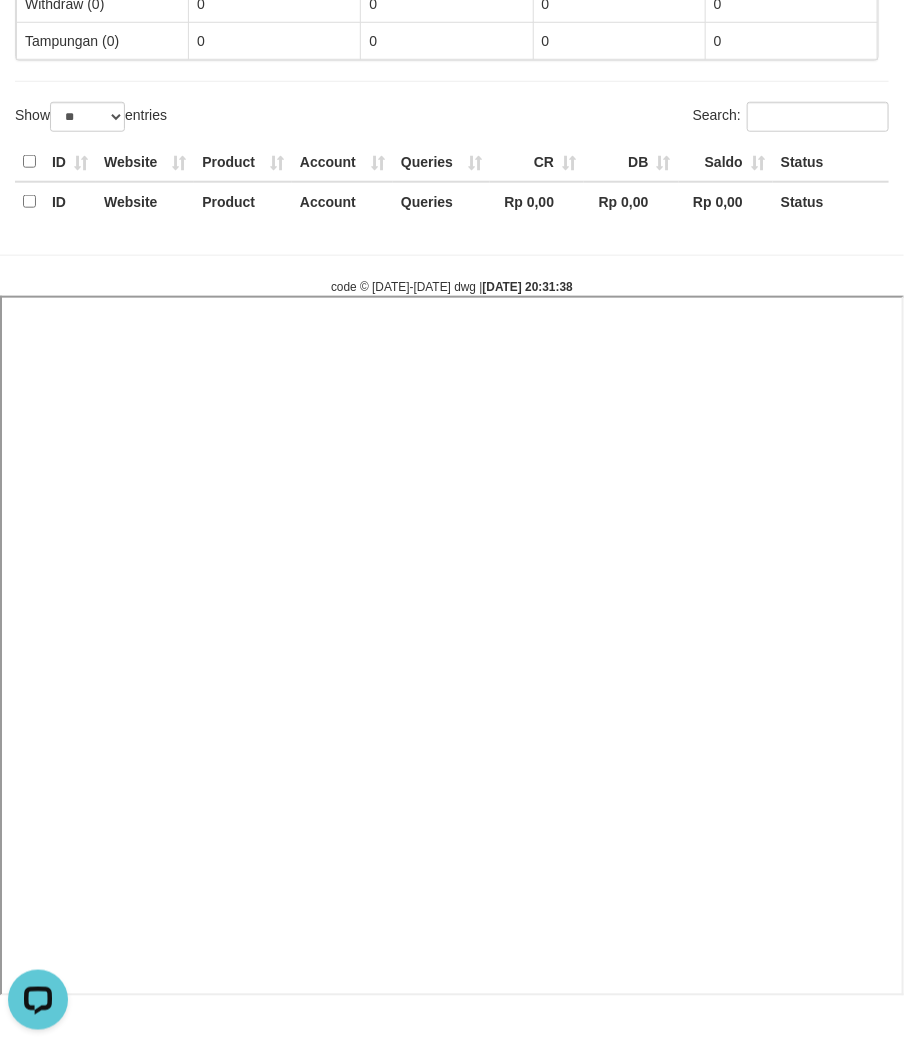 select 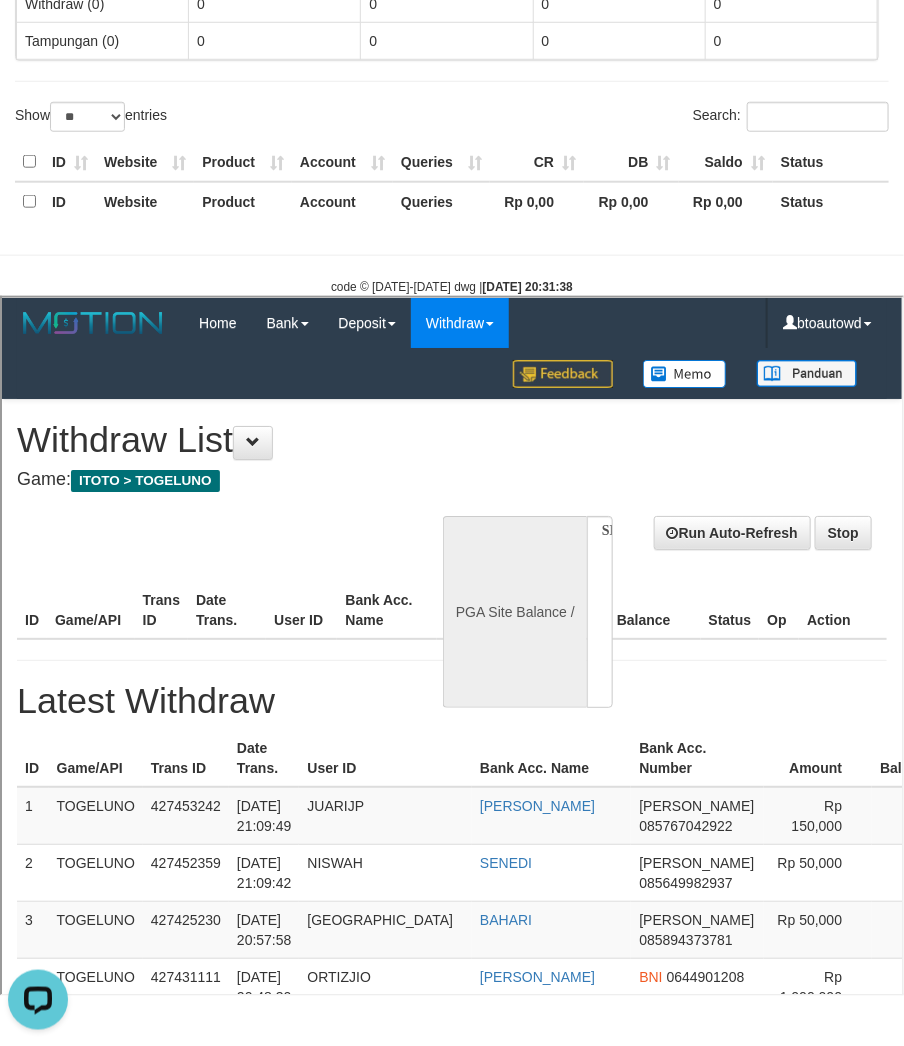 scroll, scrollTop: 0, scrollLeft: 0, axis: both 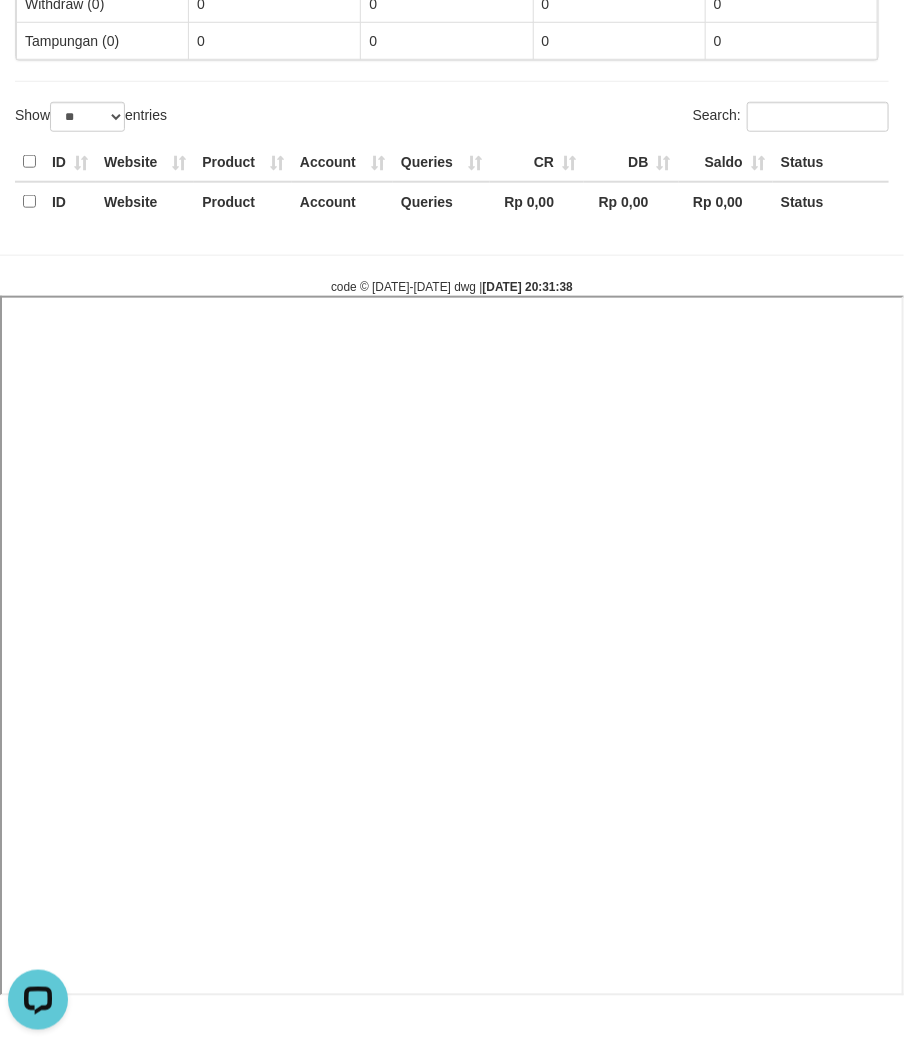 select 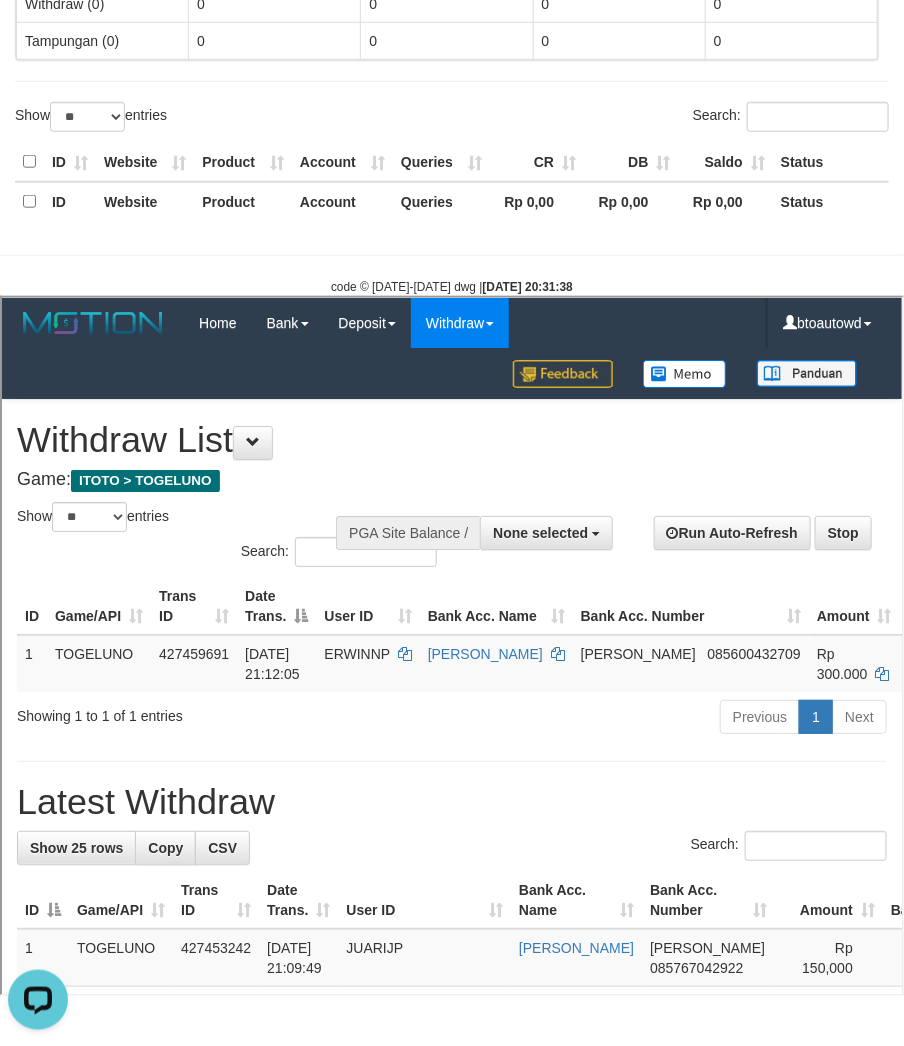 scroll, scrollTop: 0, scrollLeft: 0, axis: both 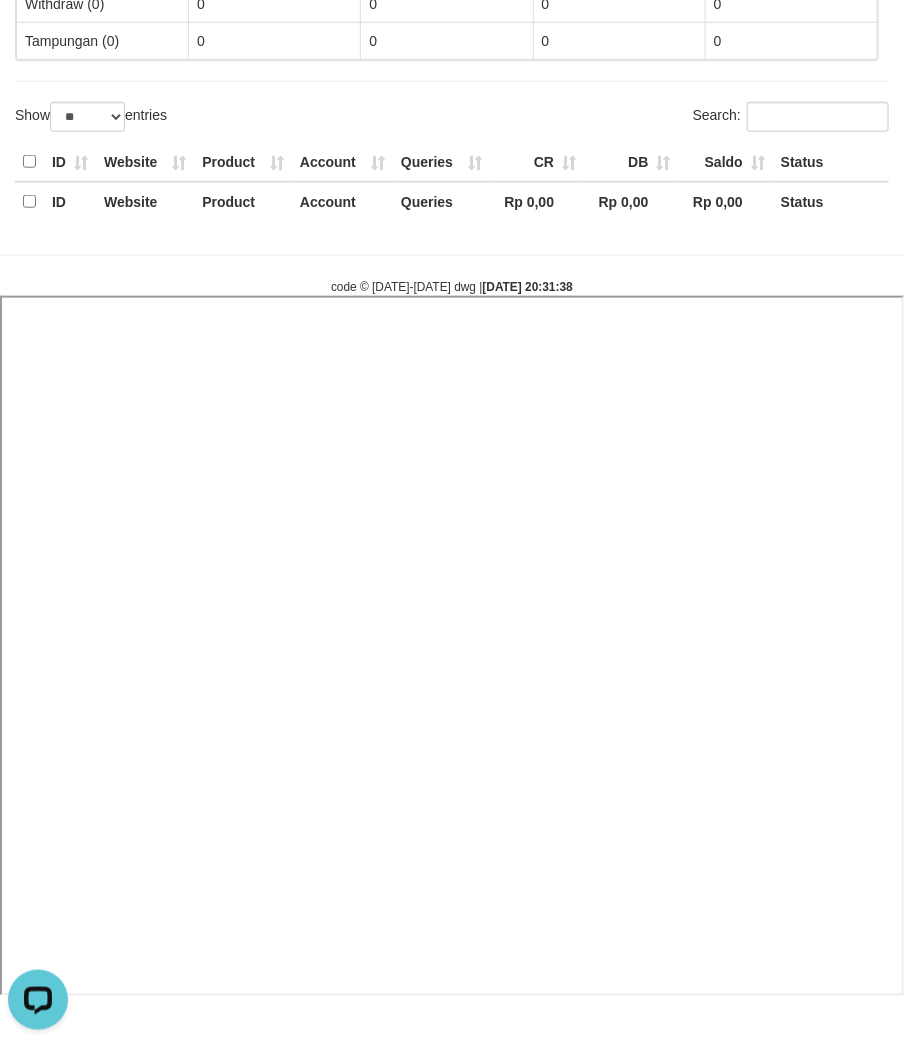 select 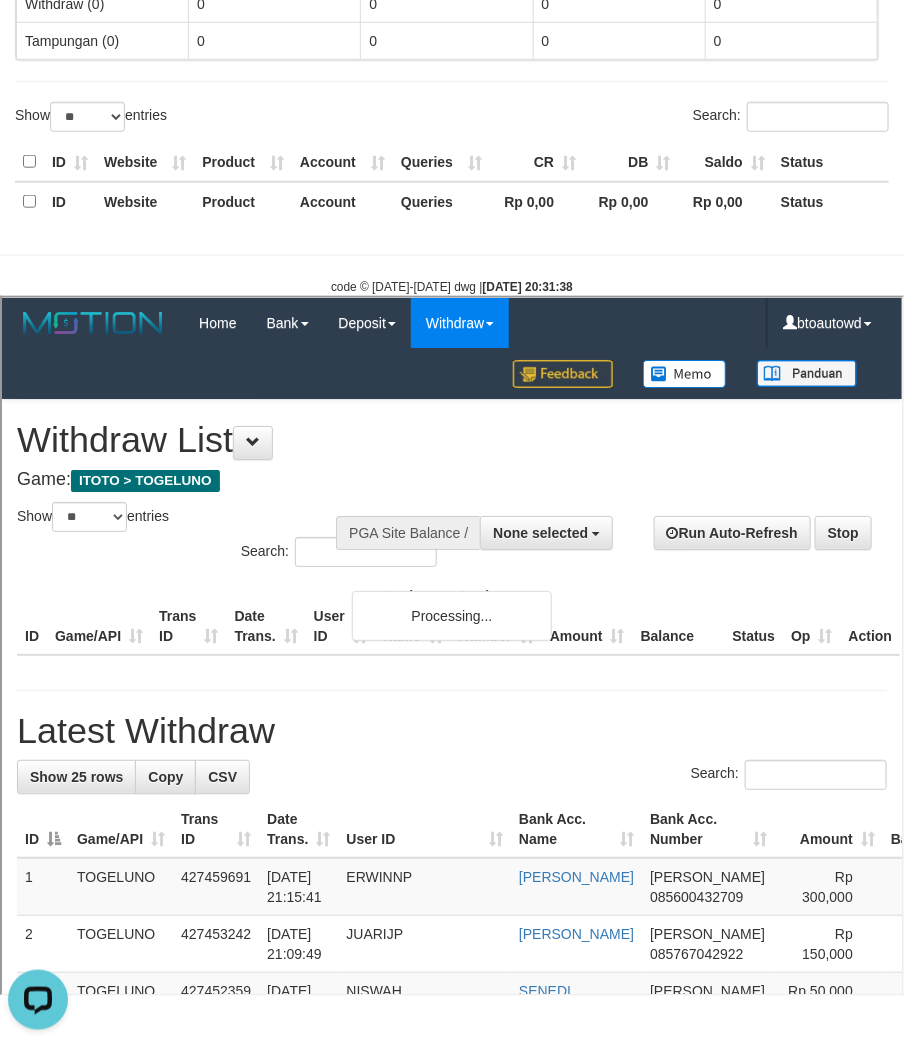 scroll, scrollTop: 0, scrollLeft: 0, axis: both 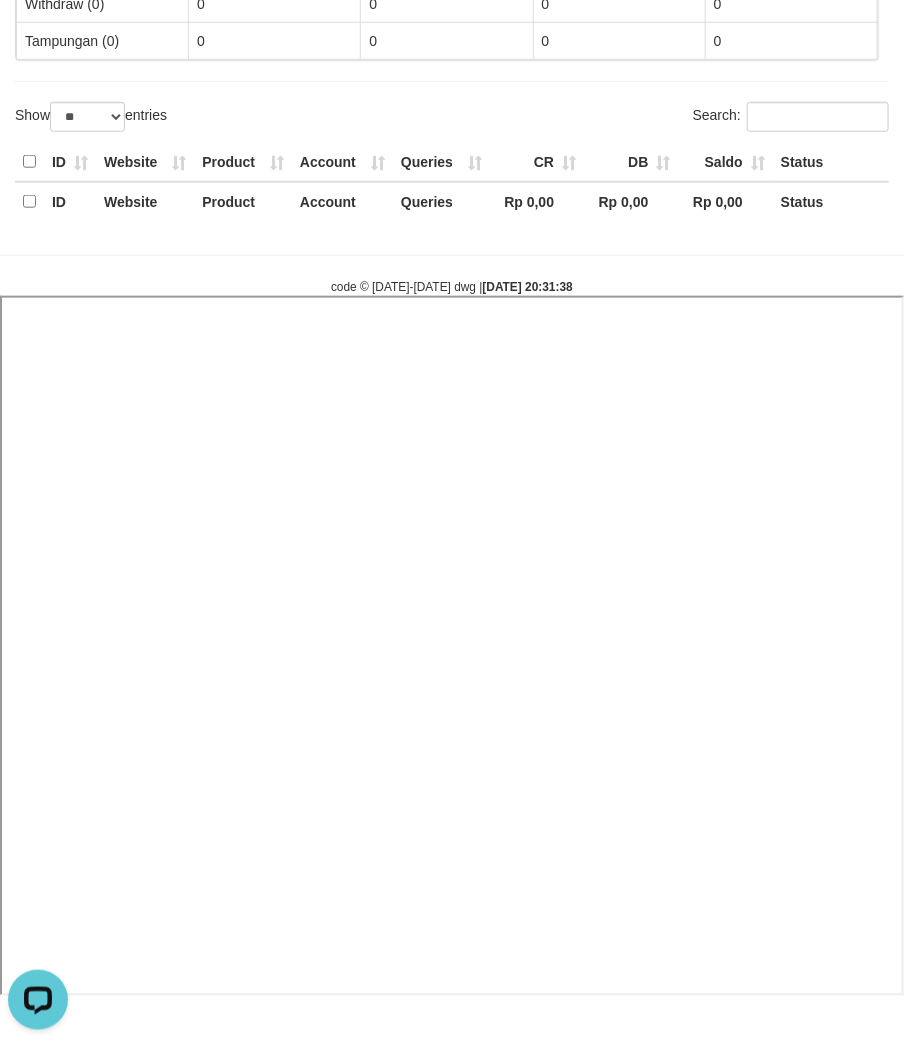 select 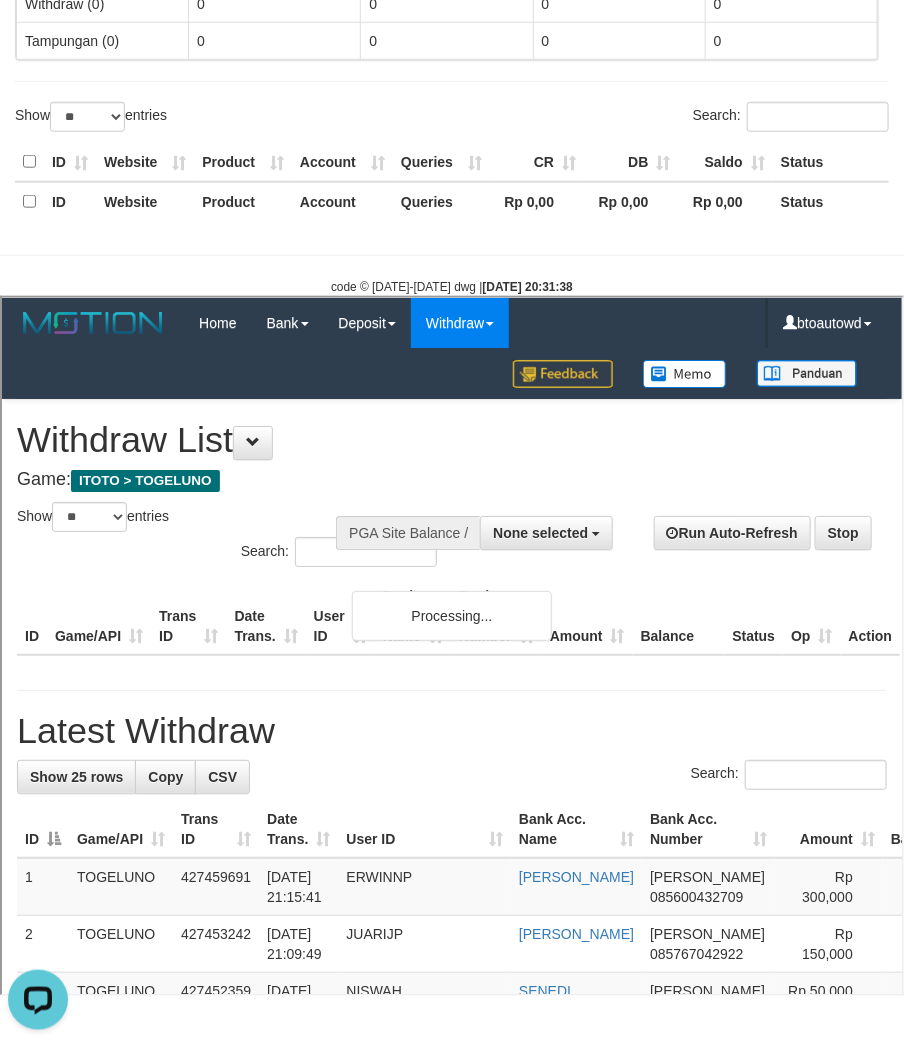scroll, scrollTop: 0, scrollLeft: 0, axis: both 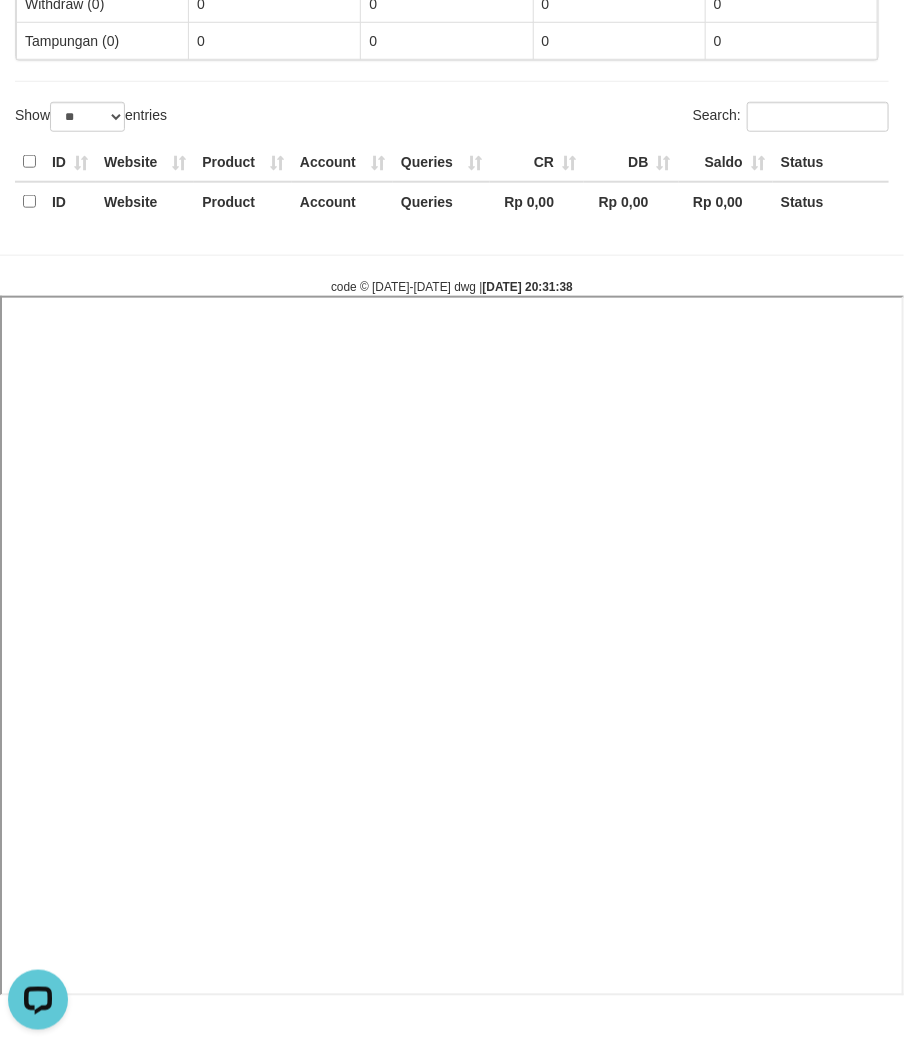 select 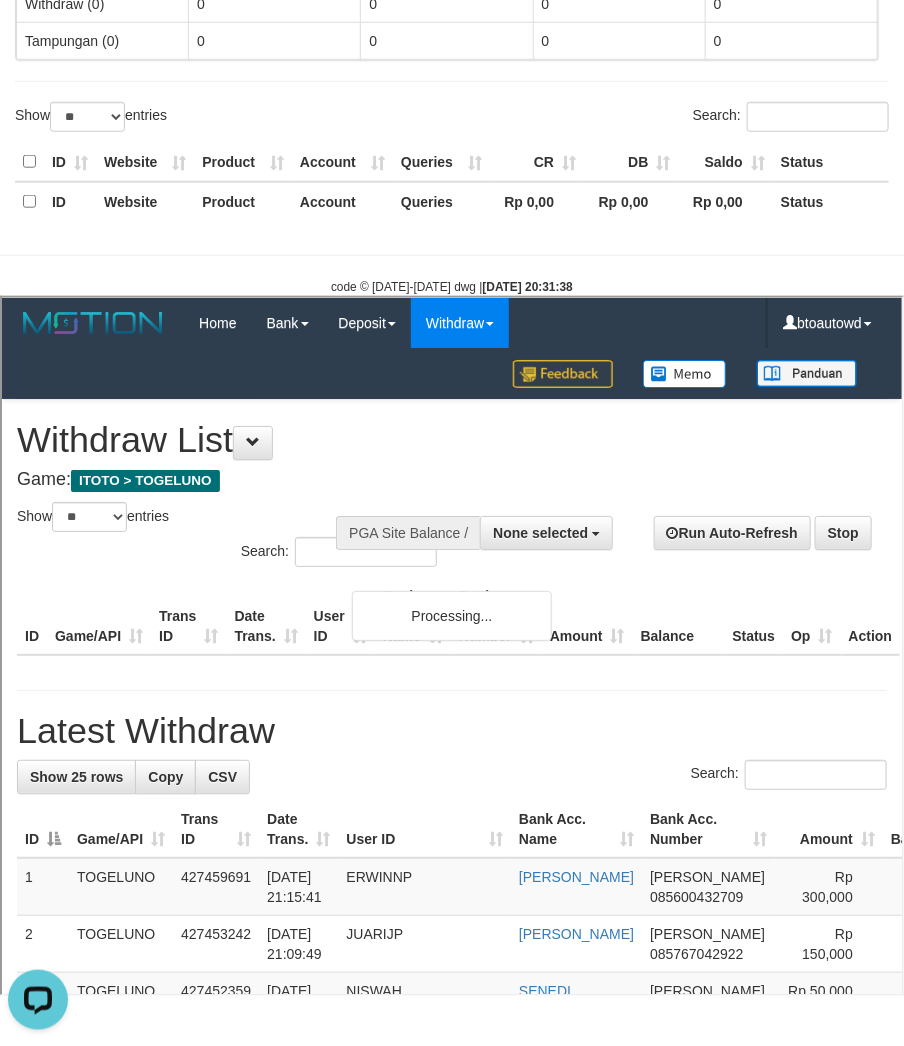 scroll, scrollTop: 0, scrollLeft: 0, axis: both 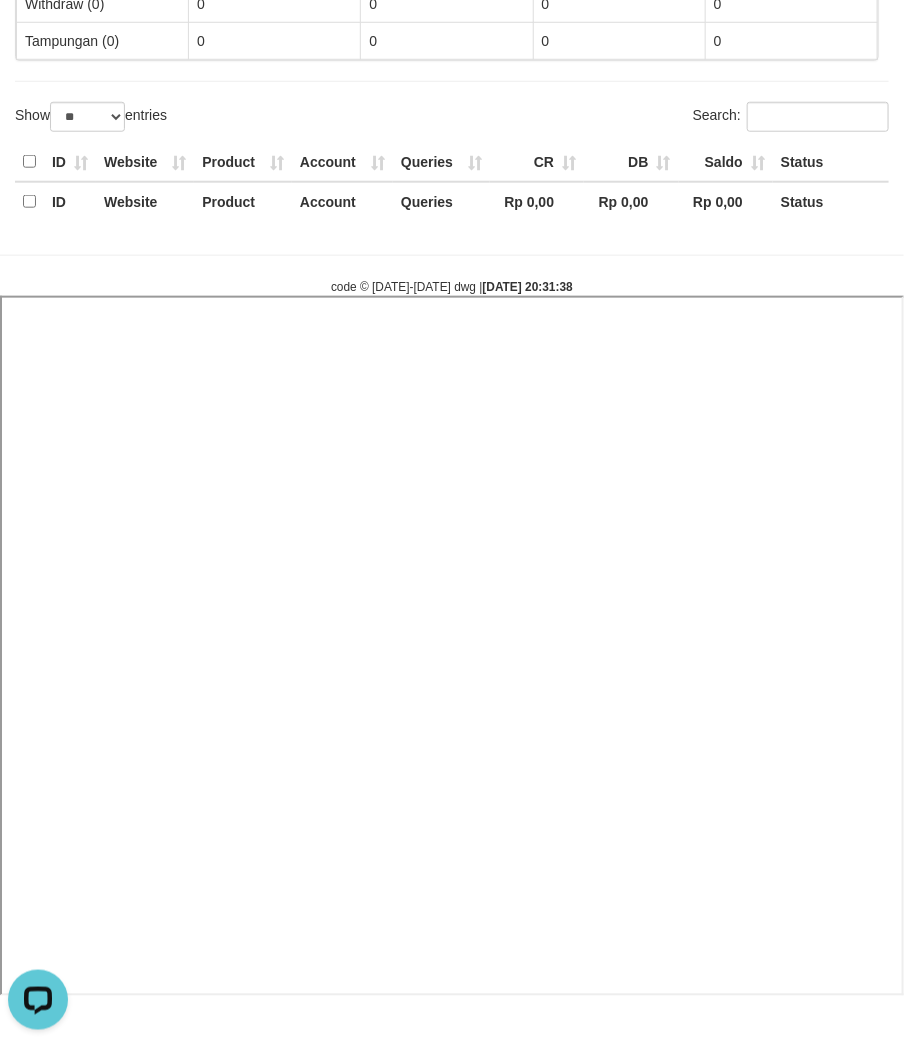 select 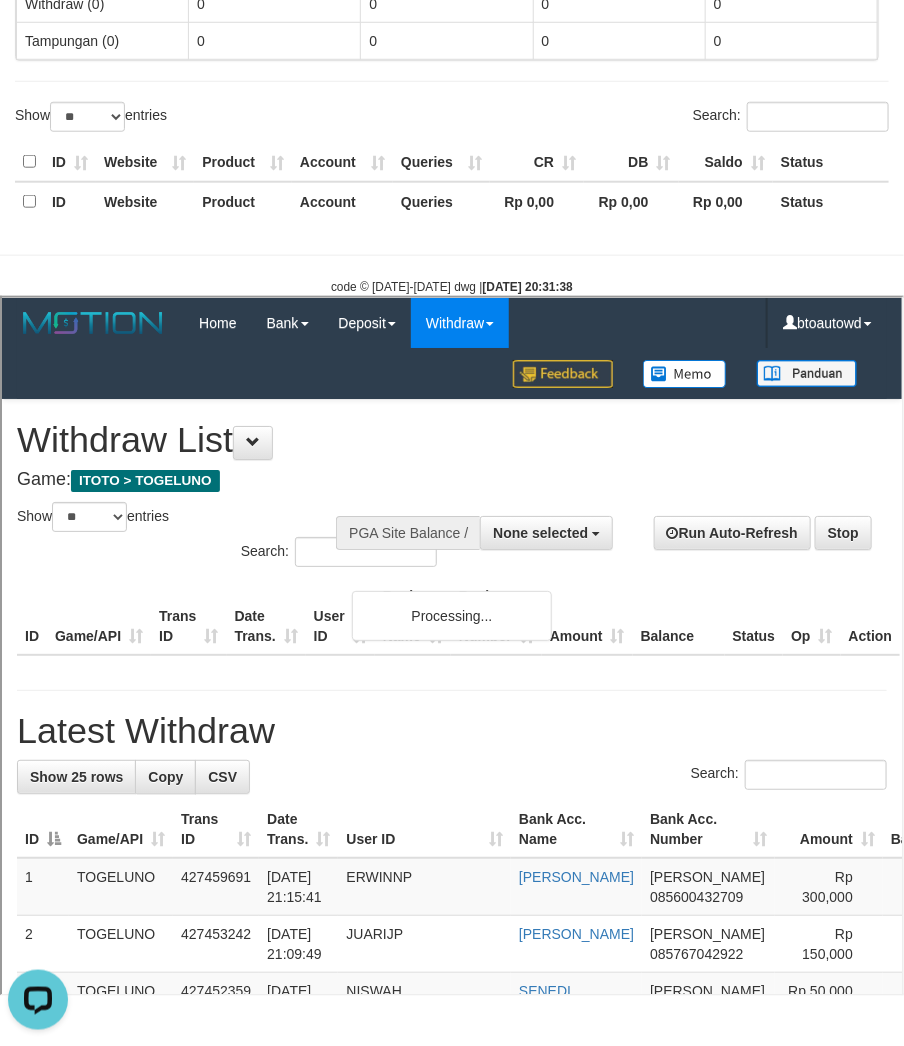 scroll, scrollTop: 0, scrollLeft: 0, axis: both 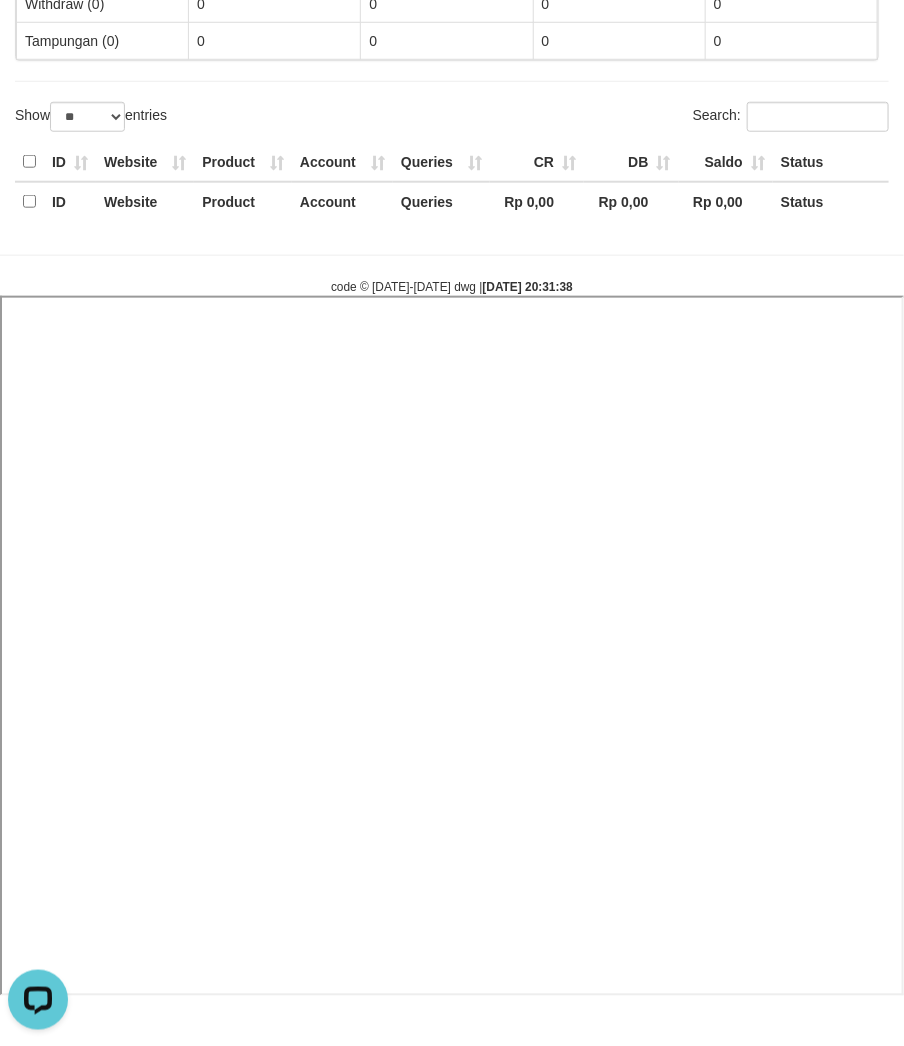 select 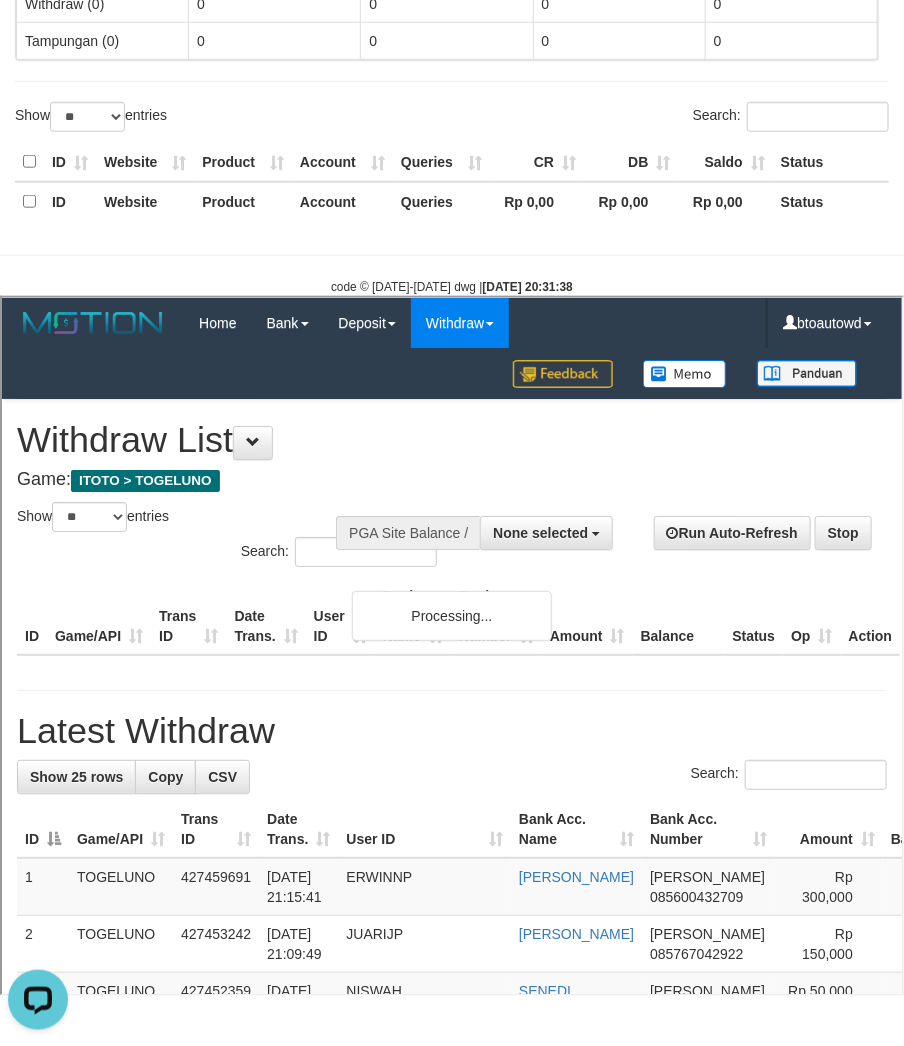 scroll, scrollTop: 0, scrollLeft: 0, axis: both 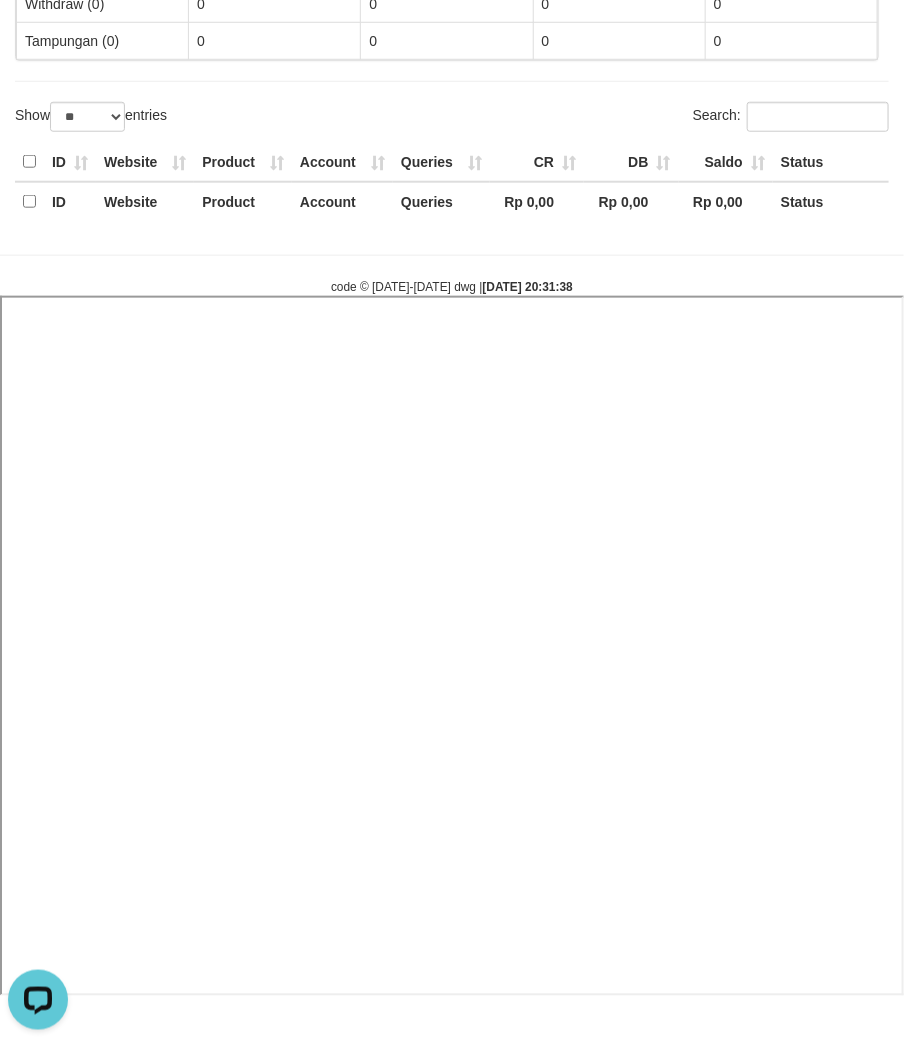 select 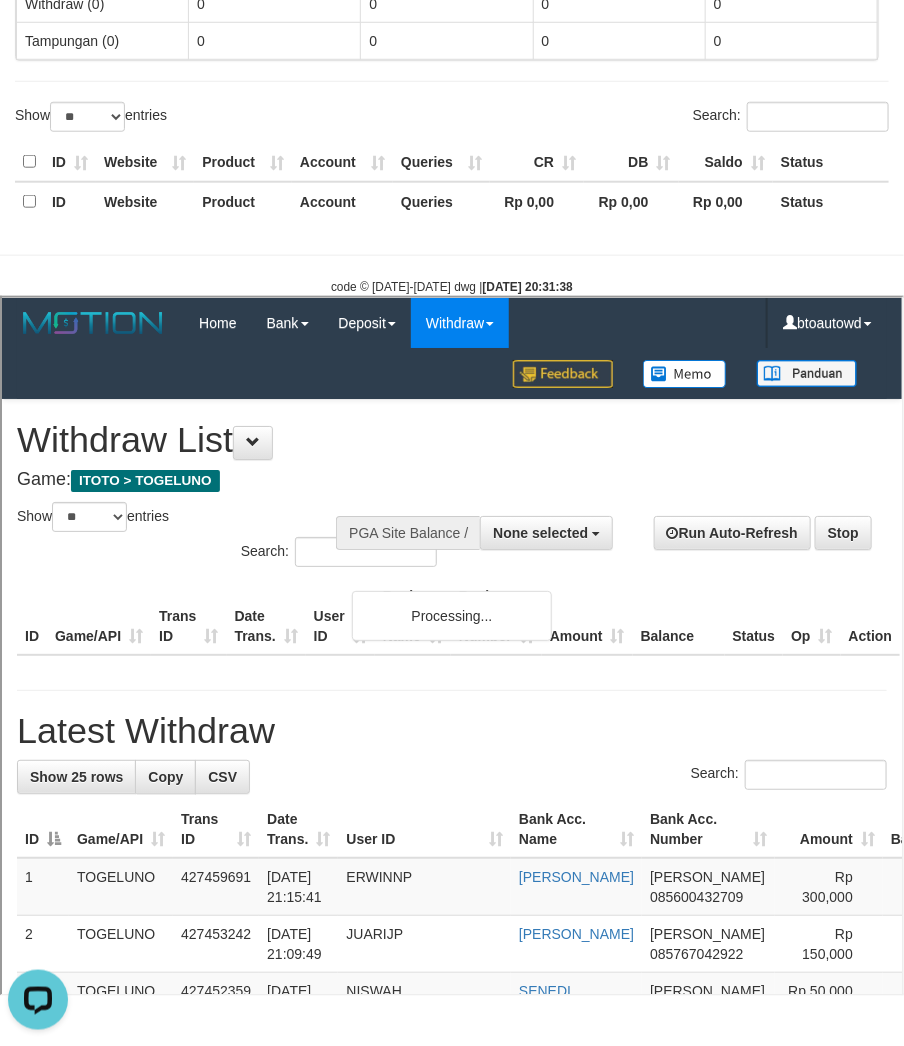 scroll, scrollTop: 0, scrollLeft: 0, axis: both 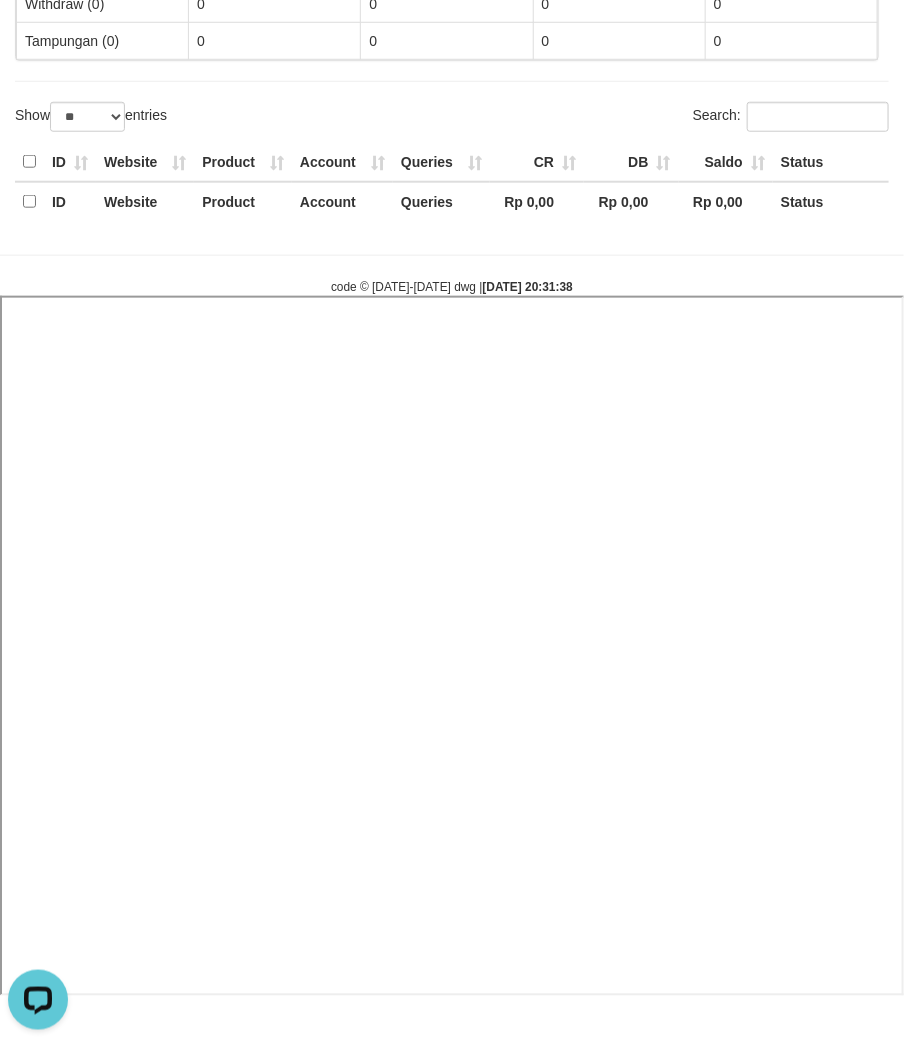 select 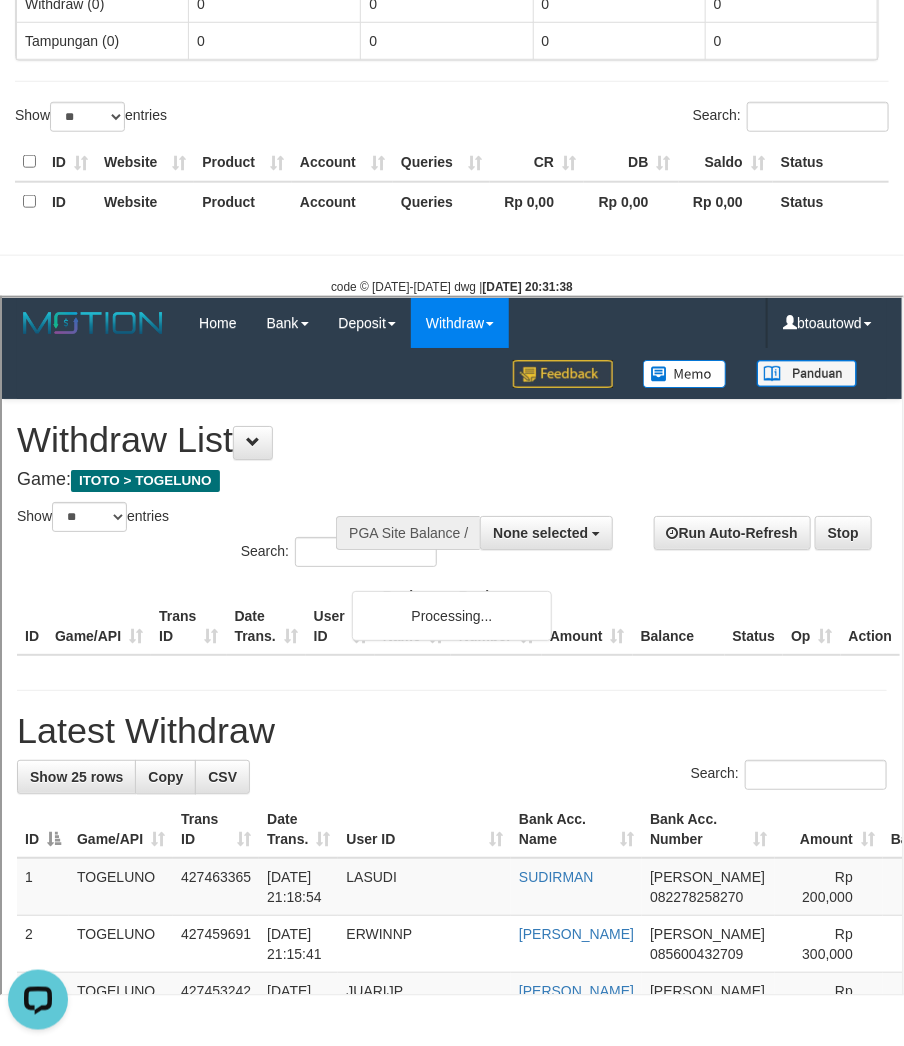 scroll, scrollTop: 0, scrollLeft: 0, axis: both 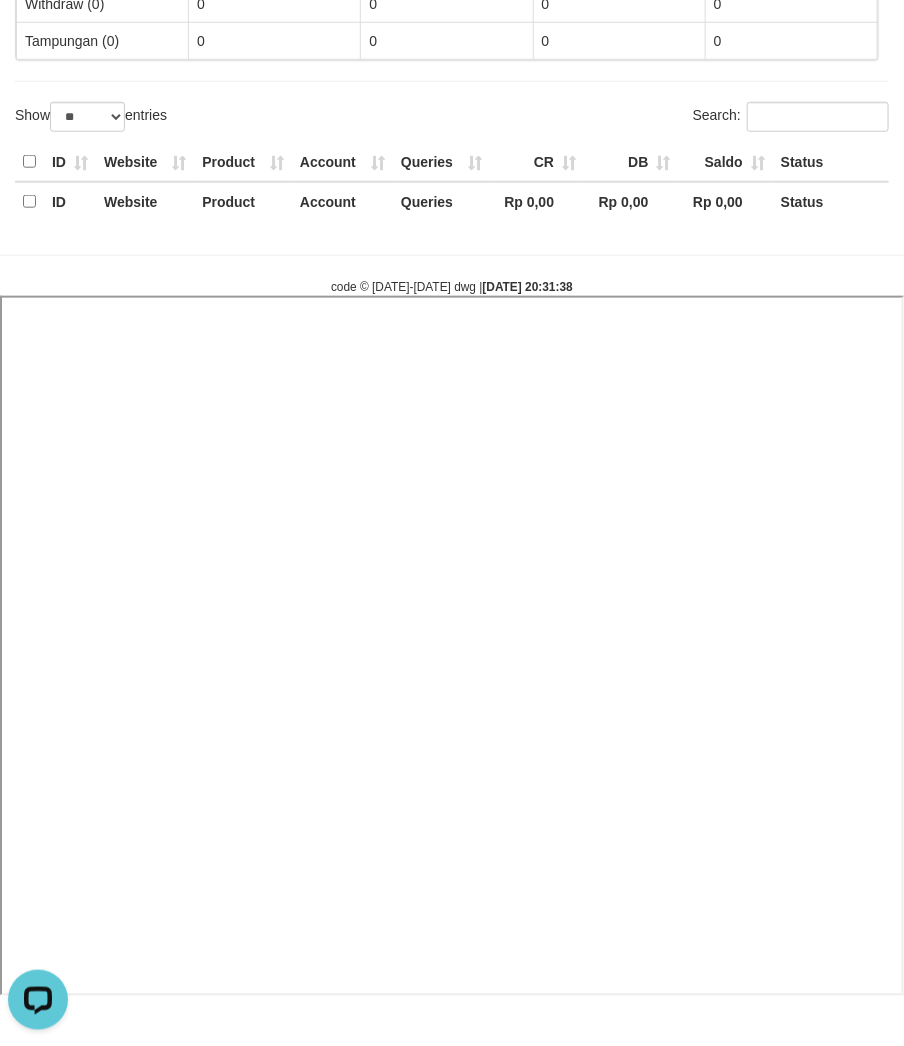 select 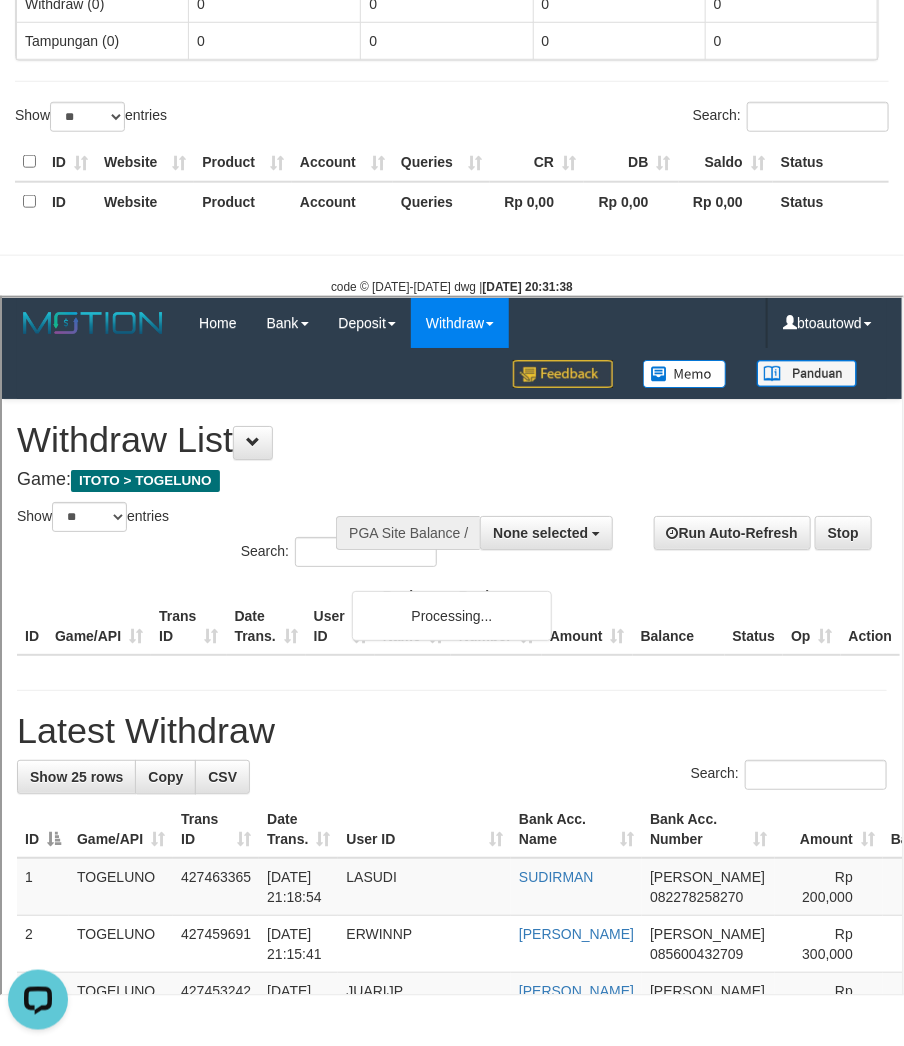 scroll, scrollTop: 0, scrollLeft: 0, axis: both 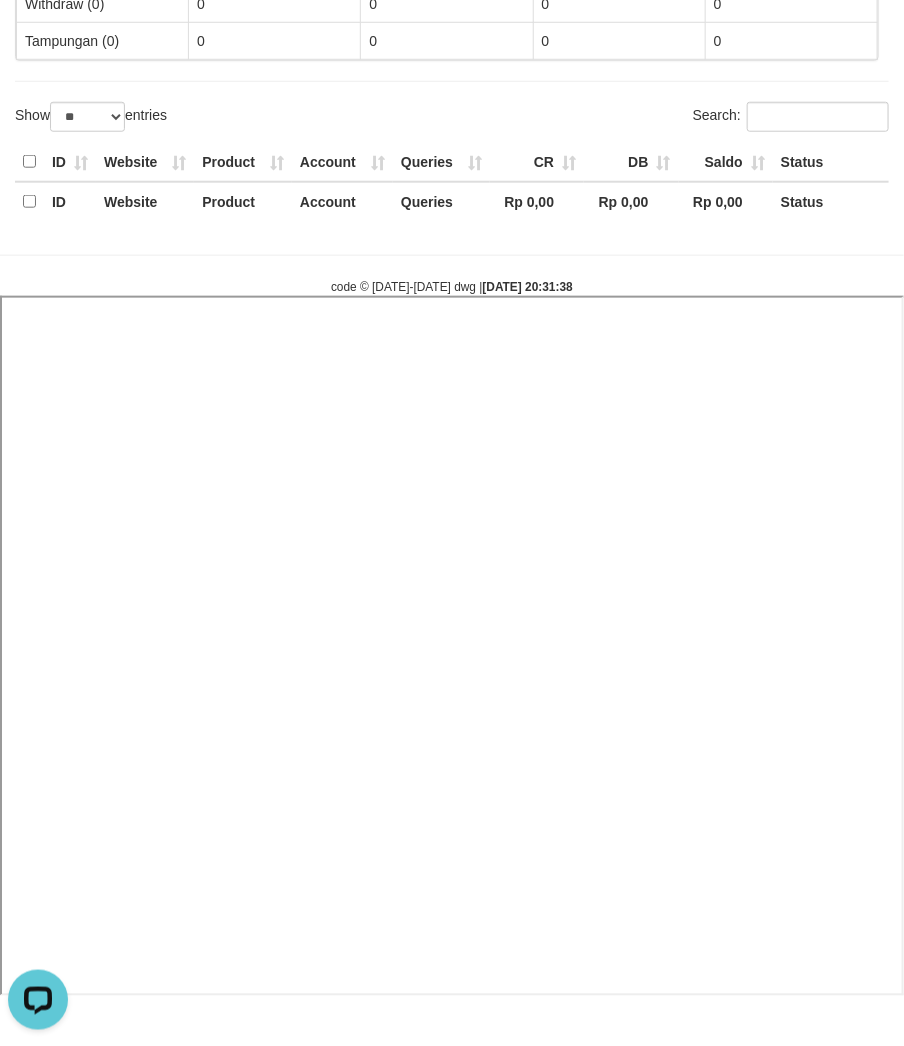 select 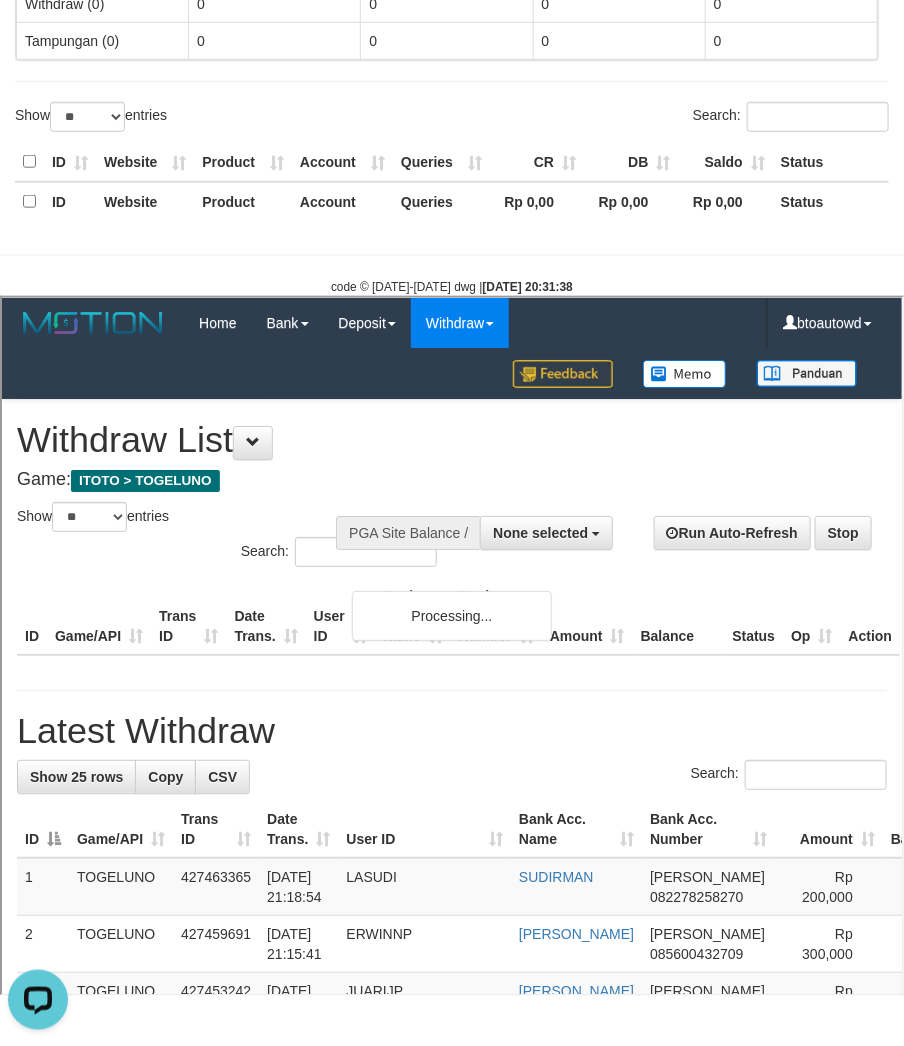 scroll, scrollTop: 0, scrollLeft: 0, axis: both 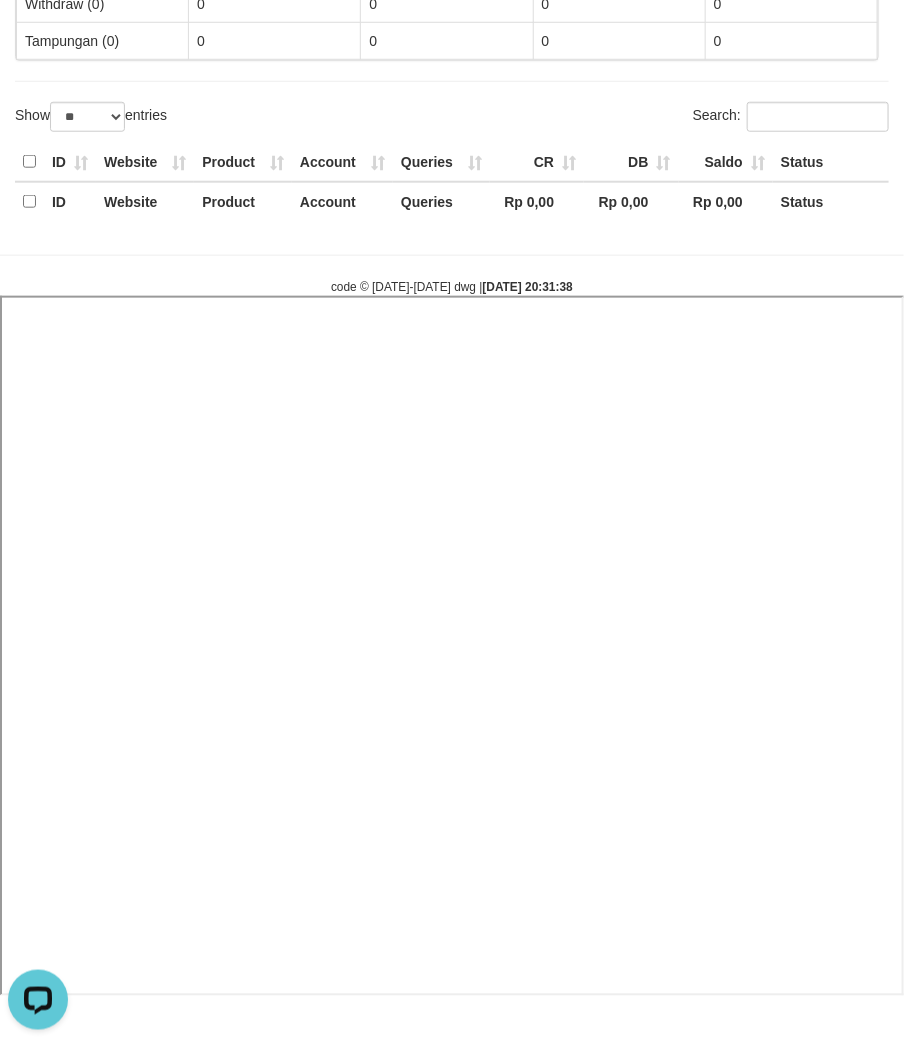 select 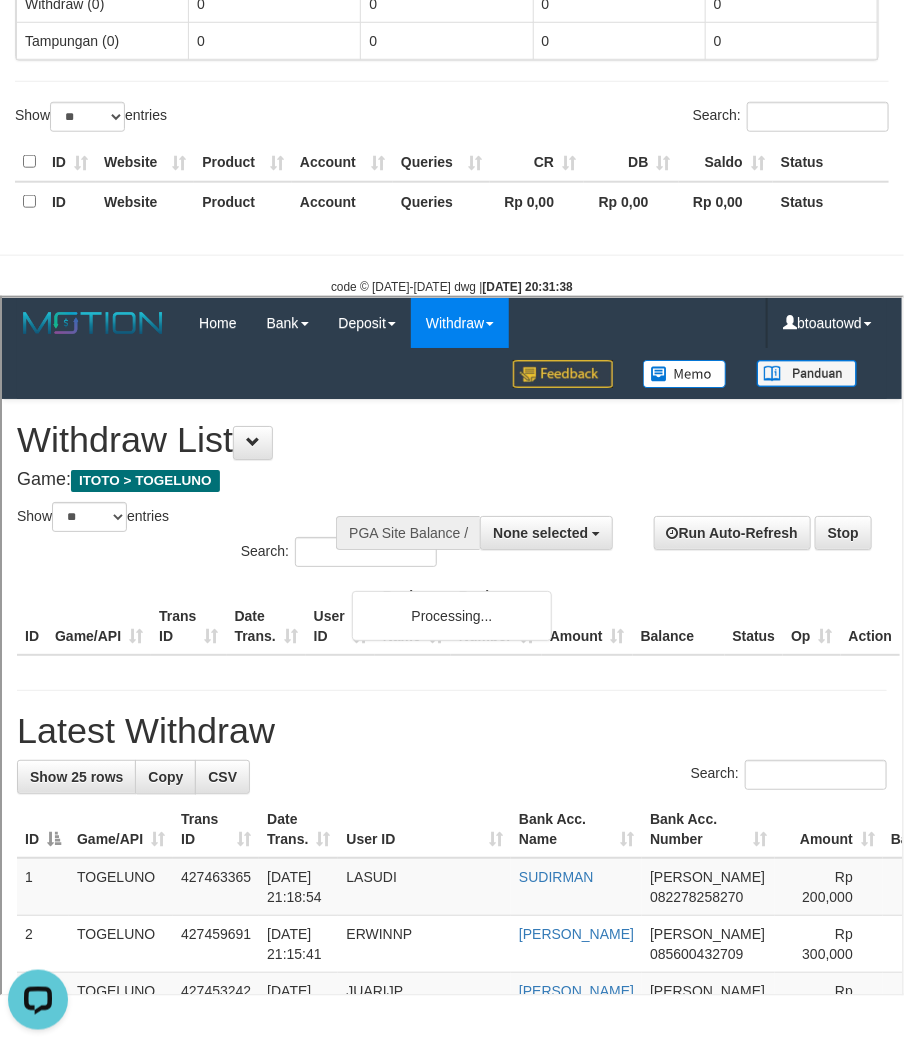 scroll, scrollTop: 0, scrollLeft: 0, axis: both 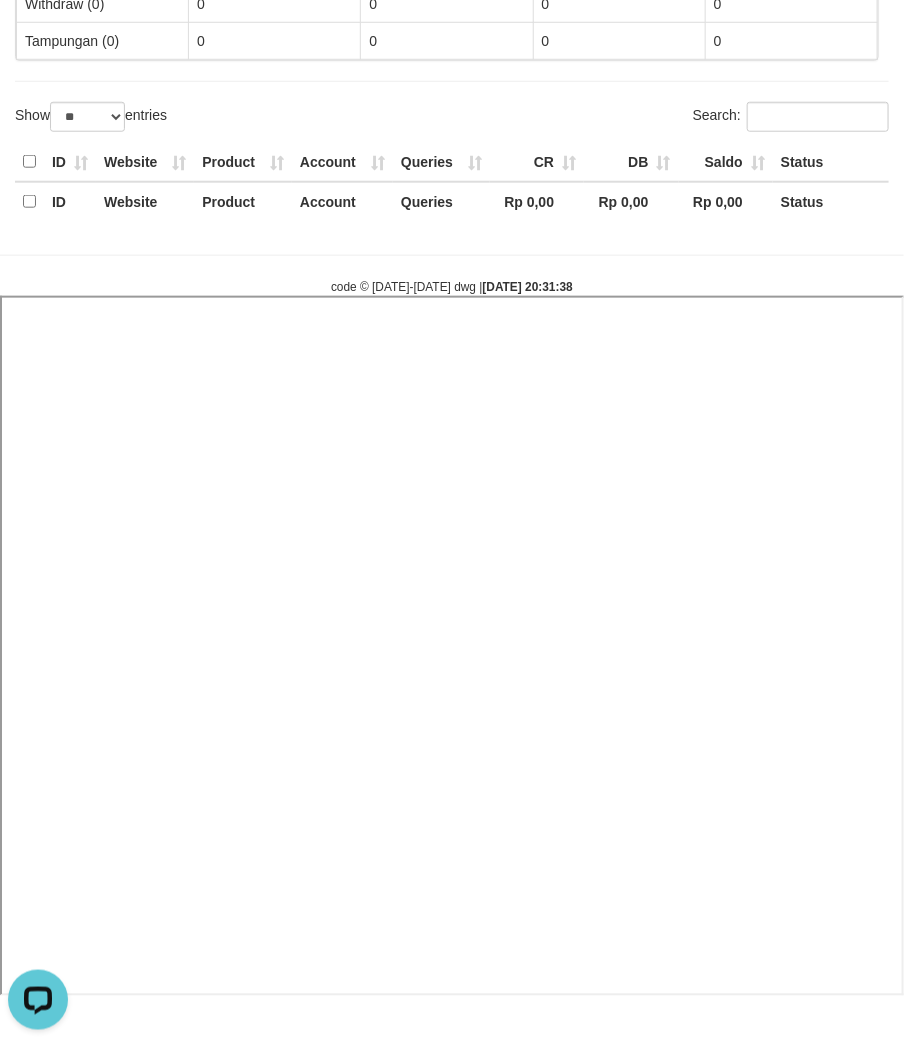 select 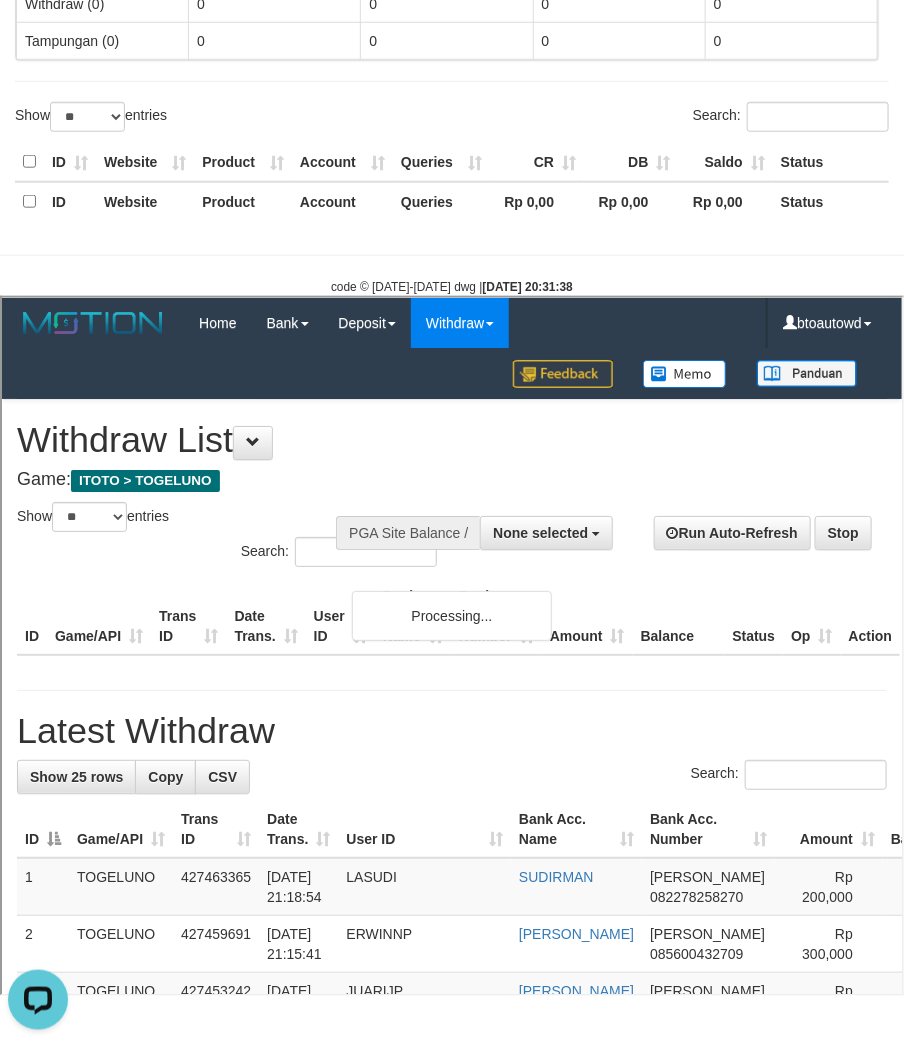 scroll, scrollTop: 0, scrollLeft: 0, axis: both 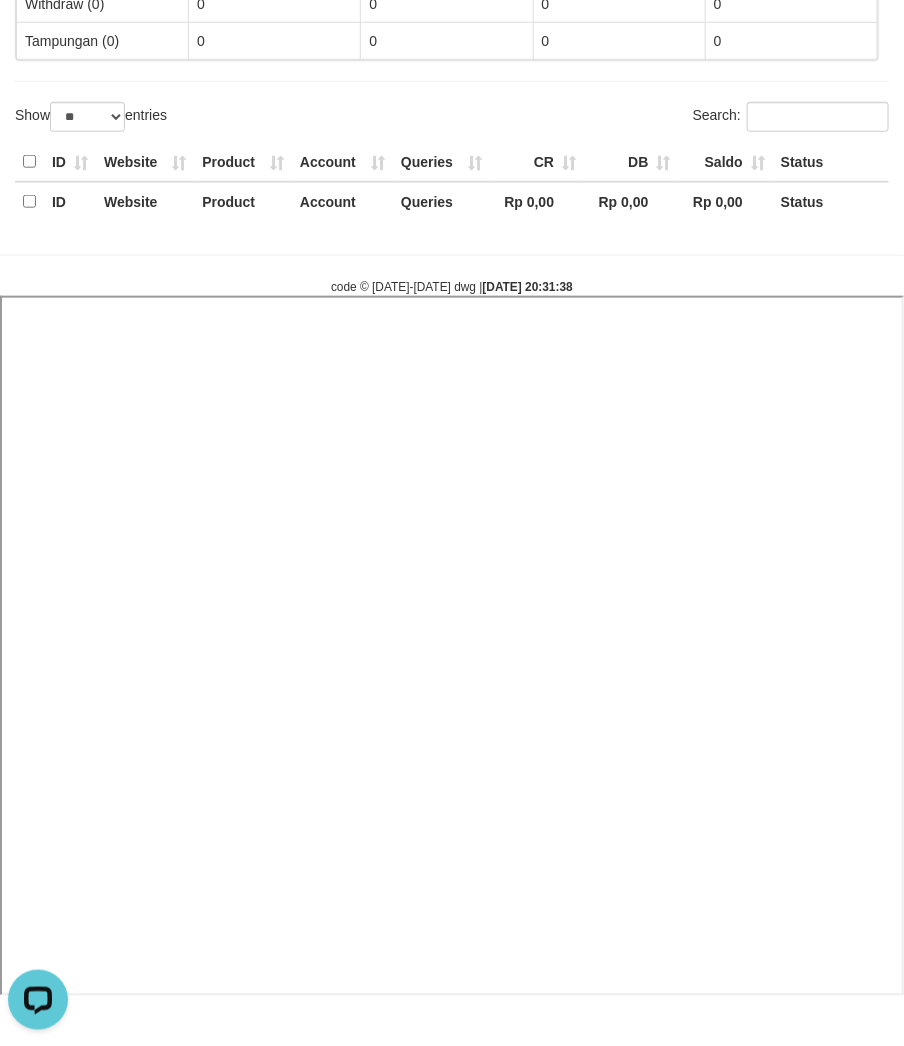 select 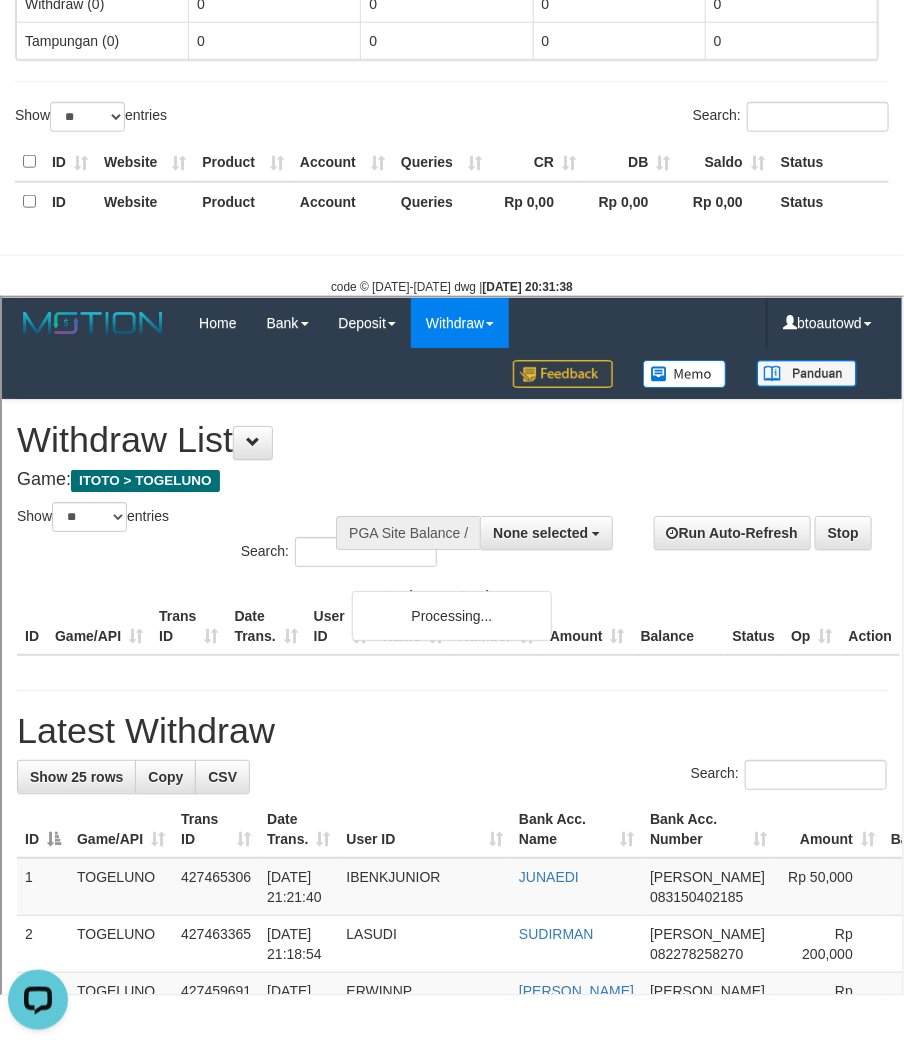 scroll, scrollTop: 0, scrollLeft: 0, axis: both 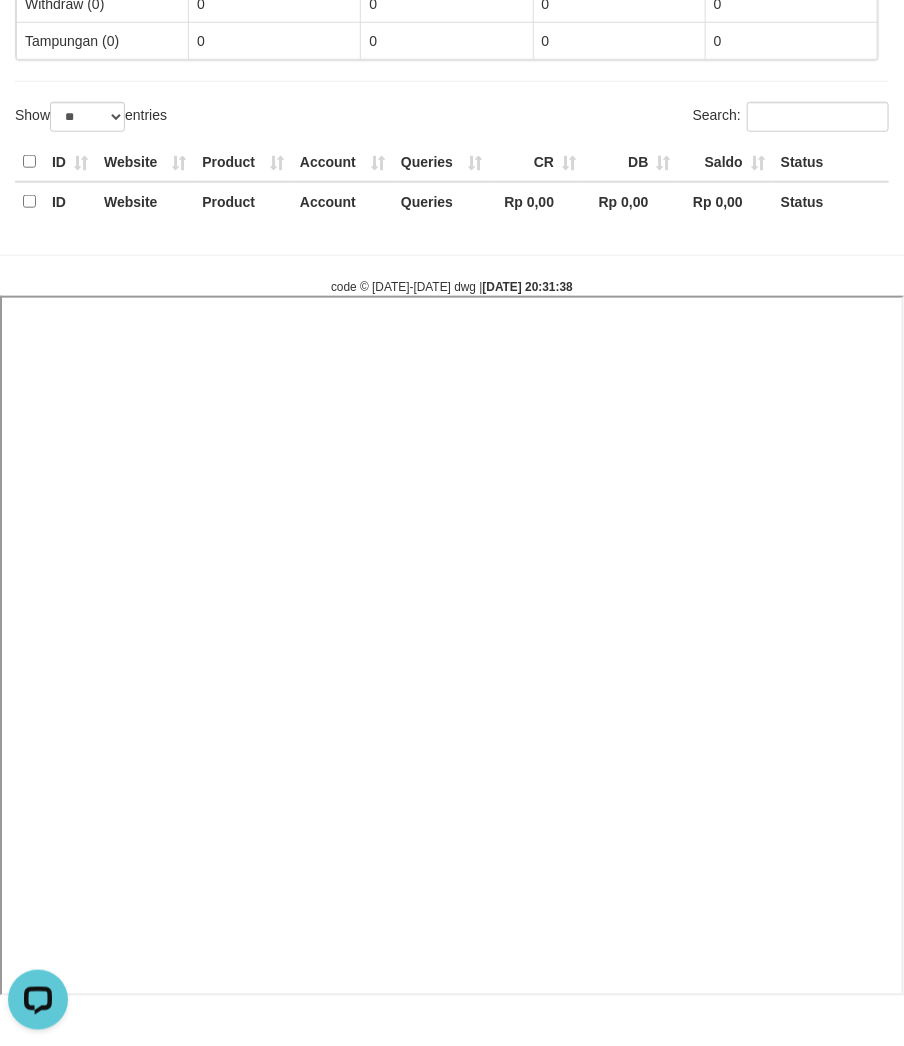 select 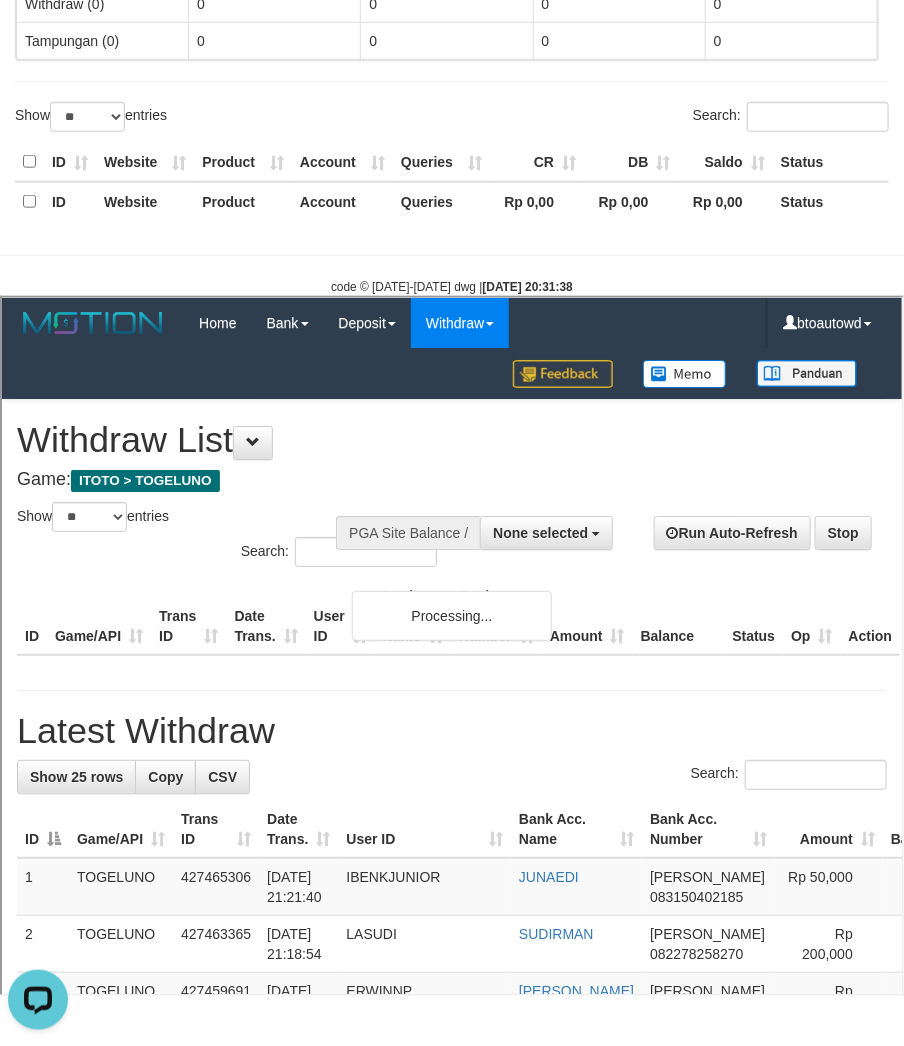 scroll, scrollTop: 0, scrollLeft: 0, axis: both 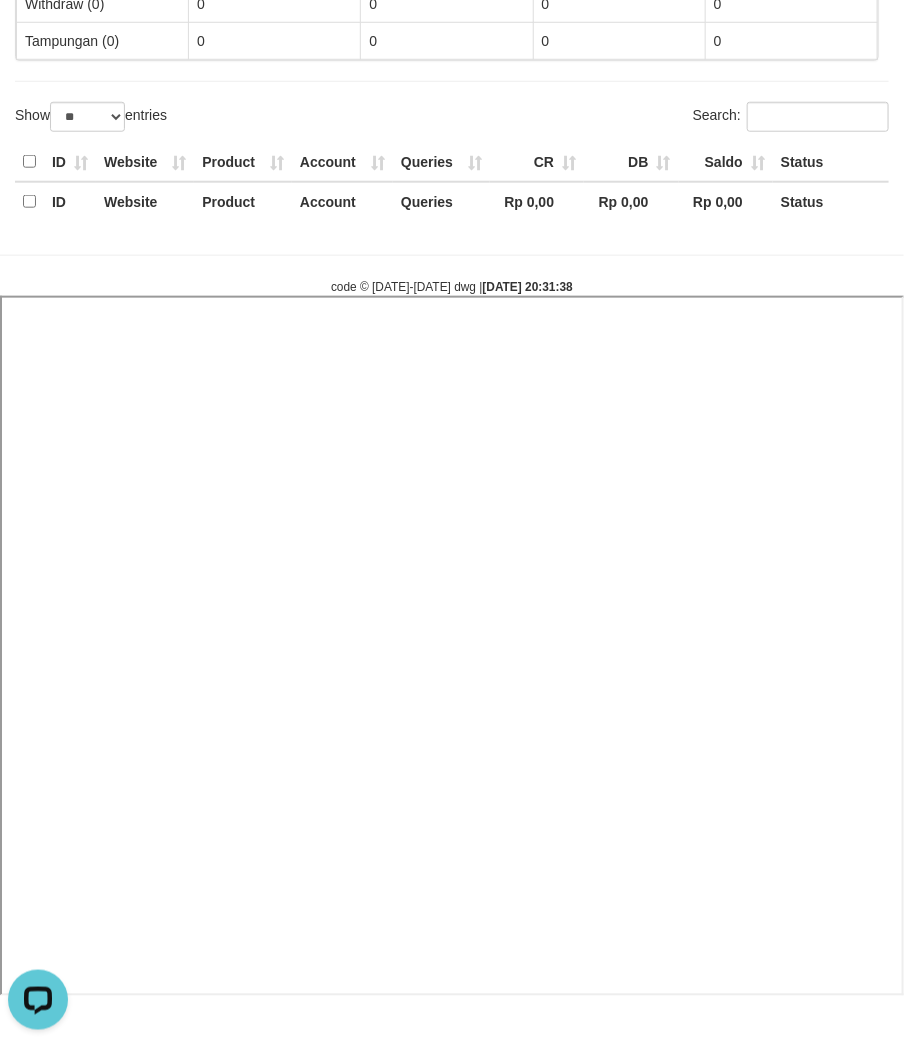 select 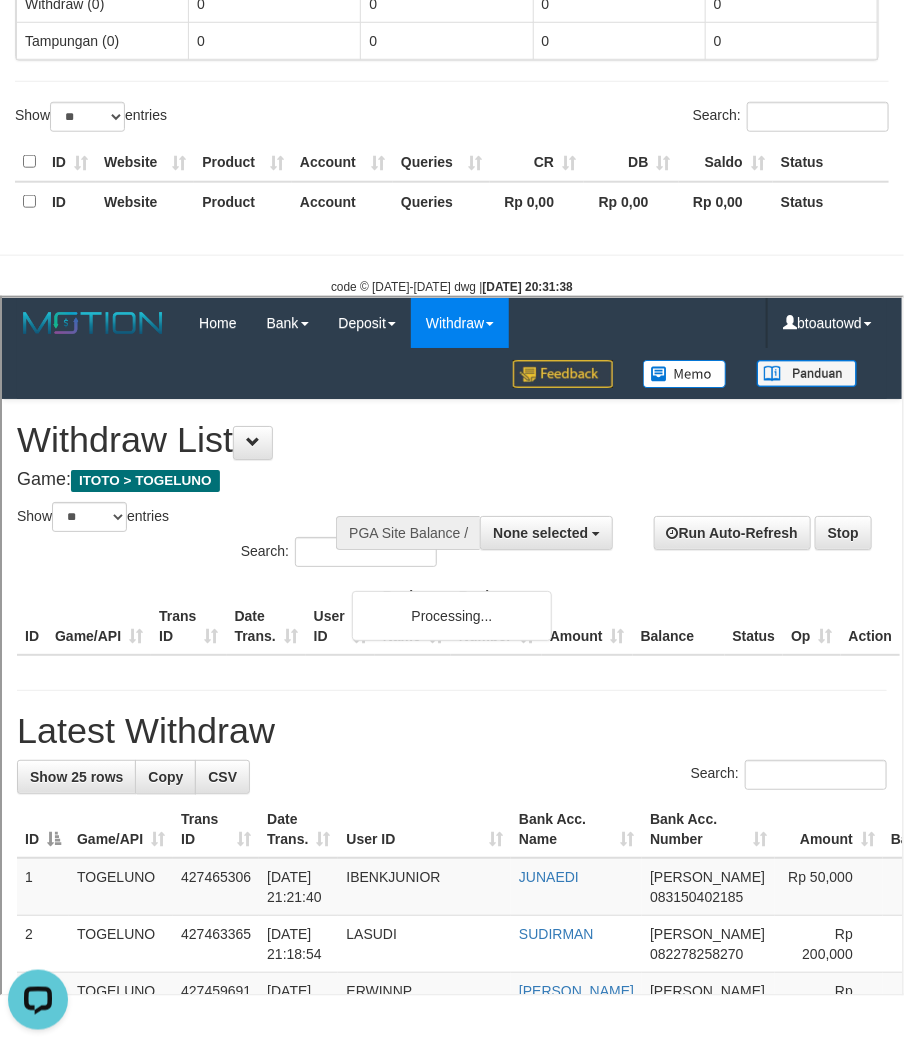 scroll, scrollTop: 0, scrollLeft: 0, axis: both 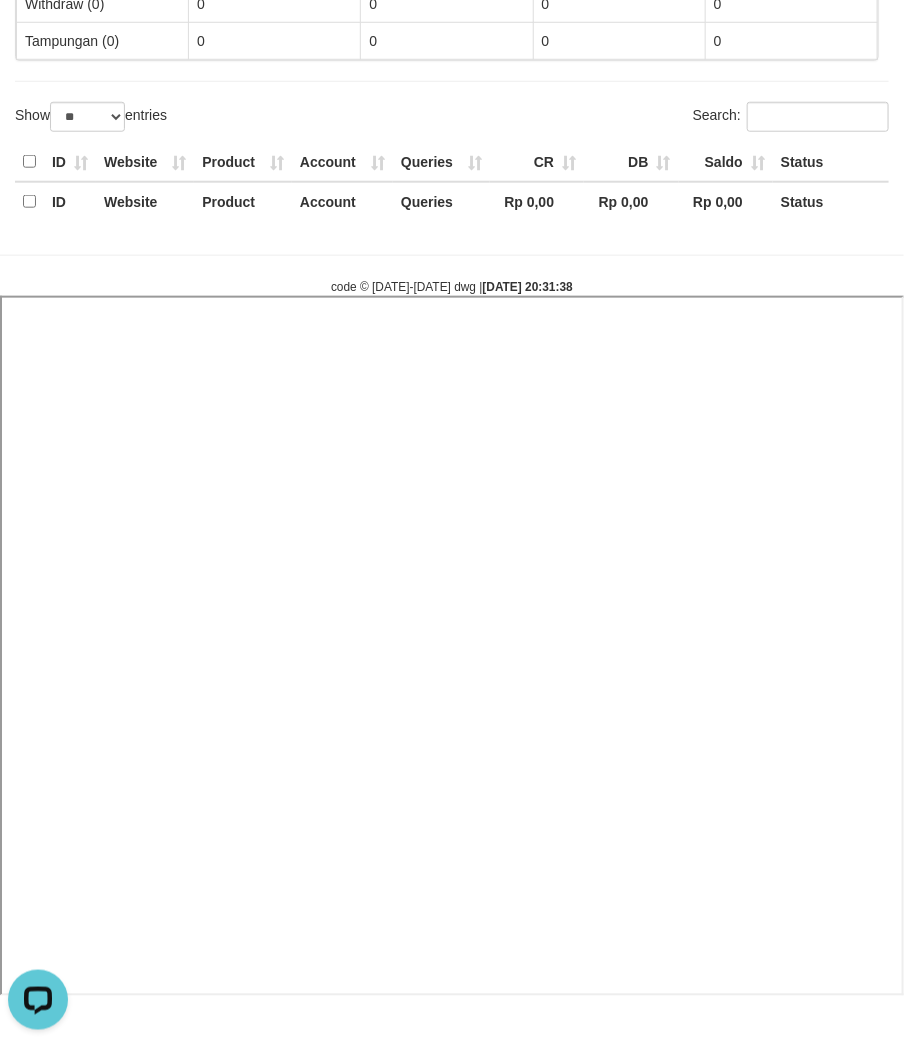 select 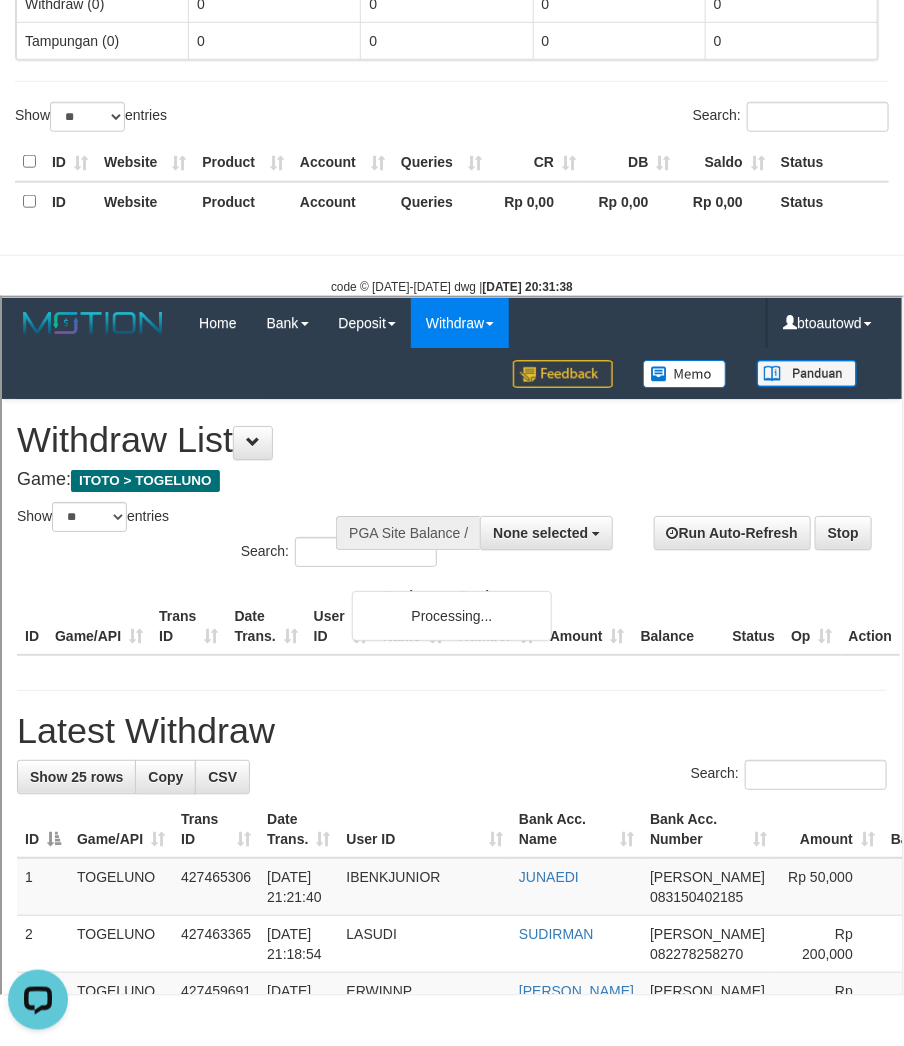scroll, scrollTop: 0, scrollLeft: 0, axis: both 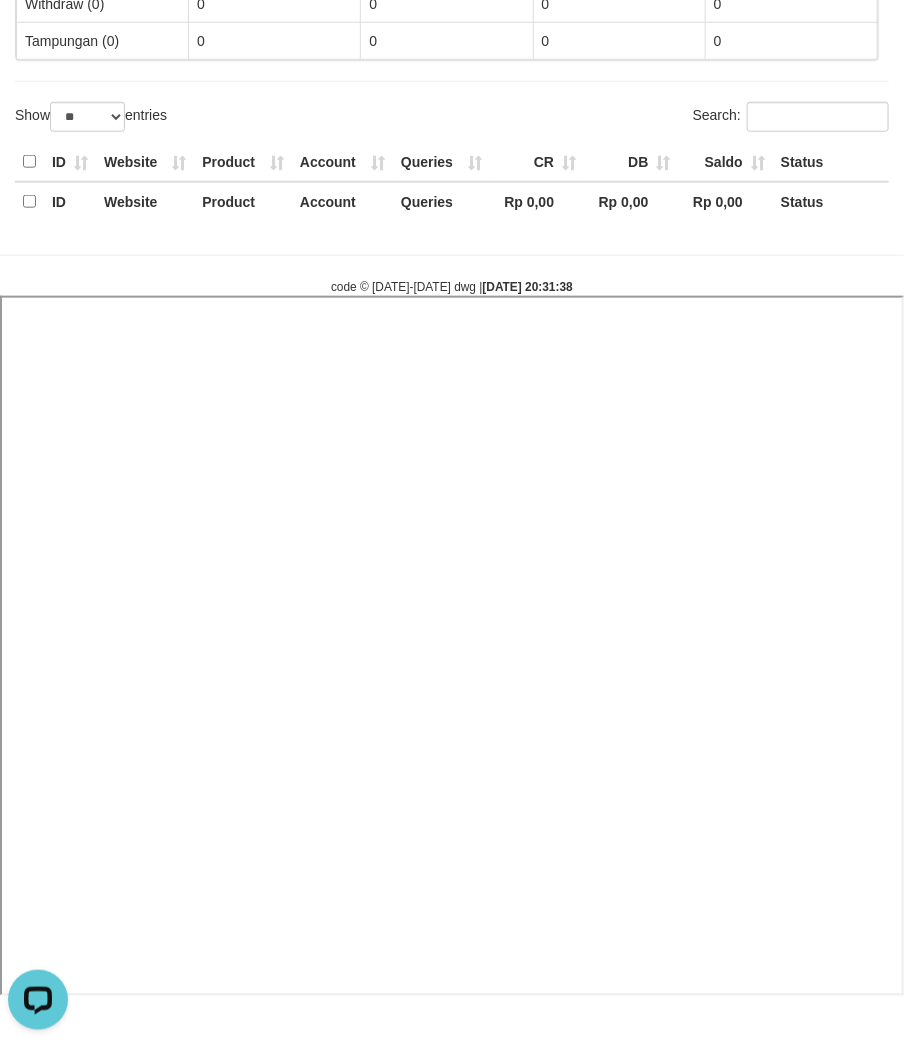 type 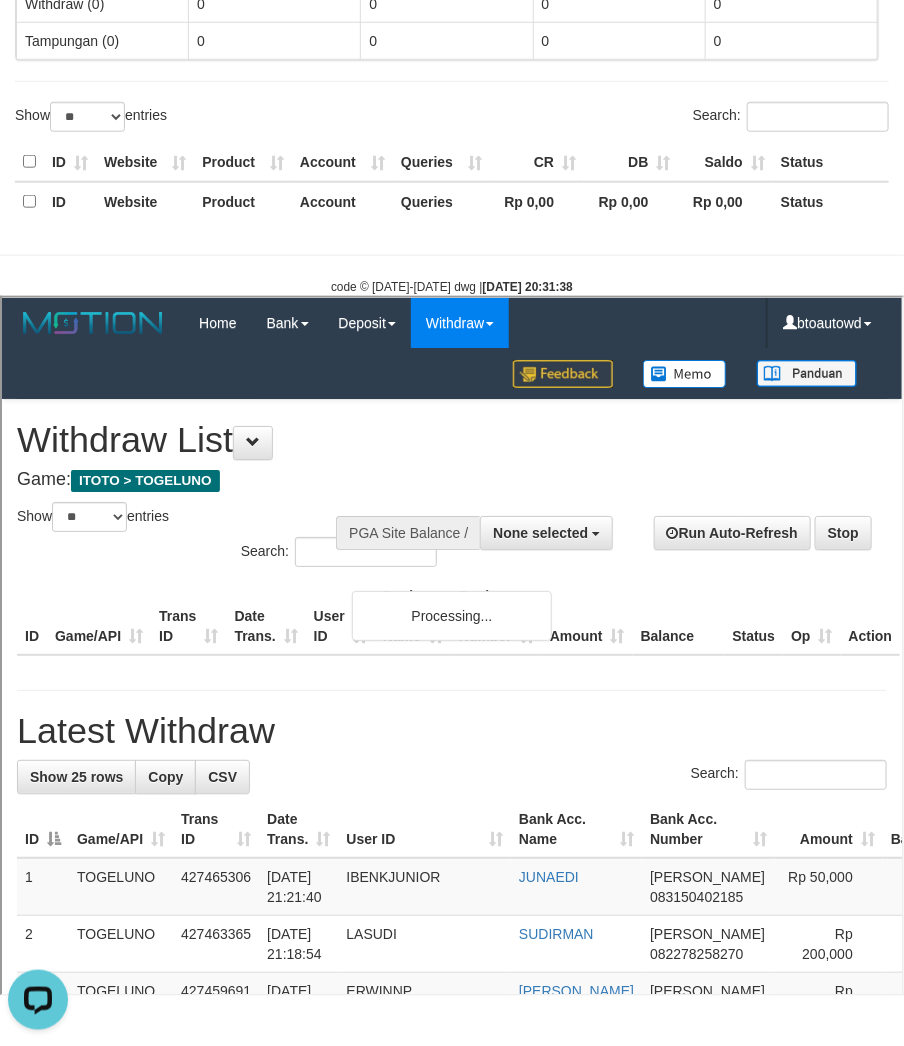 scroll, scrollTop: 0, scrollLeft: 0, axis: both 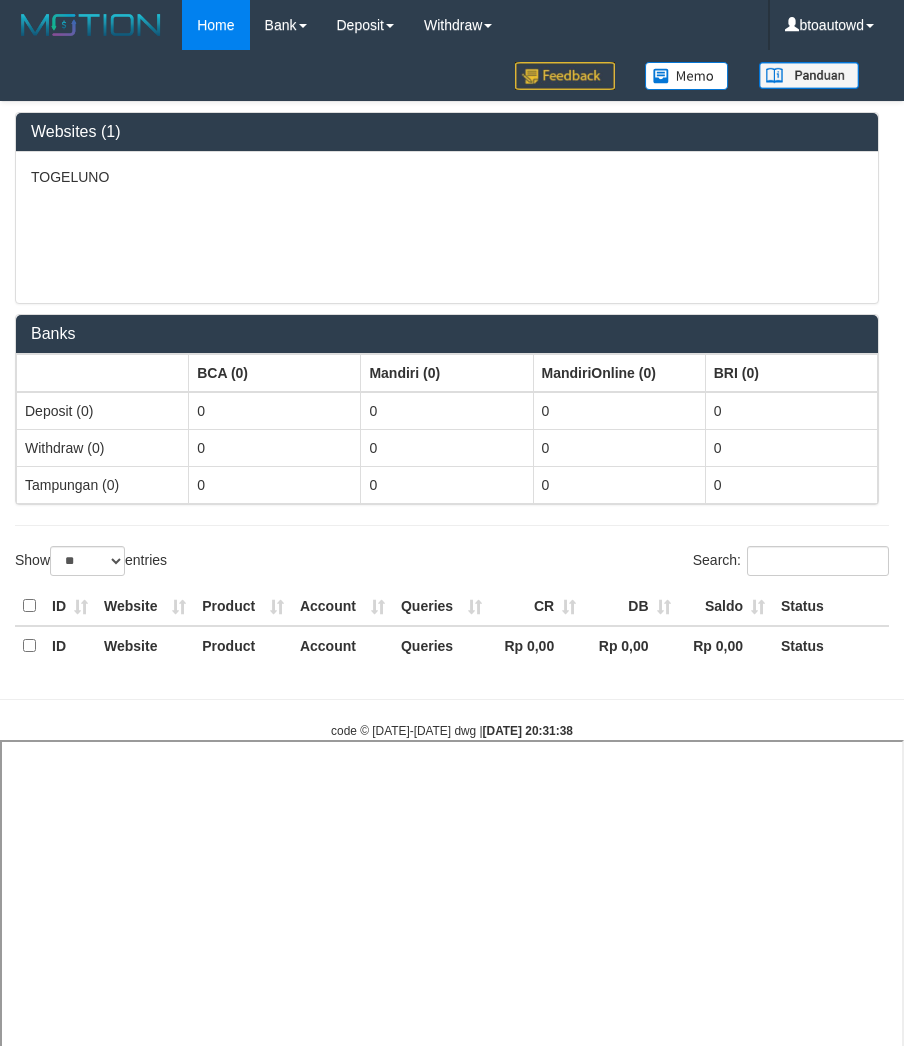 select on "**" 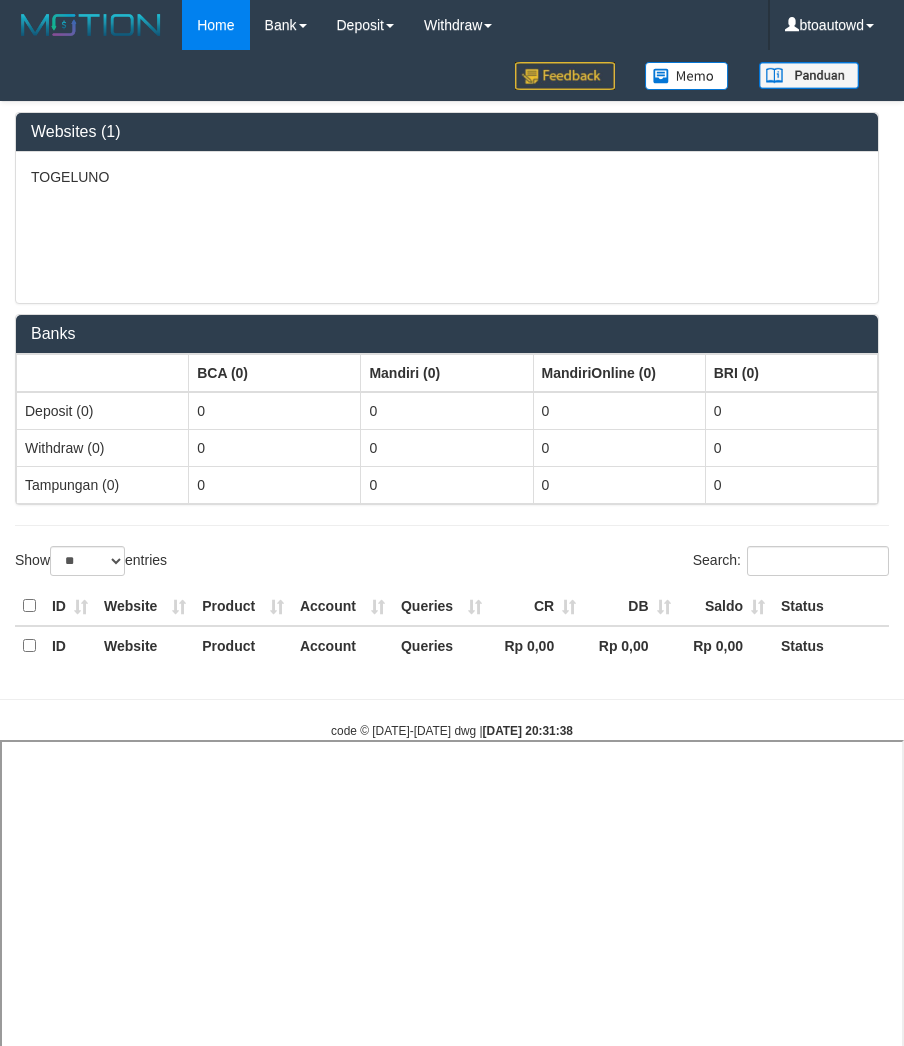 scroll, scrollTop: 444, scrollLeft: 0, axis: vertical 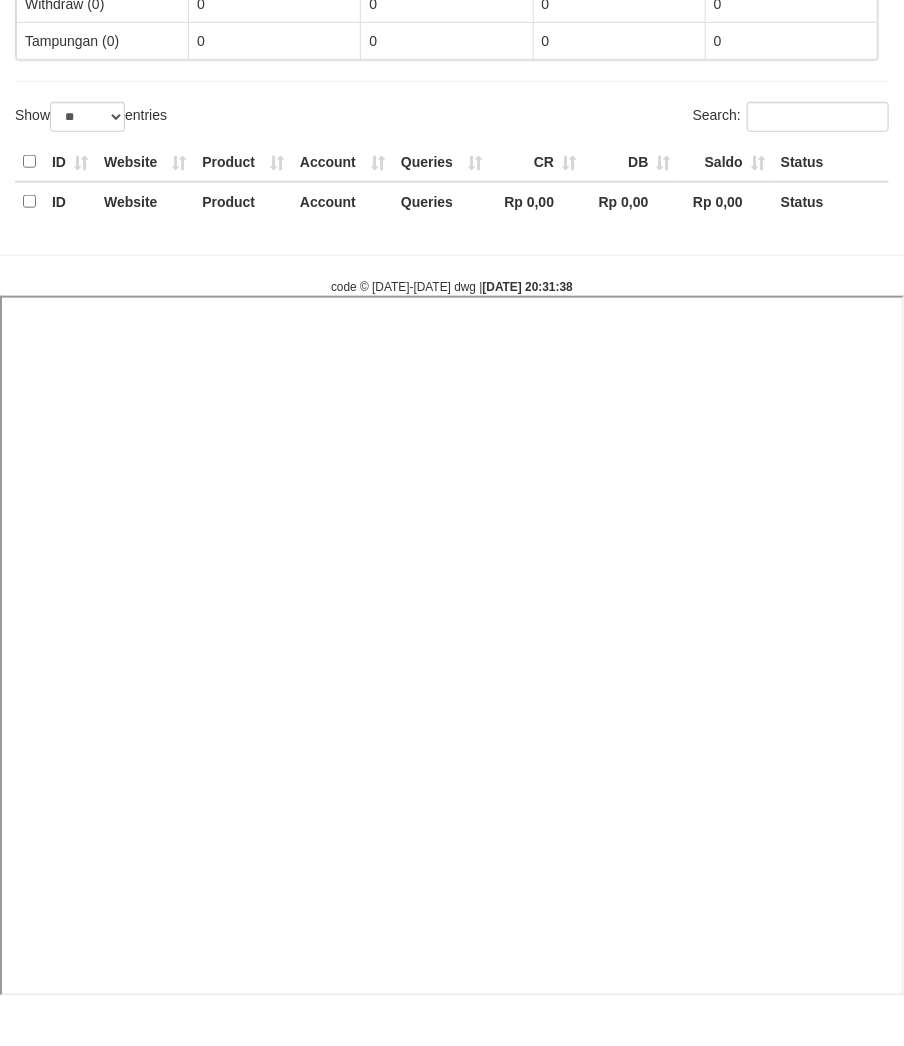 select 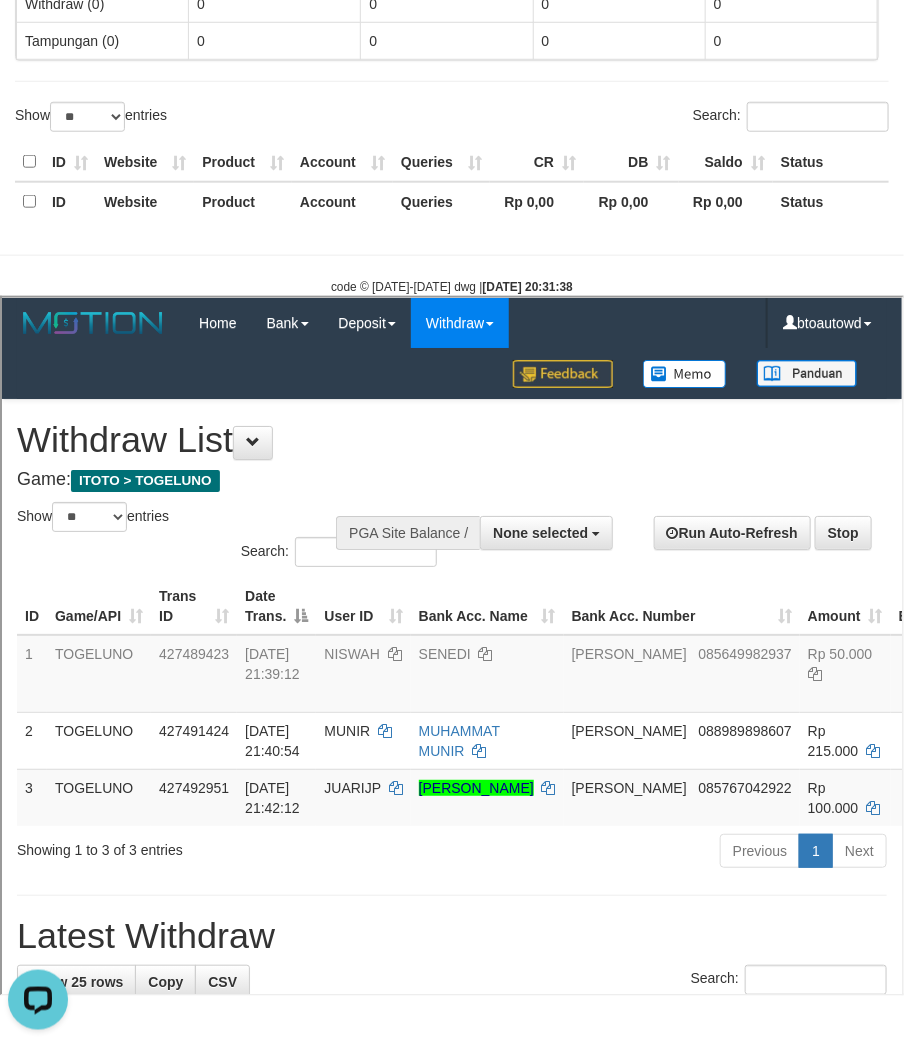 scroll, scrollTop: 0, scrollLeft: 0, axis: both 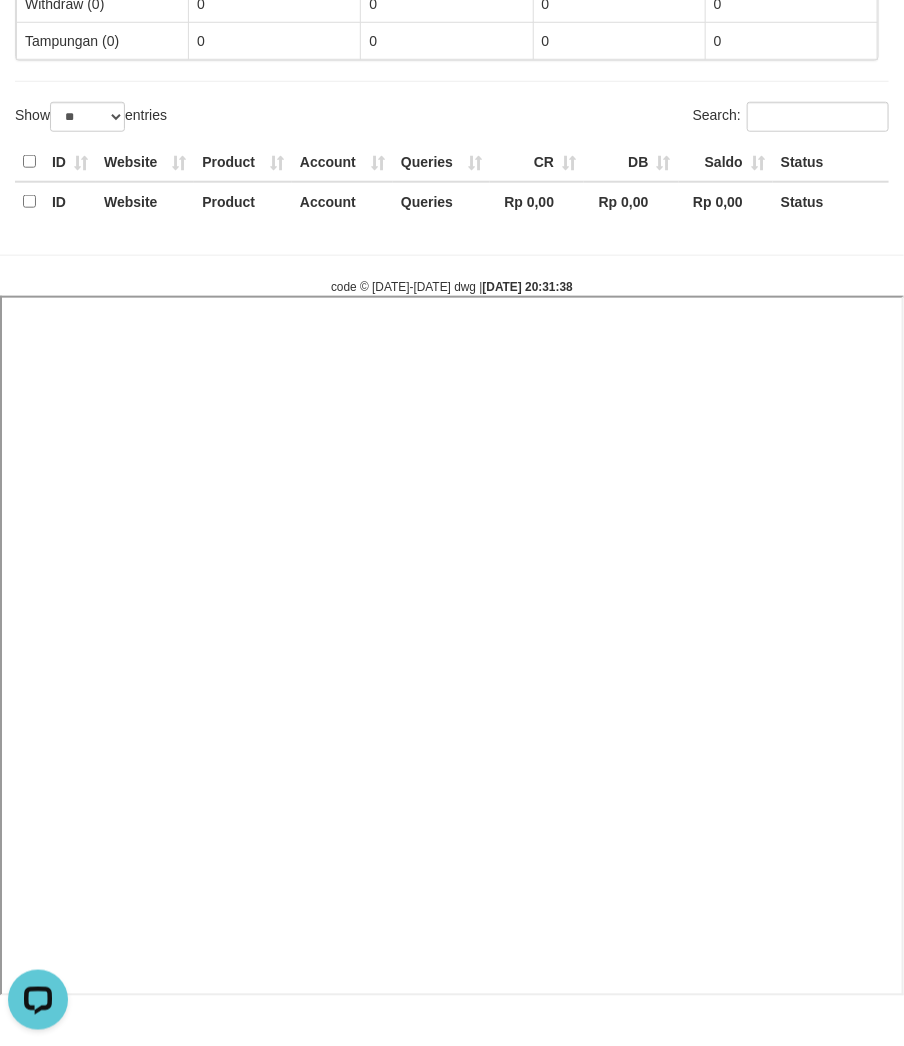 select 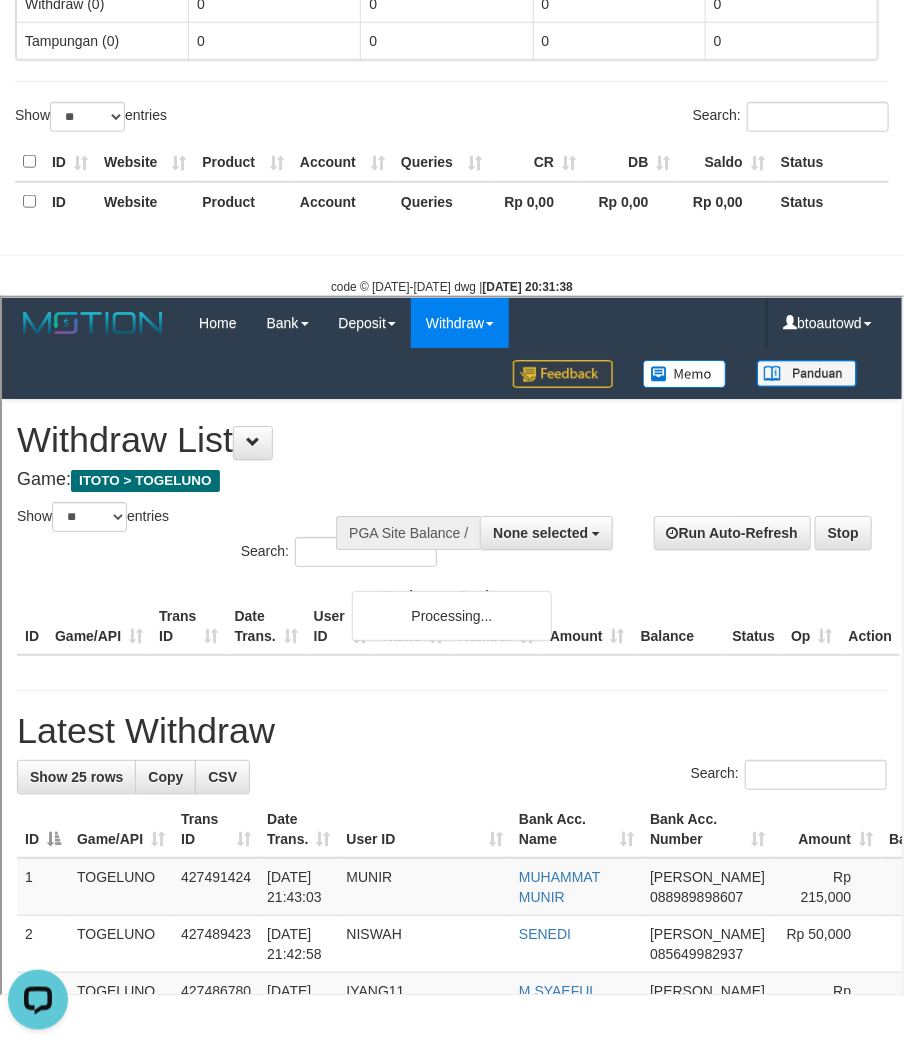scroll, scrollTop: 0, scrollLeft: 0, axis: both 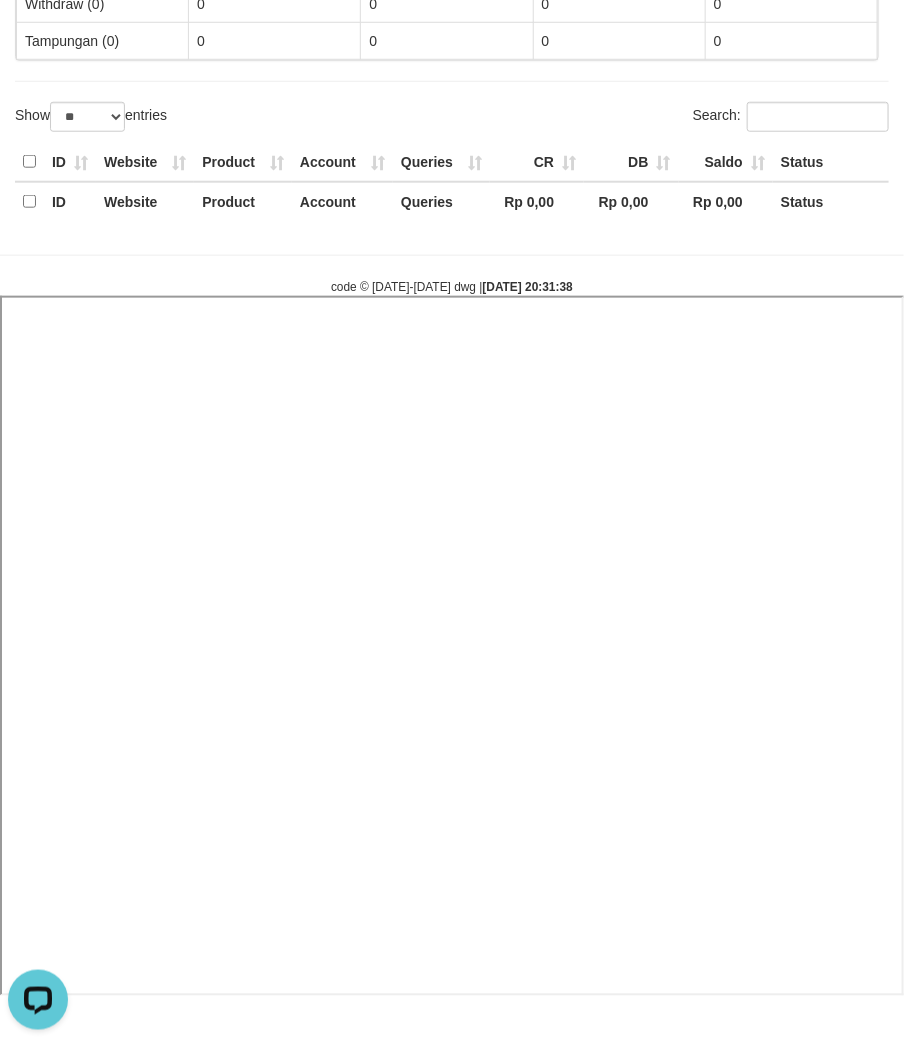 select 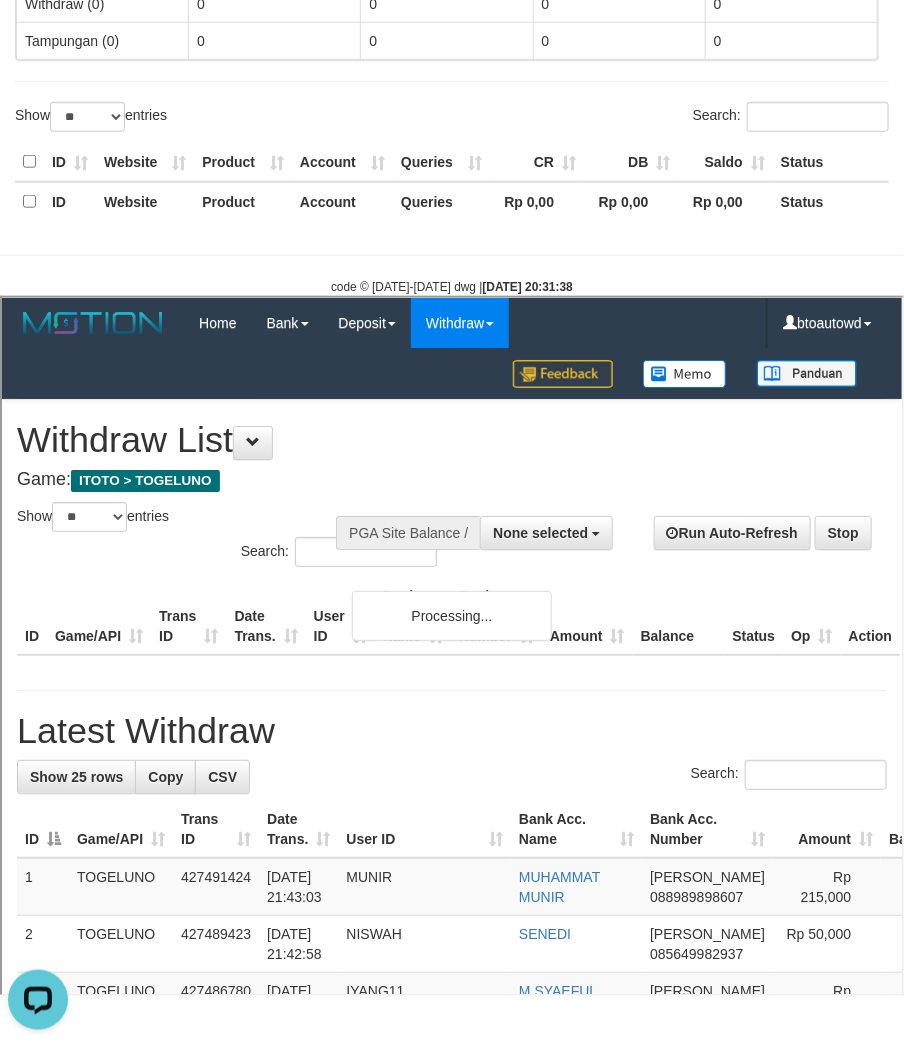 scroll, scrollTop: 0, scrollLeft: 0, axis: both 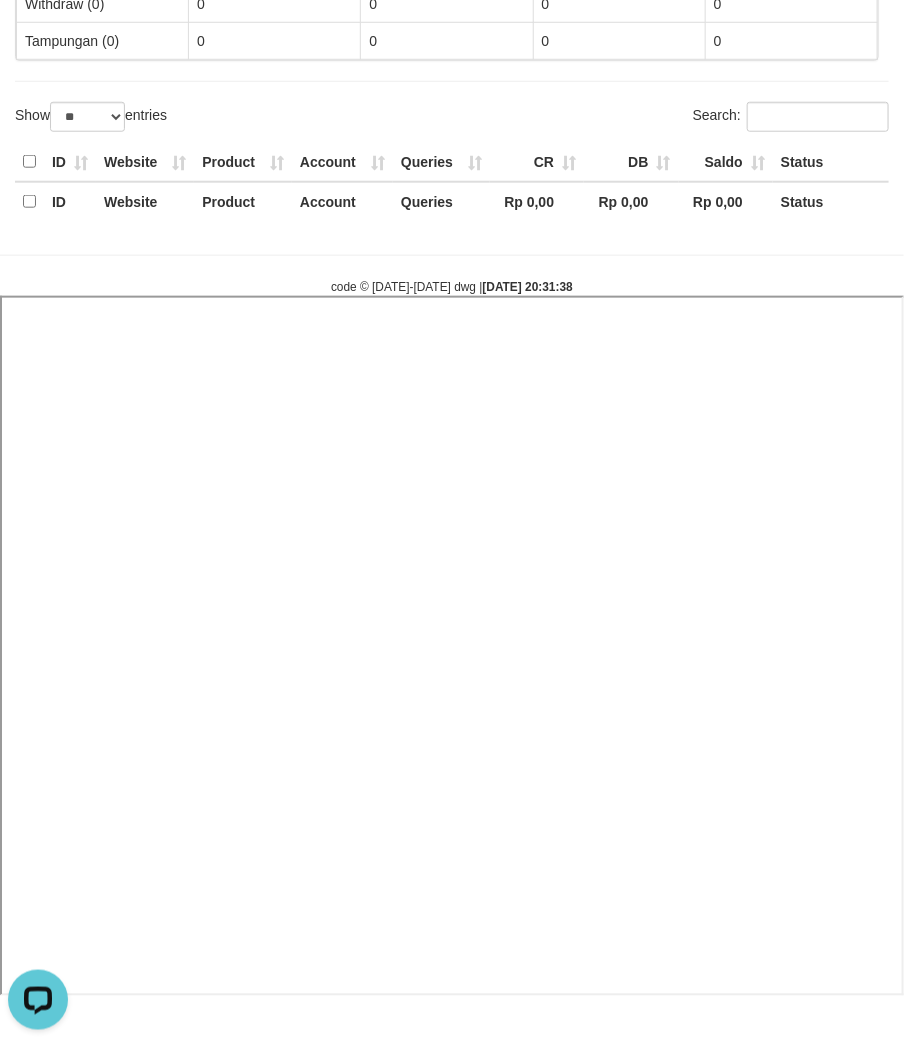 select 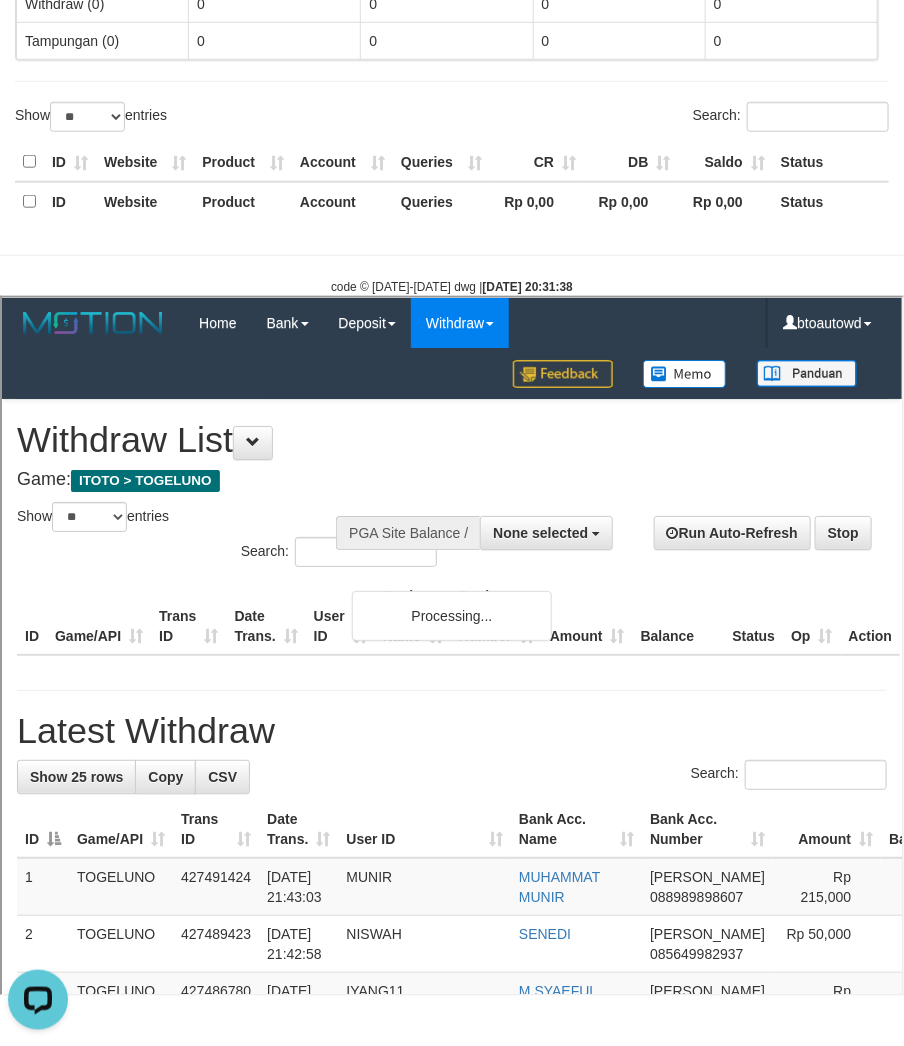 scroll, scrollTop: 0, scrollLeft: 0, axis: both 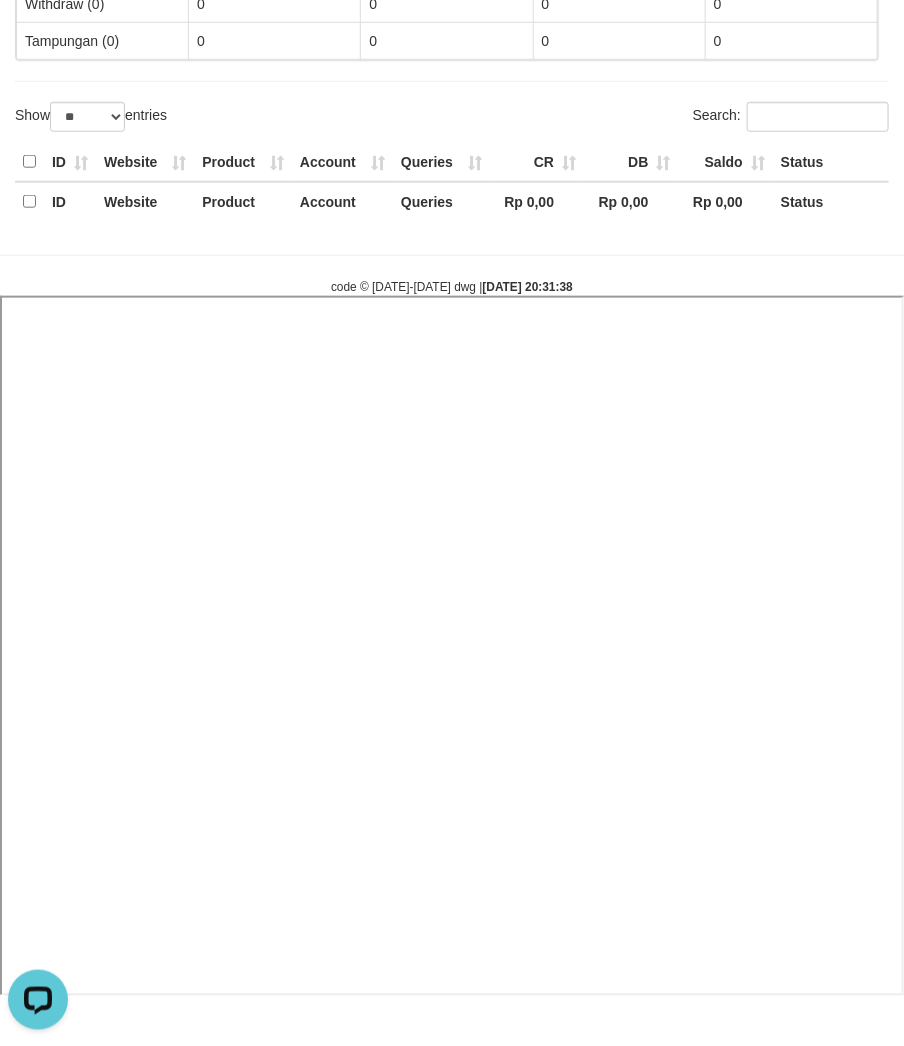 select 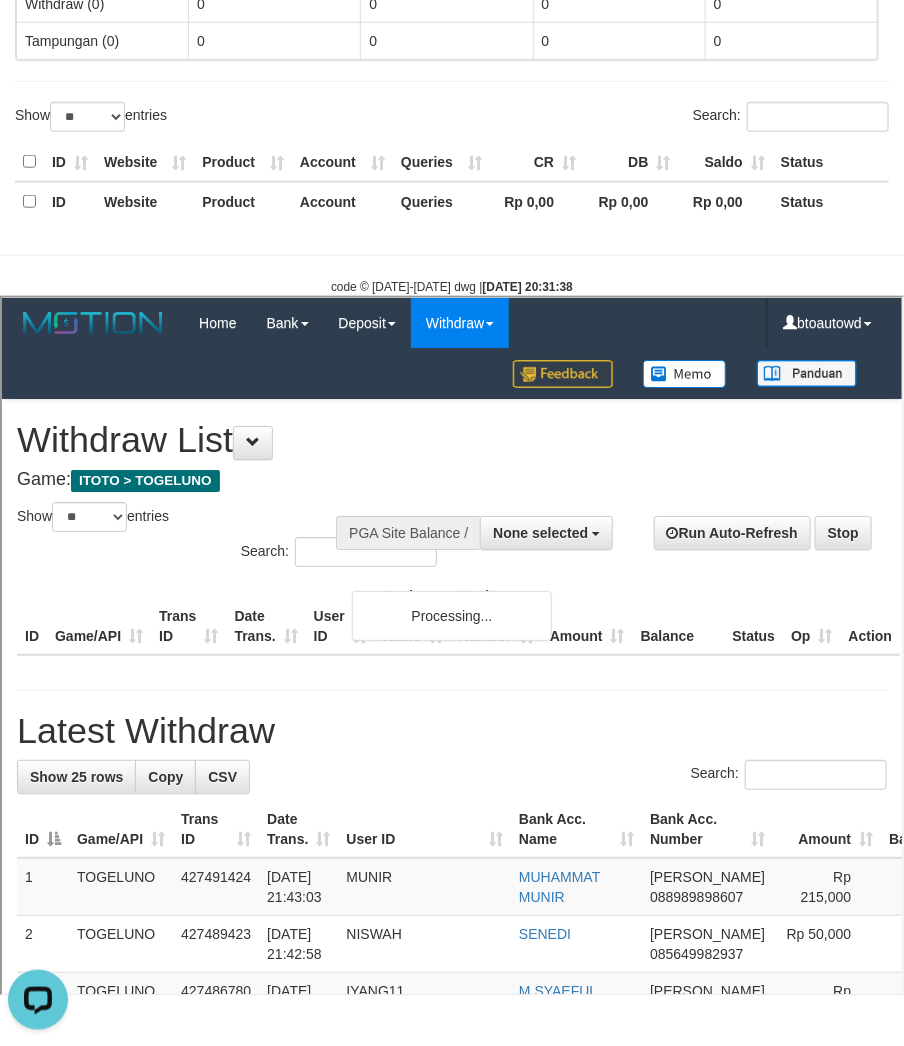 scroll, scrollTop: 0, scrollLeft: 0, axis: both 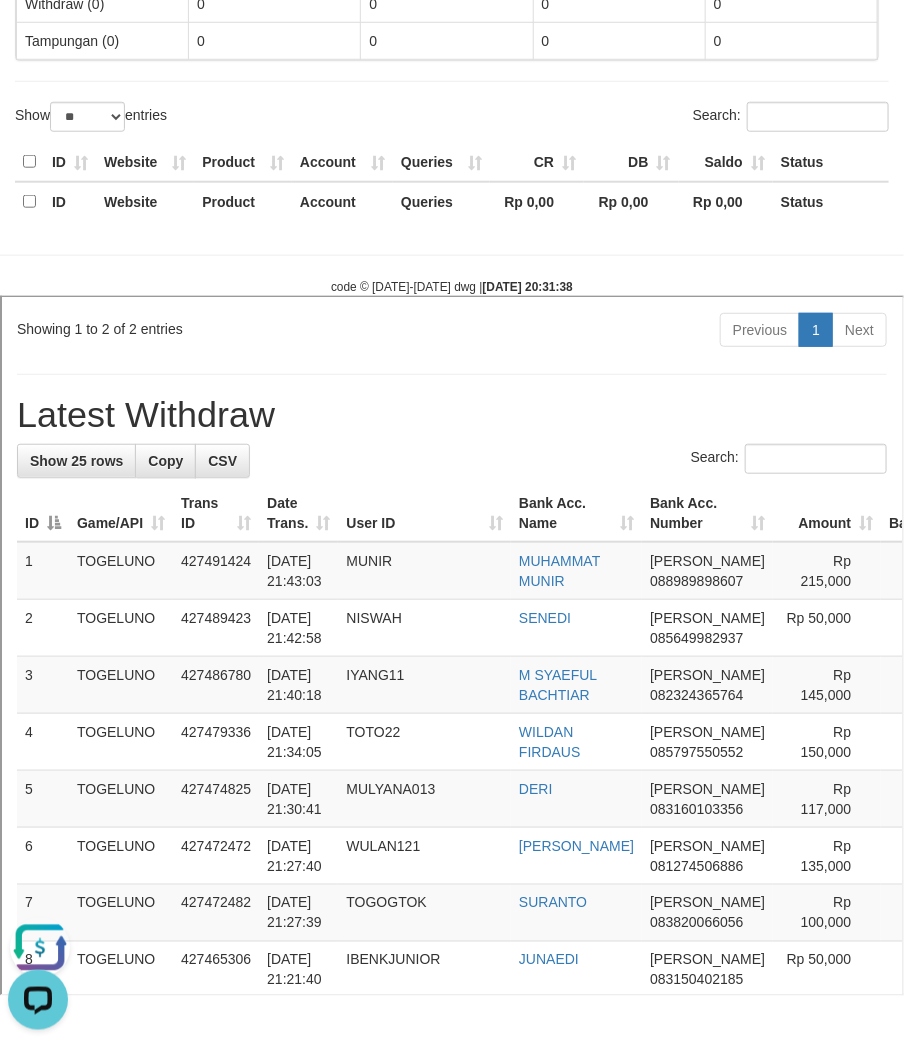click on "Previous 1 Next" at bounding box center (637, 329) 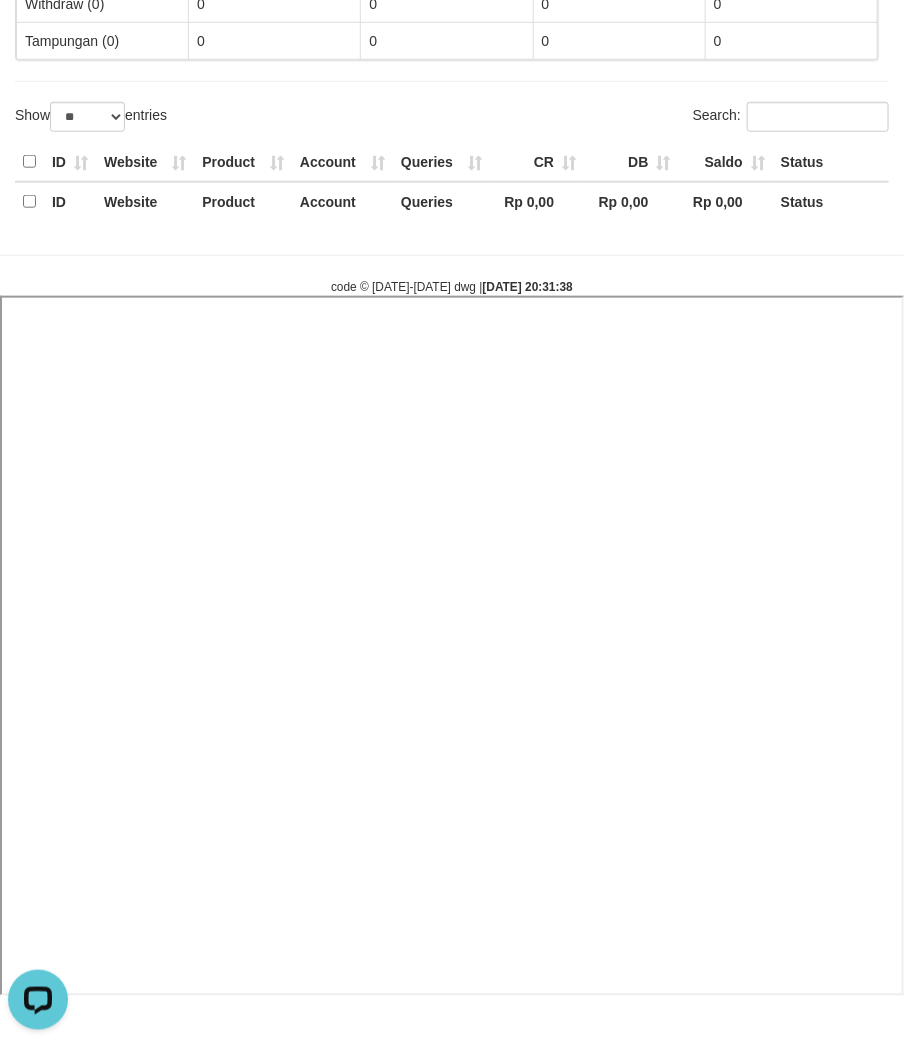select 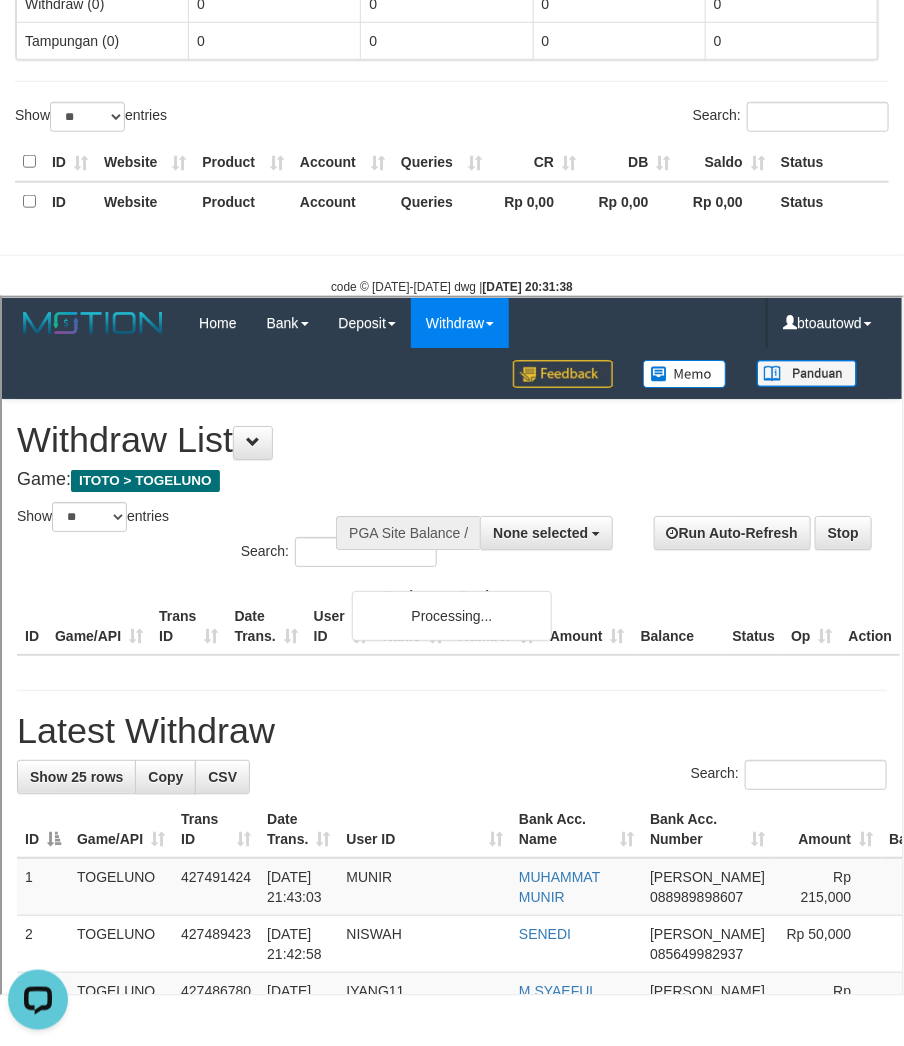 scroll, scrollTop: 0, scrollLeft: 0, axis: both 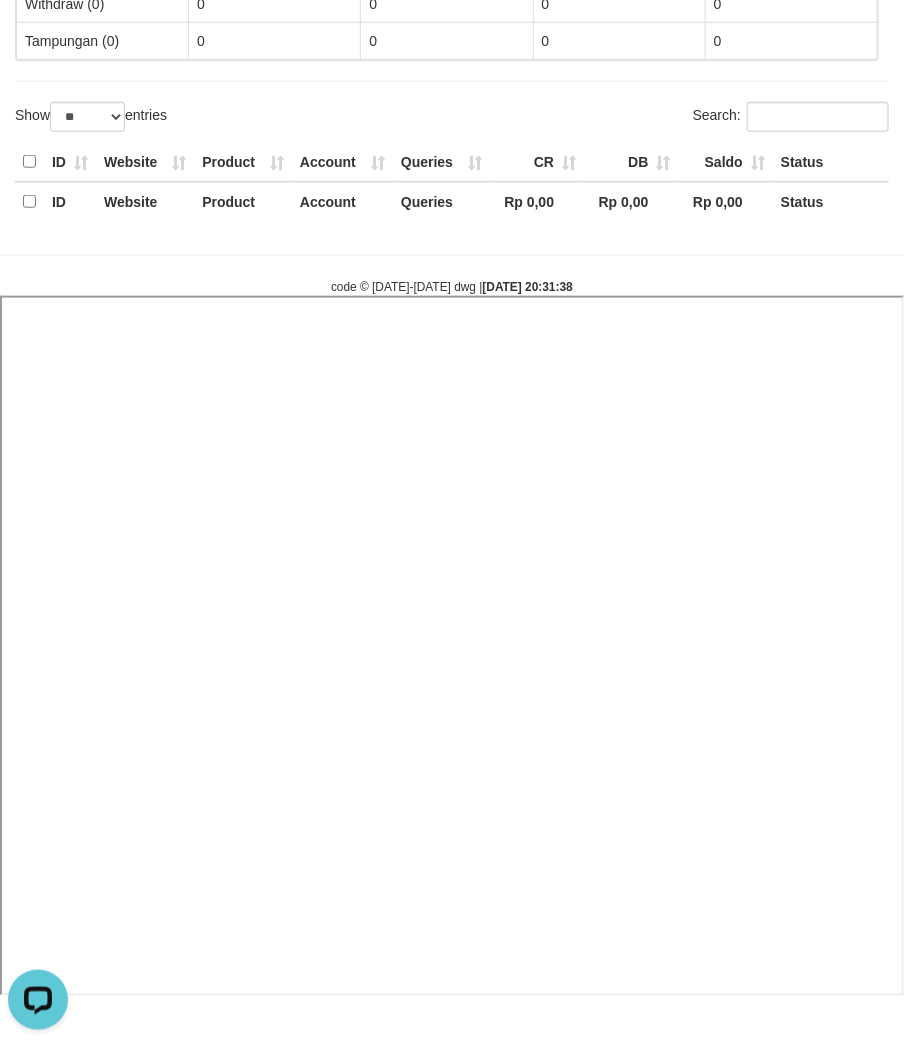 select 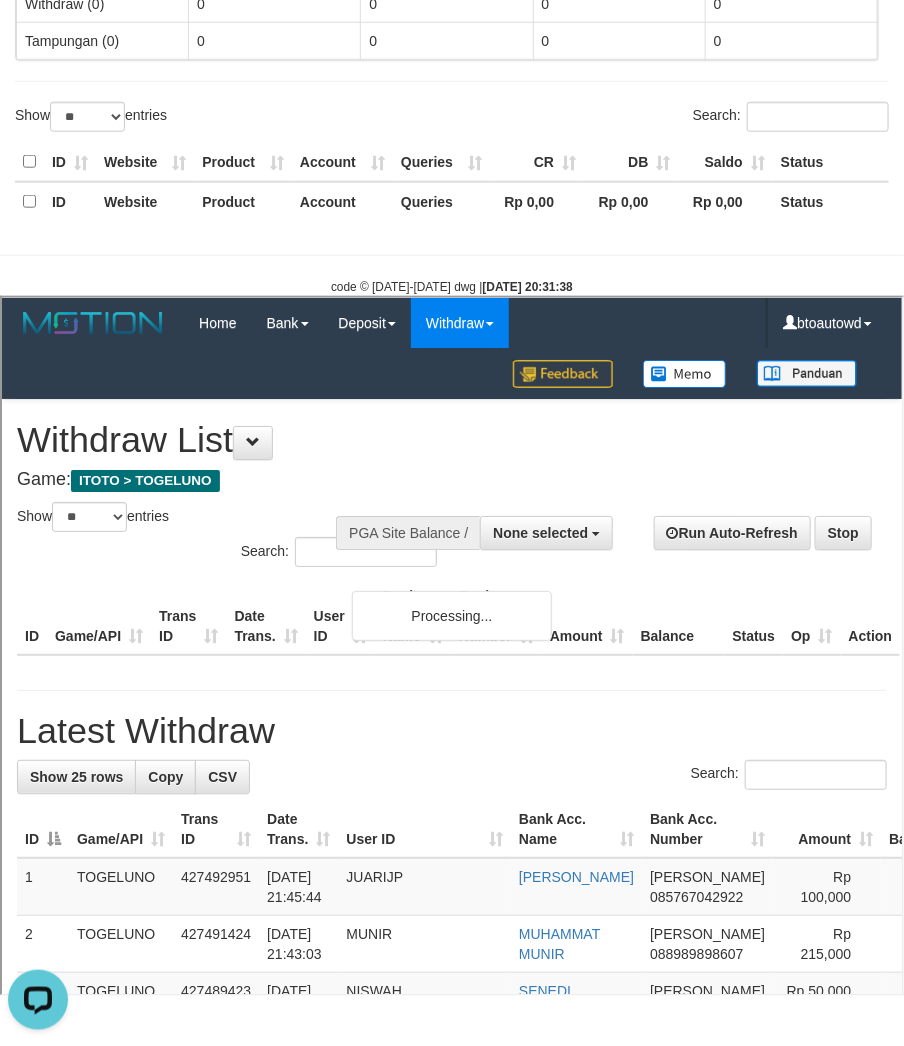 scroll, scrollTop: 0, scrollLeft: 0, axis: both 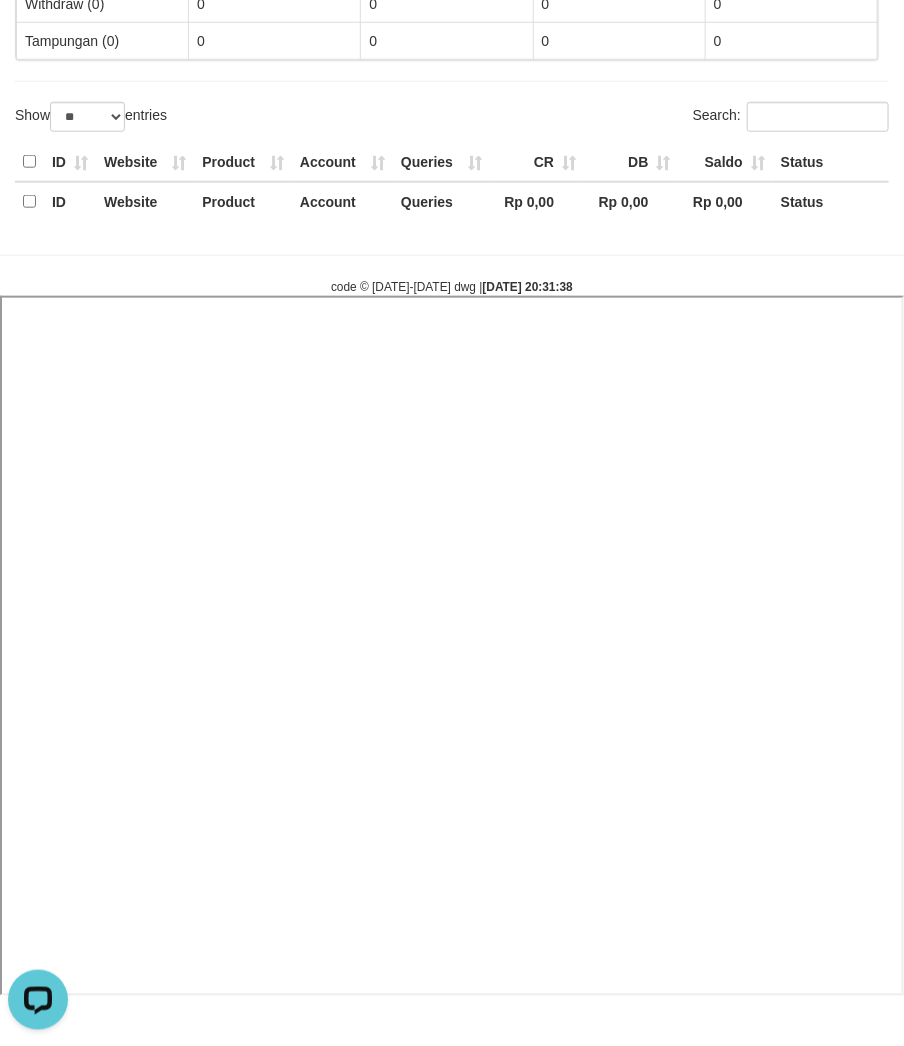 select 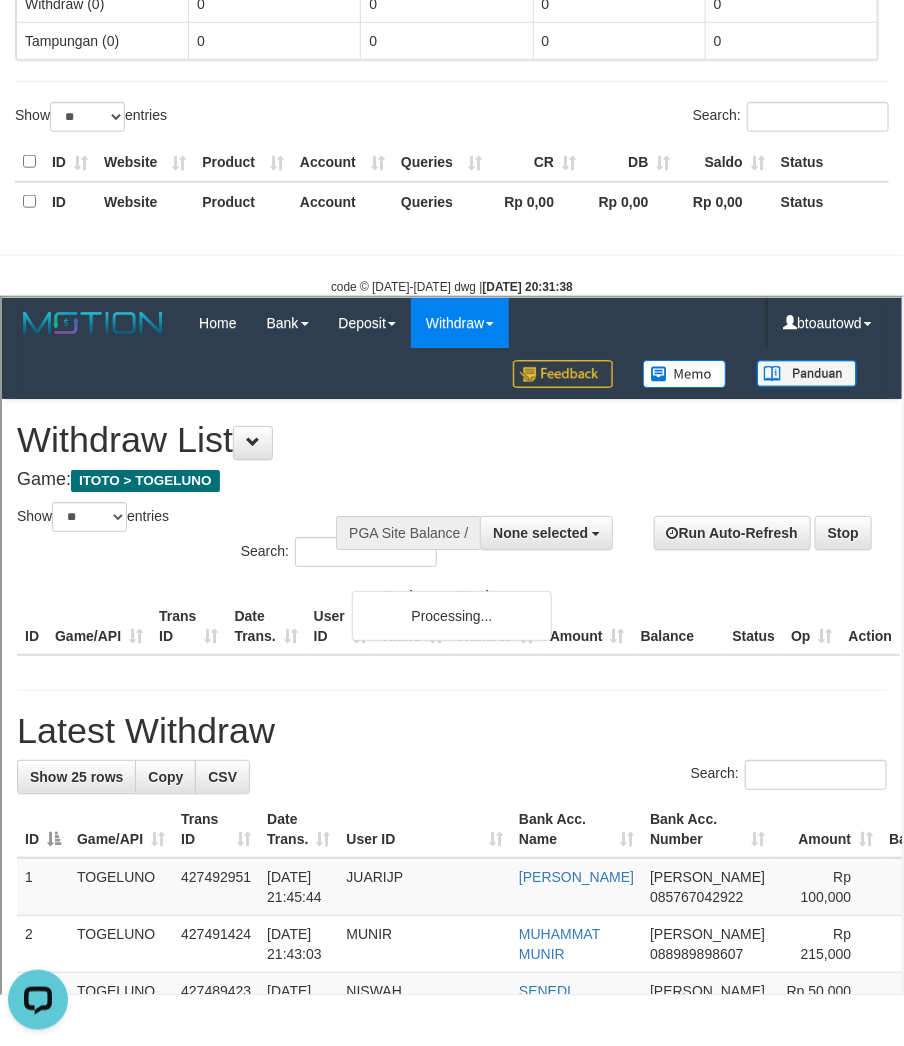 scroll, scrollTop: 0, scrollLeft: 0, axis: both 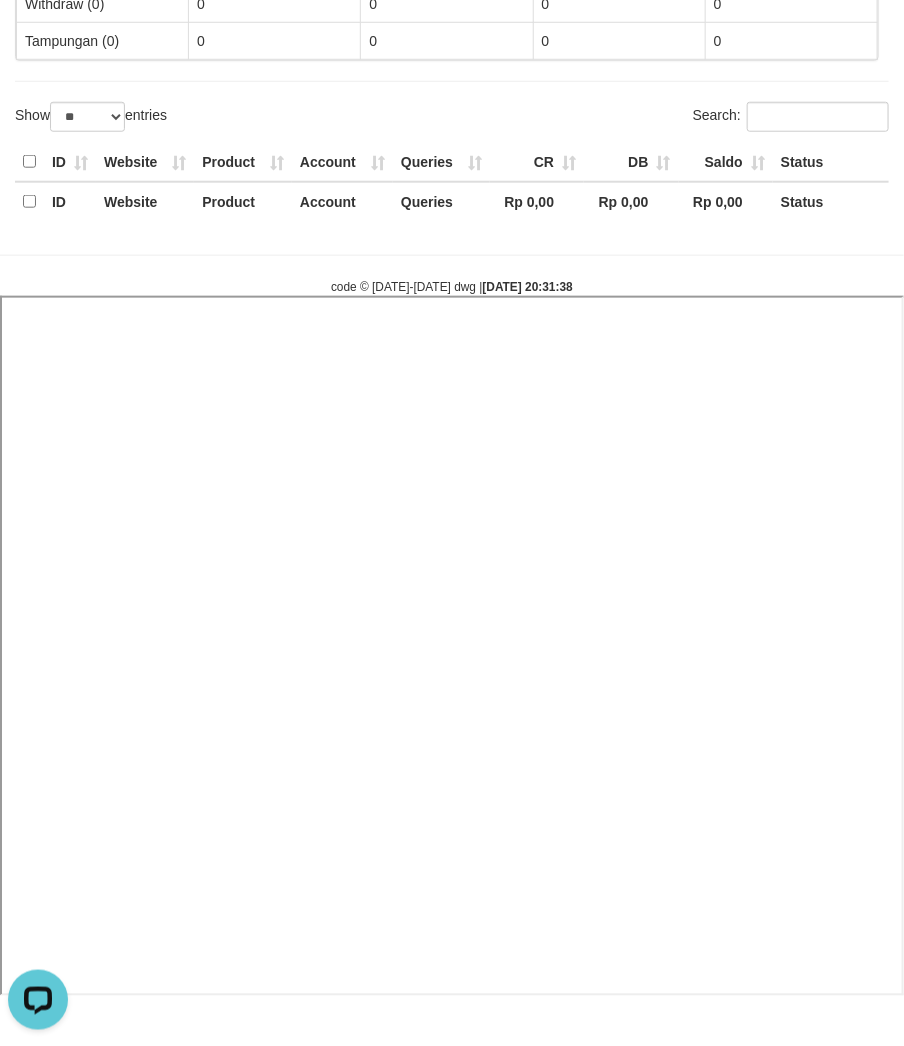 select 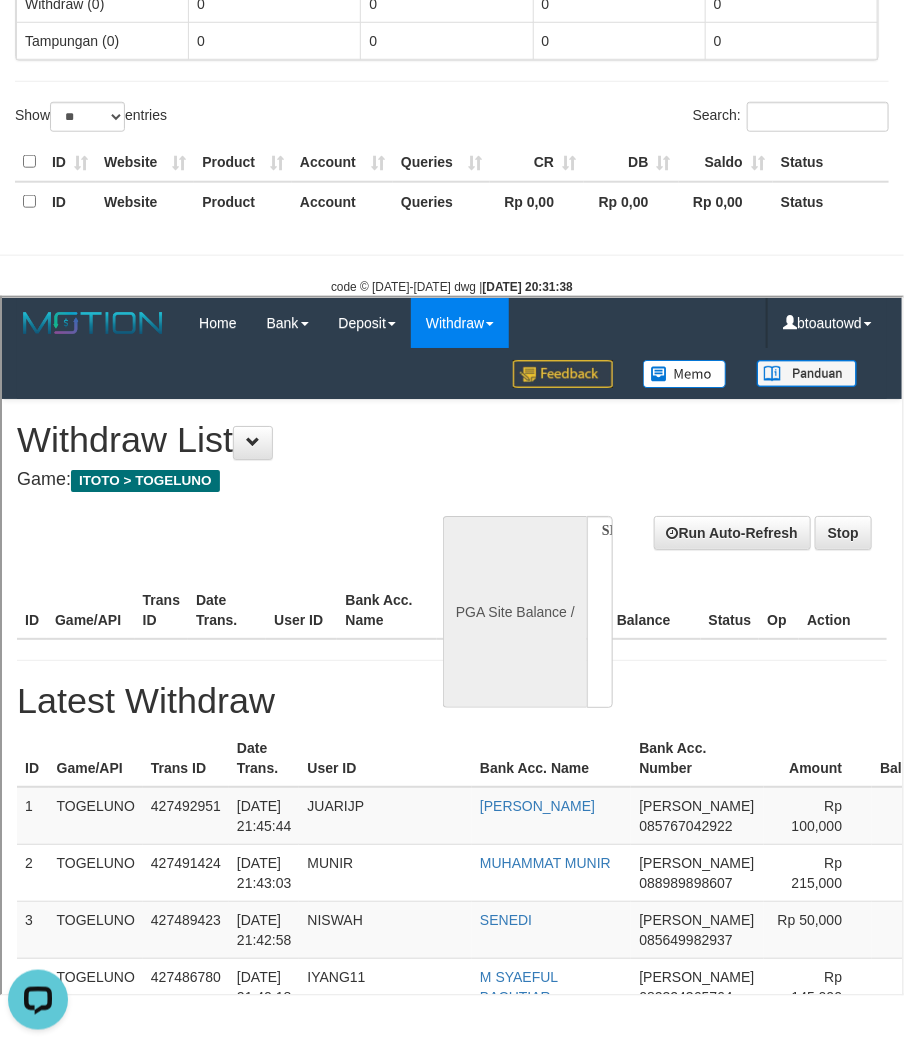 scroll, scrollTop: 0, scrollLeft: 0, axis: both 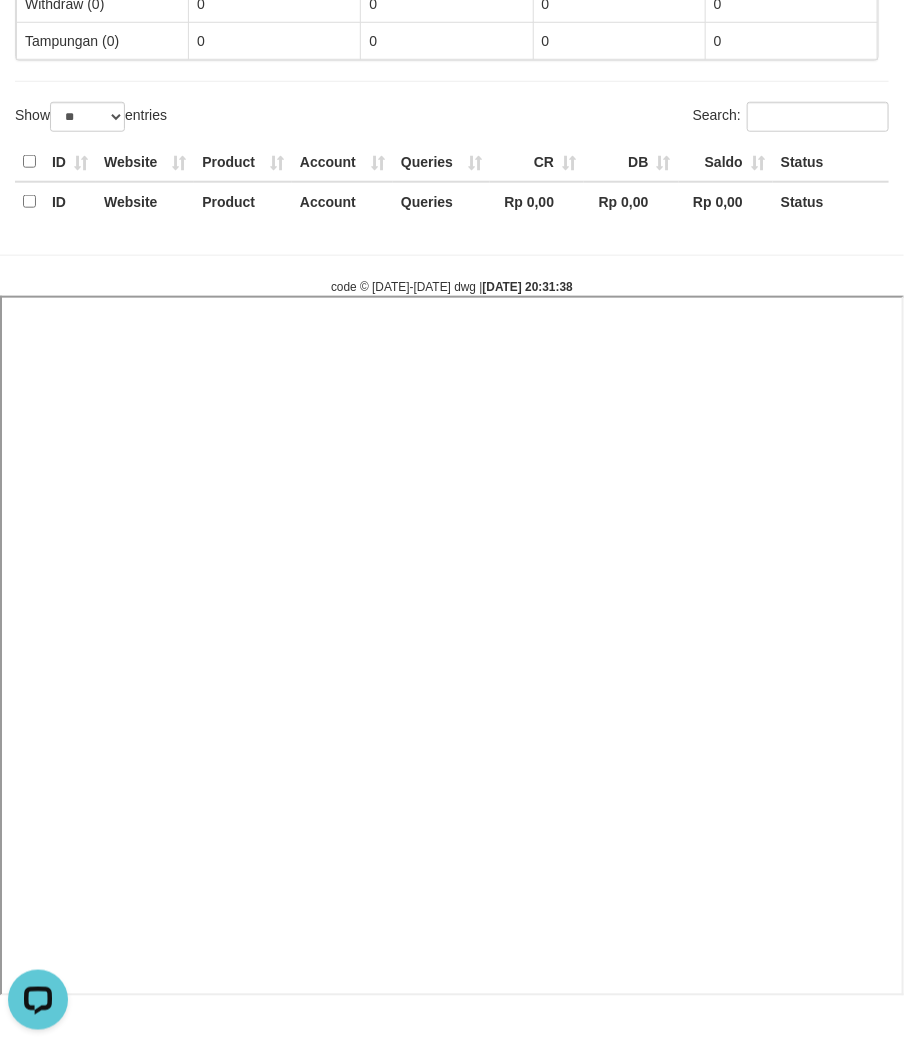 select 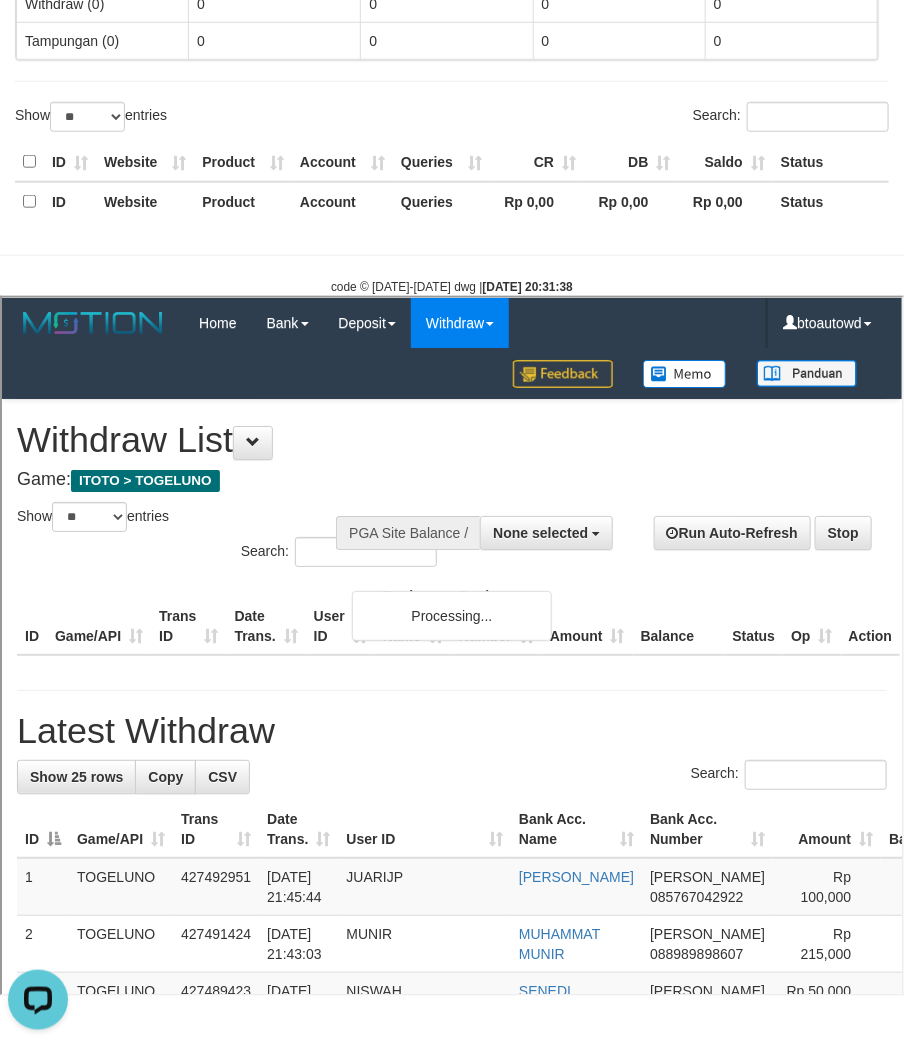 scroll, scrollTop: 0, scrollLeft: 0, axis: both 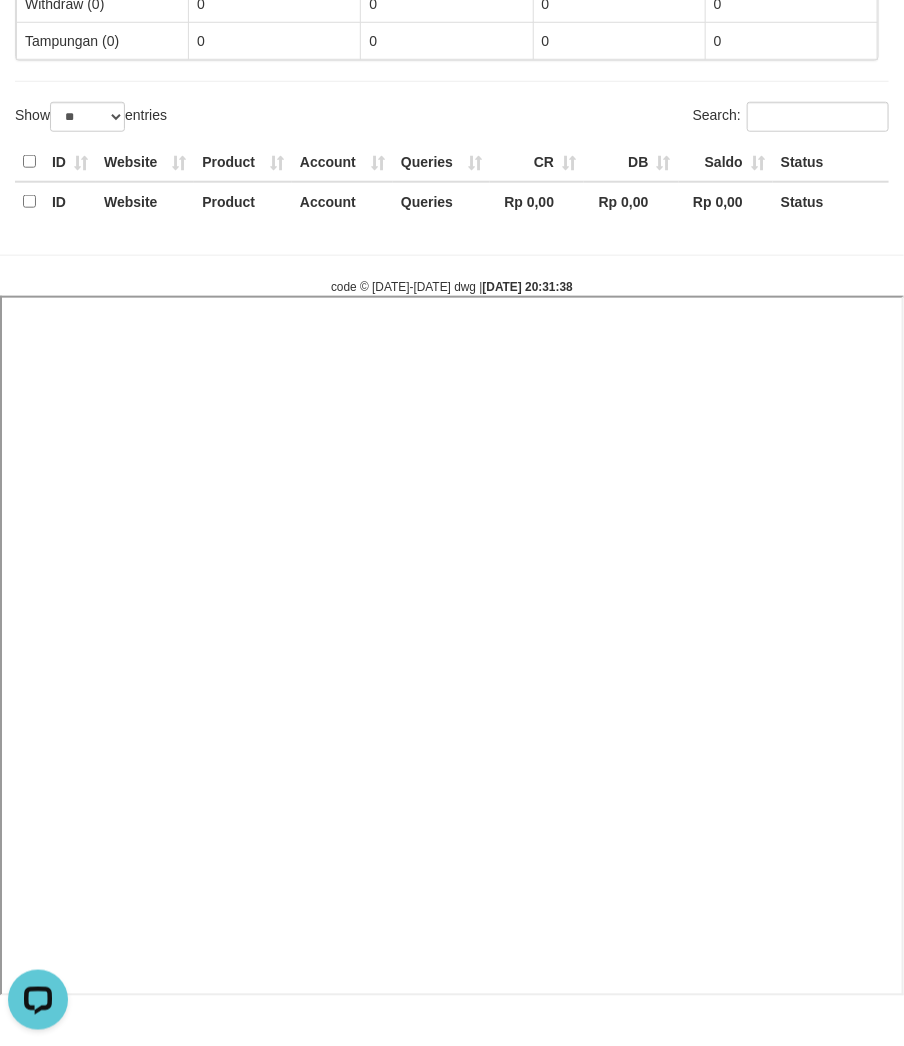 select 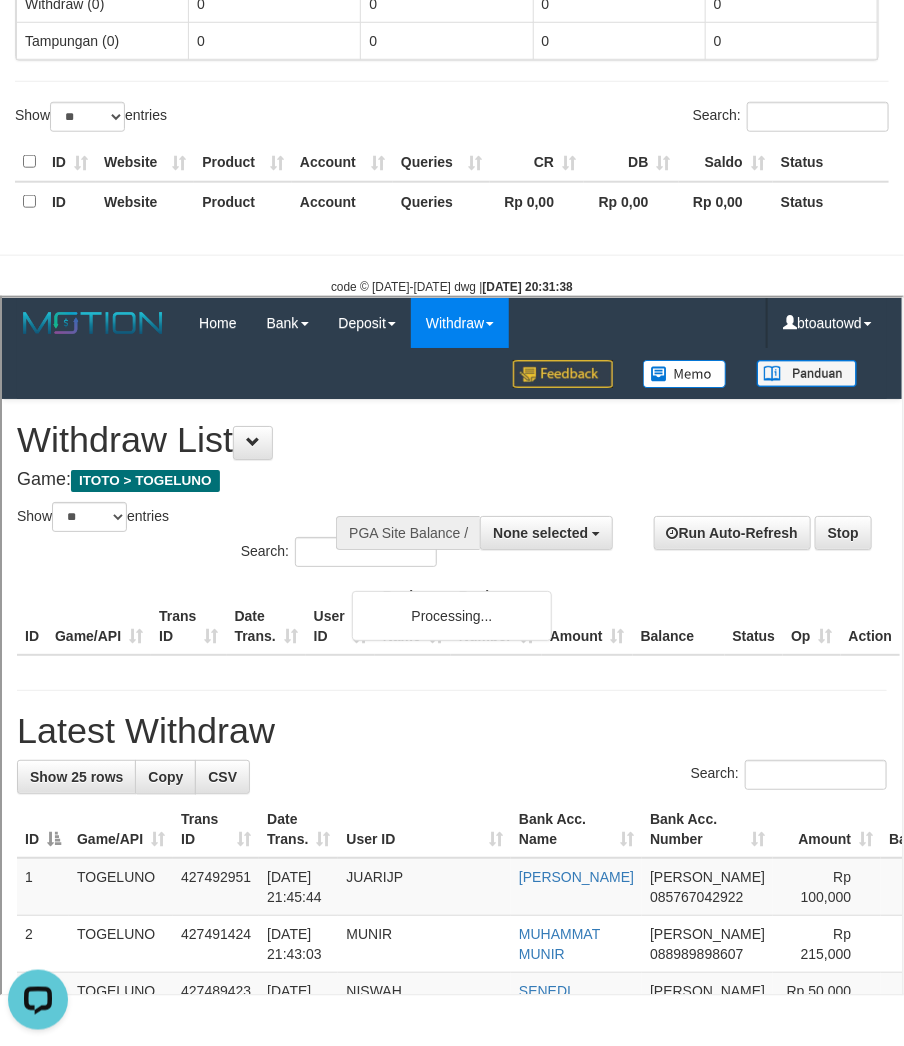 scroll, scrollTop: 0, scrollLeft: 0, axis: both 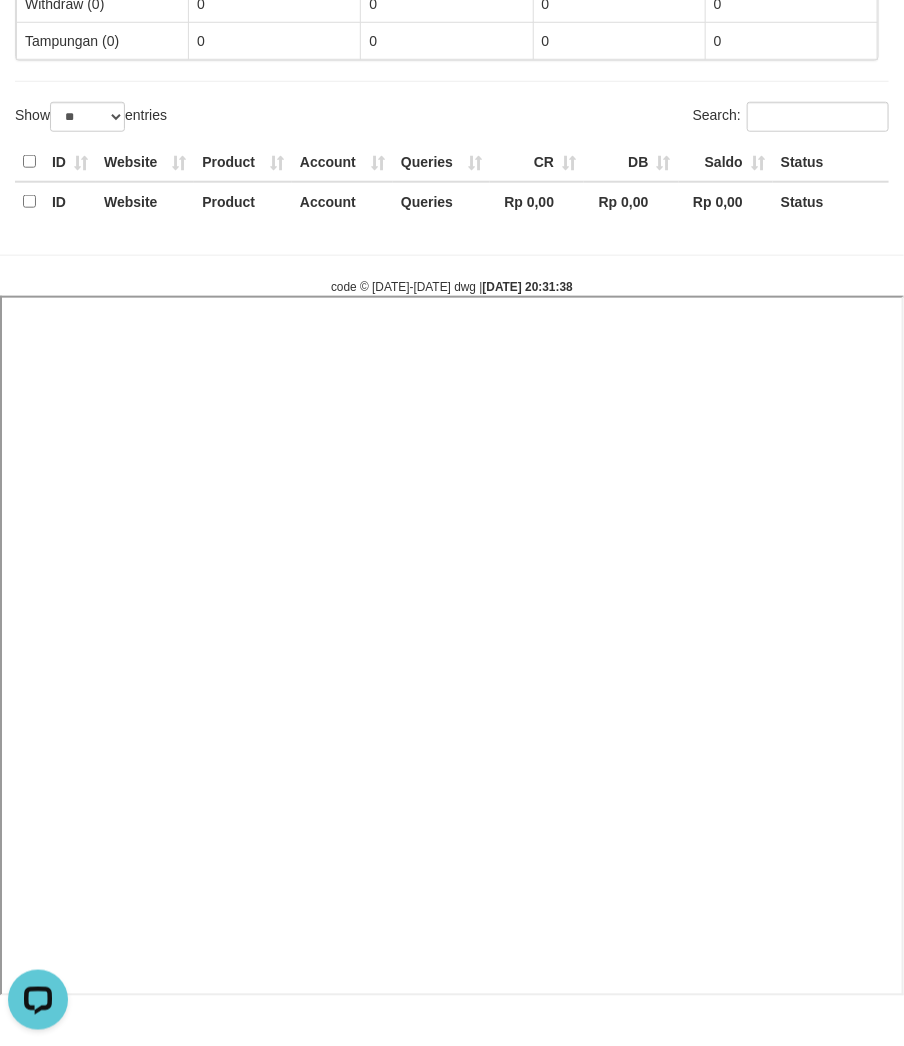 select 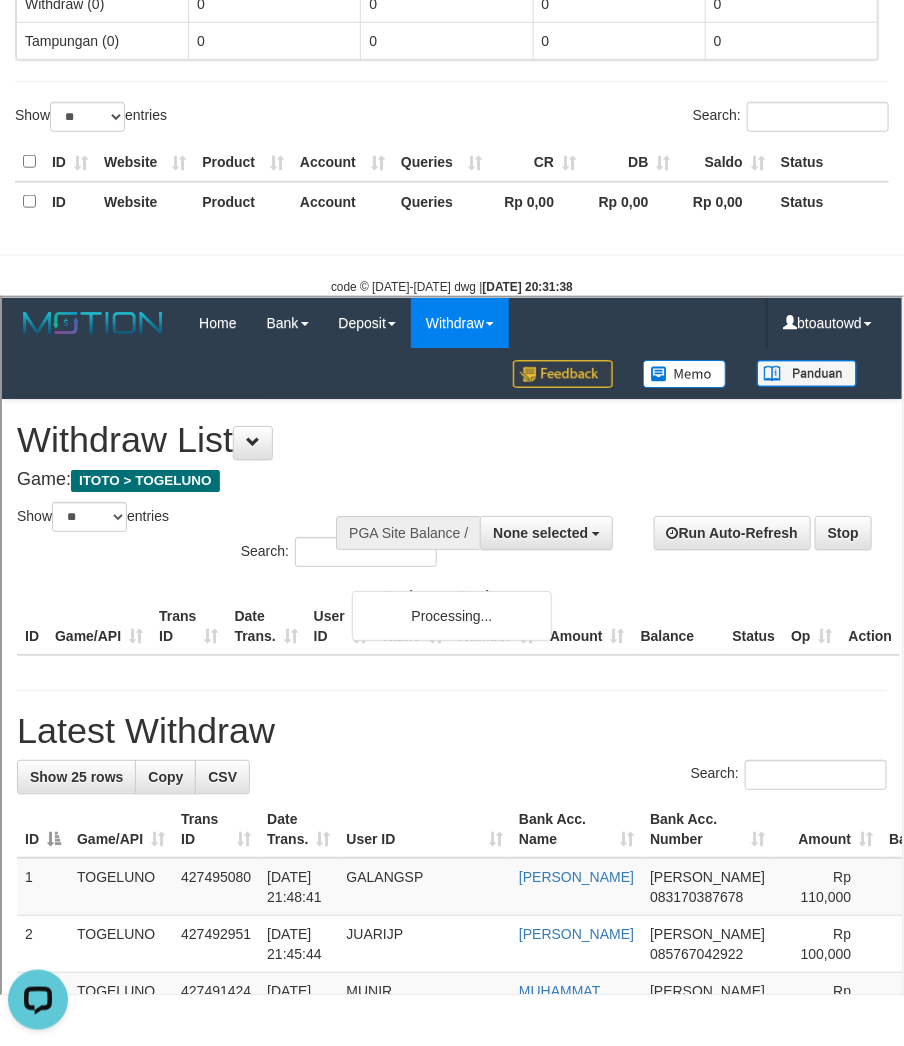 scroll, scrollTop: 0, scrollLeft: 0, axis: both 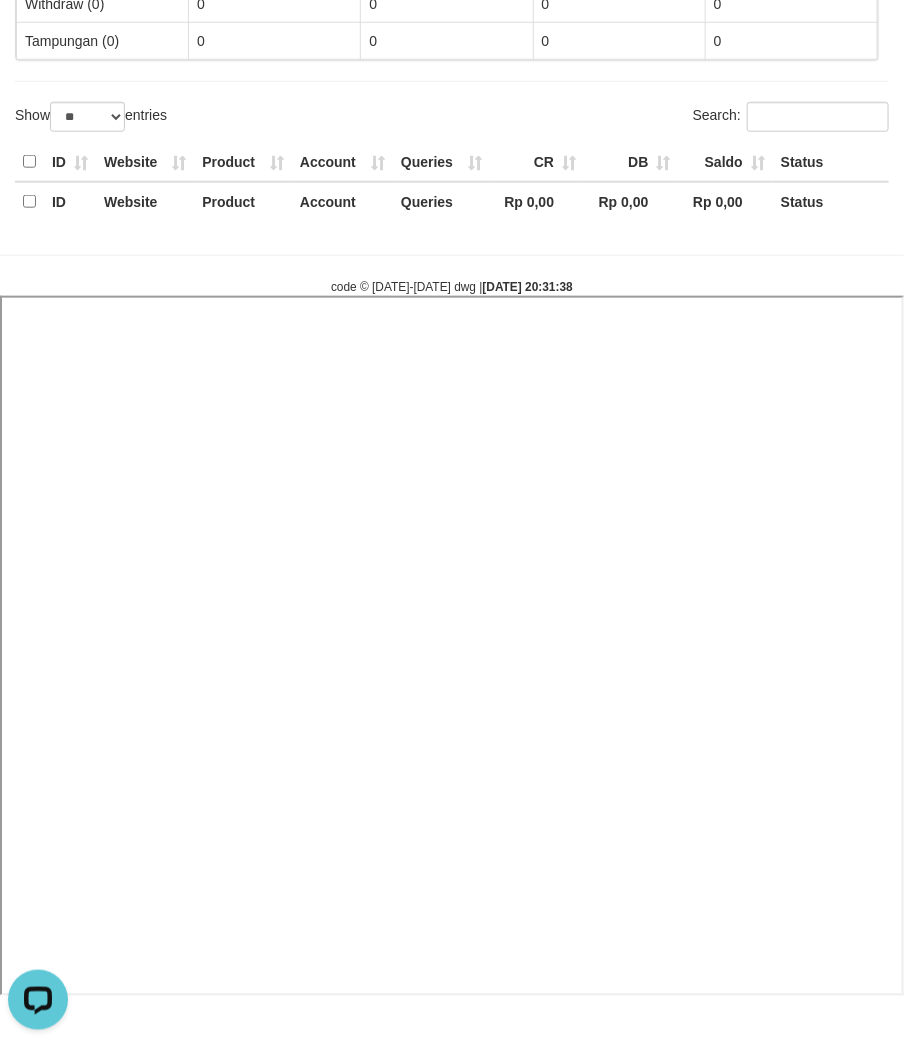 select 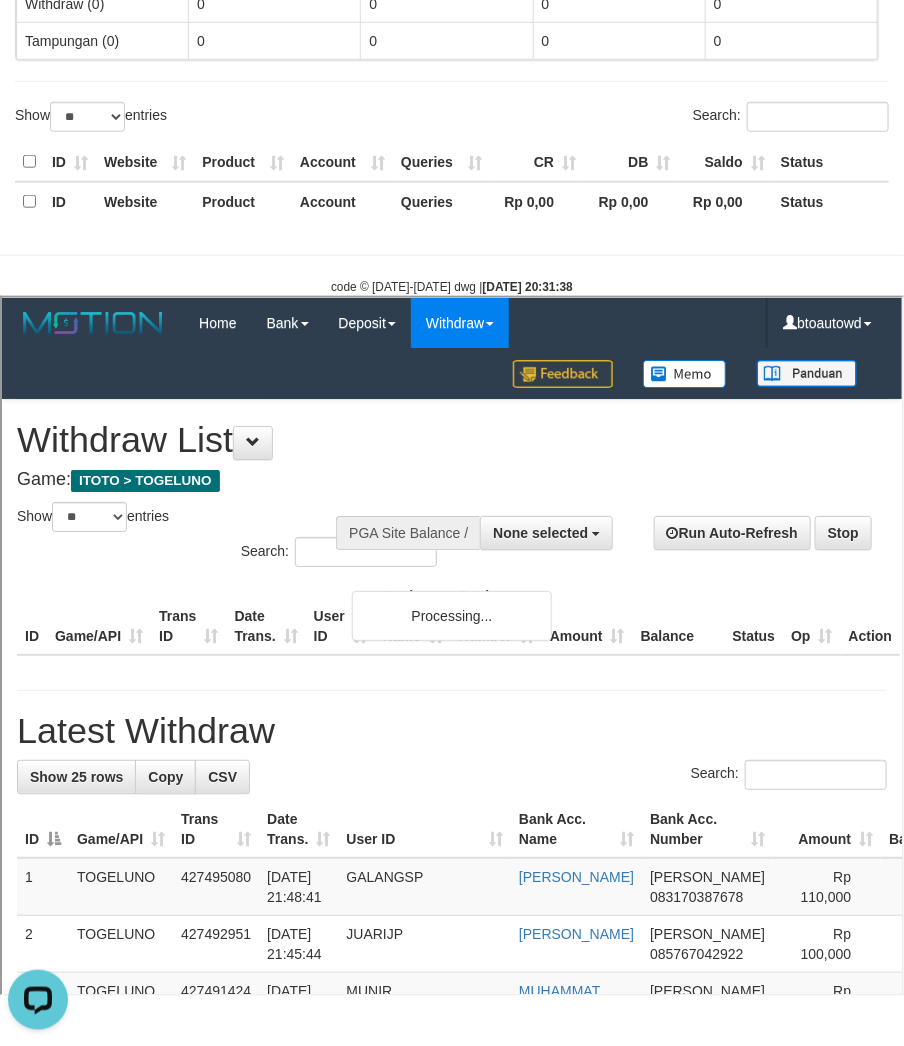 scroll, scrollTop: 0, scrollLeft: 0, axis: both 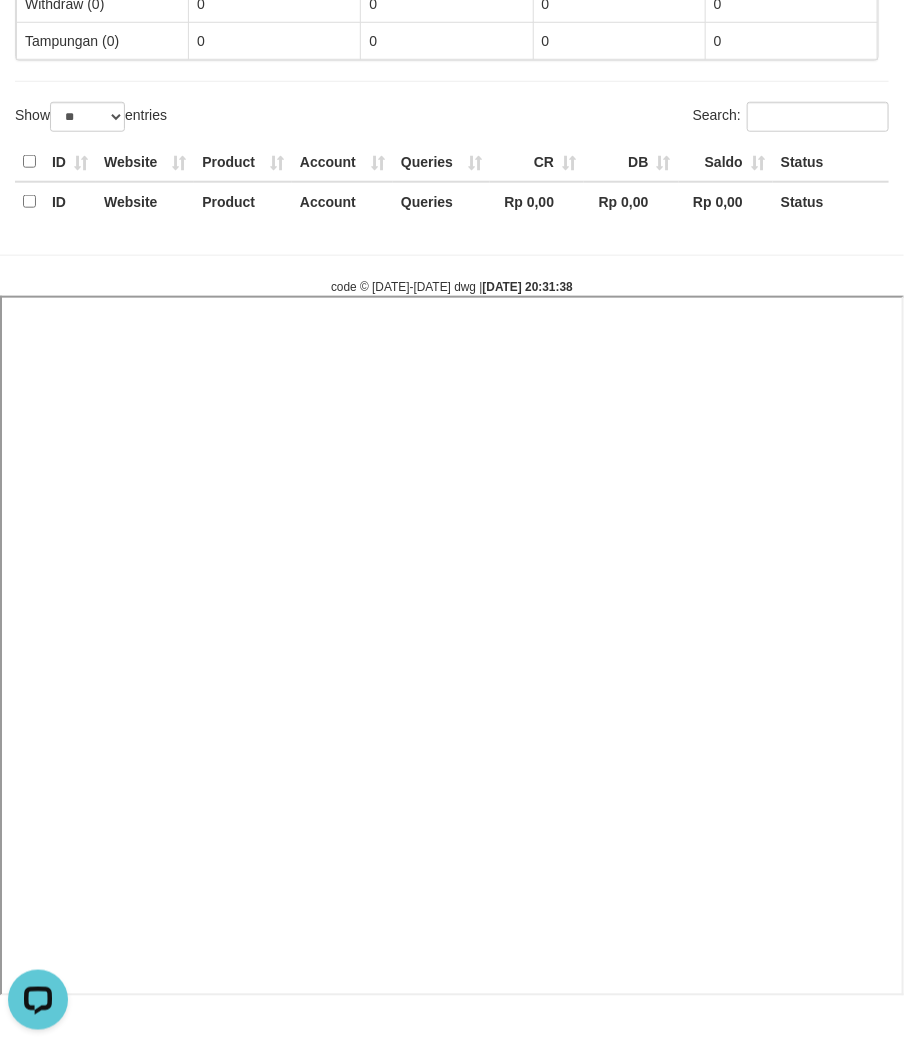 select 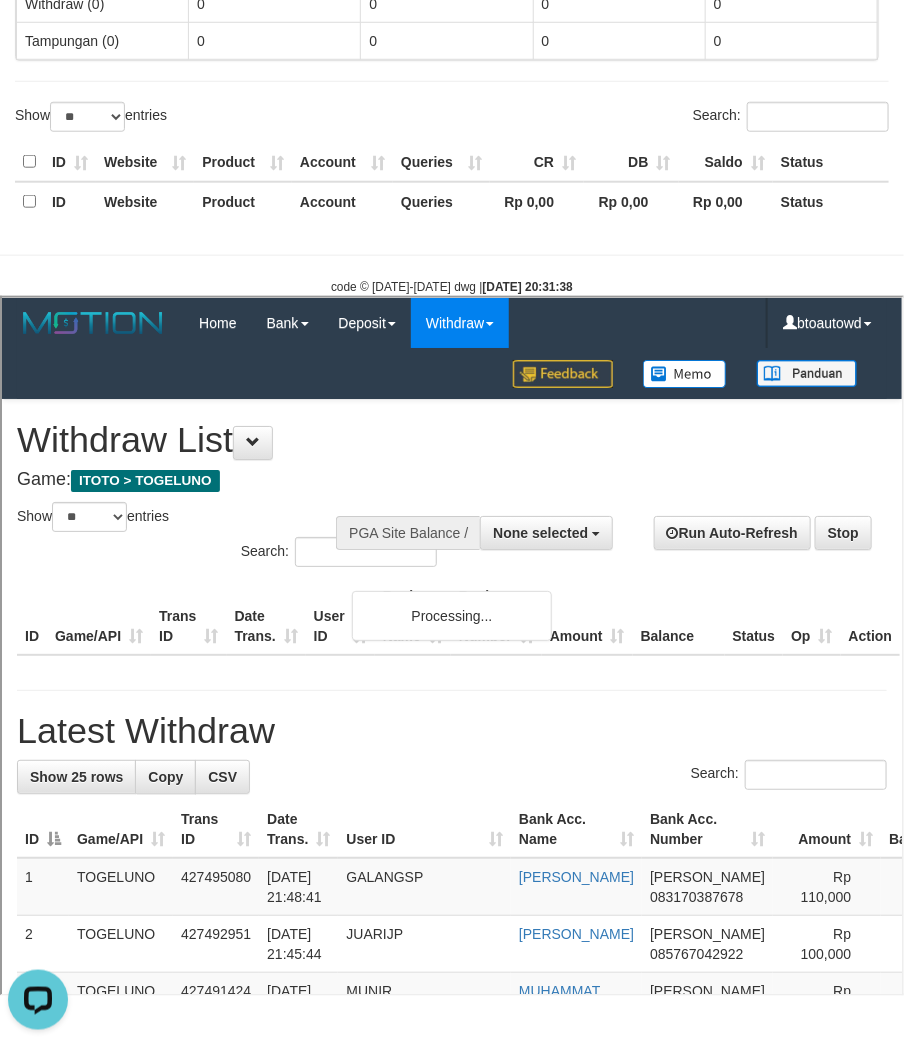 scroll, scrollTop: 0, scrollLeft: 0, axis: both 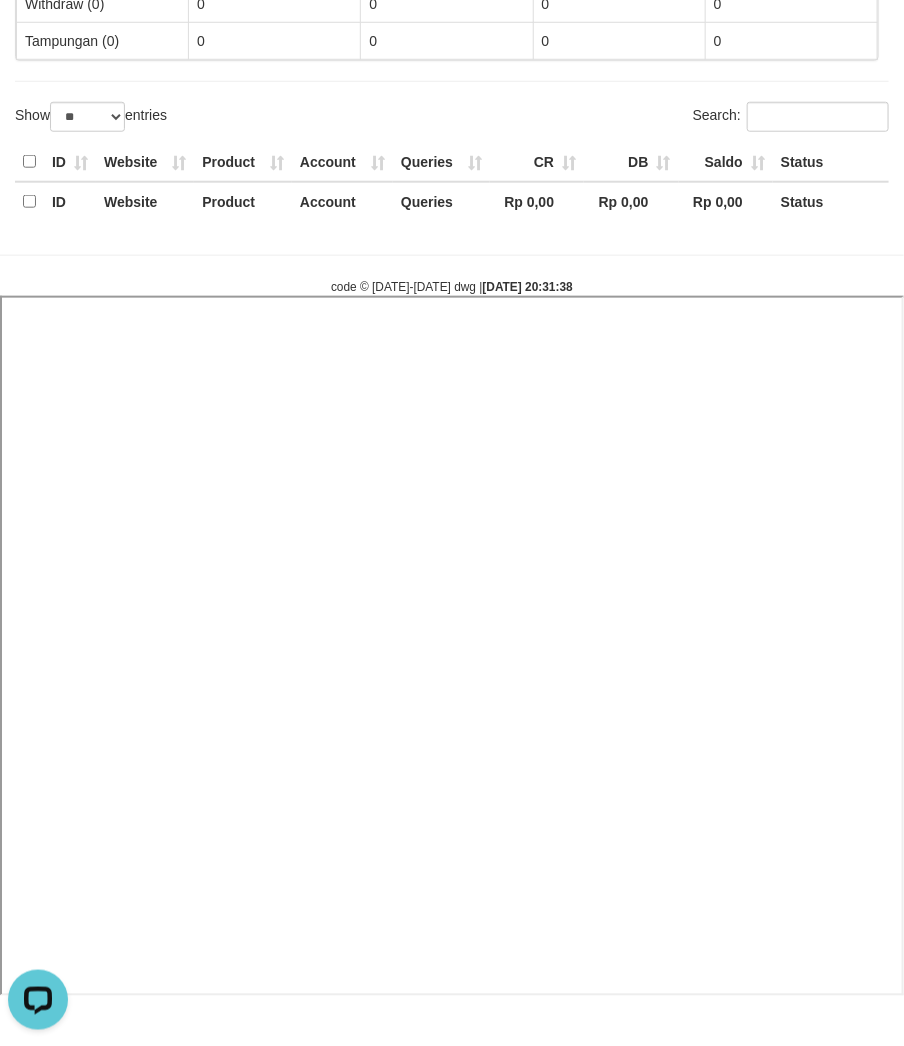 select 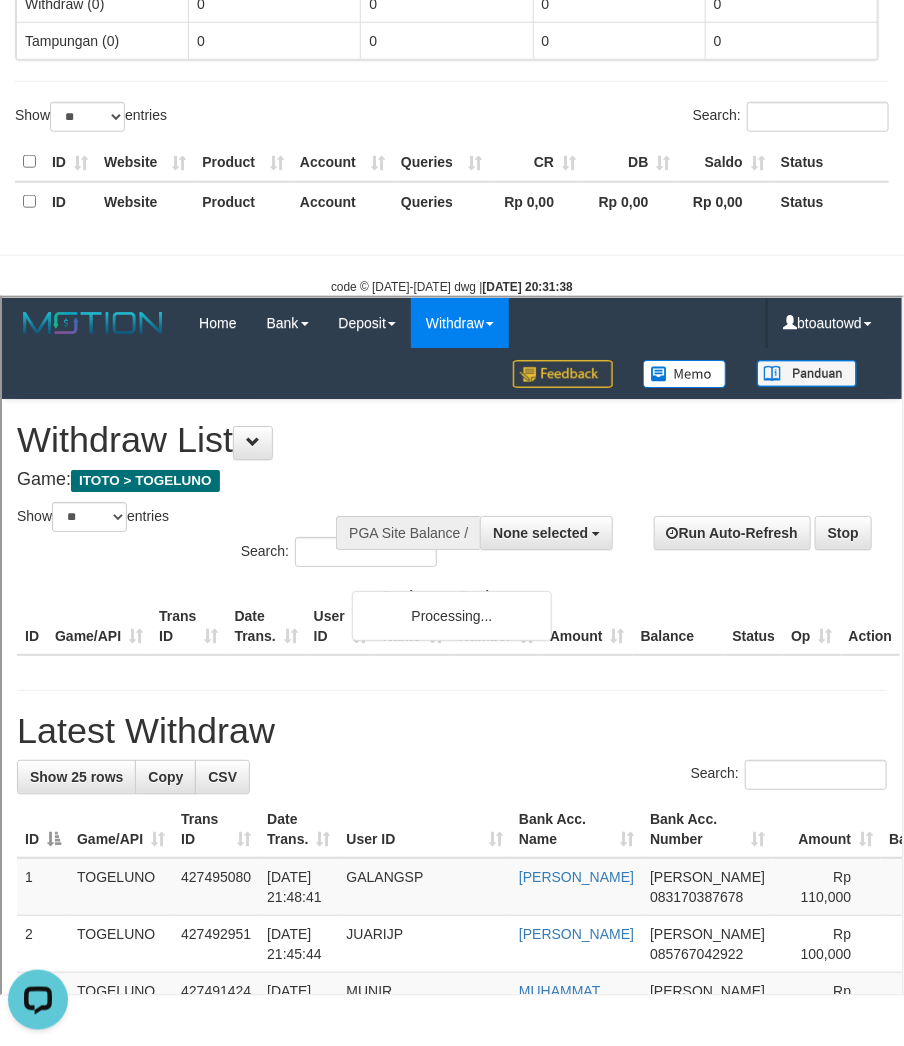 scroll, scrollTop: 0, scrollLeft: 0, axis: both 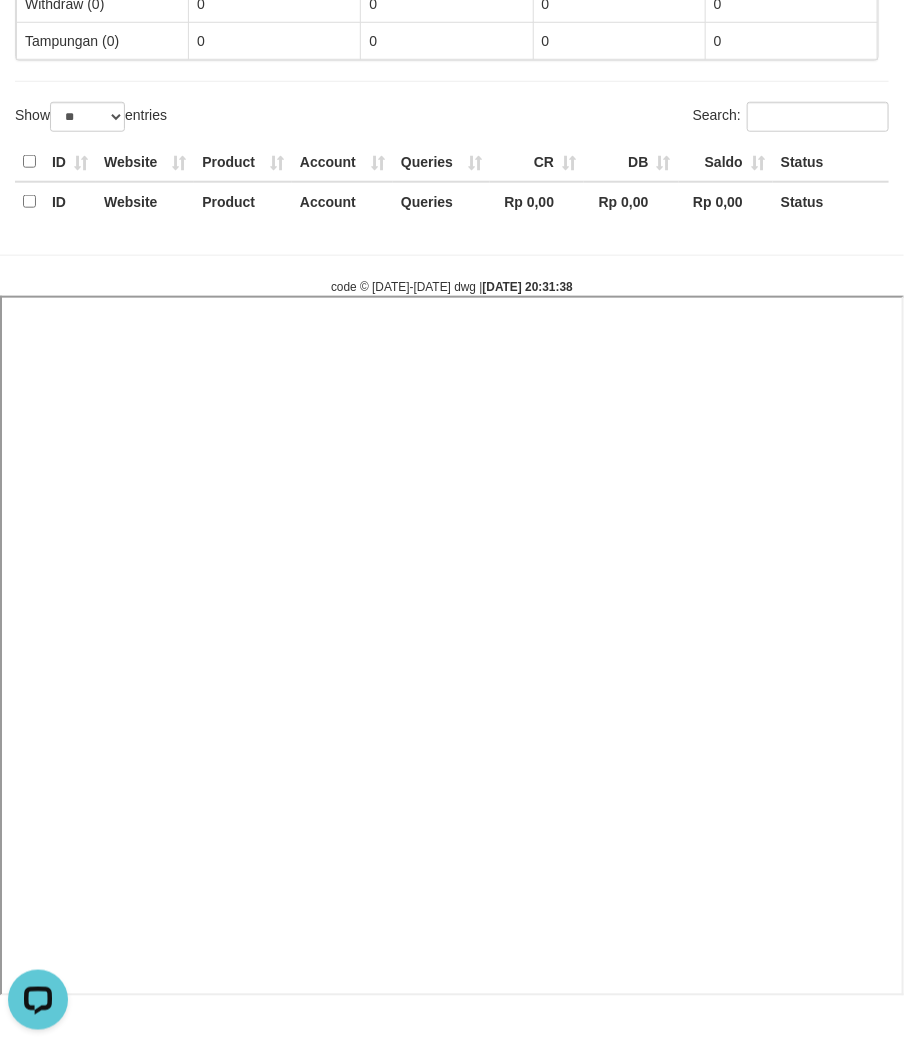 select 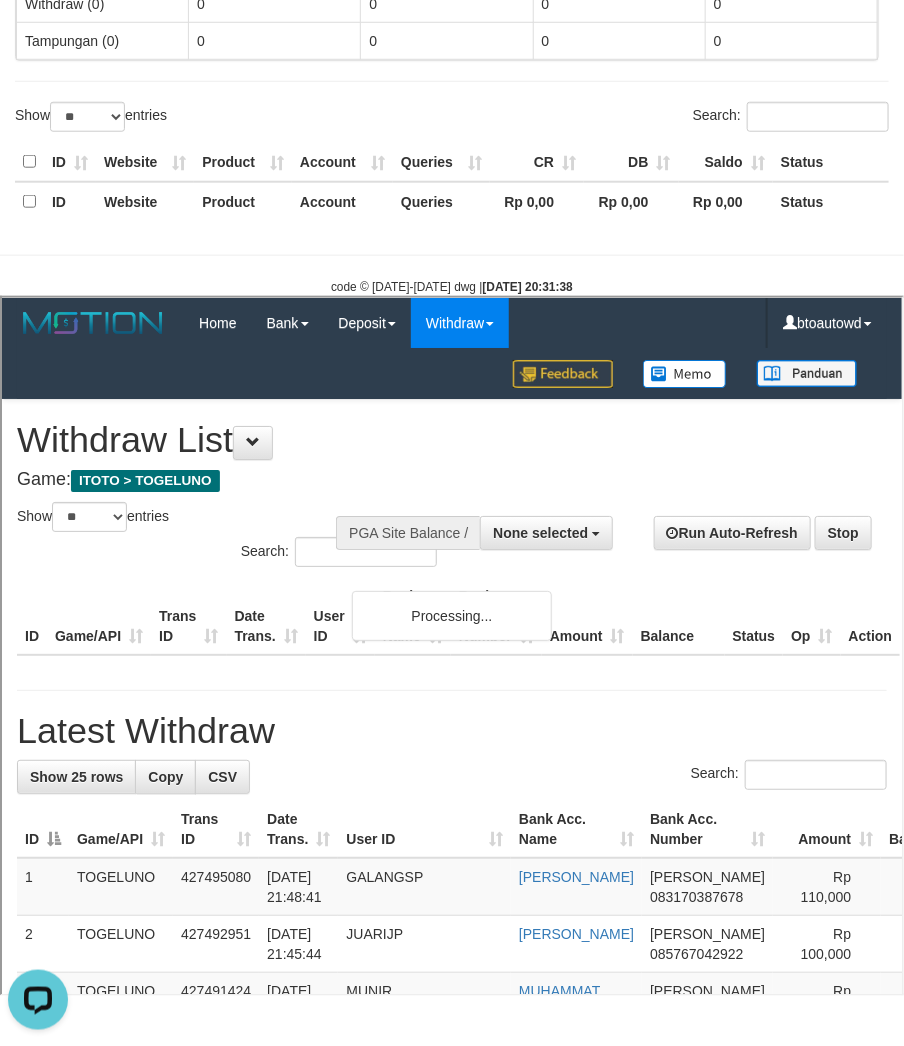 scroll, scrollTop: 0, scrollLeft: 0, axis: both 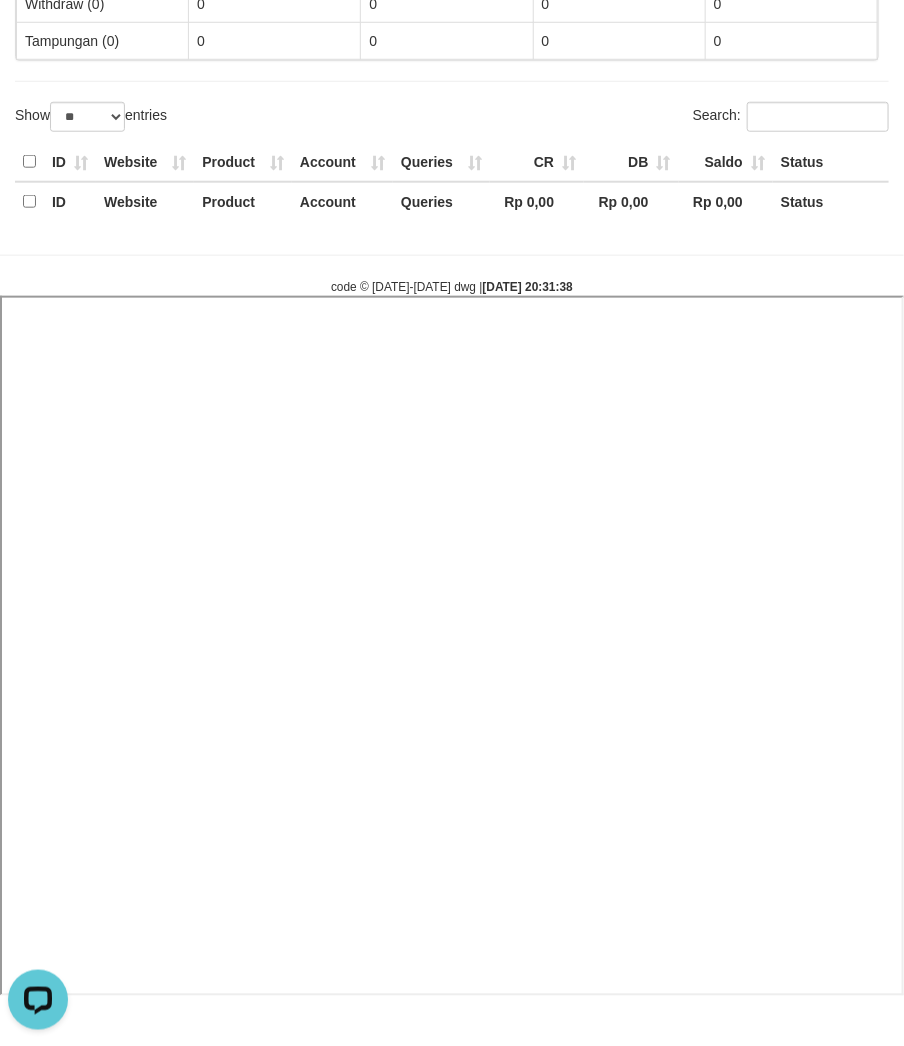 select 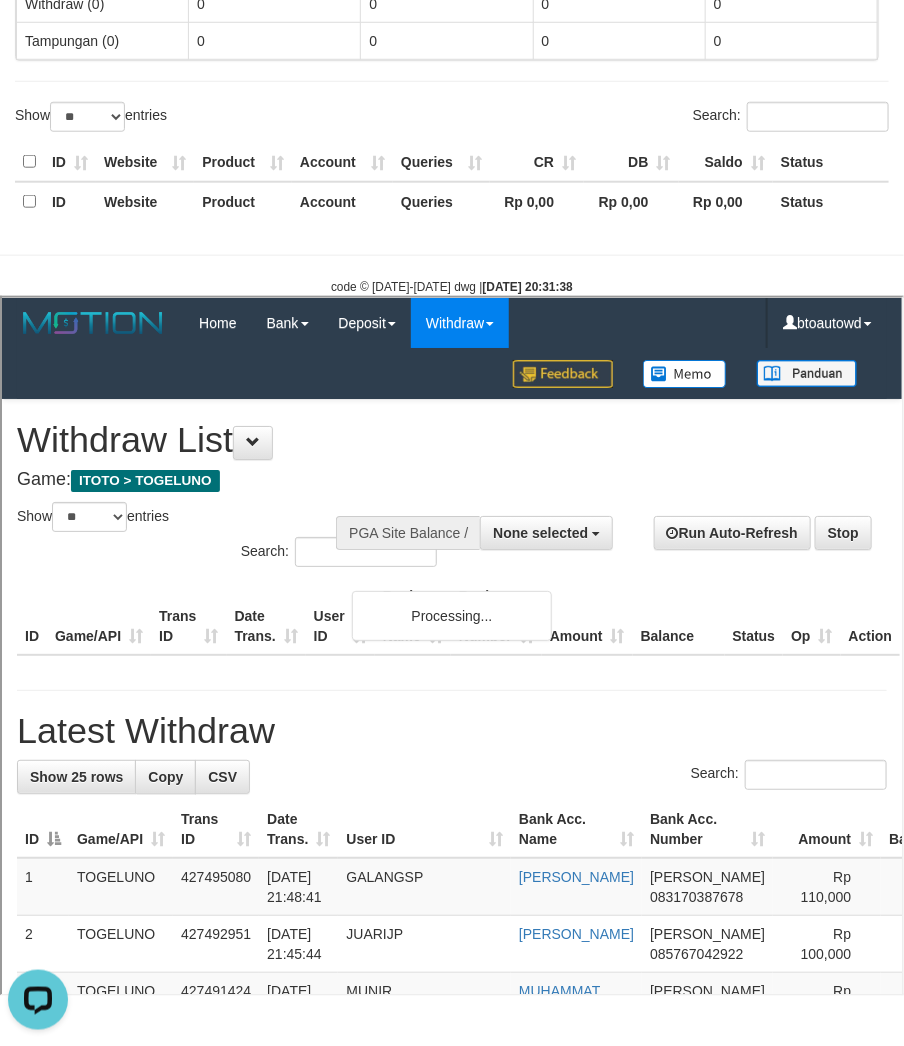 scroll, scrollTop: 0, scrollLeft: 0, axis: both 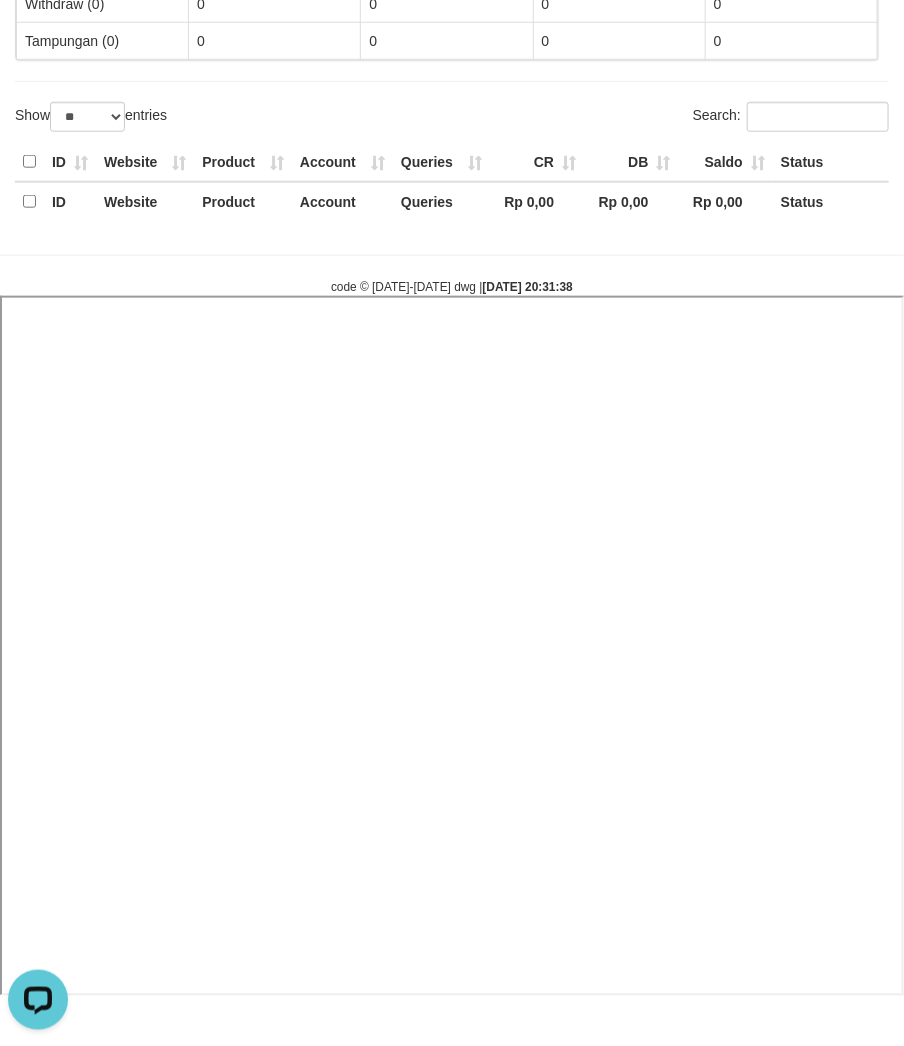 select 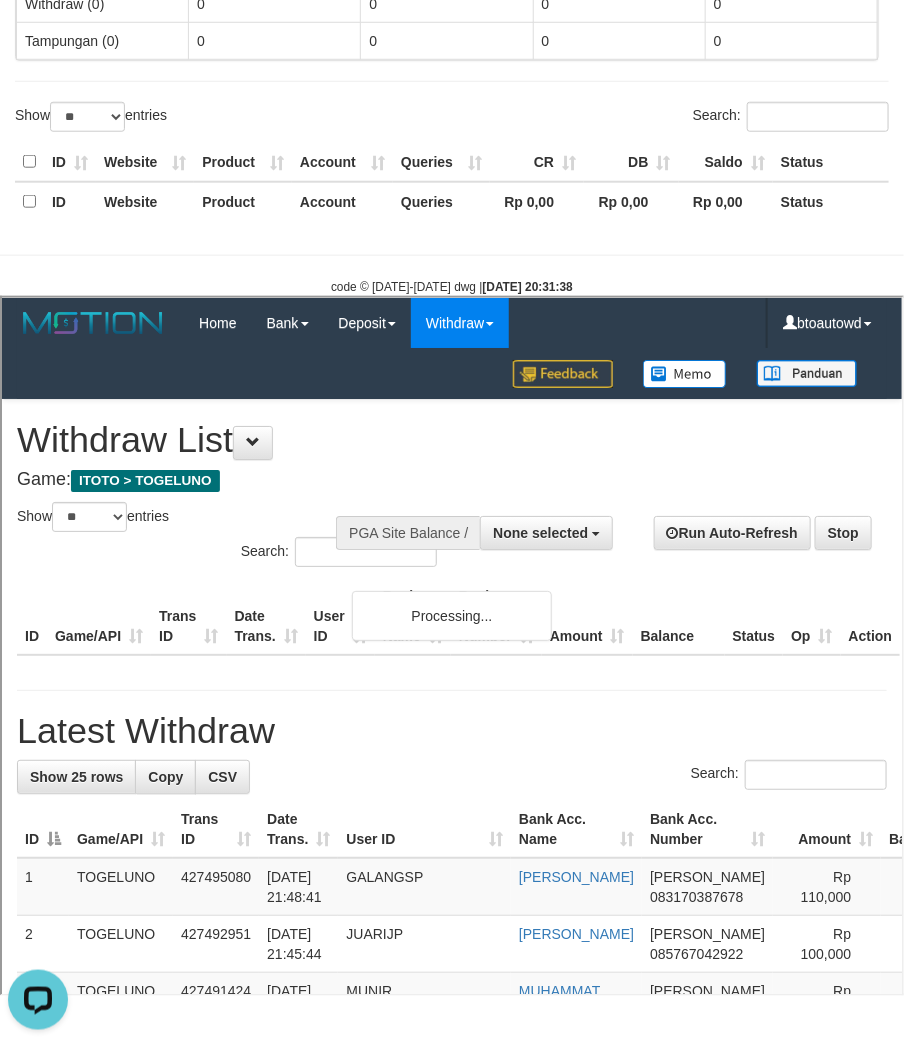 scroll, scrollTop: 0, scrollLeft: 0, axis: both 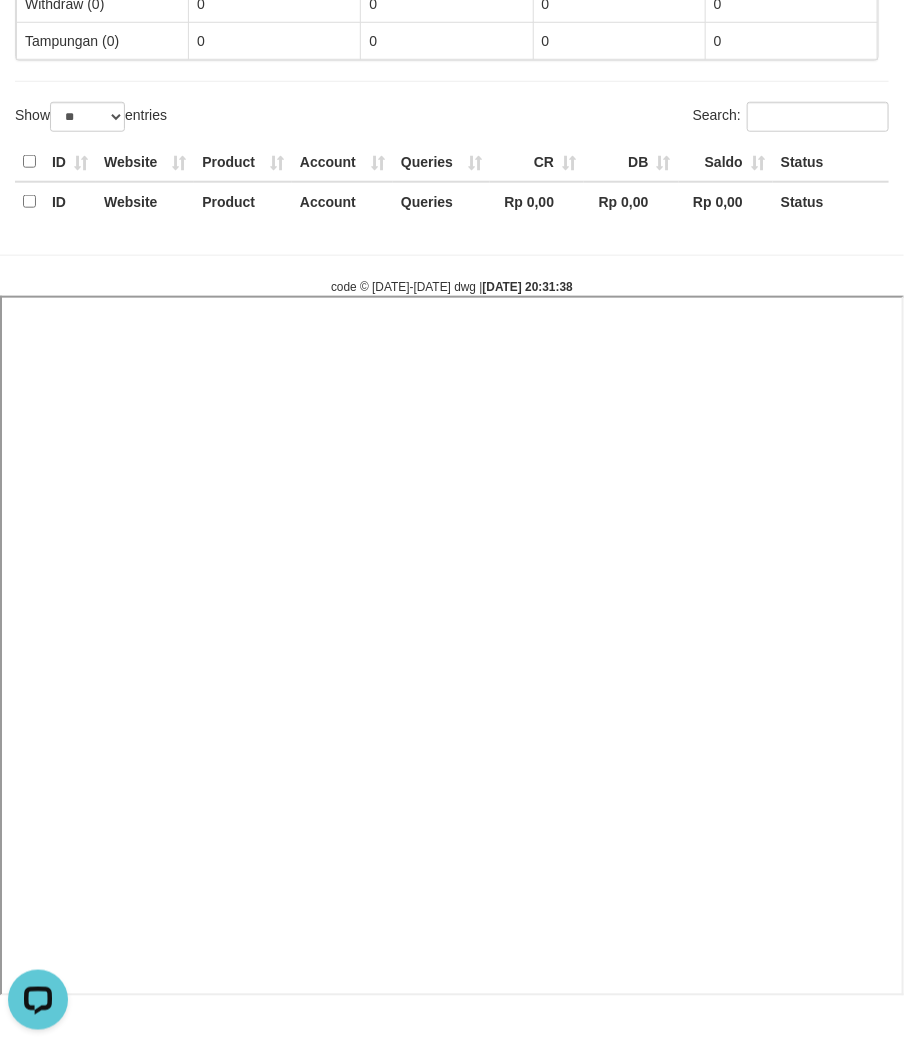 select 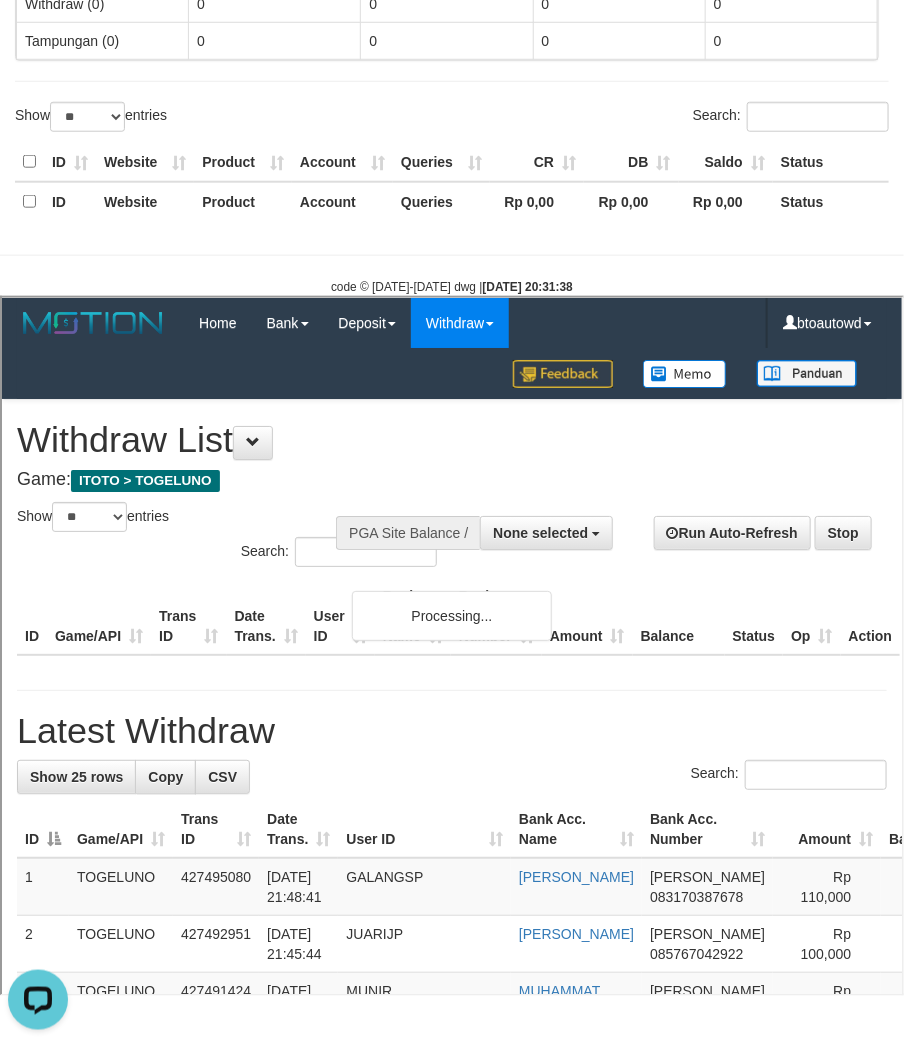 scroll, scrollTop: 0, scrollLeft: 0, axis: both 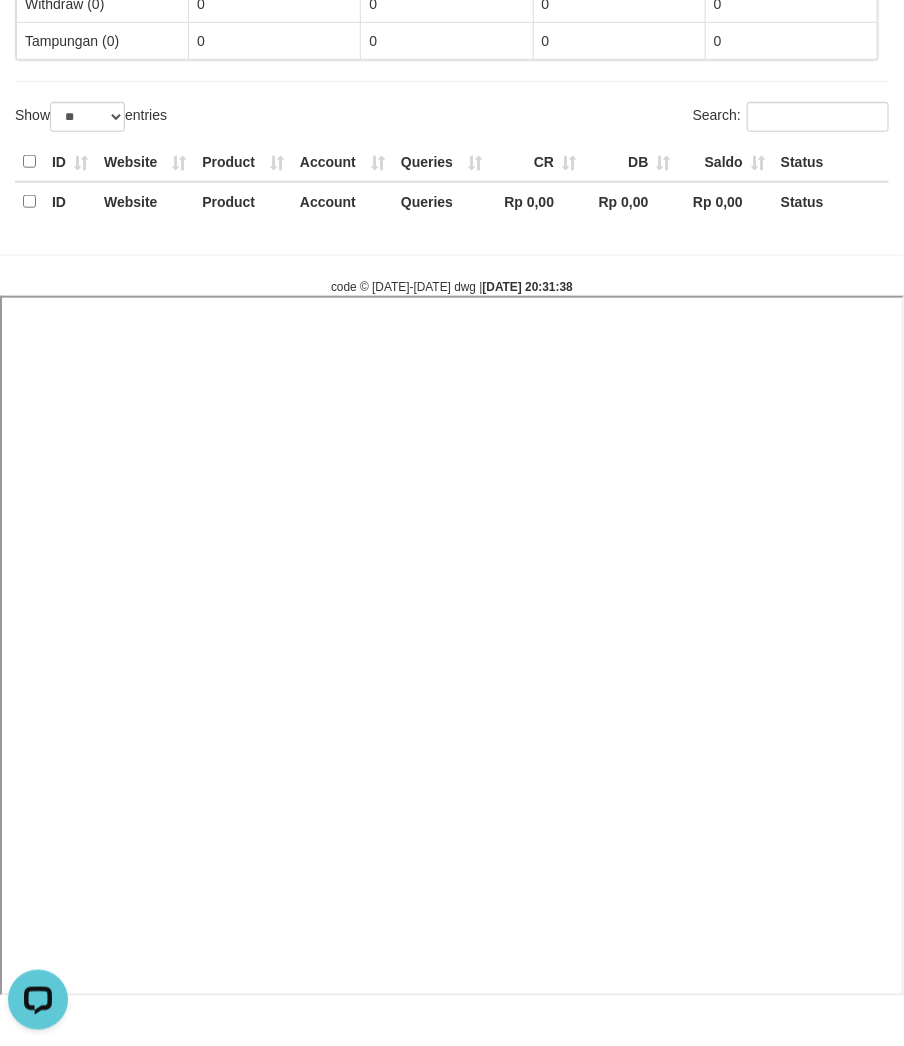 select 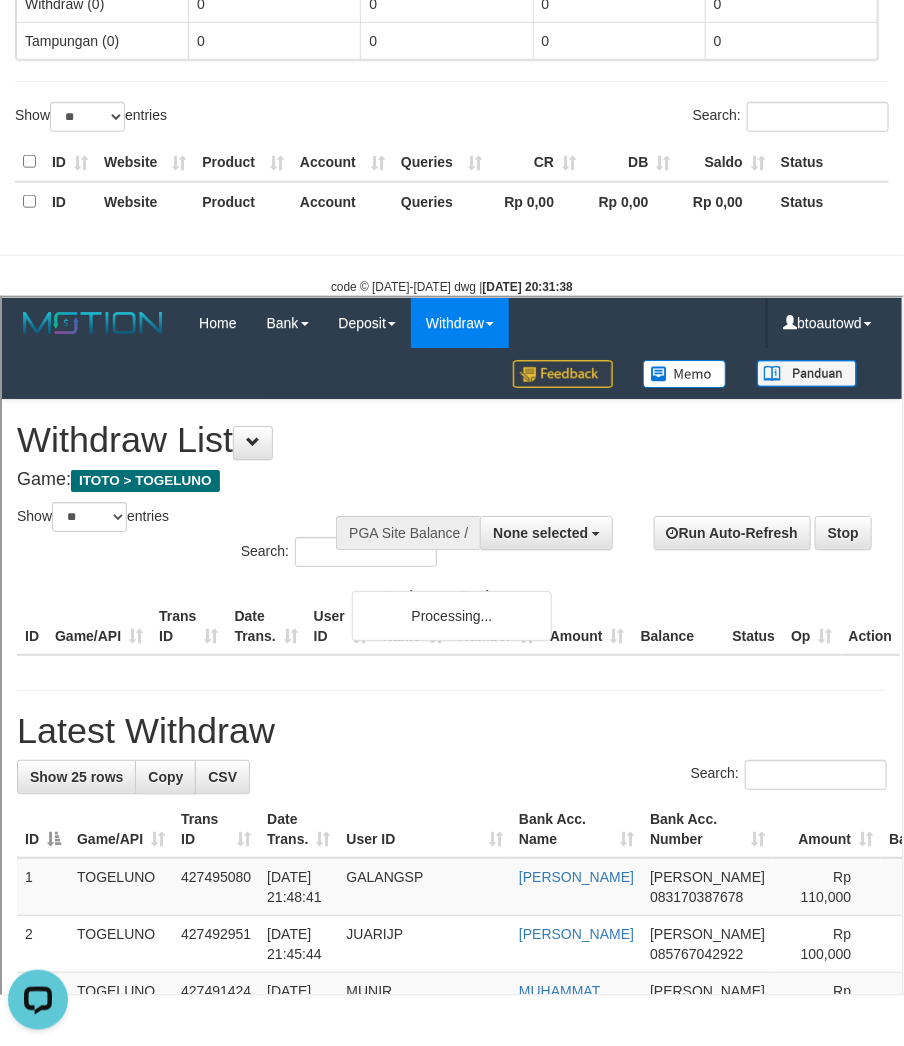 scroll, scrollTop: 0, scrollLeft: 0, axis: both 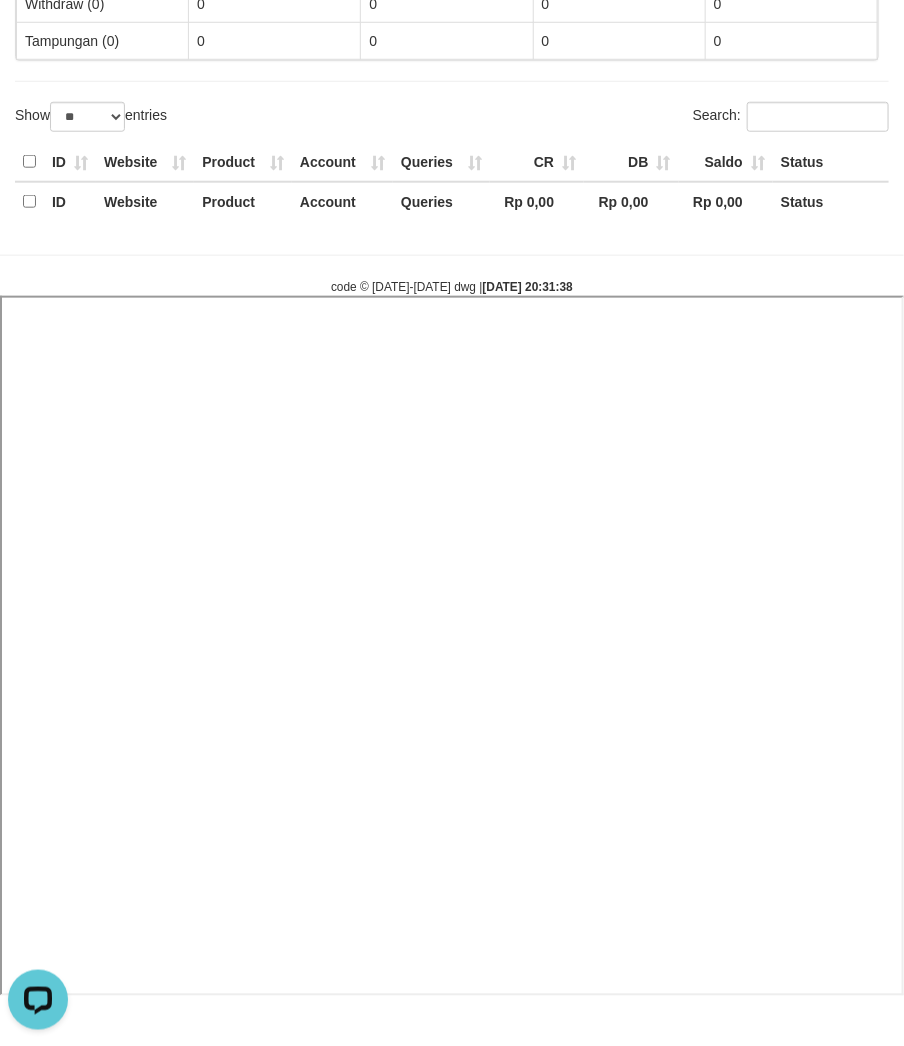 select 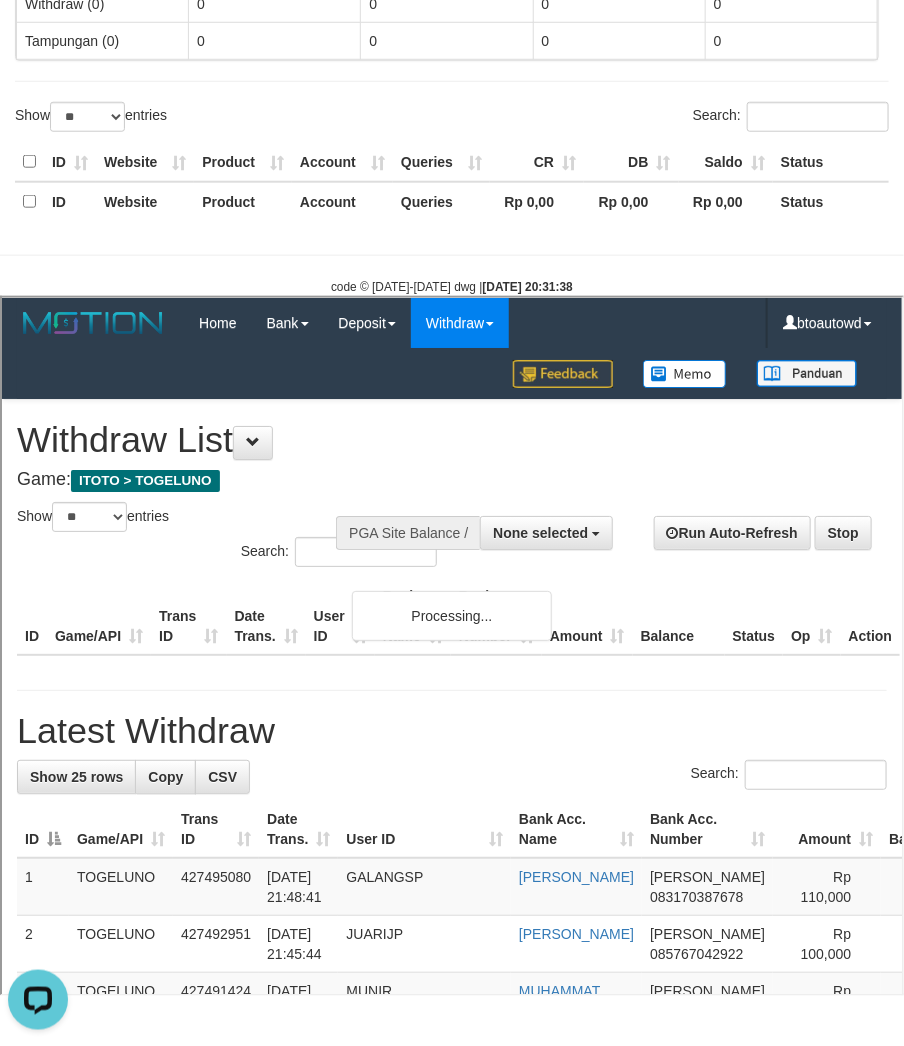 scroll, scrollTop: 0, scrollLeft: 0, axis: both 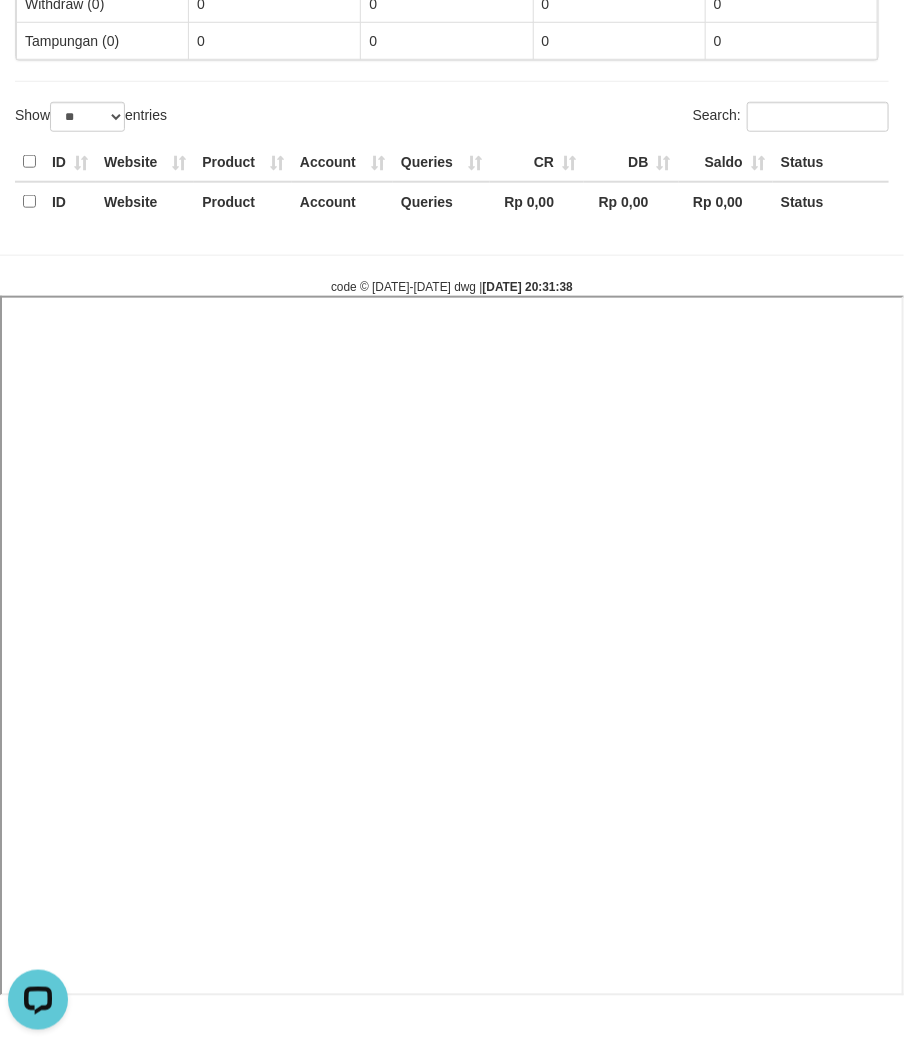 select 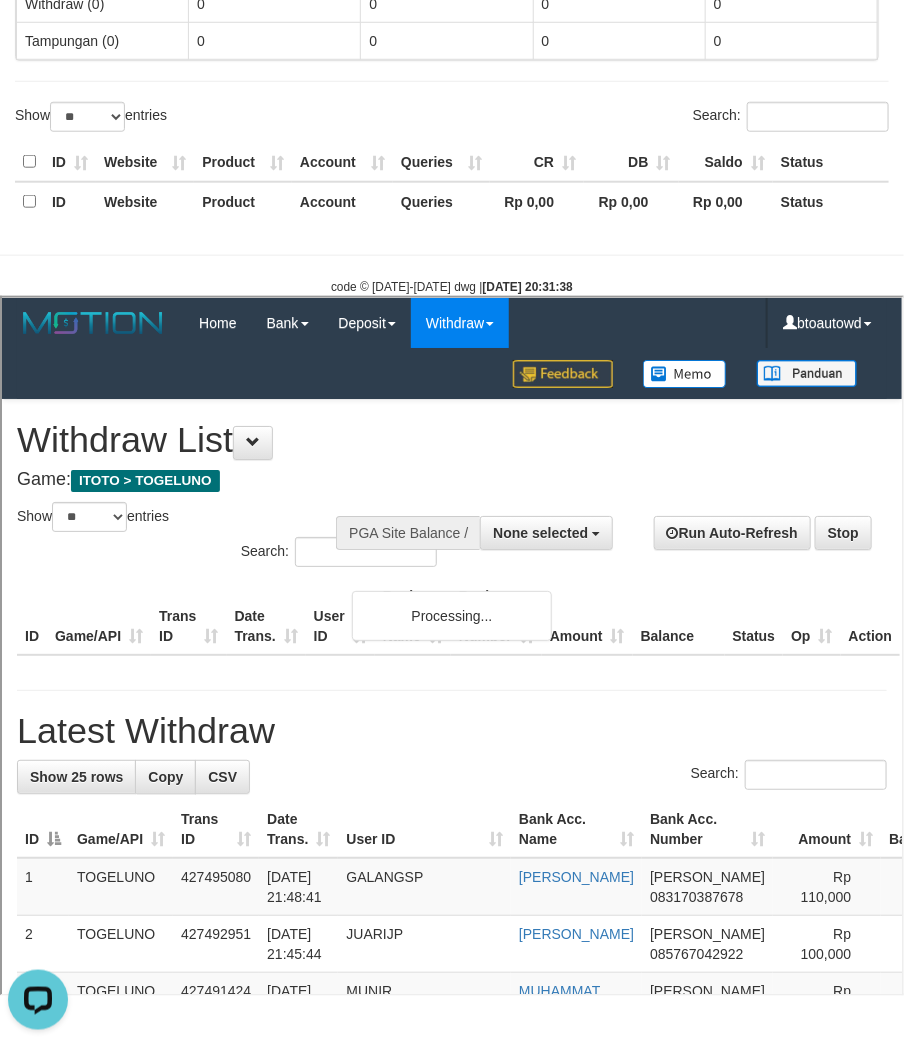 scroll, scrollTop: 0, scrollLeft: 0, axis: both 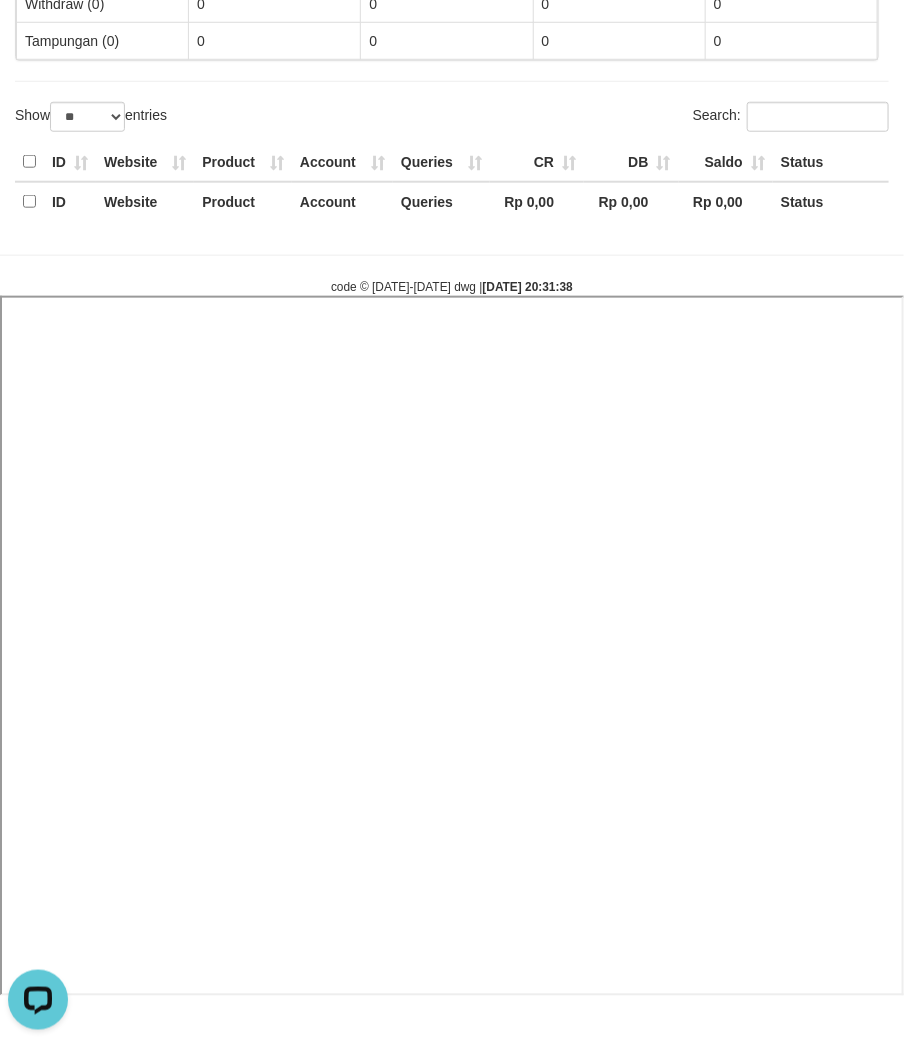select 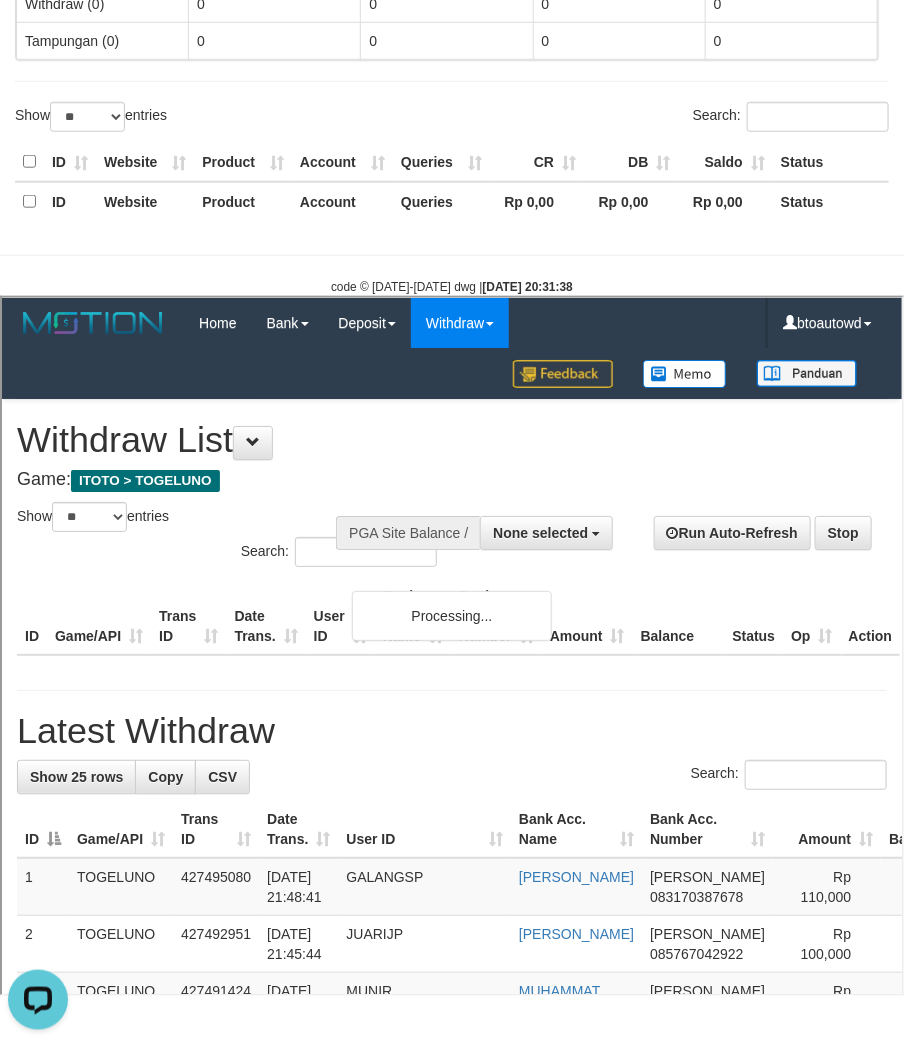 scroll, scrollTop: 0, scrollLeft: 0, axis: both 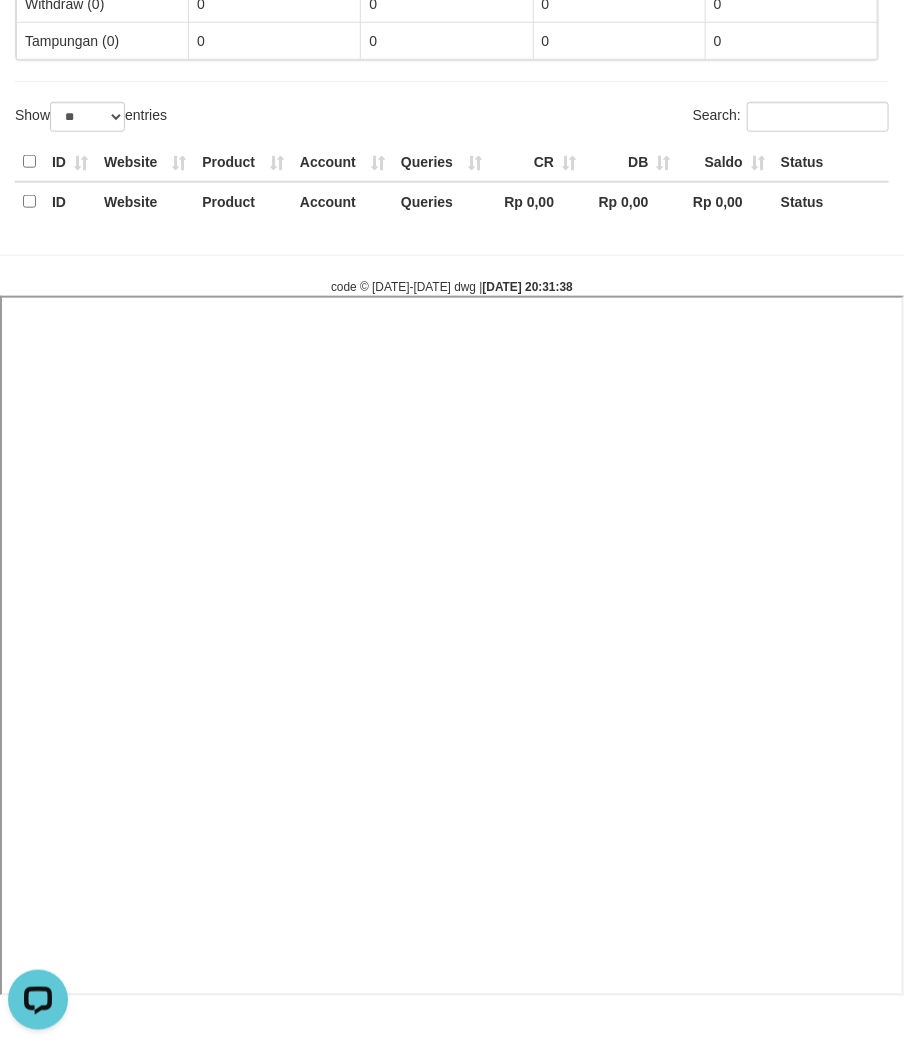 select 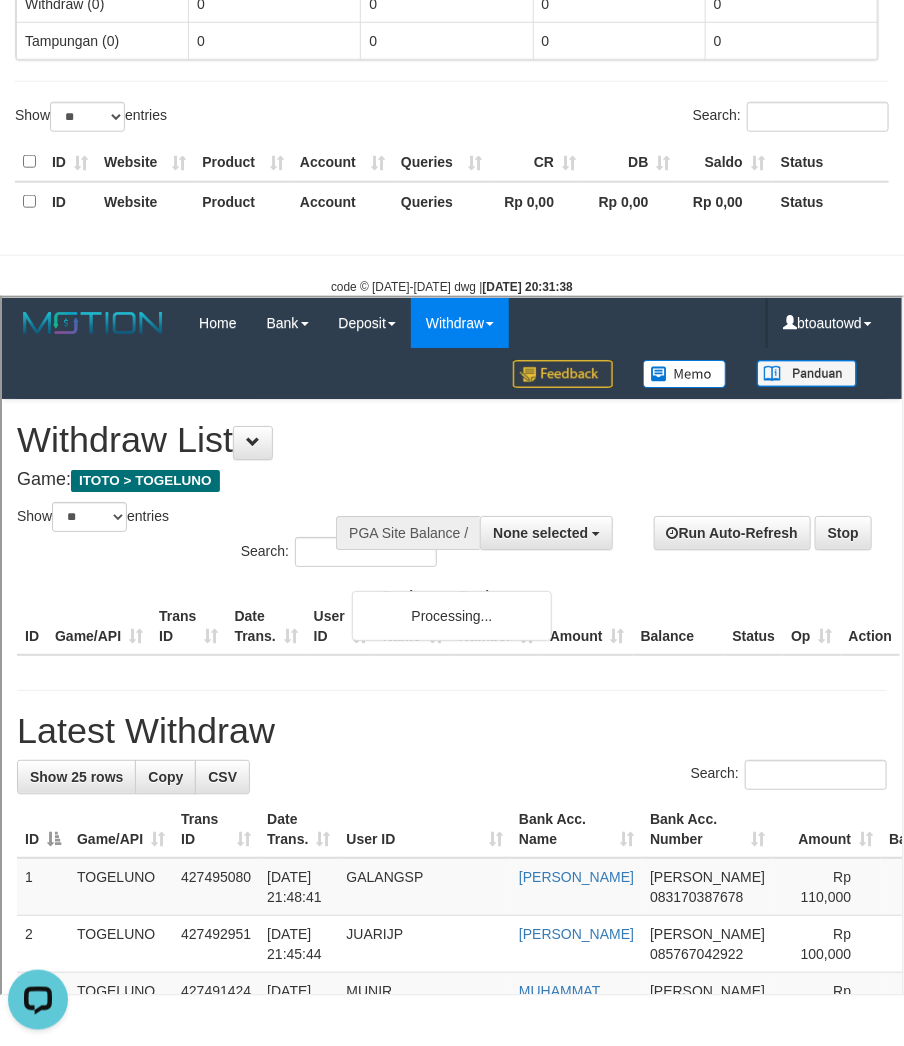 scroll, scrollTop: 0, scrollLeft: 0, axis: both 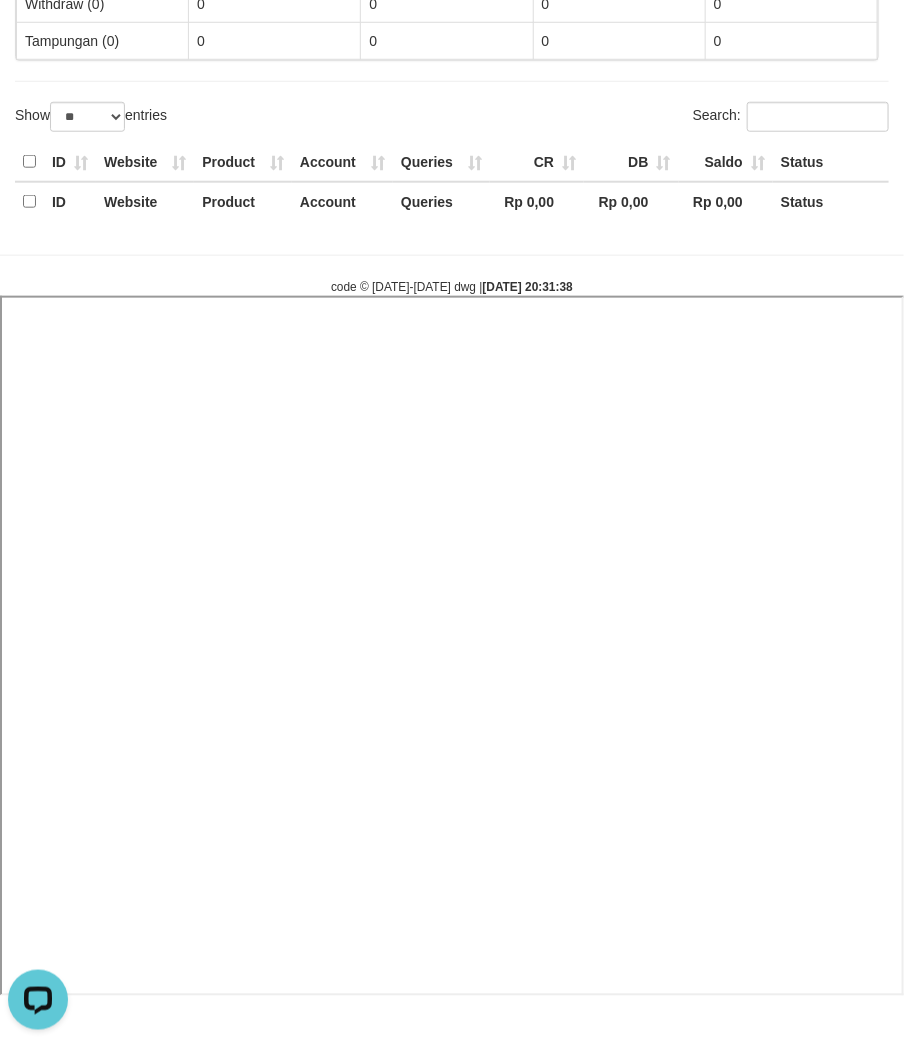 select 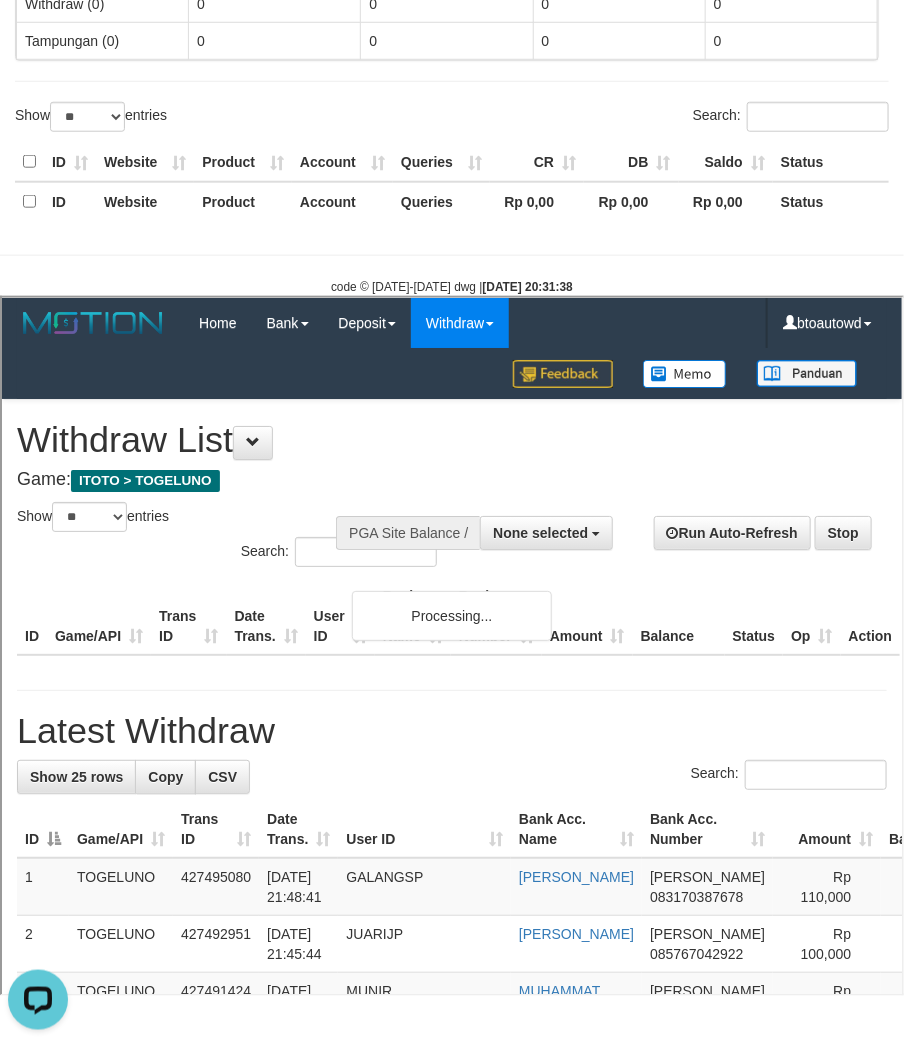 scroll, scrollTop: 0, scrollLeft: 0, axis: both 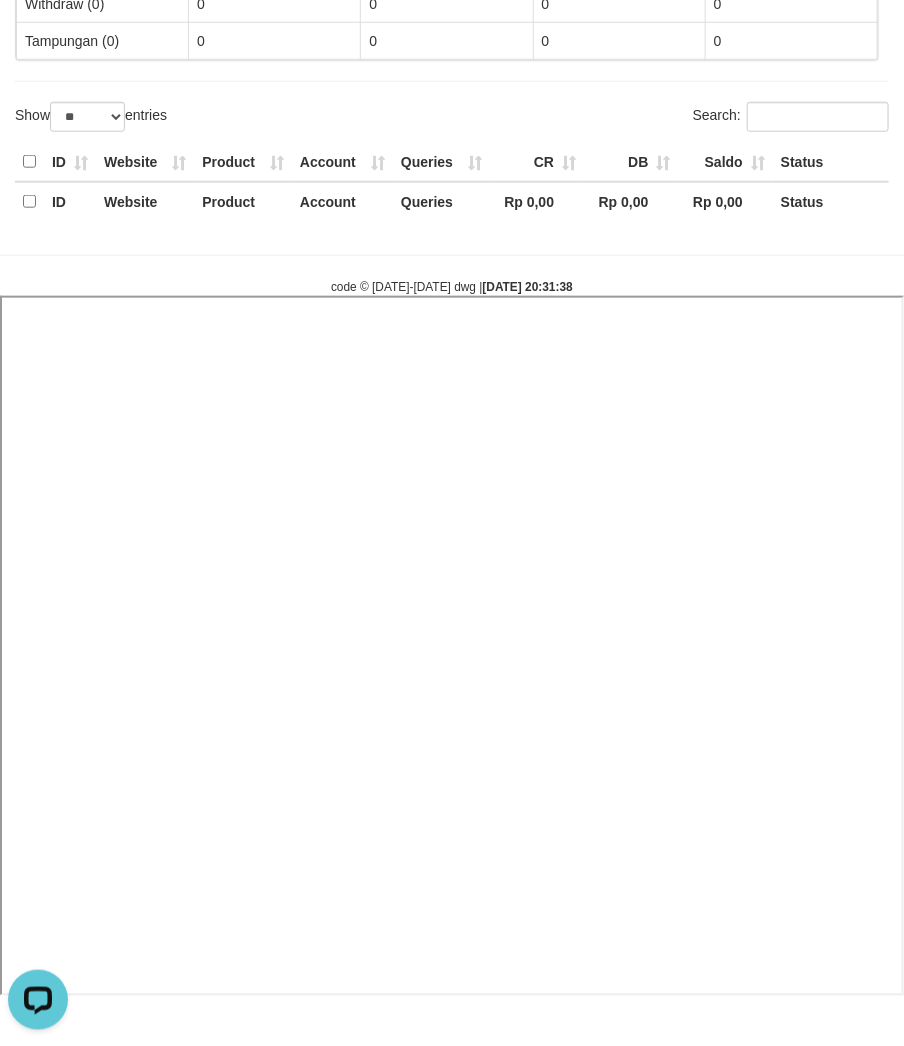 select 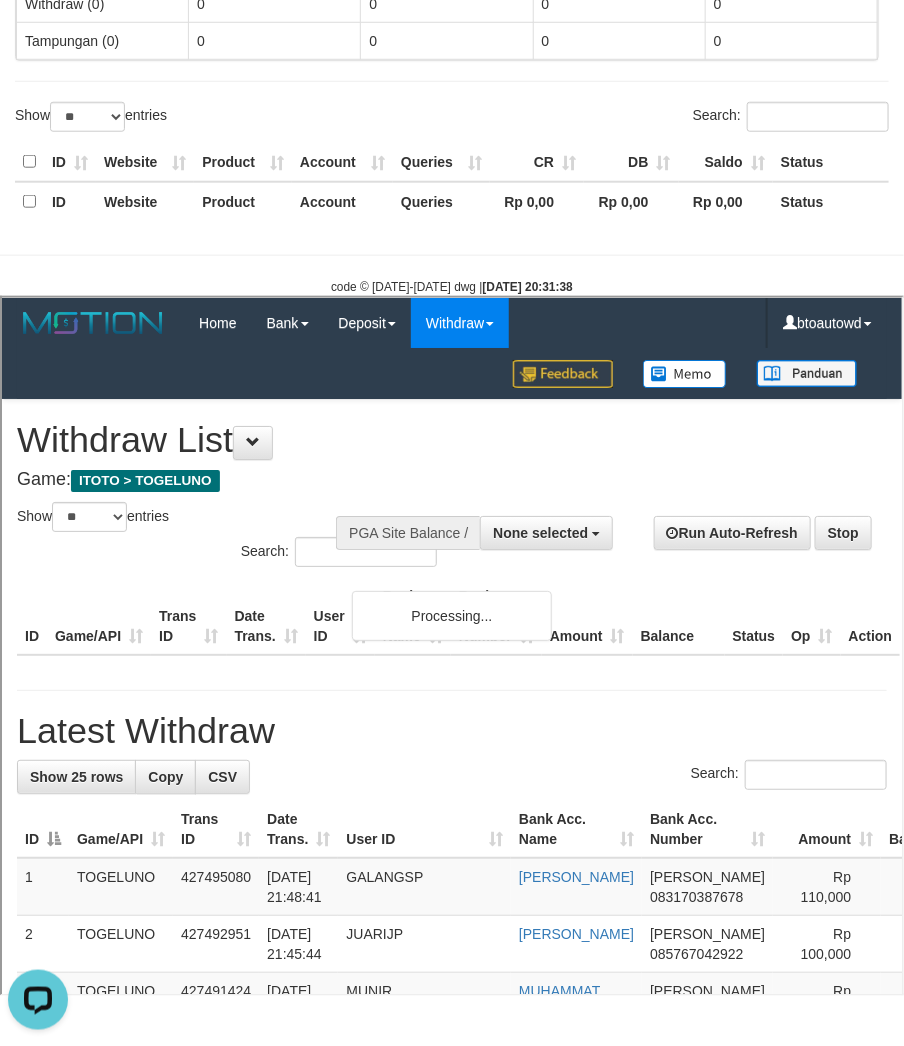 scroll, scrollTop: 0, scrollLeft: 0, axis: both 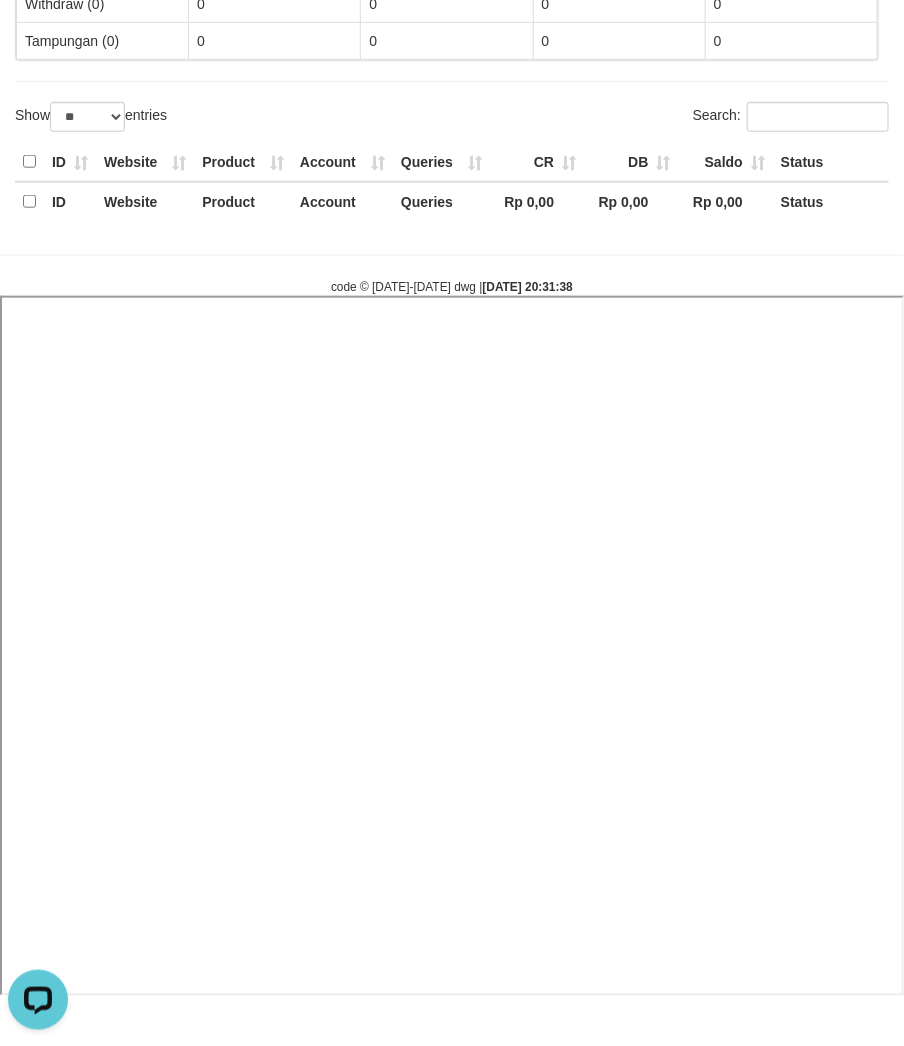 select 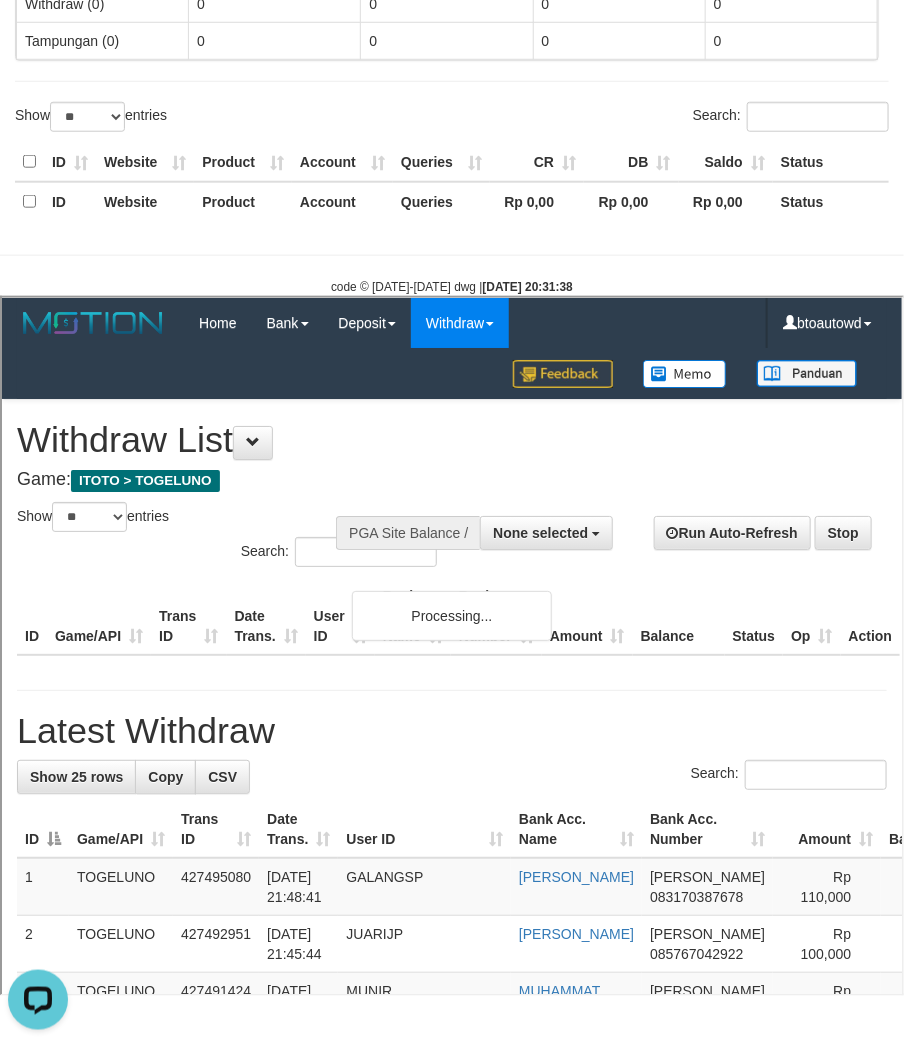 scroll, scrollTop: 0, scrollLeft: 0, axis: both 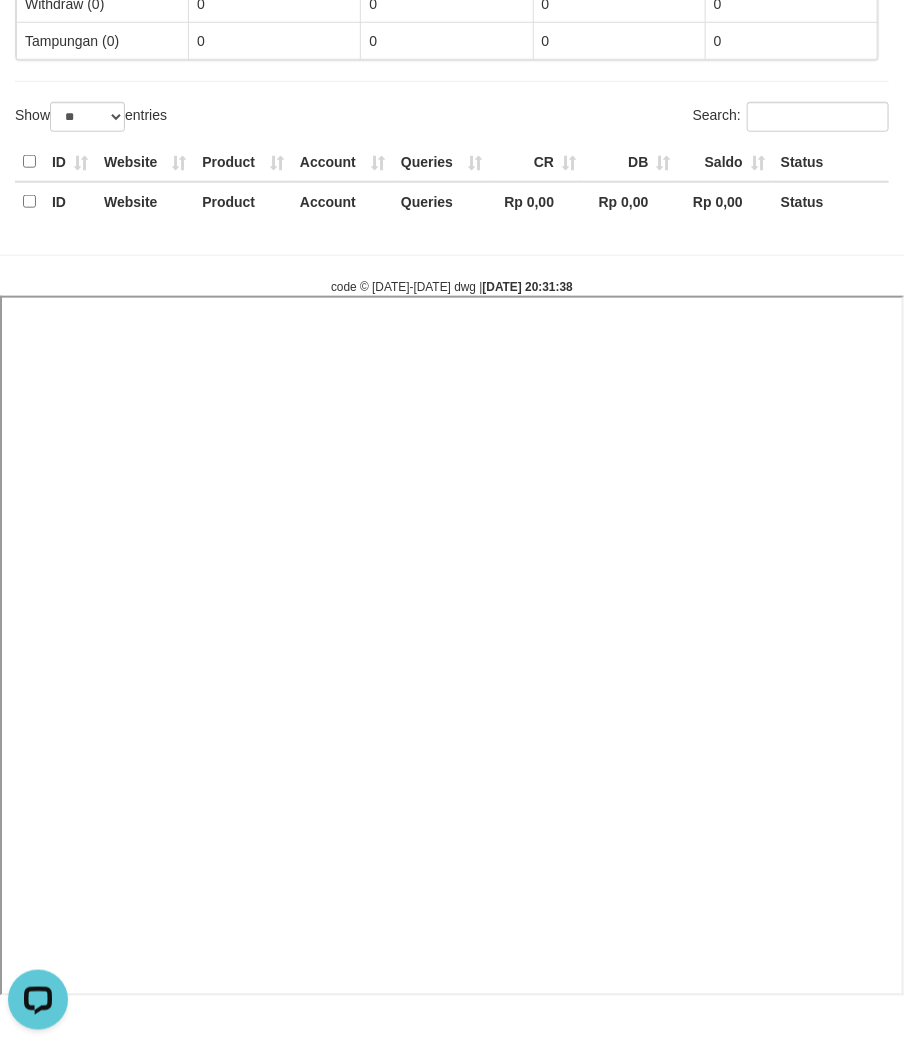 select 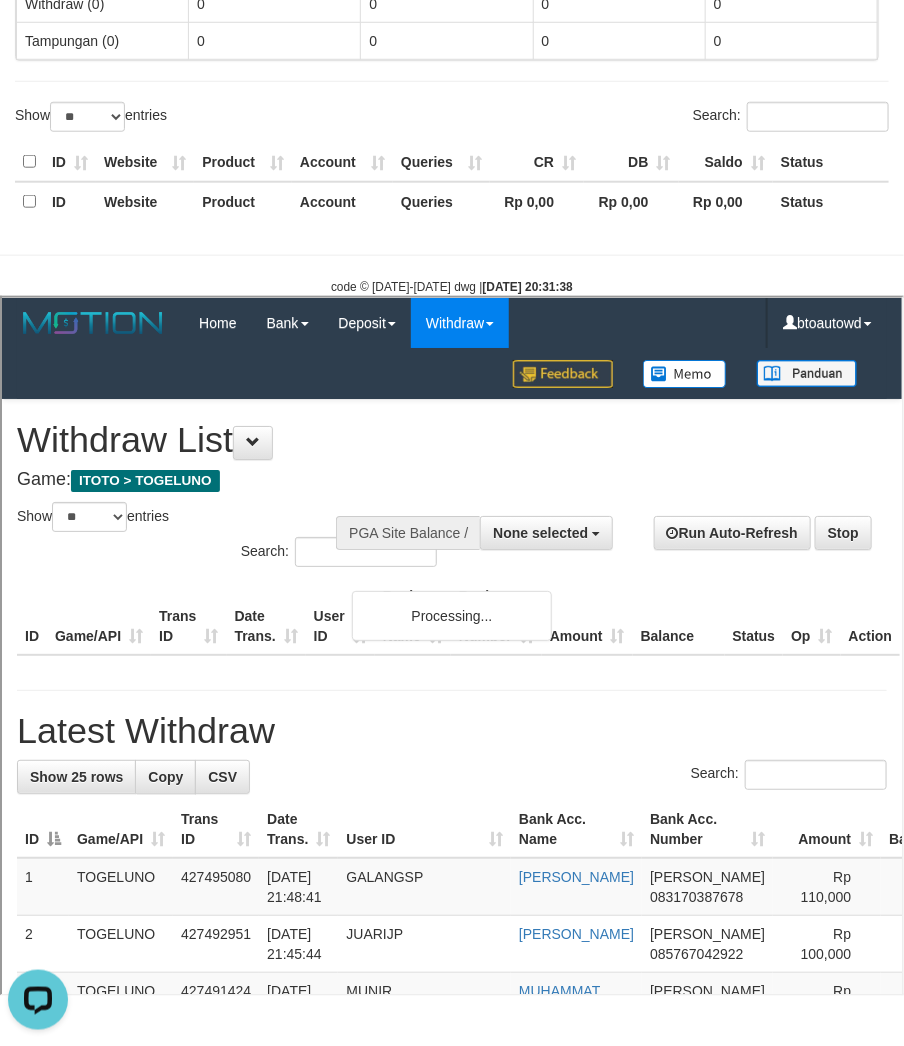 scroll, scrollTop: 0, scrollLeft: 0, axis: both 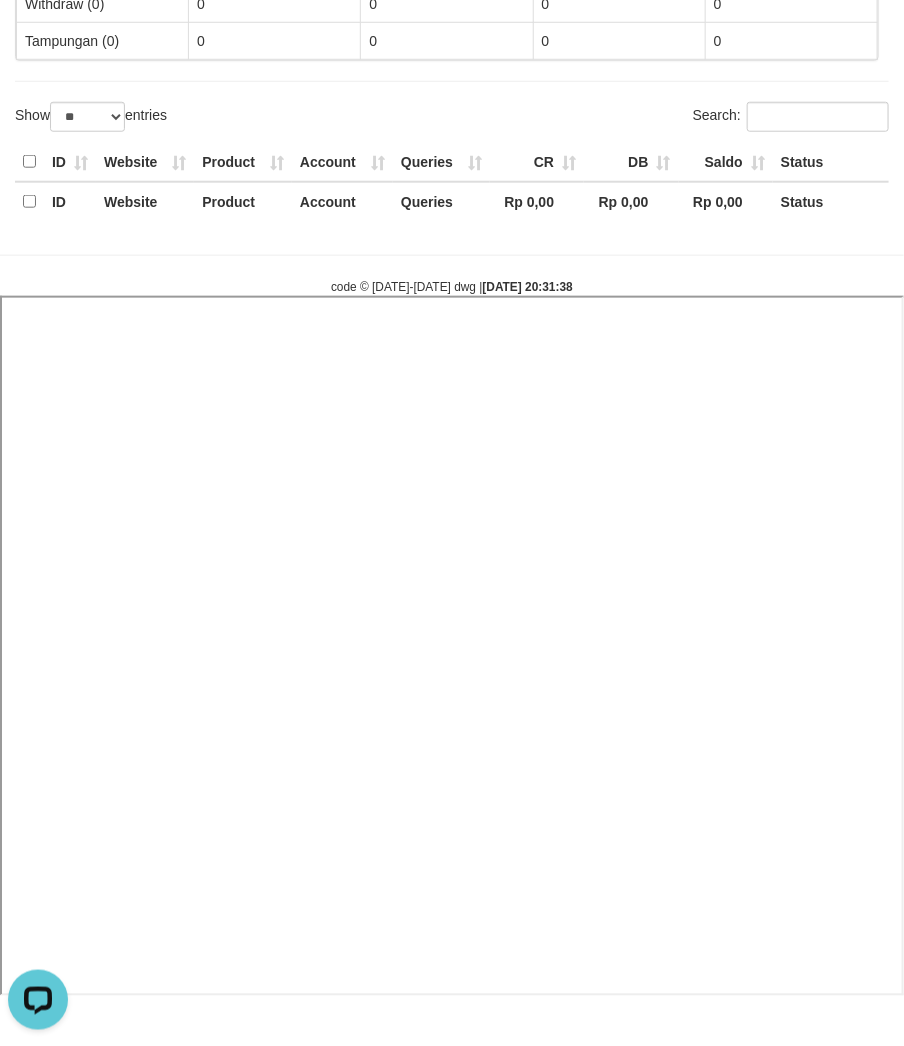 select 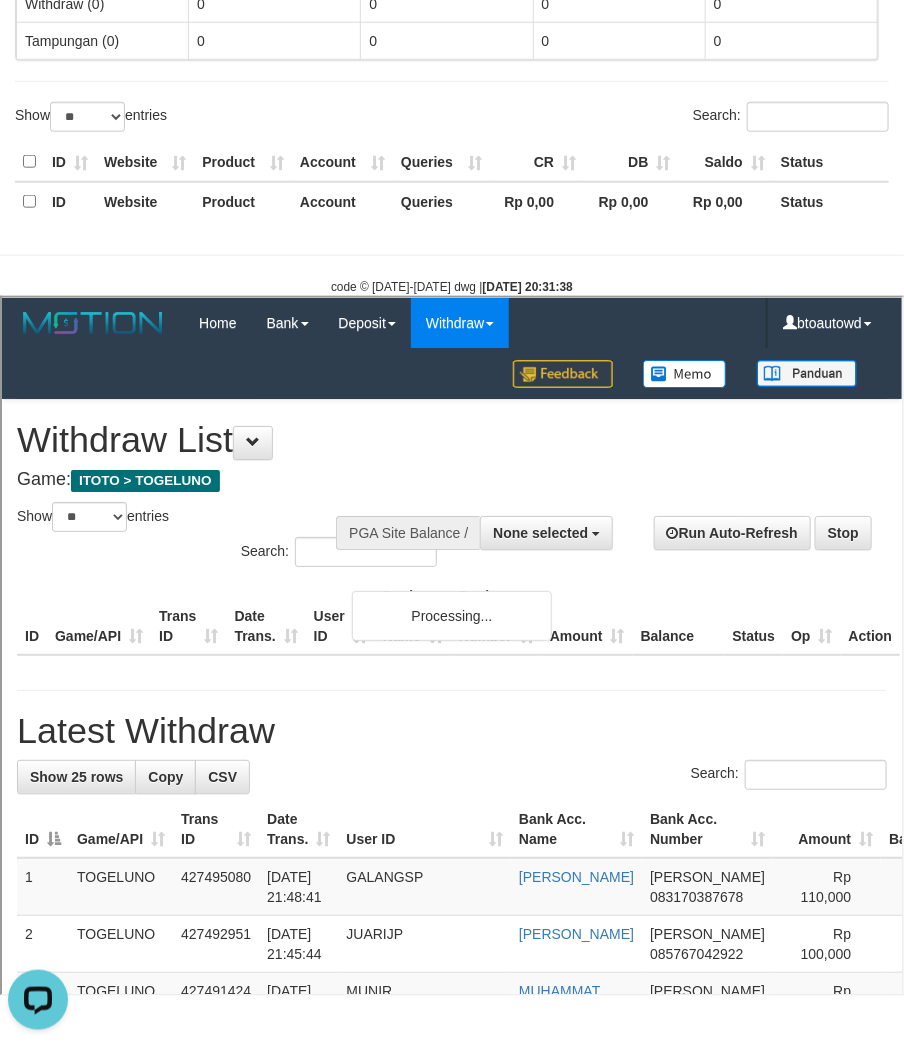 scroll, scrollTop: 0, scrollLeft: 0, axis: both 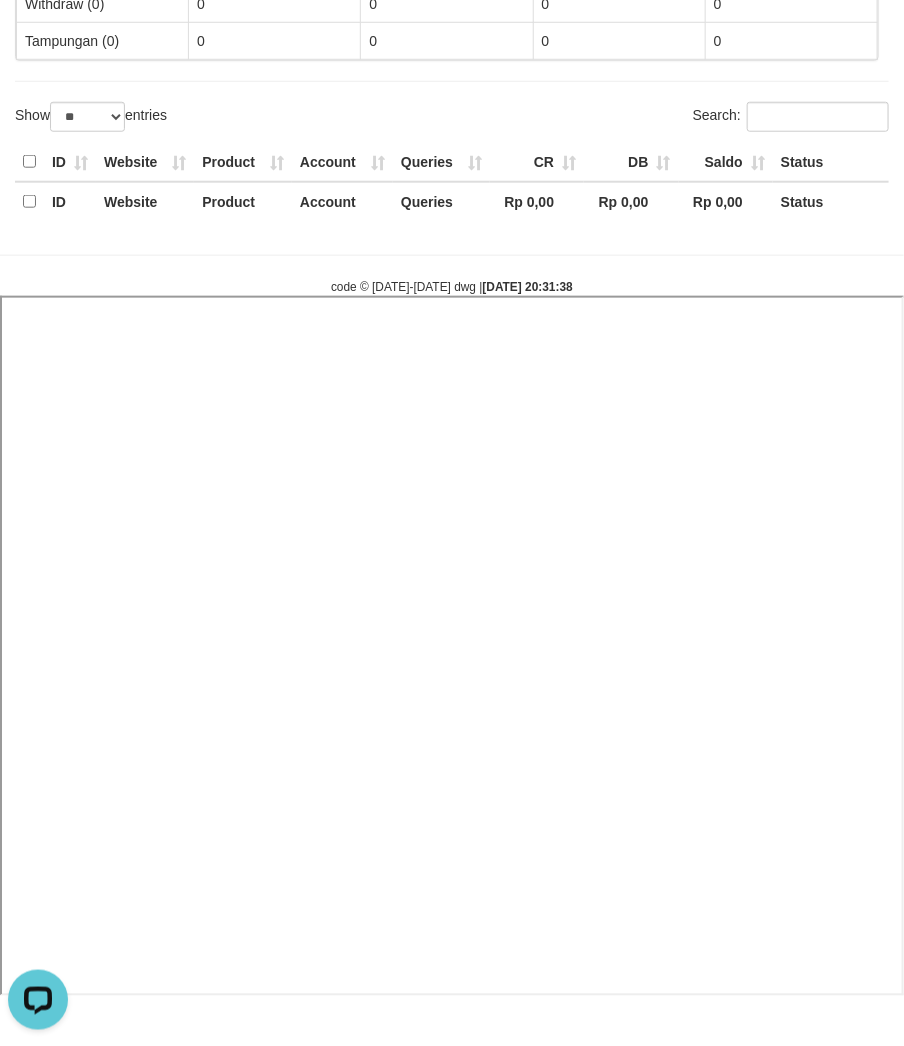 select 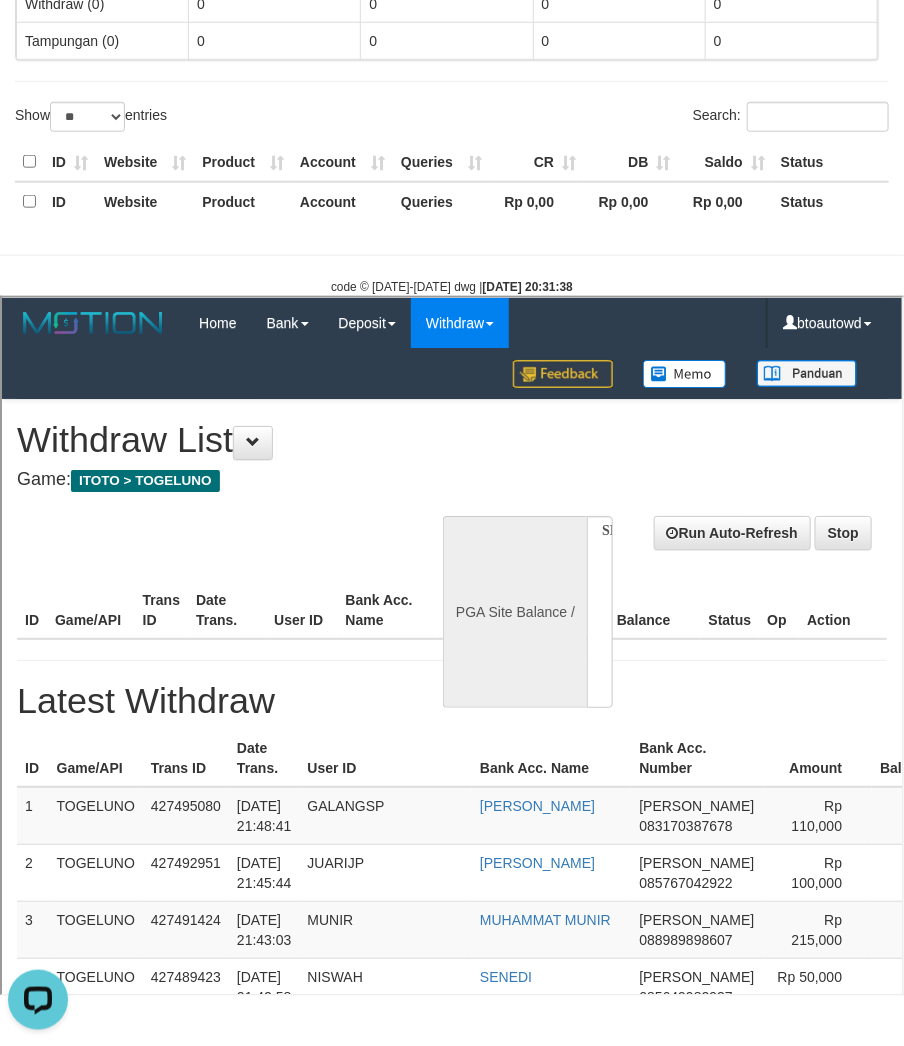 scroll, scrollTop: 0, scrollLeft: 0, axis: both 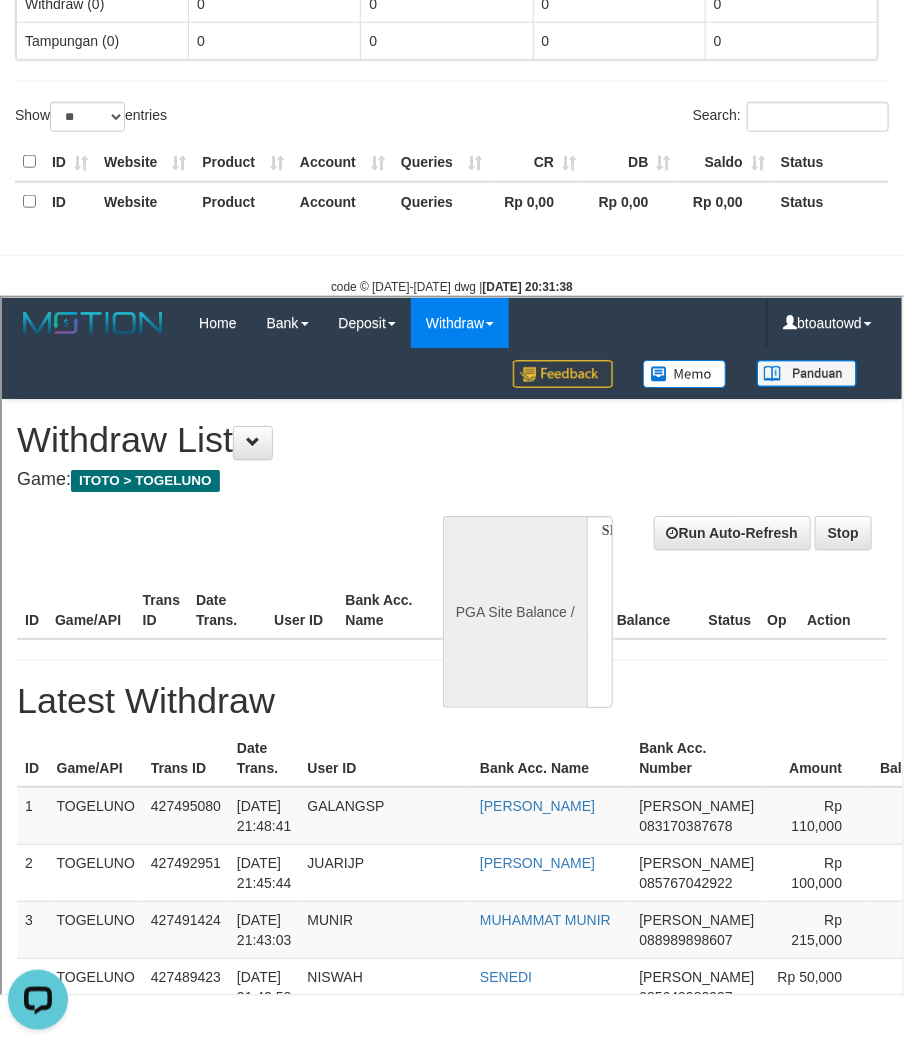 select on "**" 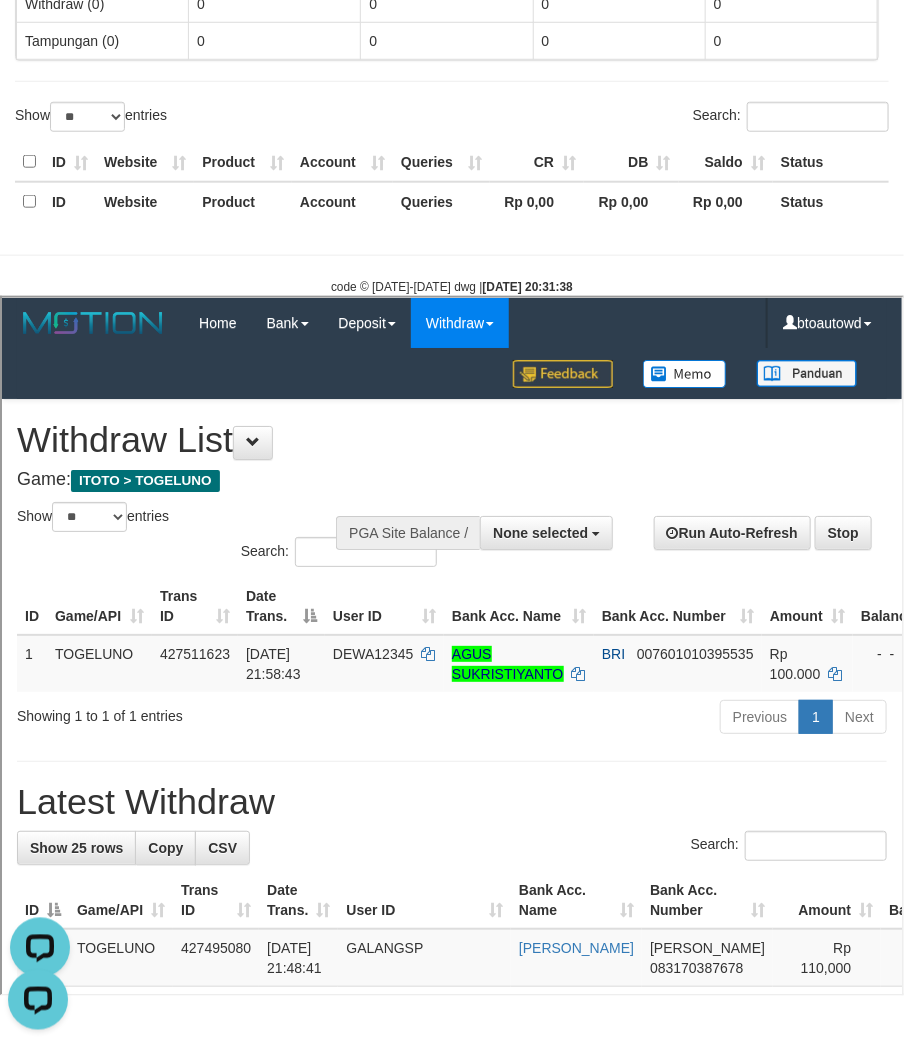 scroll, scrollTop: 0, scrollLeft: 0, axis: both 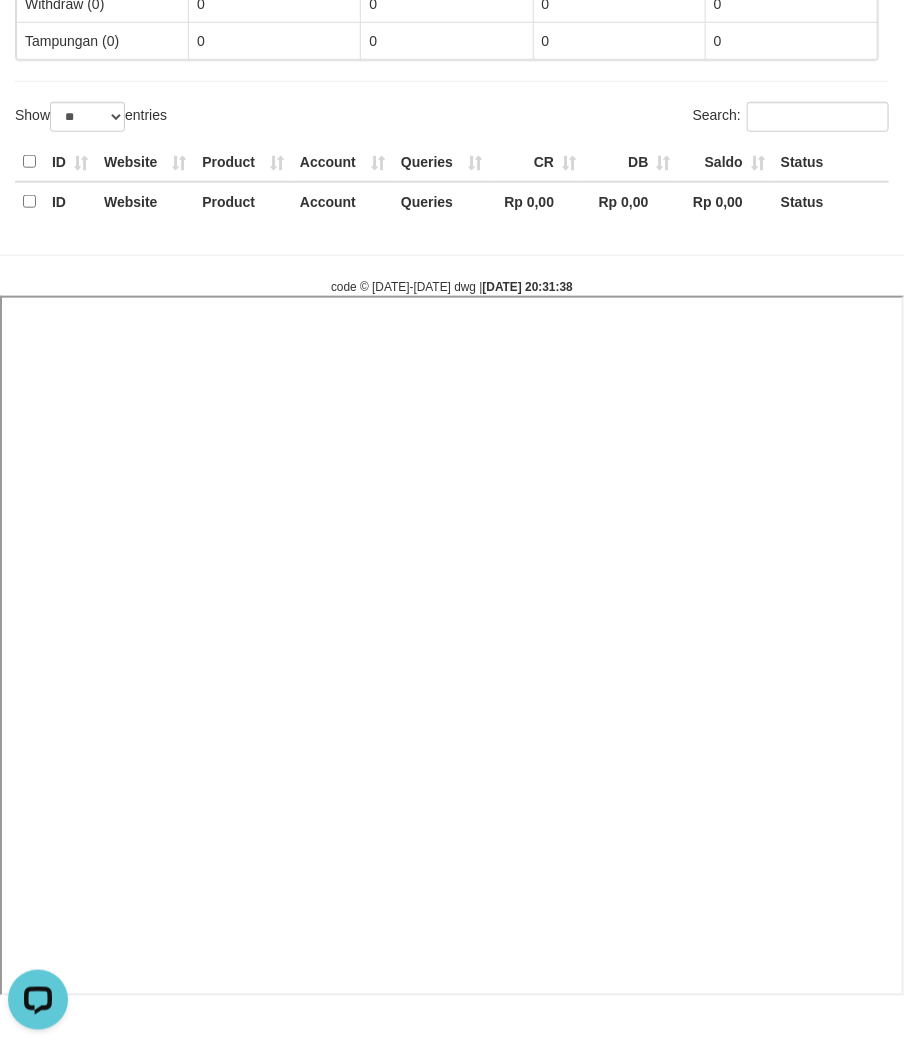 select 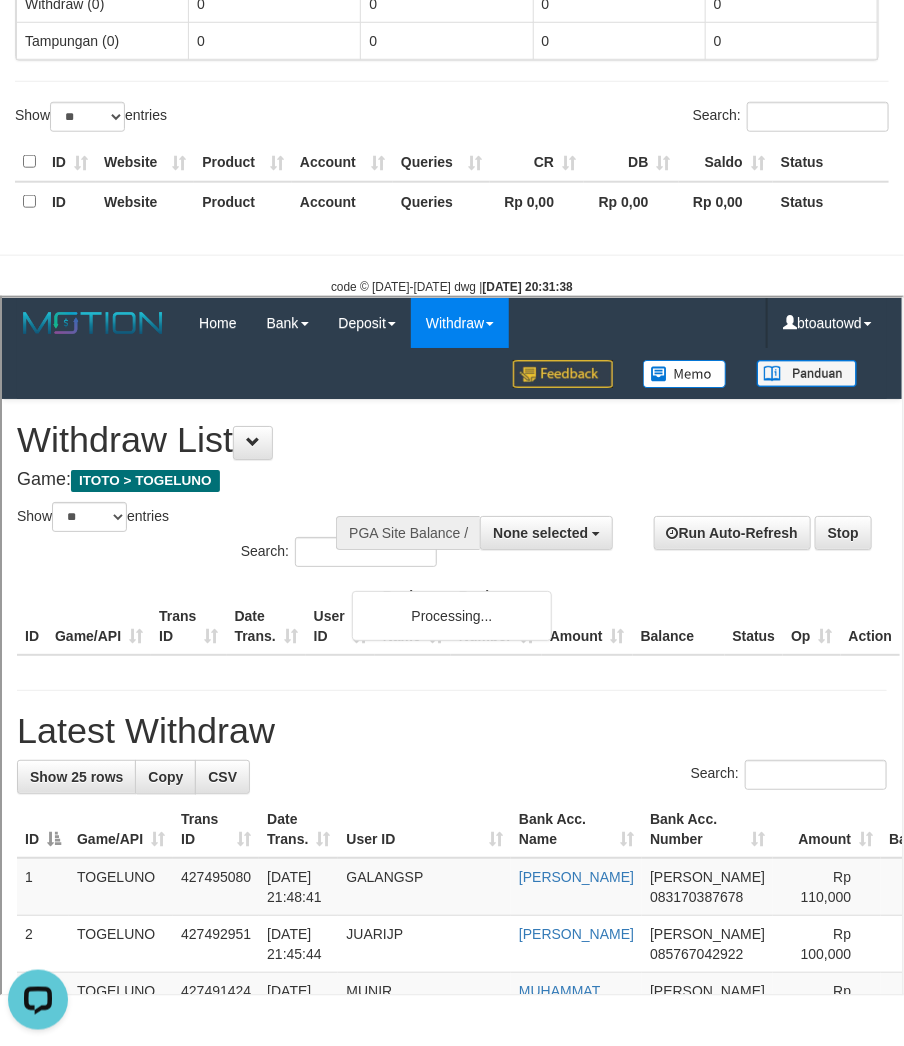 scroll, scrollTop: 0, scrollLeft: 0, axis: both 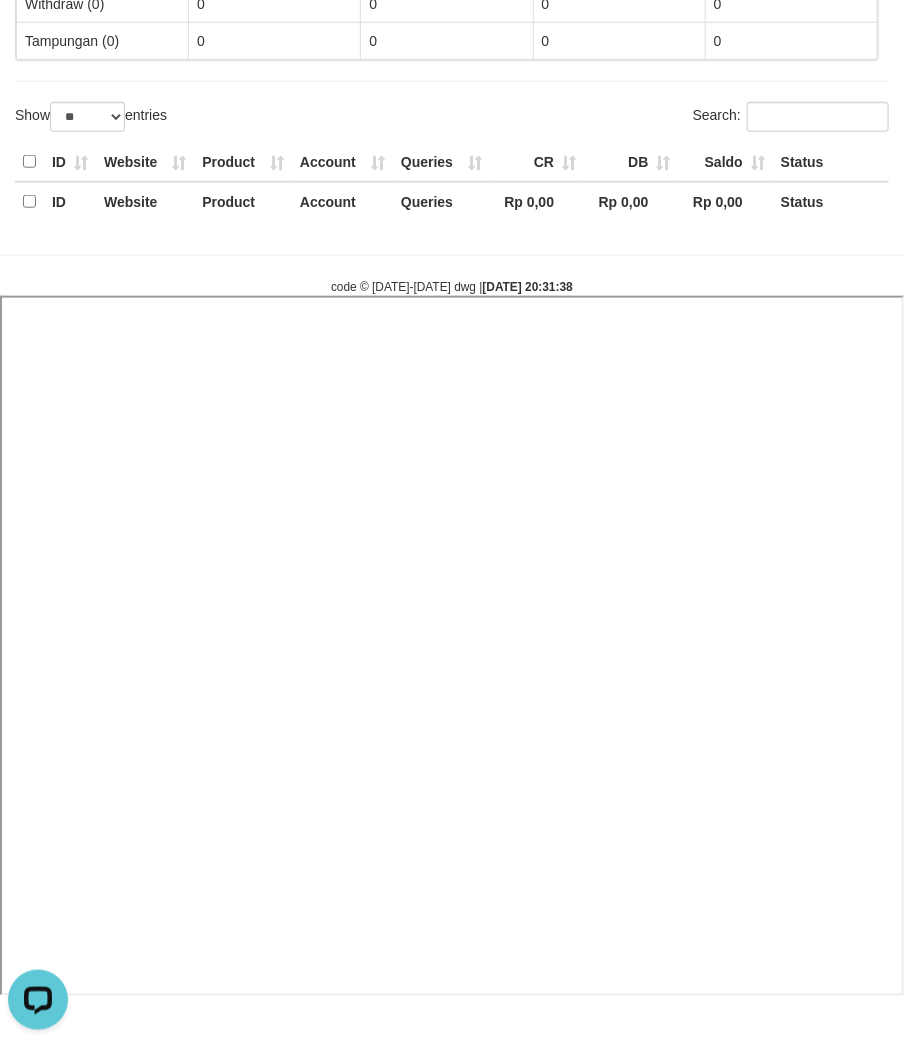 select 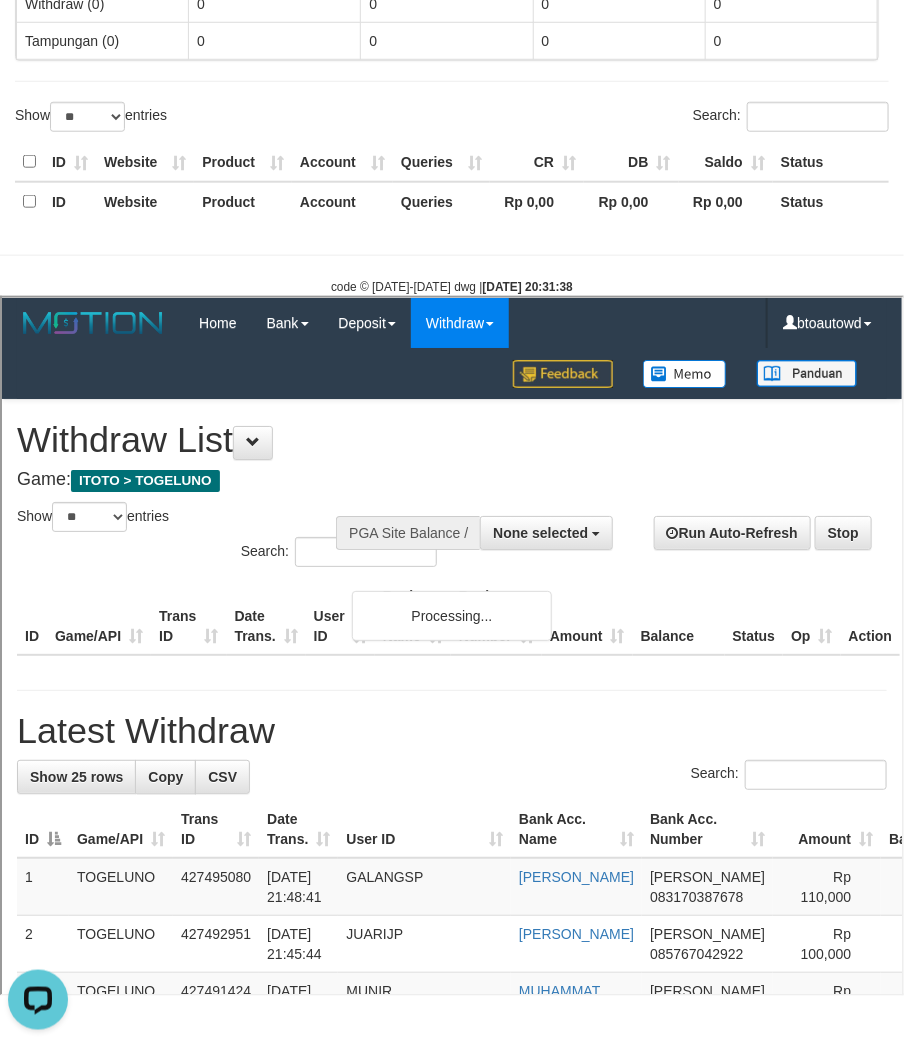 scroll, scrollTop: 0, scrollLeft: 0, axis: both 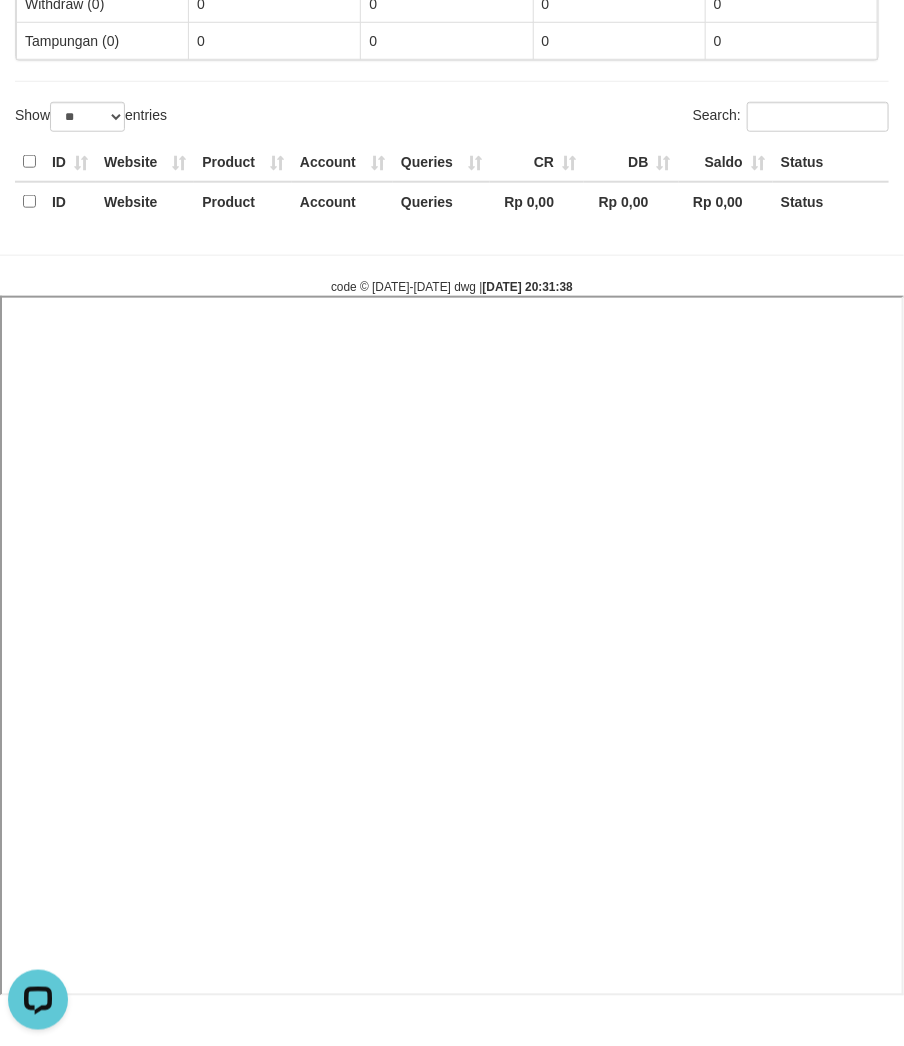 select 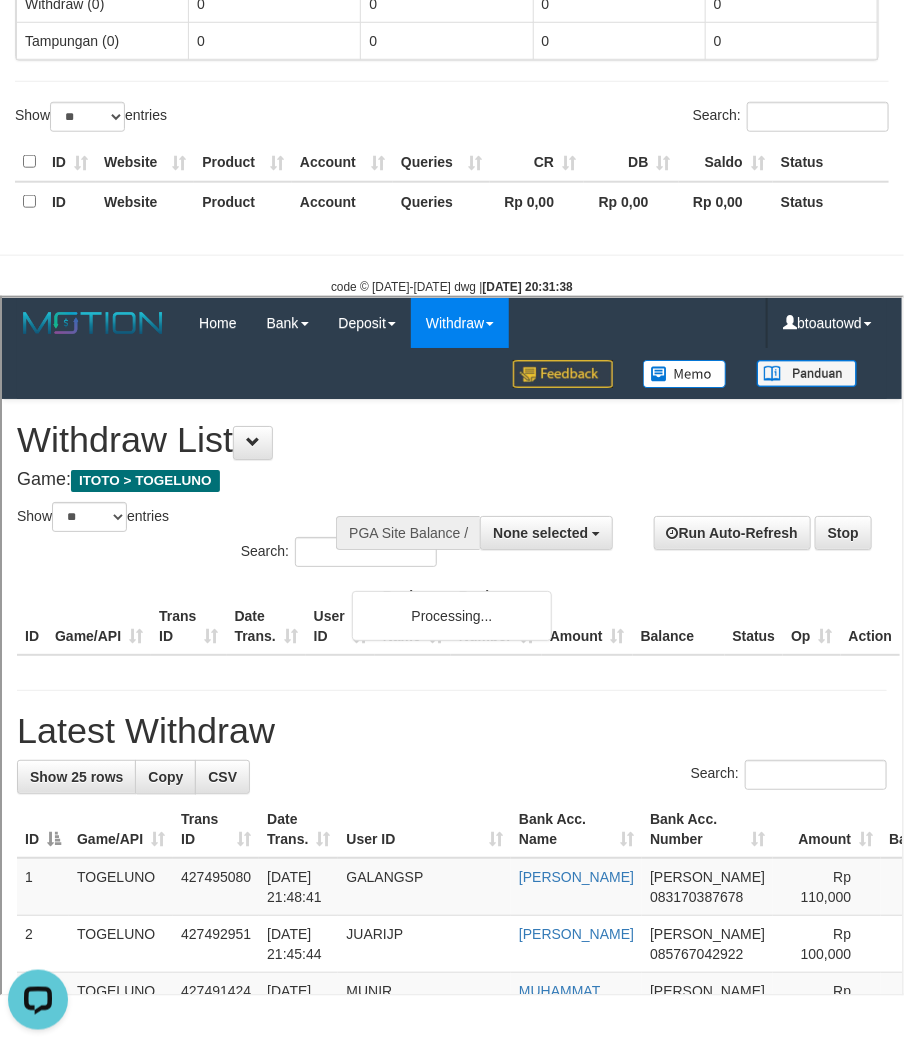 scroll, scrollTop: 0, scrollLeft: 0, axis: both 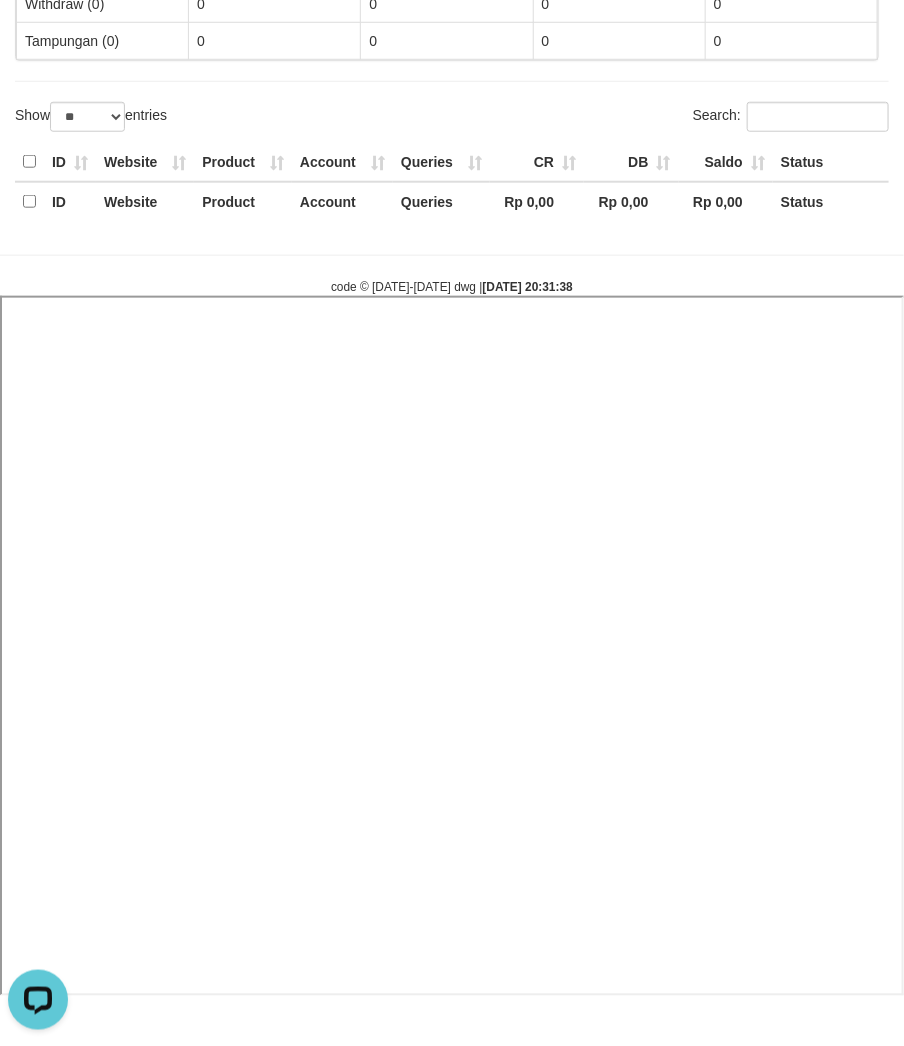 select 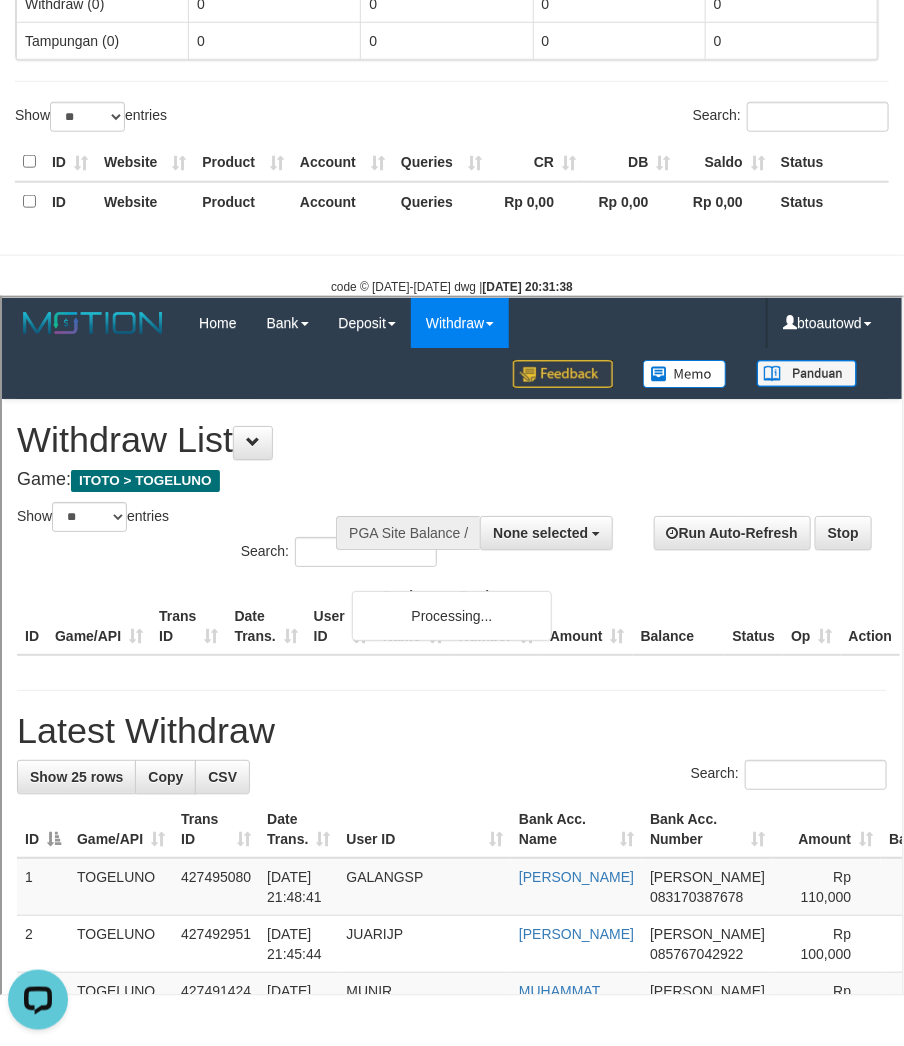 scroll, scrollTop: 0, scrollLeft: 0, axis: both 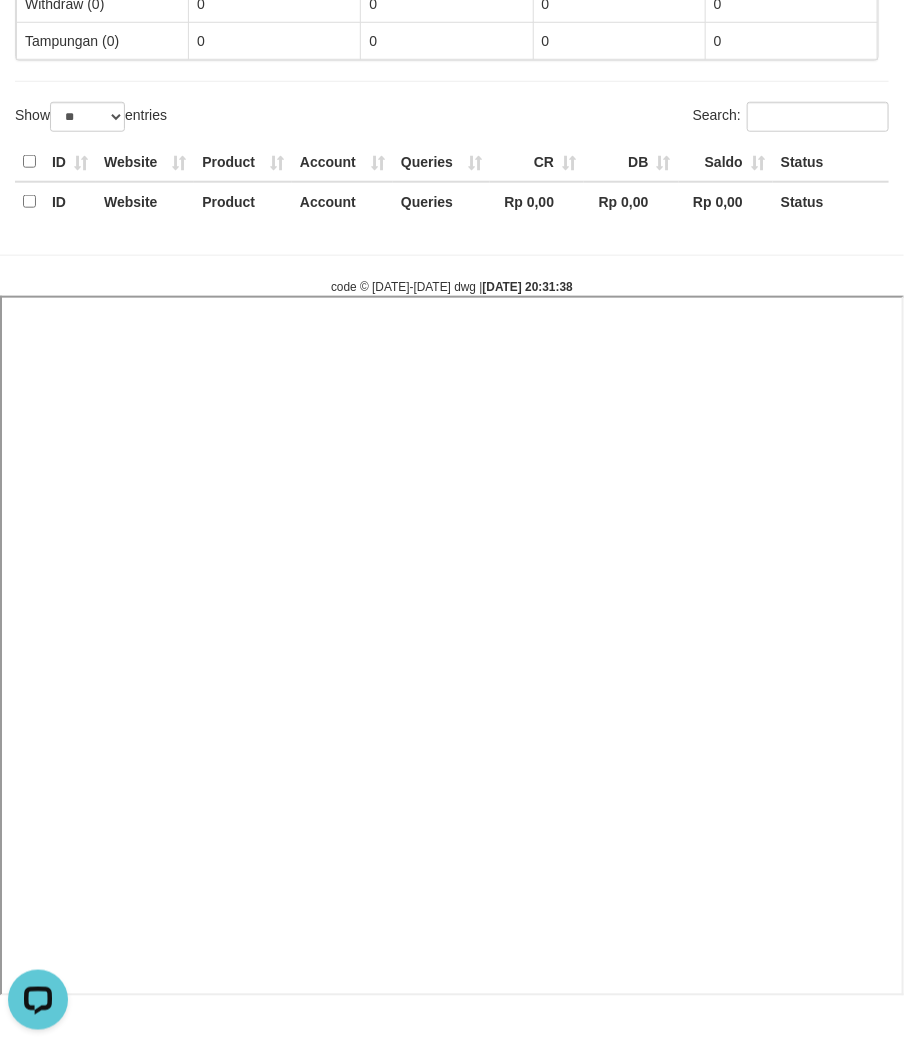 select 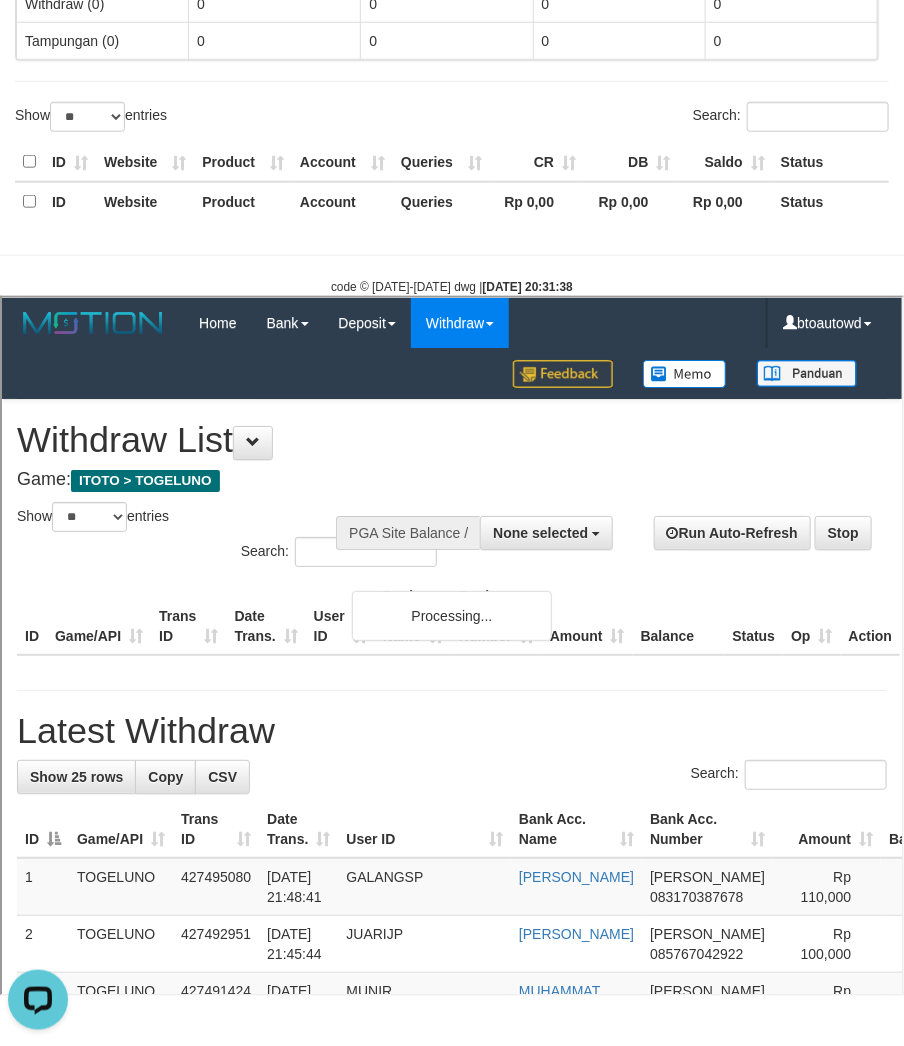 scroll, scrollTop: 0, scrollLeft: 0, axis: both 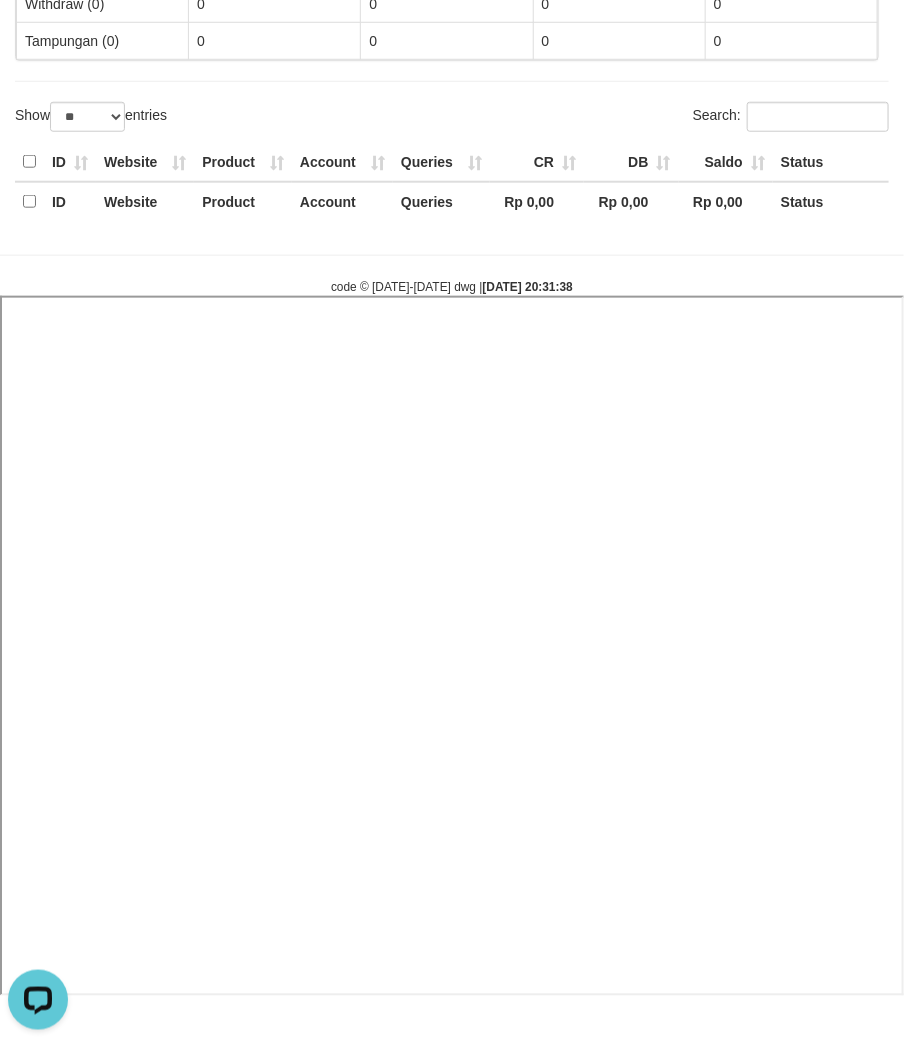 select 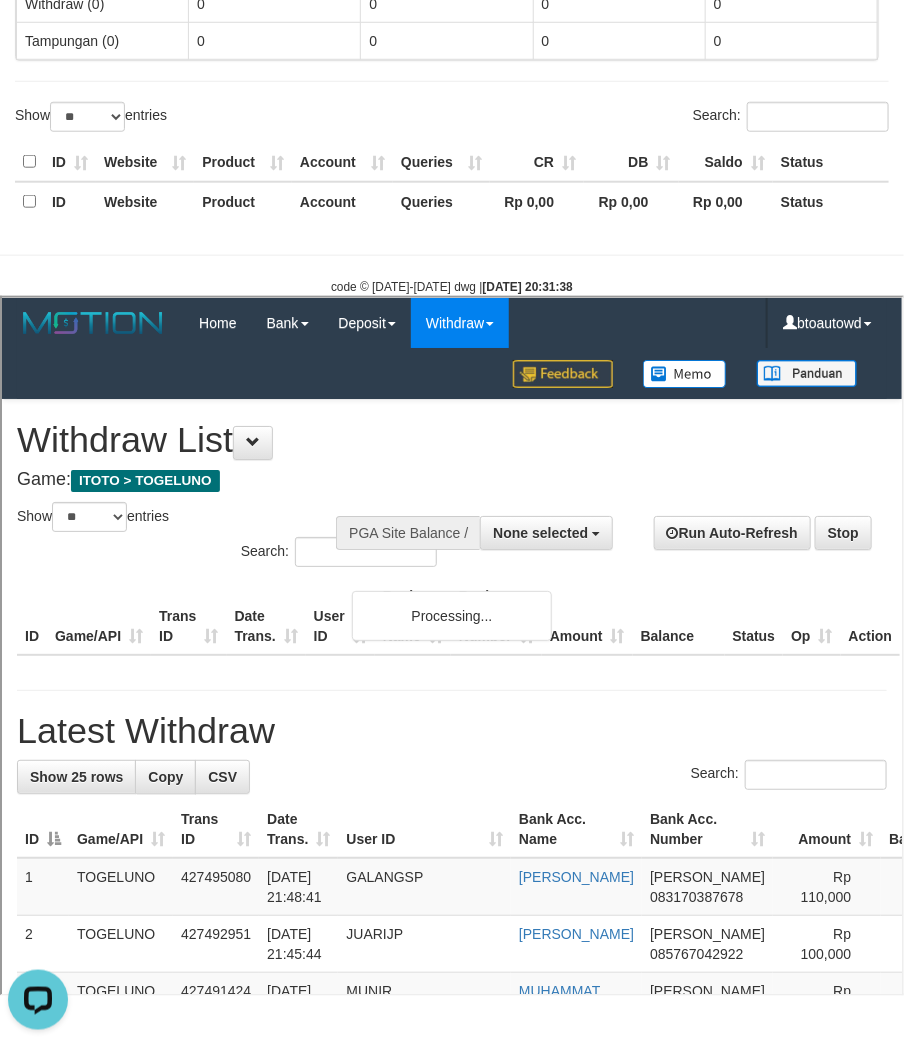 scroll, scrollTop: 0, scrollLeft: 0, axis: both 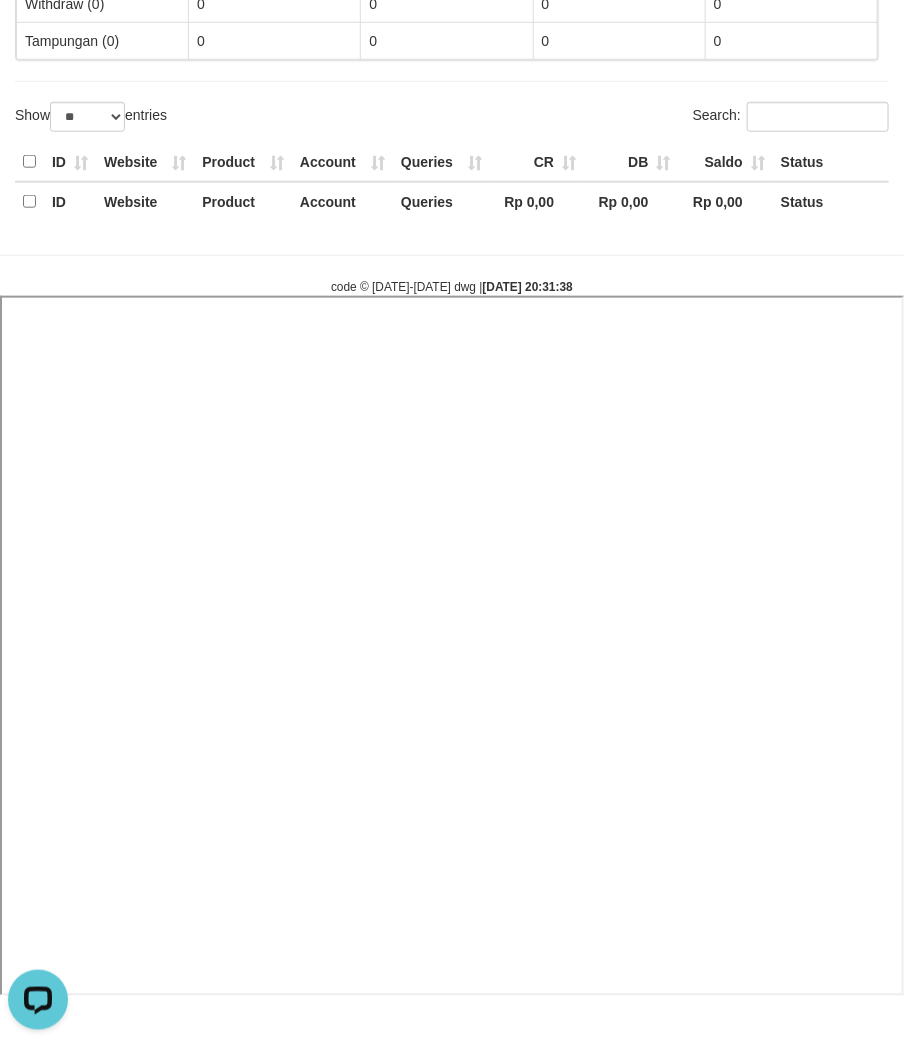 select 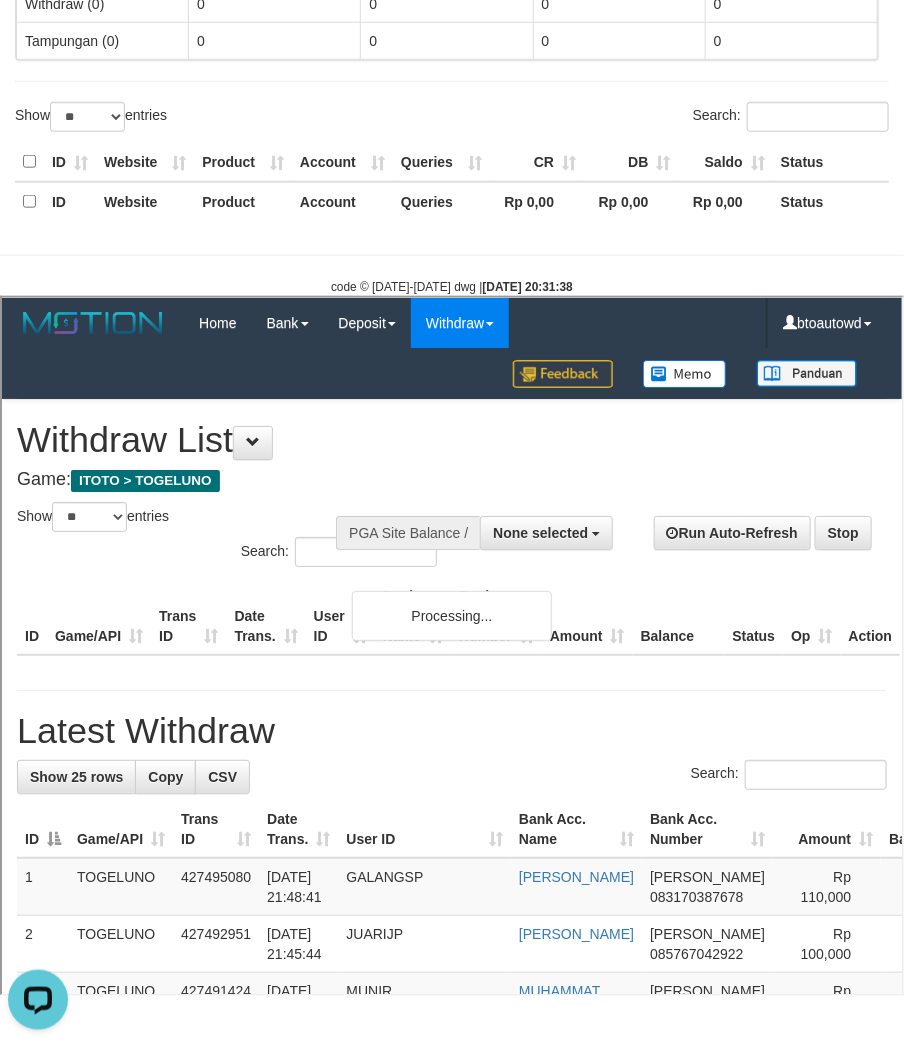 scroll, scrollTop: 0, scrollLeft: 0, axis: both 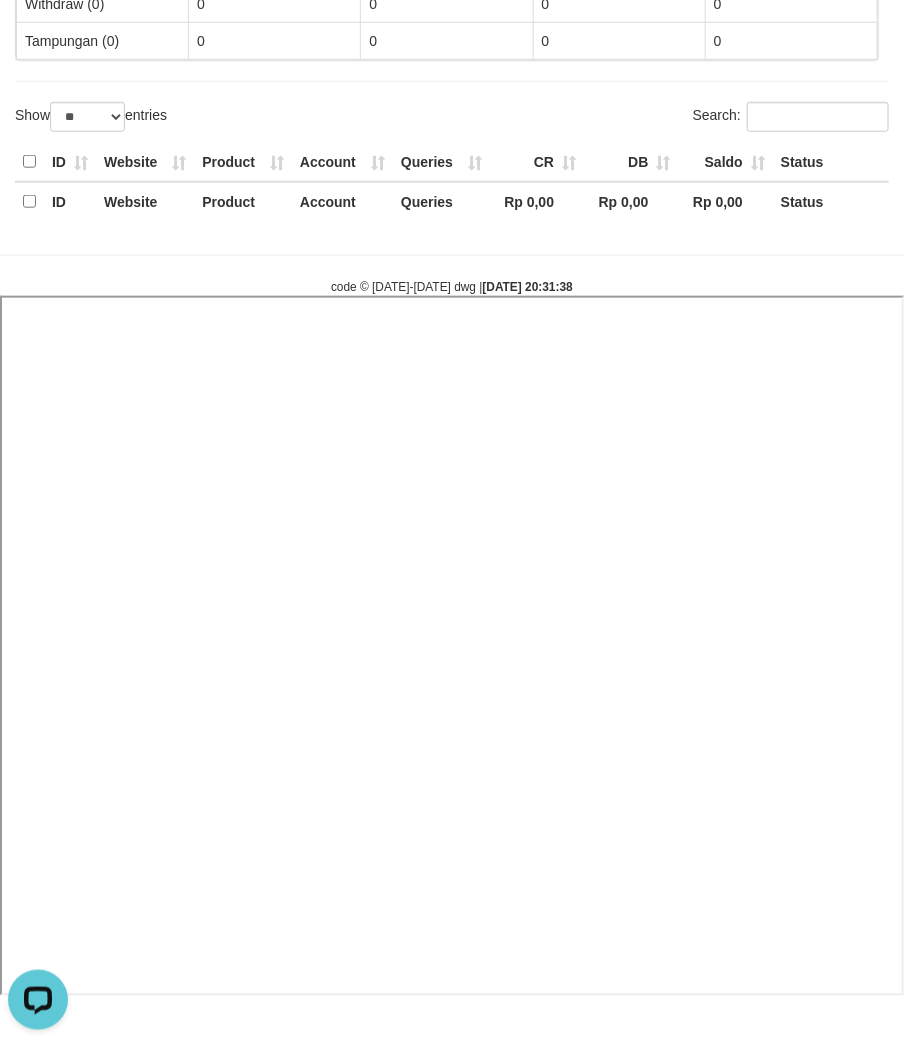 select 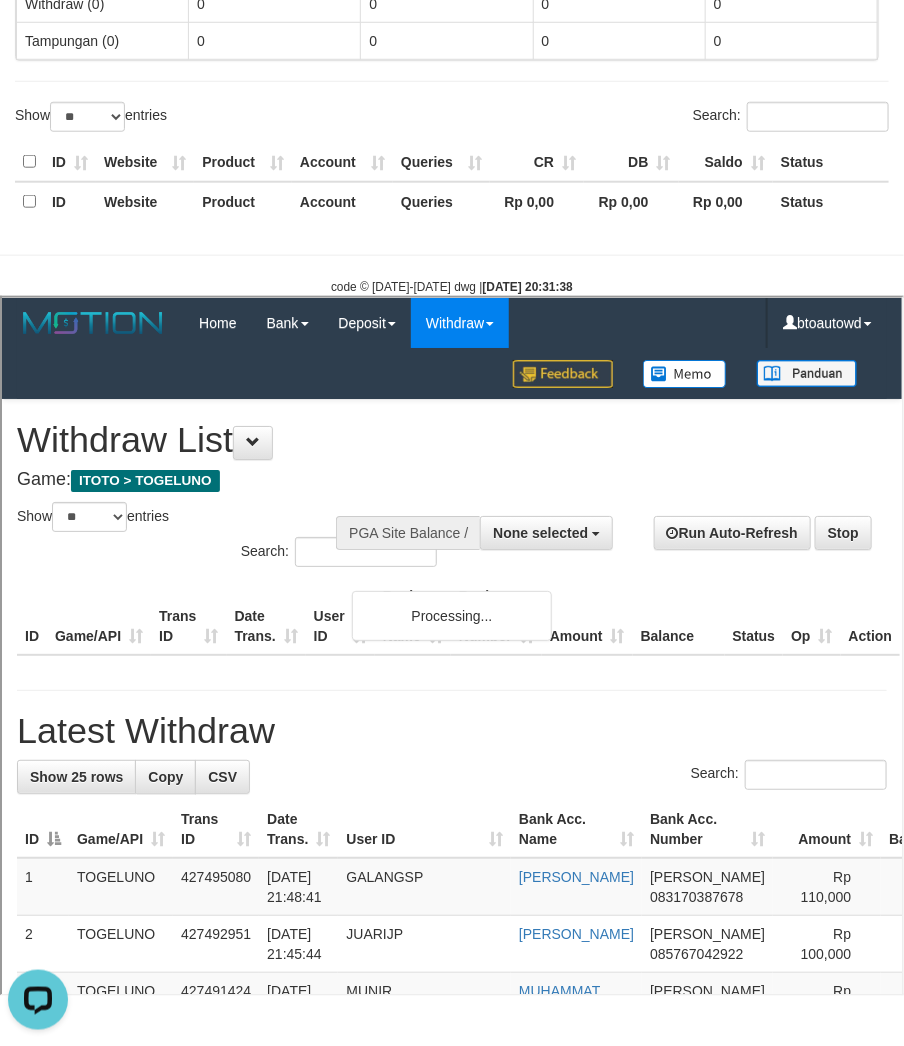 scroll, scrollTop: 0, scrollLeft: 0, axis: both 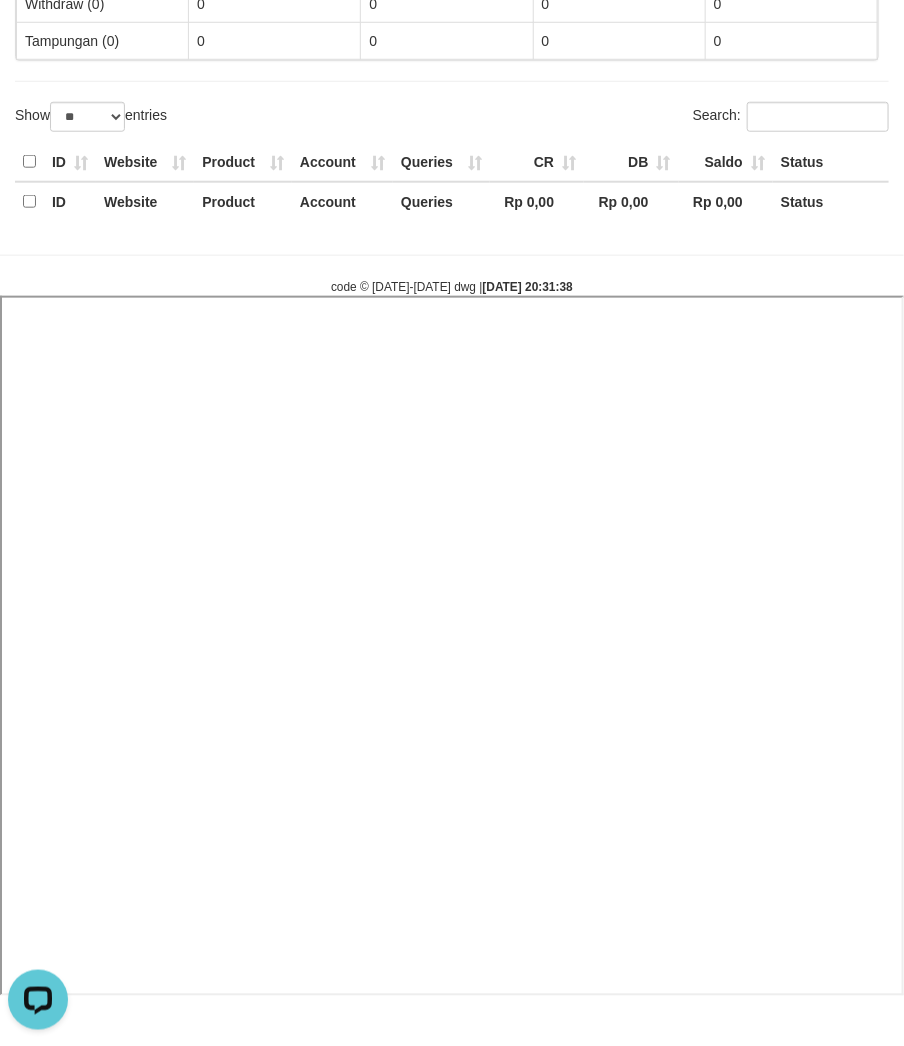 select 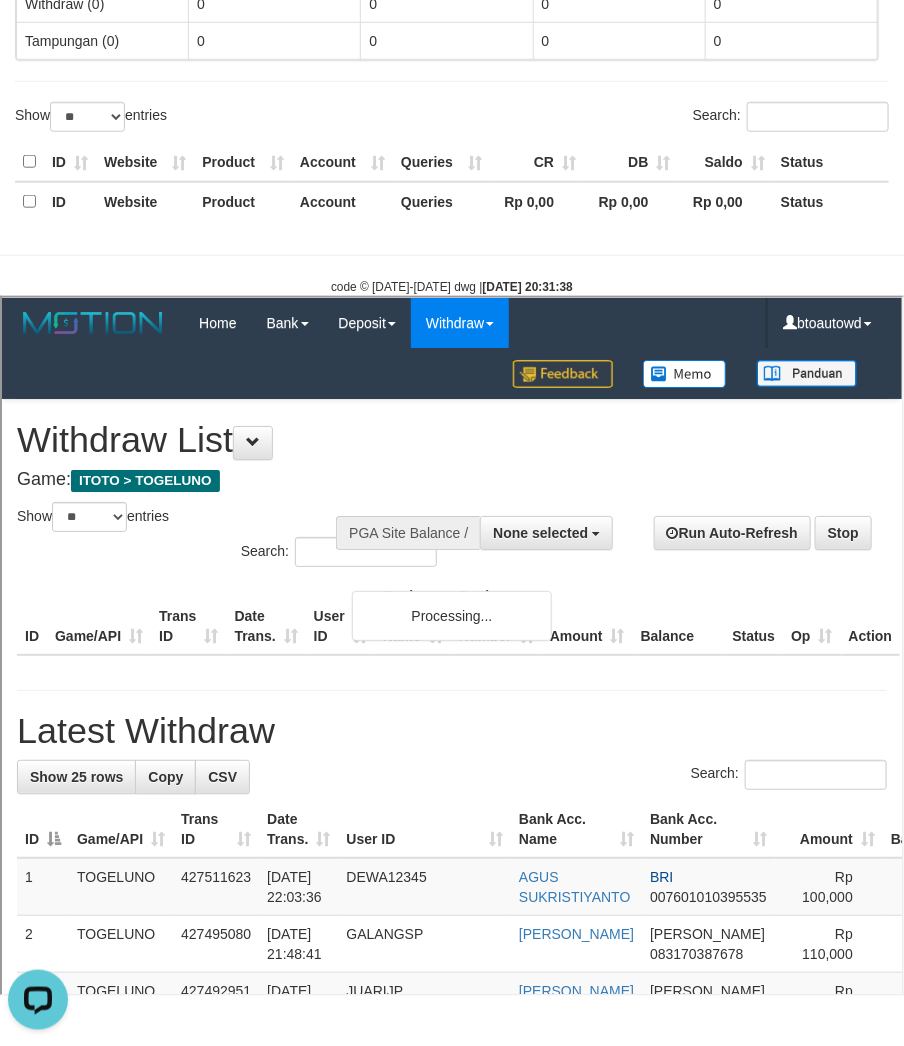 scroll, scrollTop: 0, scrollLeft: 0, axis: both 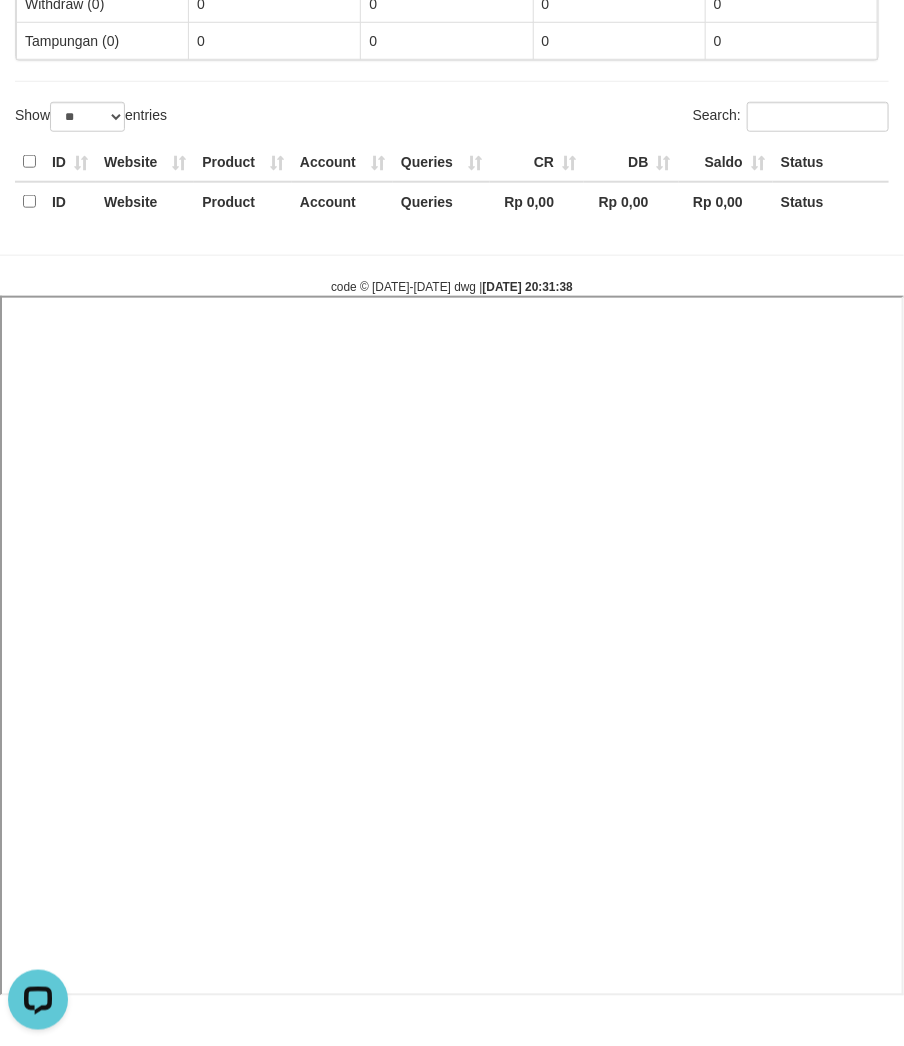 select 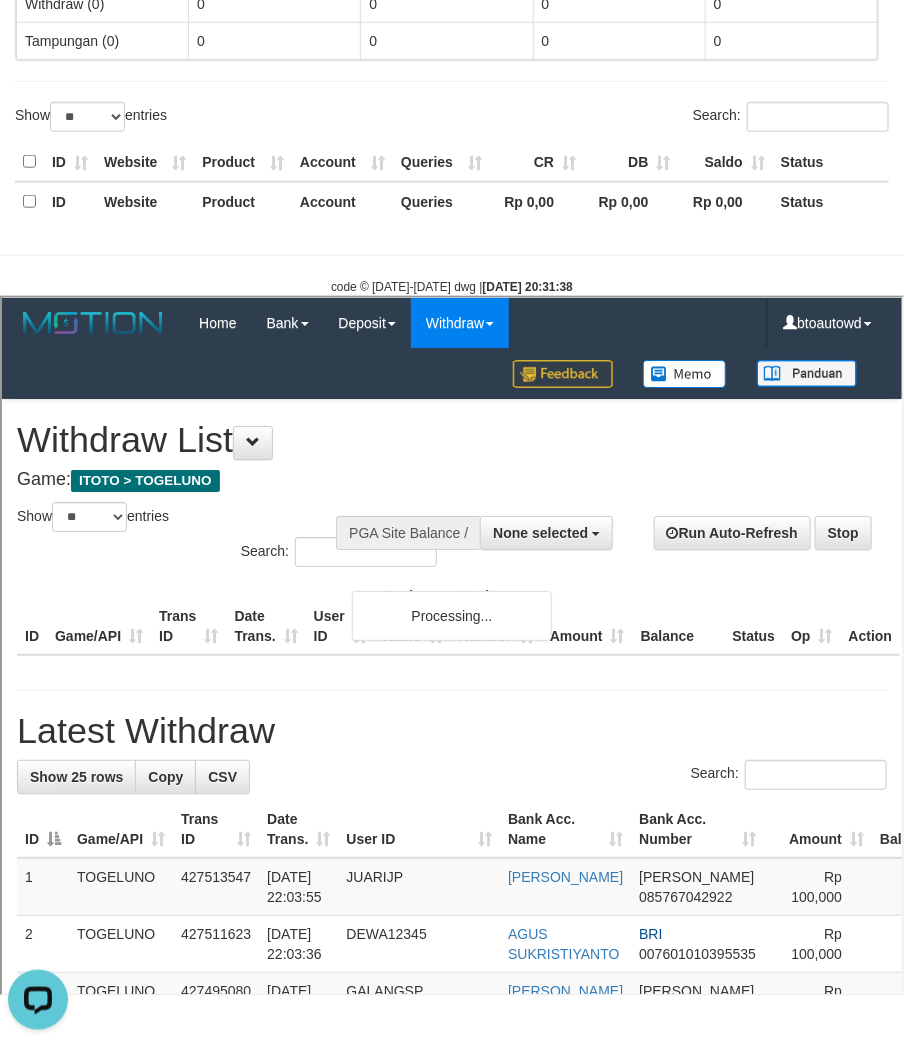 scroll, scrollTop: 0, scrollLeft: 0, axis: both 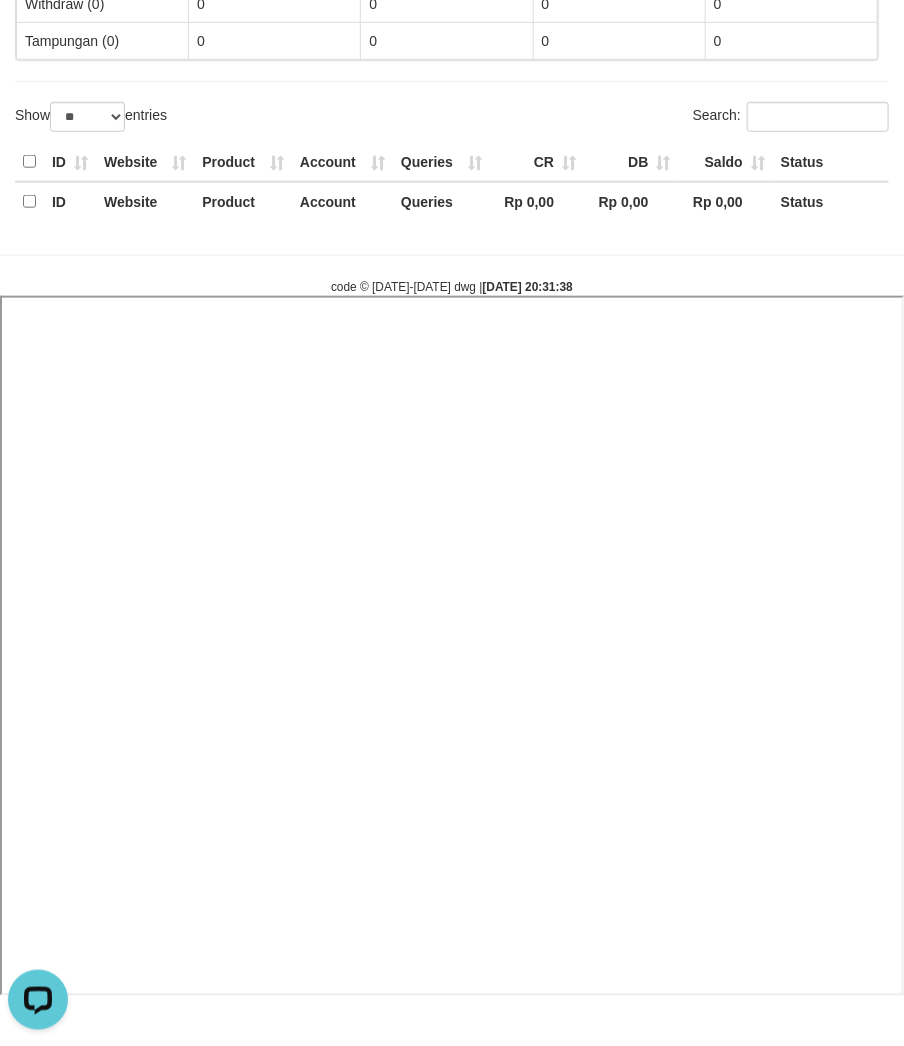 select 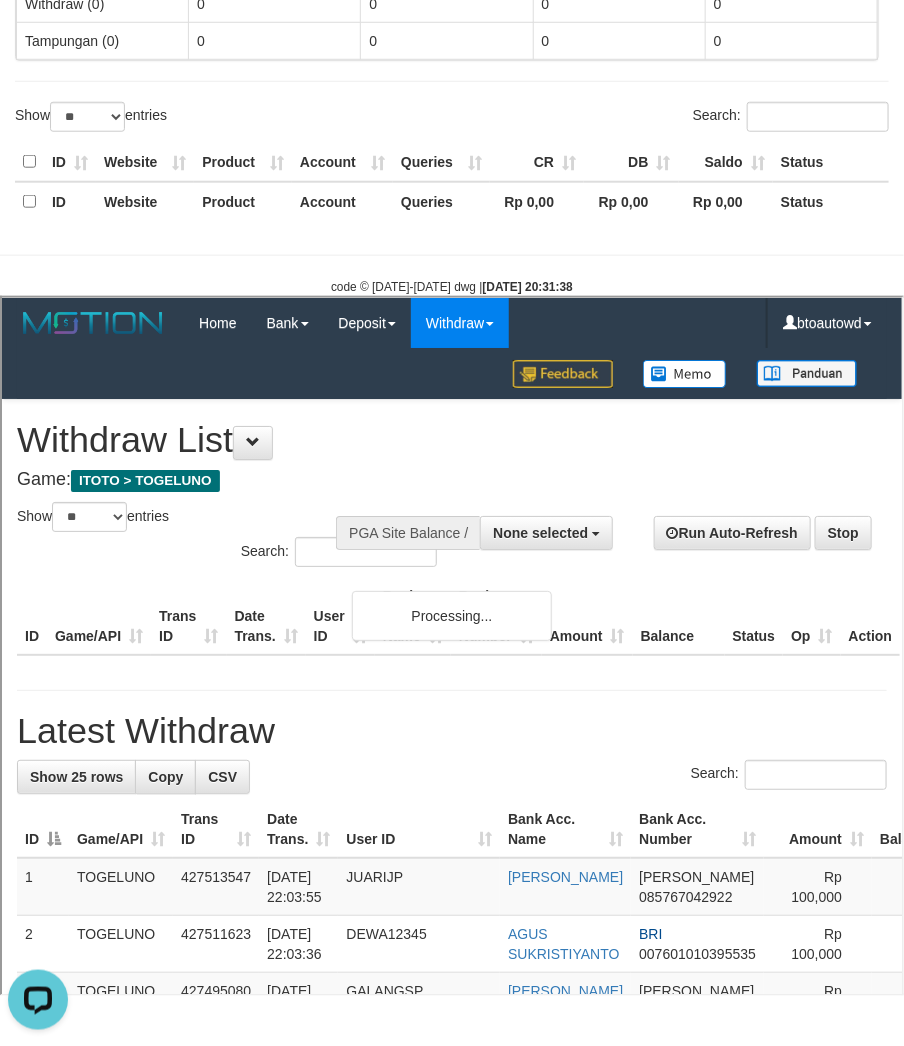 scroll, scrollTop: 0, scrollLeft: 0, axis: both 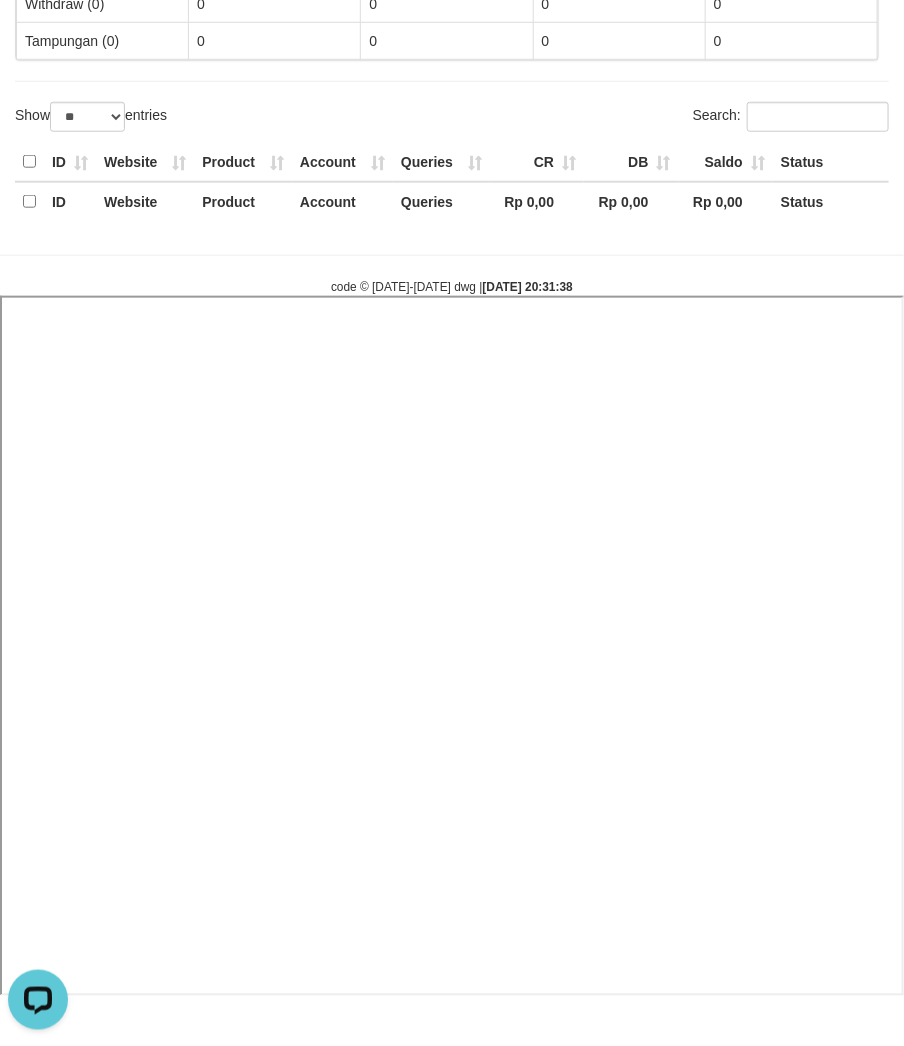 select 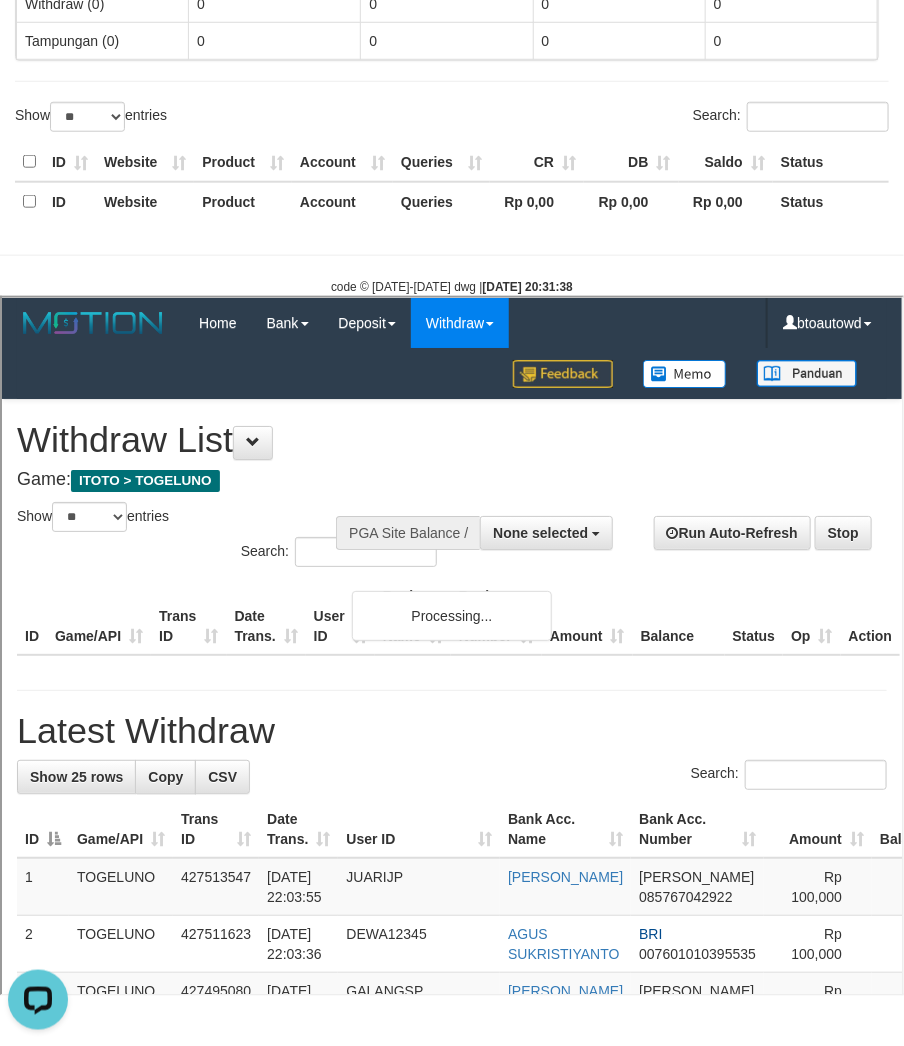 scroll, scrollTop: 0, scrollLeft: 0, axis: both 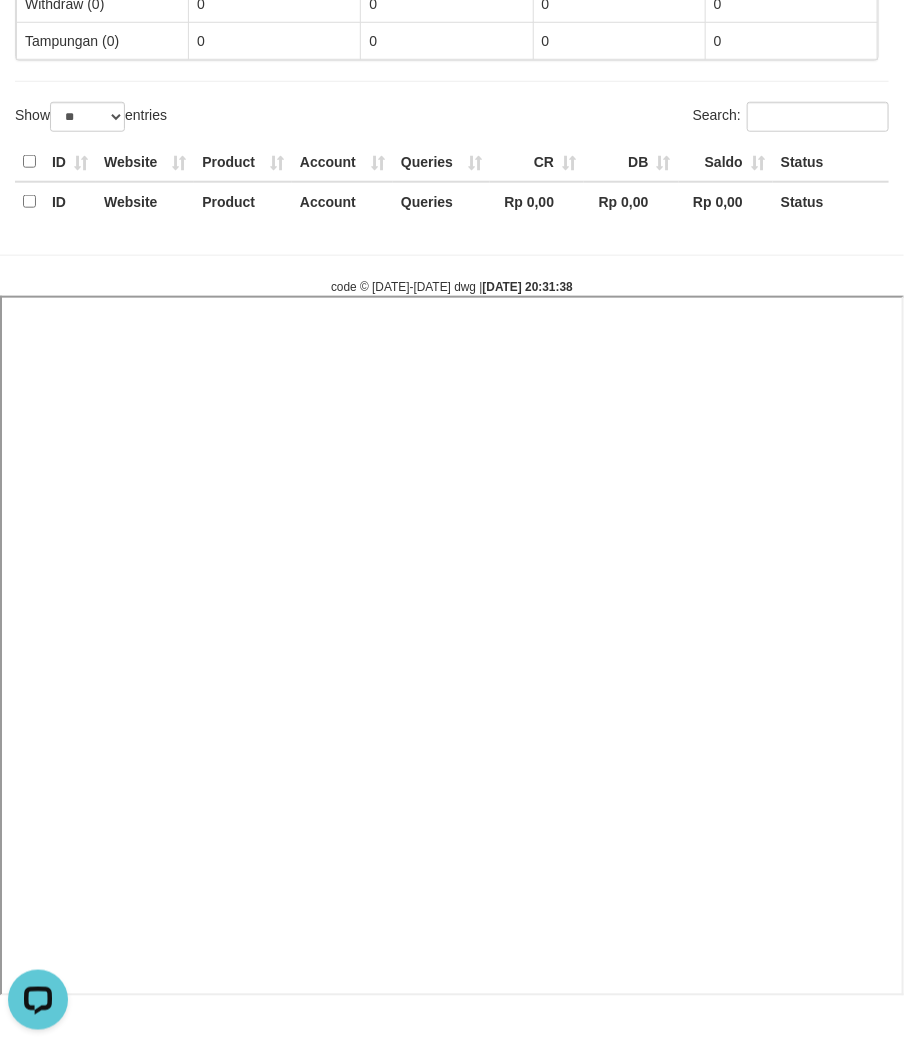 select 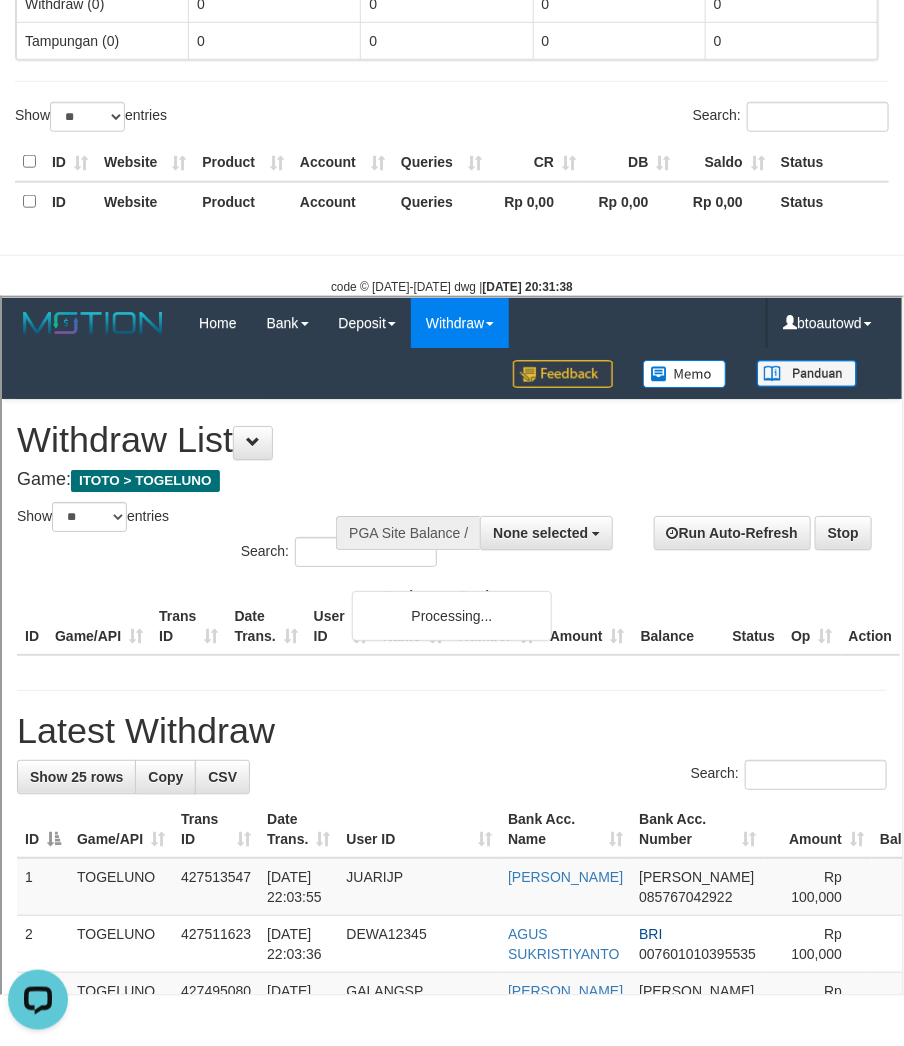 scroll, scrollTop: 0, scrollLeft: 0, axis: both 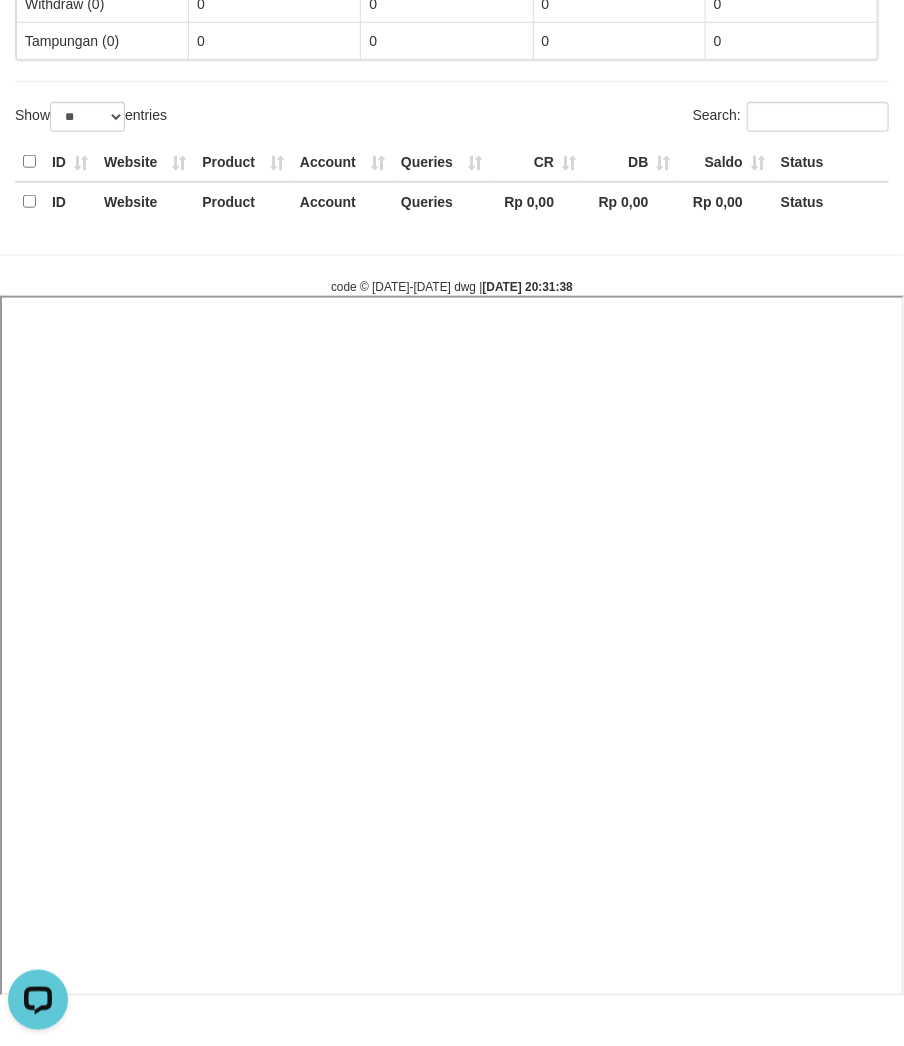 select 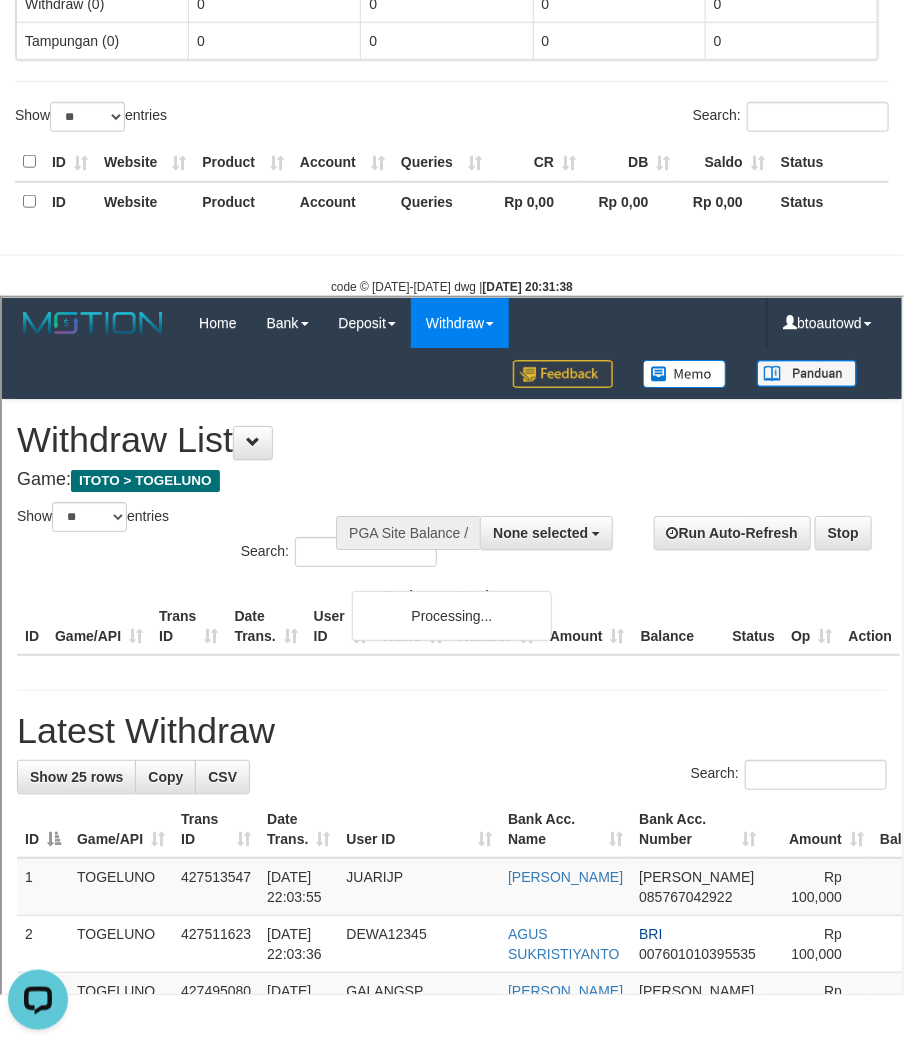 scroll, scrollTop: 0, scrollLeft: 0, axis: both 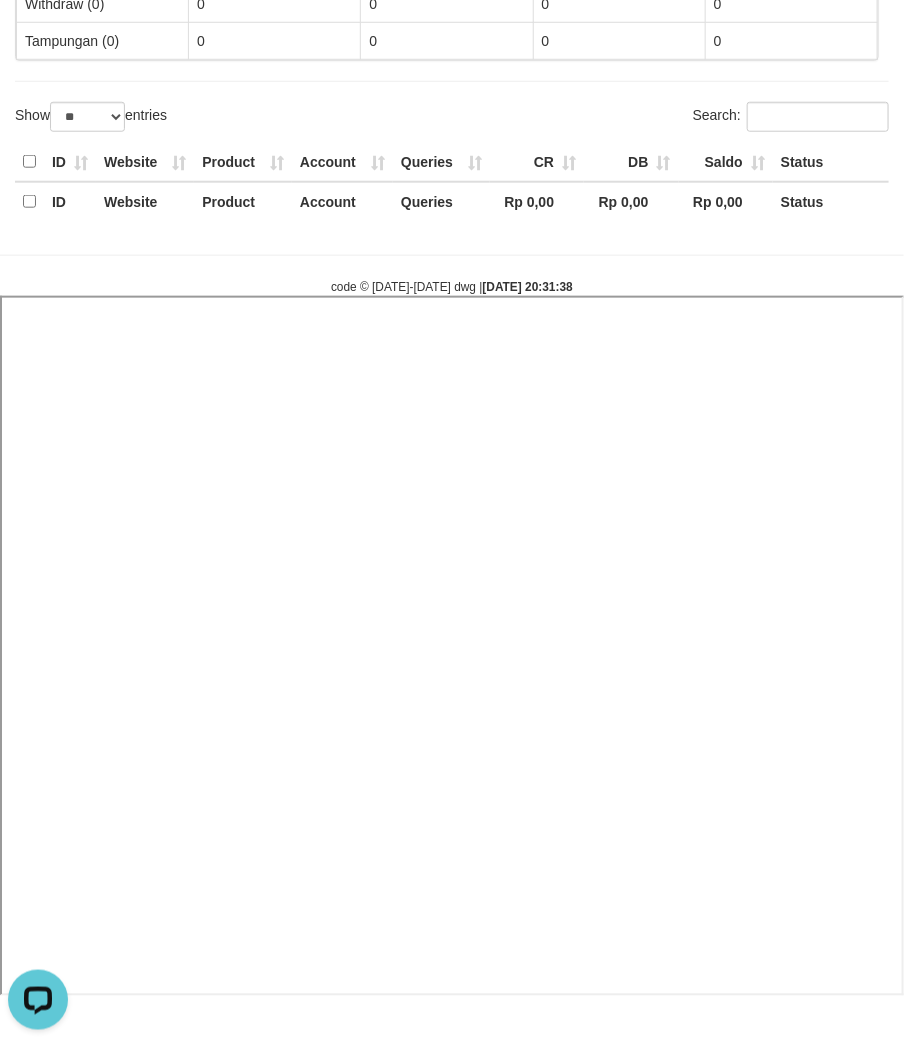 select 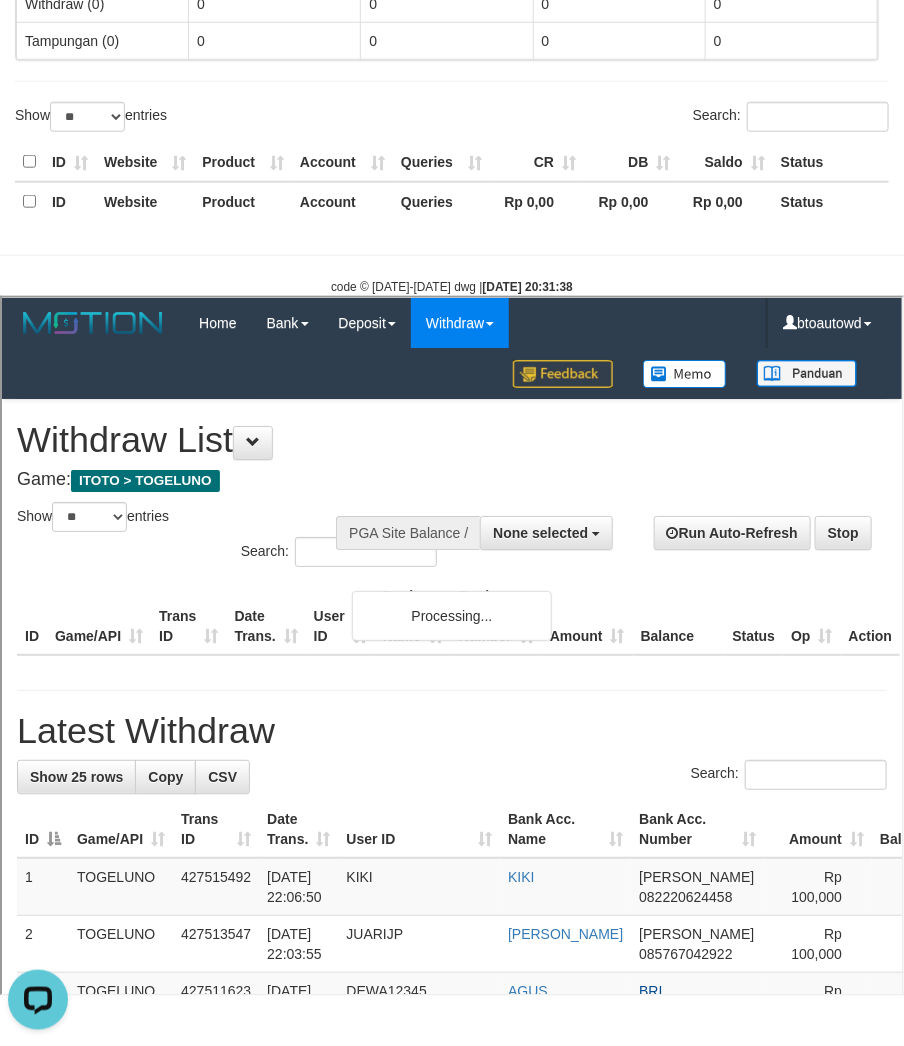 scroll, scrollTop: 0, scrollLeft: 0, axis: both 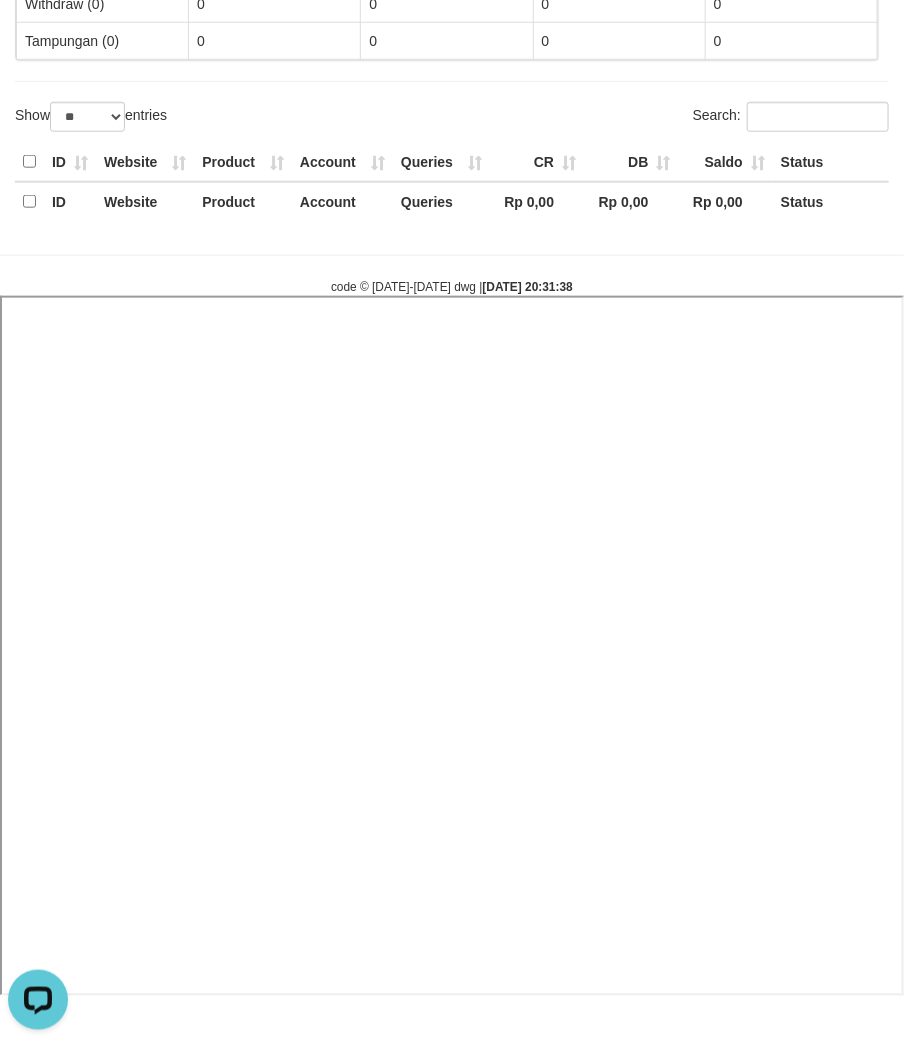 select 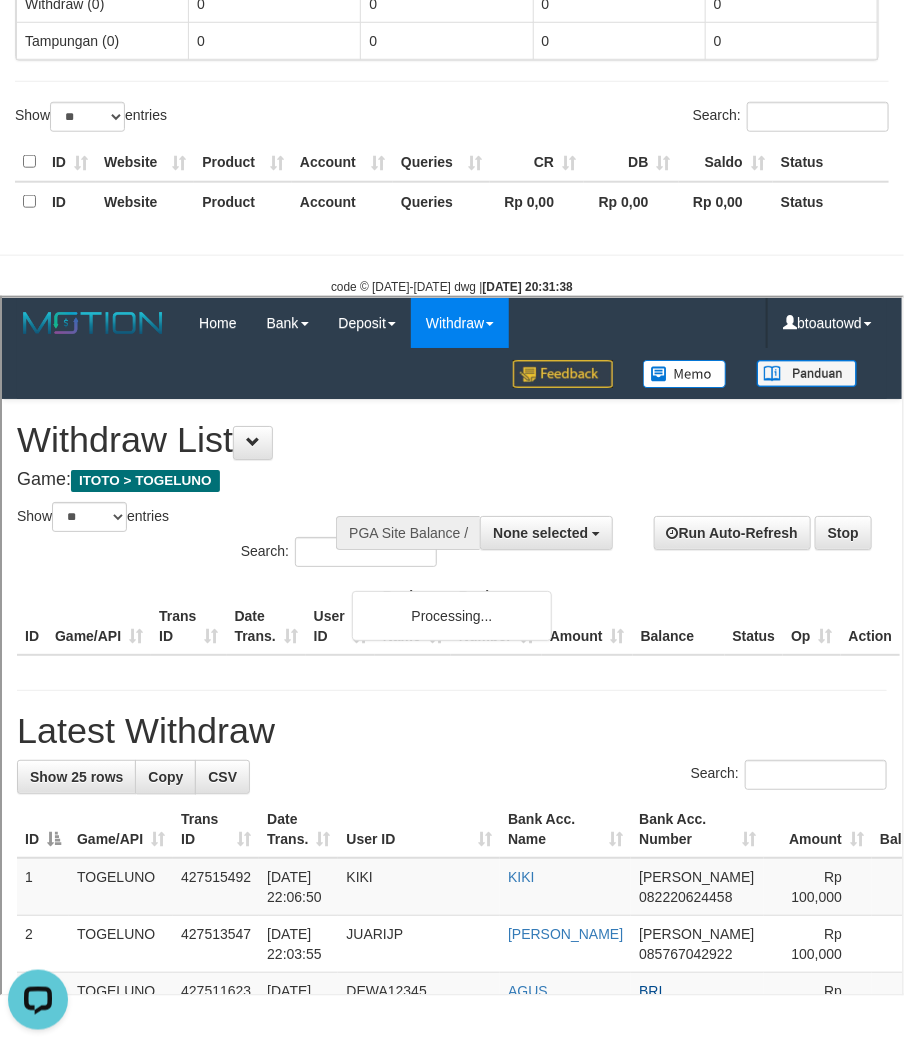 scroll, scrollTop: 0, scrollLeft: 0, axis: both 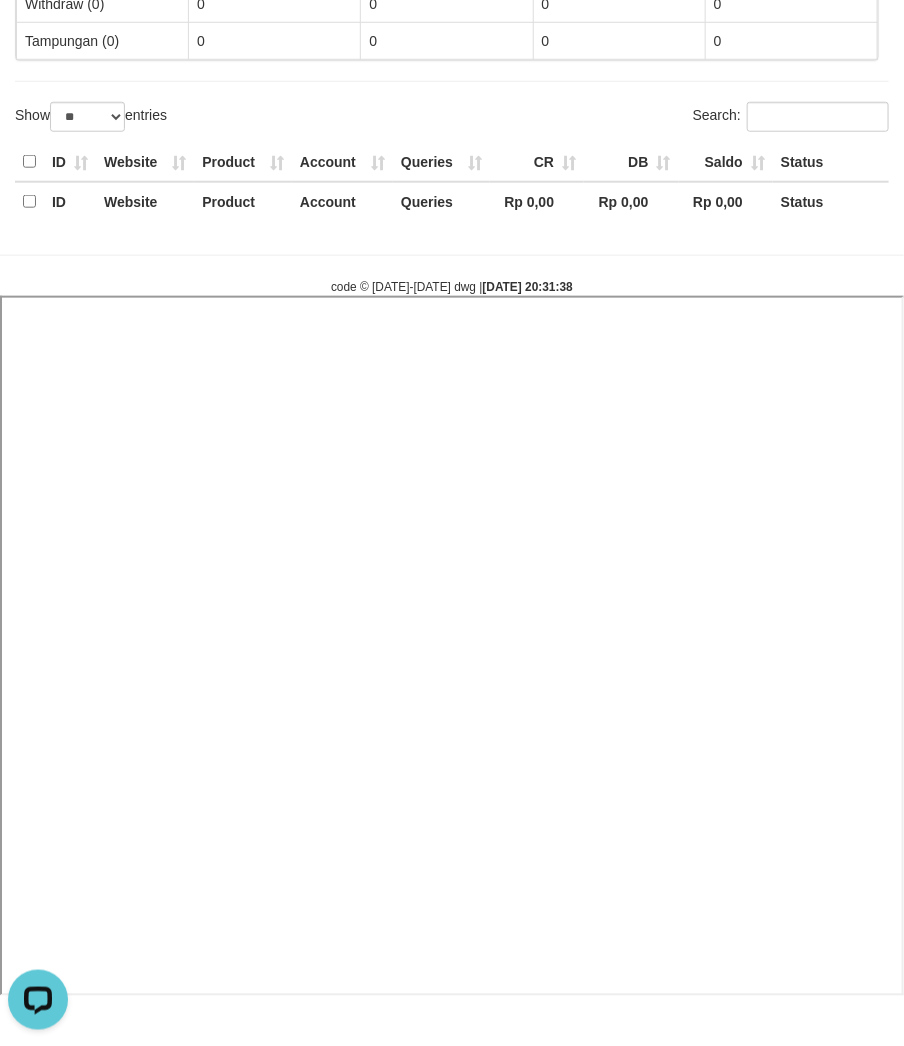 select 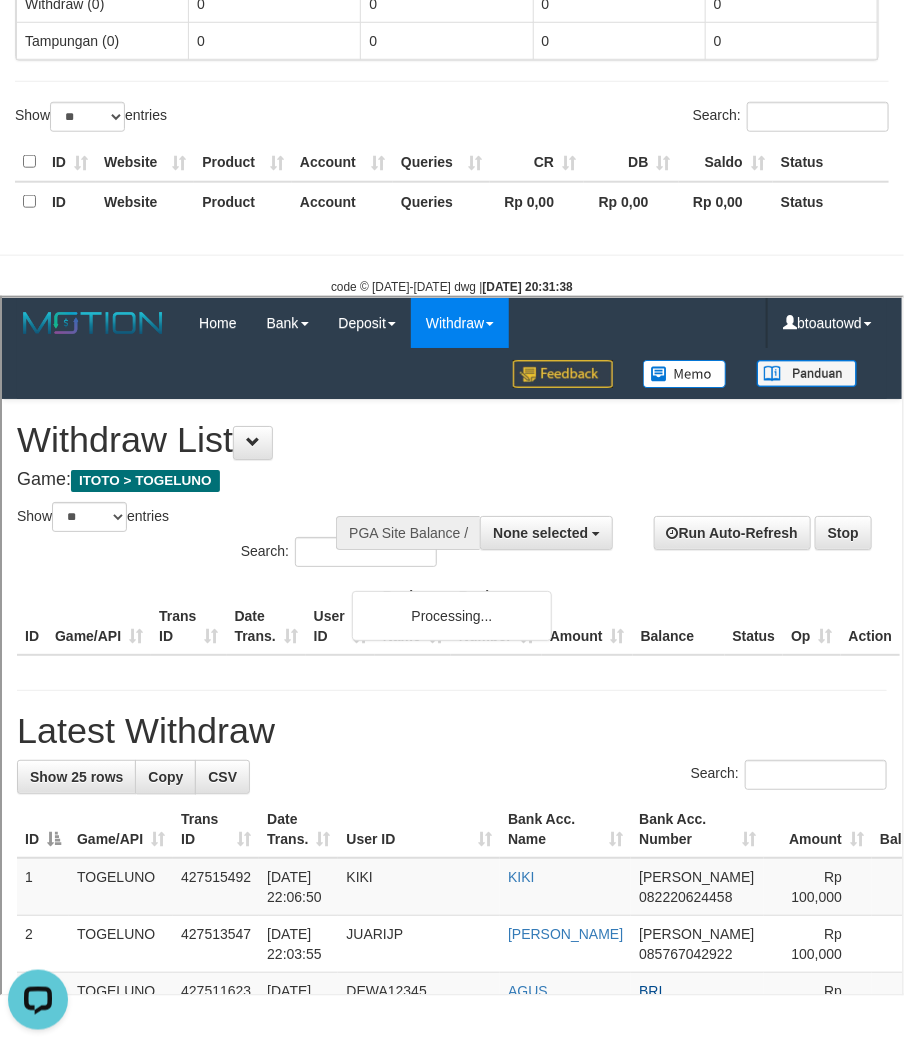 scroll, scrollTop: 0, scrollLeft: 0, axis: both 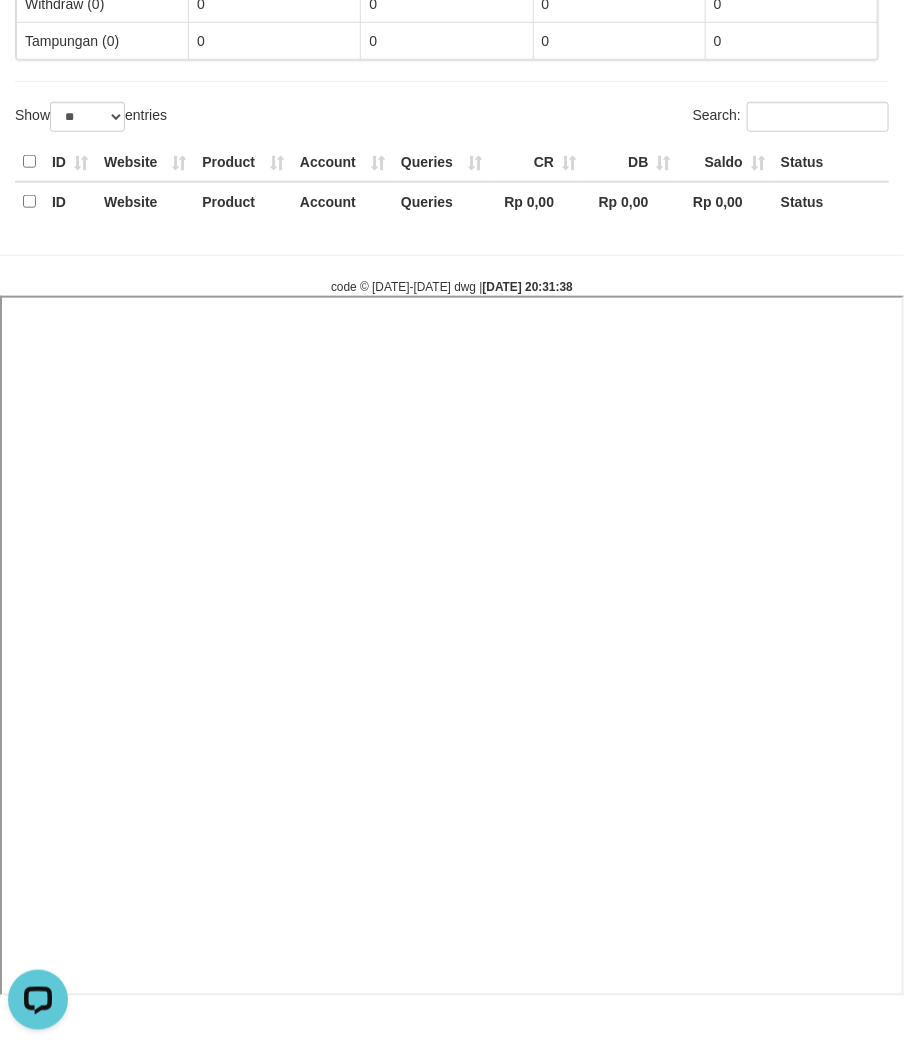 select 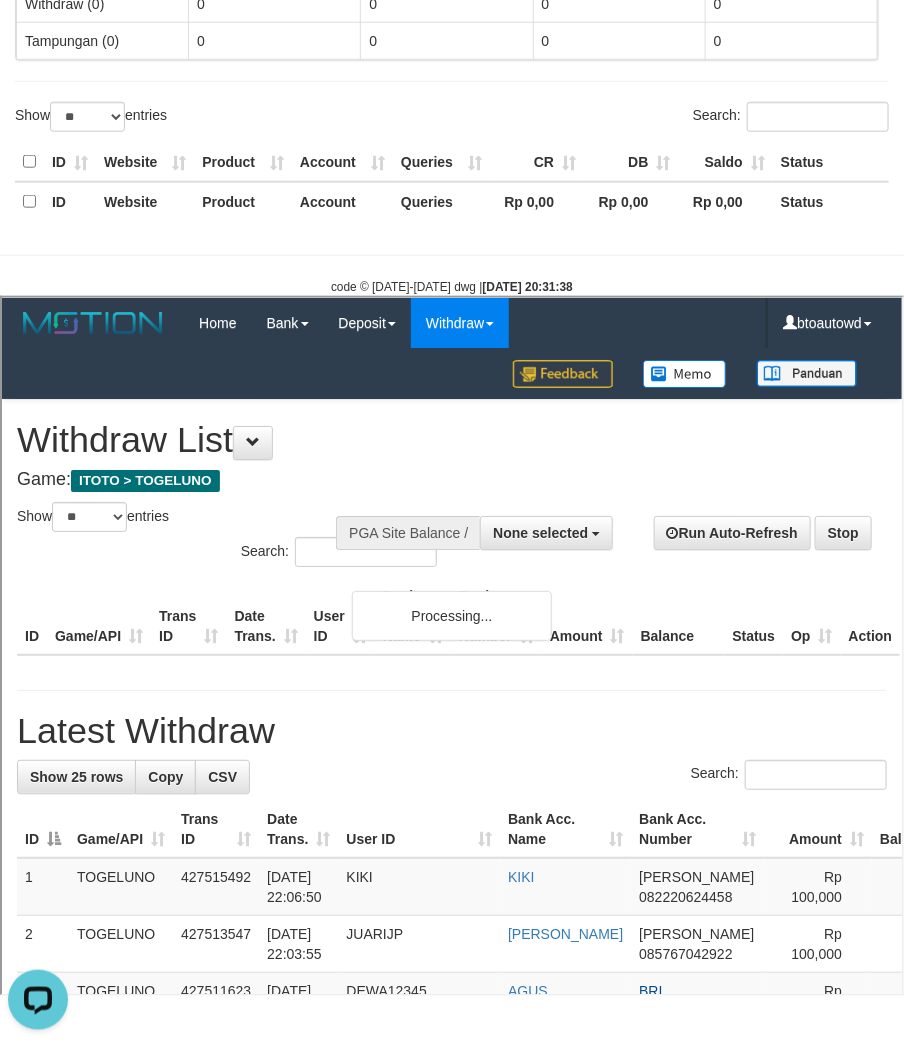 scroll, scrollTop: 0, scrollLeft: 0, axis: both 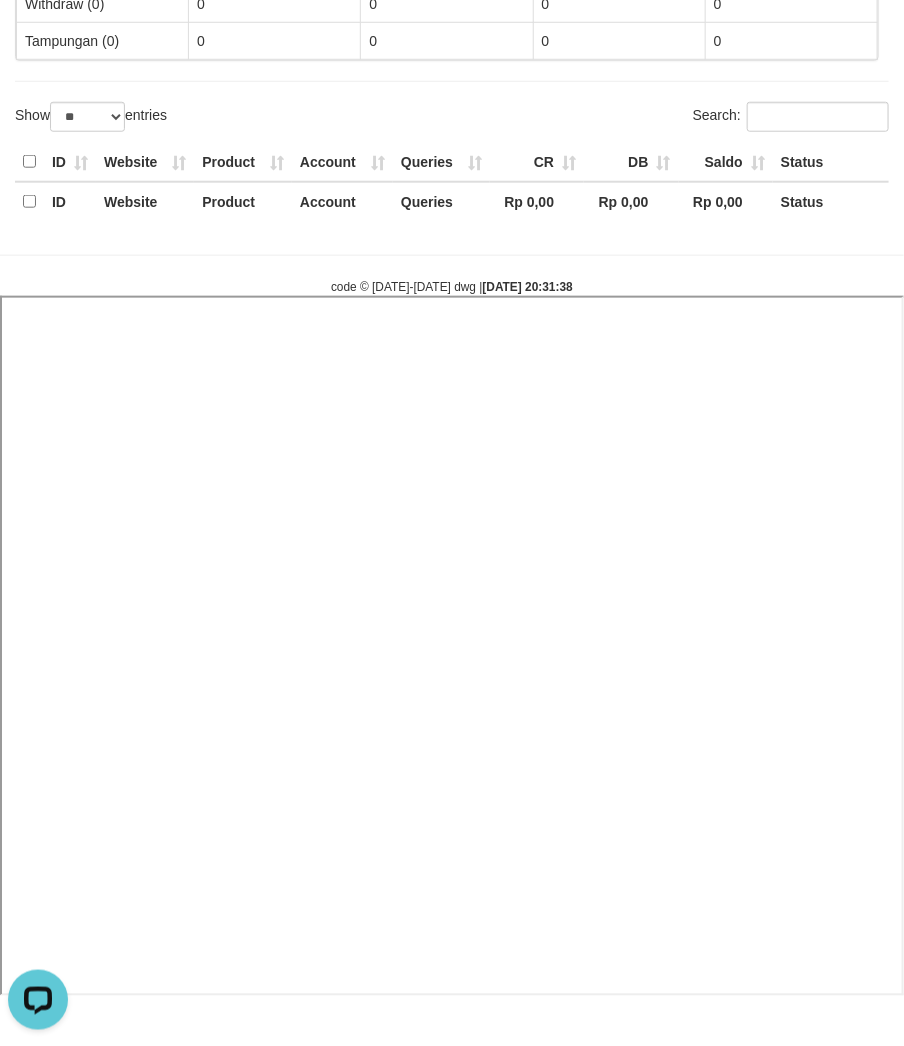 select 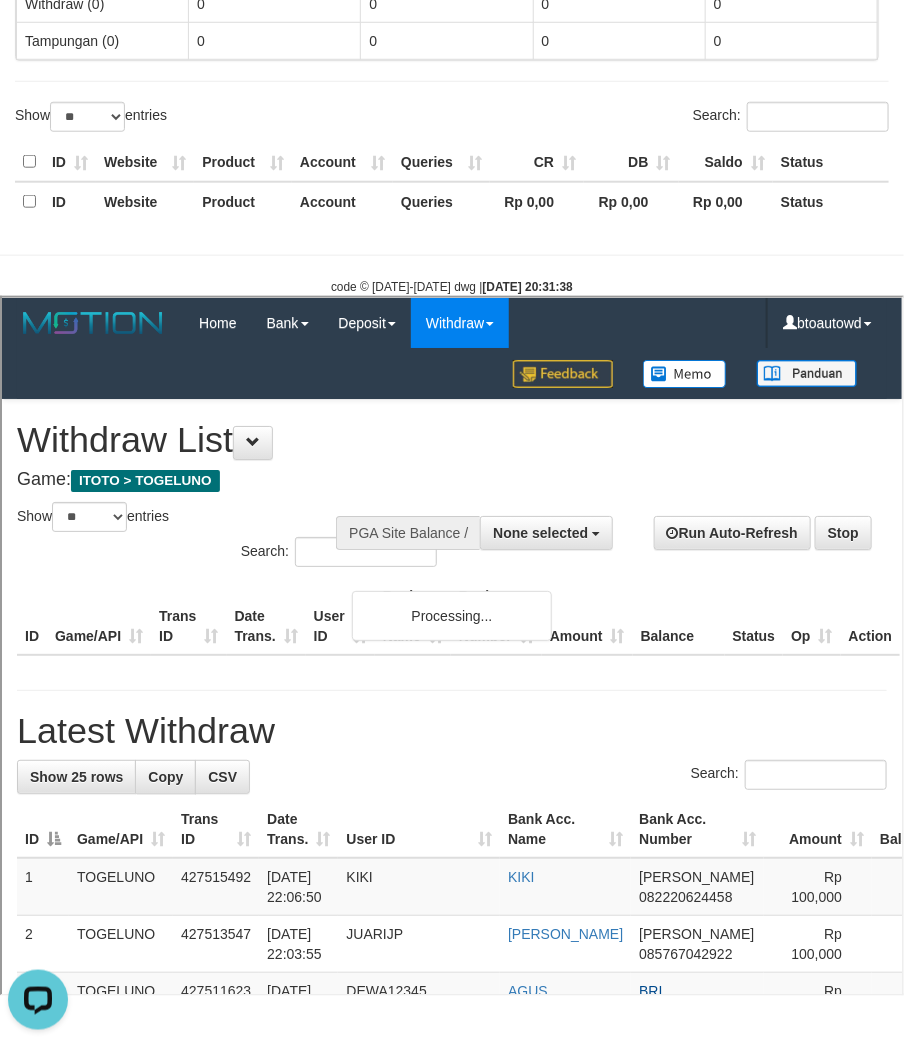 scroll, scrollTop: 0, scrollLeft: 0, axis: both 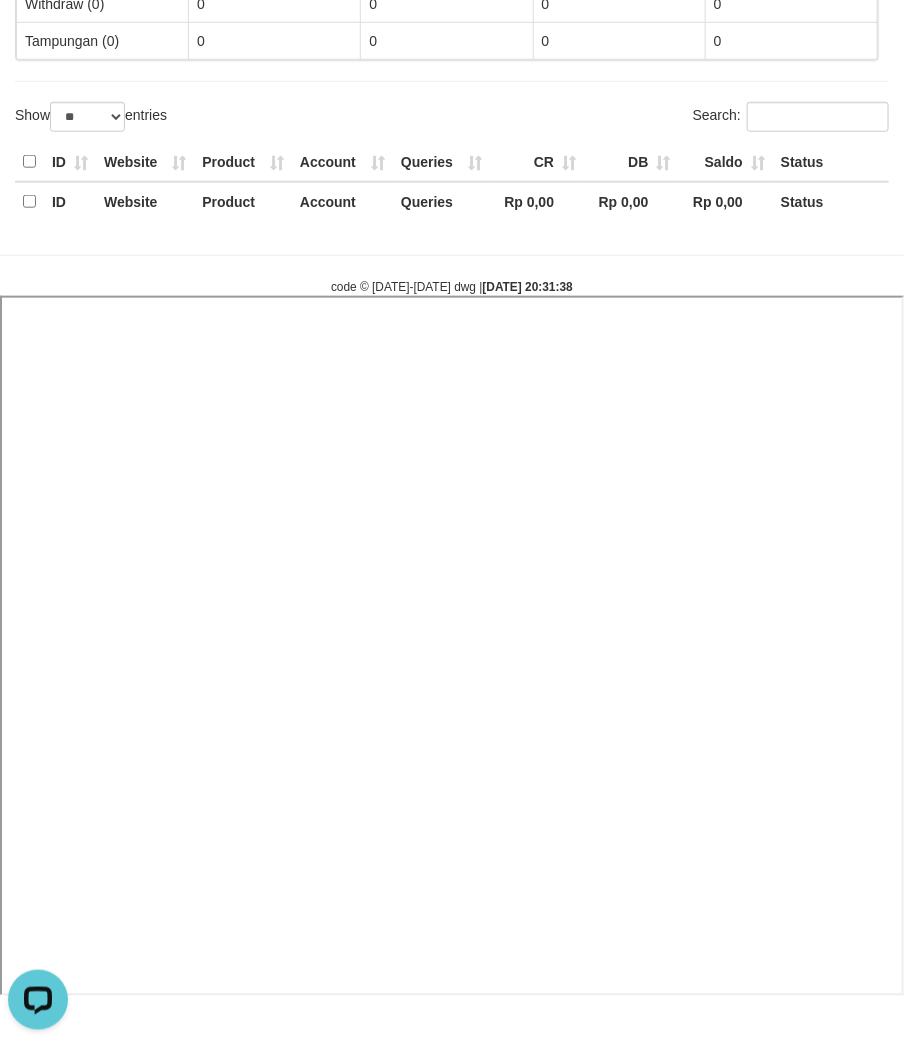 select 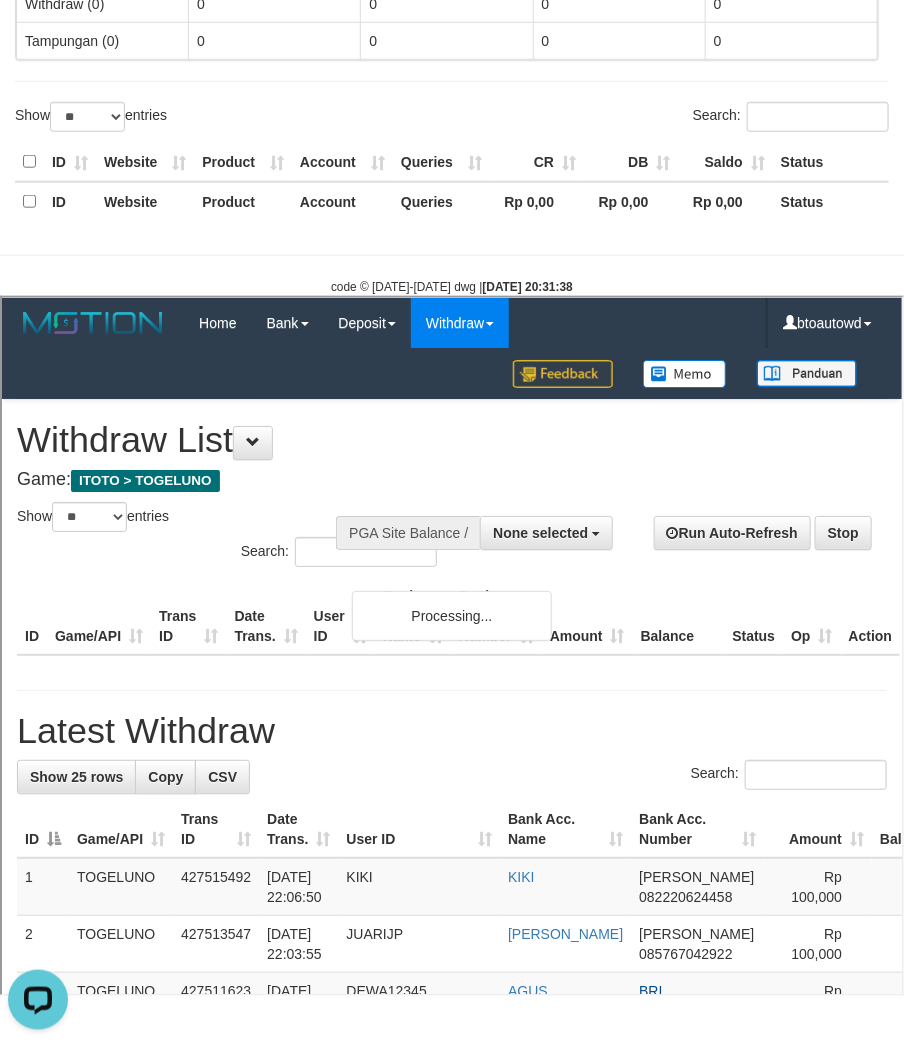 scroll, scrollTop: 0, scrollLeft: 0, axis: both 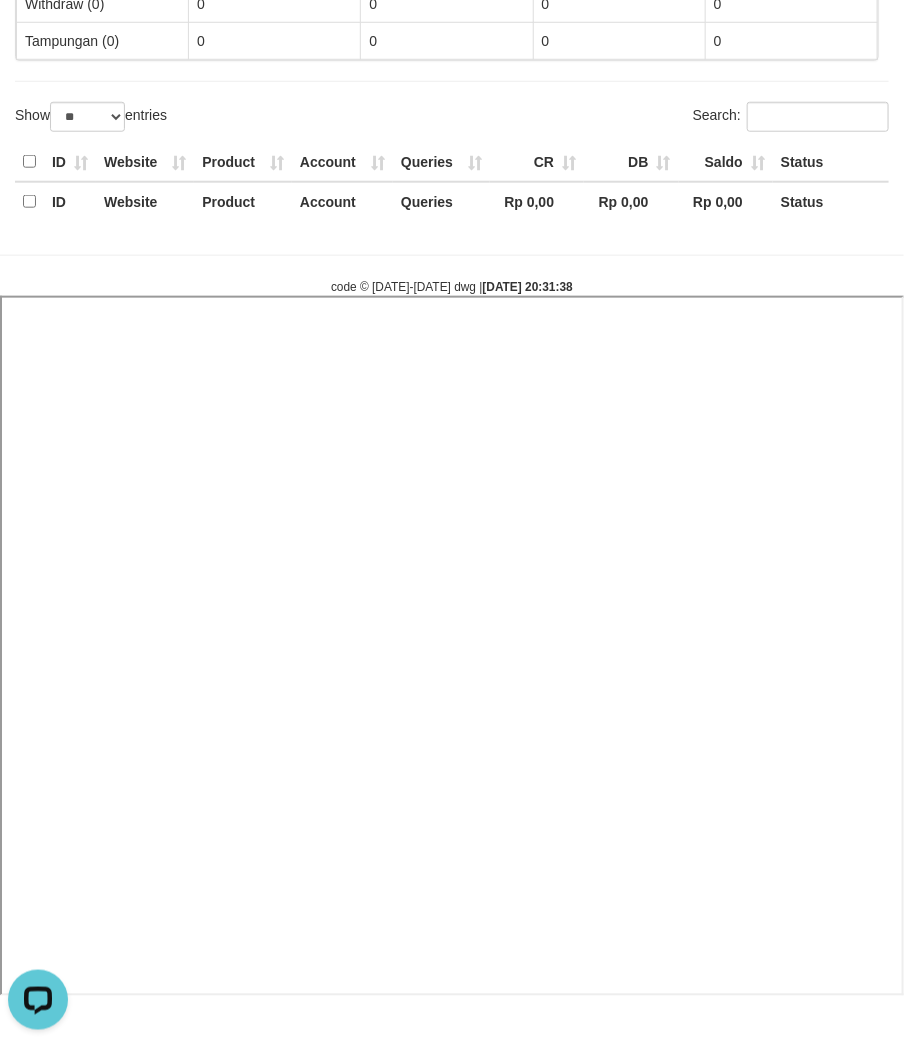 select 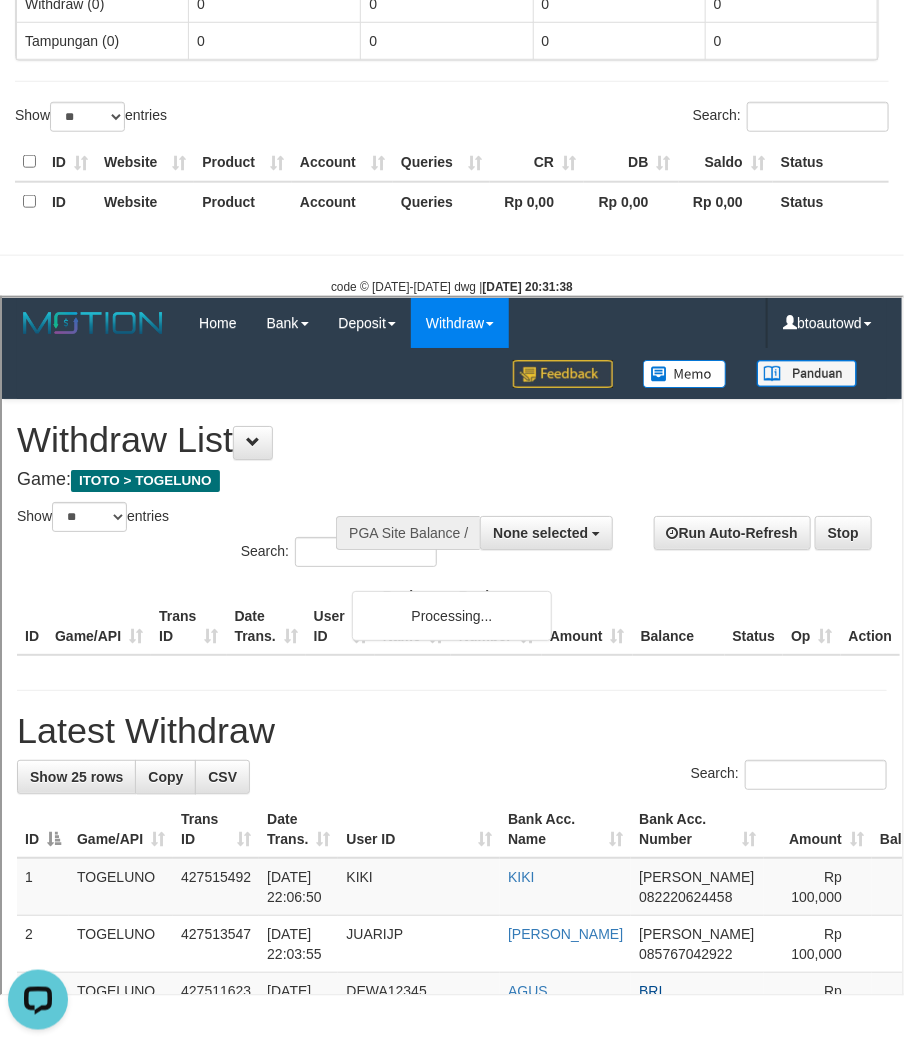 scroll, scrollTop: 0, scrollLeft: 0, axis: both 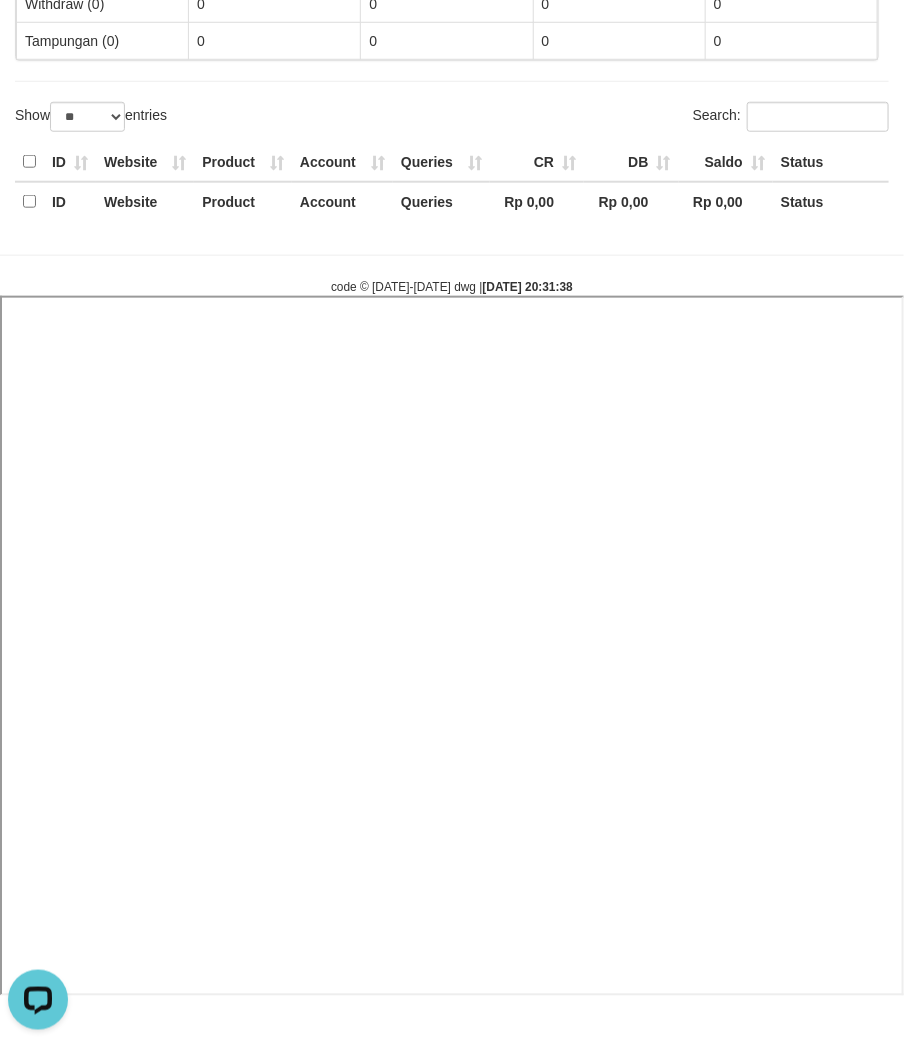 select 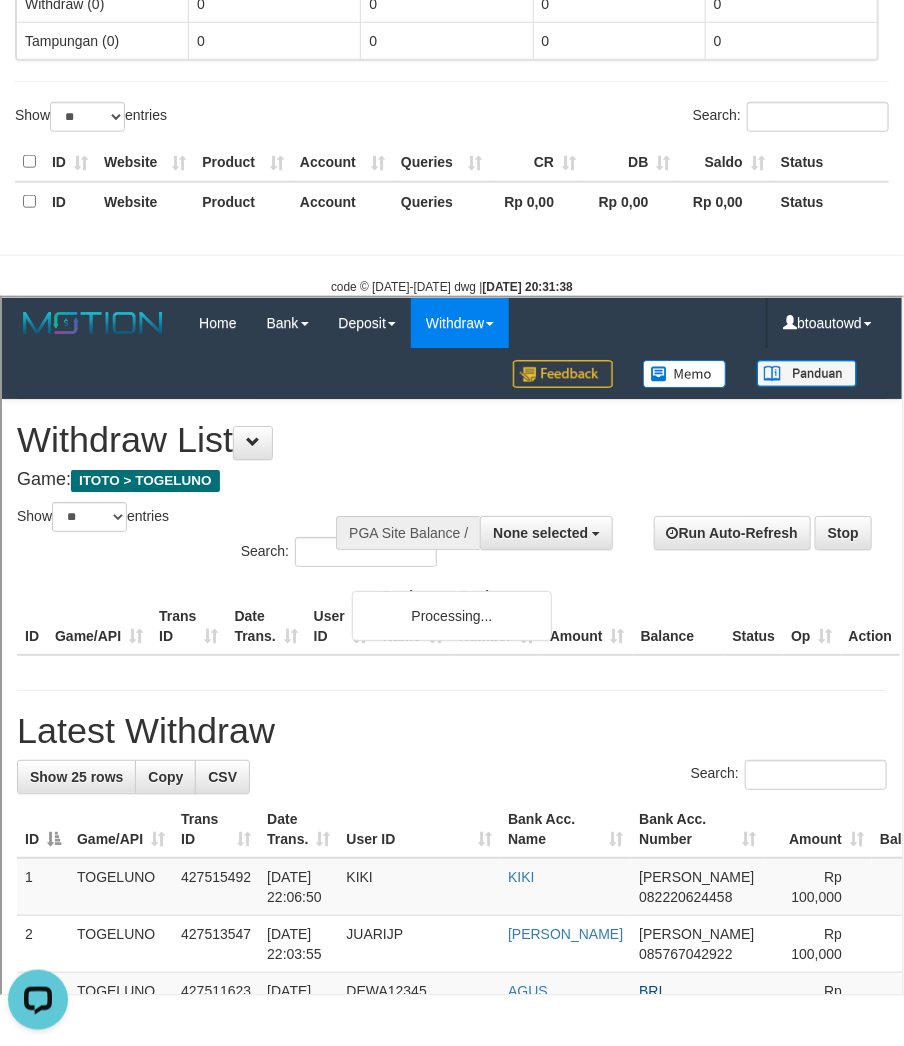 scroll, scrollTop: 0, scrollLeft: 0, axis: both 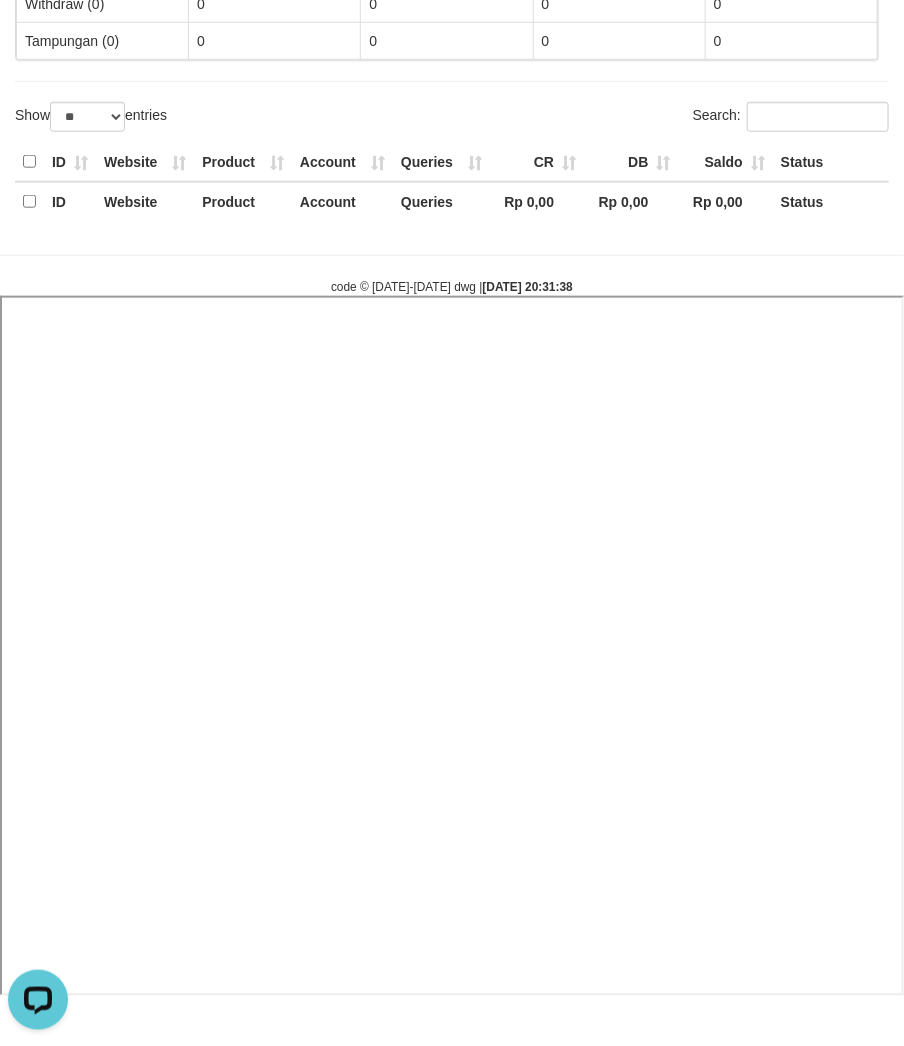 select 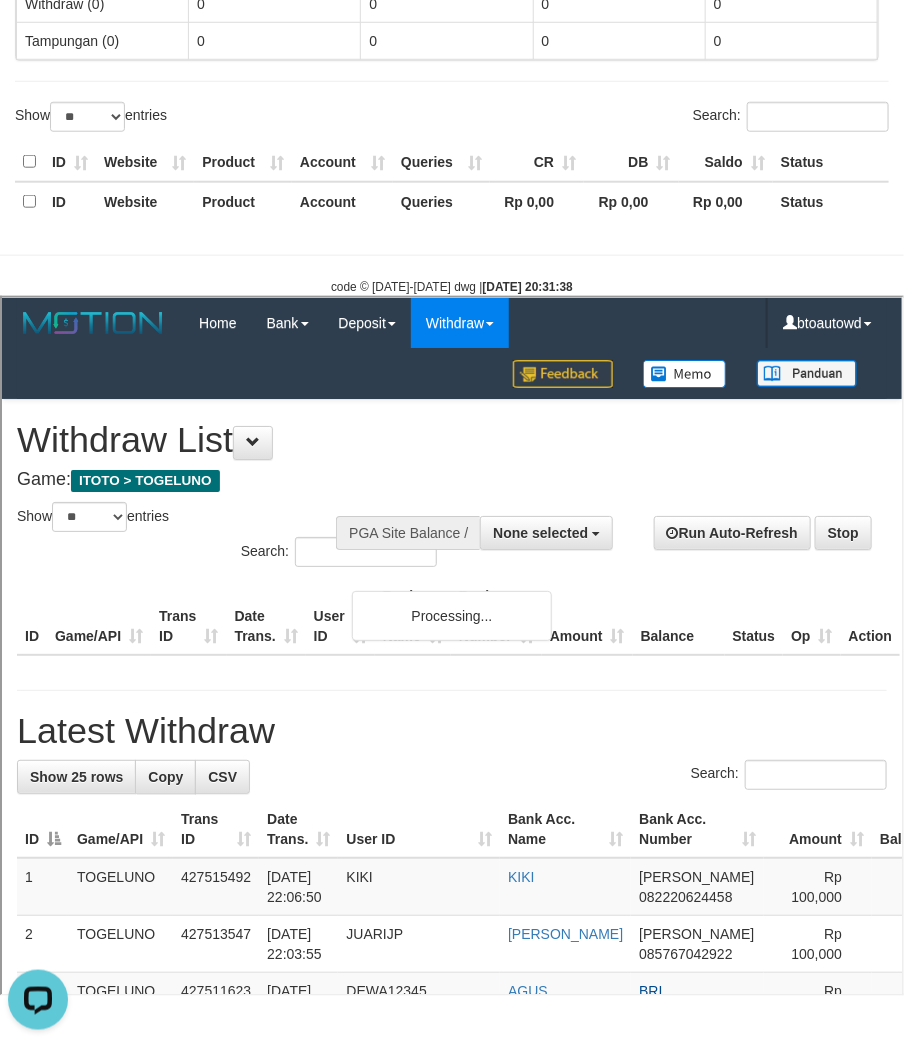 scroll, scrollTop: 0, scrollLeft: 0, axis: both 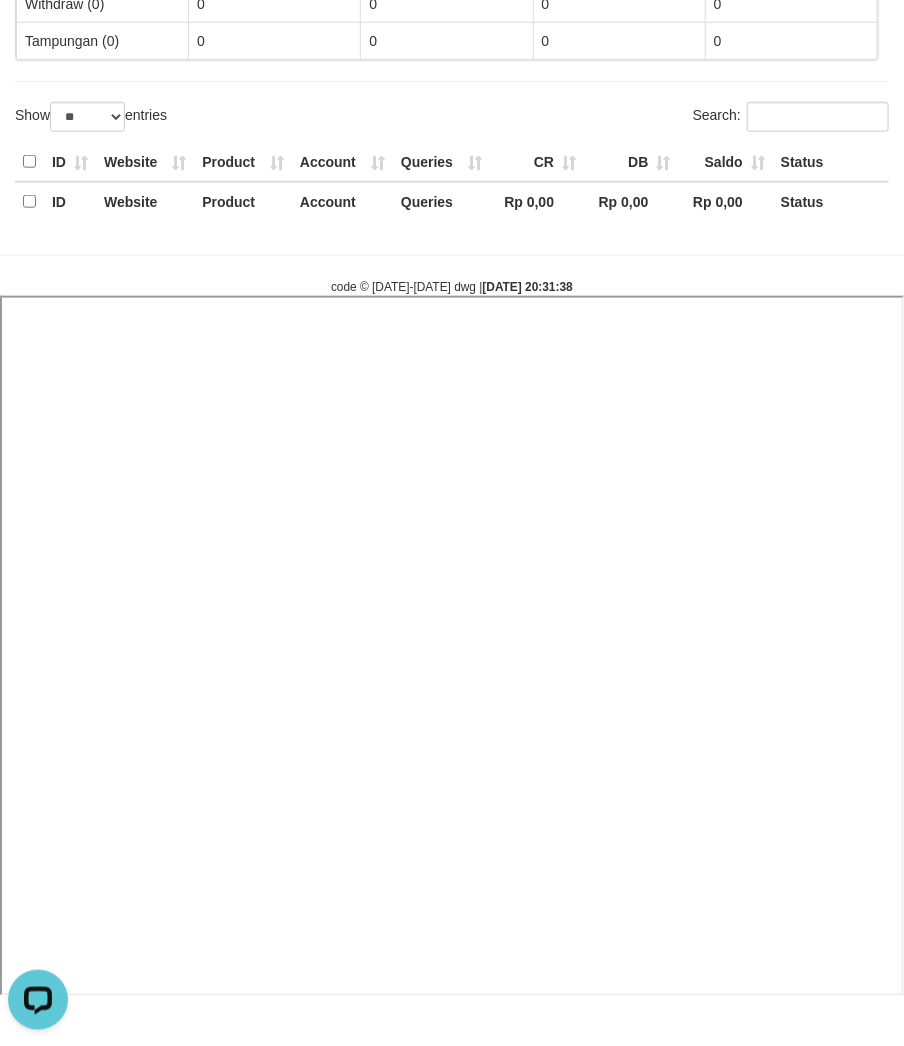 select 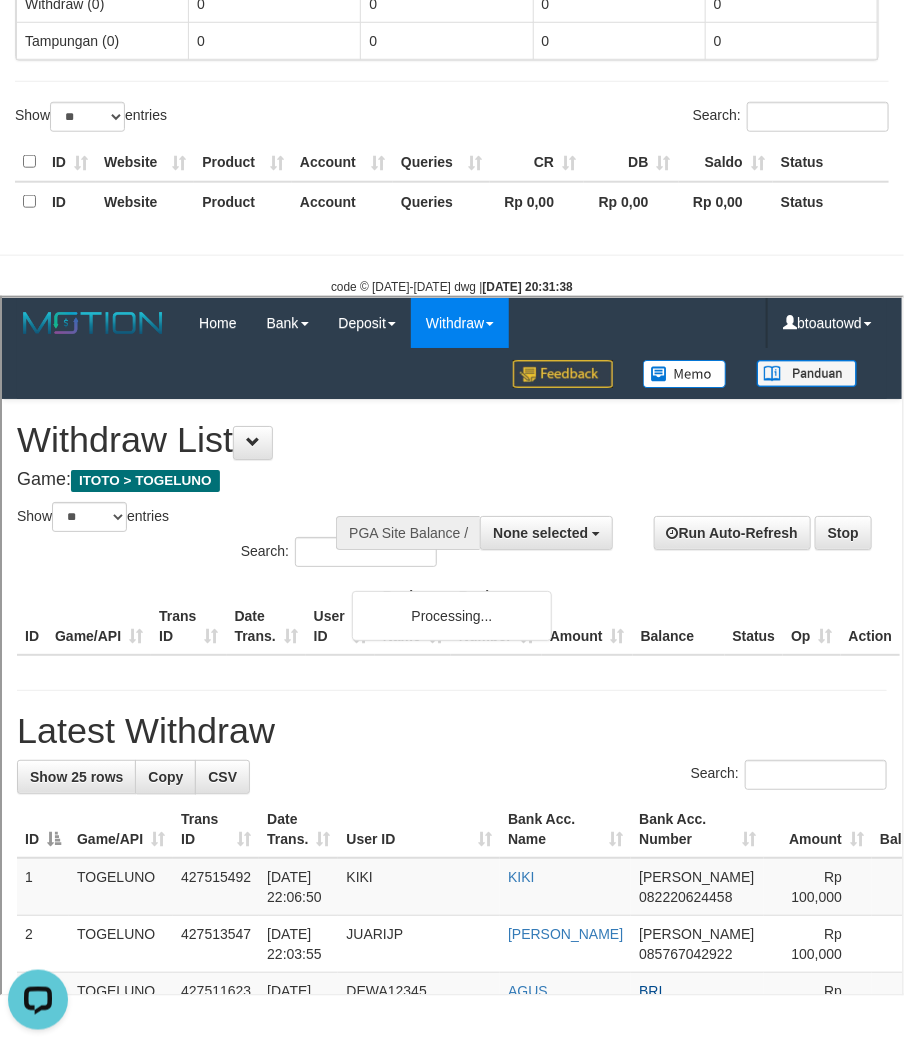 scroll, scrollTop: 0, scrollLeft: 0, axis: both 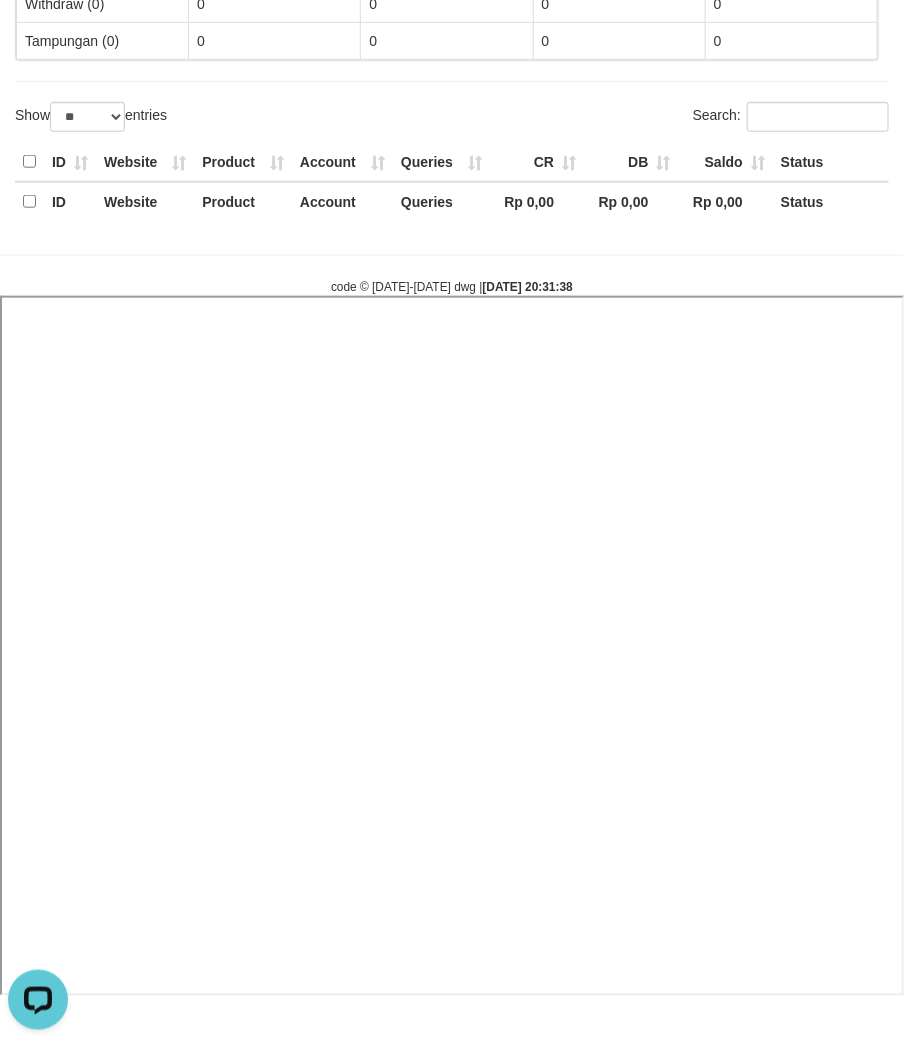 select 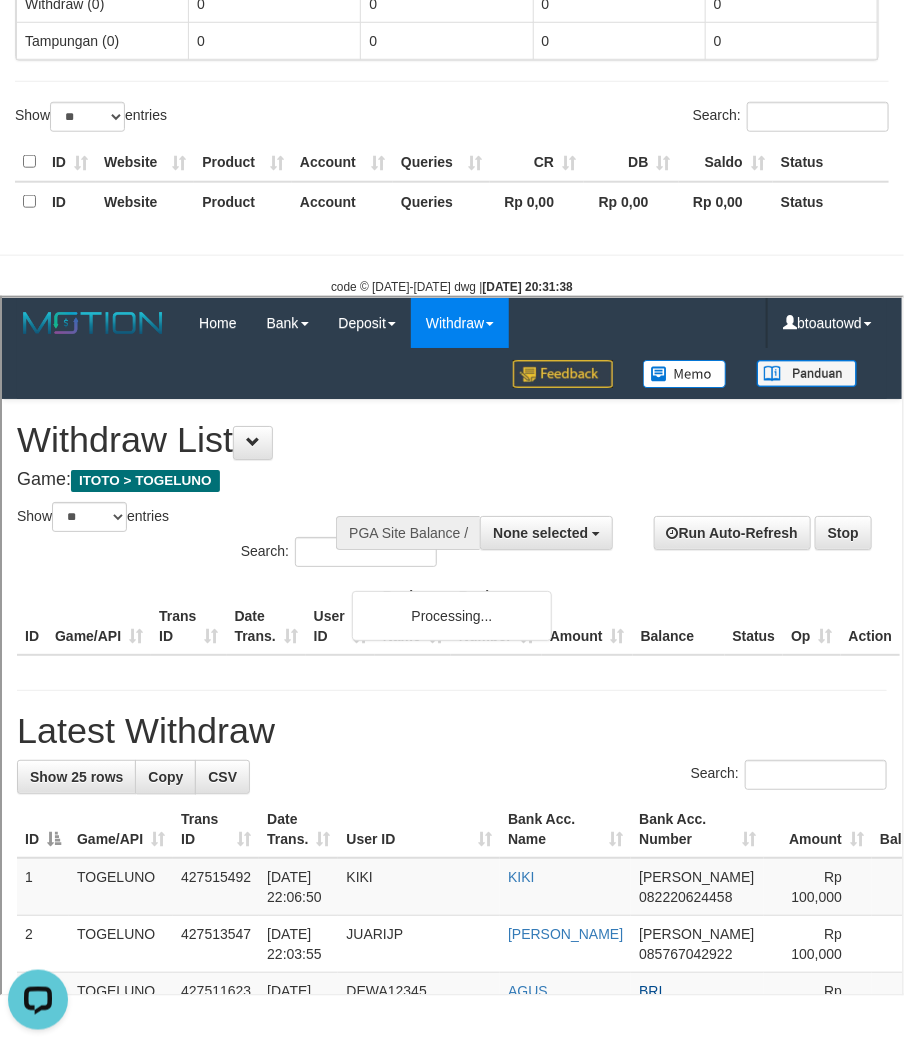 scroll, scrollTop: 0, scrollLeft: 0, axis: both 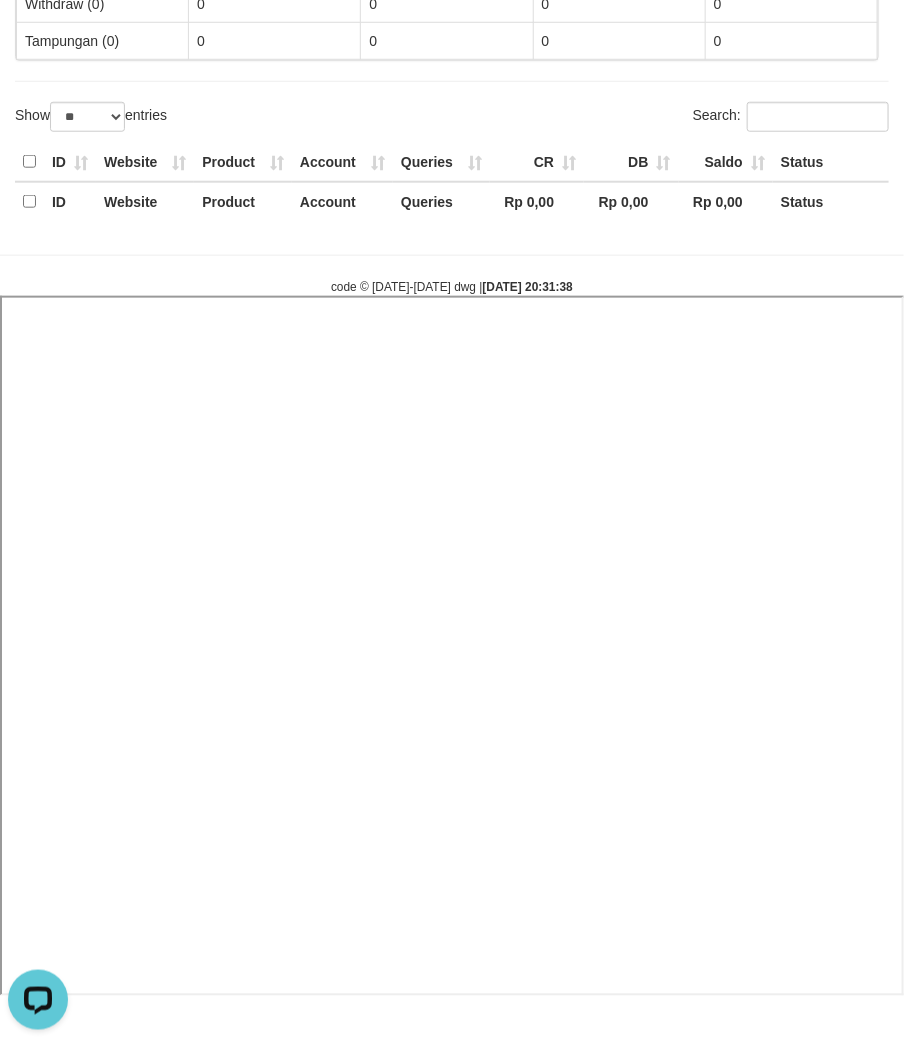 select 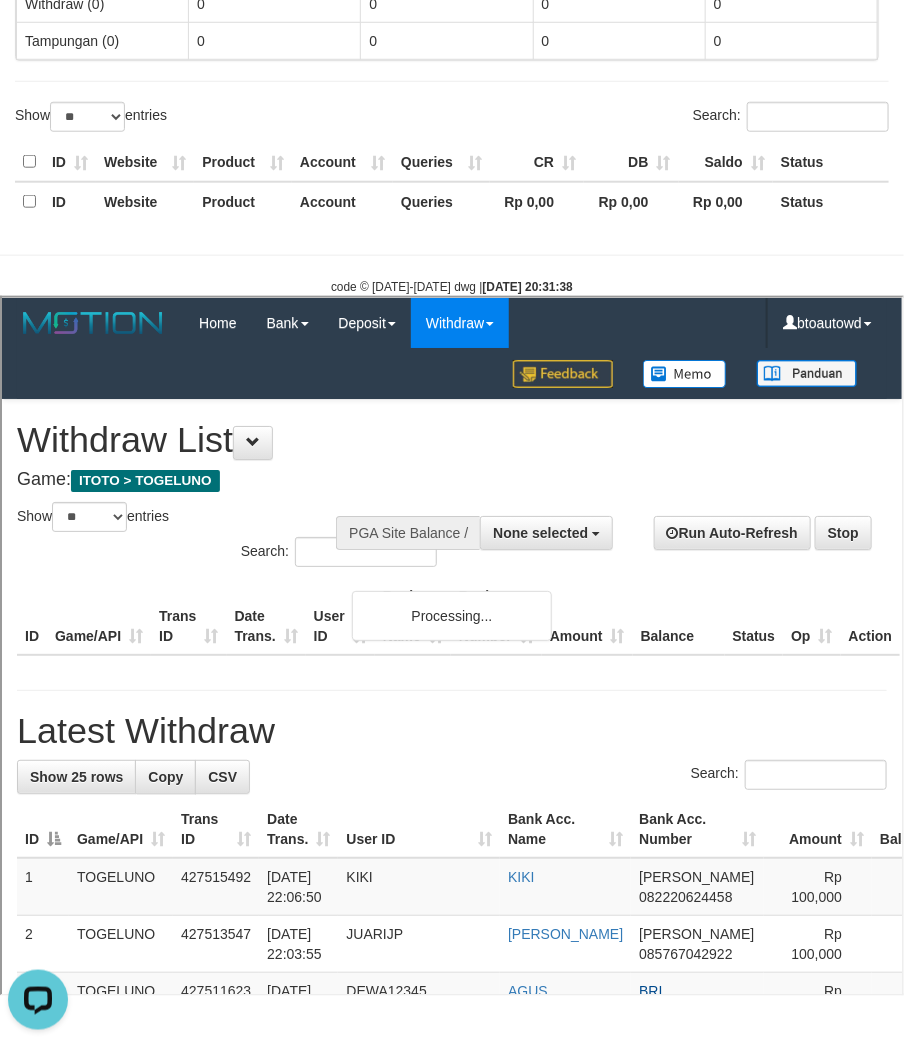 scroll, scrollTop: 0, scrollLeft: 0, axis: both 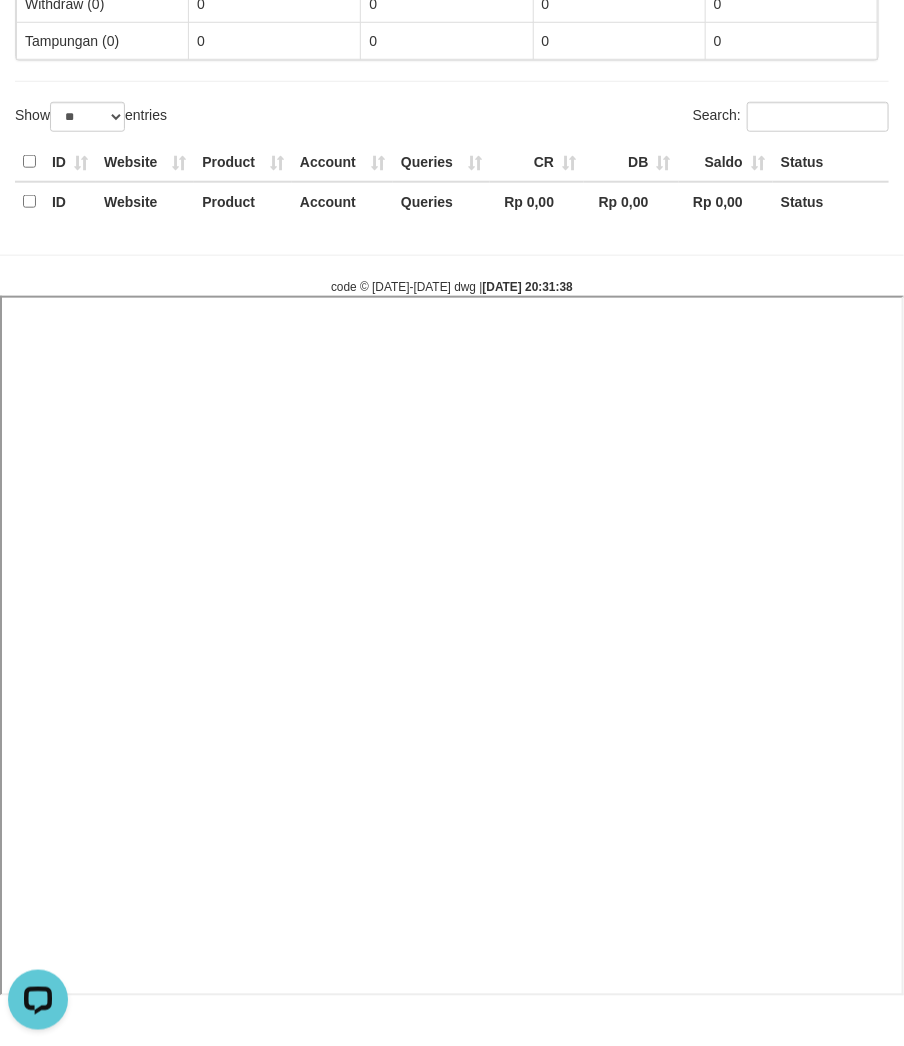 select 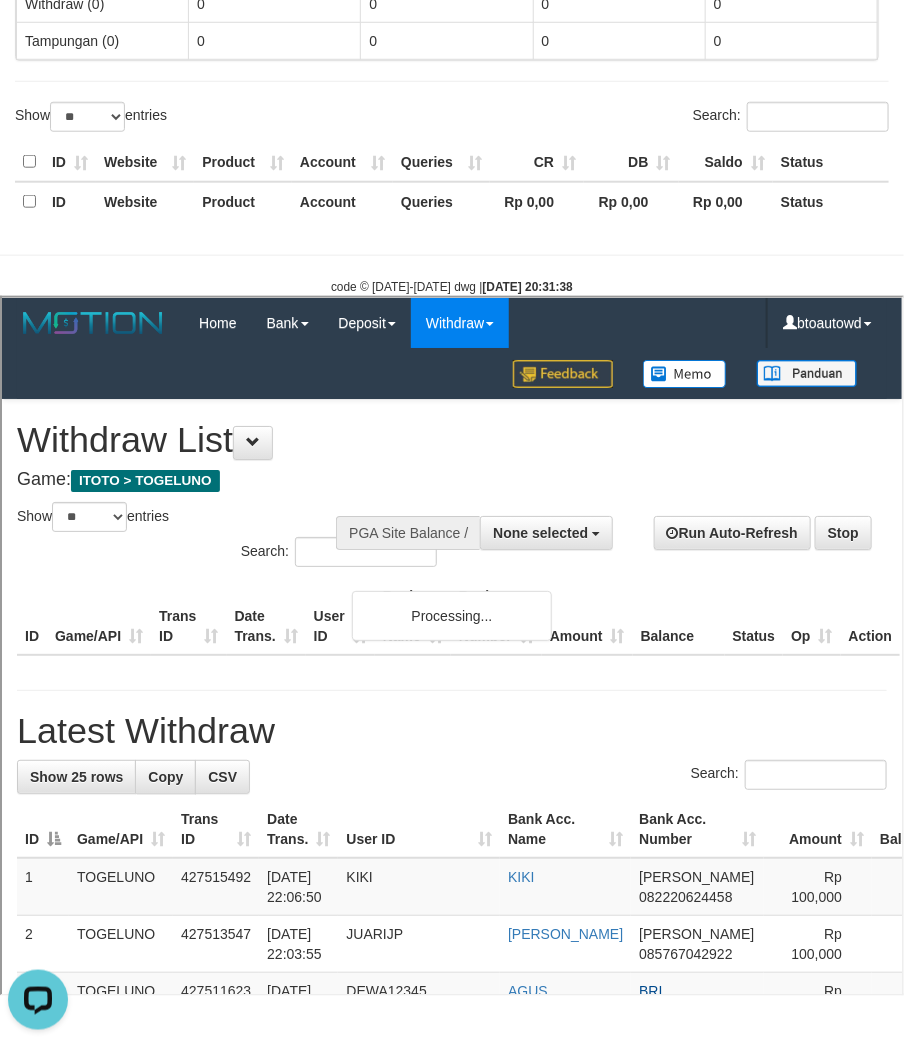 scroll, scrollTop: 0, scrollLeft: 0, axis: both 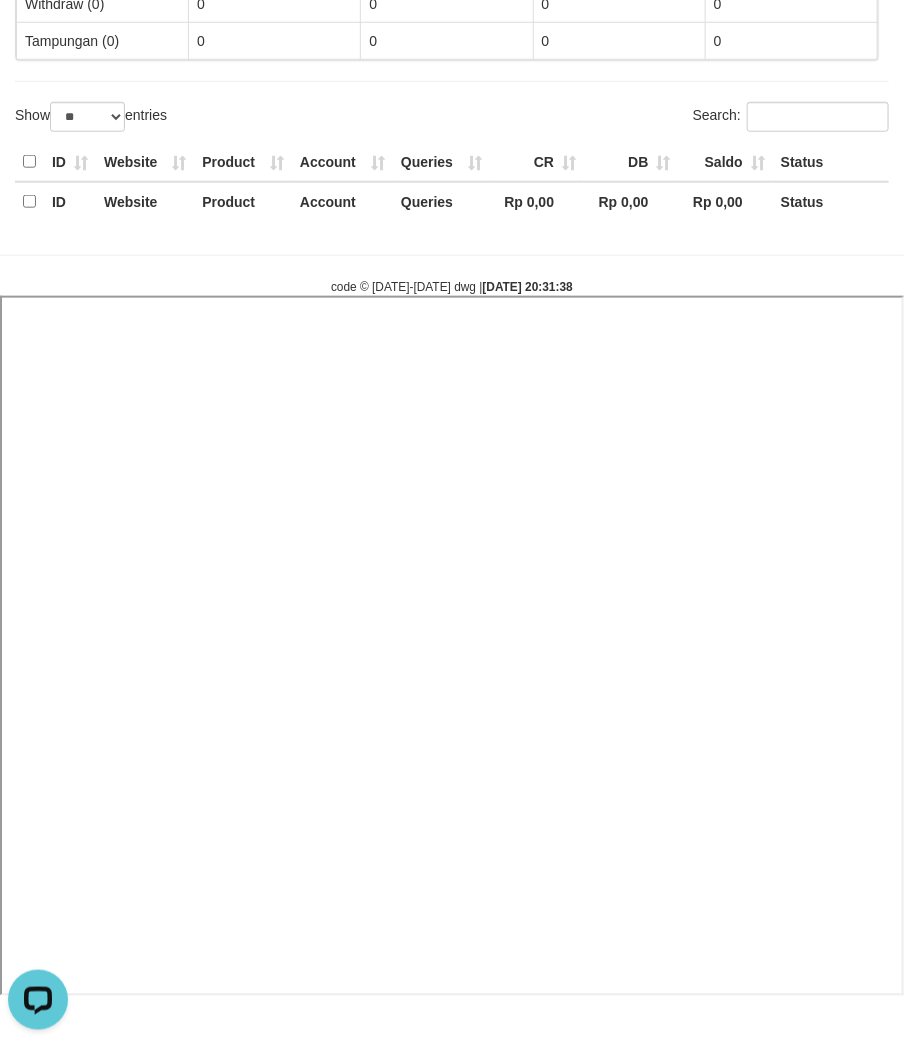 select 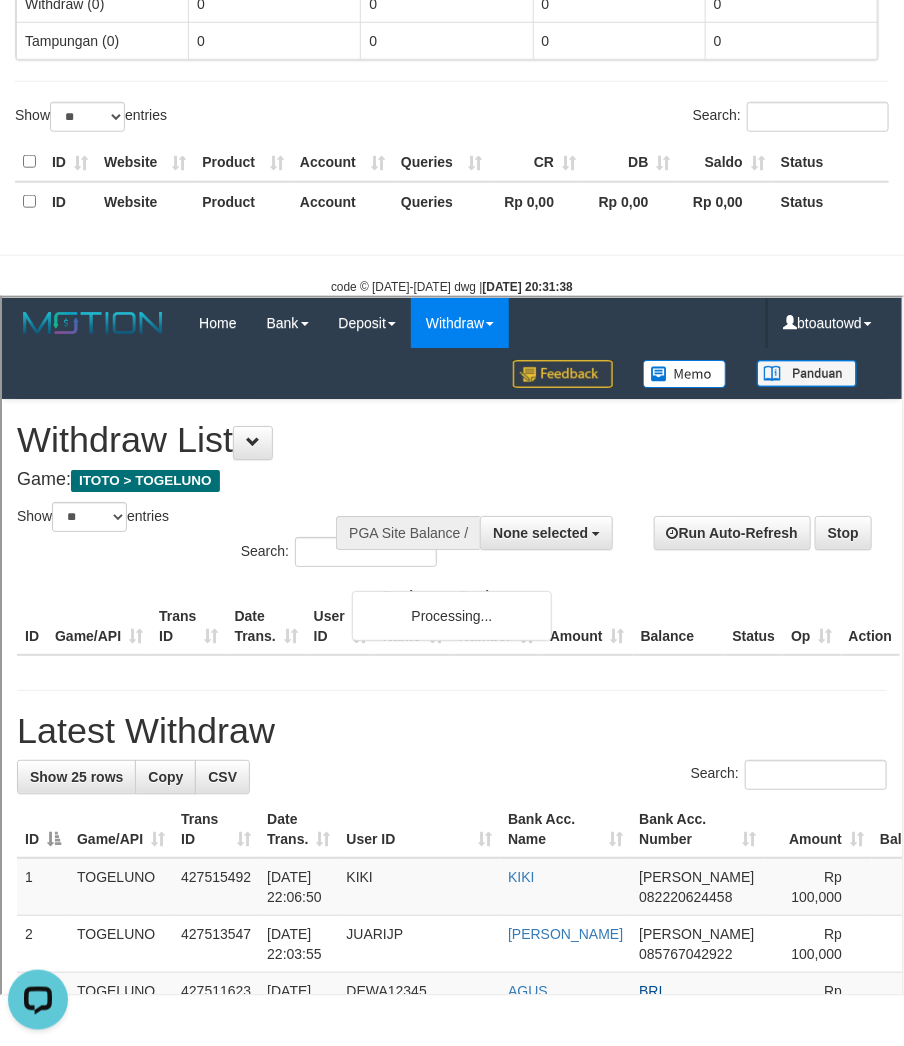 scroll, scrollTop: 0, scrollLeft: 0, axis: both 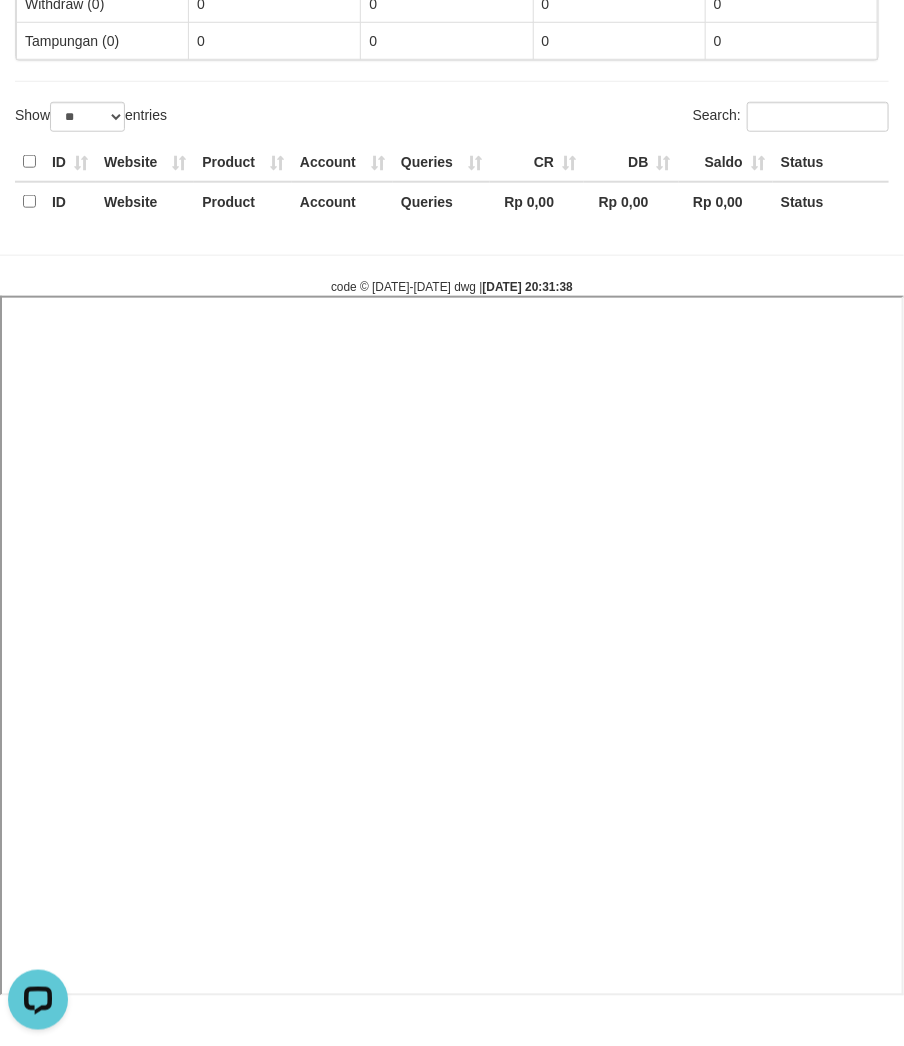 select 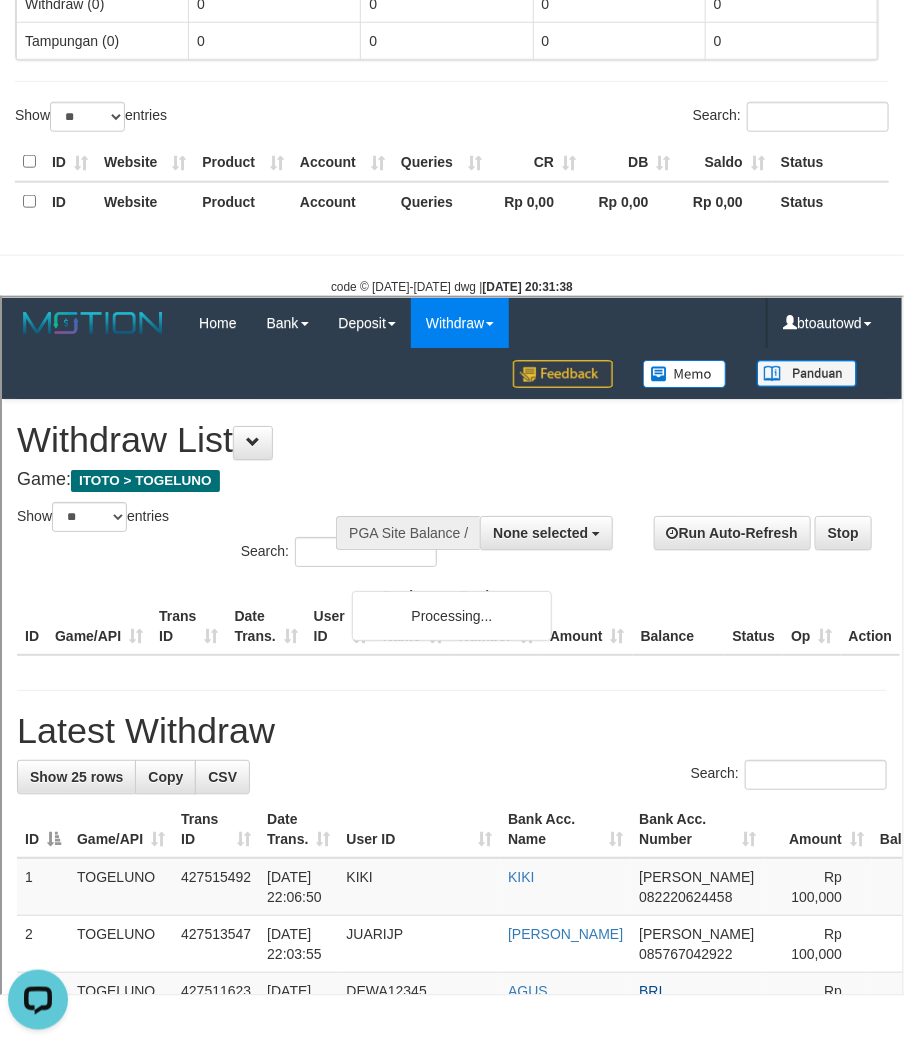 scroll, scrollTop: 0, scrollLeft: 0, axis: both 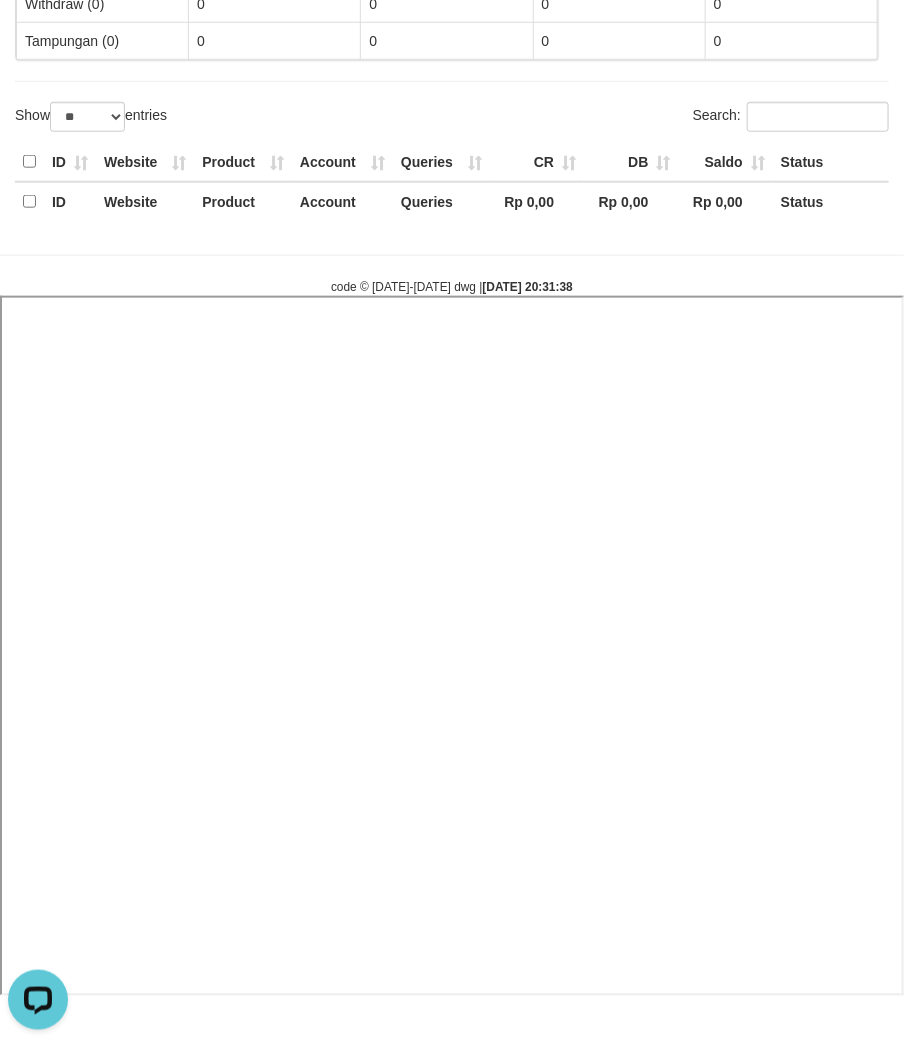 select 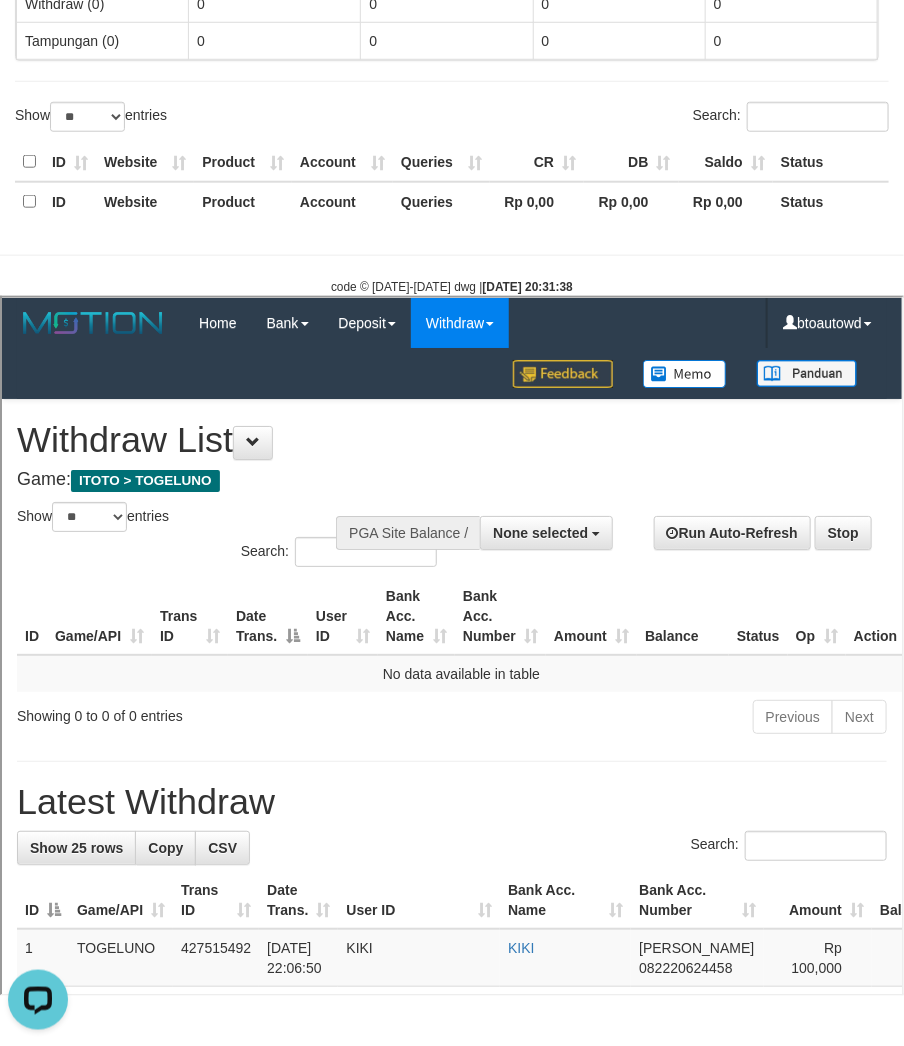 scroll, scrollTop: 0, scrollLeft: 0, axis: both 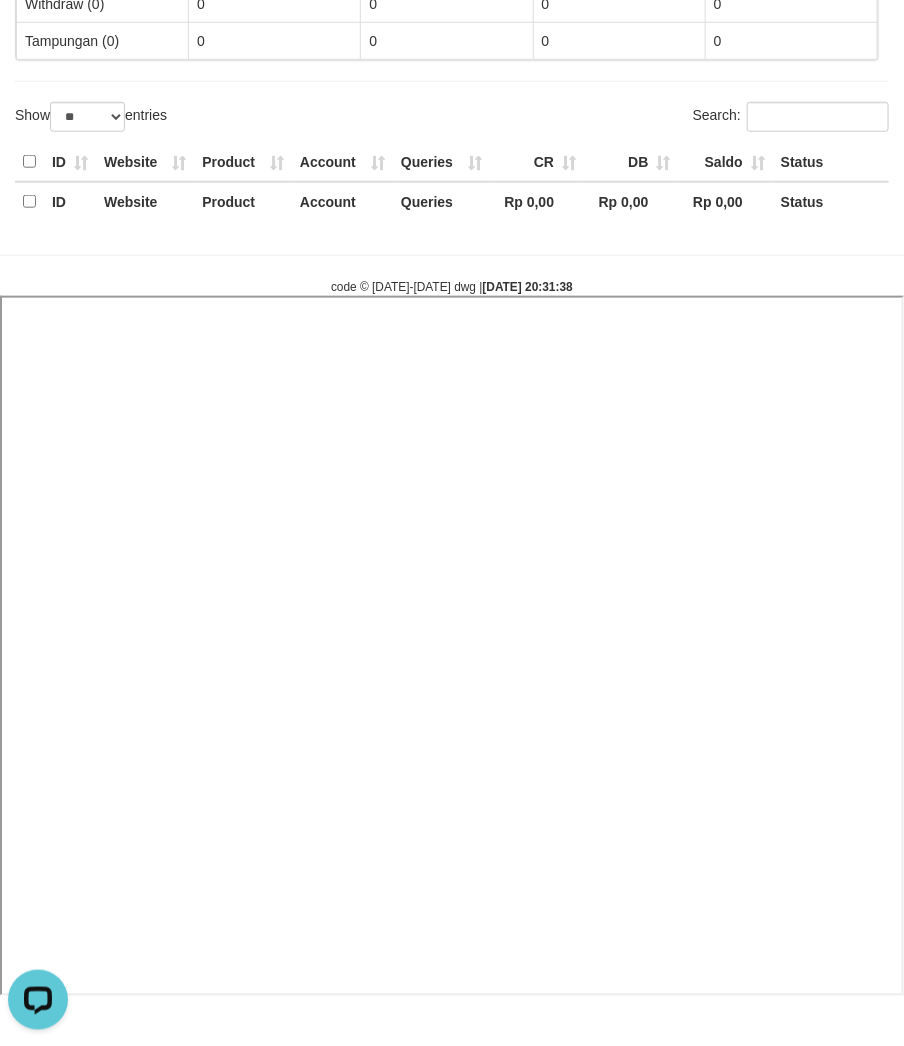 select 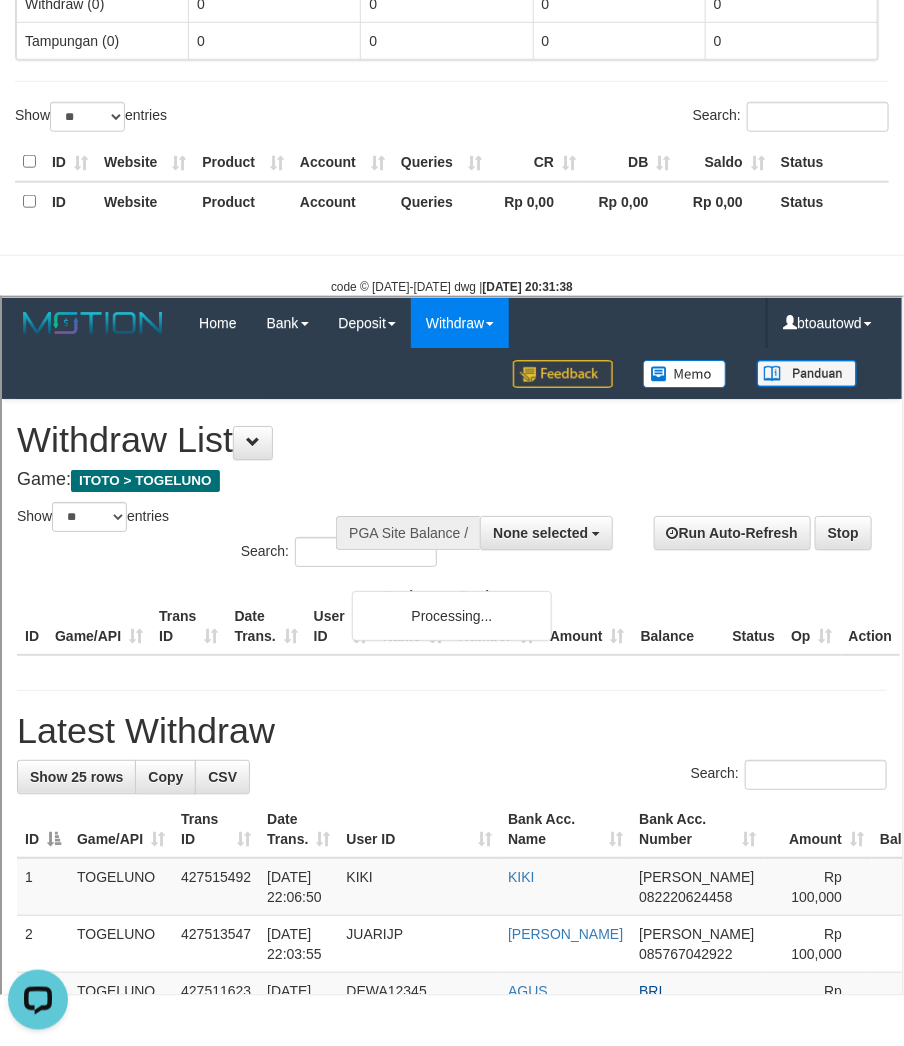 scroll, scrollTop: 0, scrollLeft: 0, axis: both 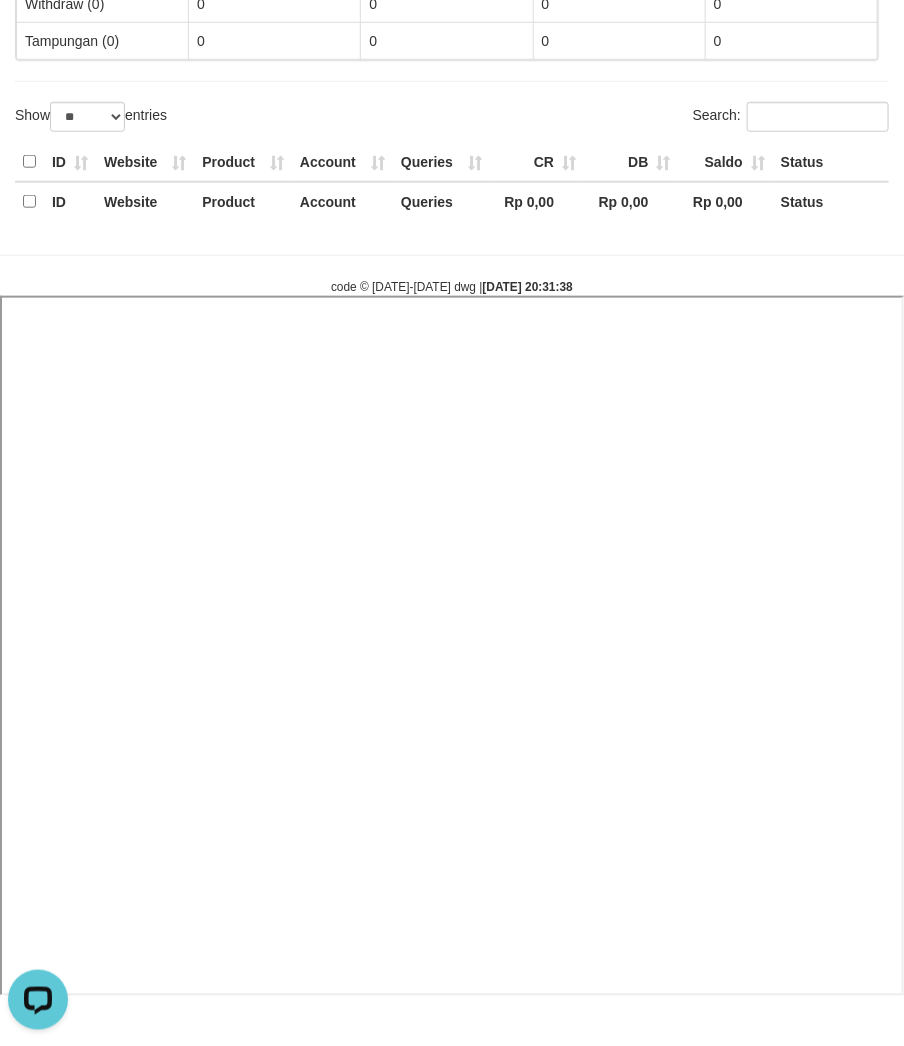 select 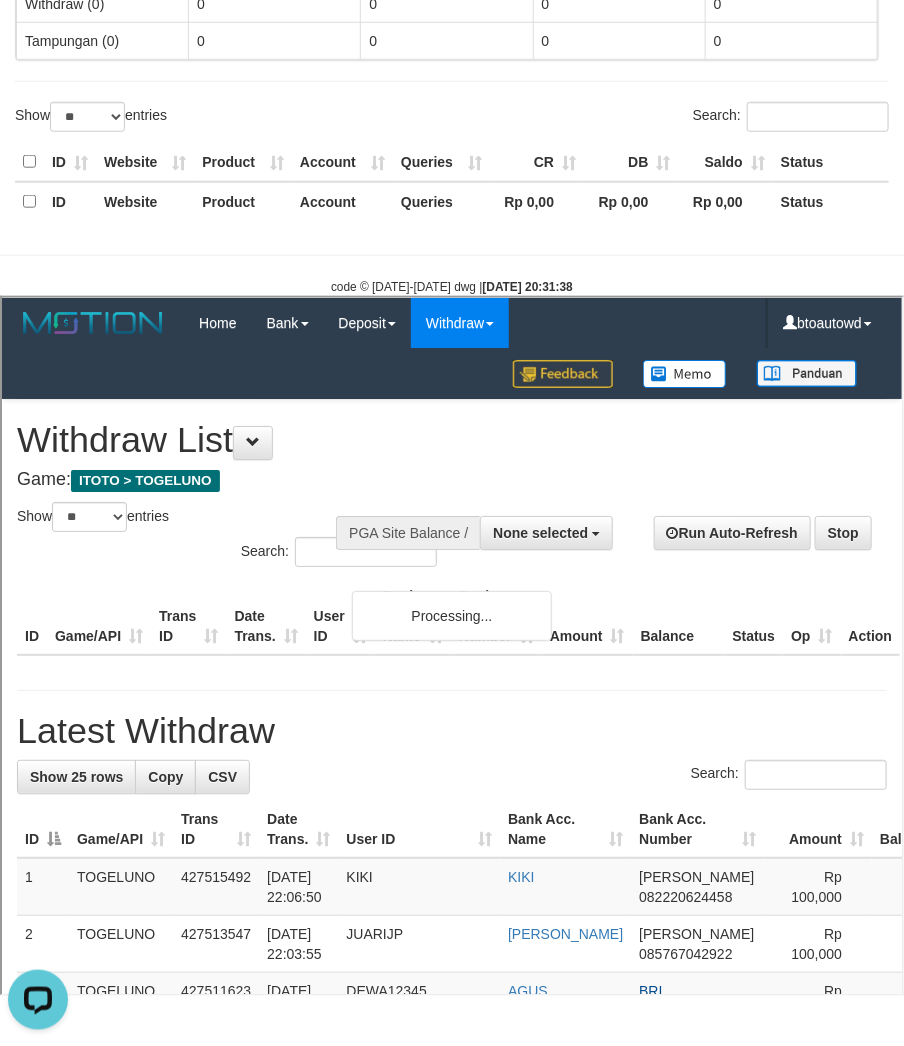 scroll, scrollTop: 0, scrollLeft: 0, axis: both 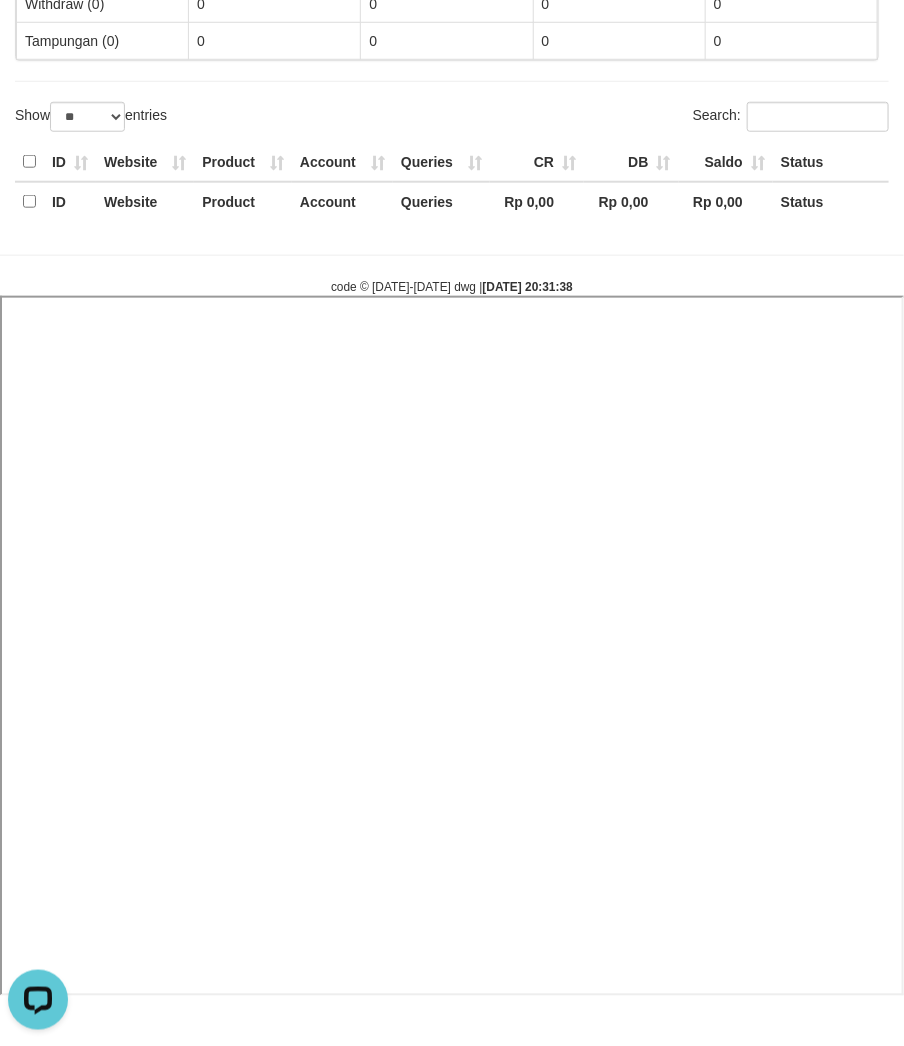 select 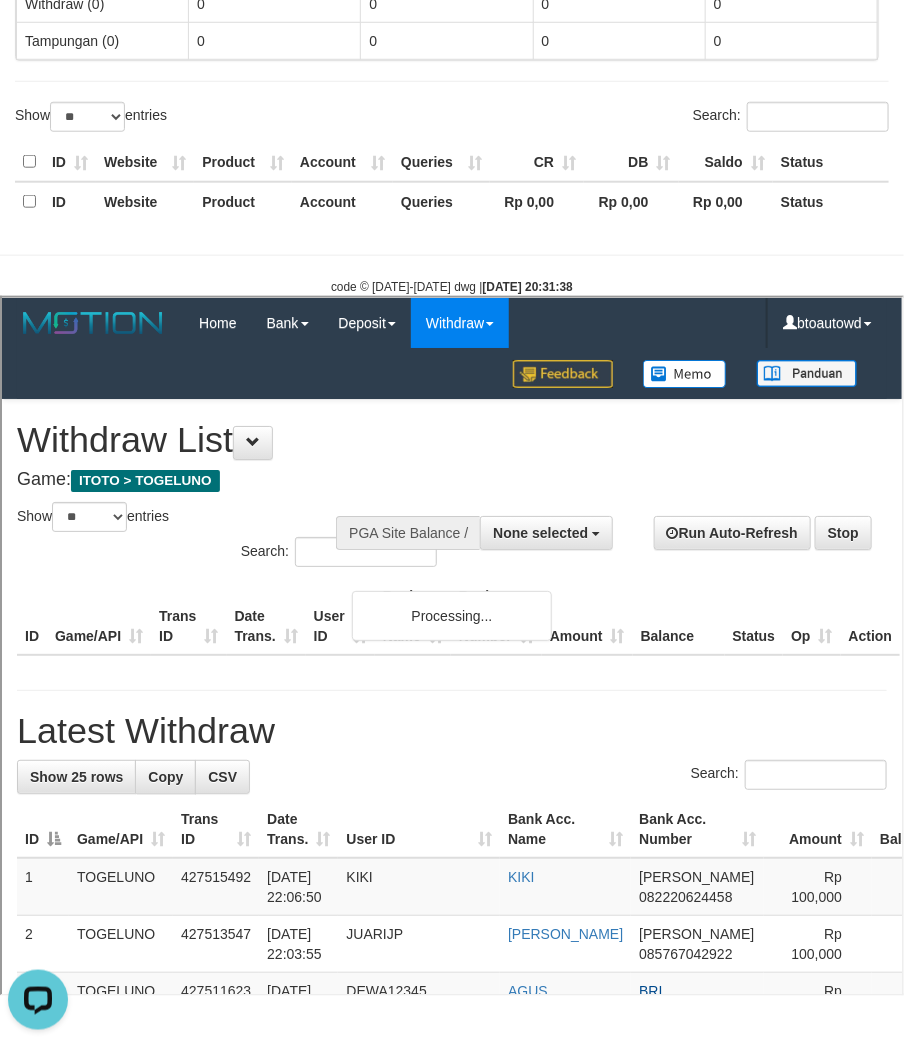 scroll, scrollTop: 0, scrollLeft: 0, axis: both 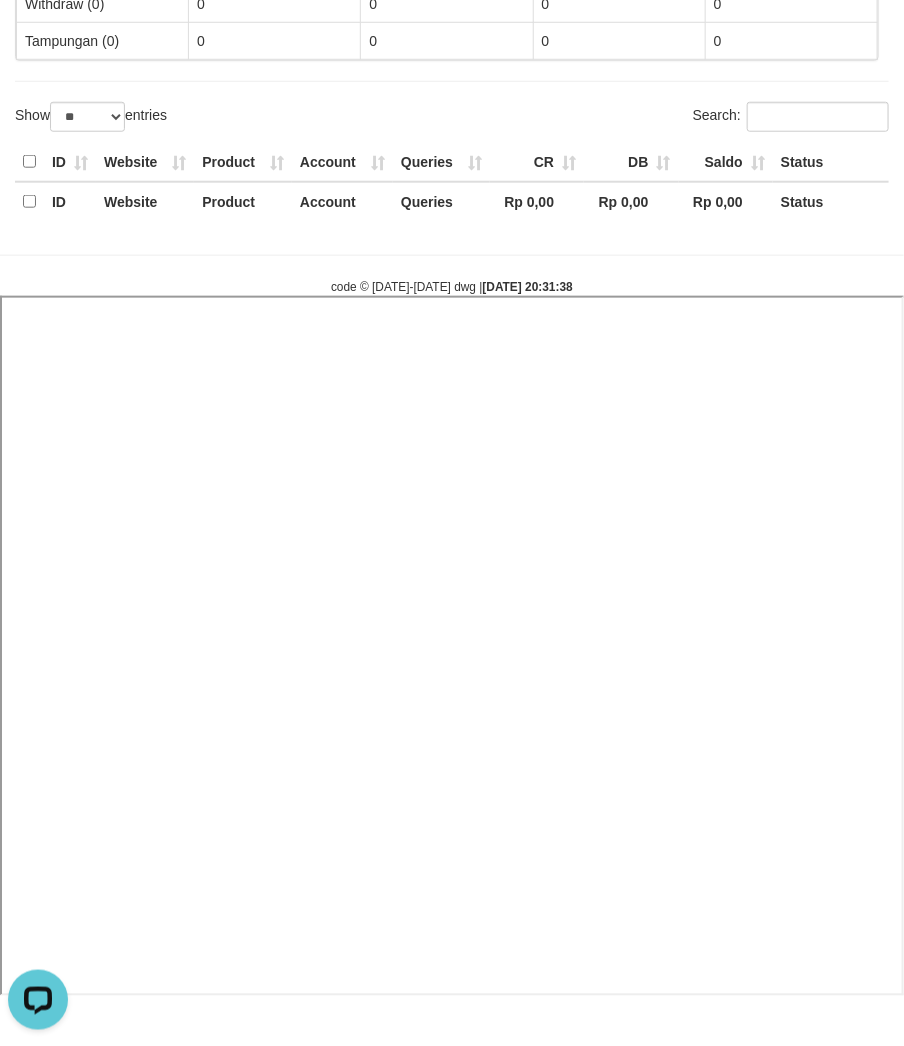 select 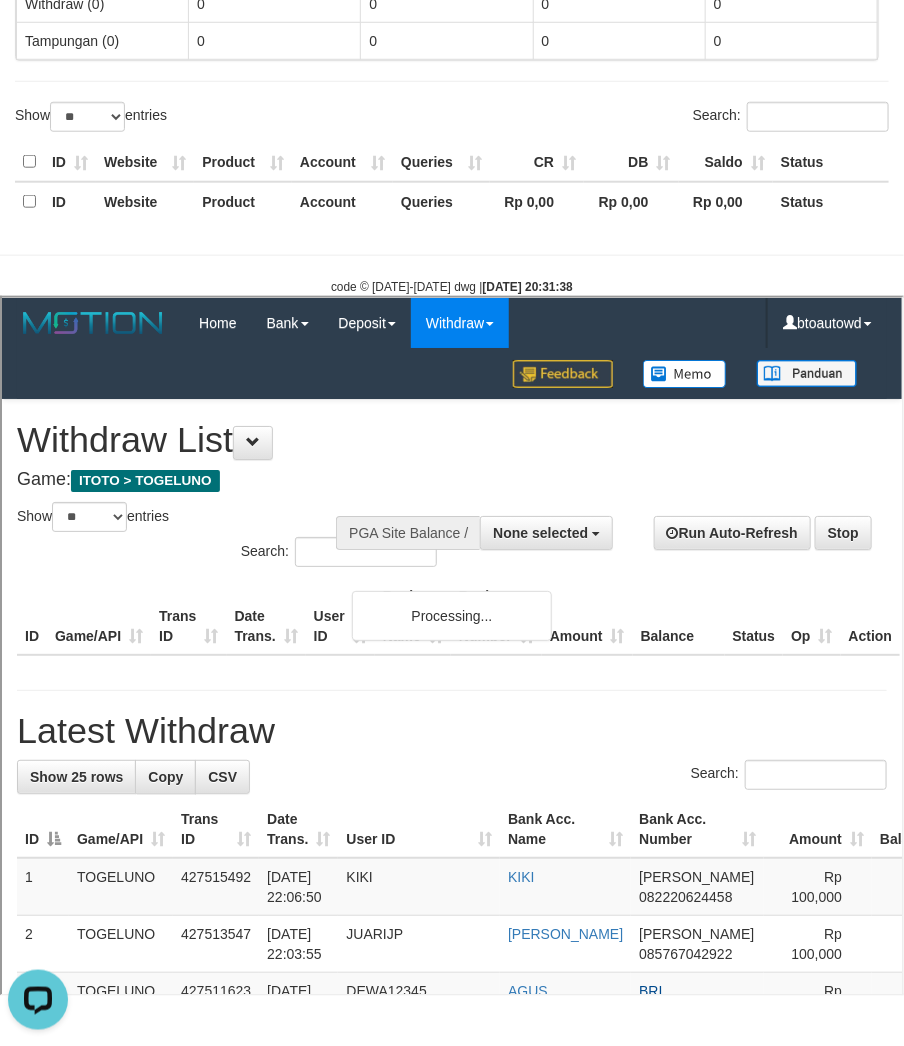 scroll, scrollTop: 0, scrollLeft: 0, axis: both 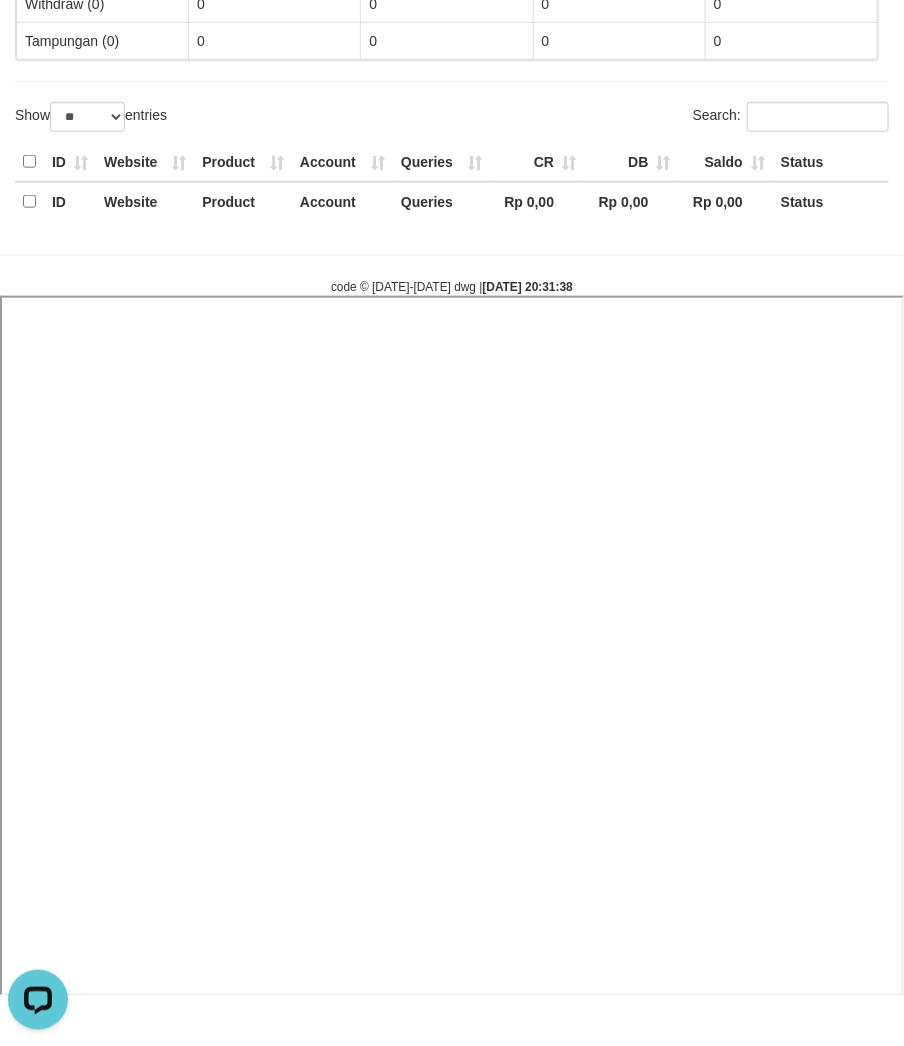 select 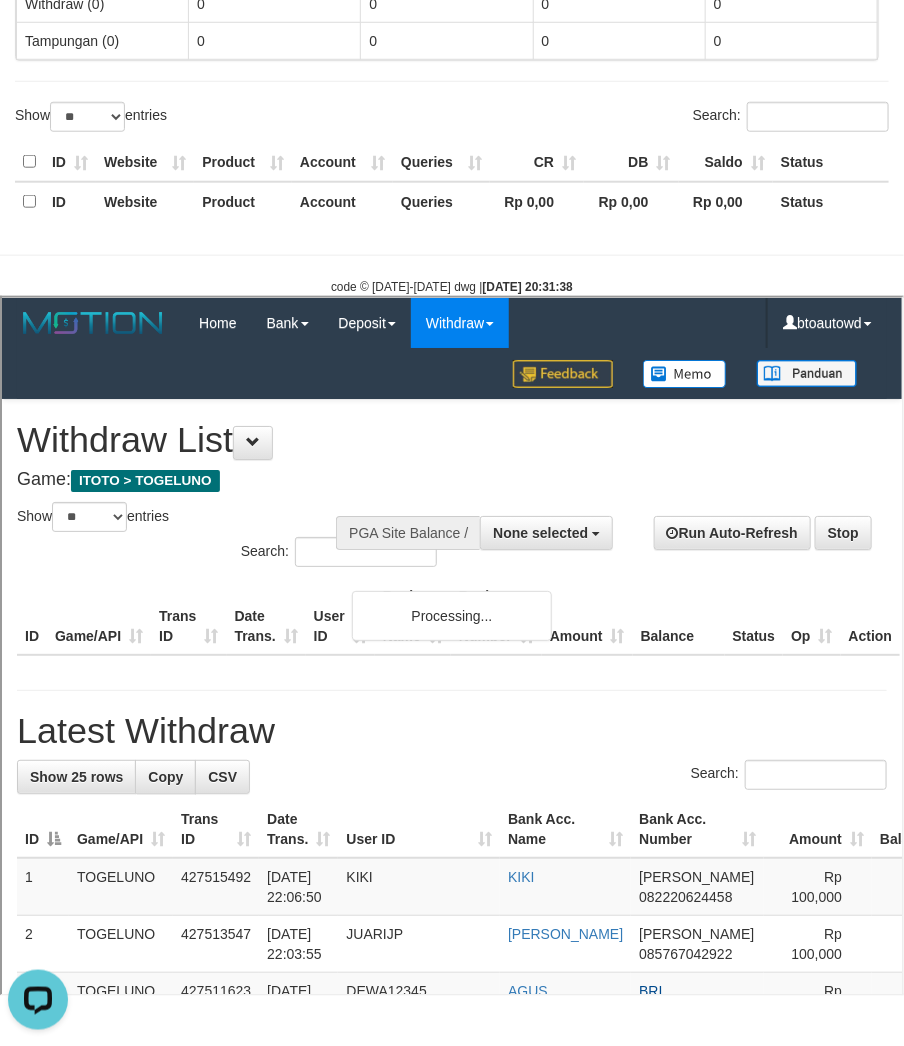 scroll, scrollTop: 0, scrollLeft: 0, axis: both 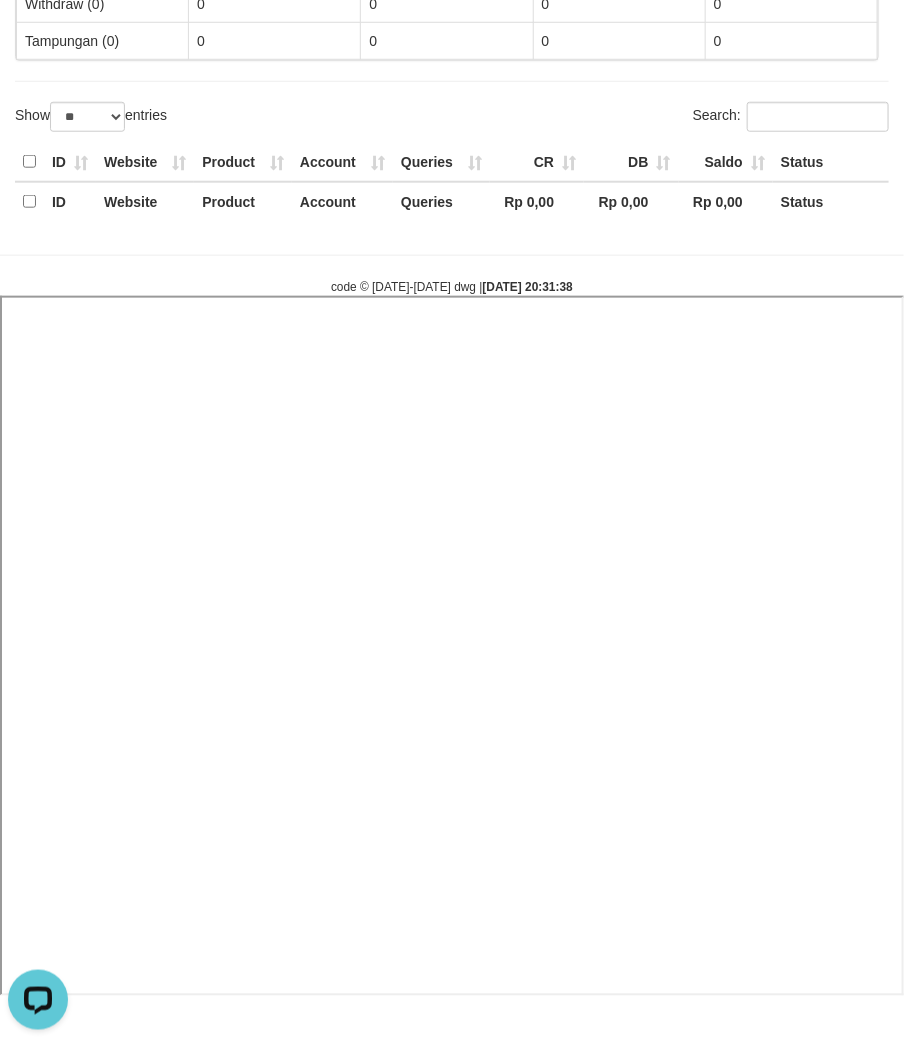 select 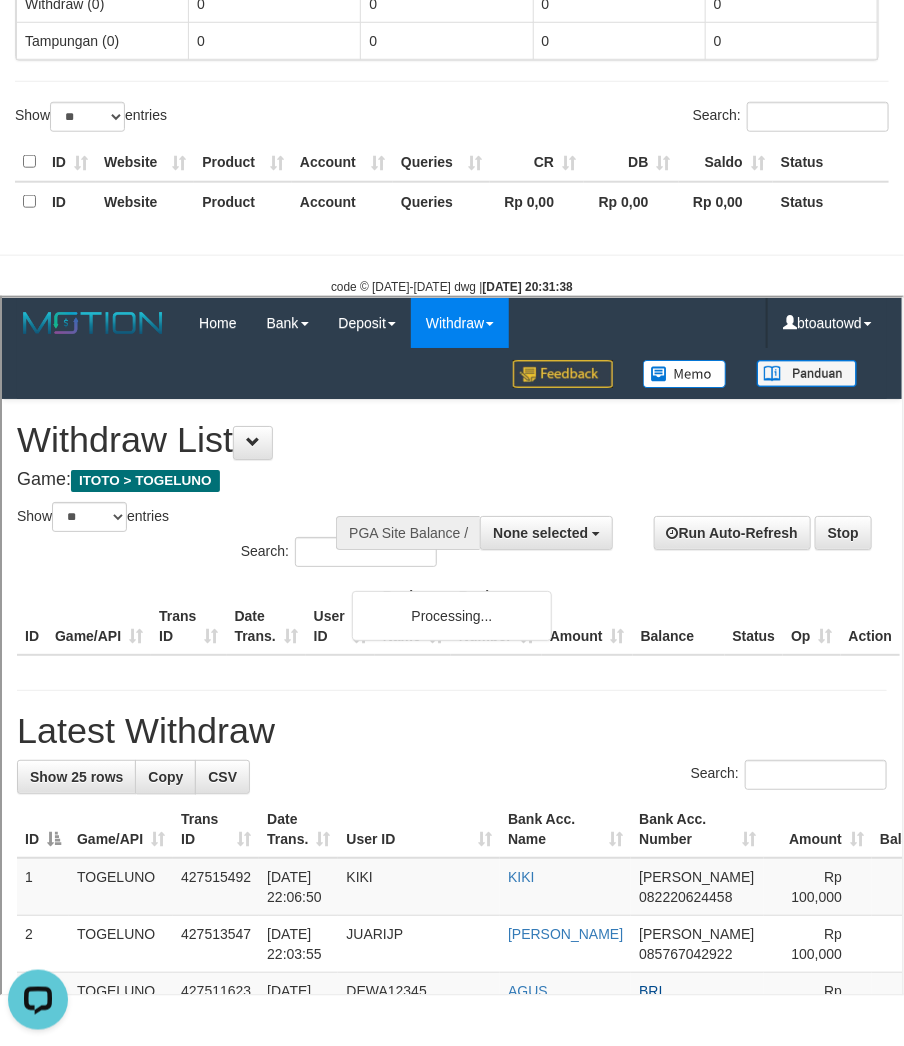 scroll, scrollTop: 0, scrollLeft: 0, axis: both 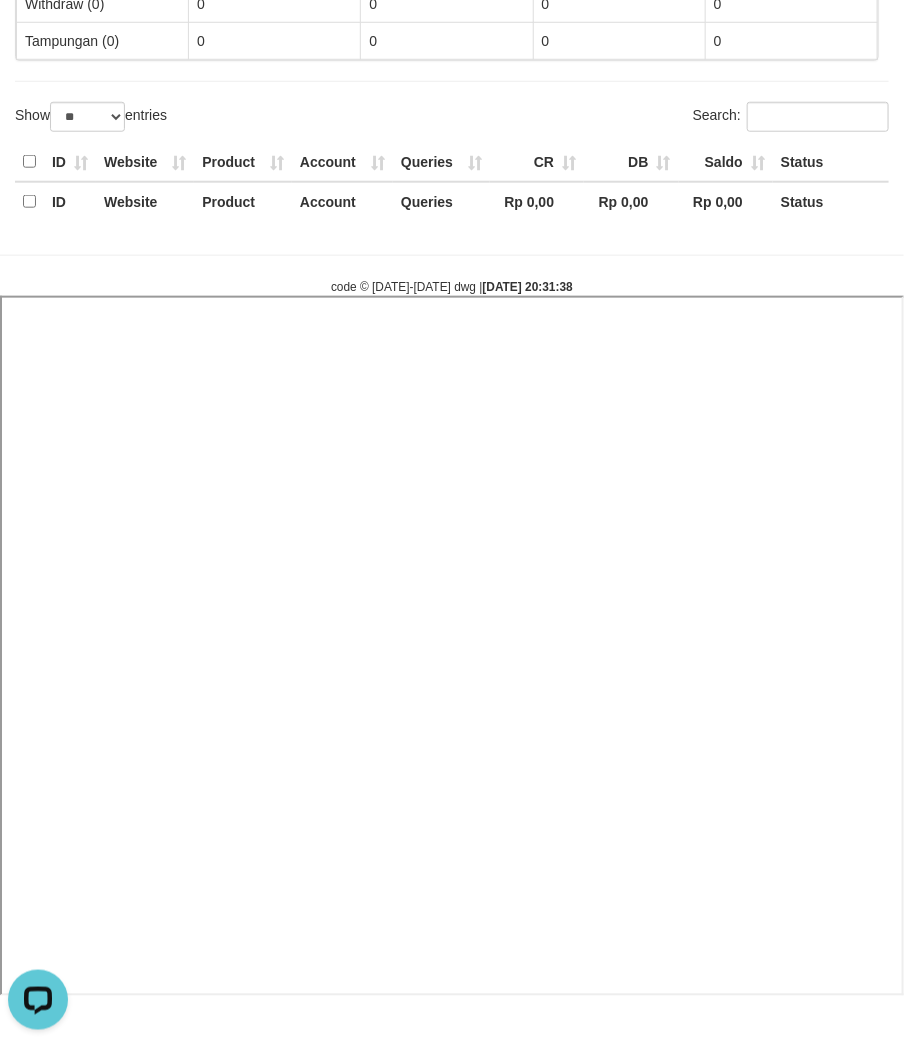 select 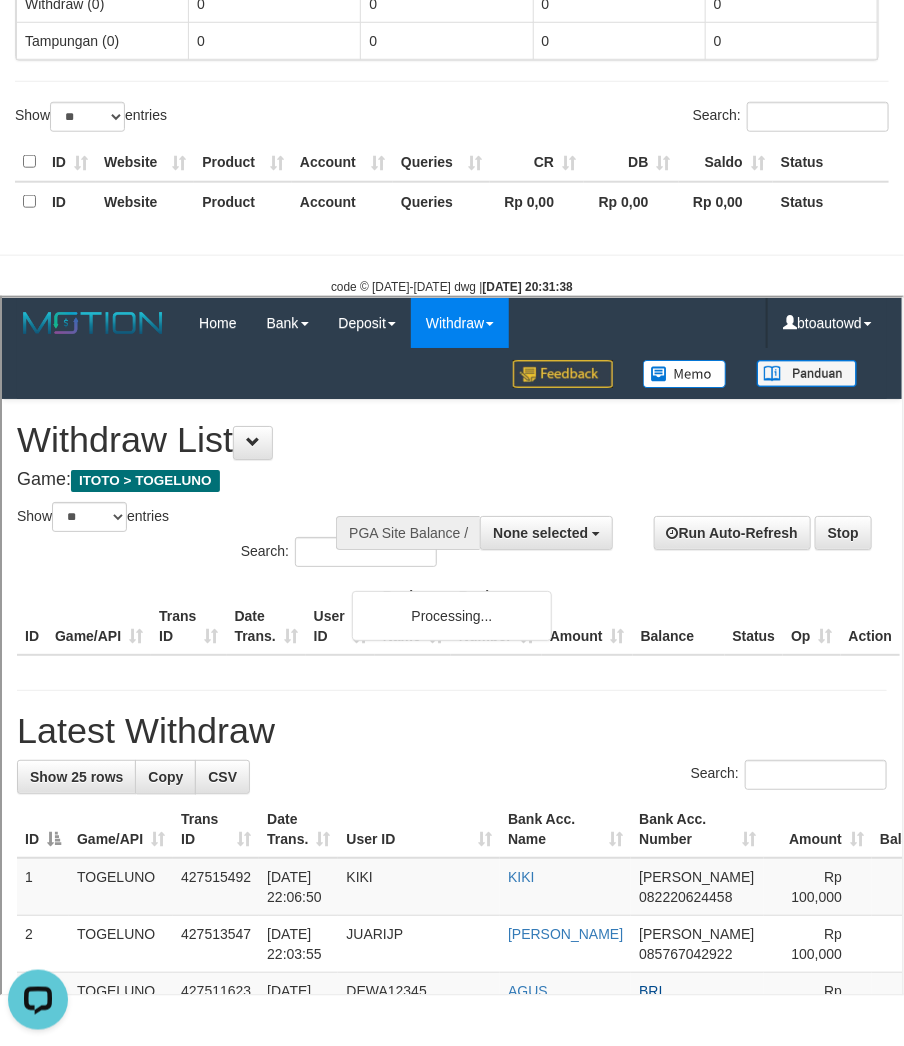 scroll, scrollTop: 0, scrollLeft: 0, axis: both 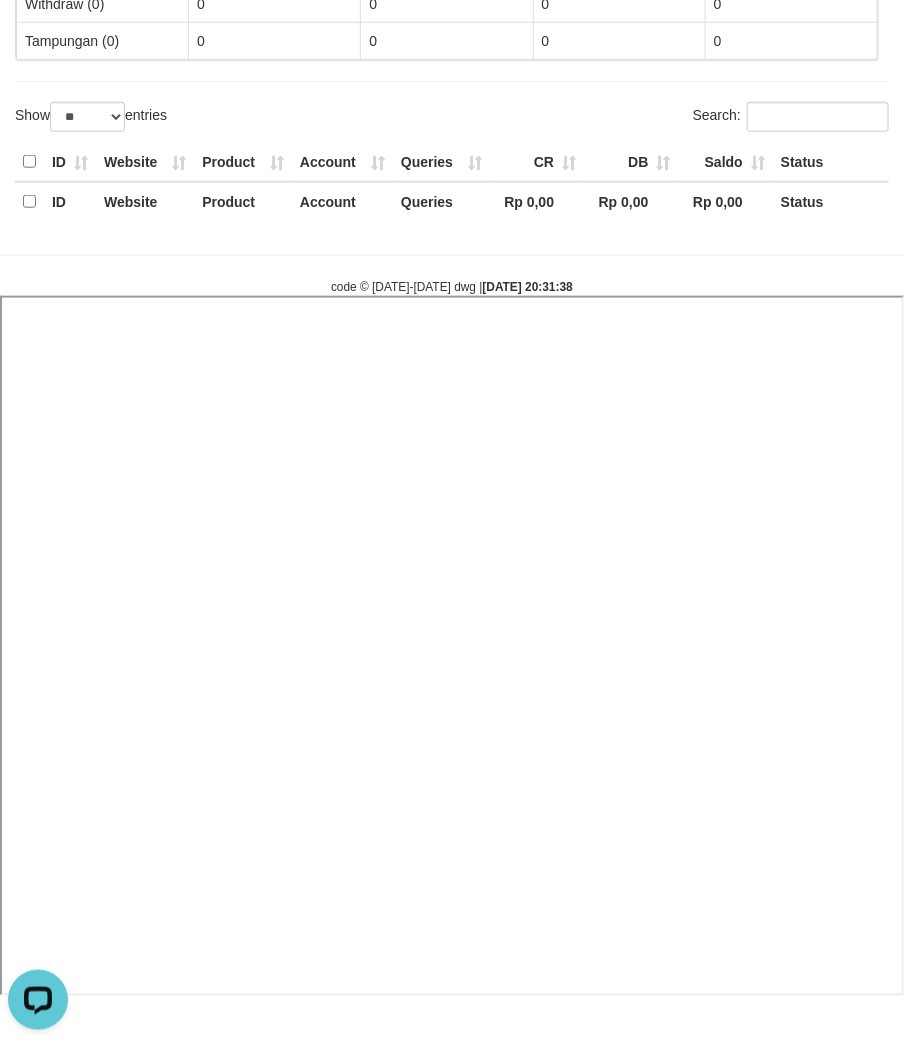 select 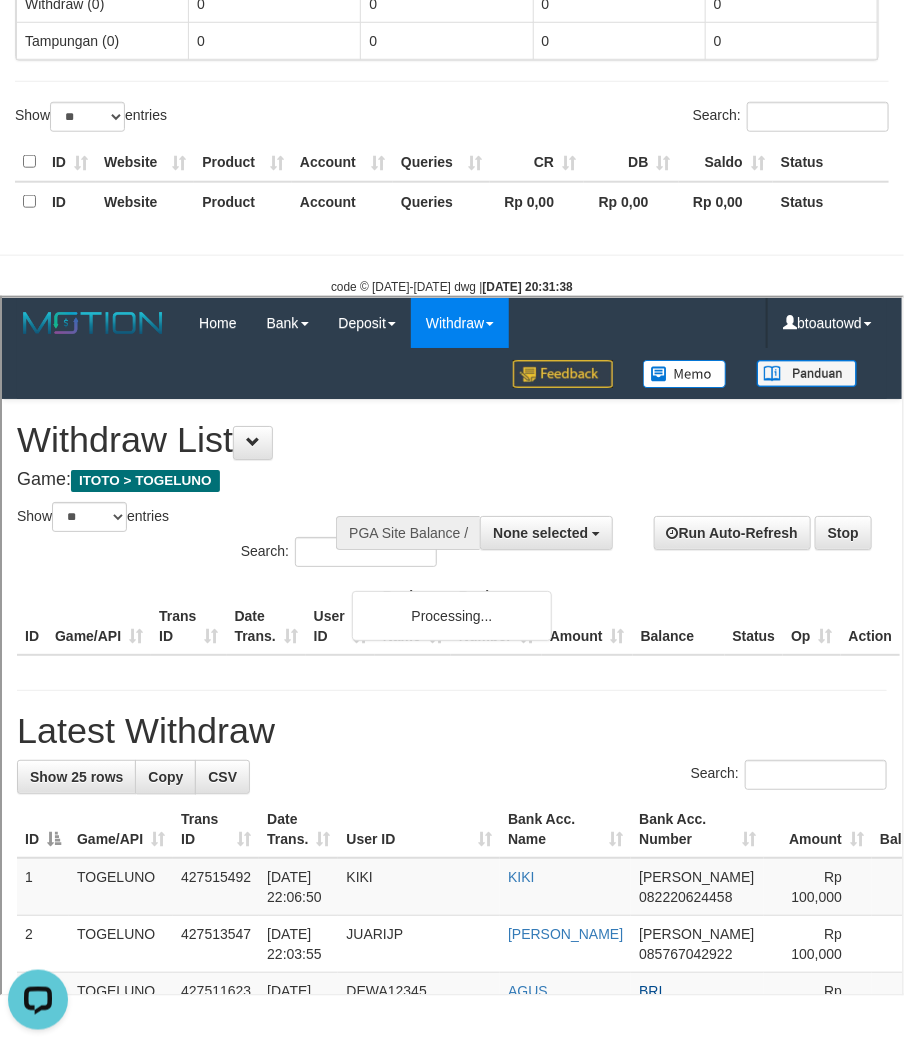 scroll, scrollTop: 0, scrollLeft: 0, axis: both 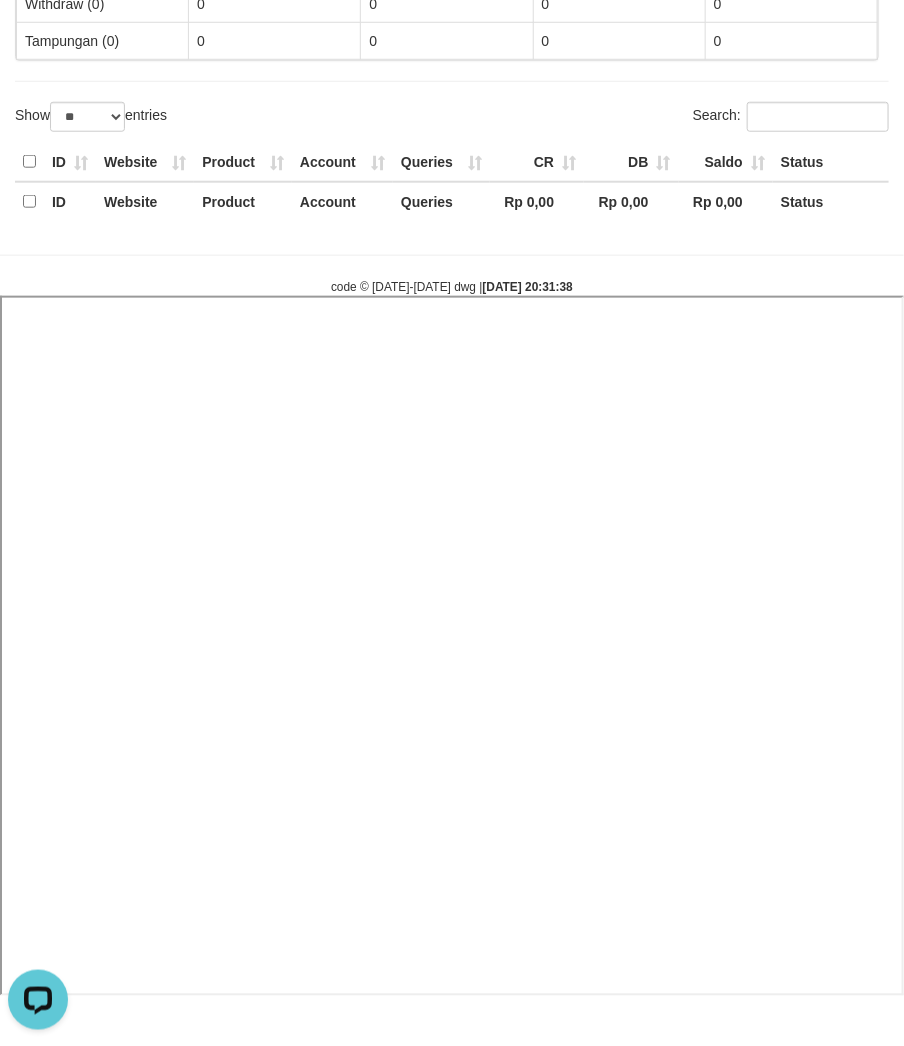 select 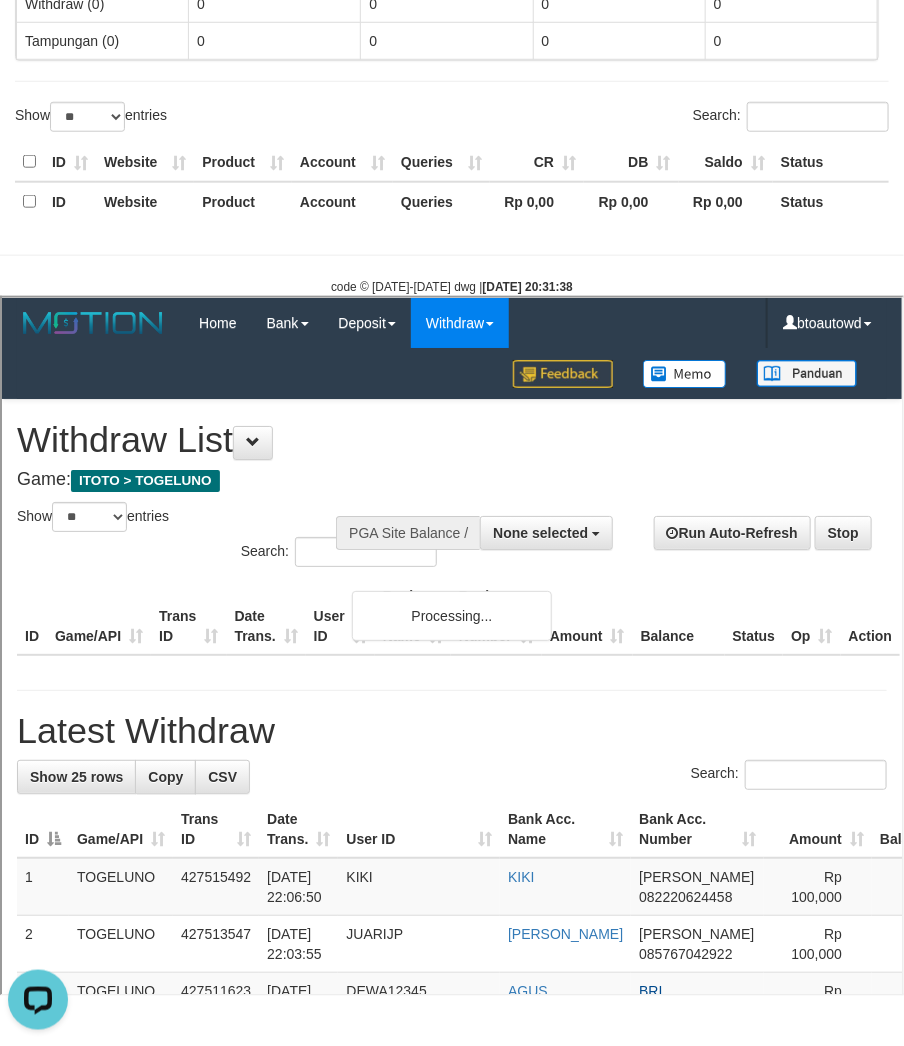 scroll, scrollTop: 0, scrollLeft: 0, axis: both 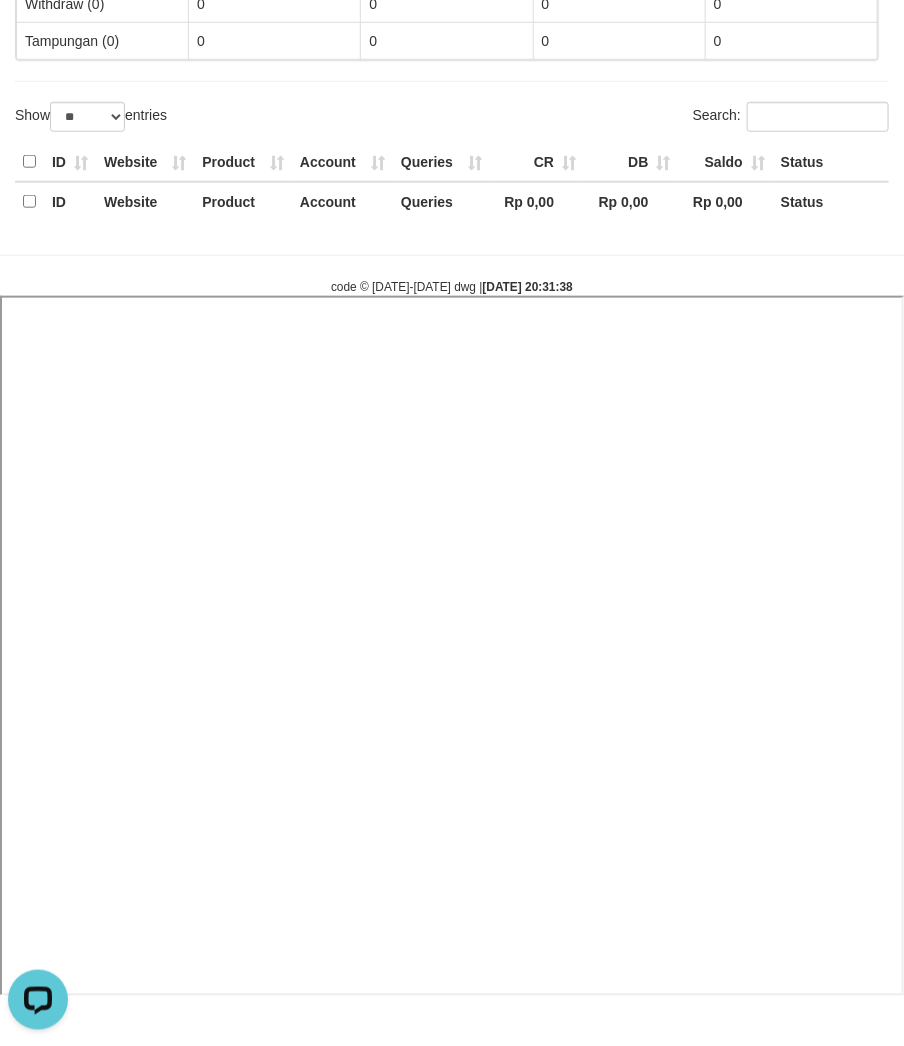 select 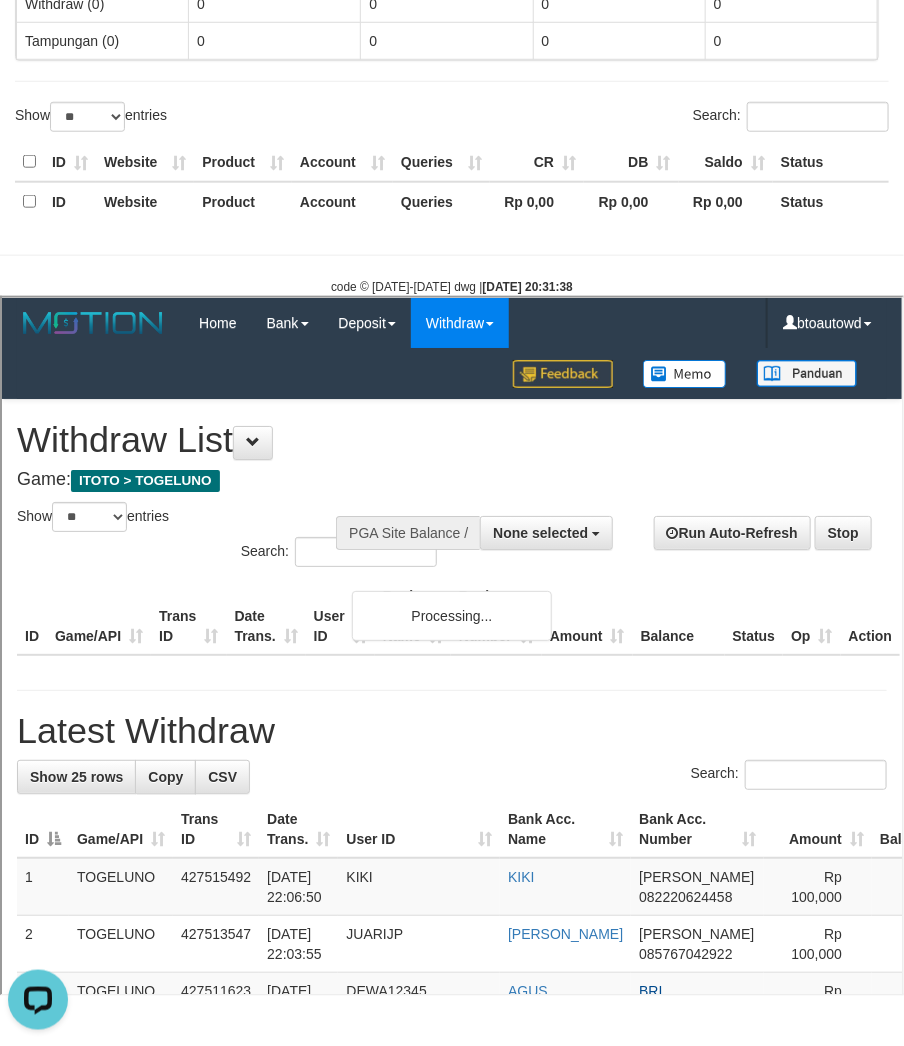 scroll, scrollTop: 0, scrollLeft: 0, axis: both 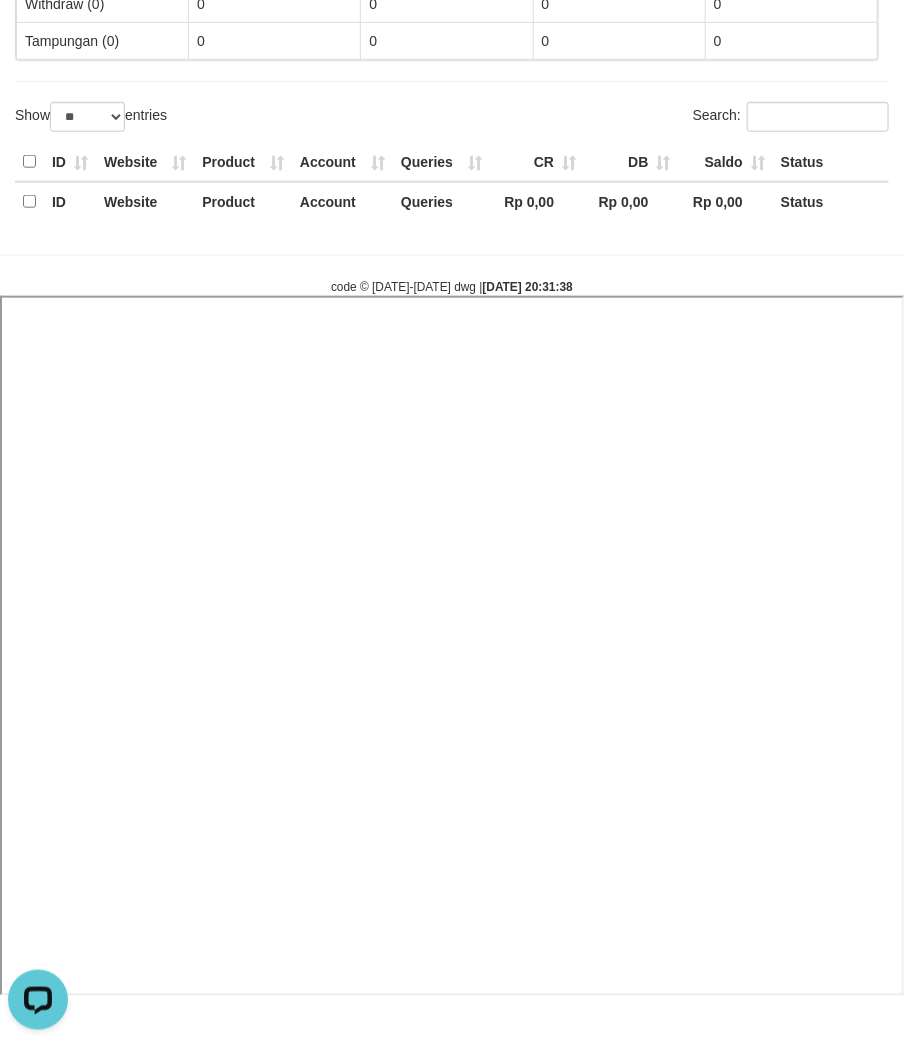 select 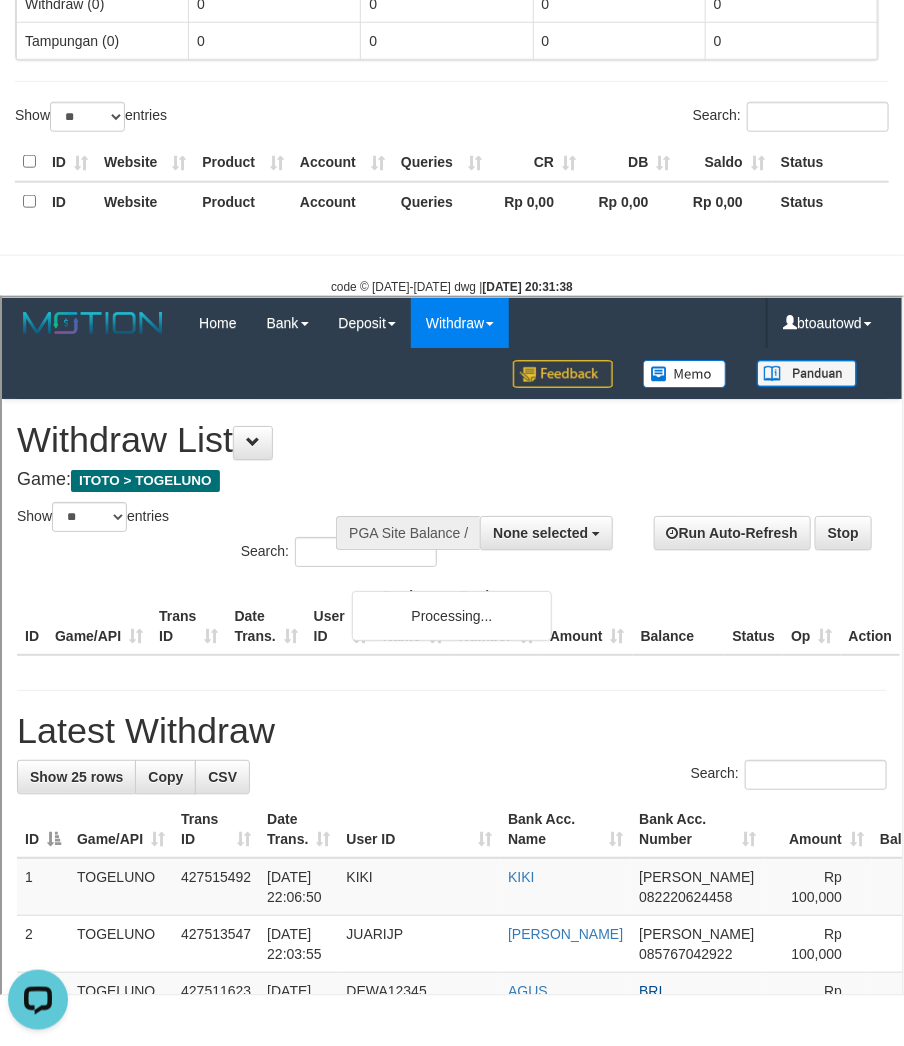 scroll, scrollTop: 0, scrollLeft: 0, axis: both 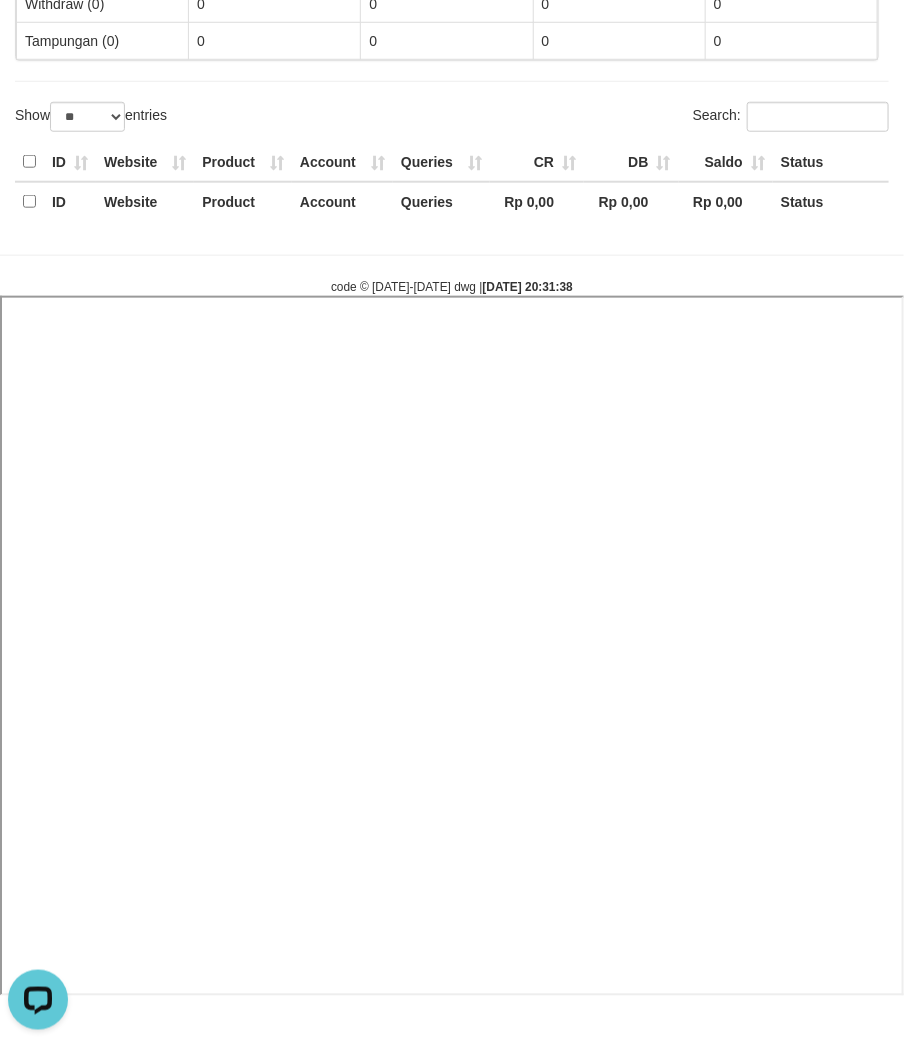 select 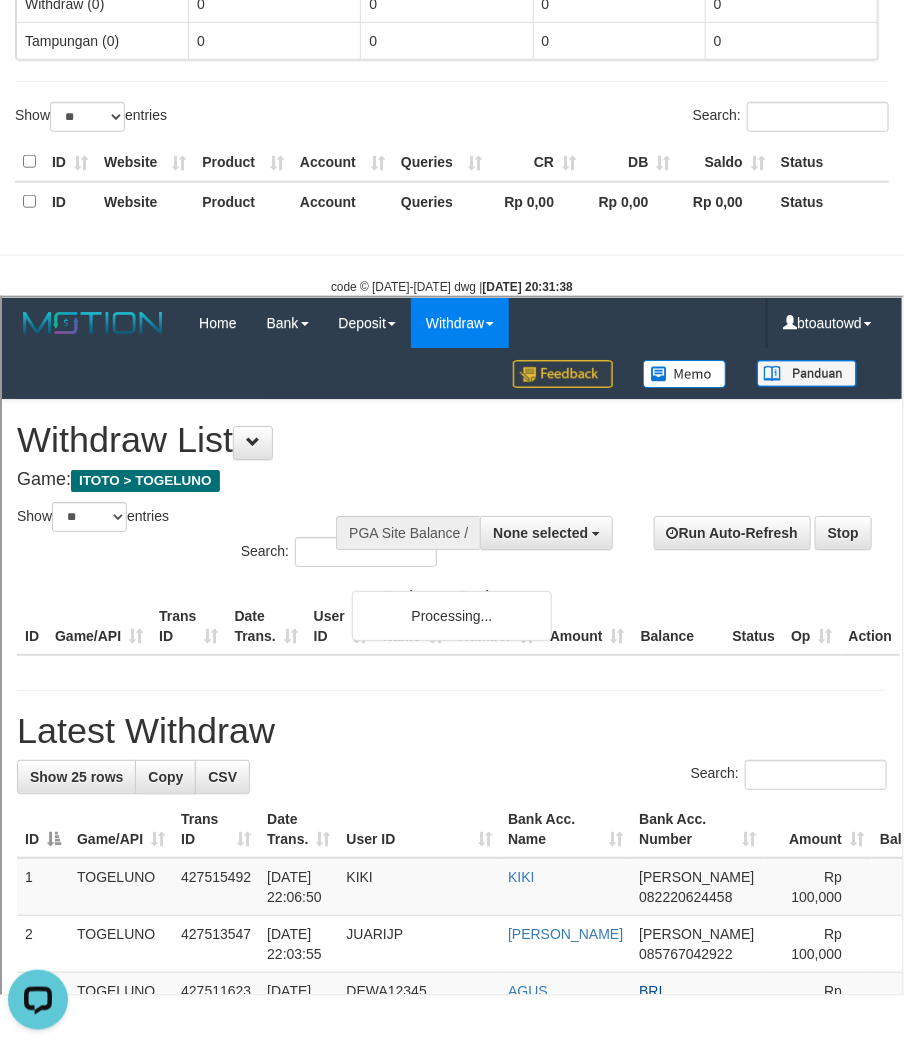 scroll, scrollTop: 0, scrollLeft: 0, axis: both 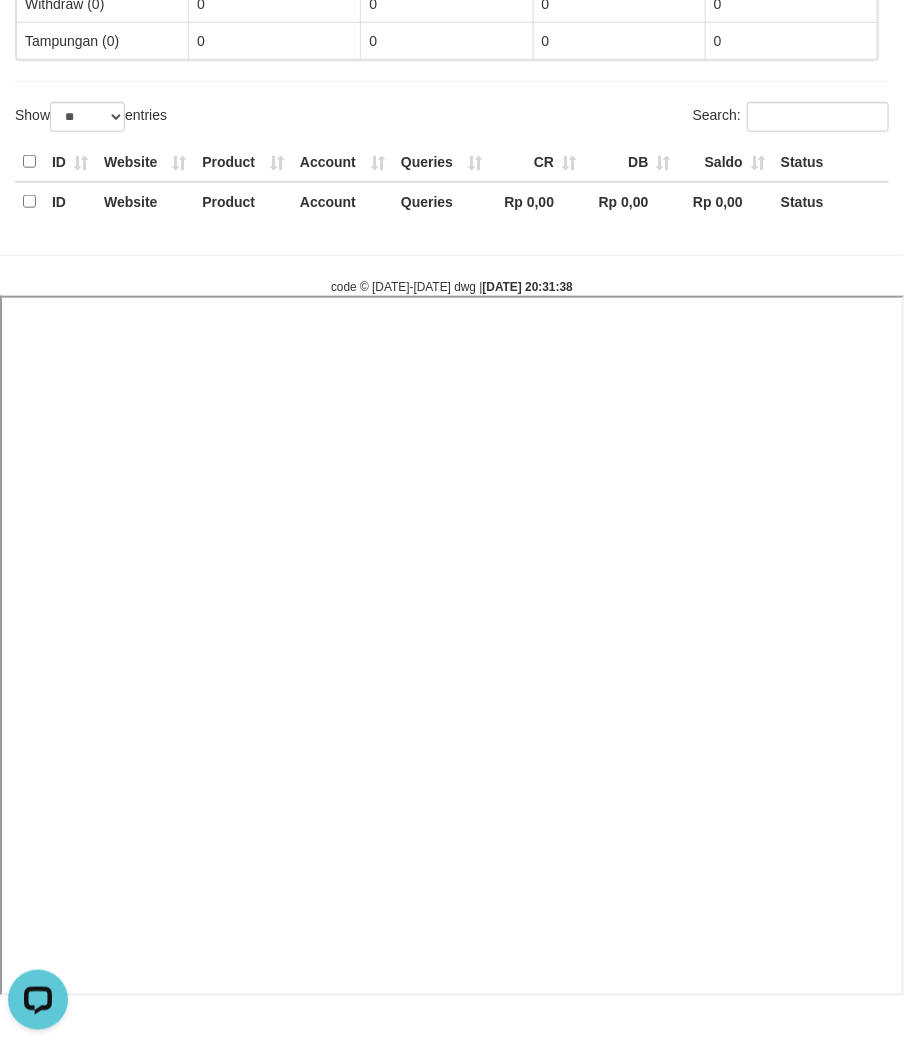 select 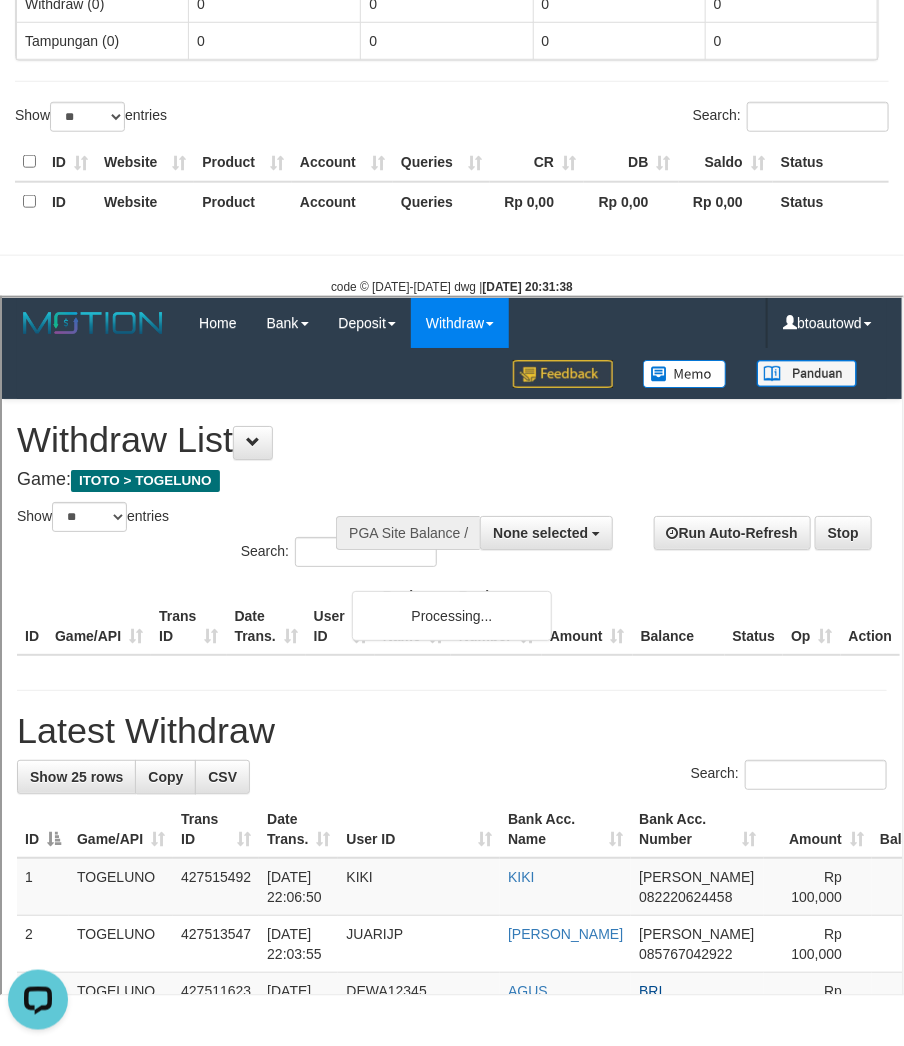 scroll, scrollTop: 0, scrollLeft: 0, axis: both 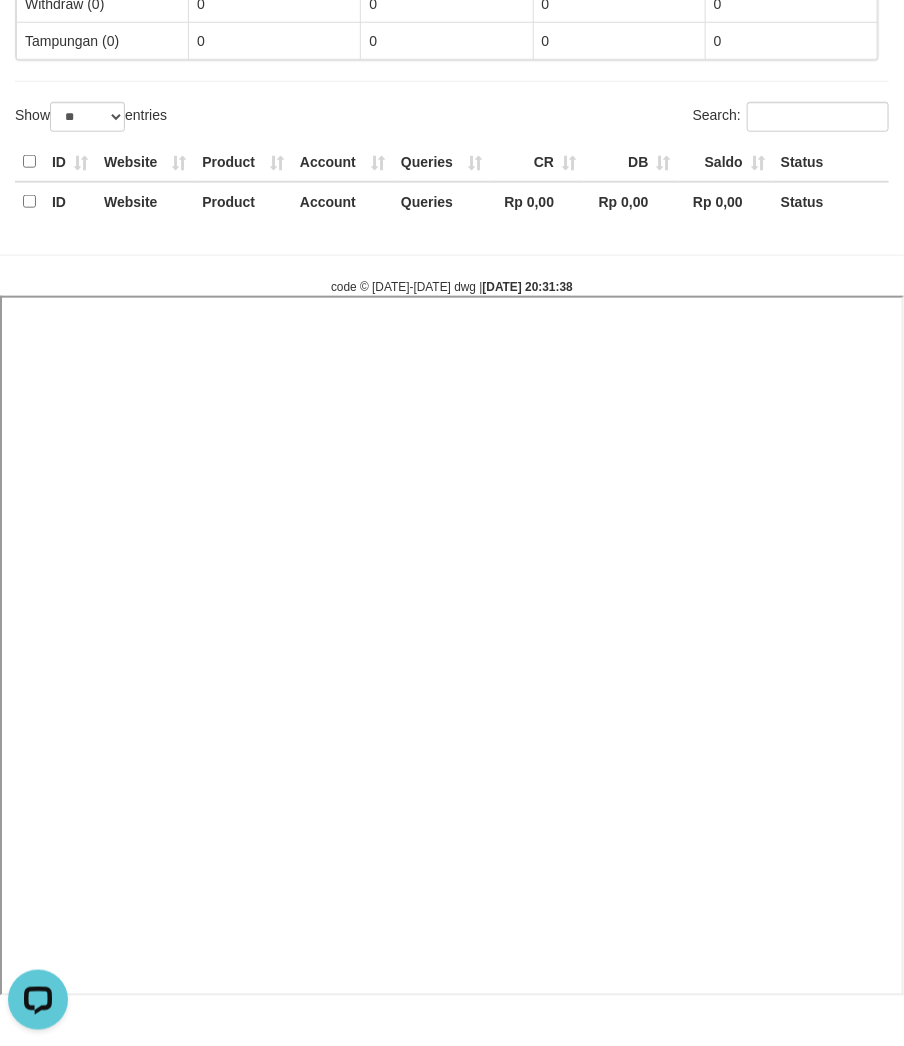select 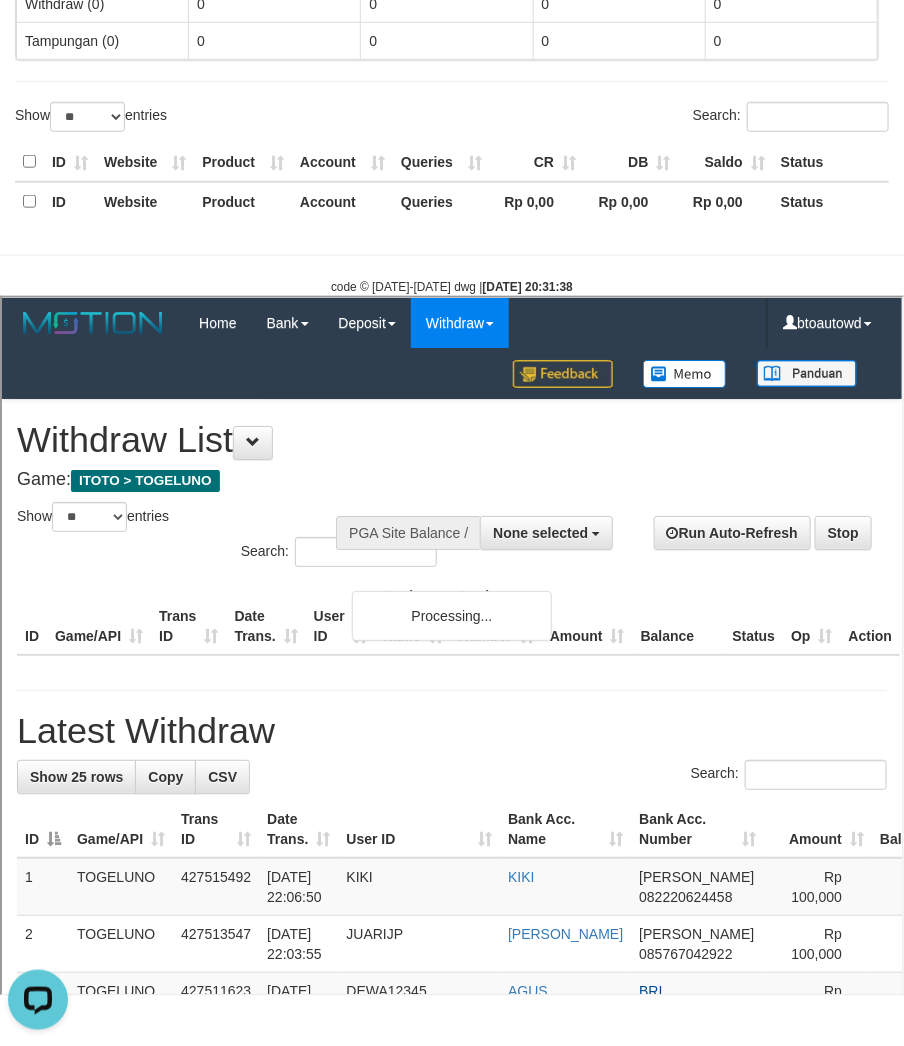 scroll, scrollTop: 0, scrollLeft: 0, axis: both 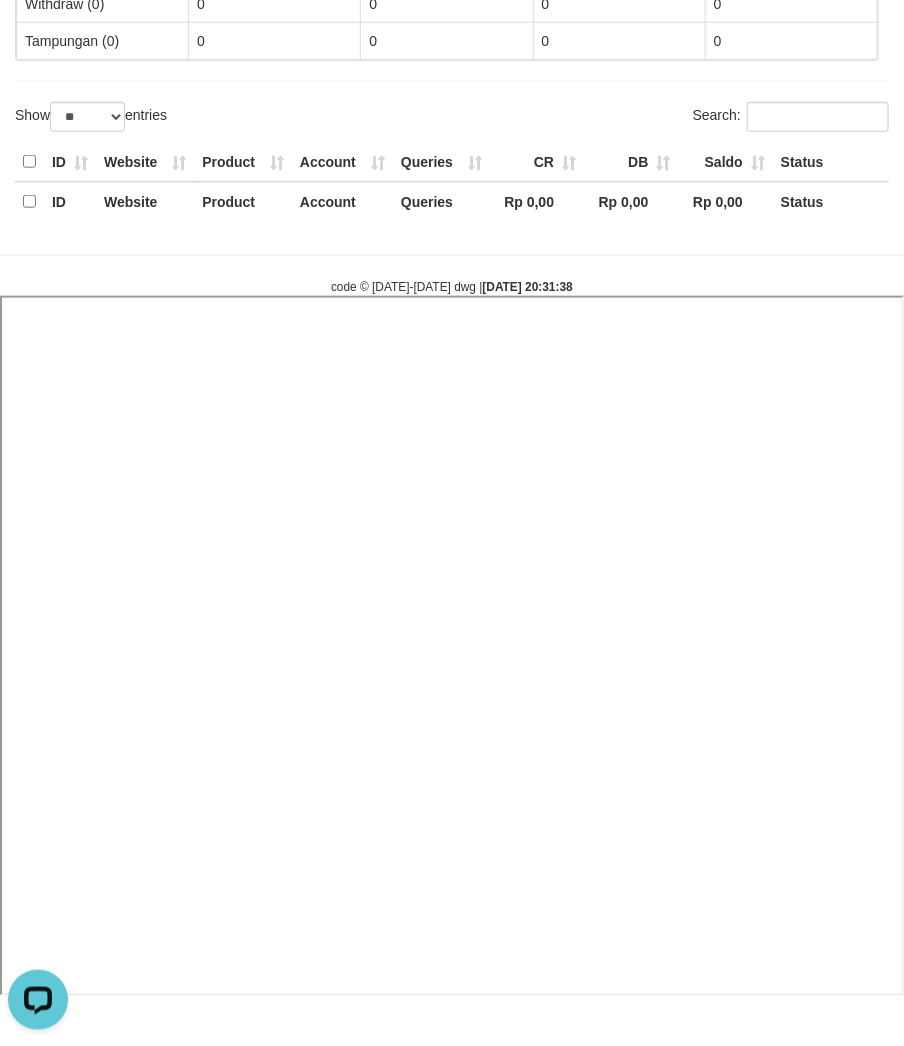 select 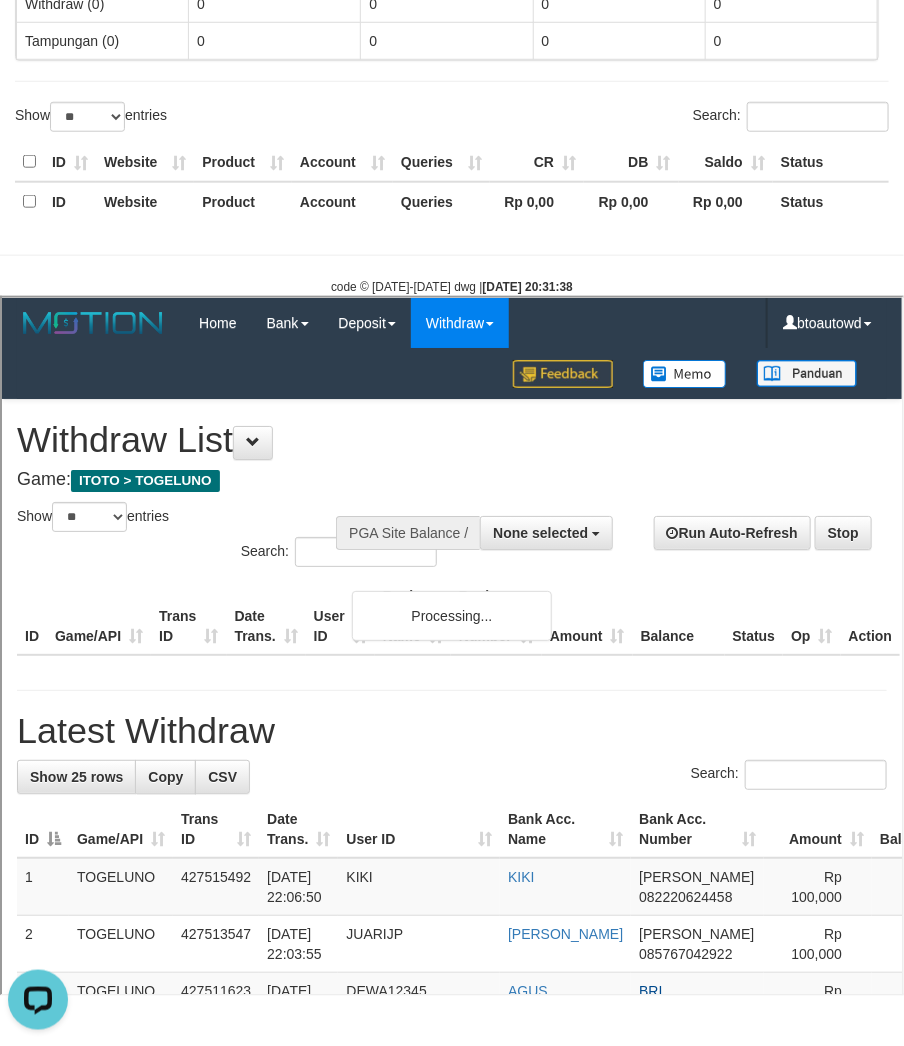 scroll, scrollTop: 0, scrollLeft: 0, axis: both 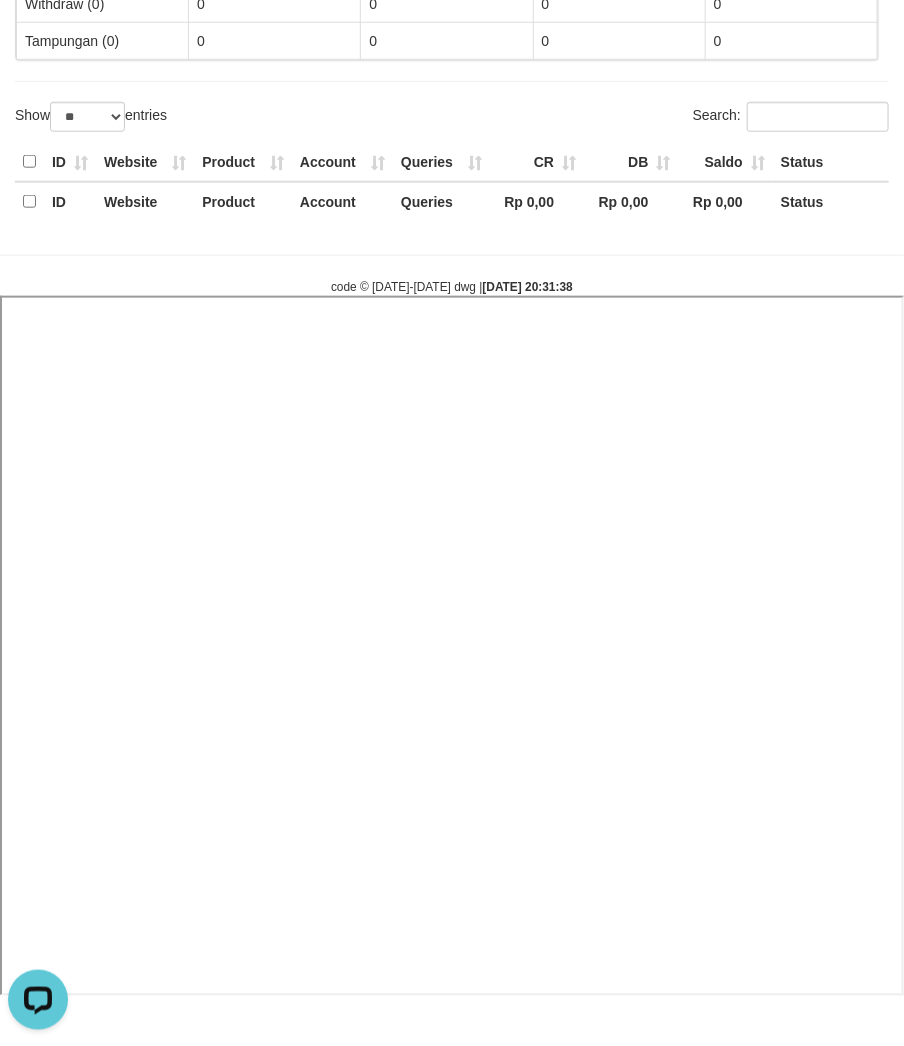 select 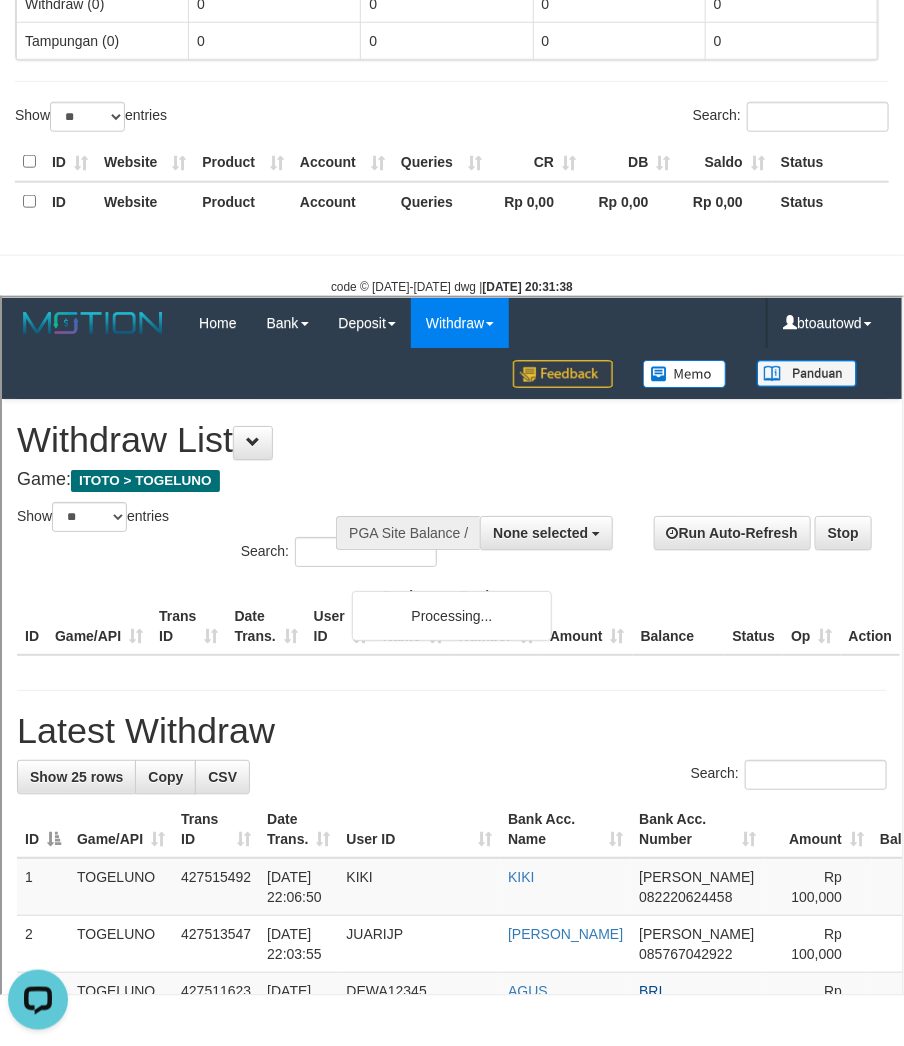 scroll, scrollTop: 0, scrollLeft: 0, axis: both 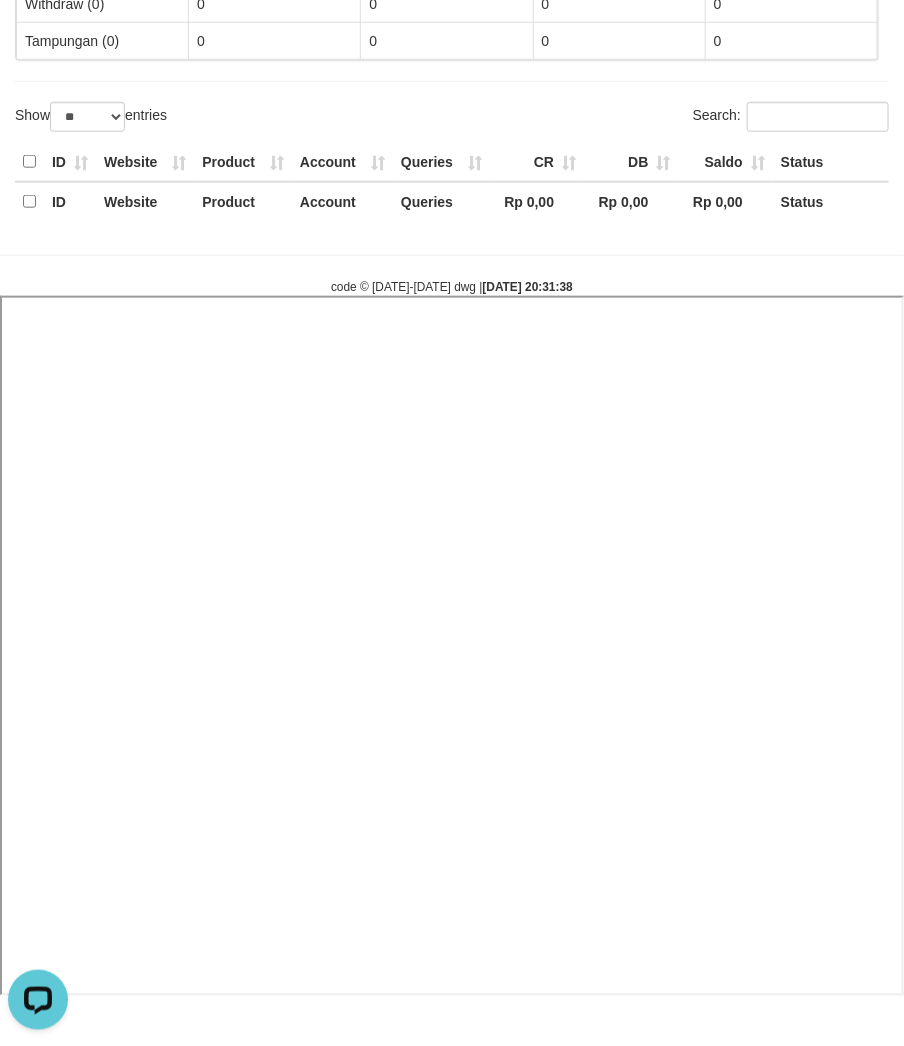 select 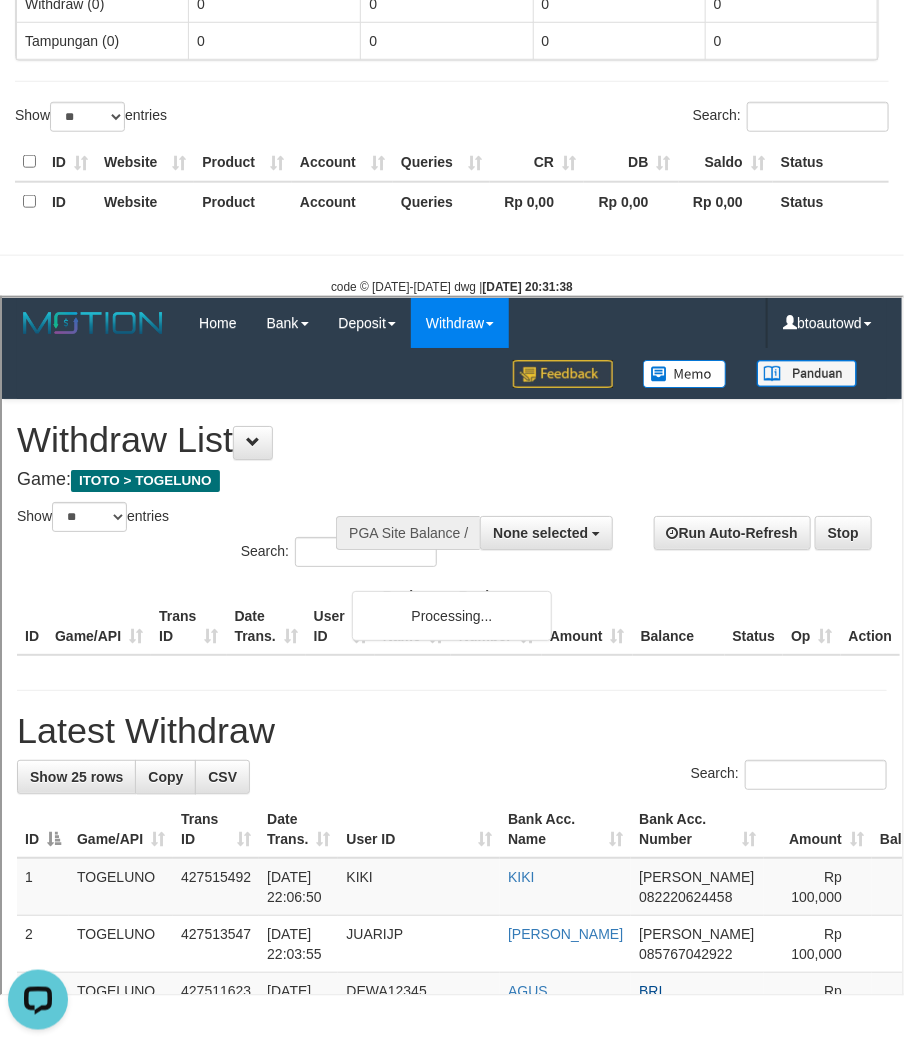 scroll, scrollTop: 0, scrollLeft: 0, axis: both 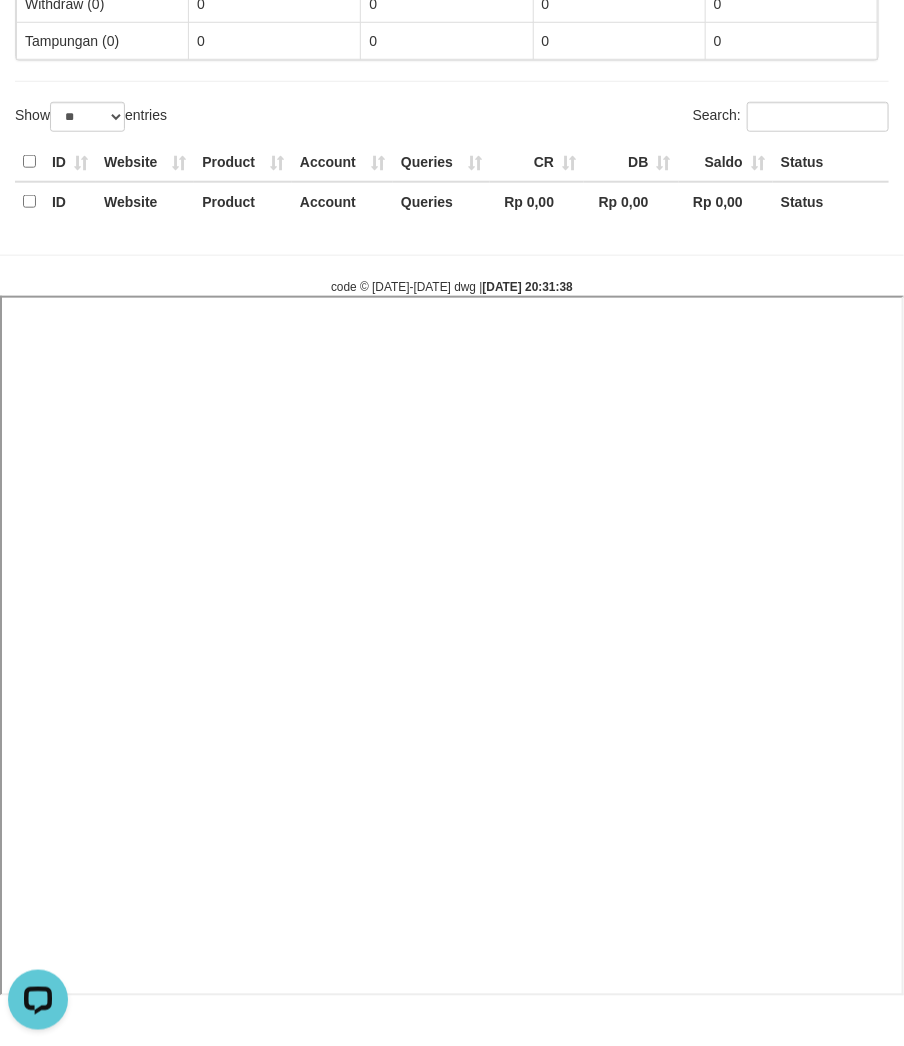 select 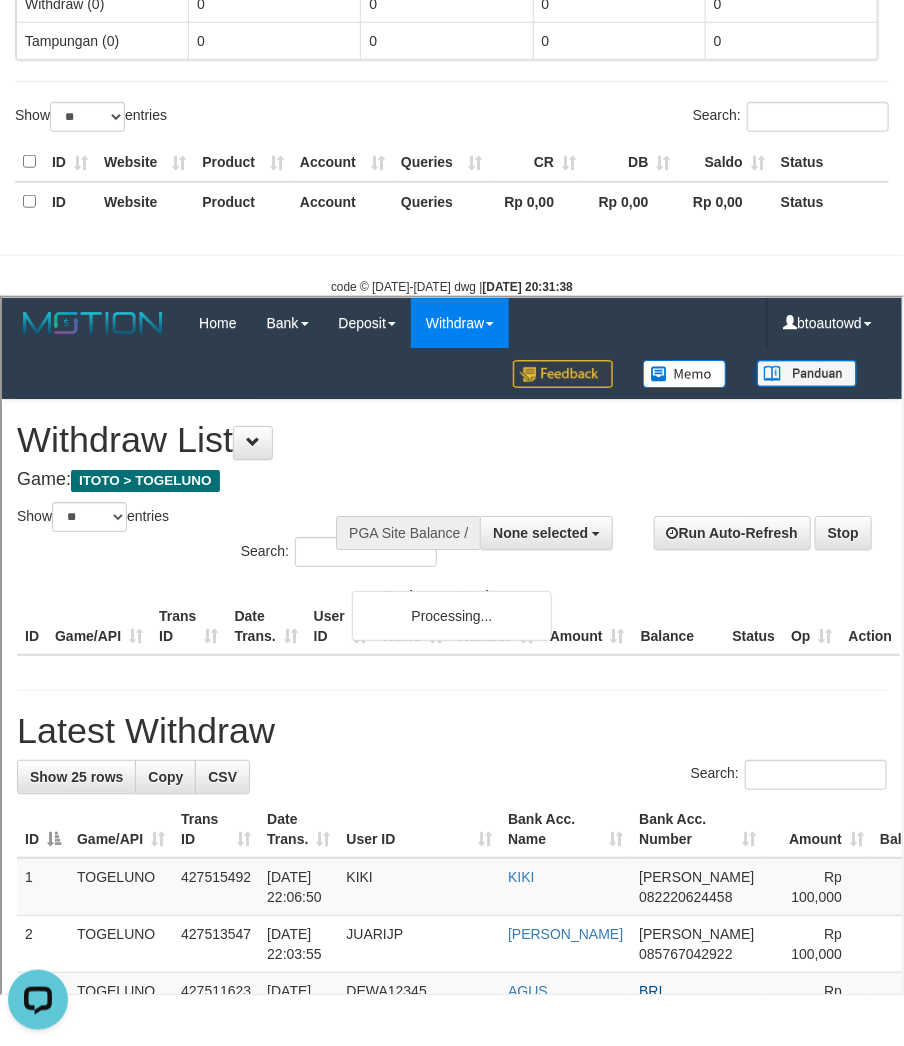 scroll, scrollTop: 0, scrollLeft: 0, axis: both 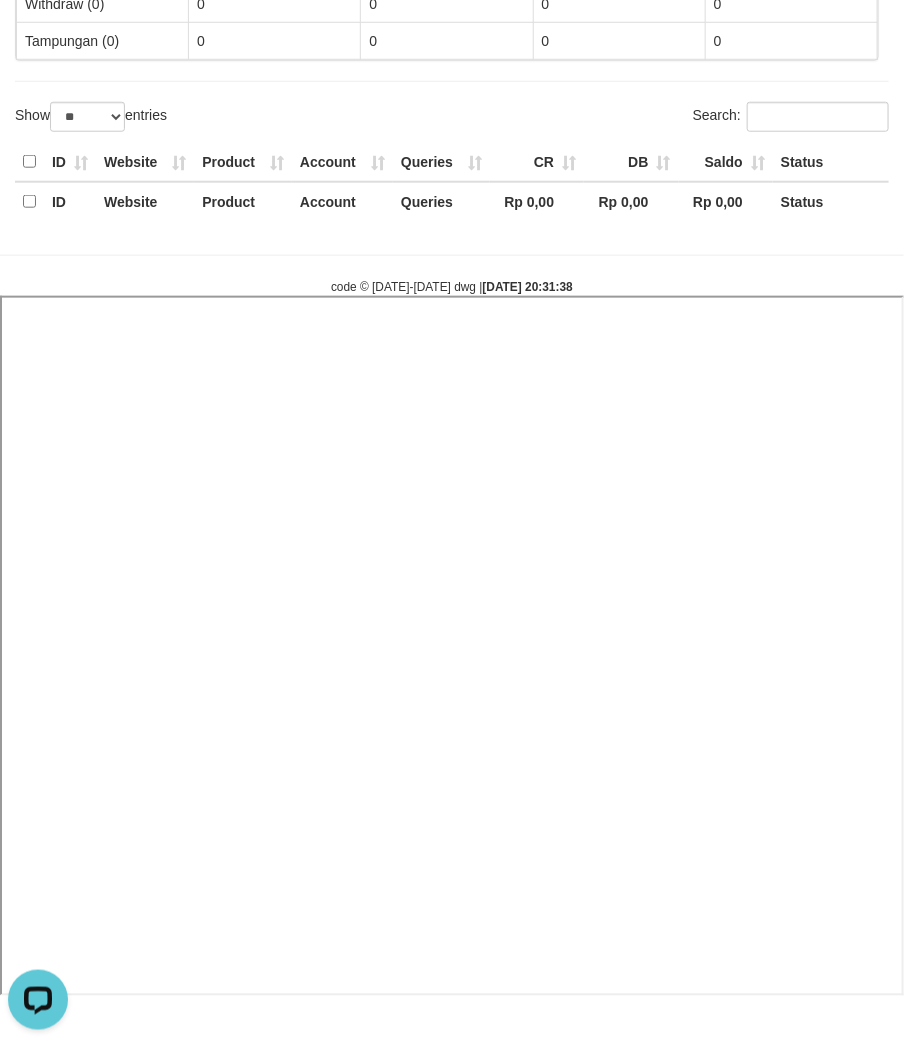 select 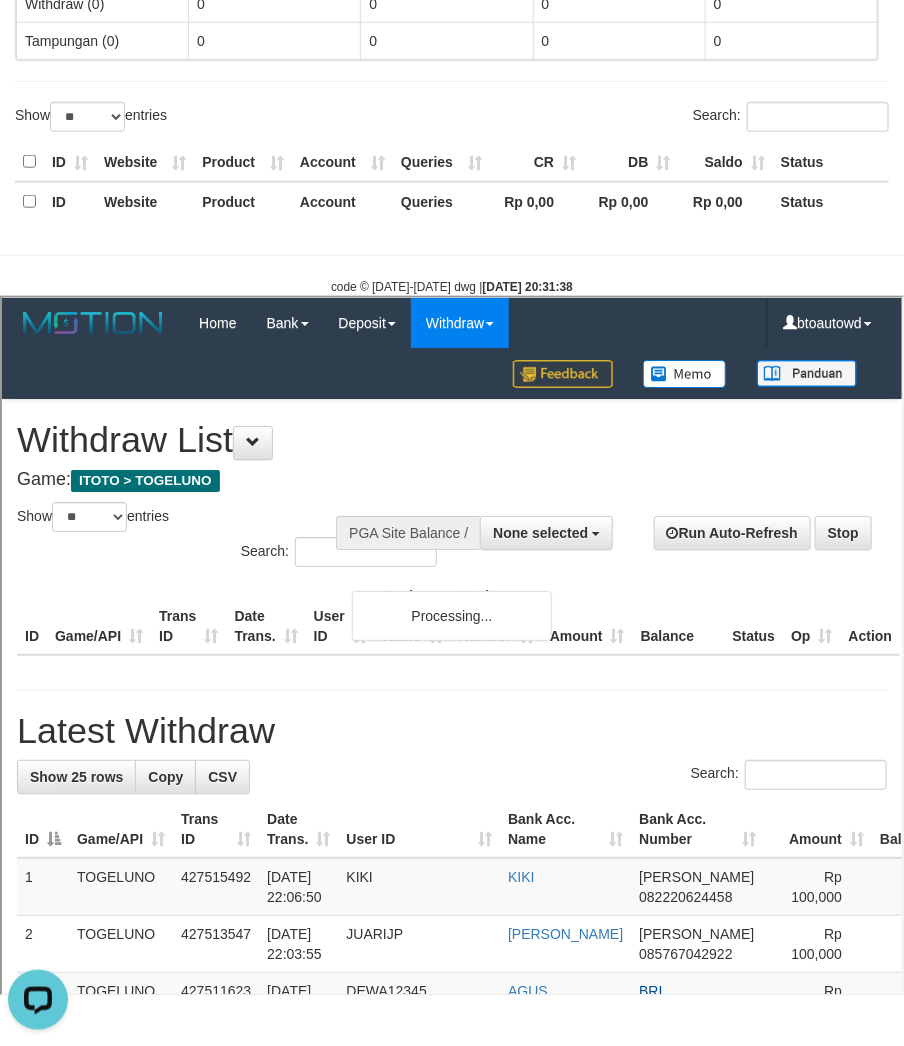 scroll, scrollTop: 0, scrollLeft: 0, axis: both 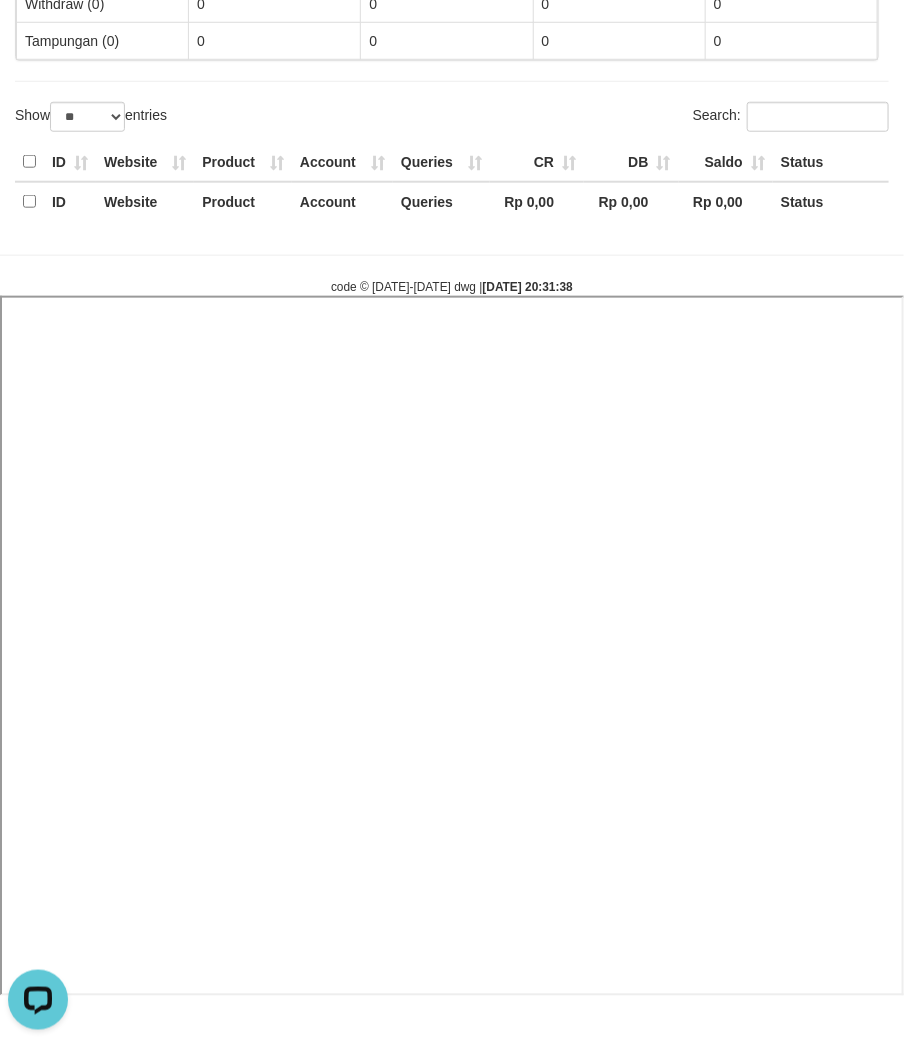 select 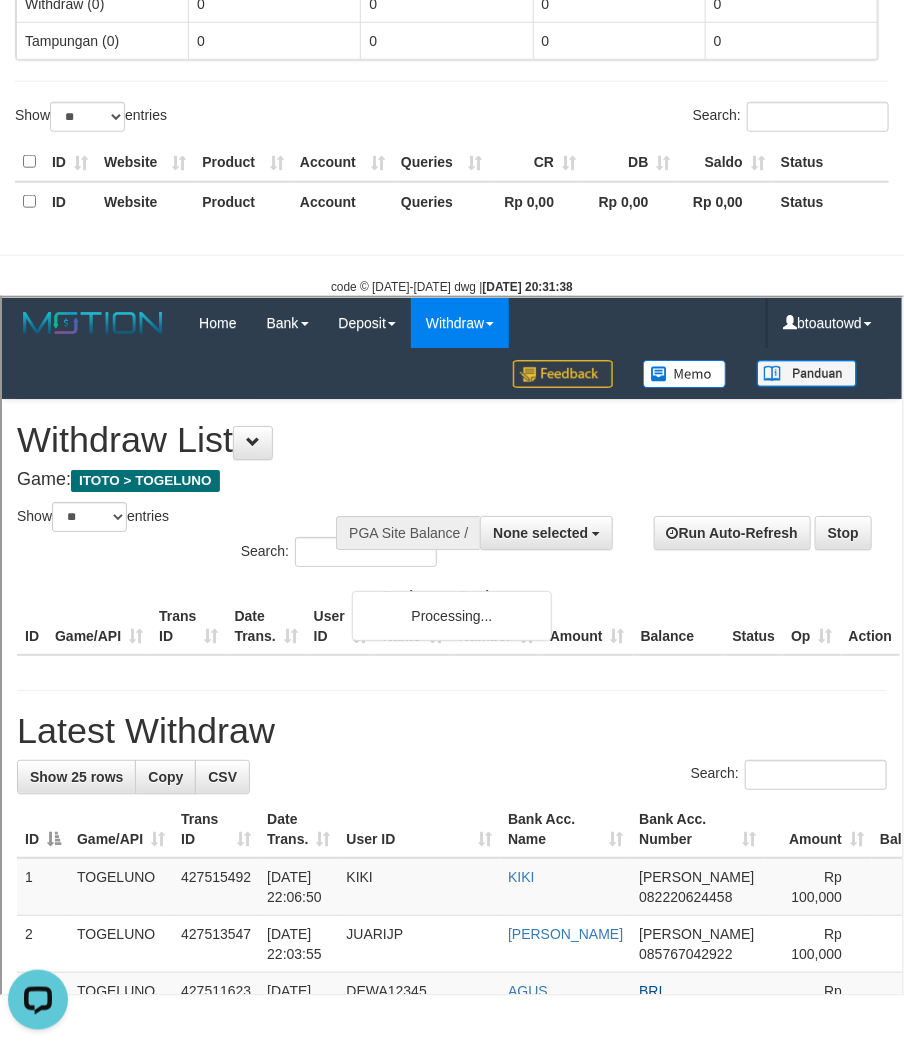scroll, scrollTop: 0, scrollLeft: 0, axis: both 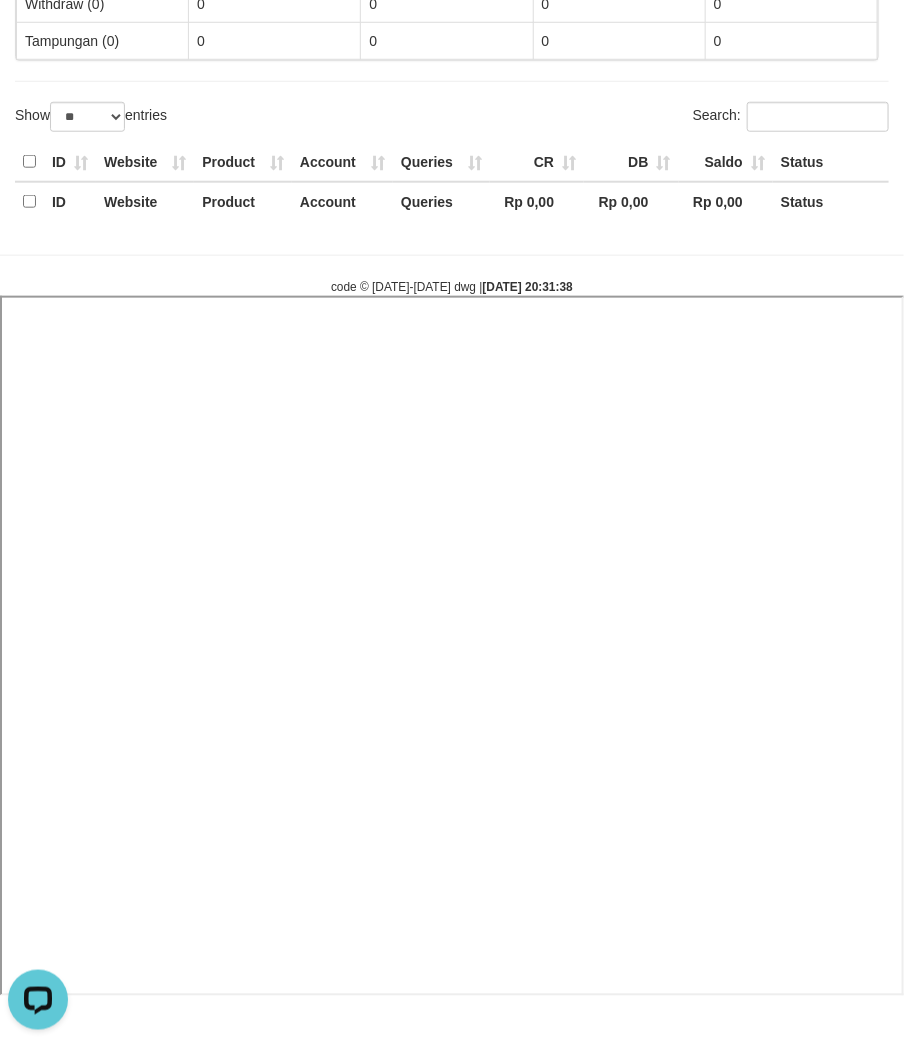 select 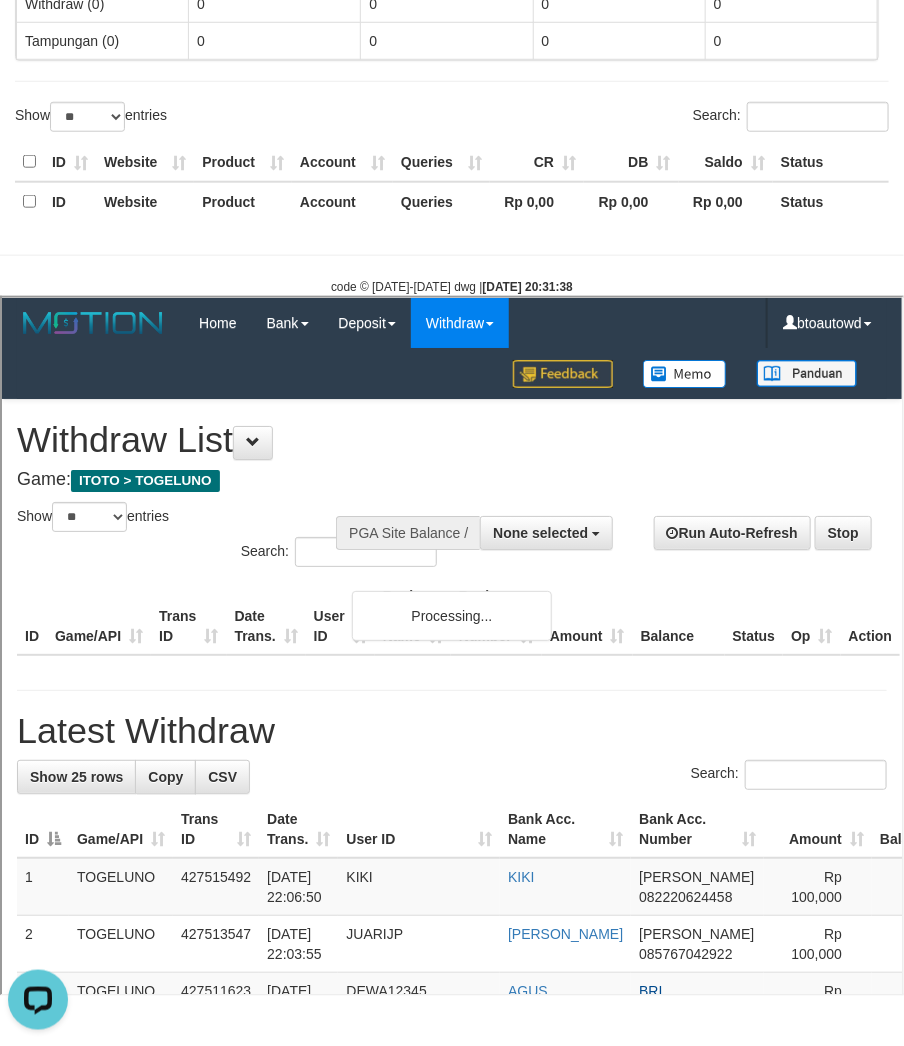 scroll, scrollTop: 0, scrollLeft: 0, axis: both 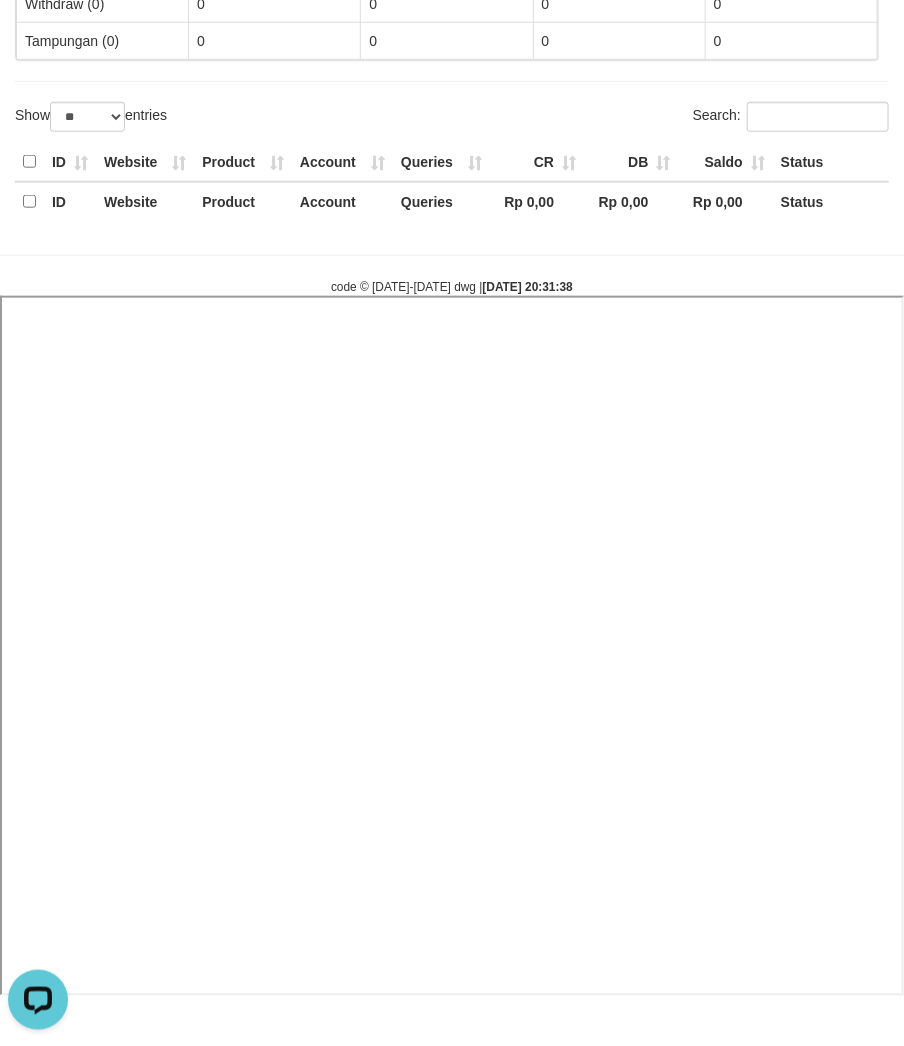 select 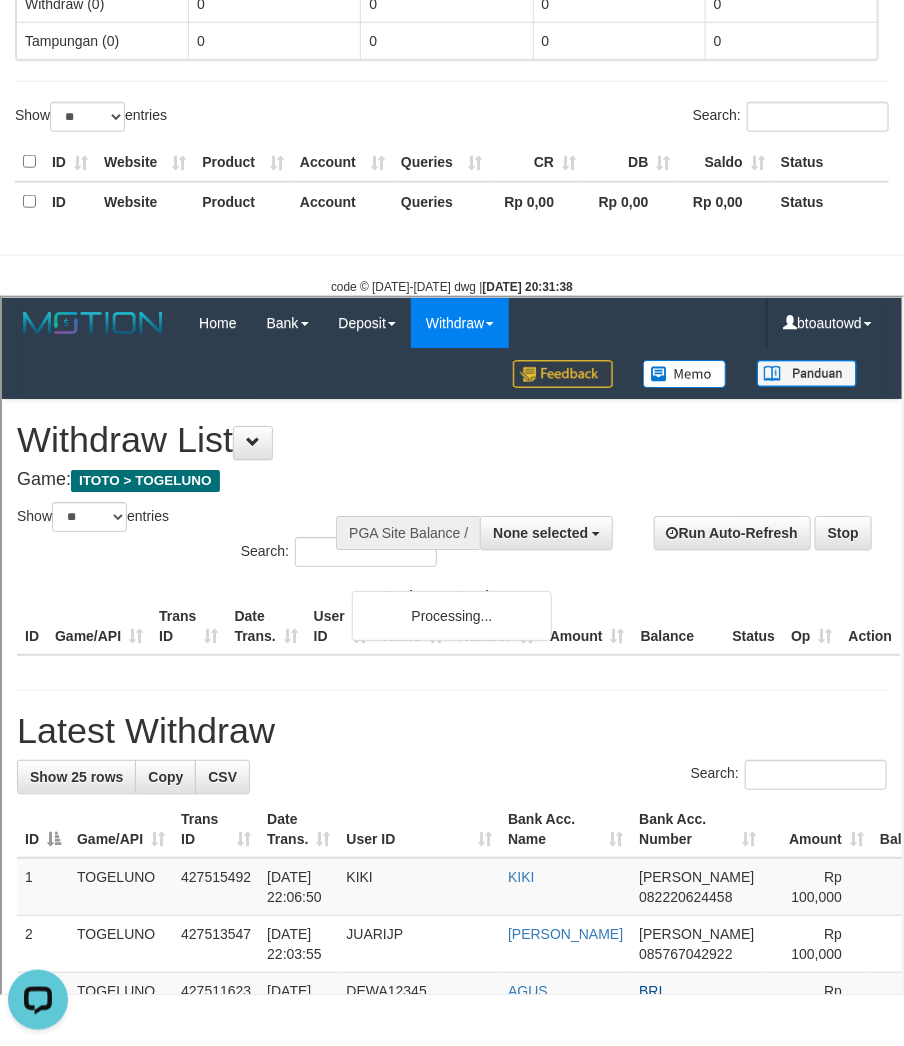 scroll, scrollTop: 0, scrollLeft: 0, axis: both 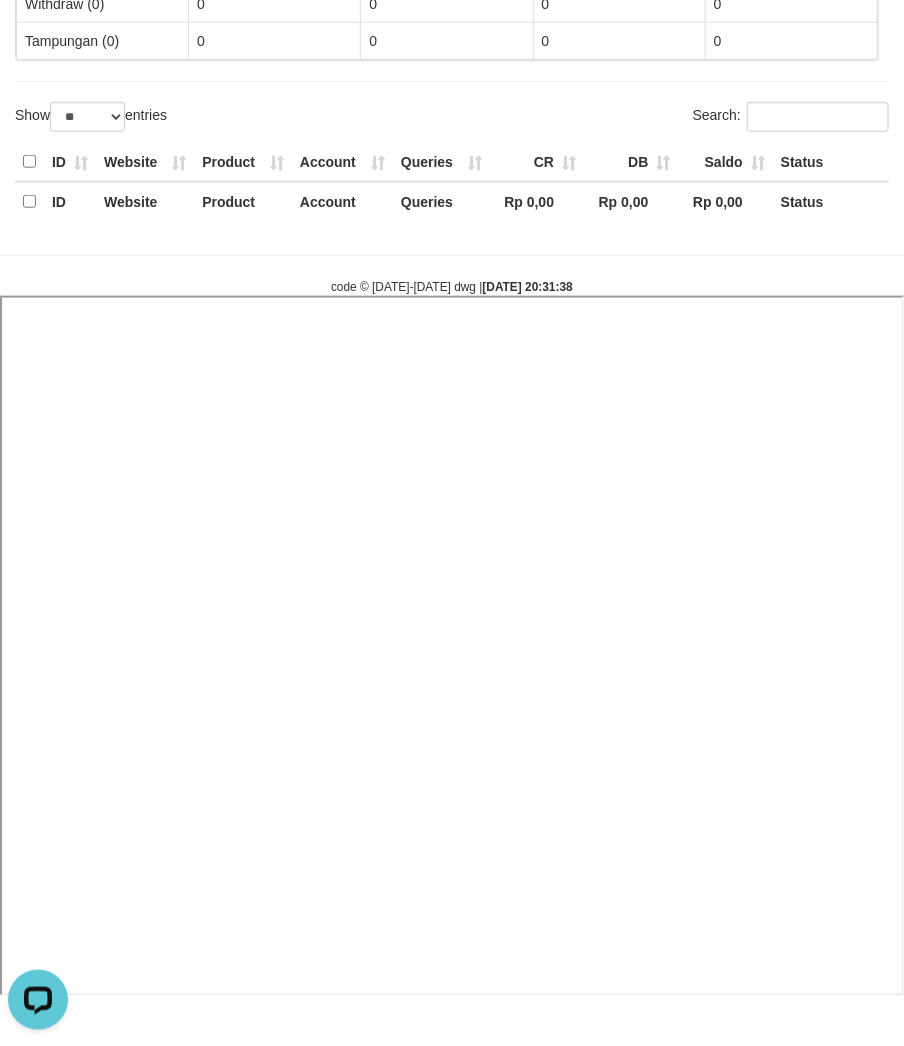select 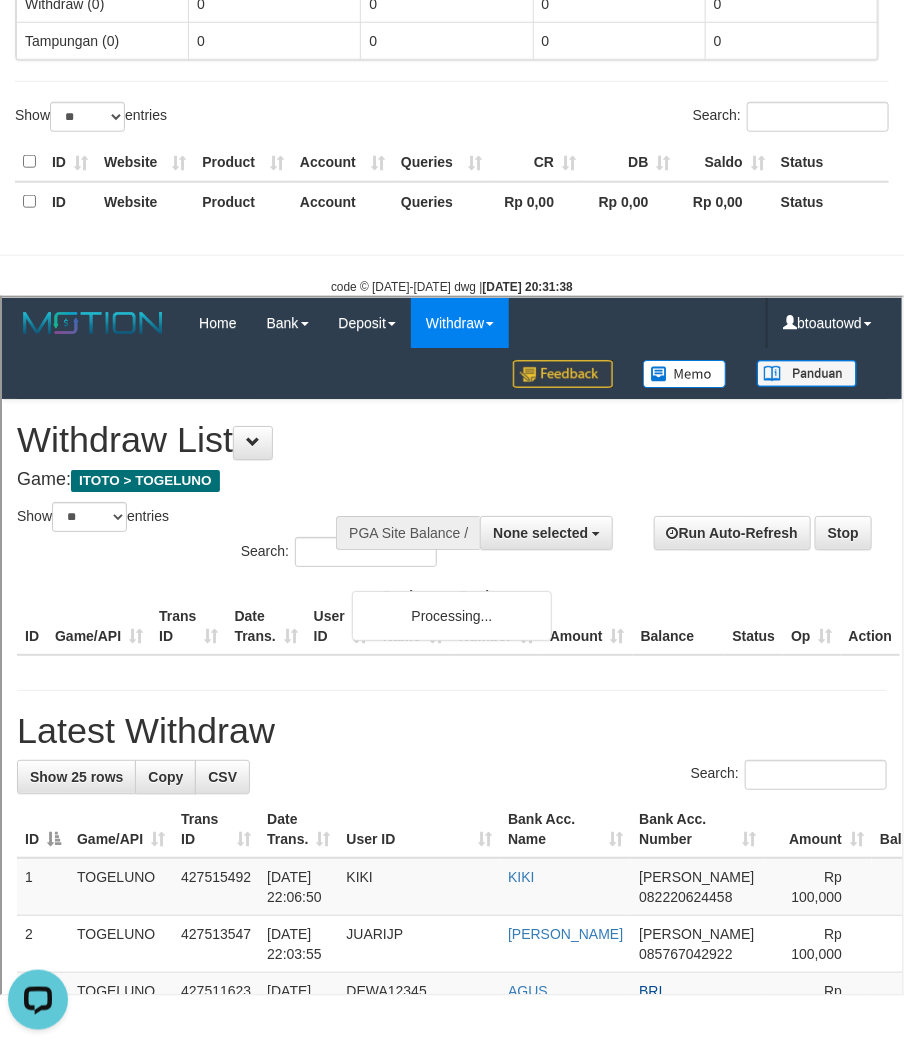 scroll, scrollTop: 0, scrollLeft: 0, axis: both 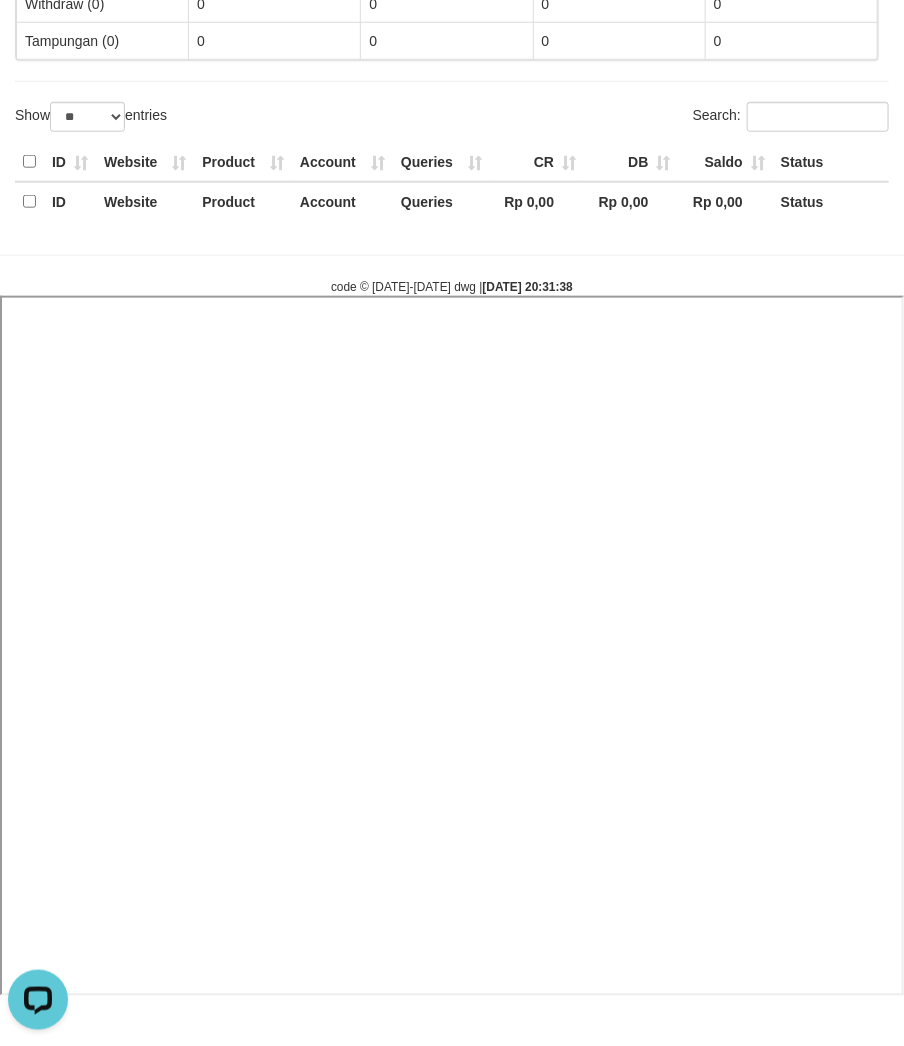 select 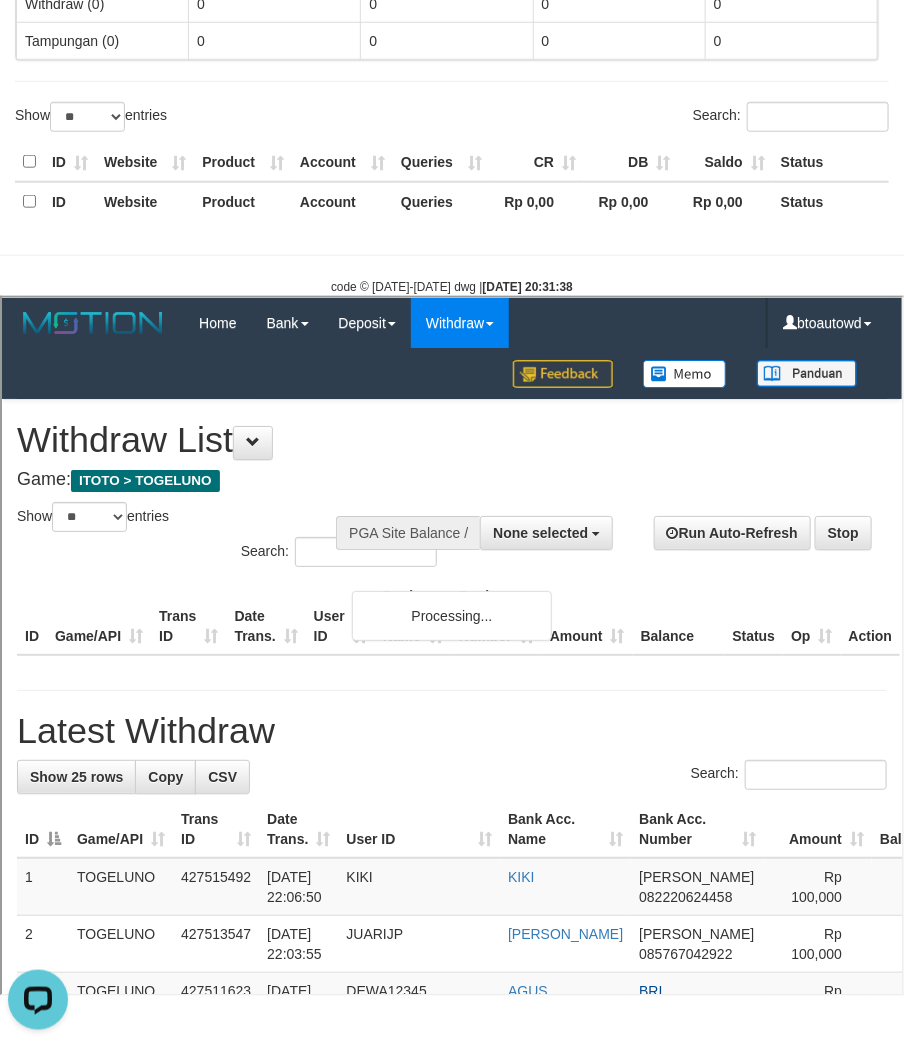 scroll, scrollTop: 0, scrollLeft: 0, axis: both 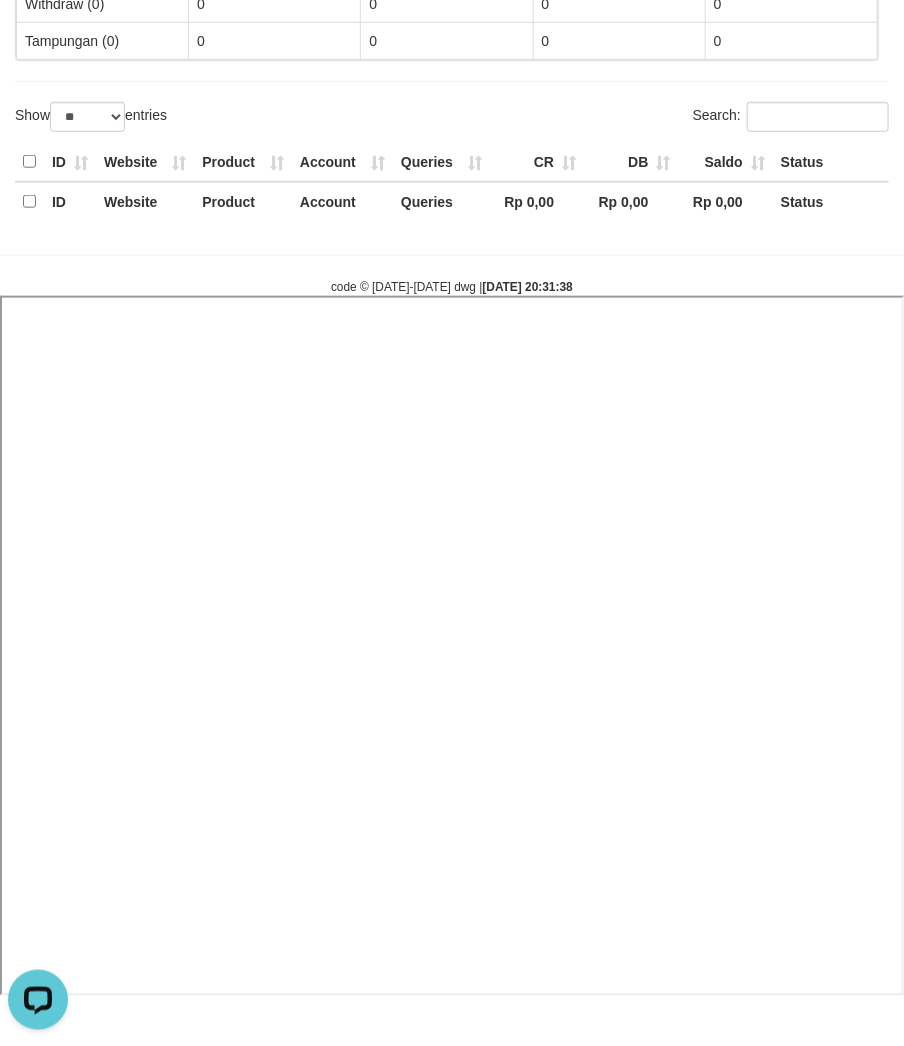 select 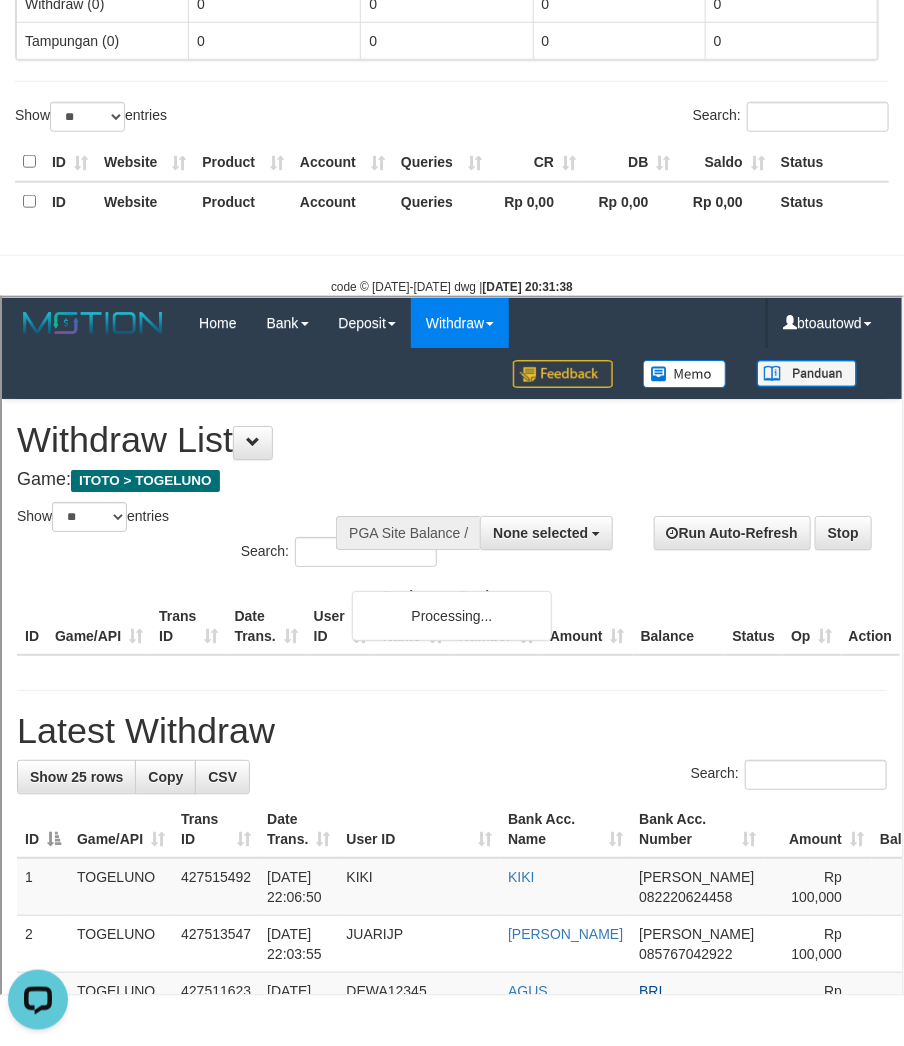 scroll, scrollTop: 0, scrollLeft: 0, axis: both 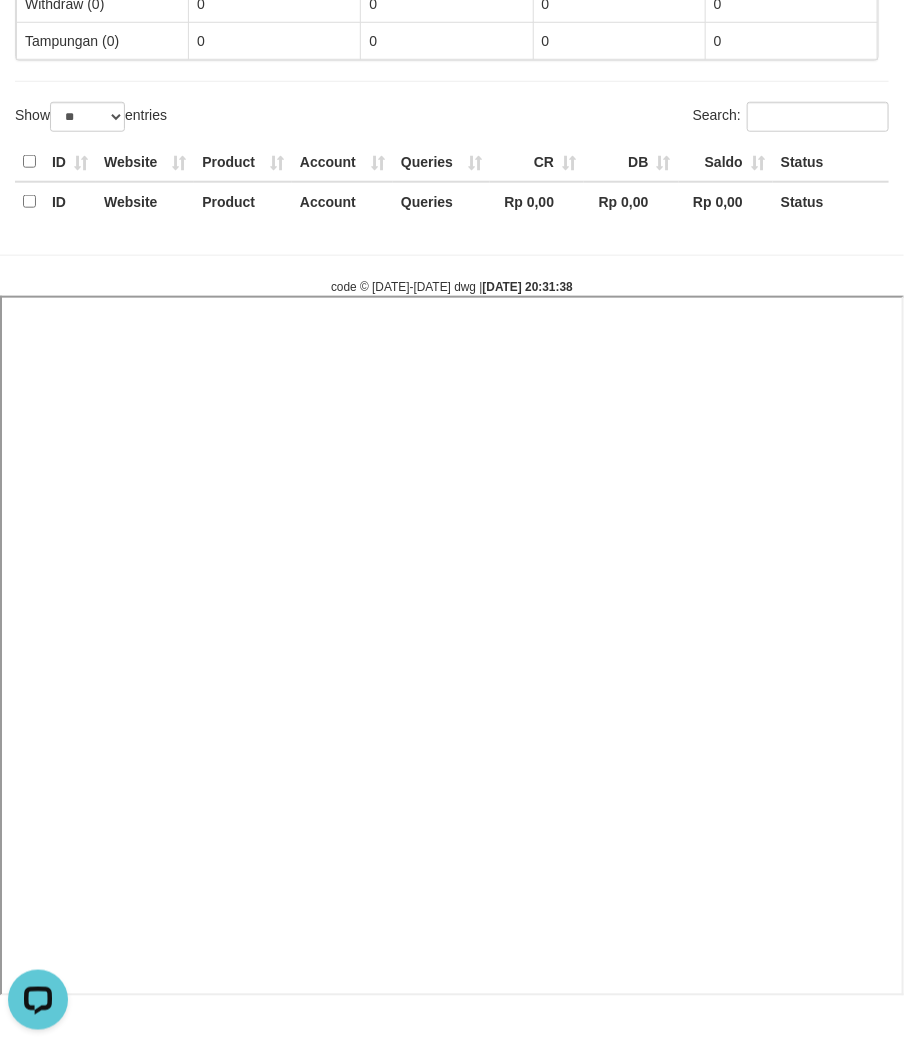 select 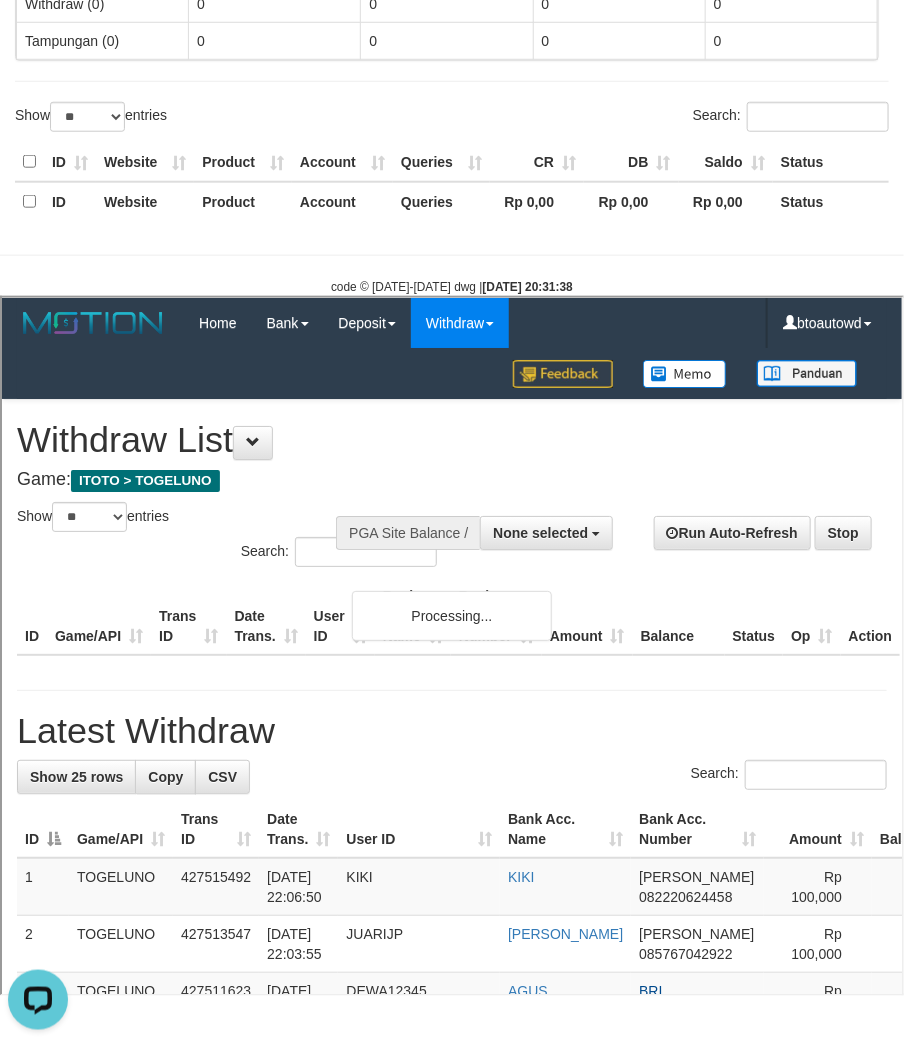 scroll, scrollTop: 0, scrollLeft: 0, axis: both 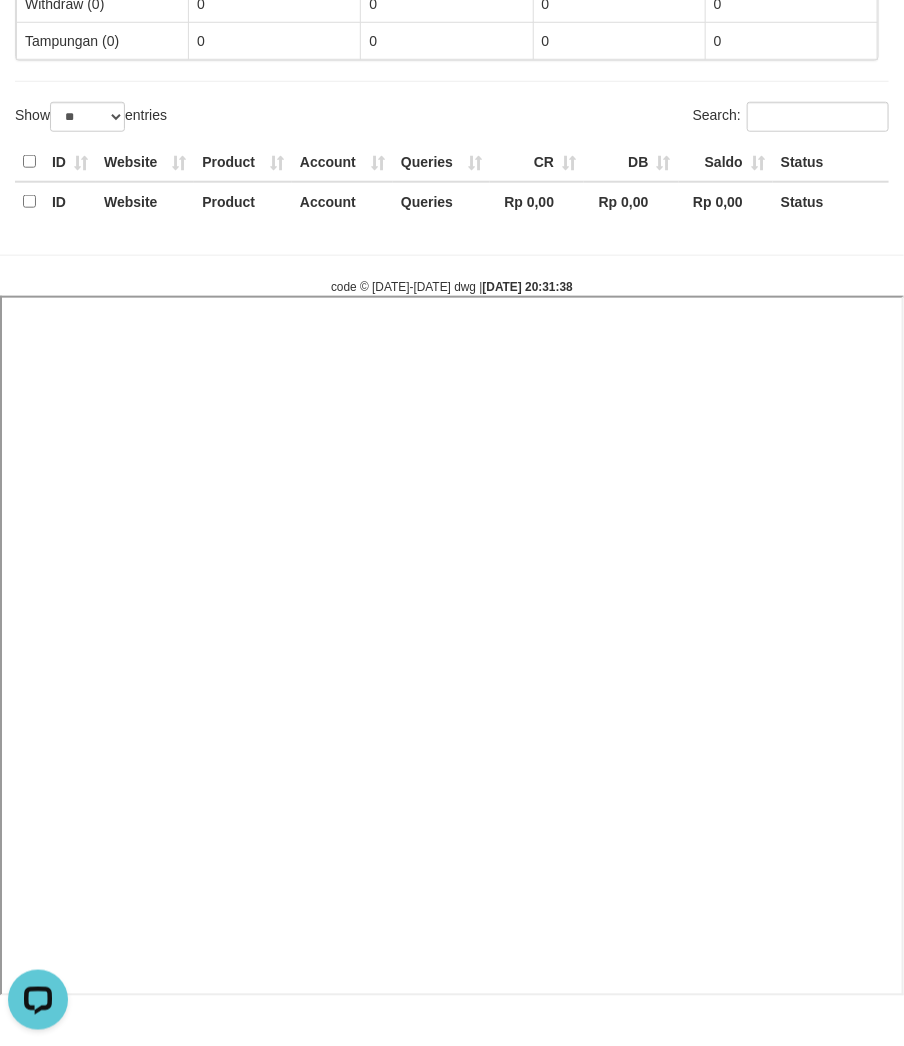select 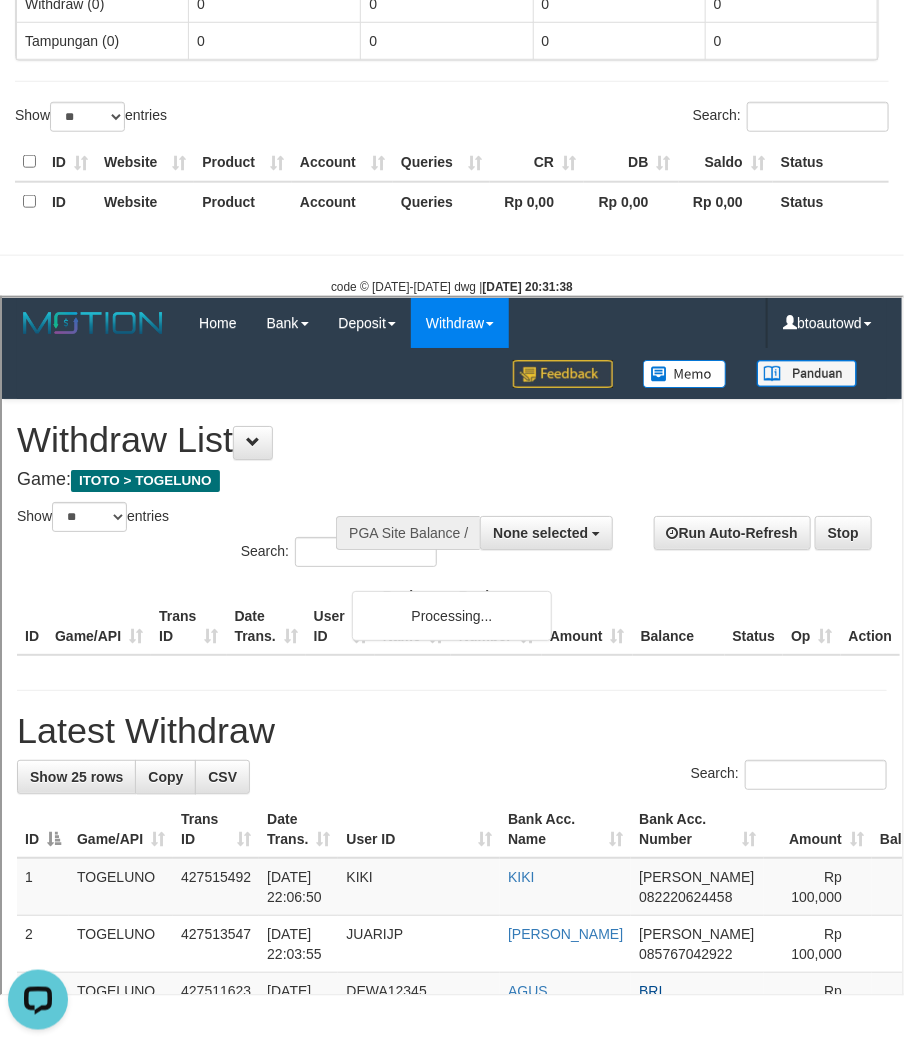 scroll, scrollTop: 0, scrollLeft: 0, axis: both 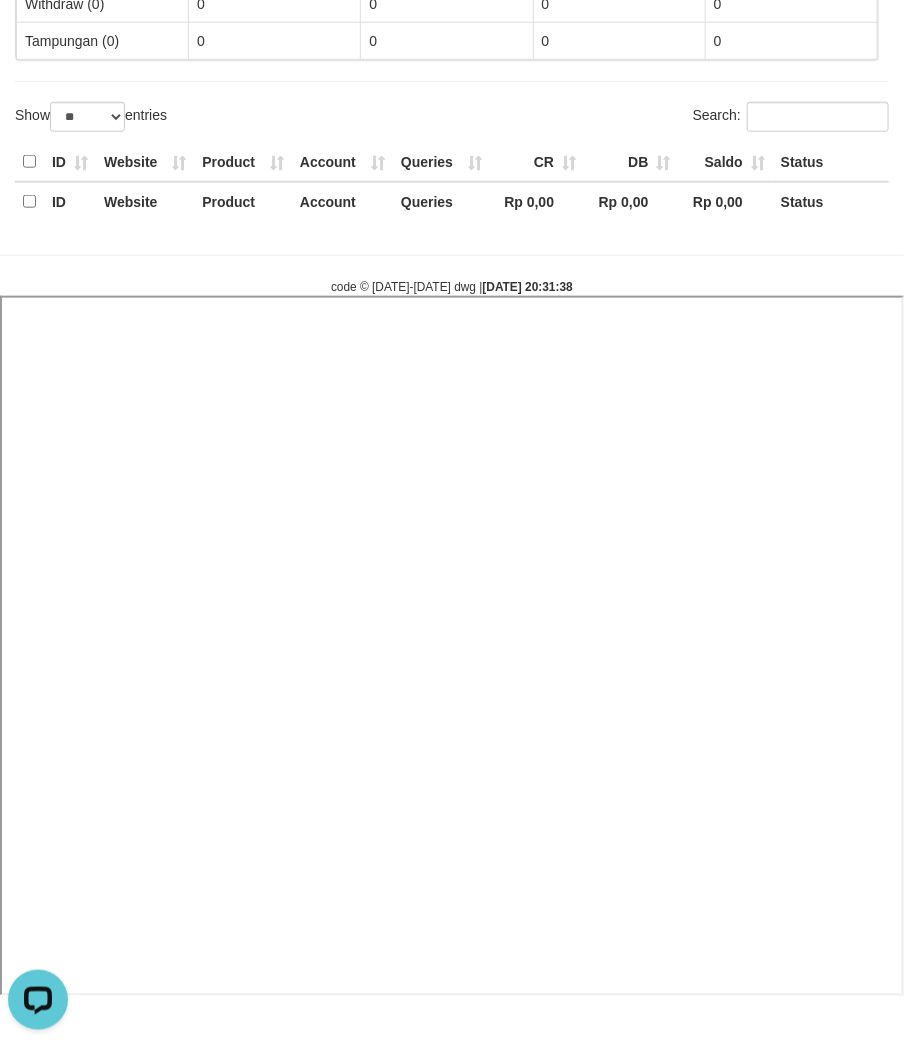 select 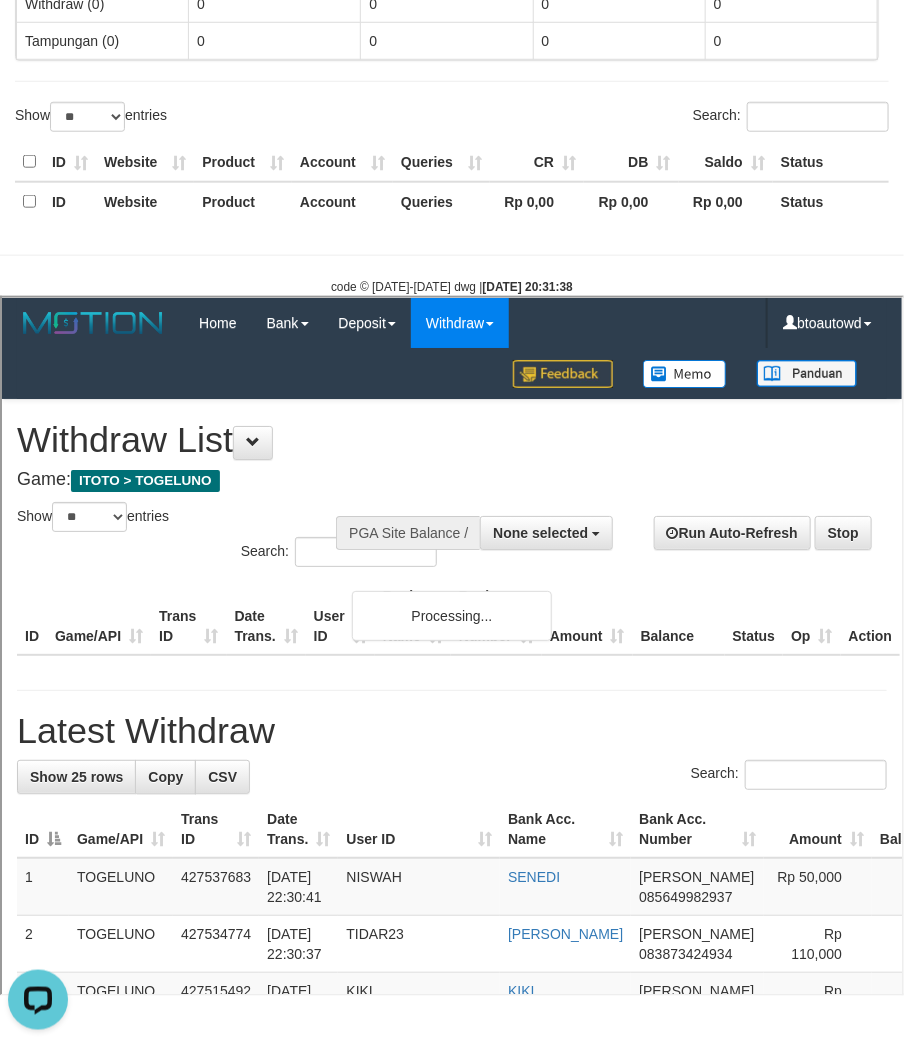 scroll, scrollTop: 0, scrollLeft: 0, axis: both 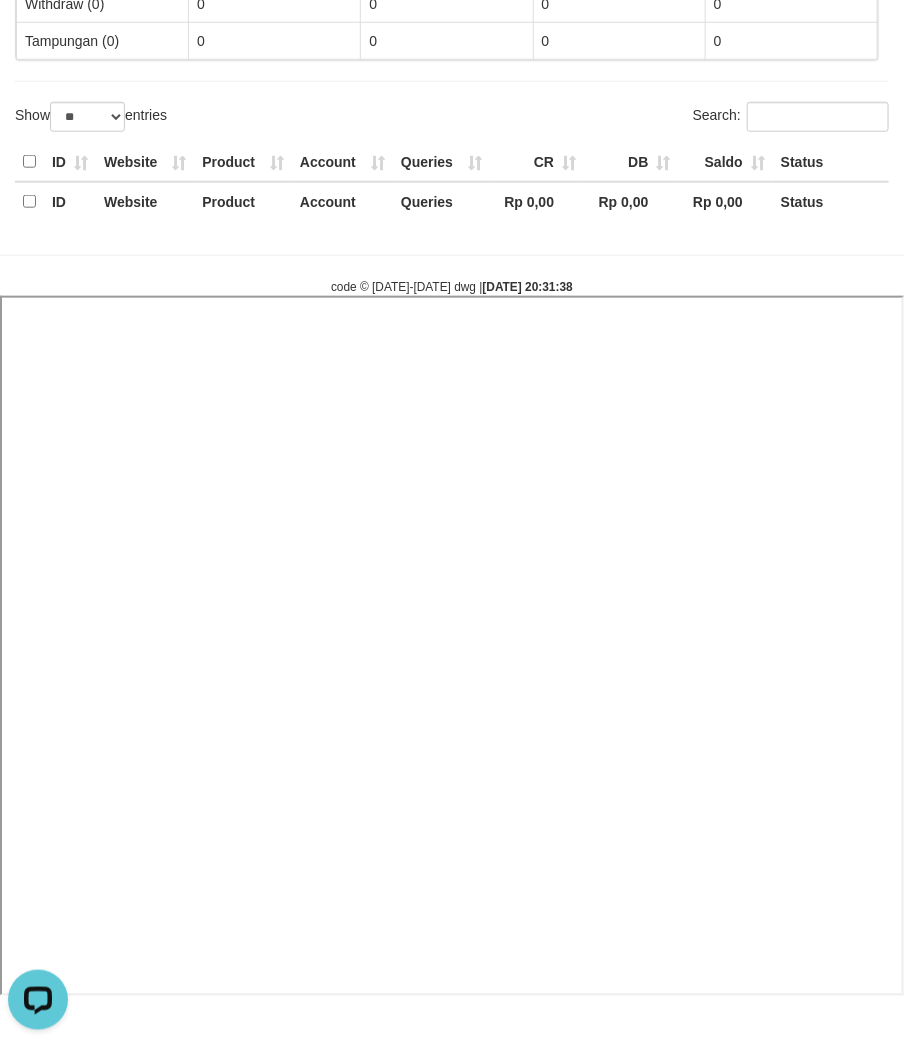 select 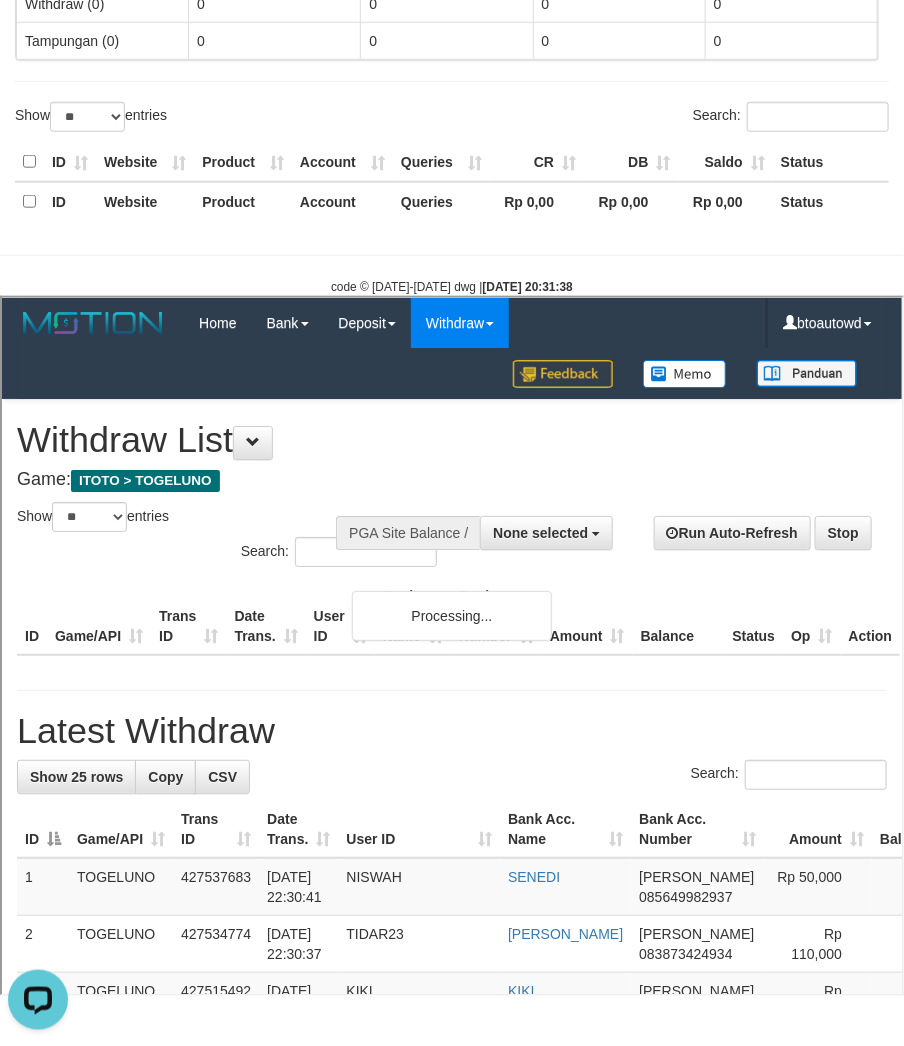 scroll, scrollTop: 0, scrollLeft: 0, axis: both 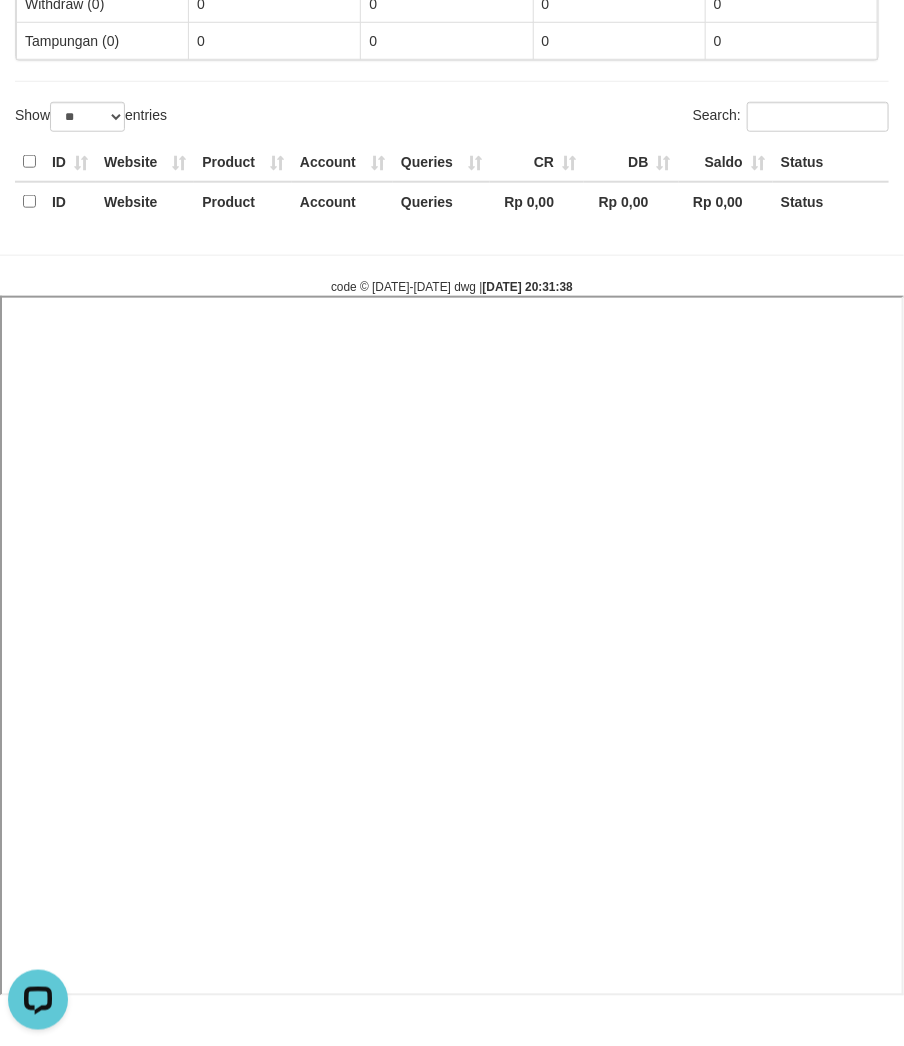 select 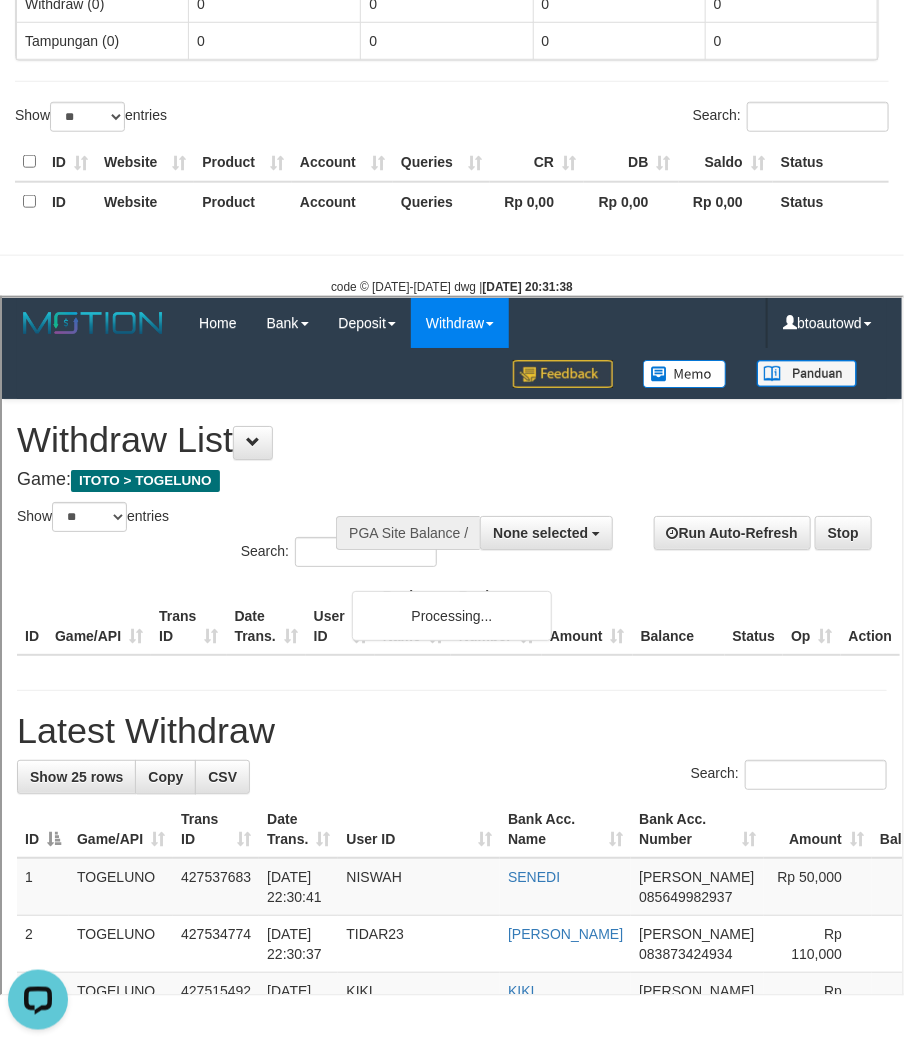 scroll, scrollTop: 0, scrollLeft: 0, axis: both 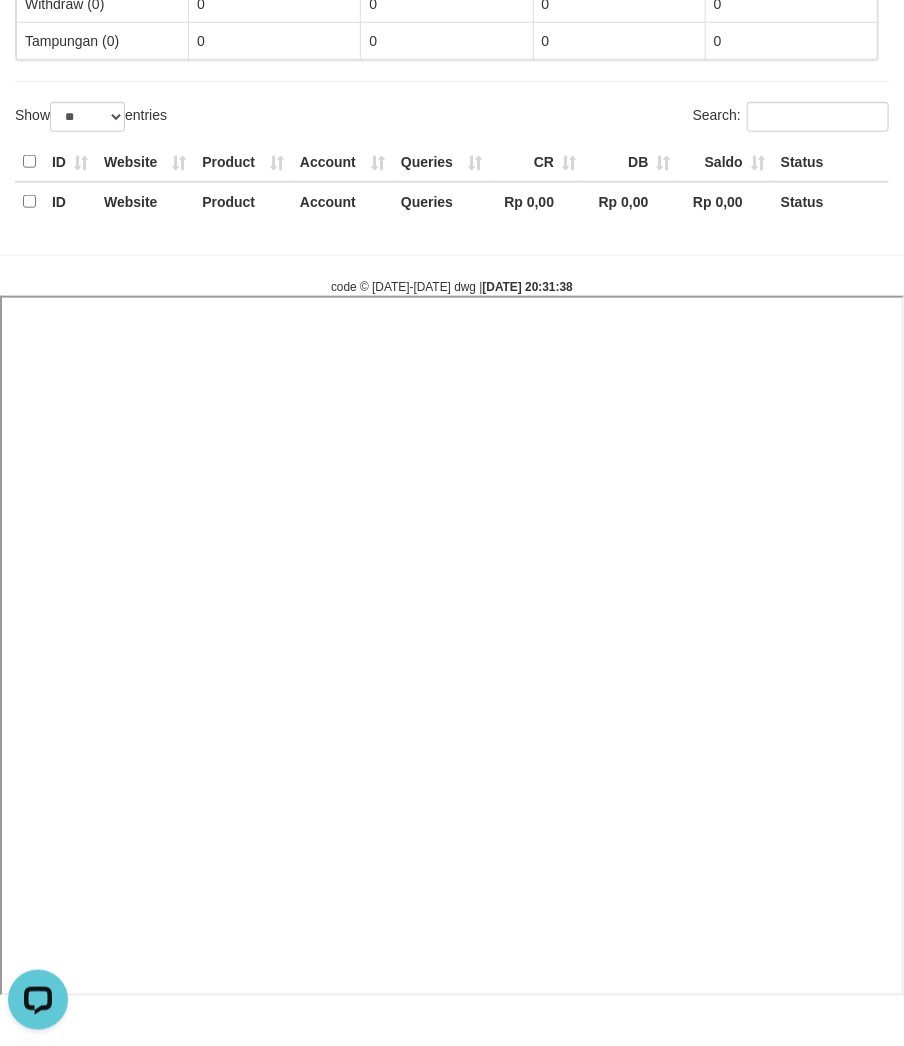 select 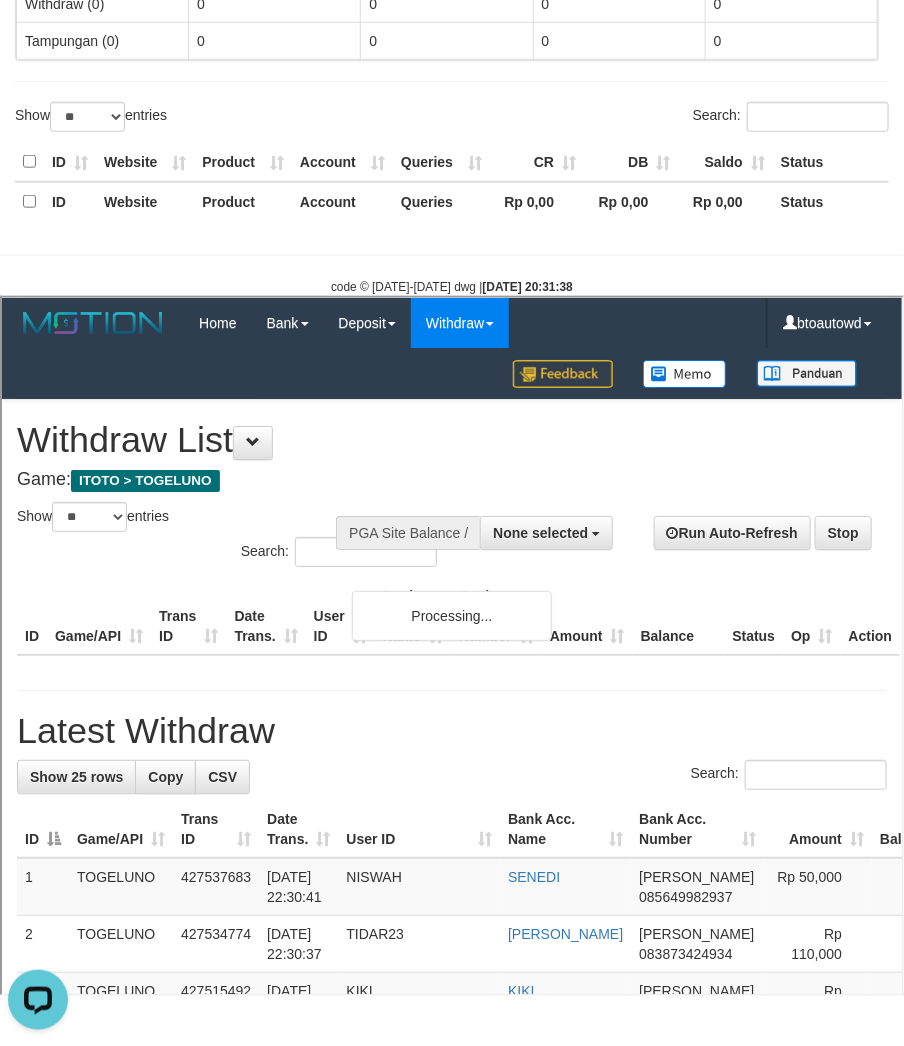 scroll, scrollTop: 0, scrollLeft: 0, axis: both 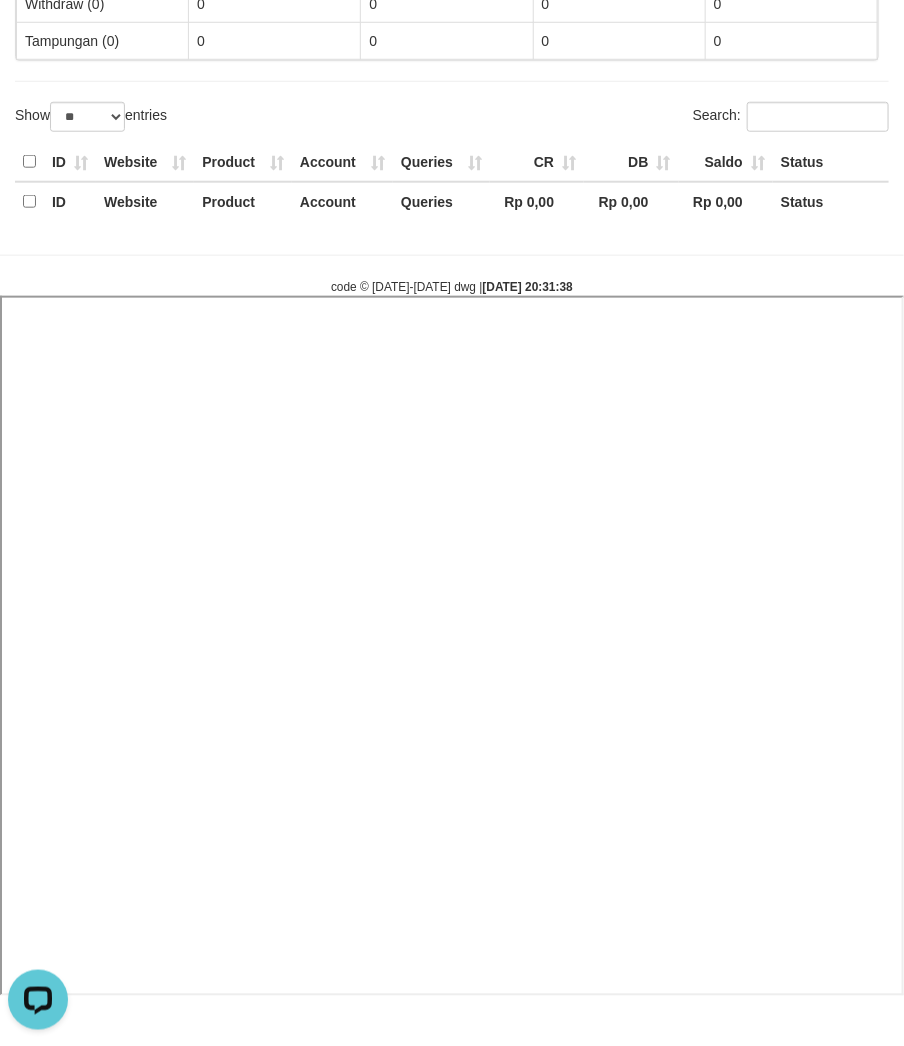 select 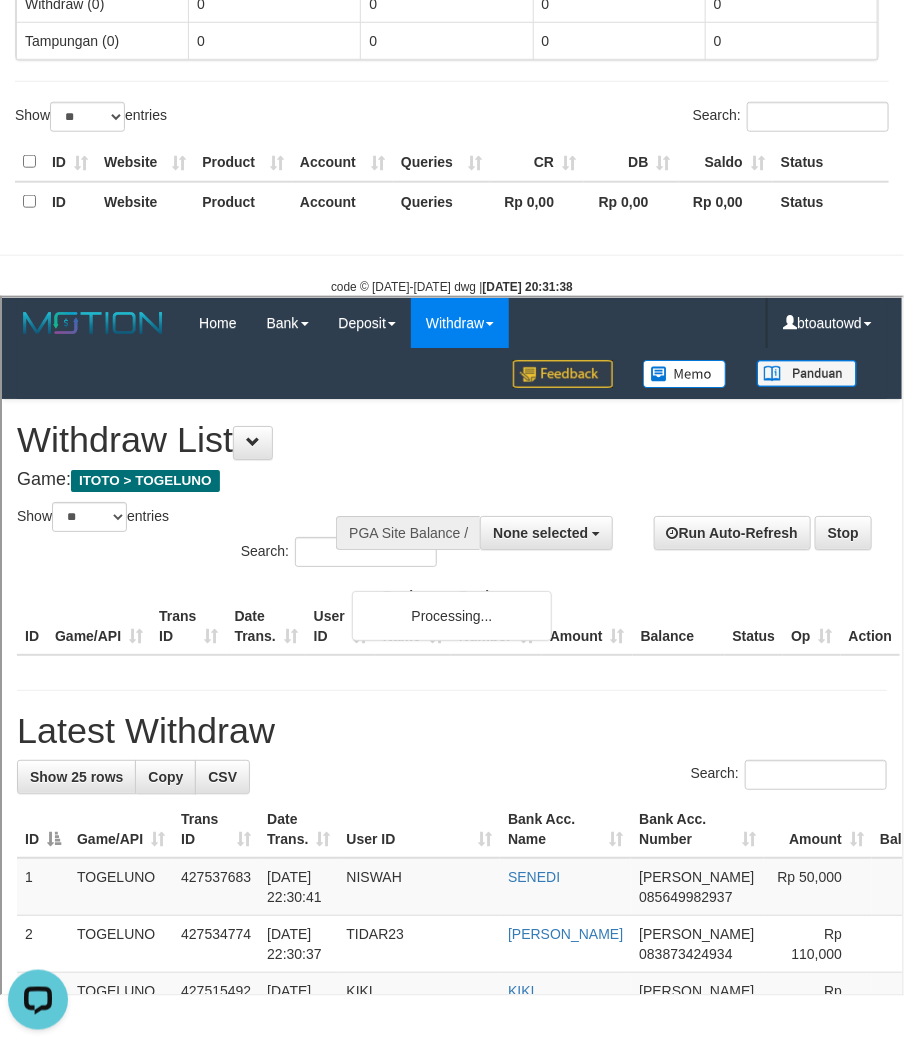 scroll, scrollTop: 0, scrollLeft: 0, axis: both 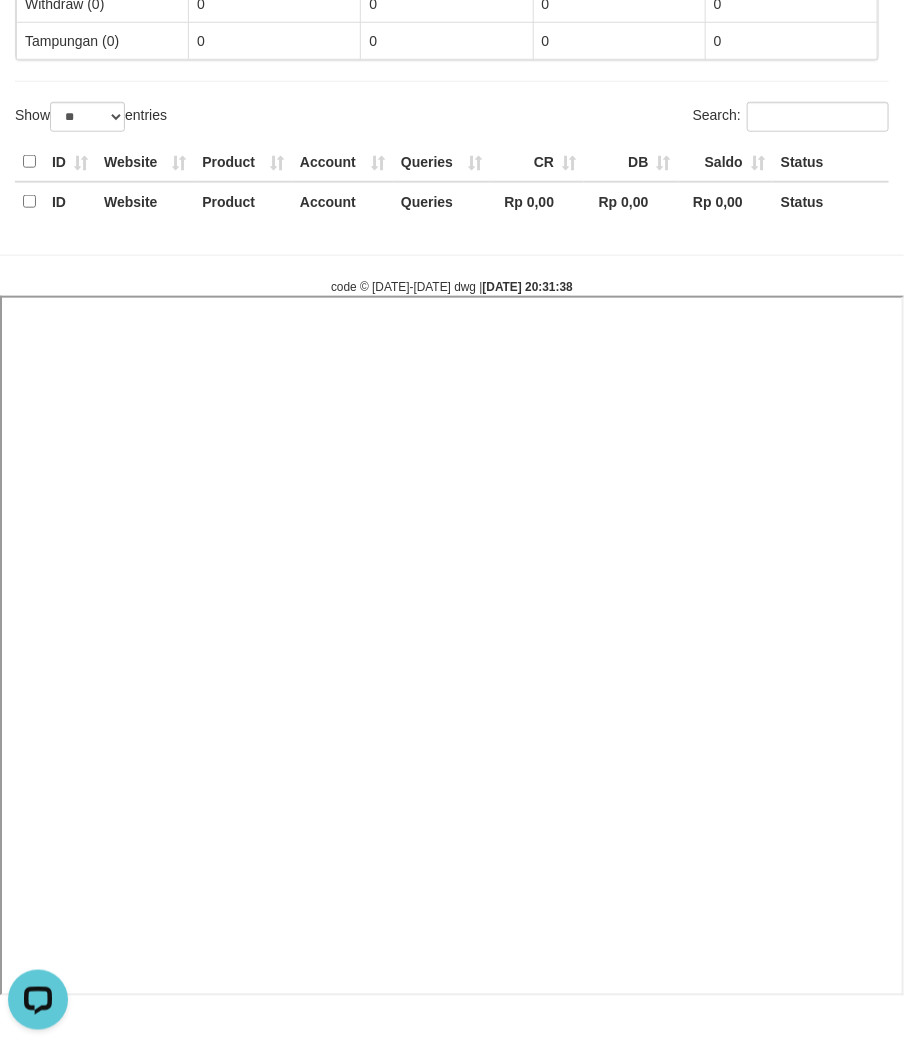 select 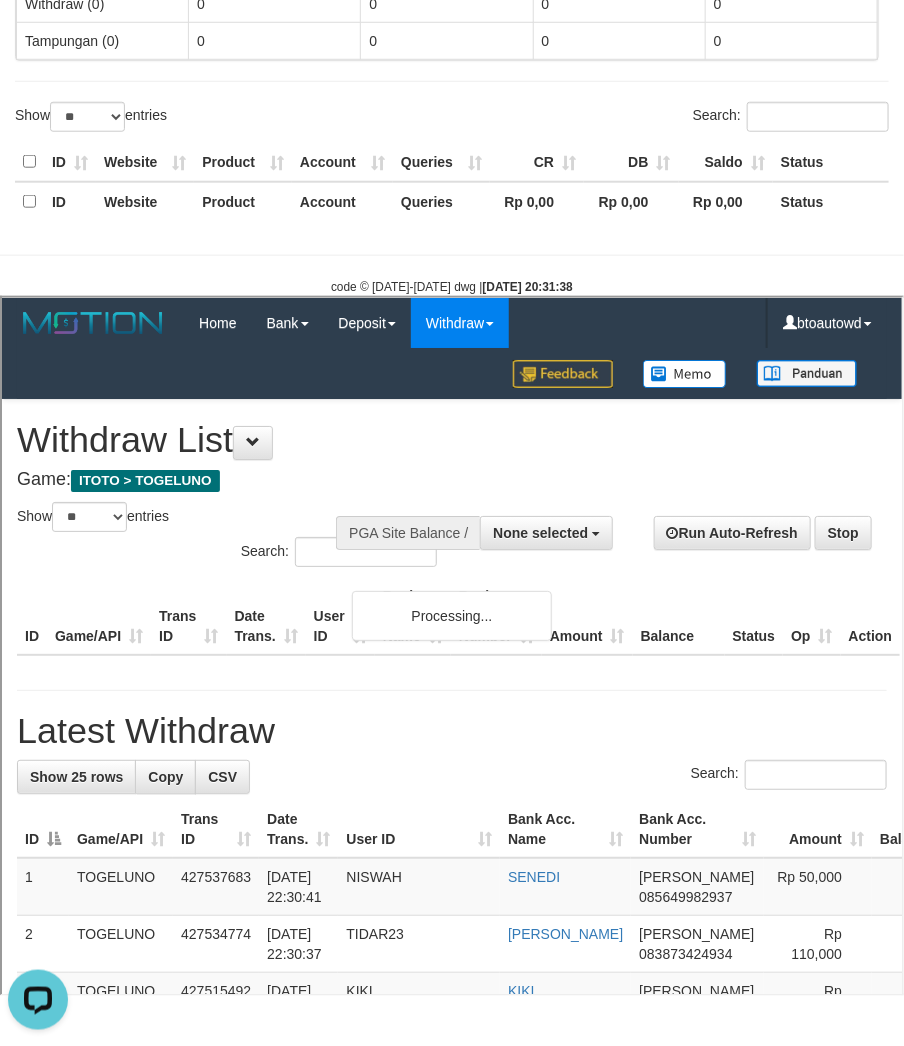 scroll, scrollTop: 0, scrollLeft: 0, axis: both 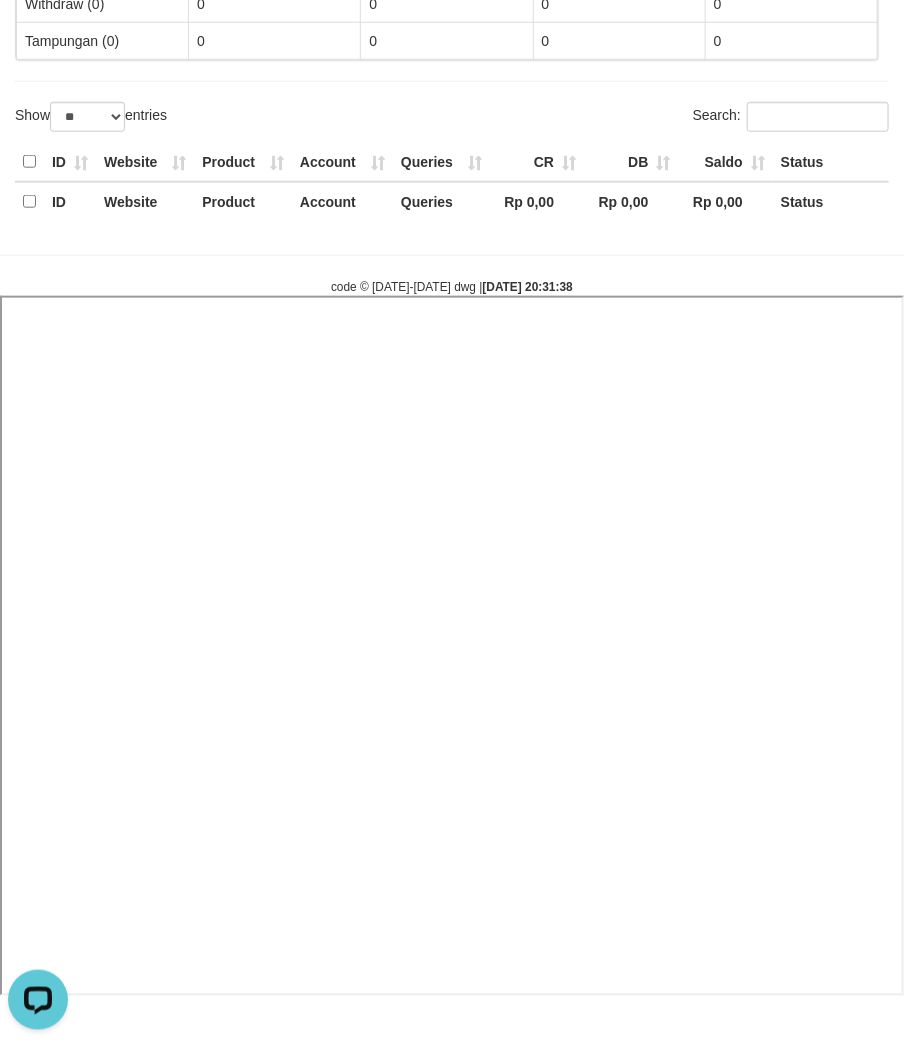 select 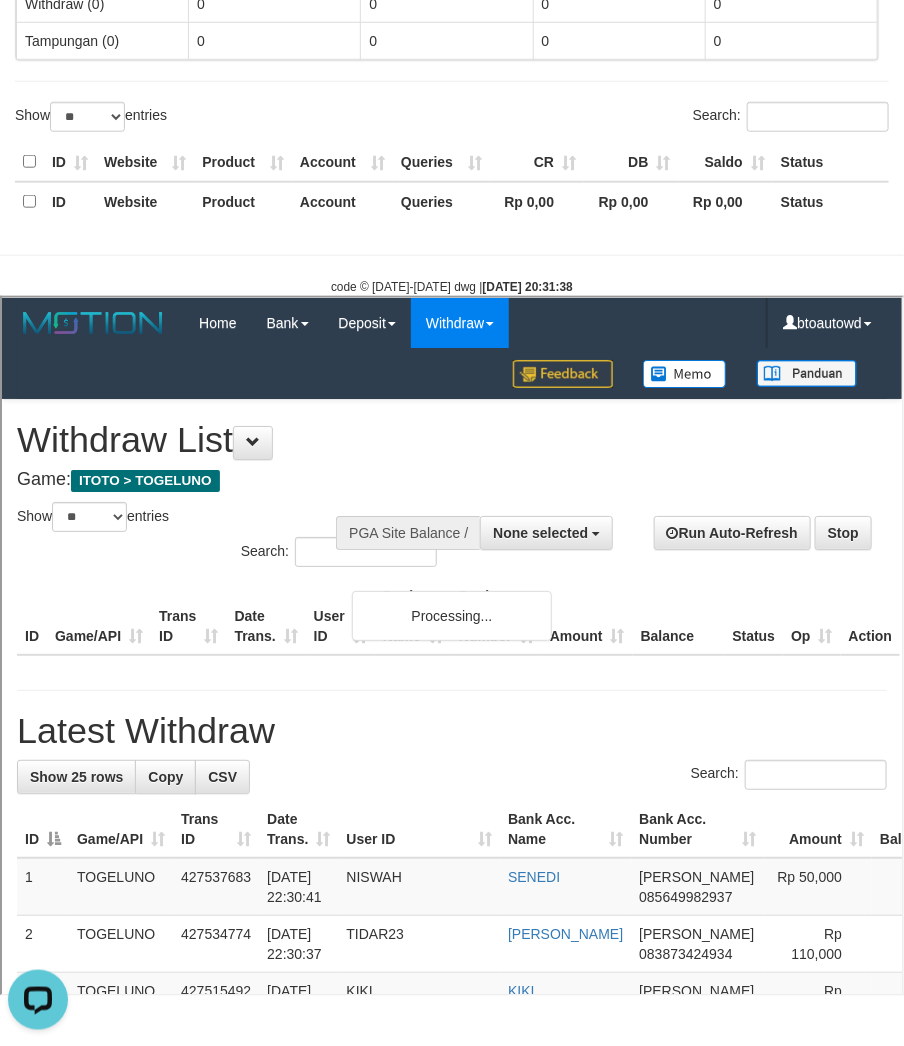 scroll, scrollTop: 0, scrollLeft: 0, axis: both 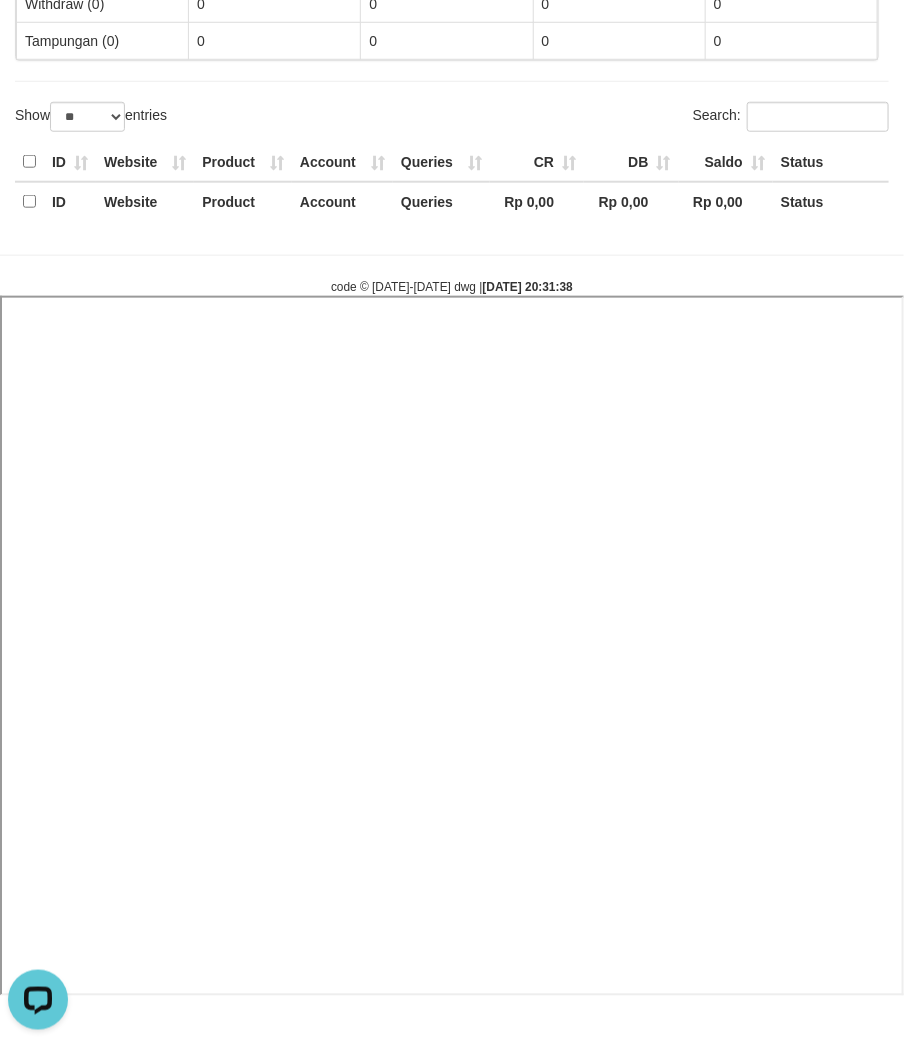 select 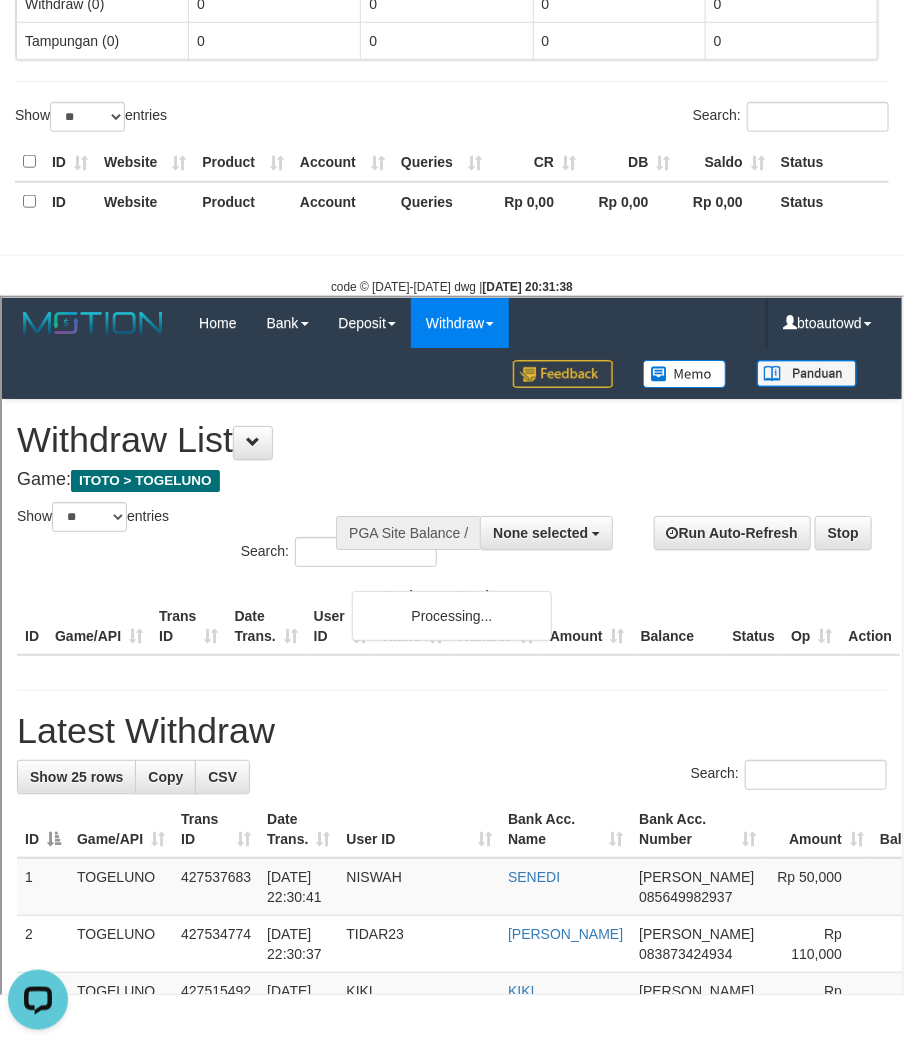 scroll, scrollTop: 0, scrollLeft: 0, axis: both 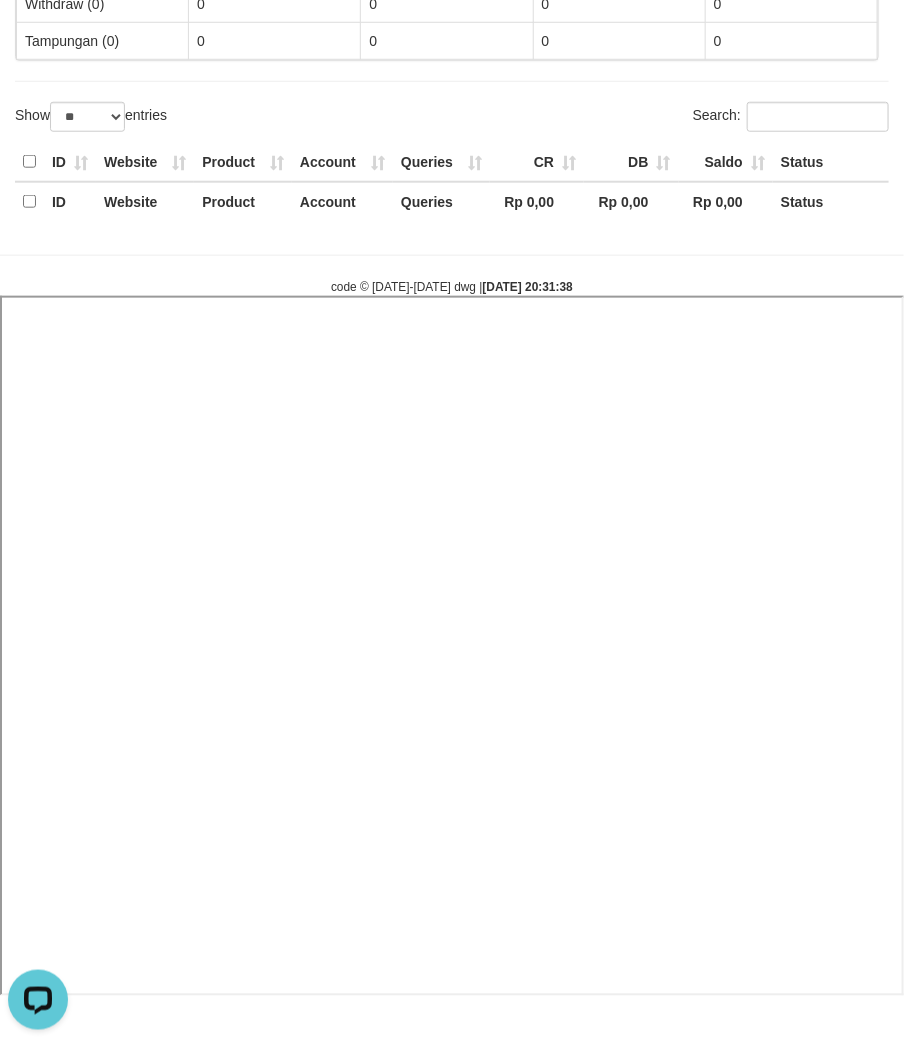 select 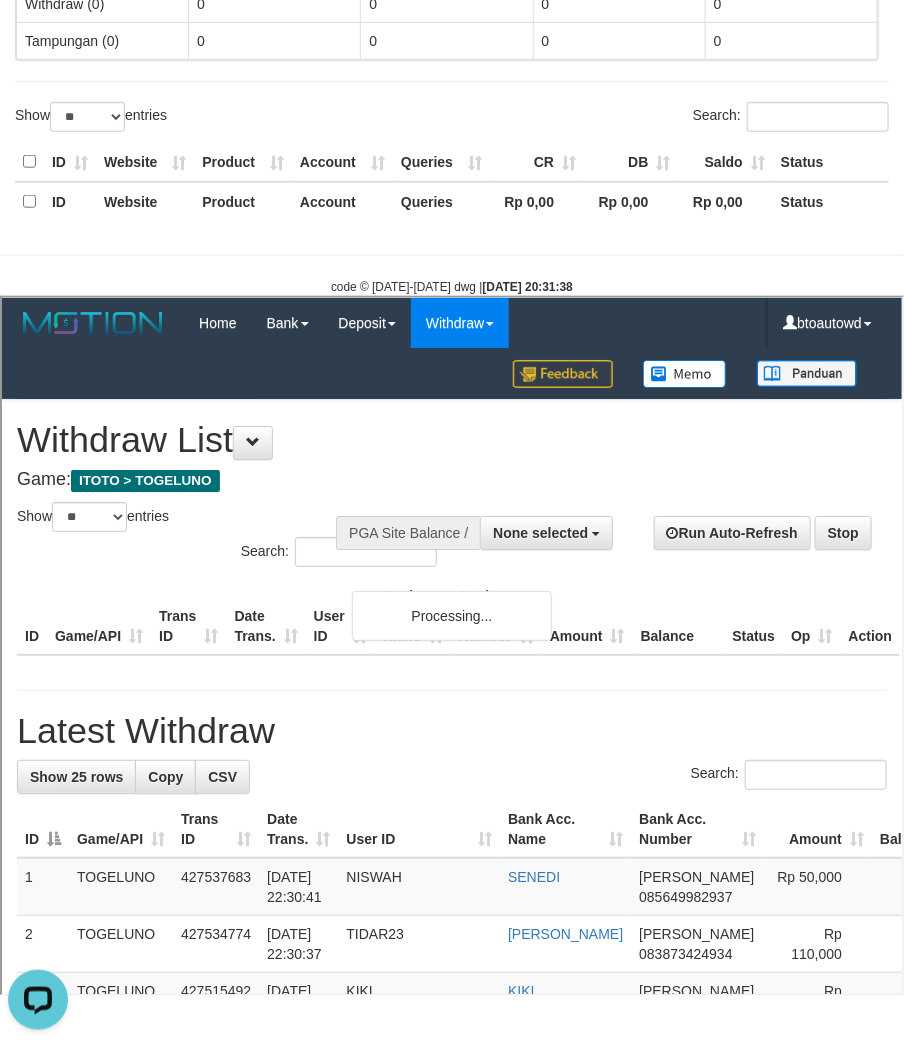 scroll, scrollTop: 0, scrollLeft: 0, axis: both 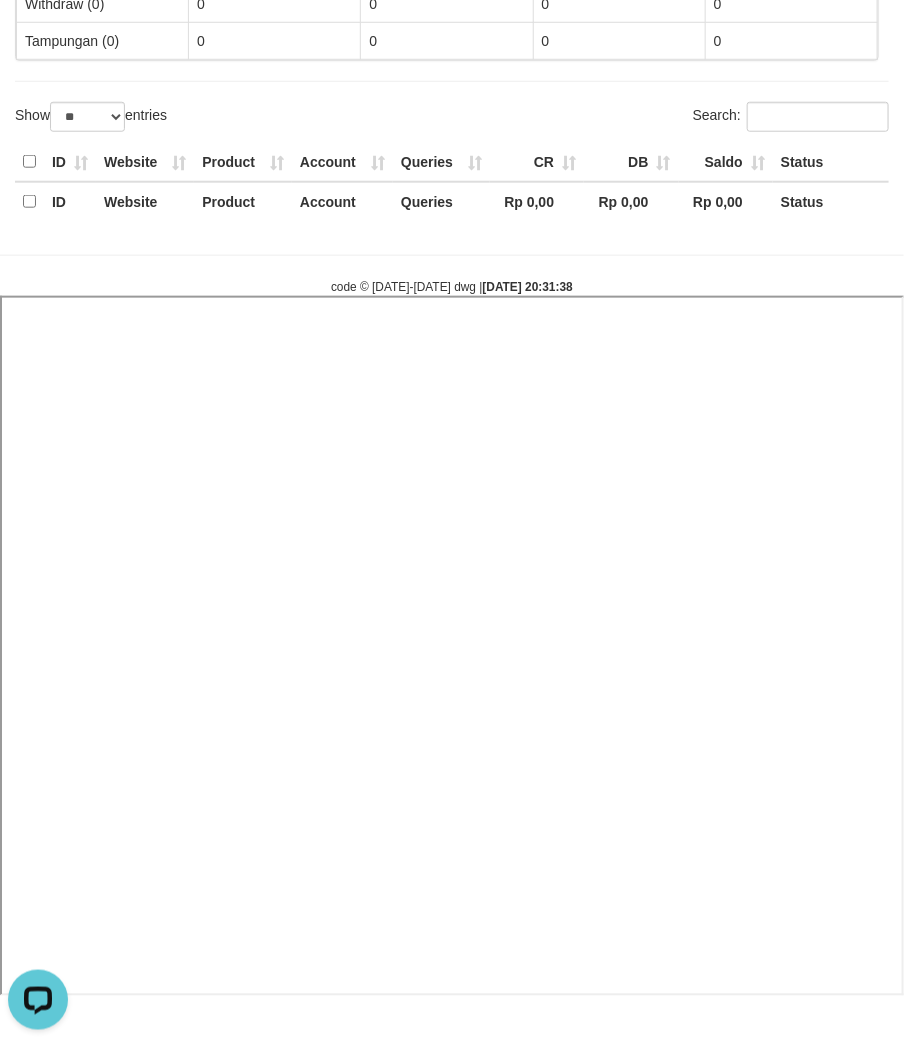 select 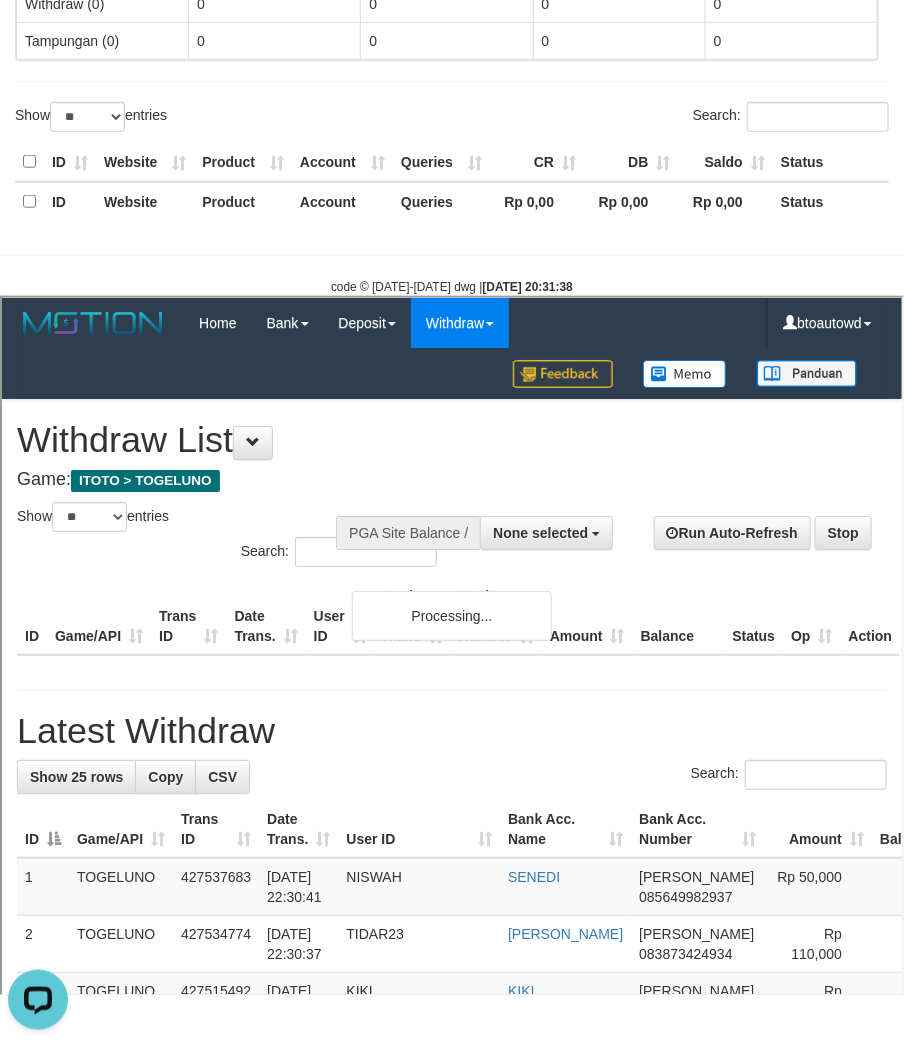scroll, scrollTop: 0, scrollLeft: 0, axis: both 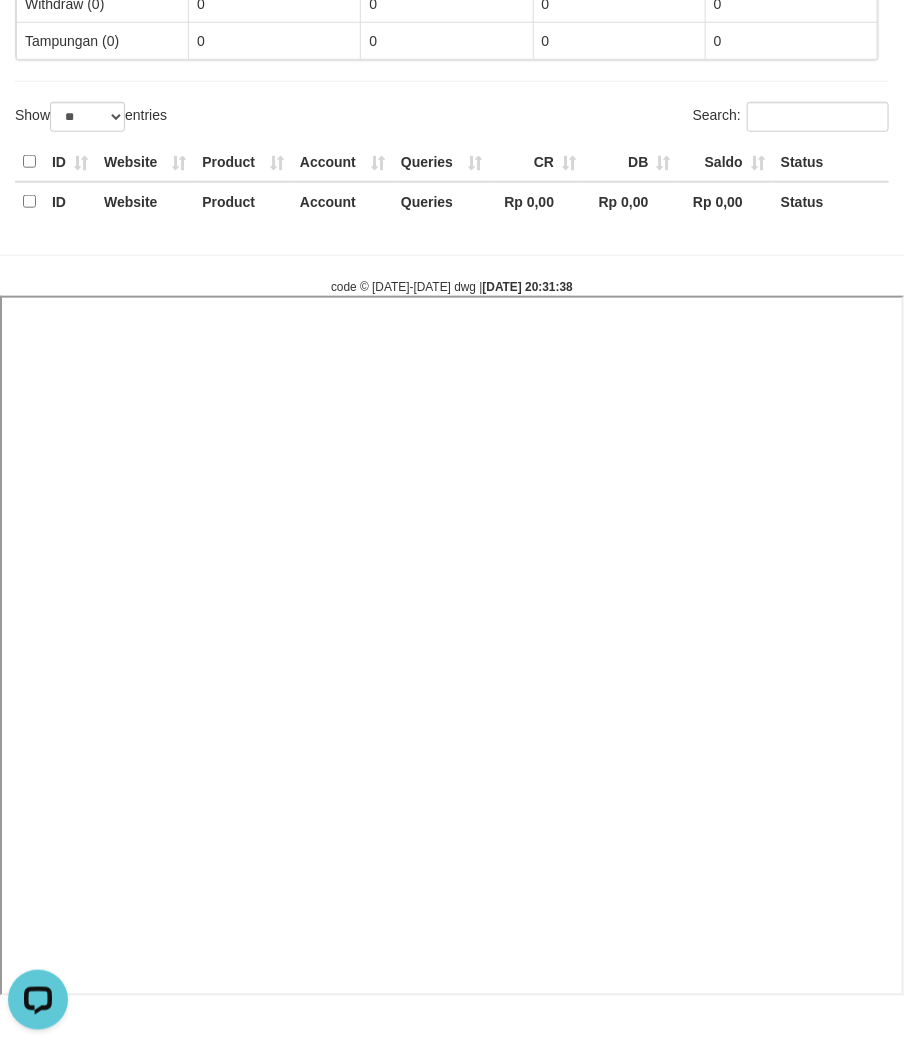 select 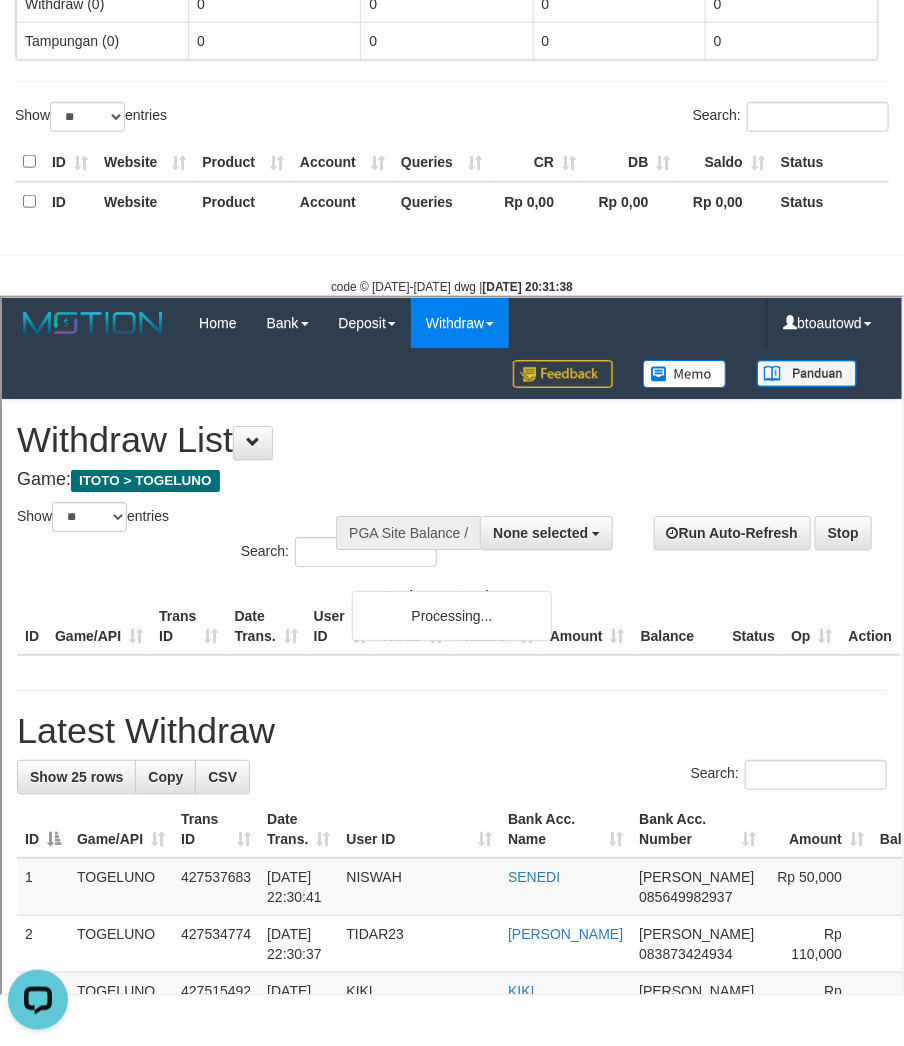 scroll, scrollTop: 0, scrollLeft: 0, axis: both 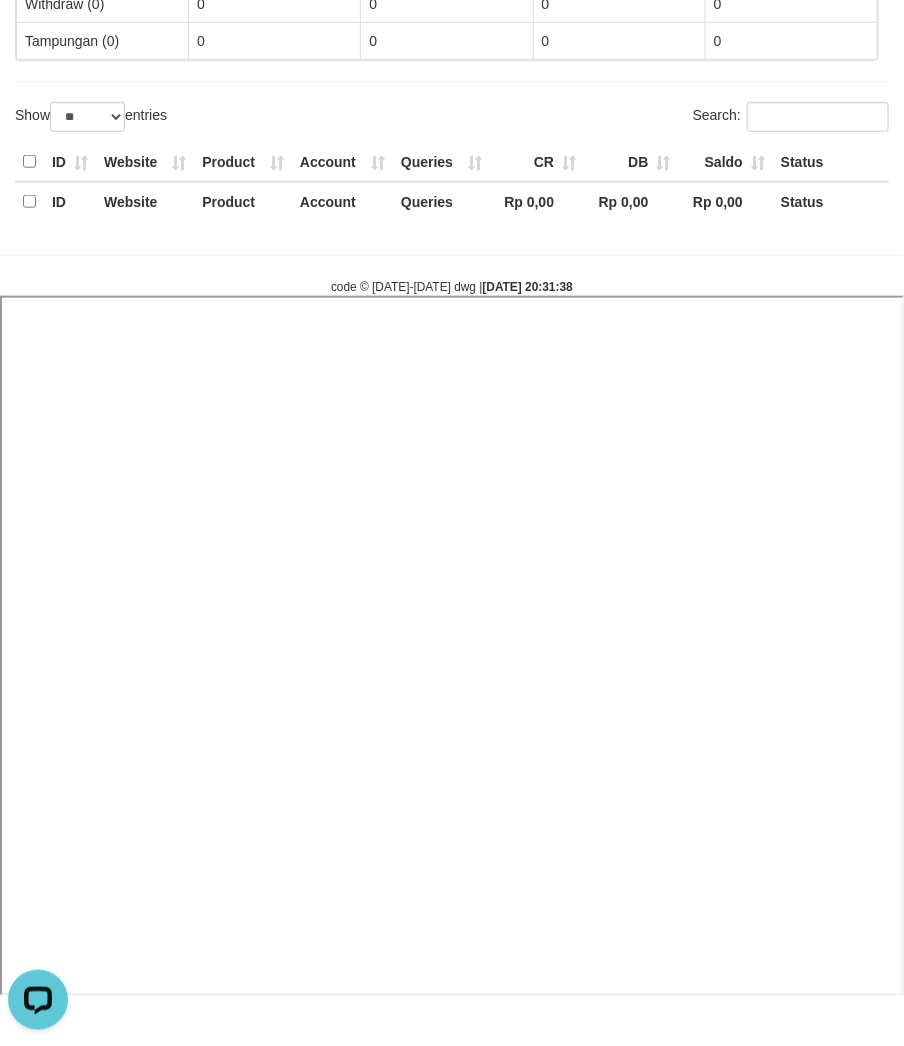select 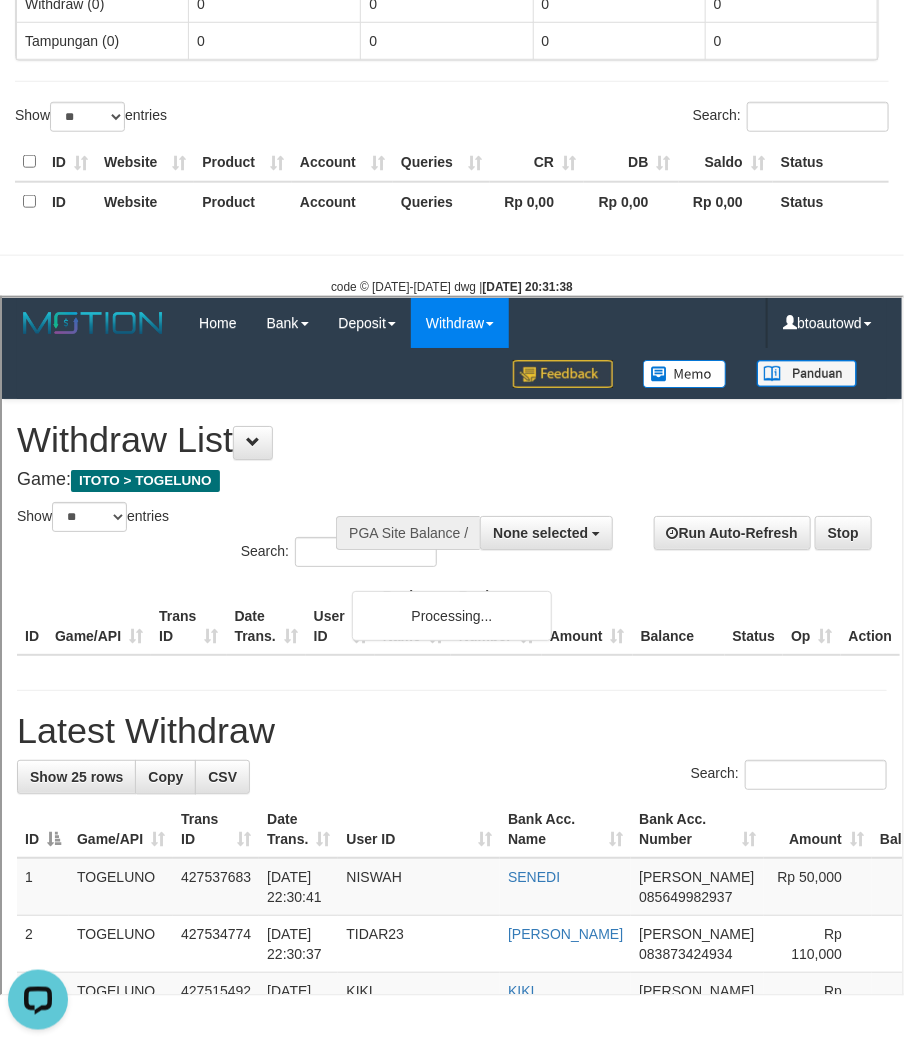 scroll, scrollTop: 0, scrollLeft: 0, axis: both 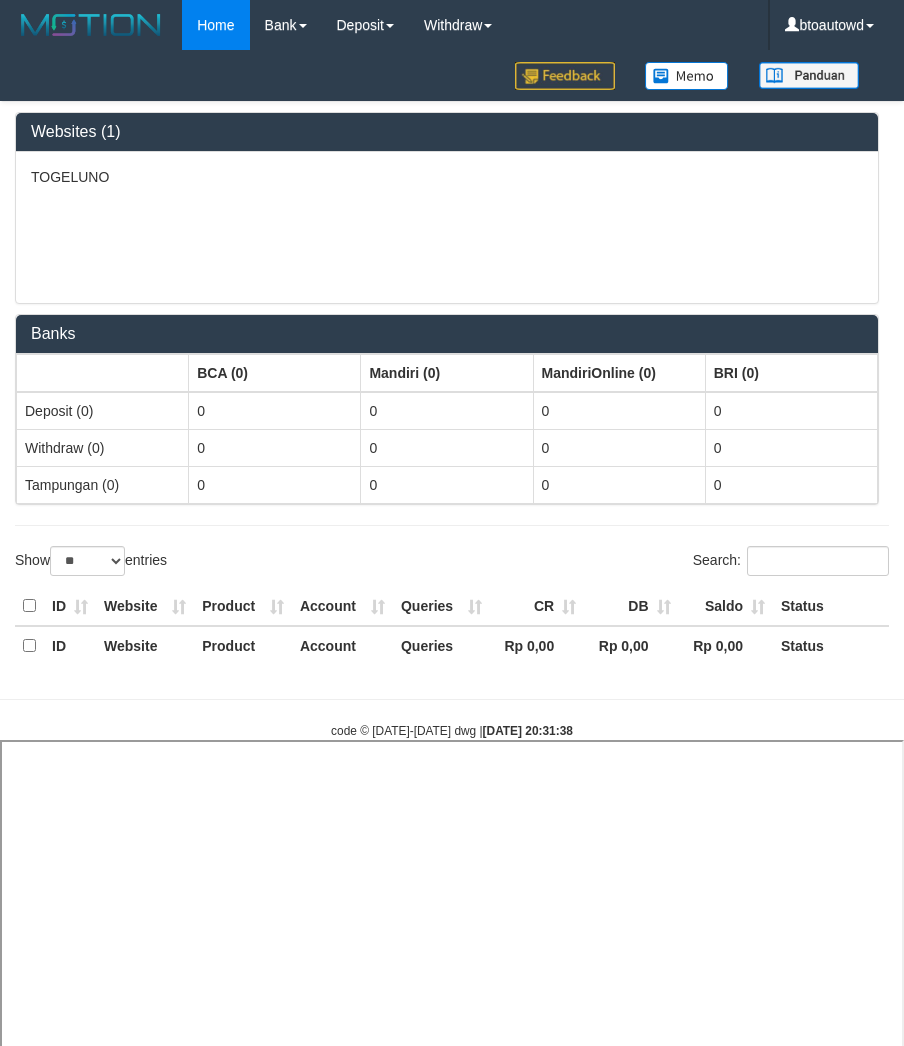 select on "**" 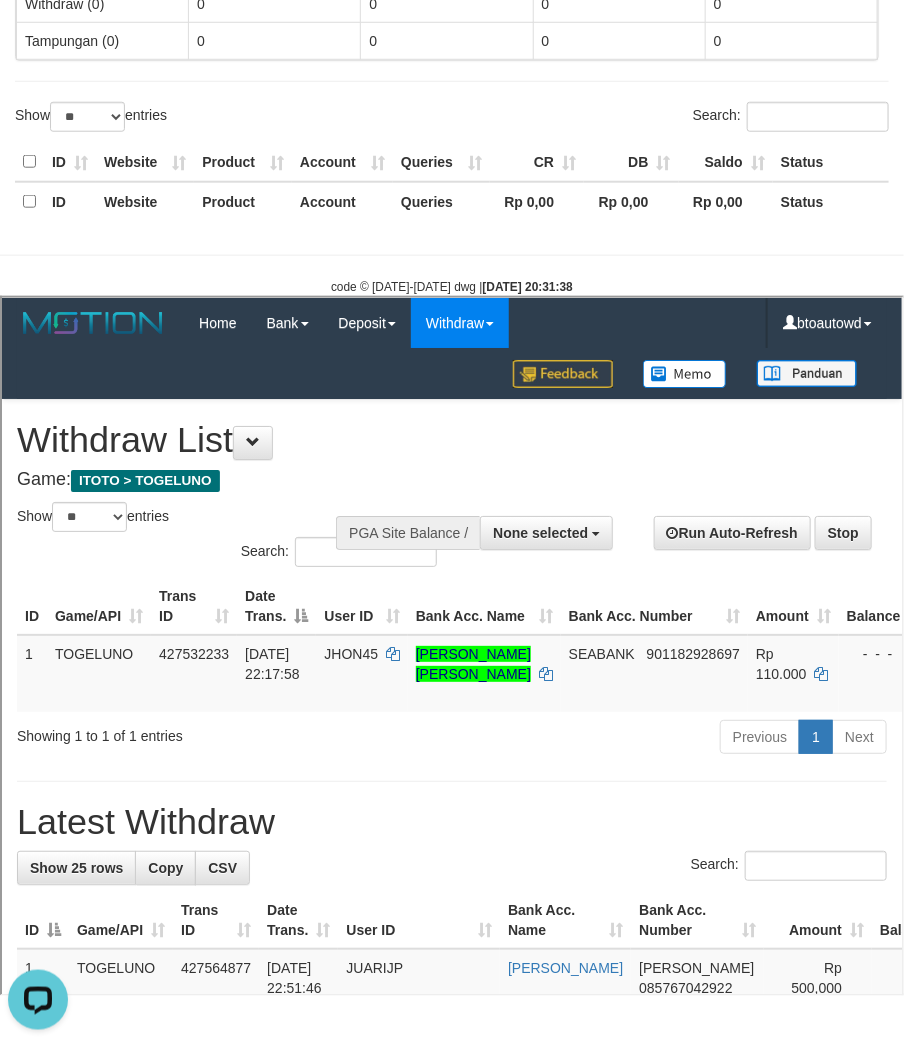 scroll, scrollTop: 0, scrollLeft: 0, axis: both 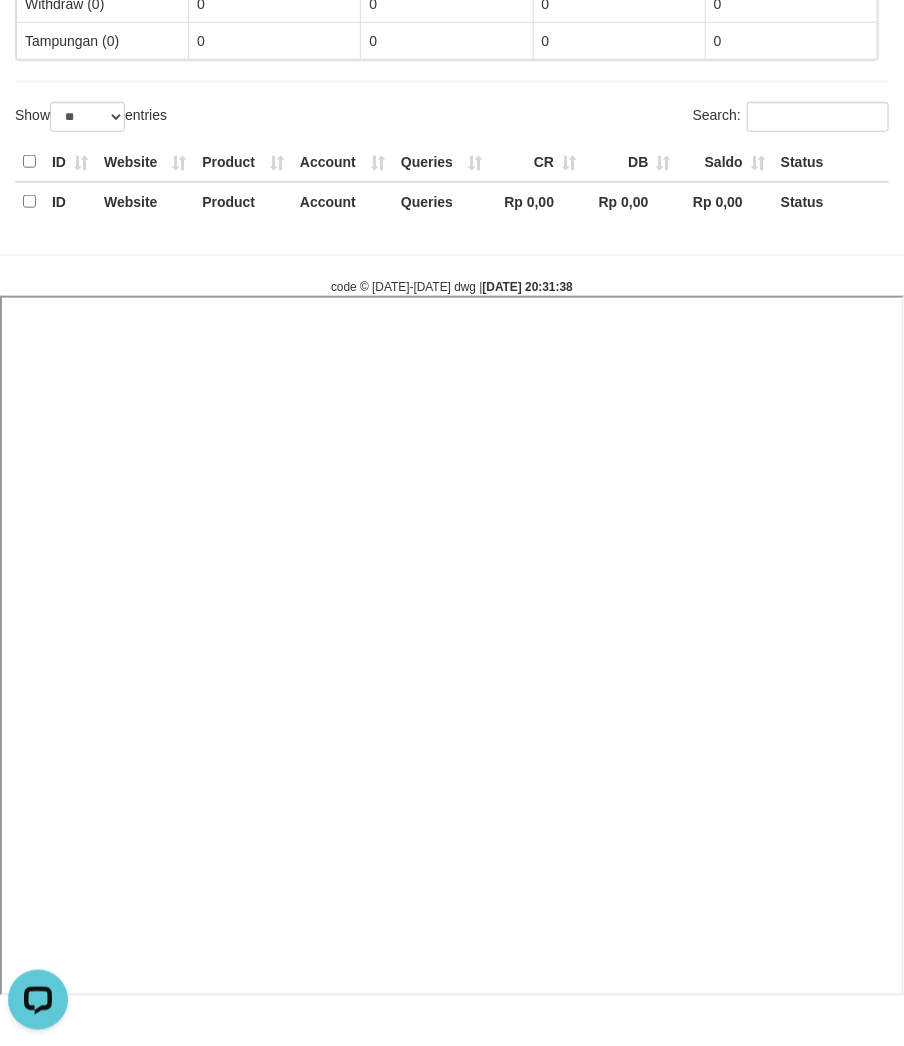 select 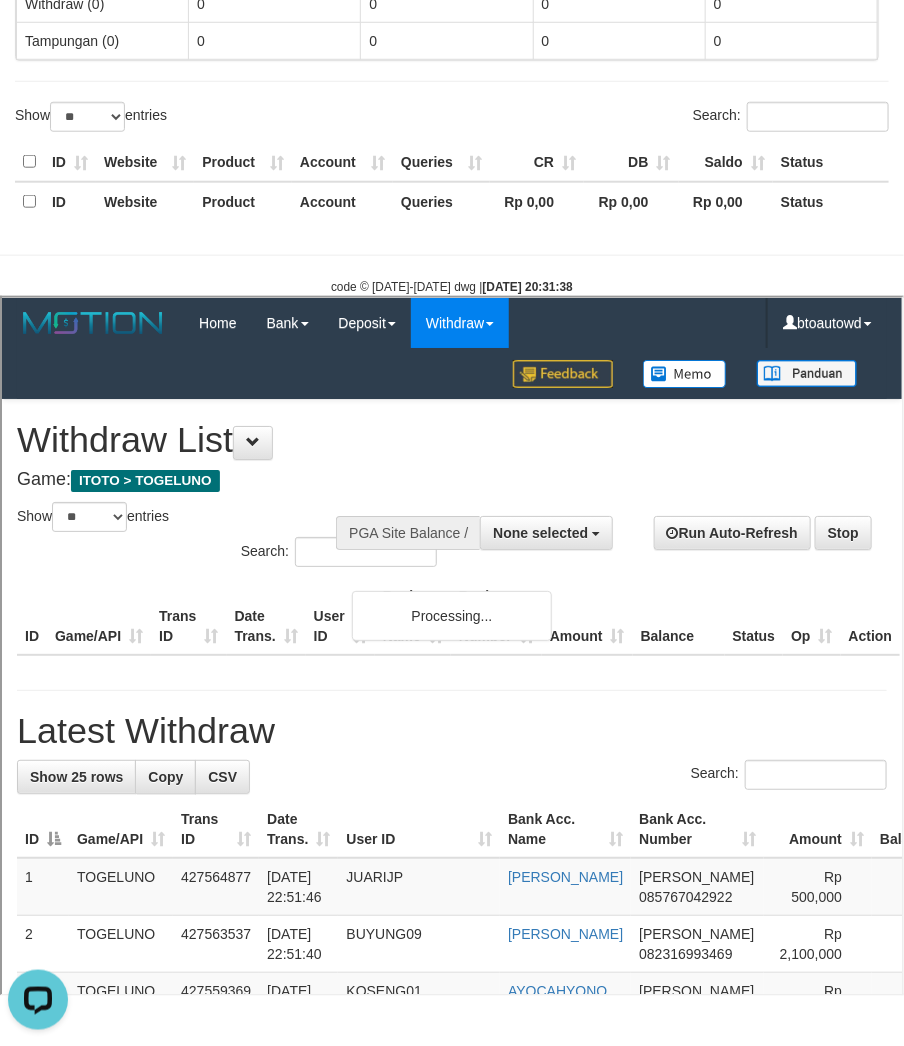 scroll, scrollTop: 0, scrollLeft: 0, axis: both 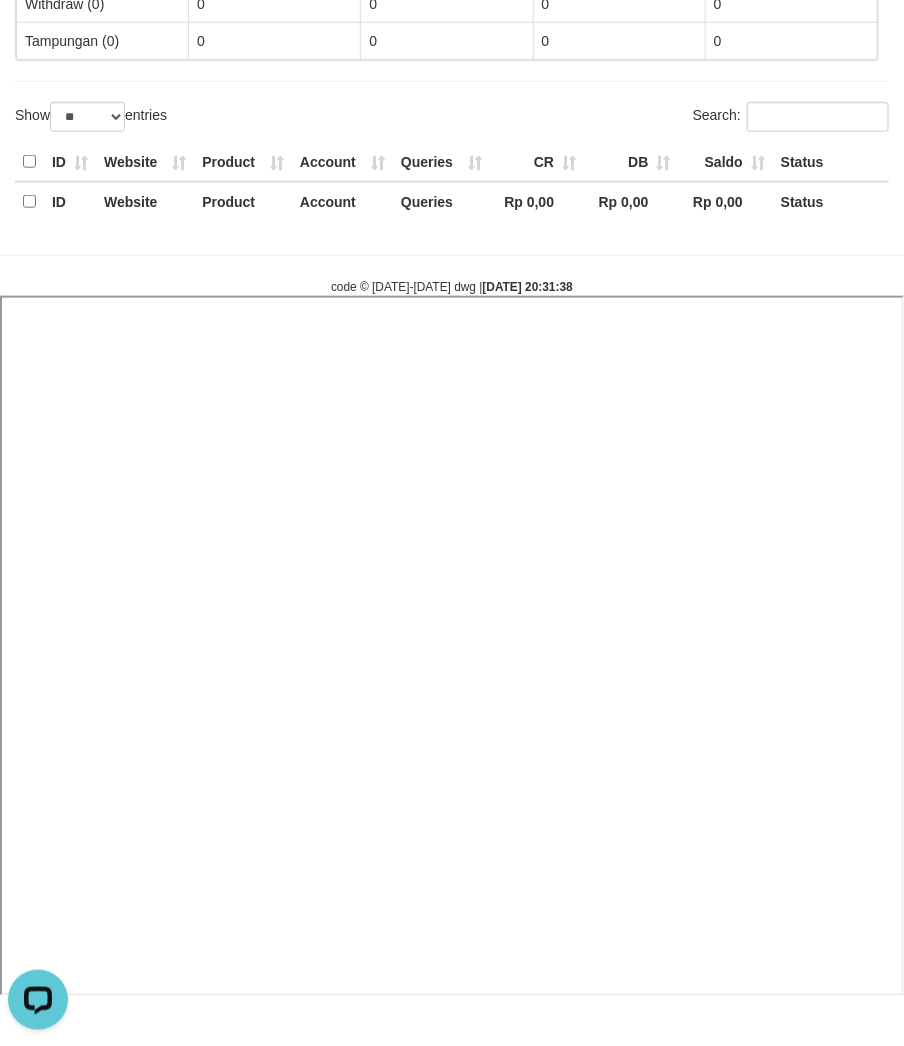select 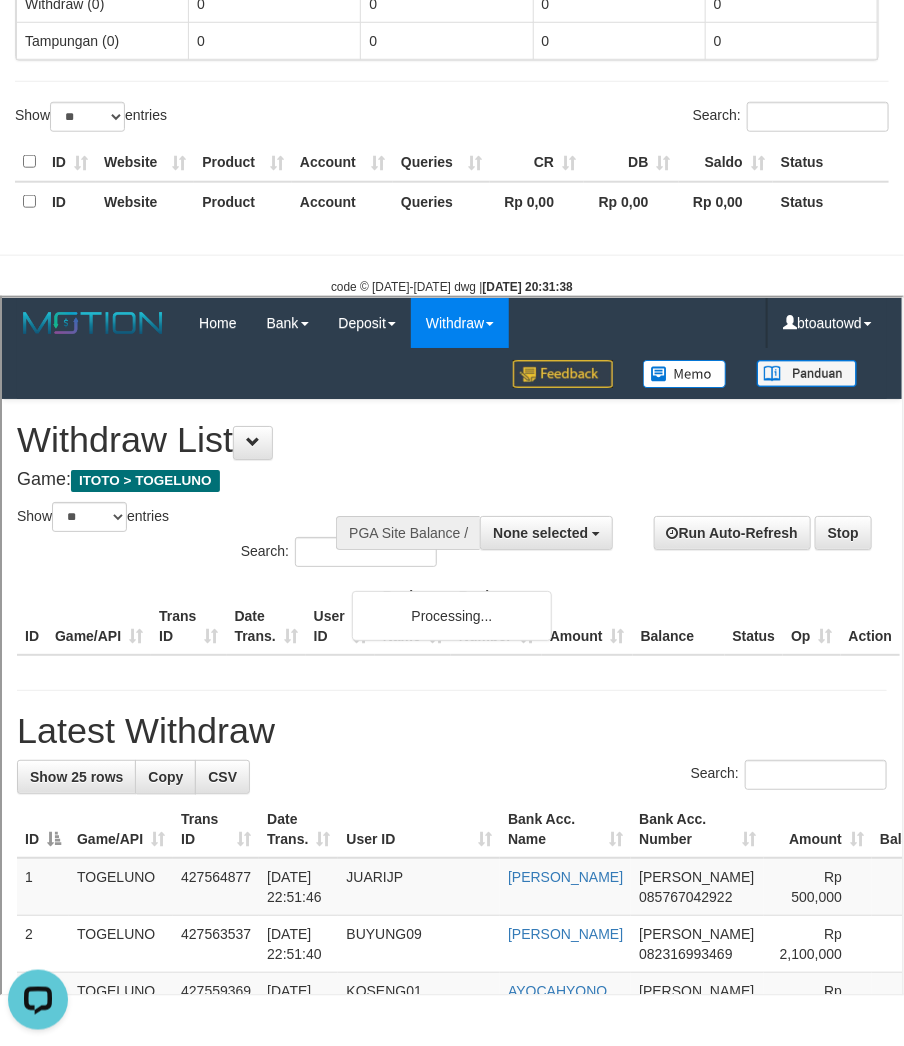 scroll, scrollTop: 0, scrollLeft: 0, axis: both 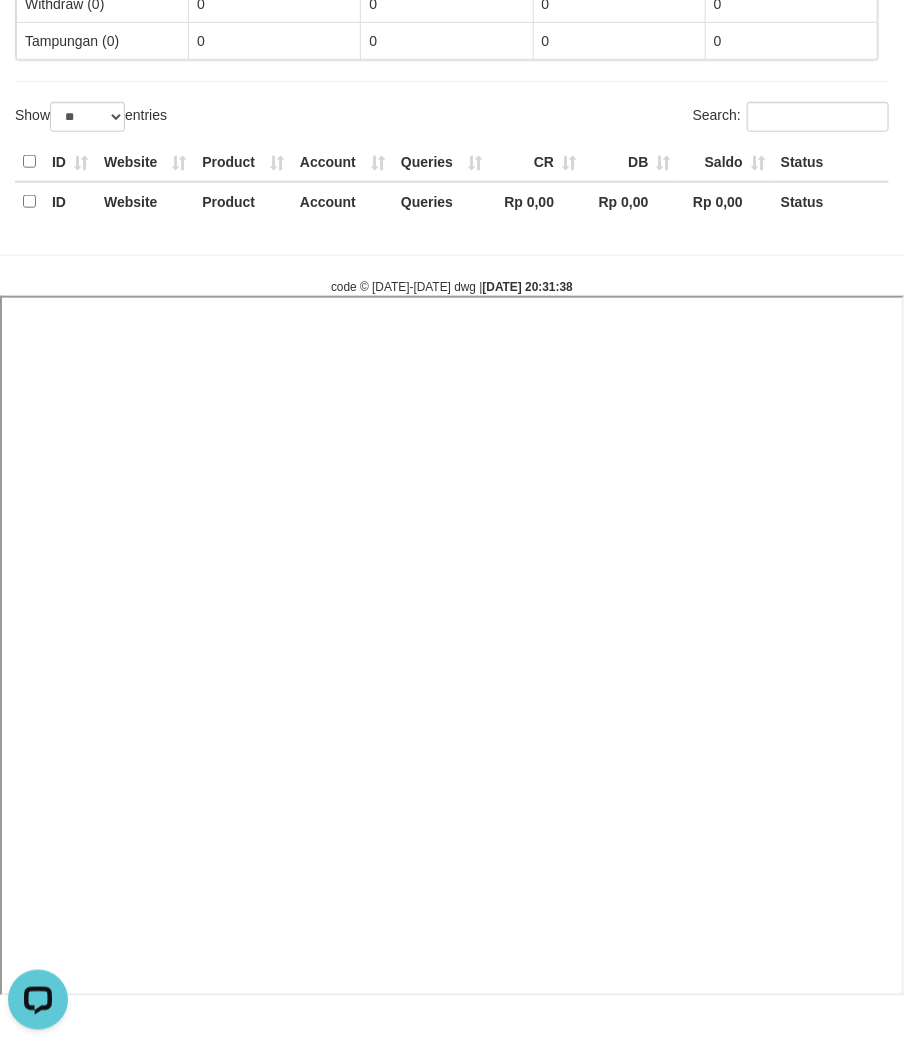 select 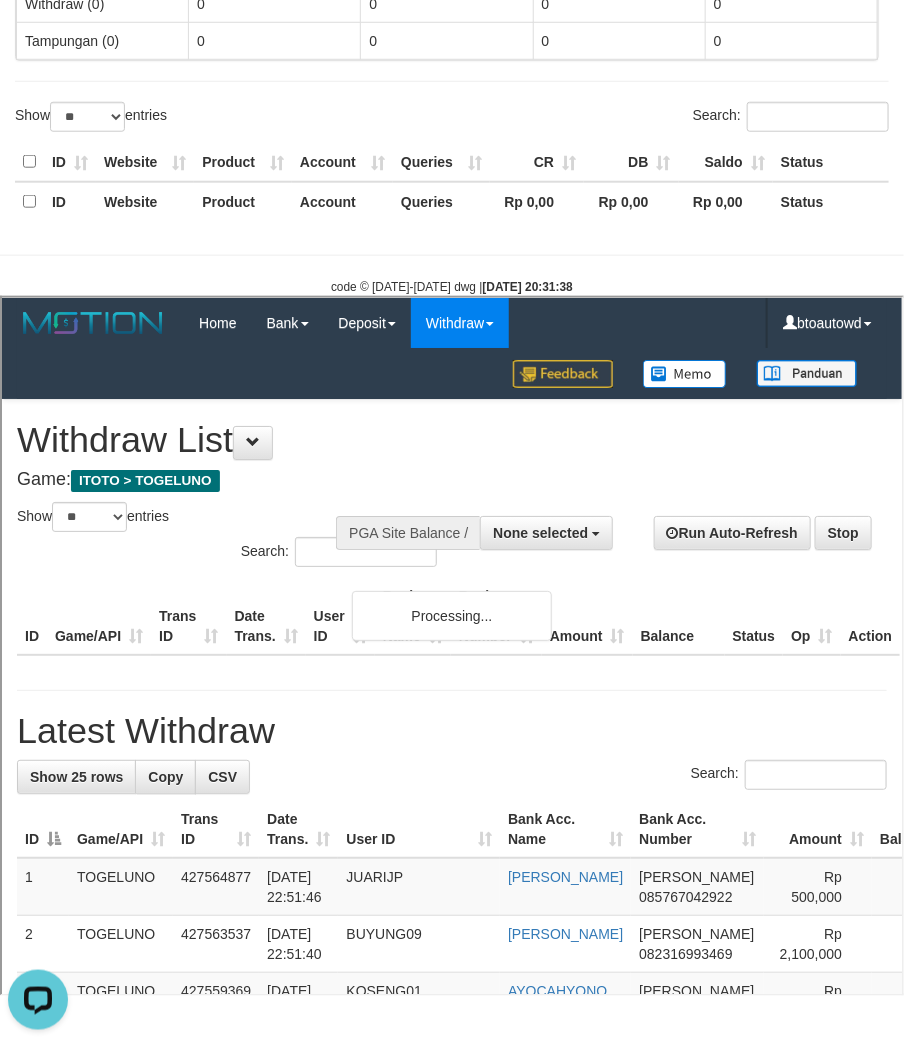 scroll, scrollTop: 0, scrollLeft: 0, axis: both 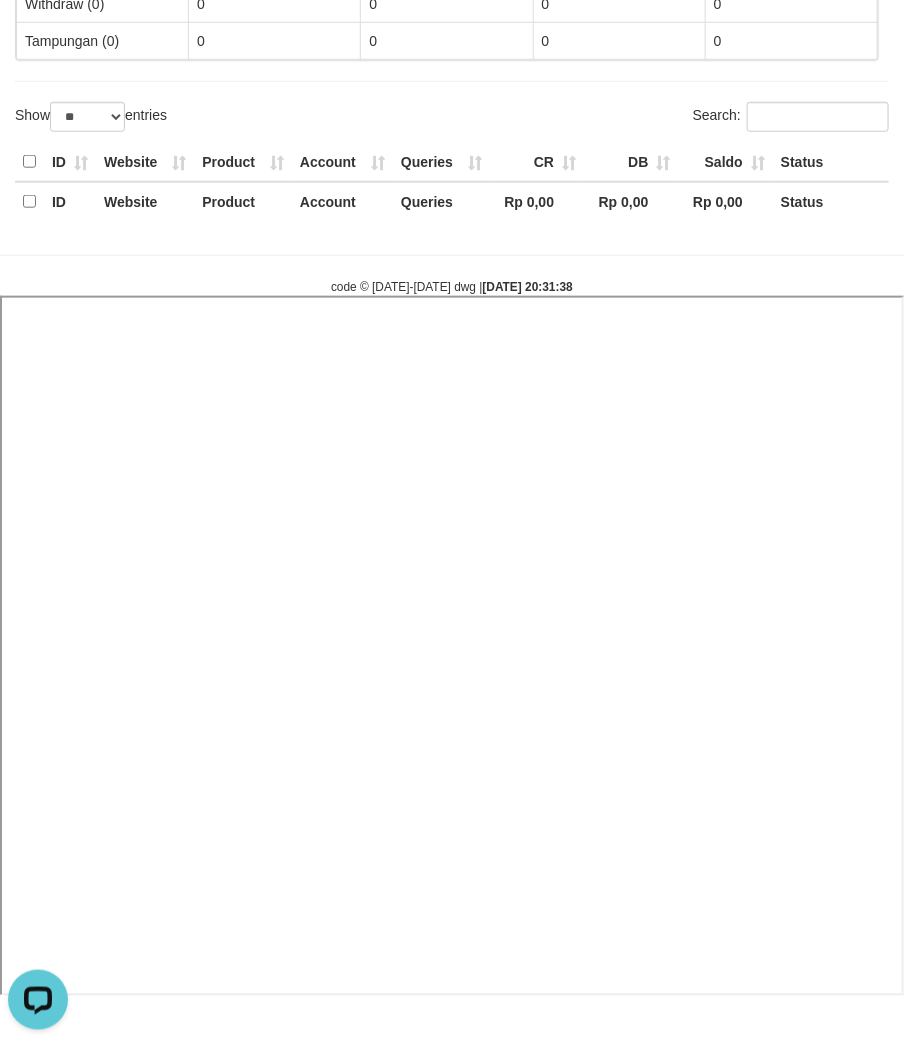 select 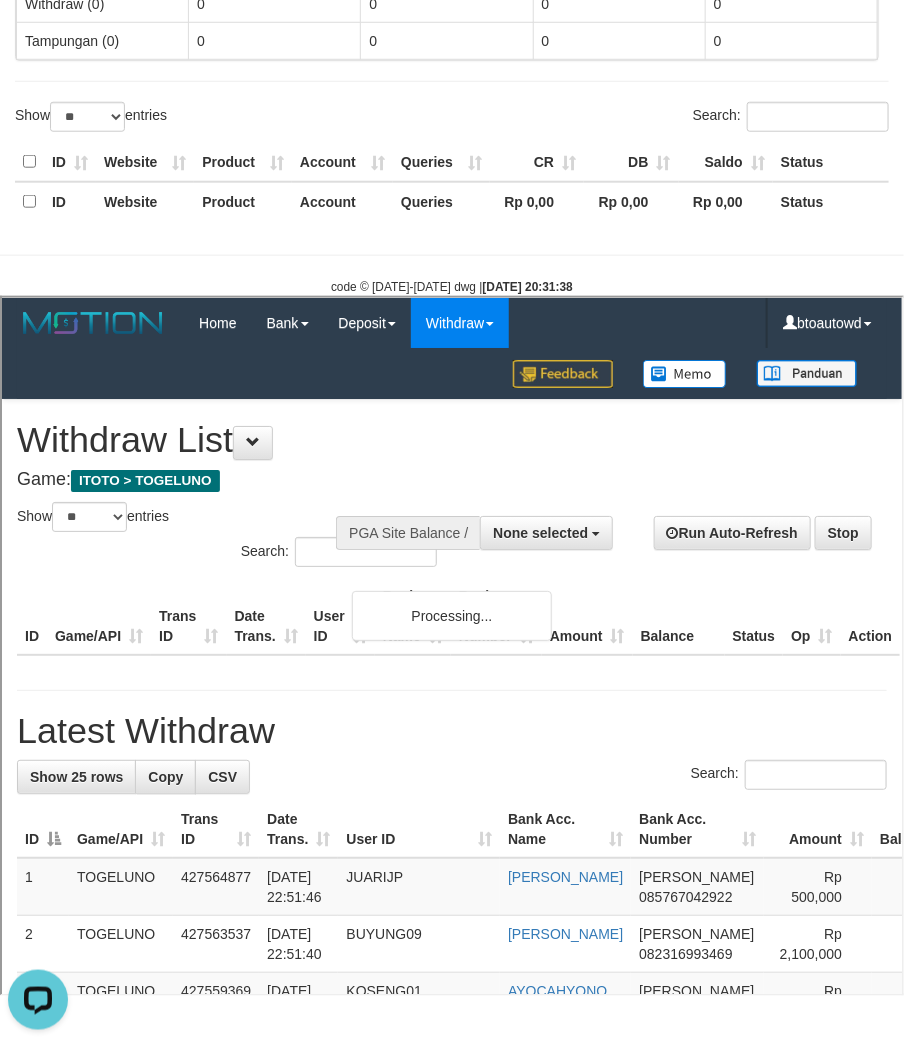 scroll, scrollTop: 0, scrollLeft: 0, axis: both 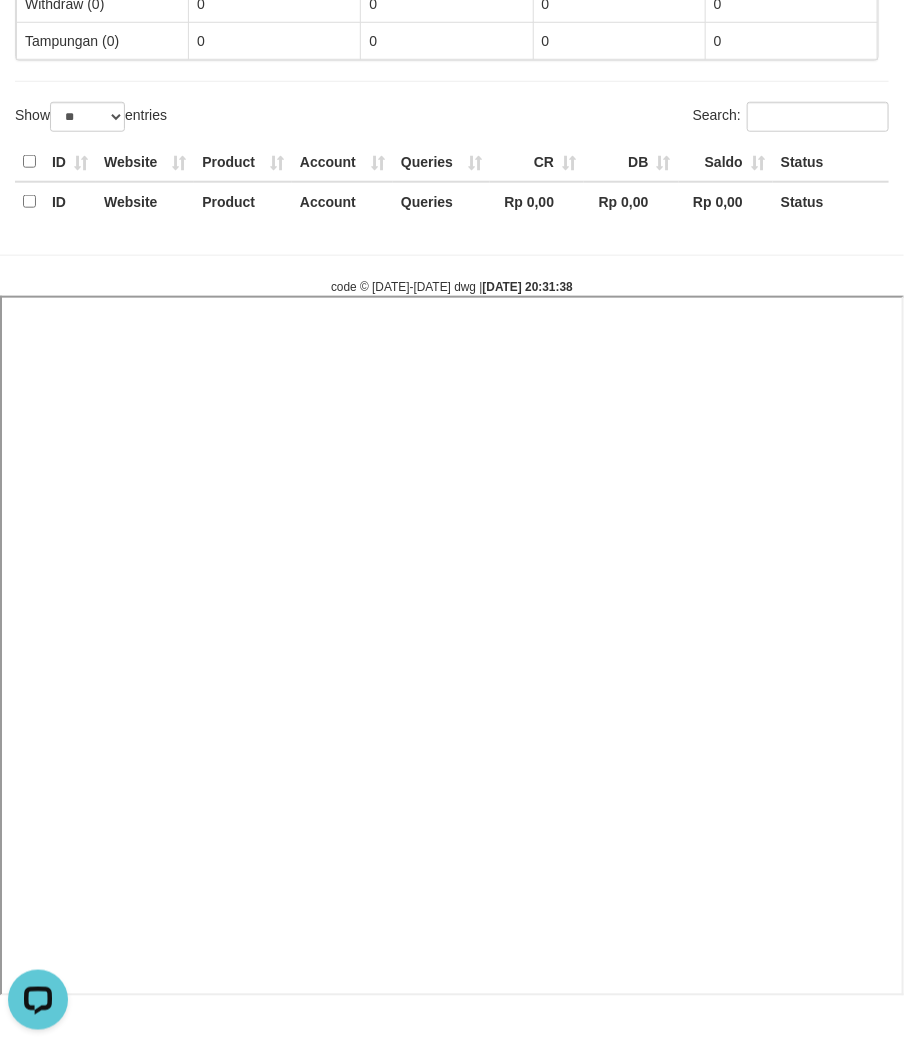 select 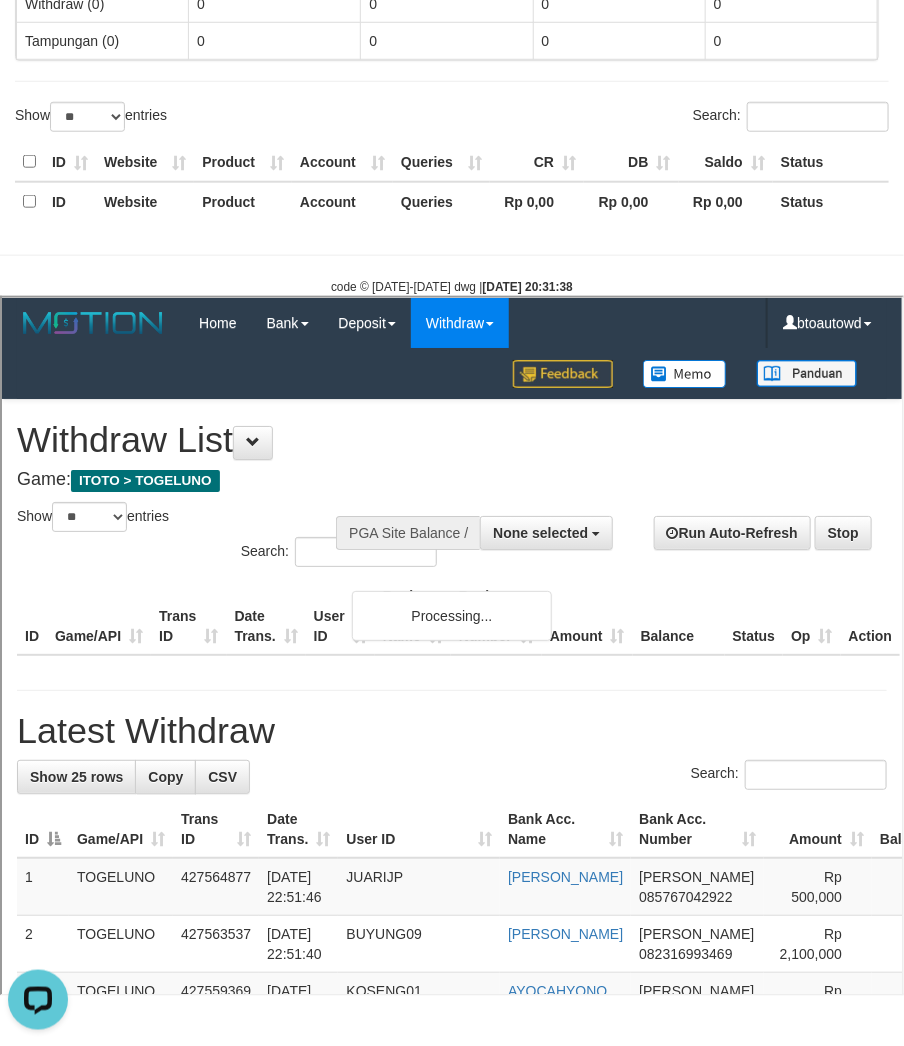 scroll, scrollTop: 0, scrollLeft: 0, axis: both 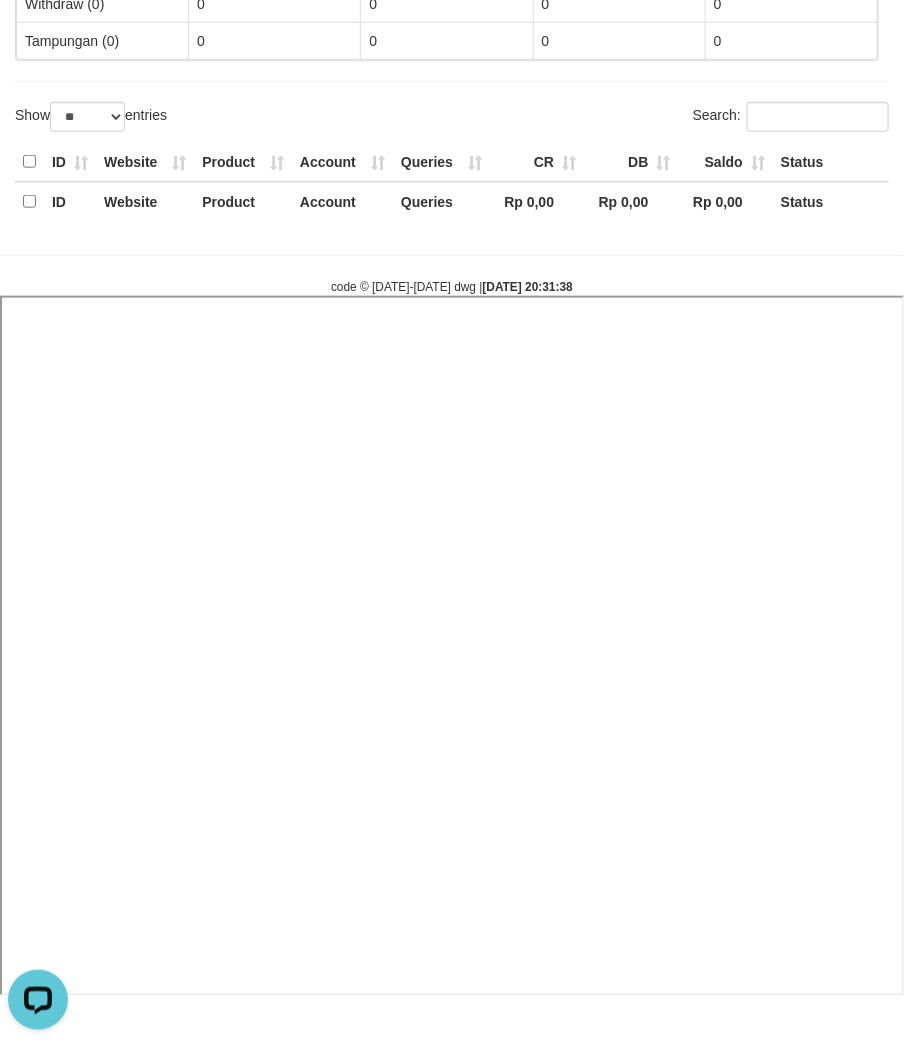 select 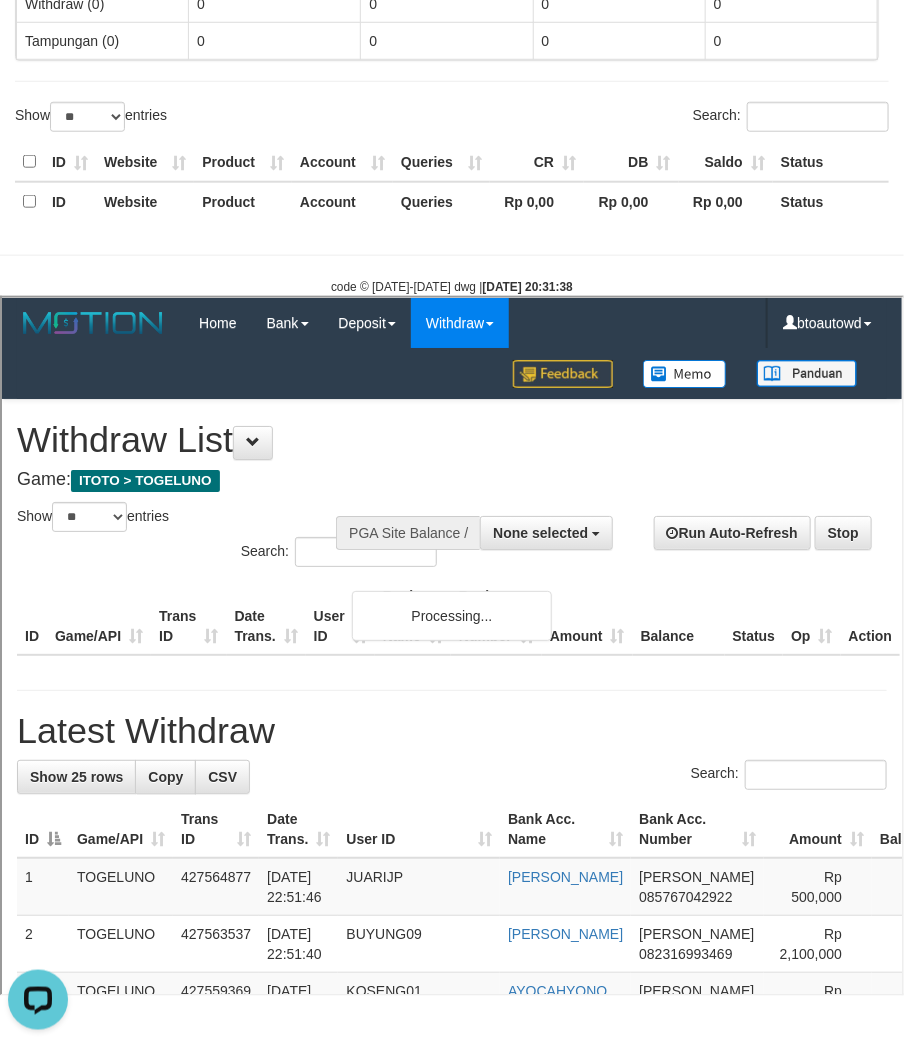 scroll, scrollTop: 0, scrollLeft: 0, axis: both 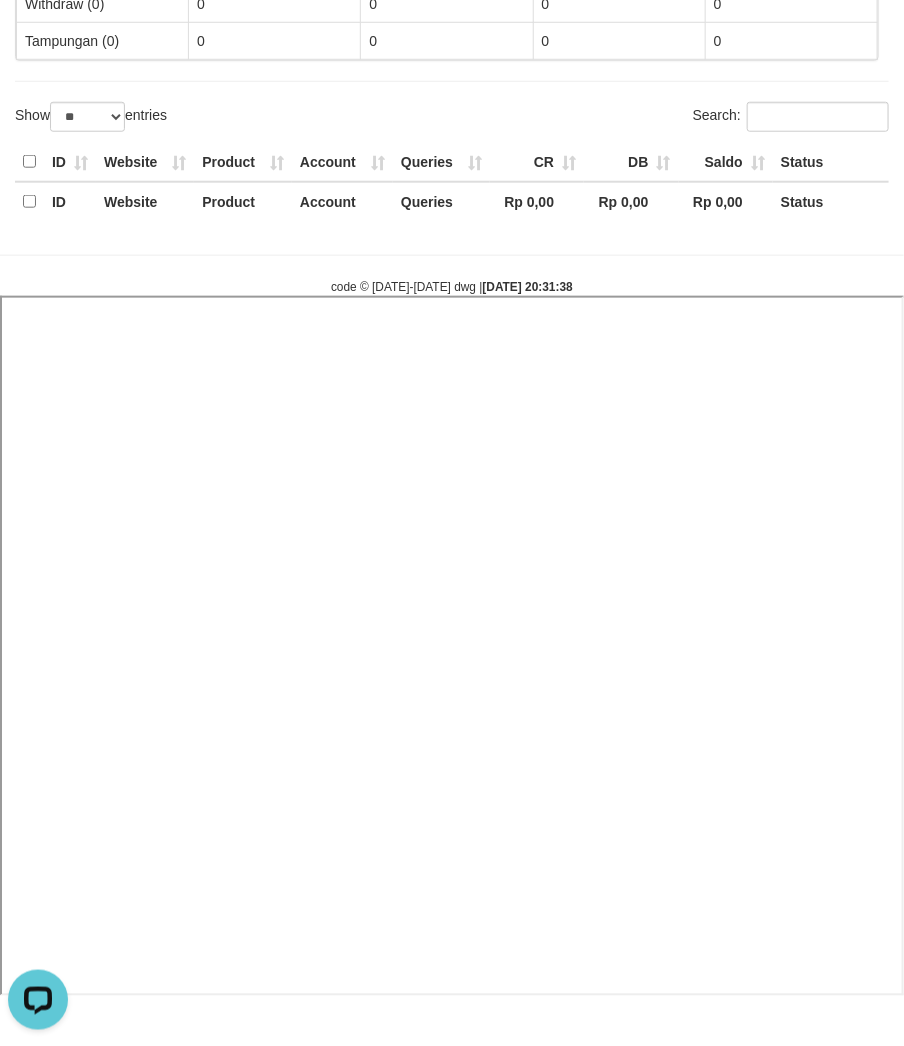 select 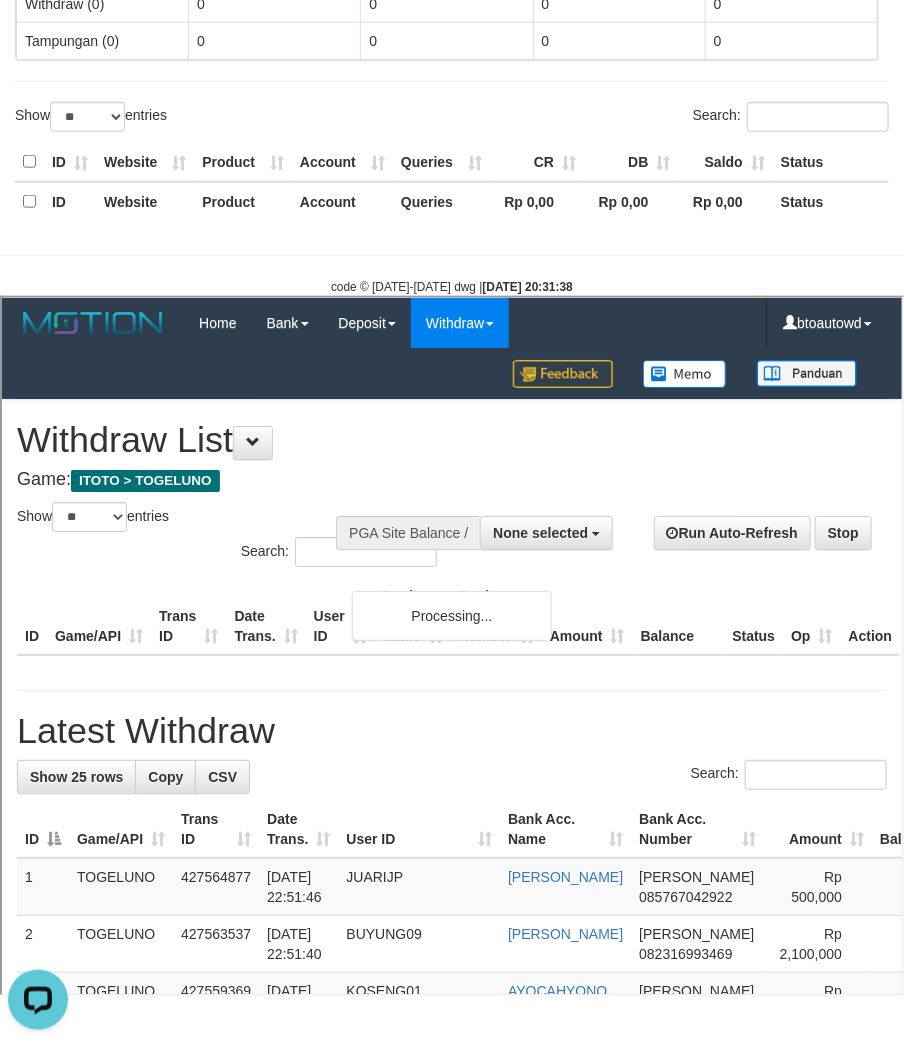 scroll, scrollTop: 0, scrollLeft: 0, axis: both 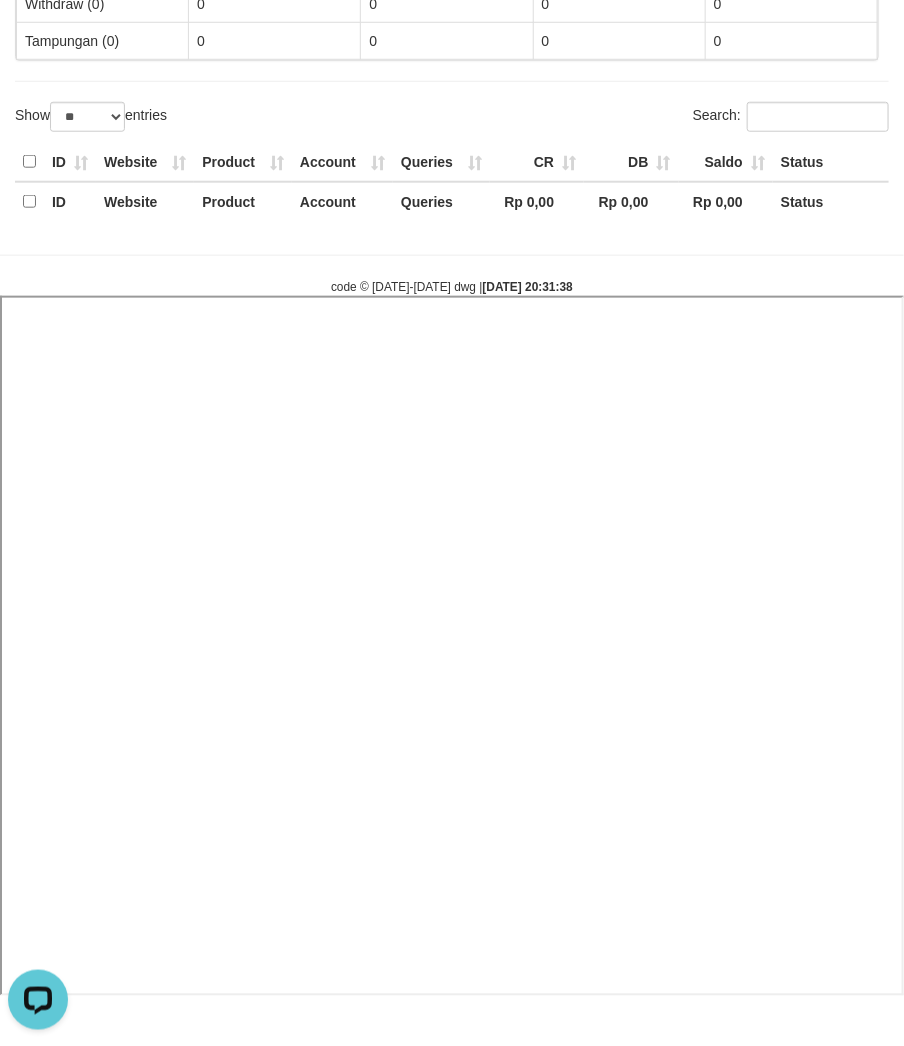select 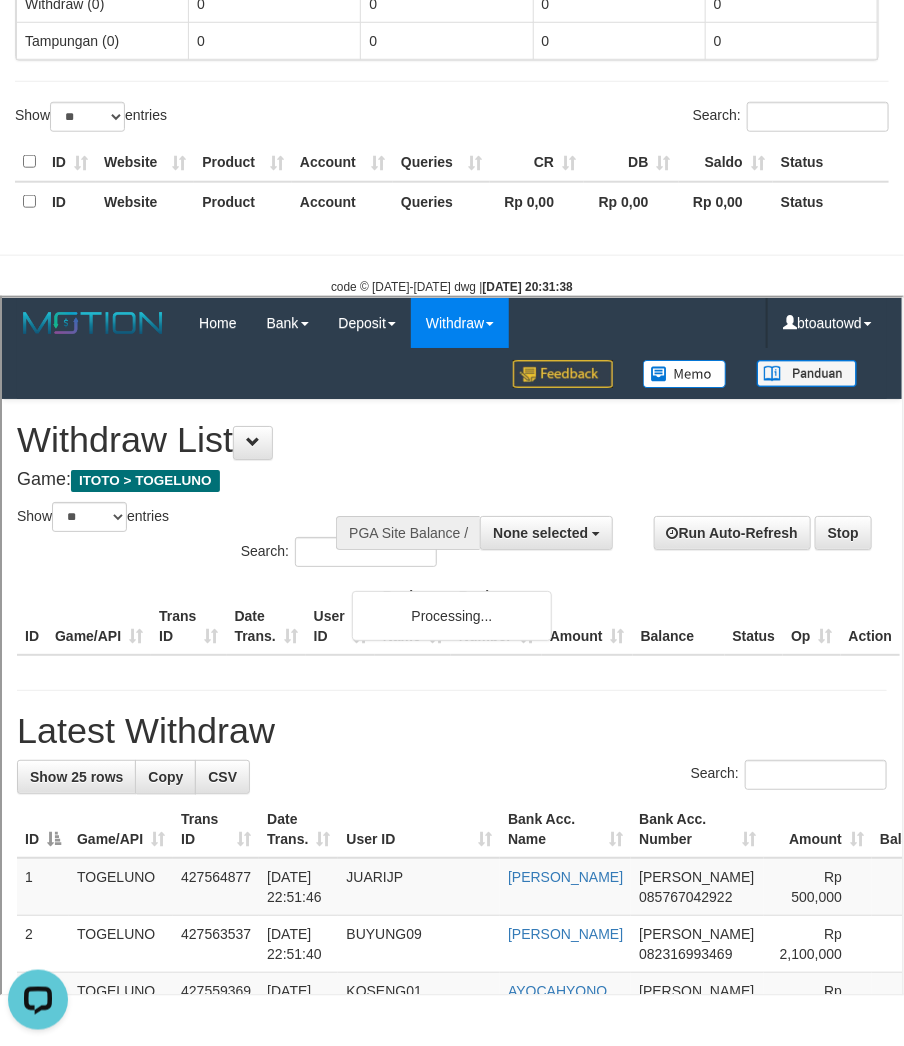 scroll, scrollTop: 0, scrollLeft: 0, axis: both 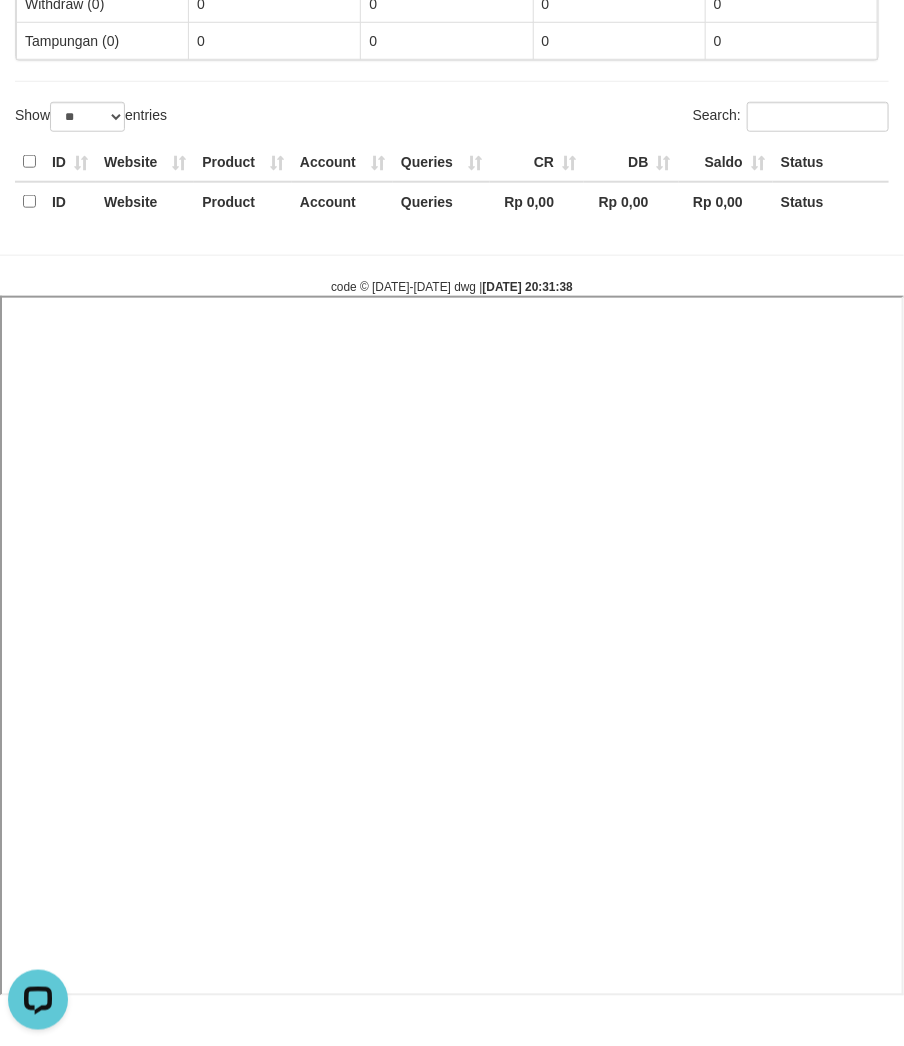 select 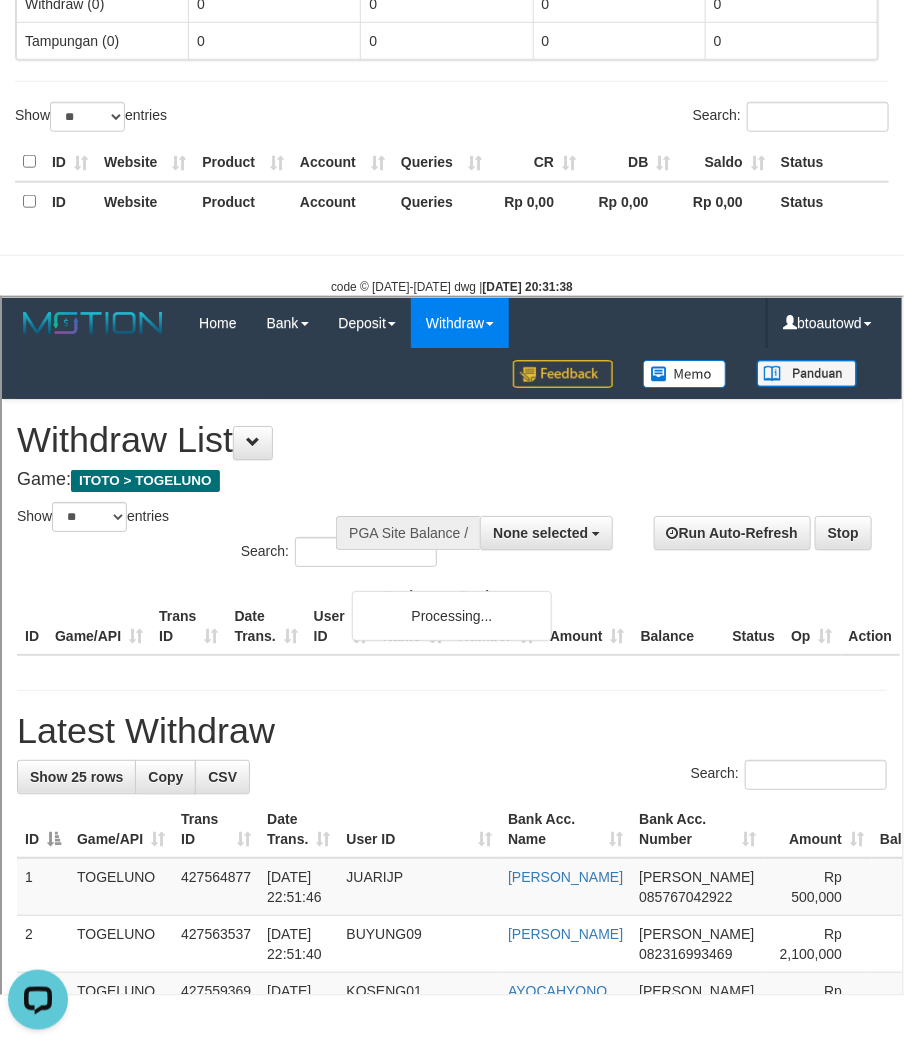 scroll, scrollTop: 0, scrollLeft: 0, axis: both 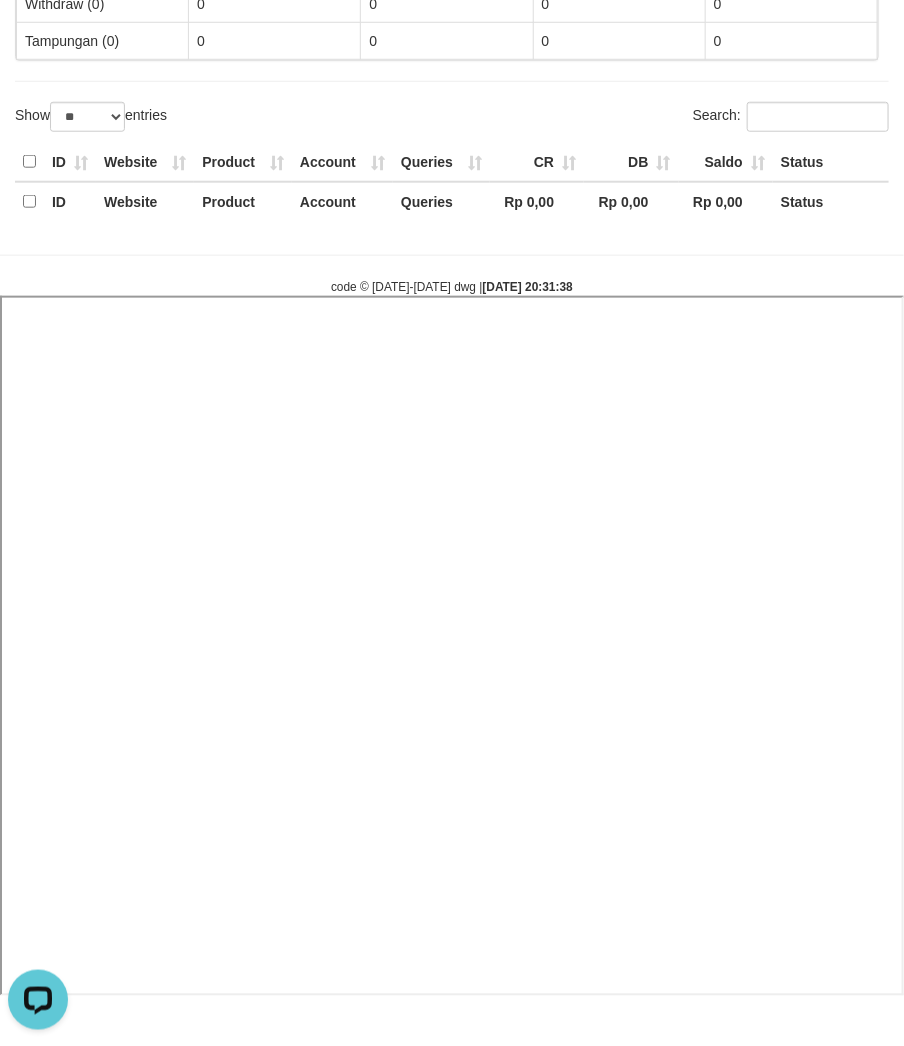 select 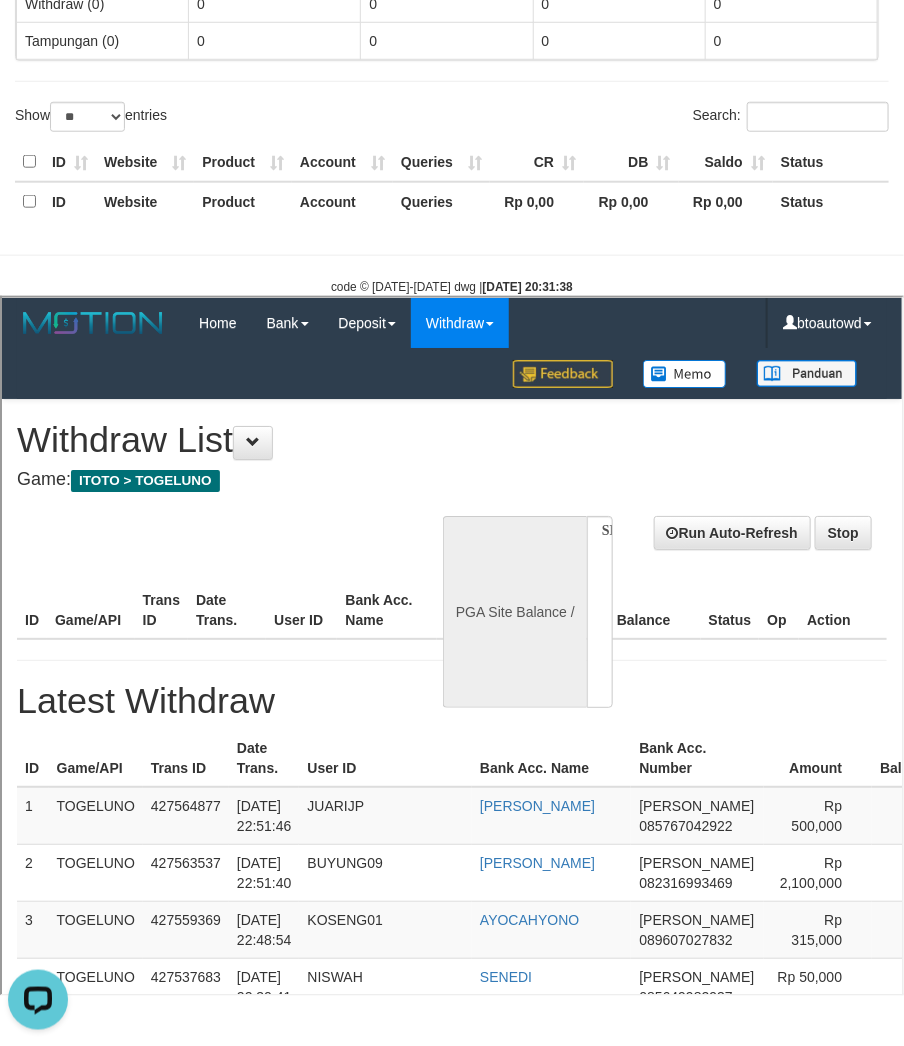 scroll, scrollTop: 0, scrollLeft: 0, axis: both 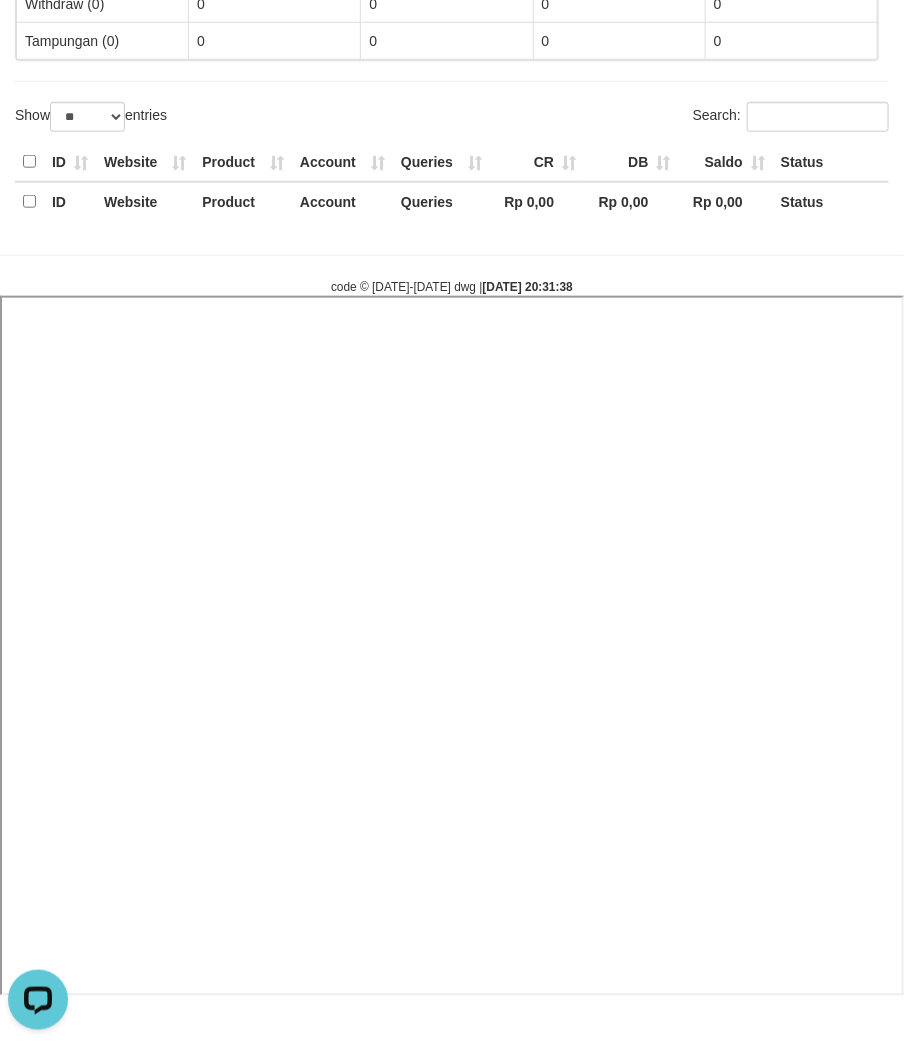 select 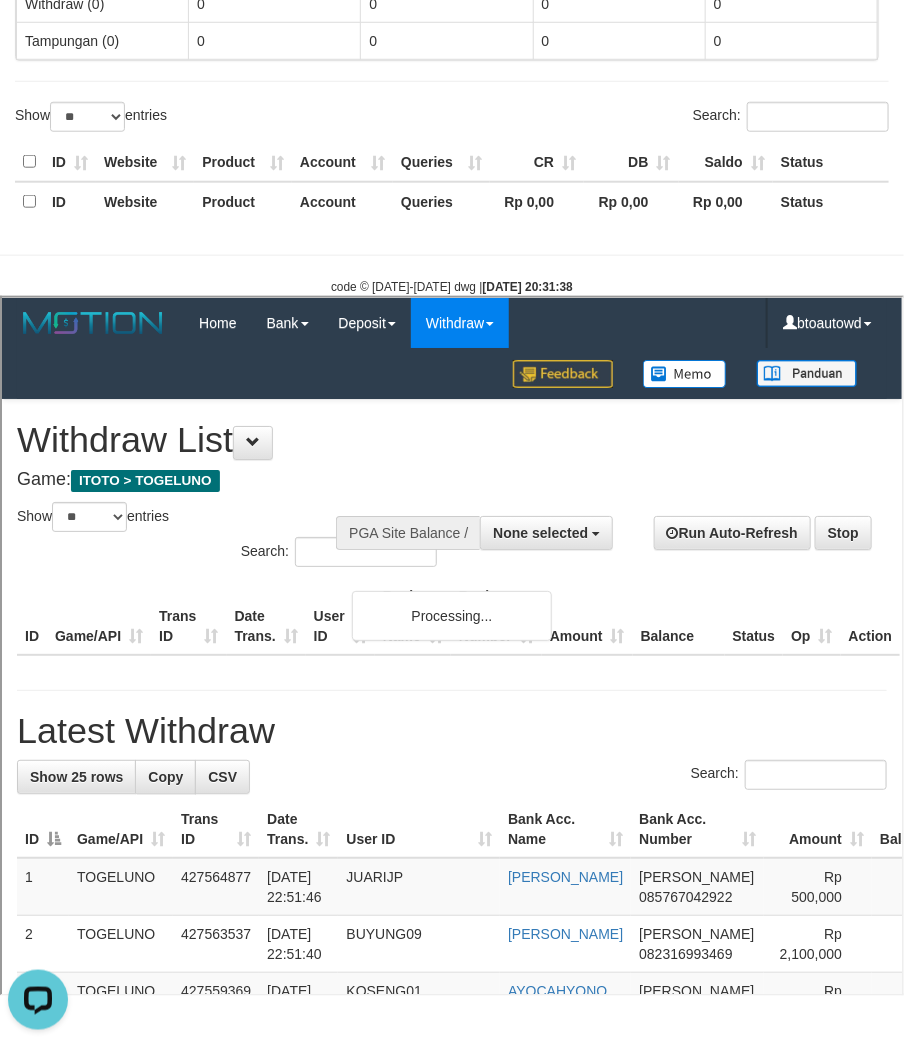 scroll, scrollTop: 0, scrollLeft: 0, axis: both 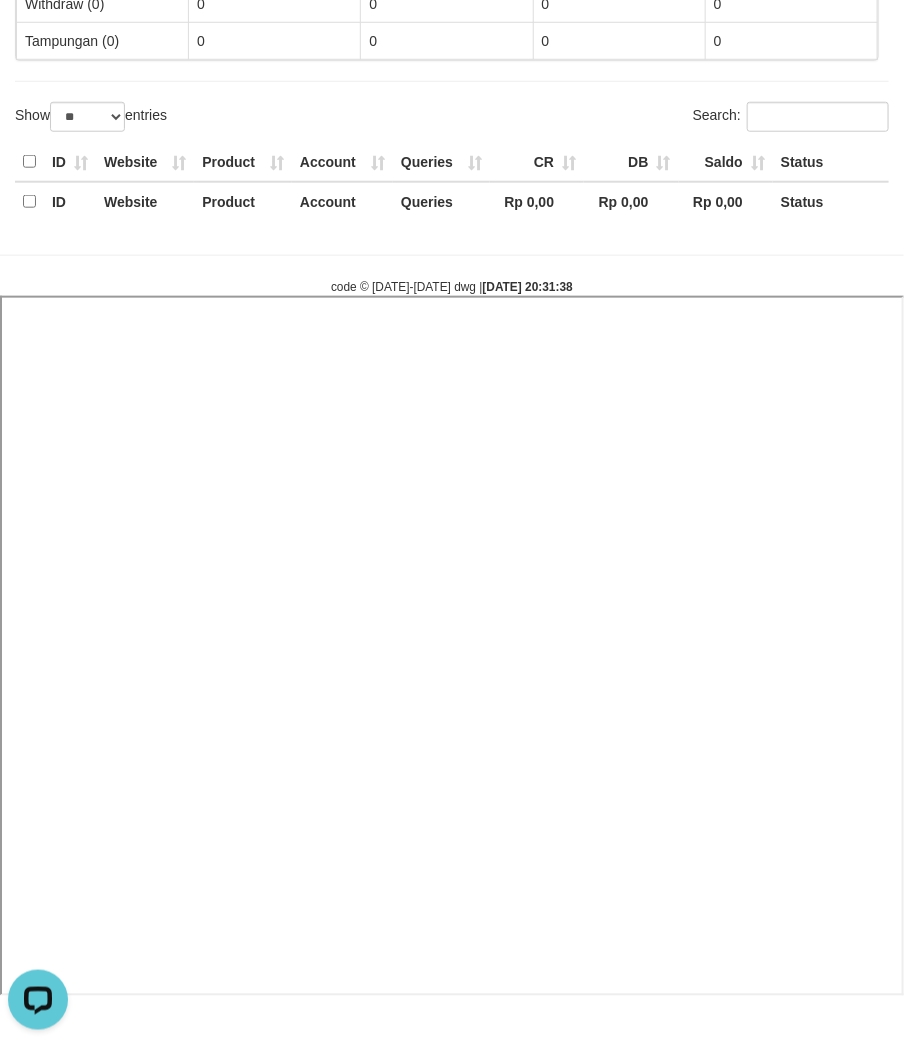 select 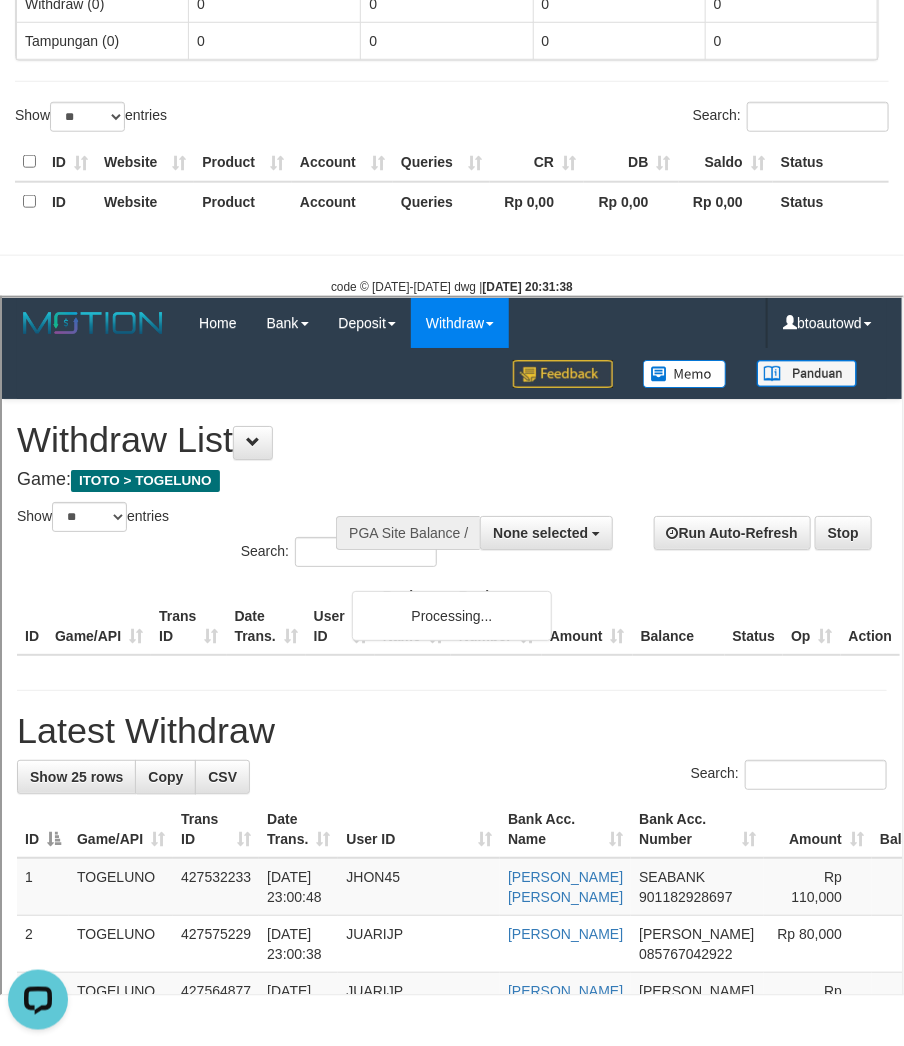 scroll, scrollTop: 0, scrollLeft: 0, axis: both 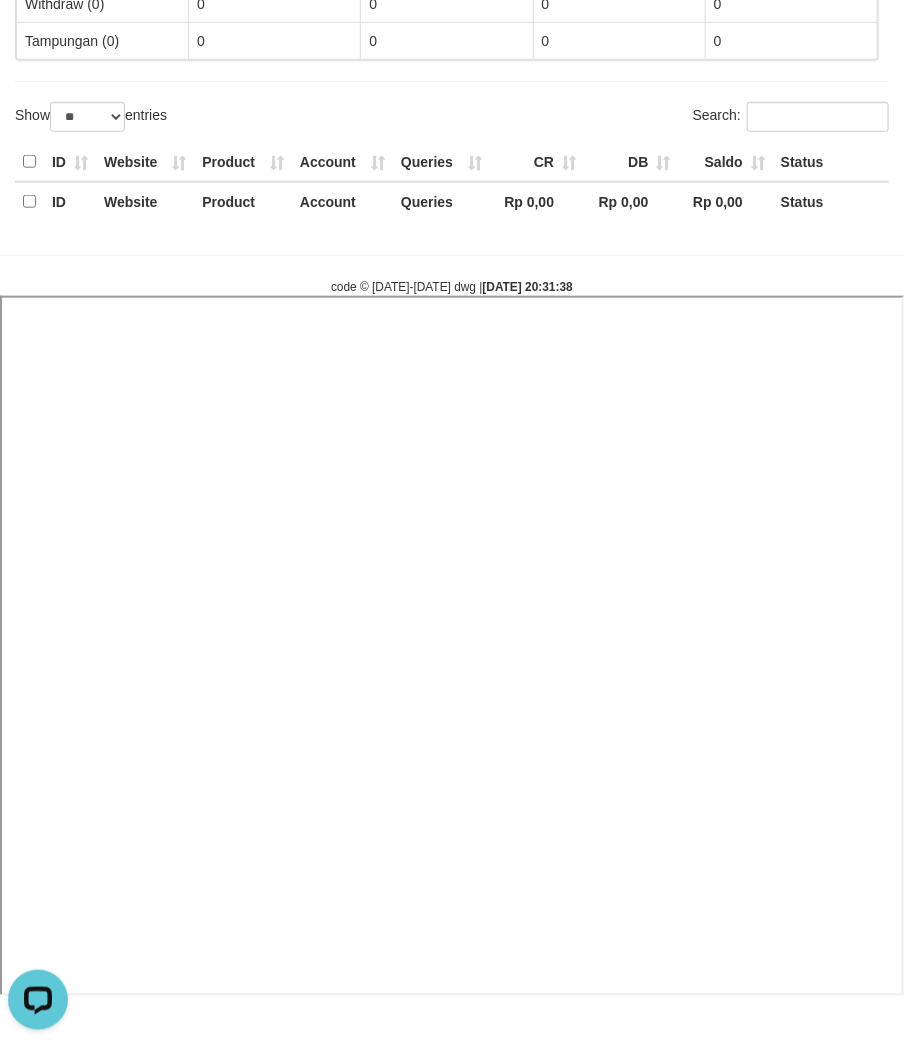 select 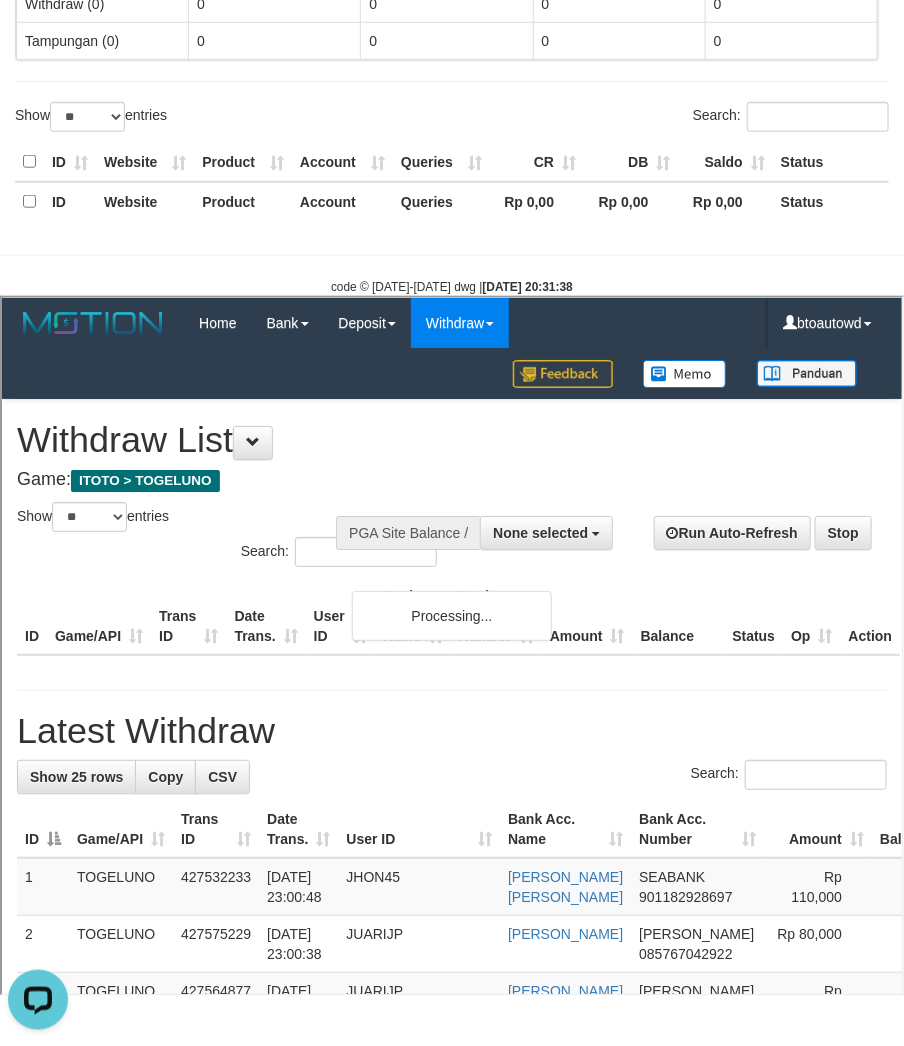 scroll, scrollTop: 0, scrollLeft: 0, axis: both 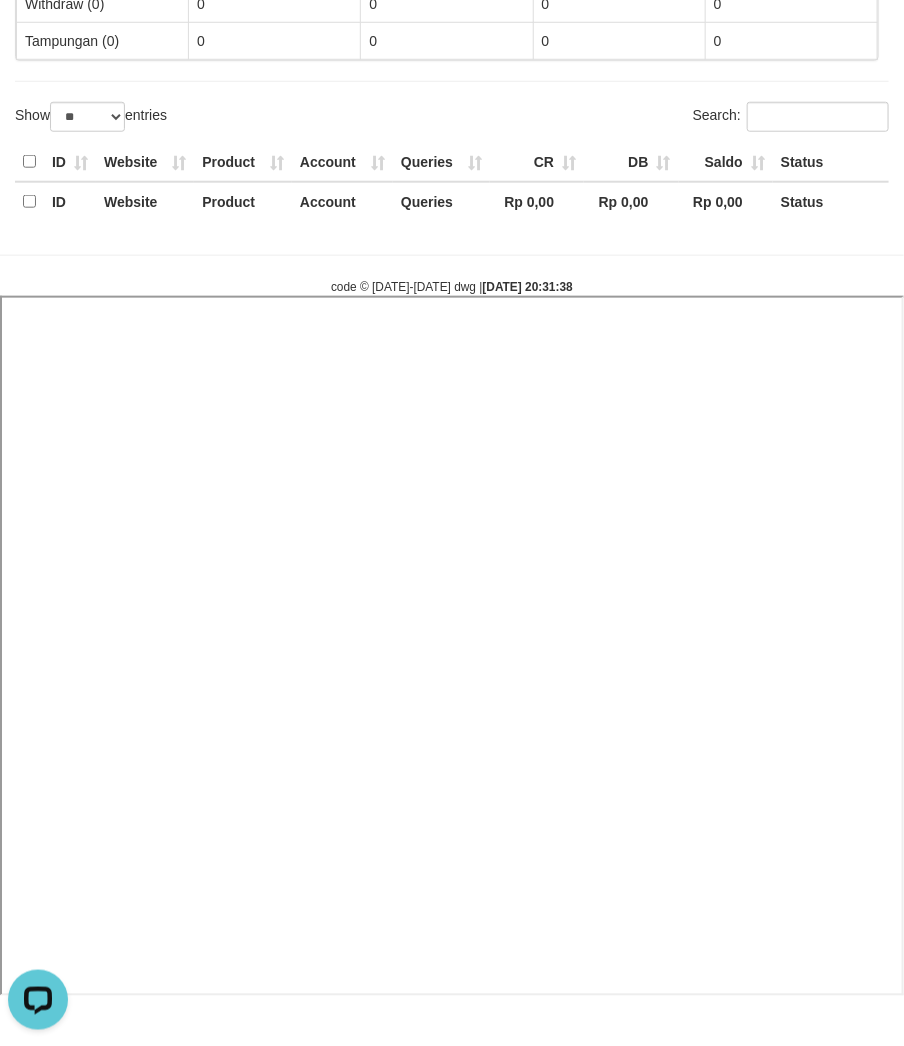 select 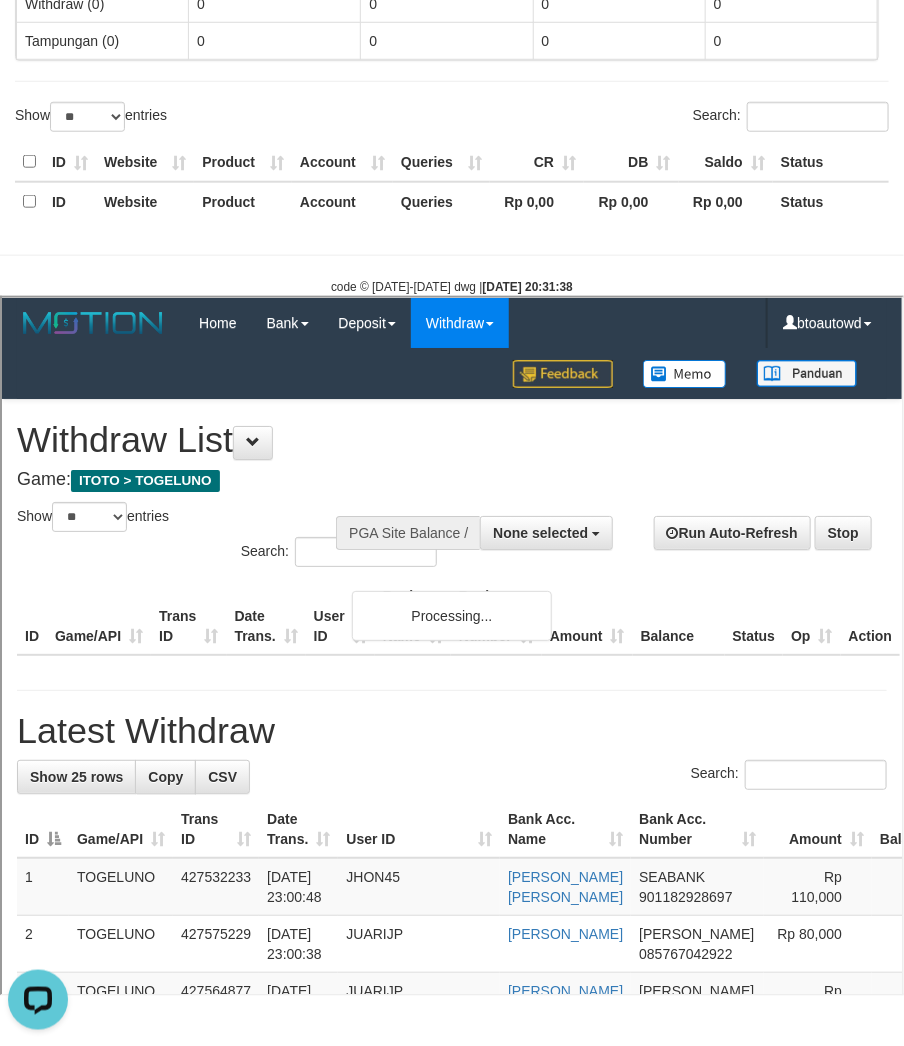 scroll, scrollTop: 0, scrollLeft: 0, axis: both 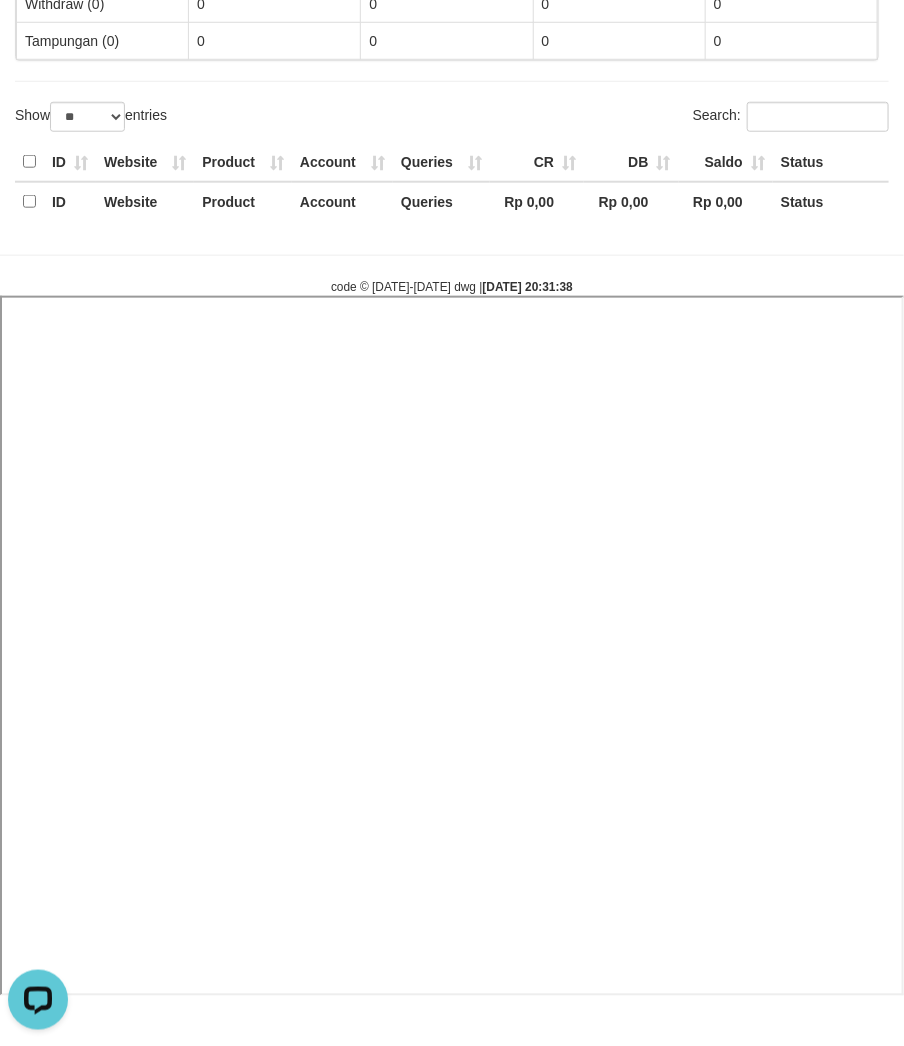 select 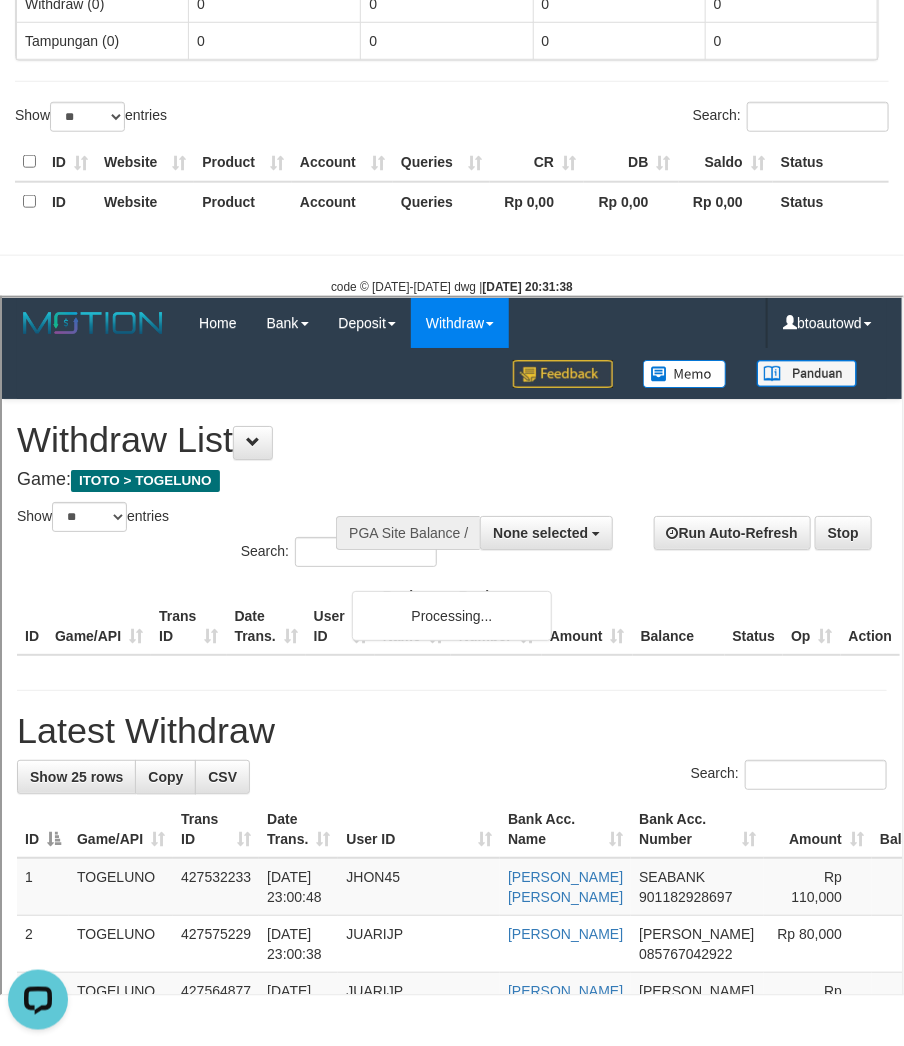 scroll, scrollTop: 0, scrollLeft: 0, axis: both 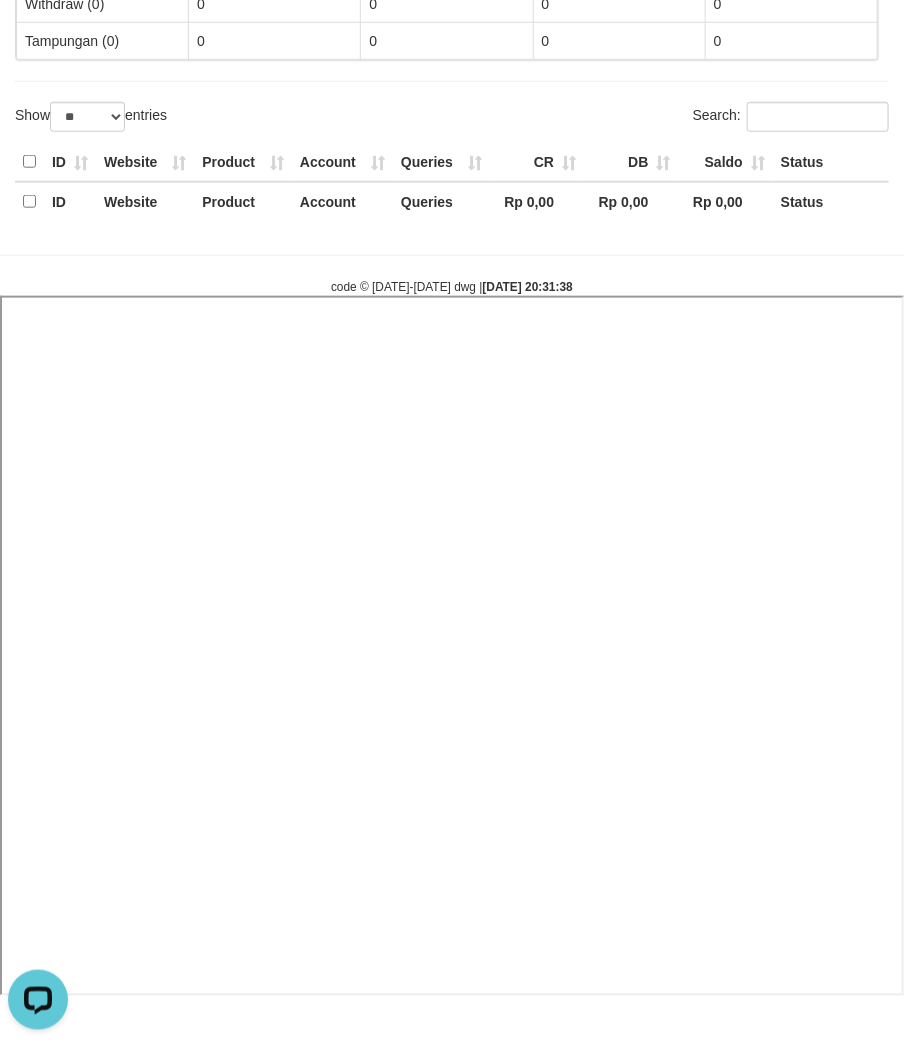select 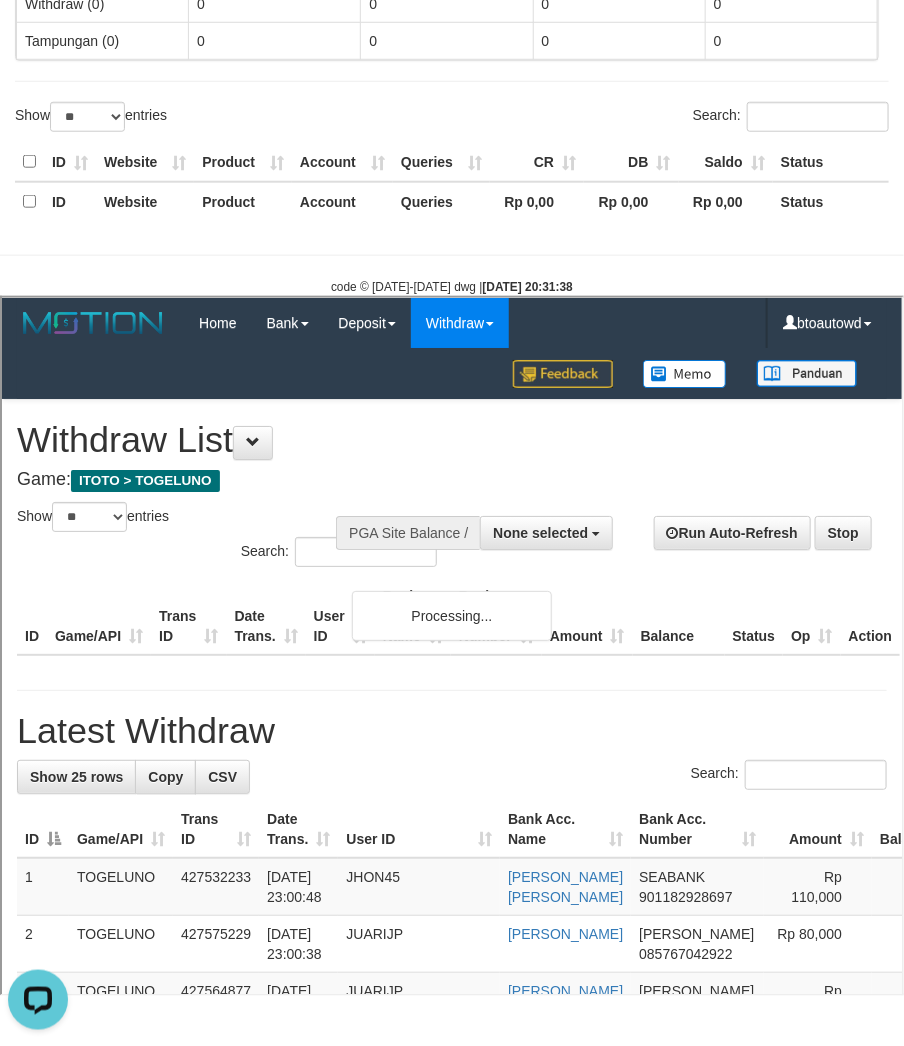 scroll, scrollTop: 0, scrollLeft: 0, axis: both 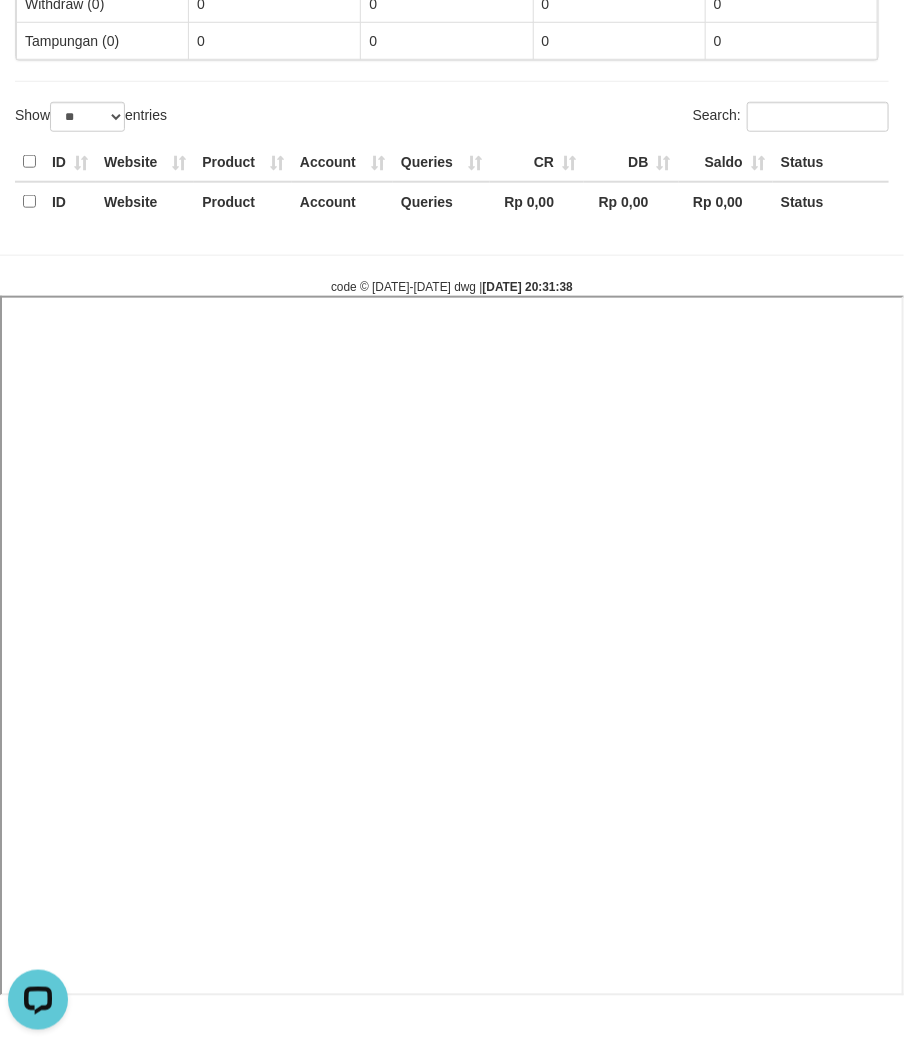 select 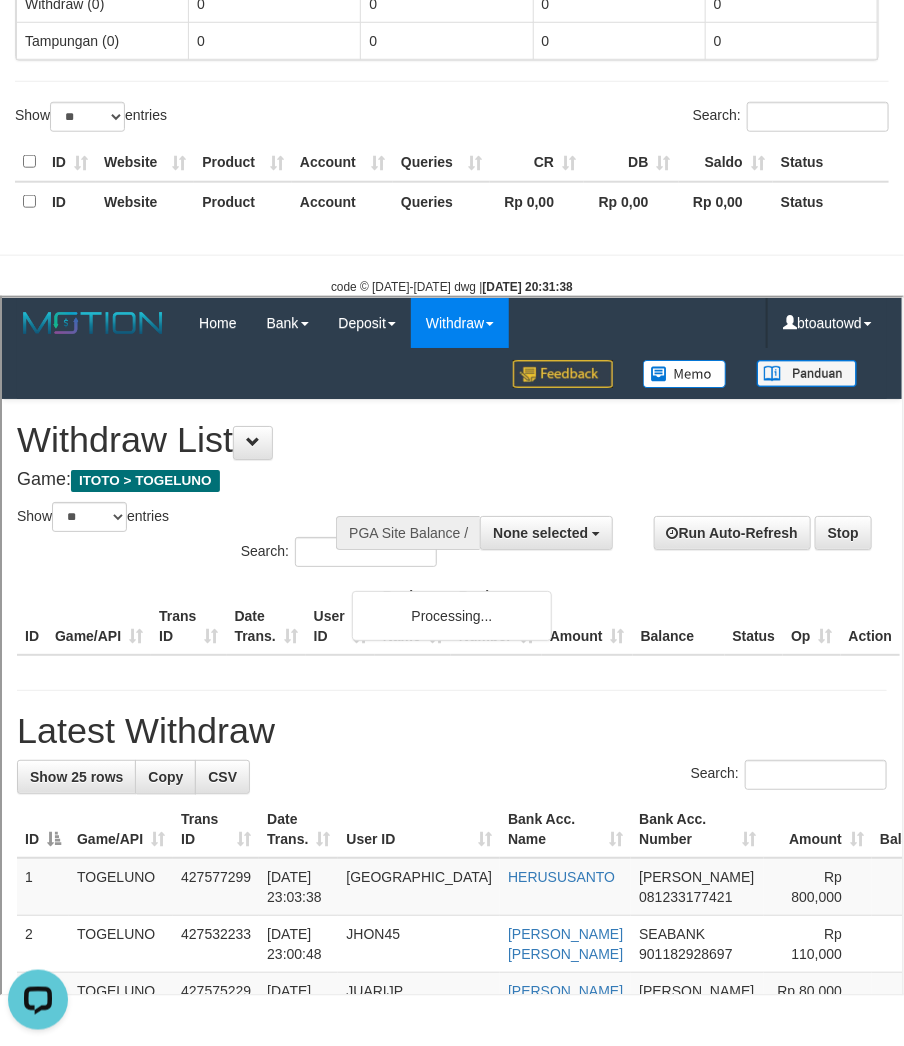 scroll, scrollTop: 0, scrollLeft: 0, axis: both 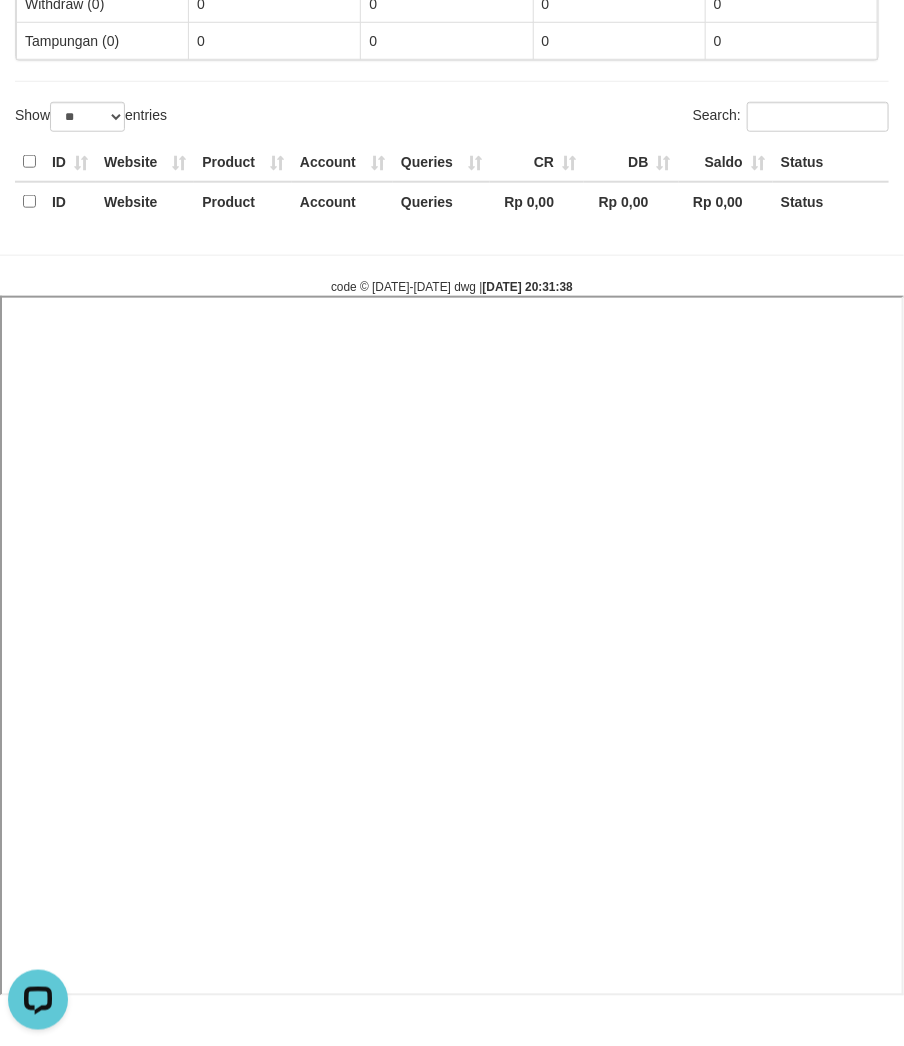 select 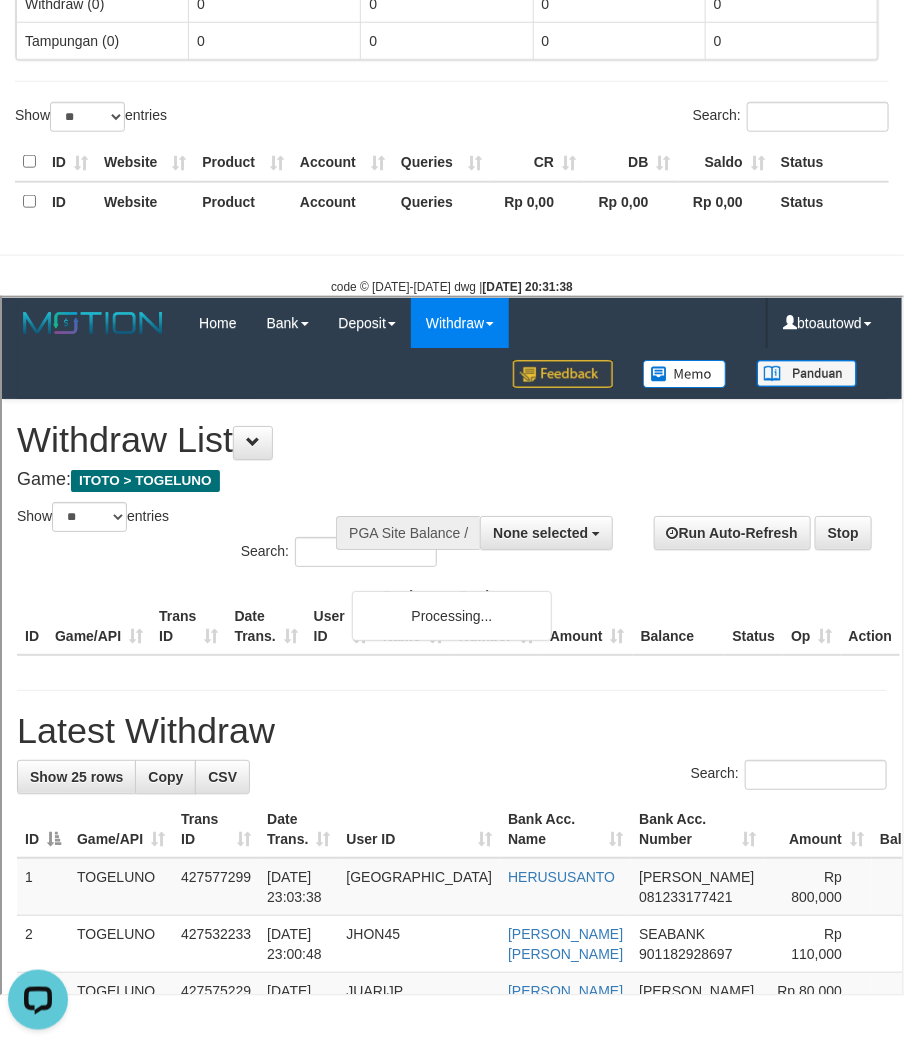 scroll, scrollTop: 0, scrollLeft: 0, axis: both 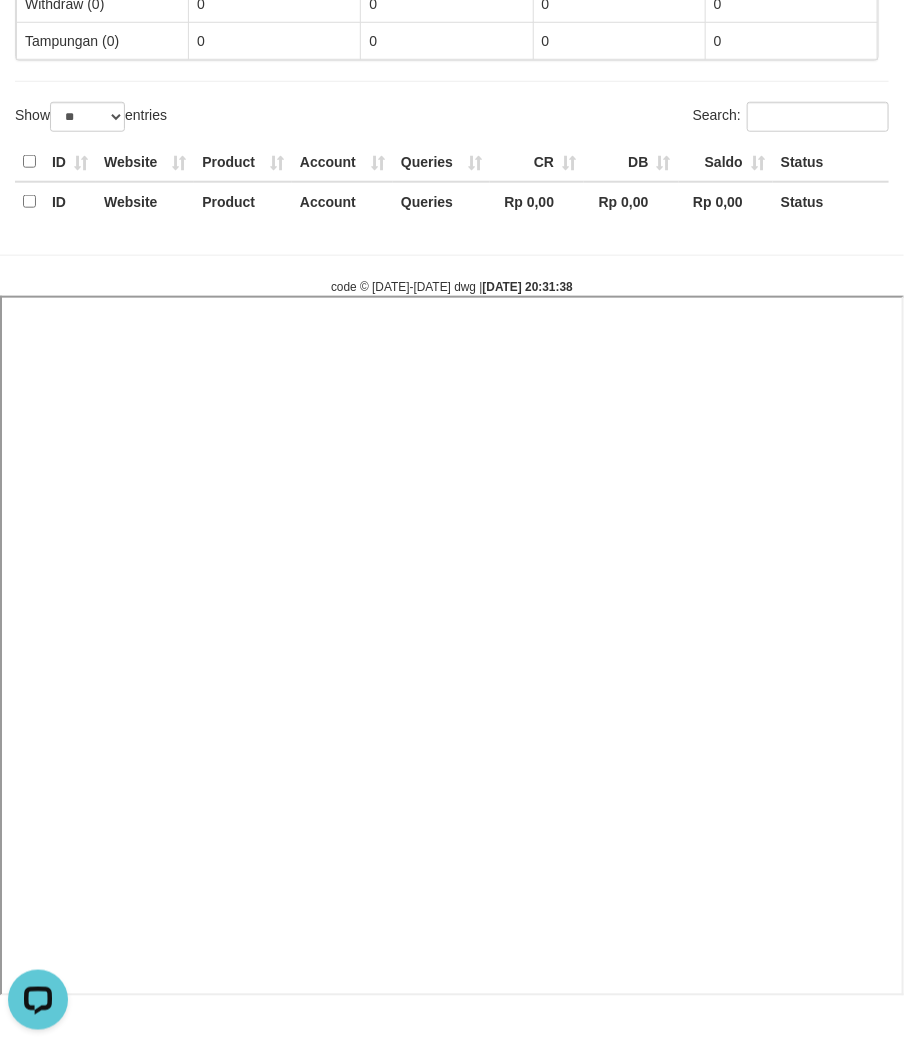 select 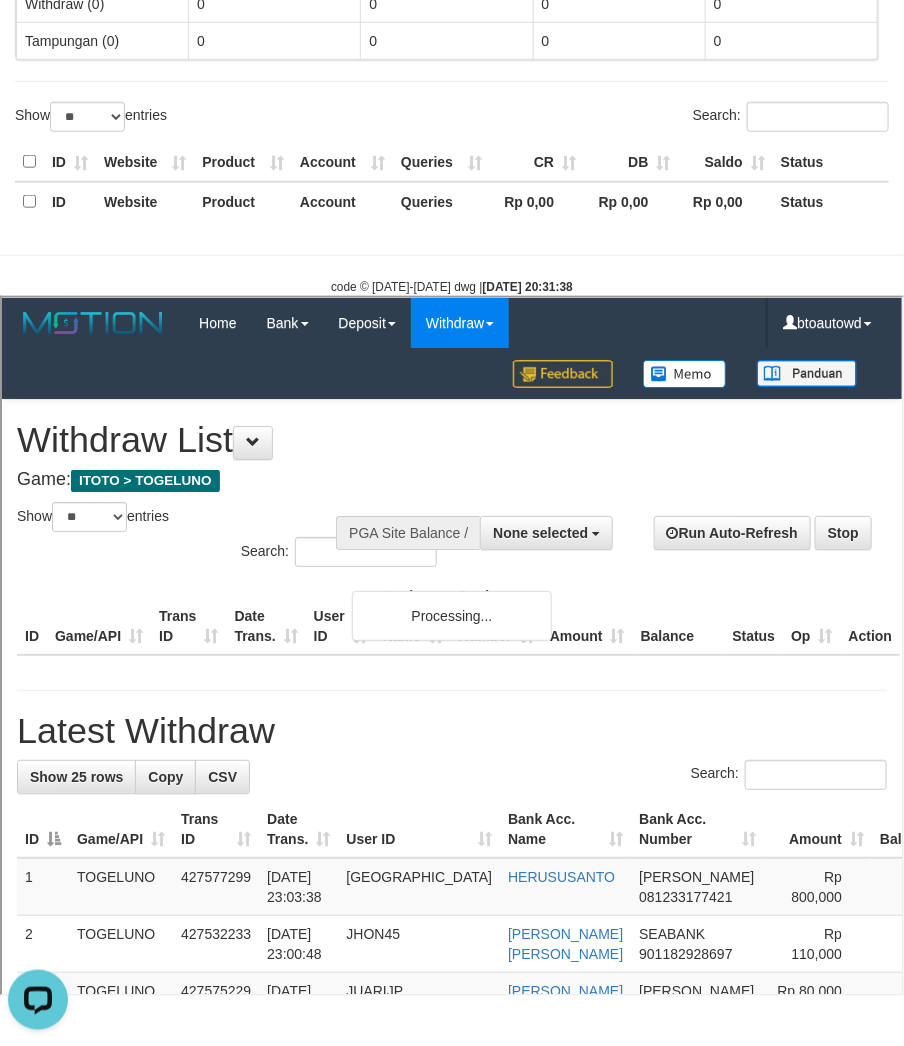 scroll, scrollTop: 0, scrollLeft: 0, axis: both 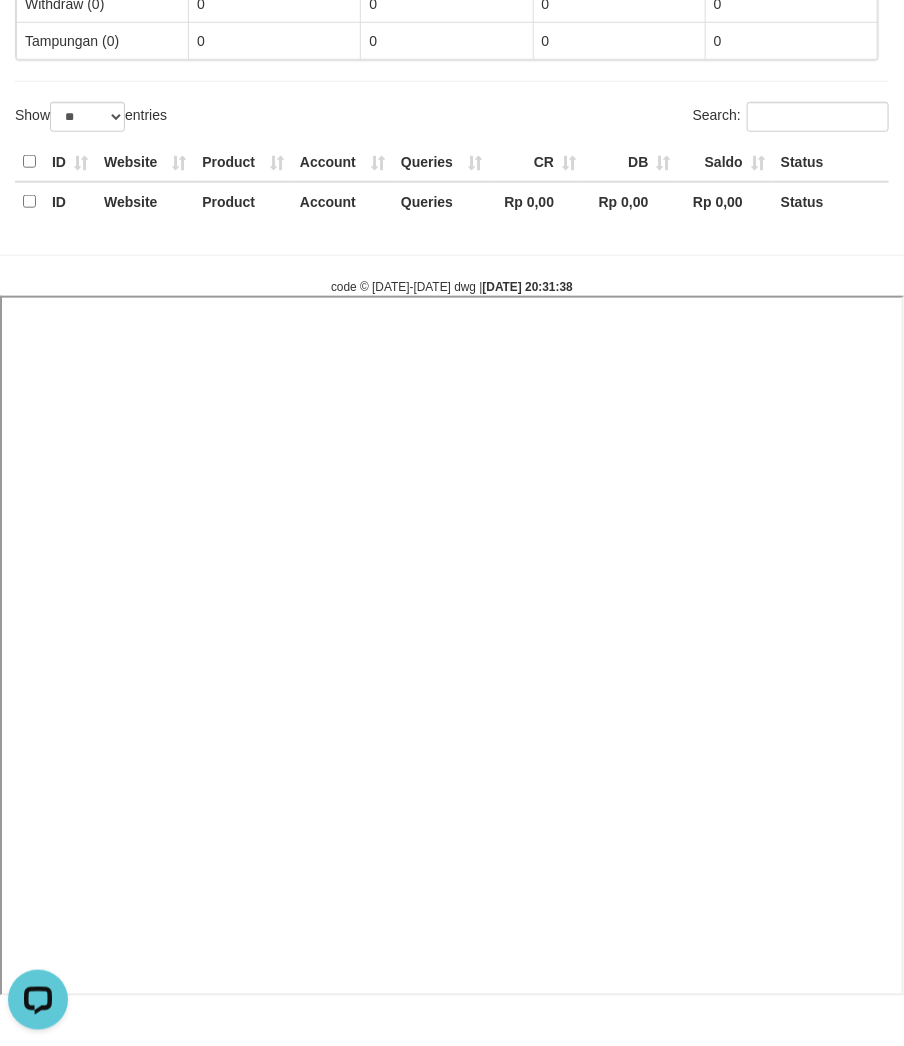 select 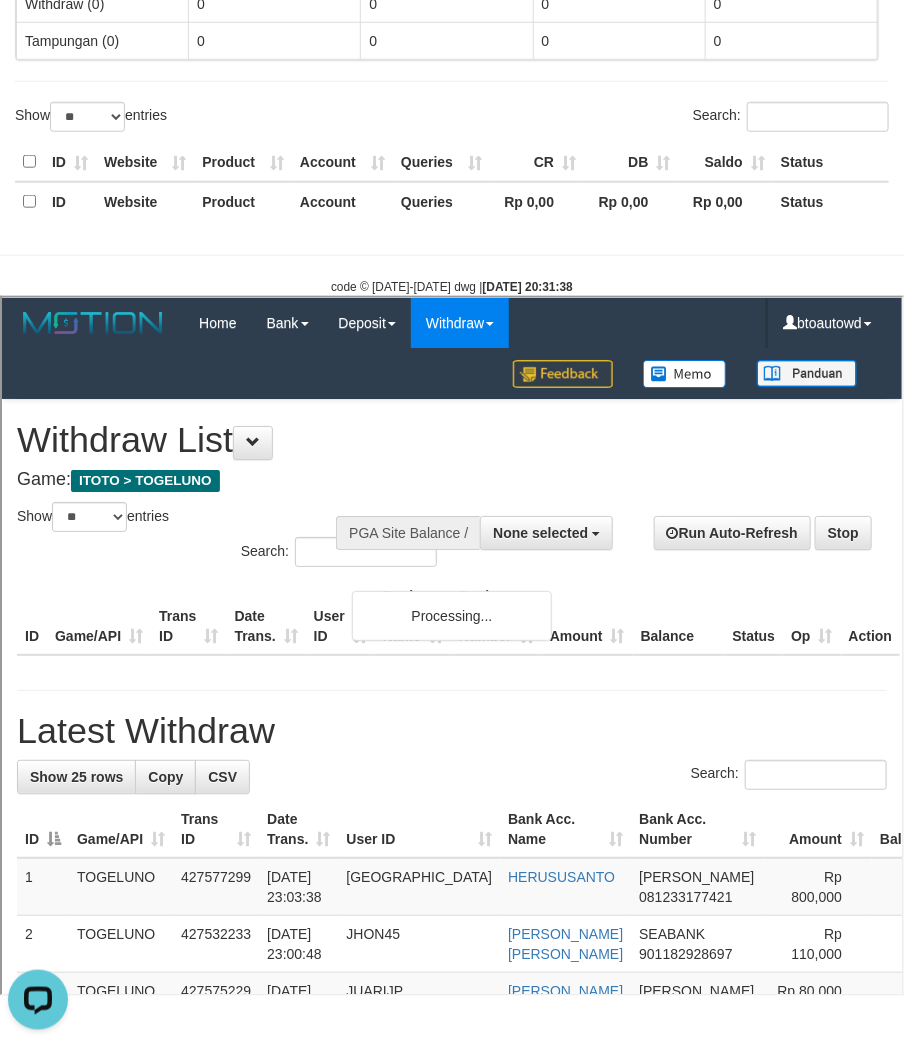 scroll, scrollTop: 0, scrollLeft: 0, axis: both 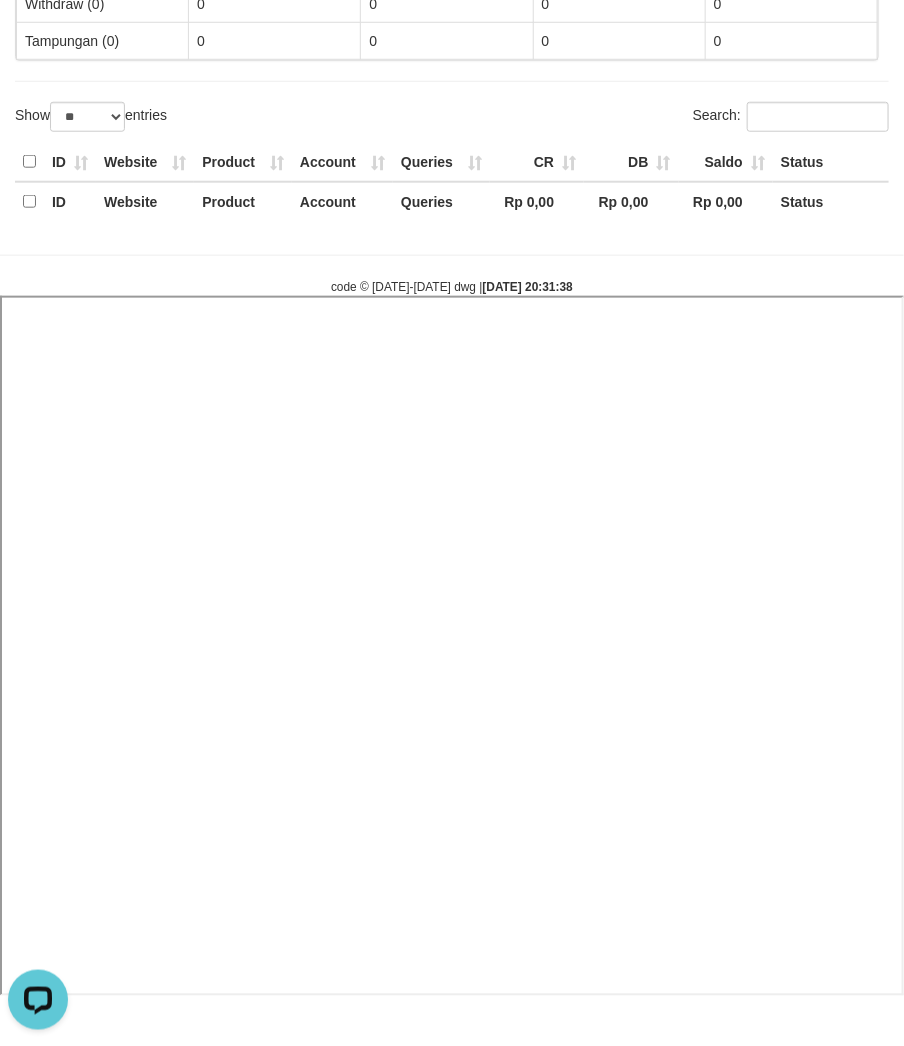 select 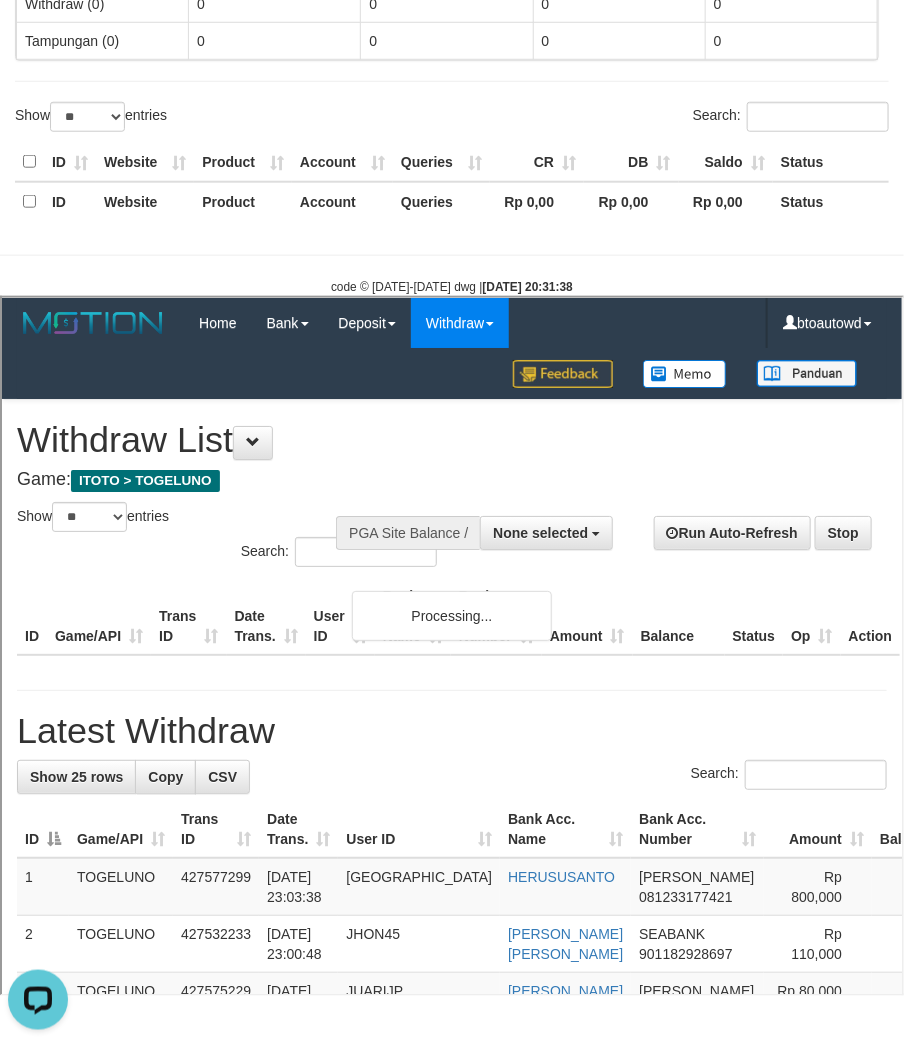 scroll, scrollTop: 0, scrollLeft: 0, axis: both 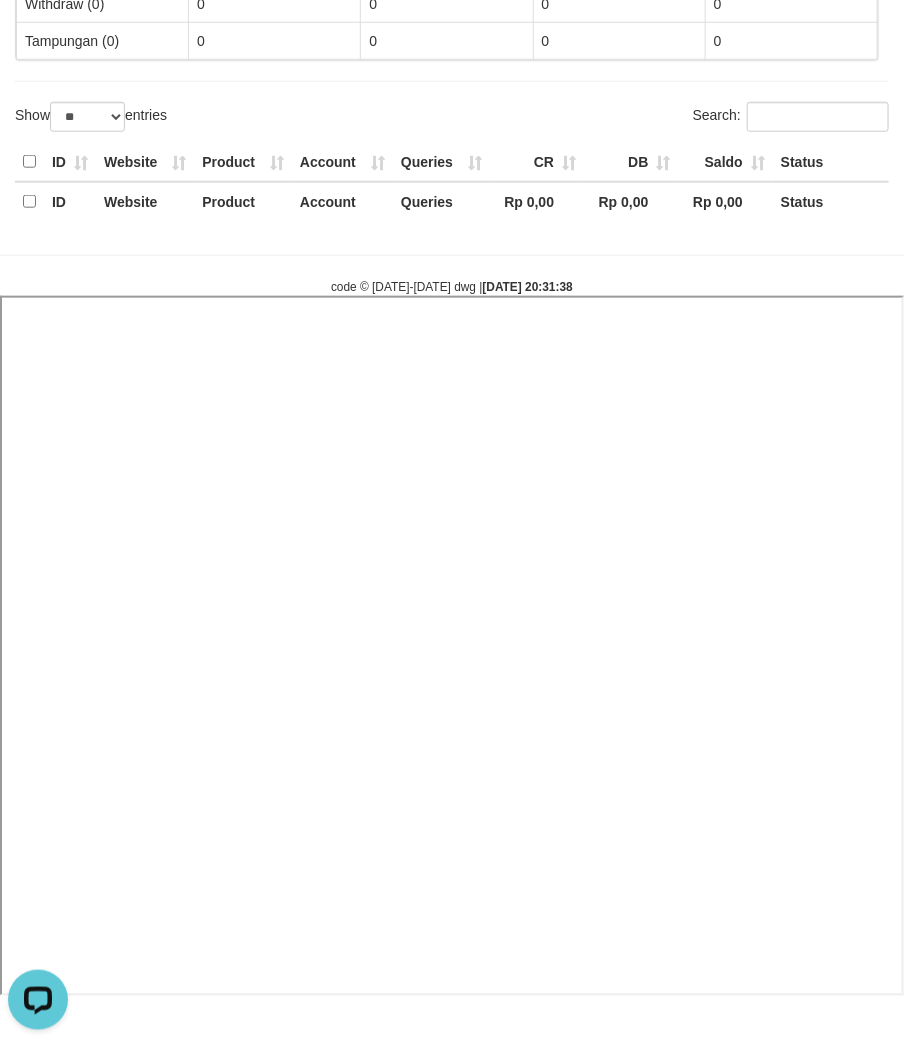 select 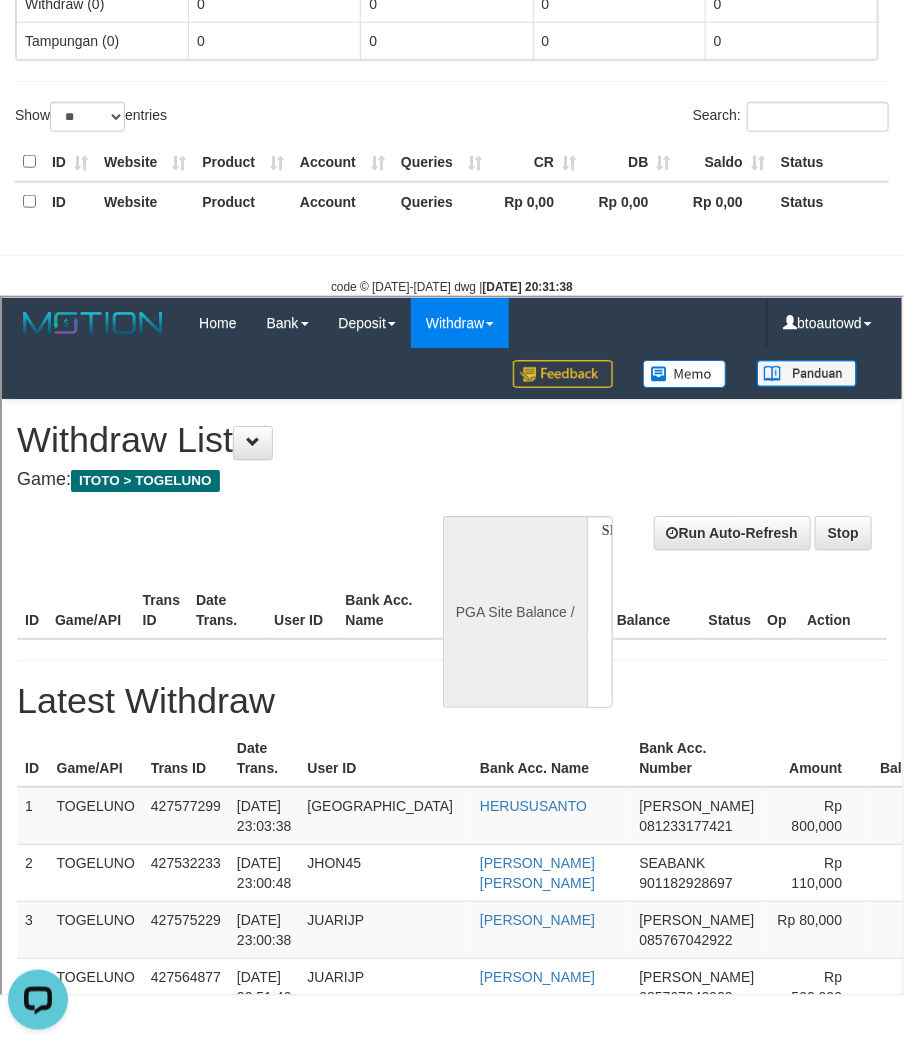 scroll, scrollTop: 0, scrollLeft: 0, axis: both 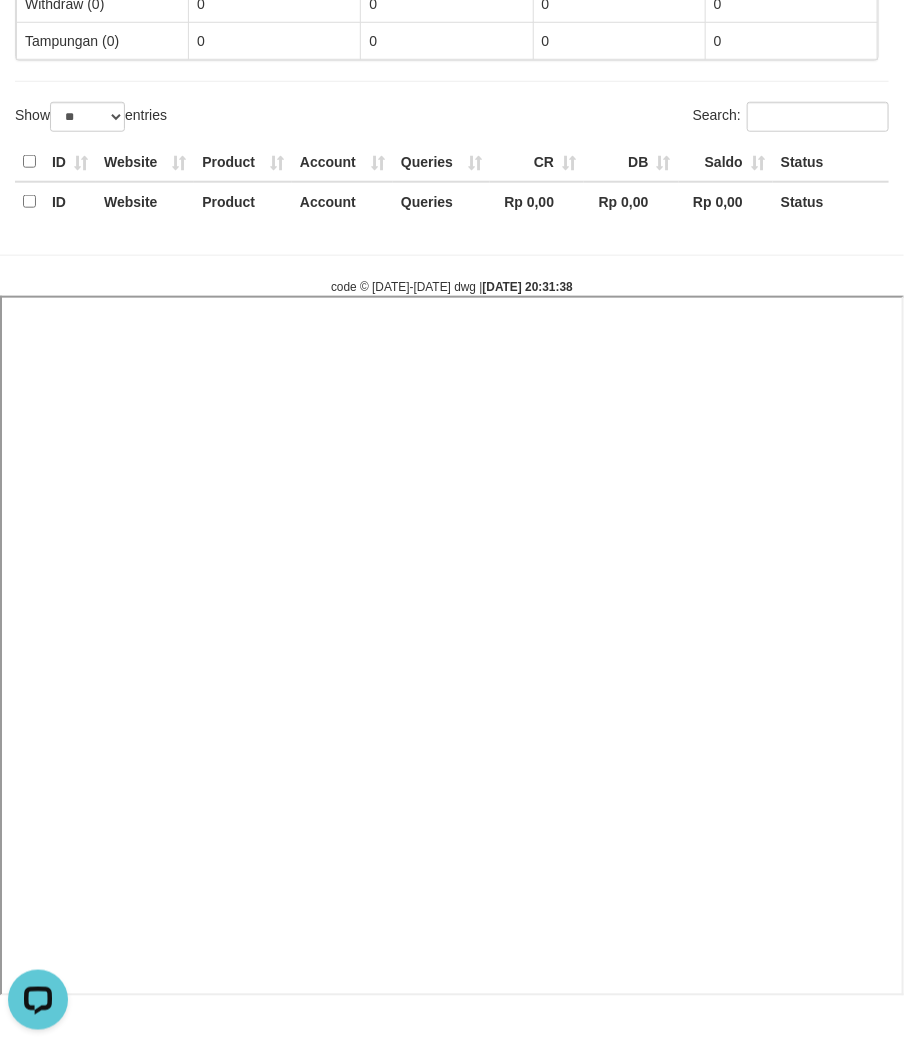 select 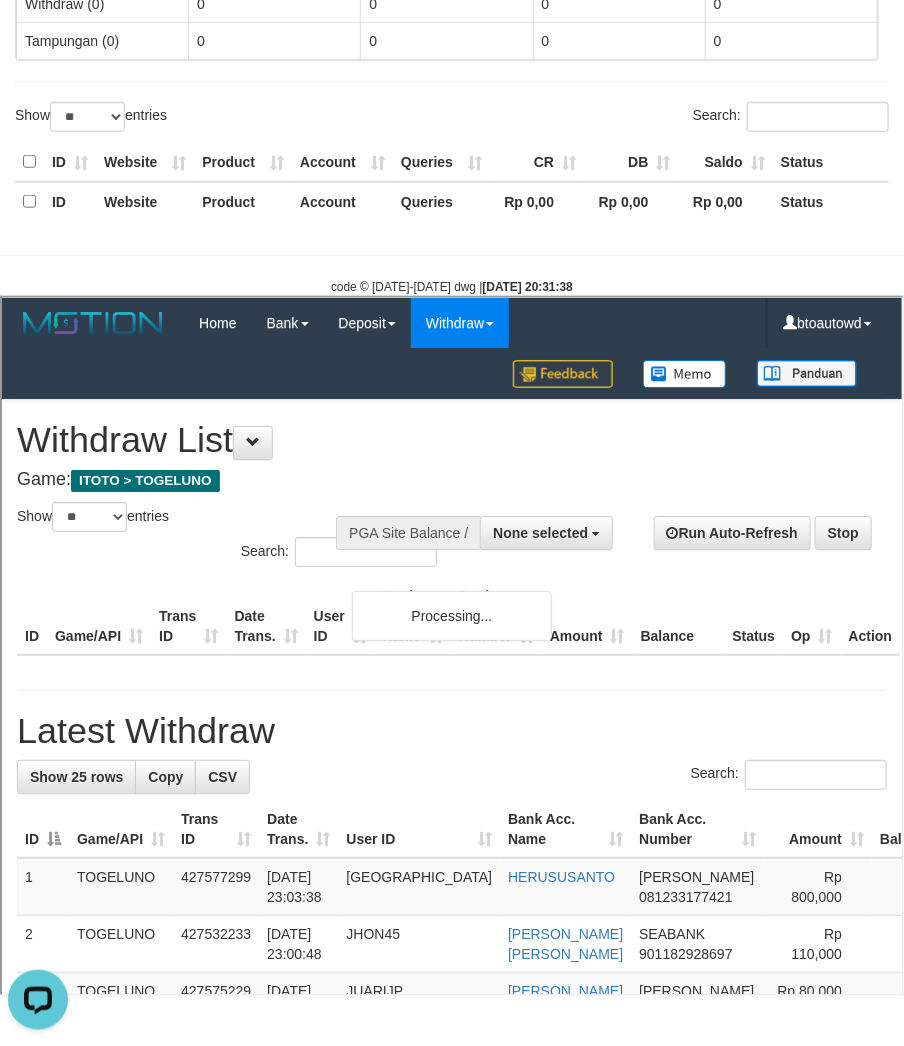 scroll, scrollTop: 0, scrollLeft: 0, axis: both 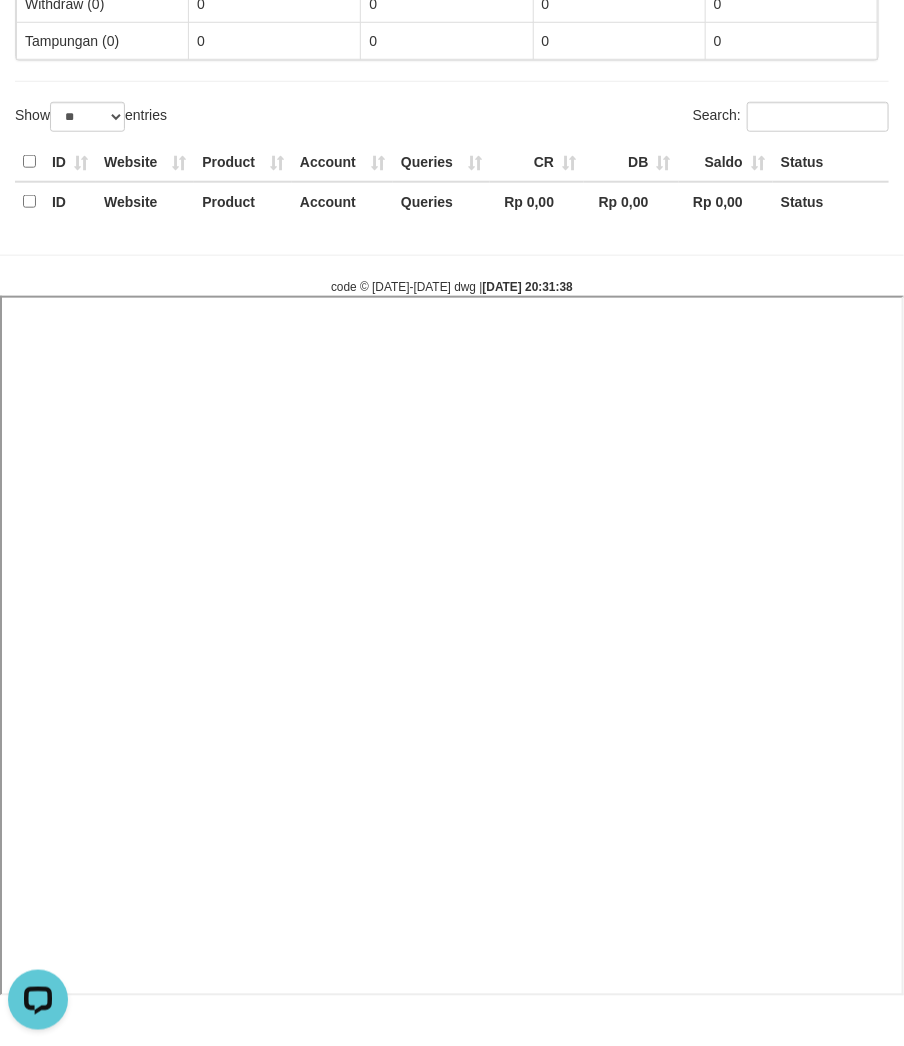 select 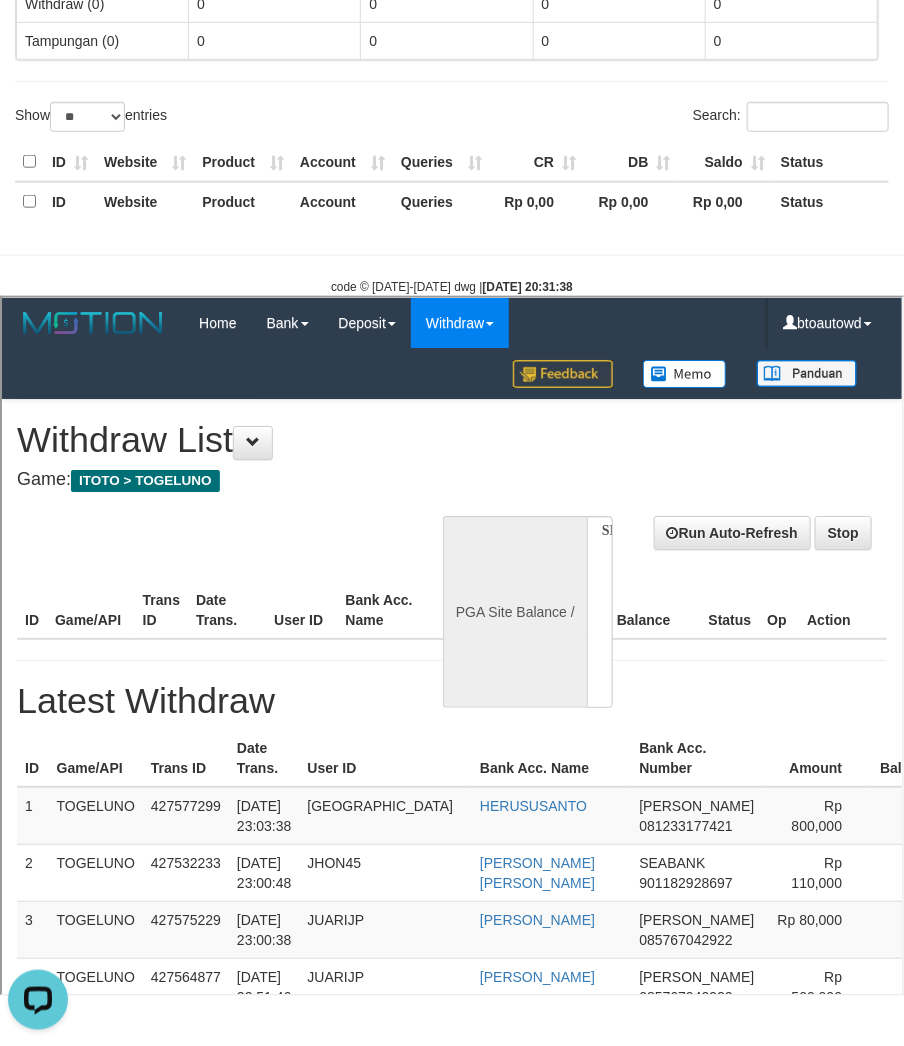 scroll, scrollTop: 0, scrollLeft: 0, axis: both 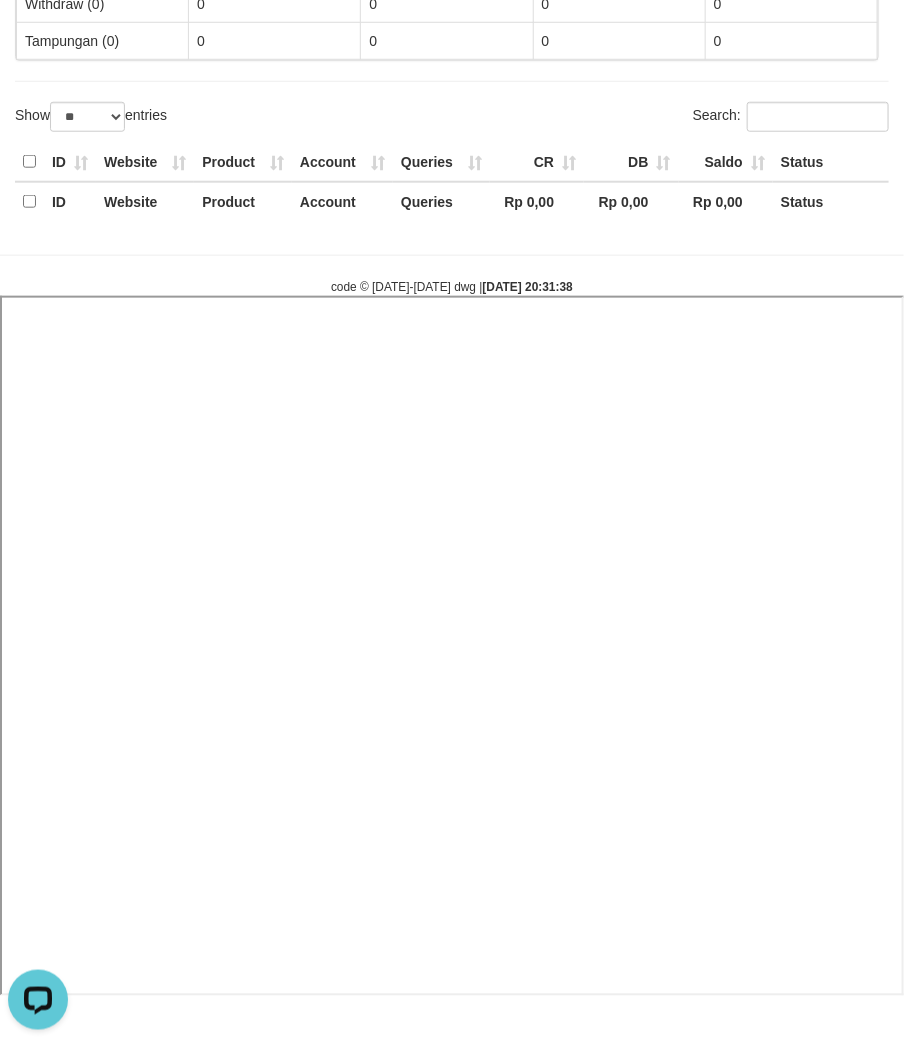 select 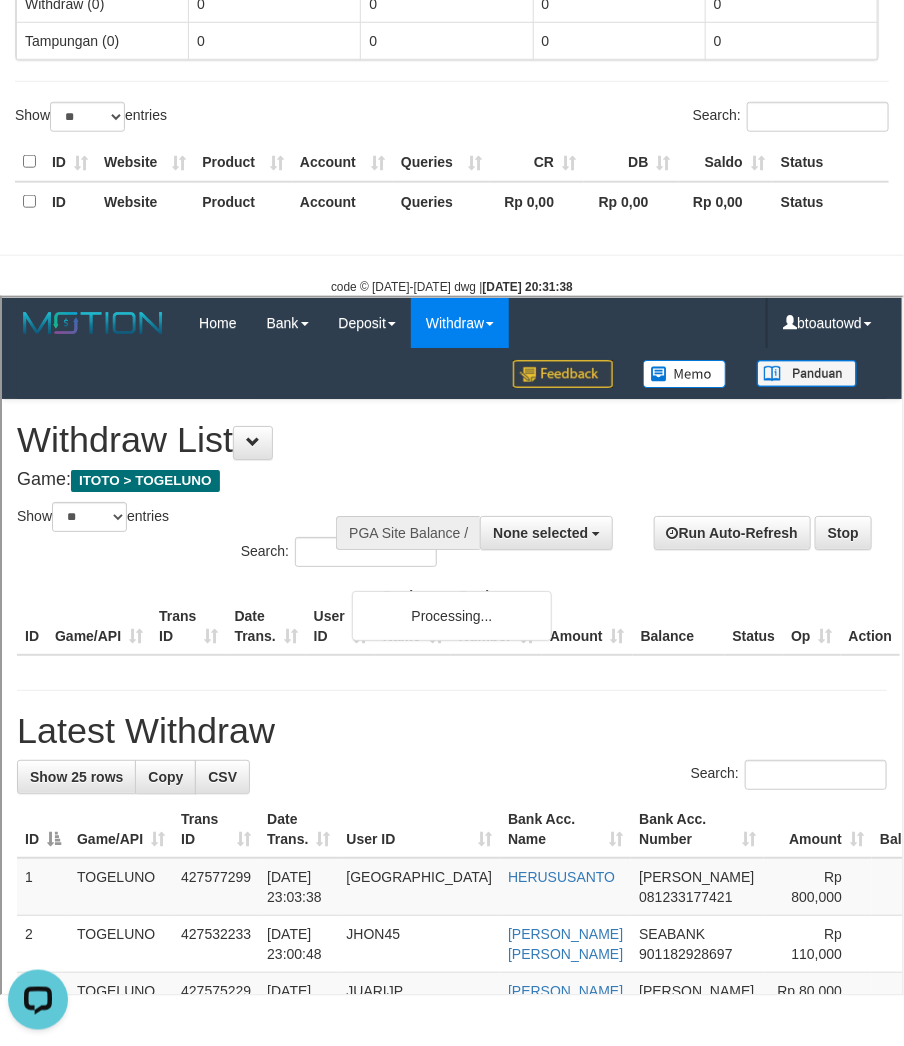 scroll, scrollTop: 0, scrollLeft: 0, axis: both 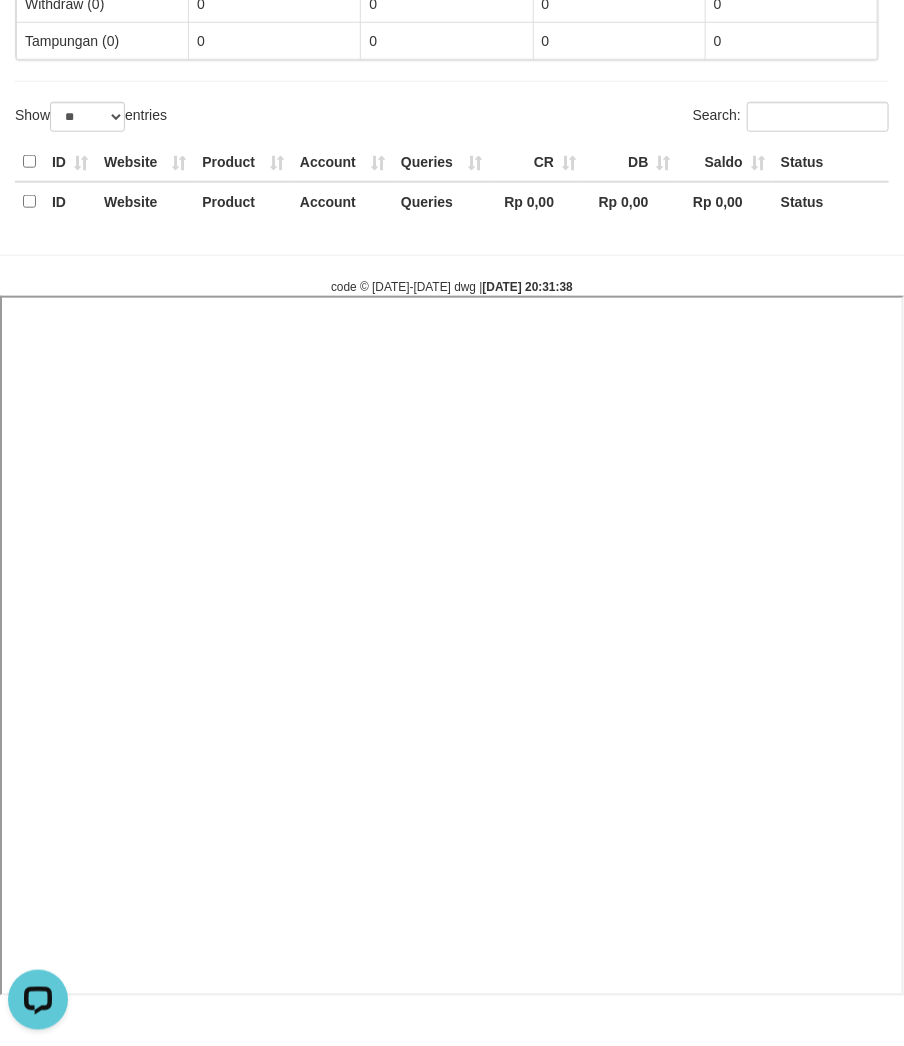 select 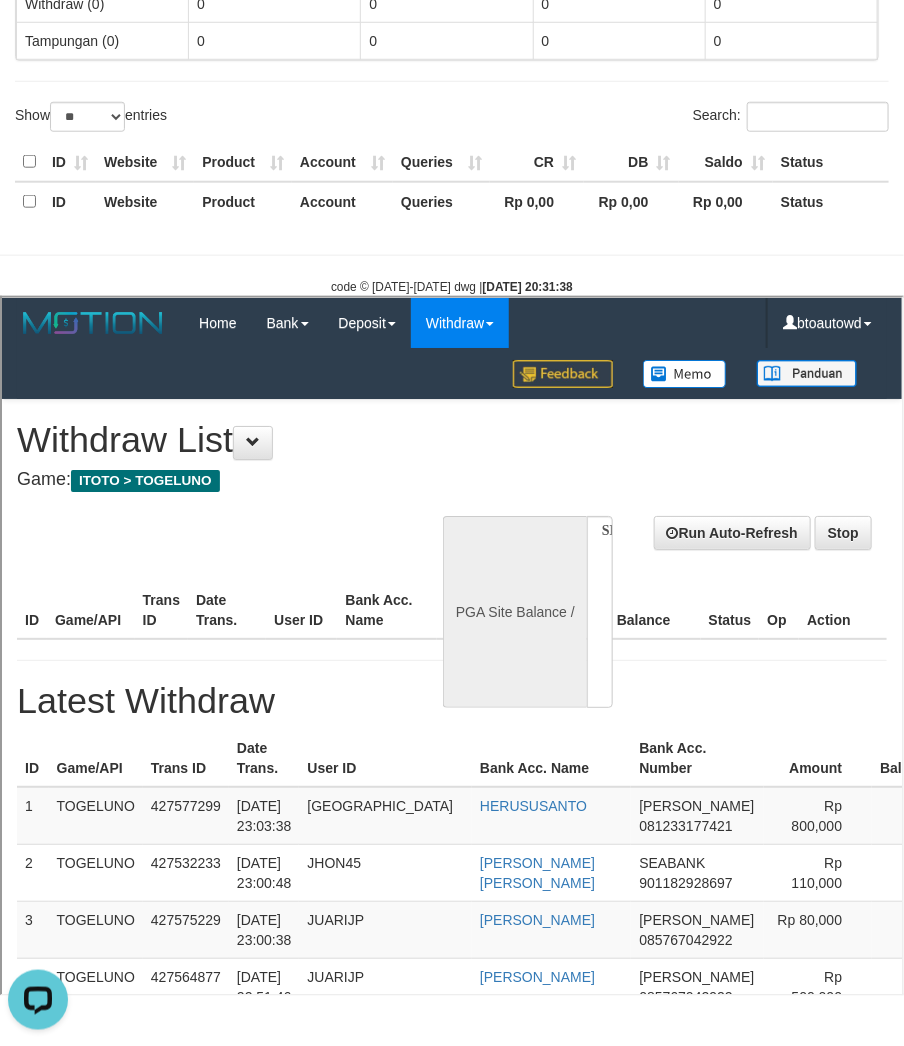 scroll, scrollTop: 0, scrollLeft: 0, axis: both 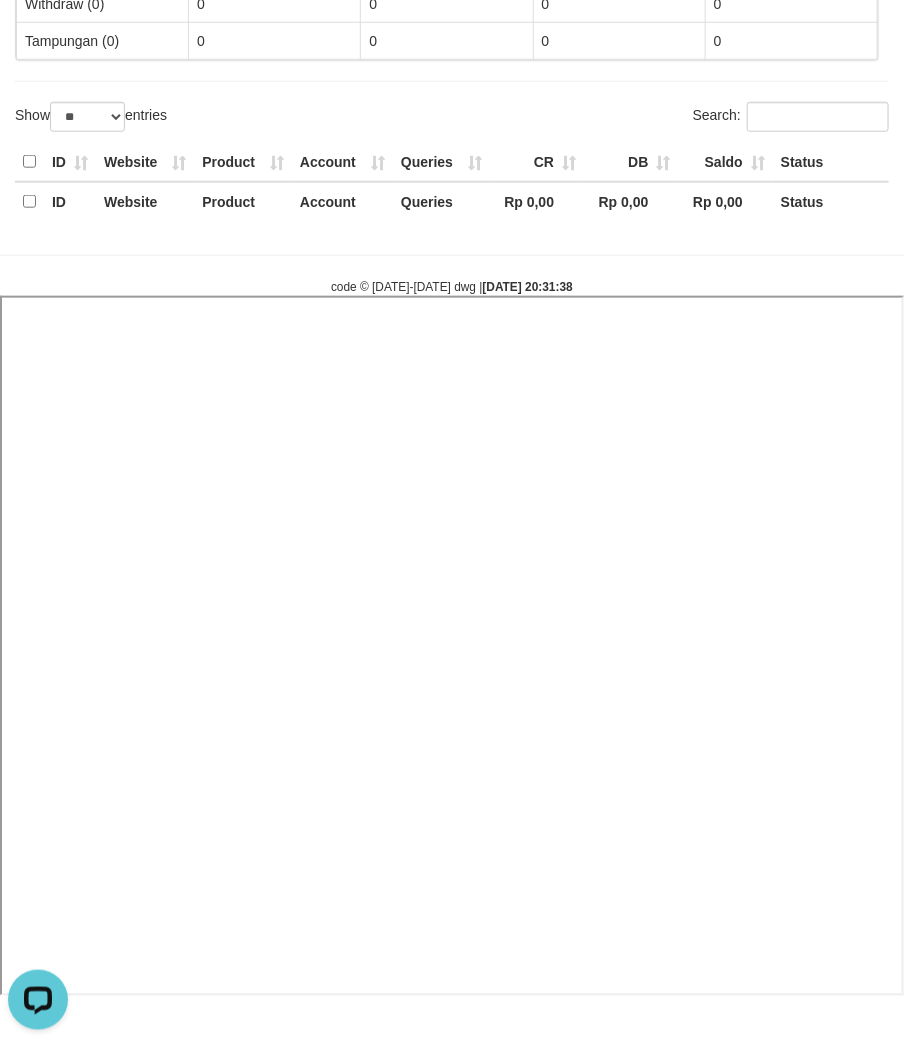select 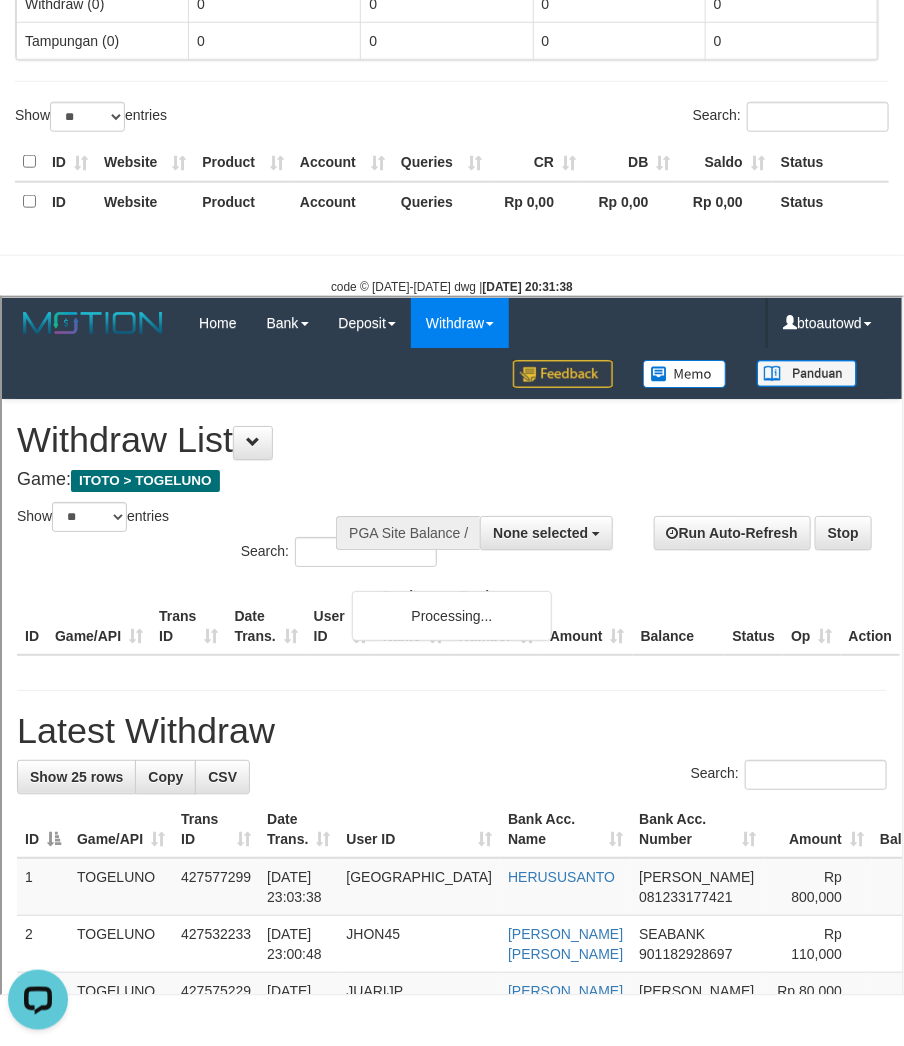scroll, scrollTop: 0, scrollLeft: 0, axis: both 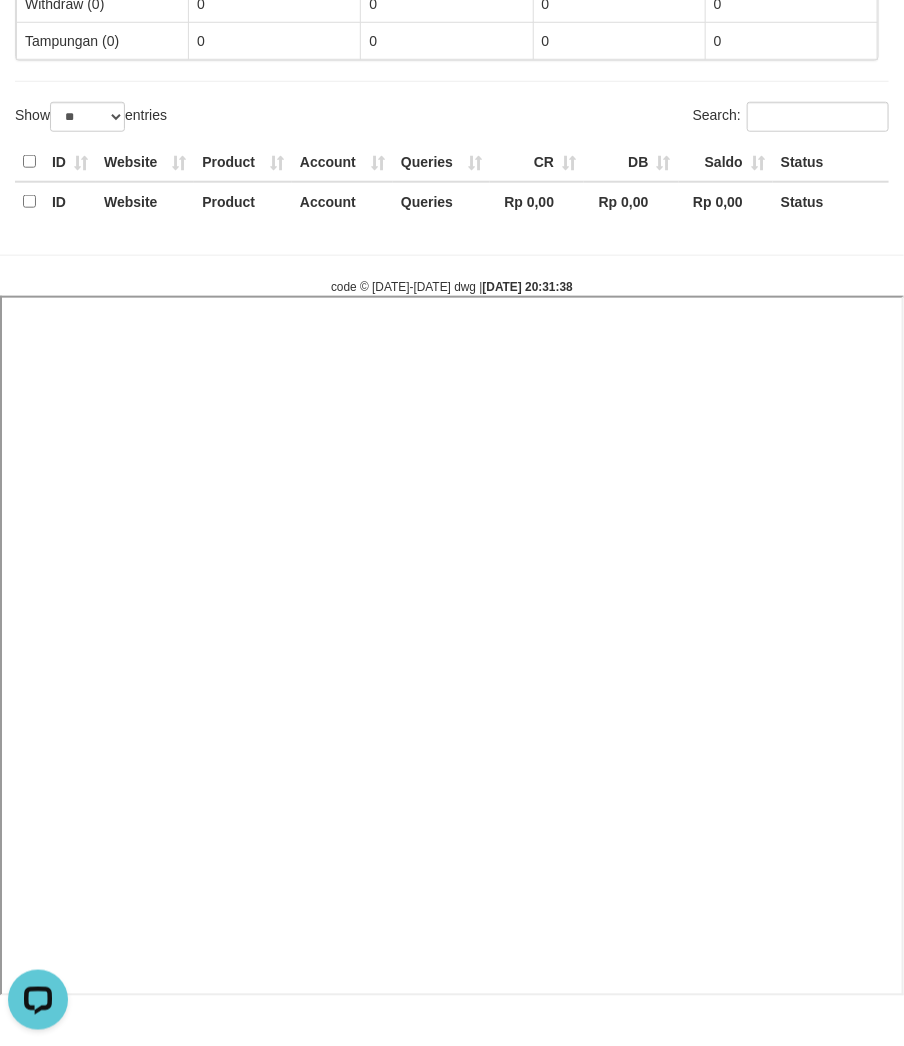 select 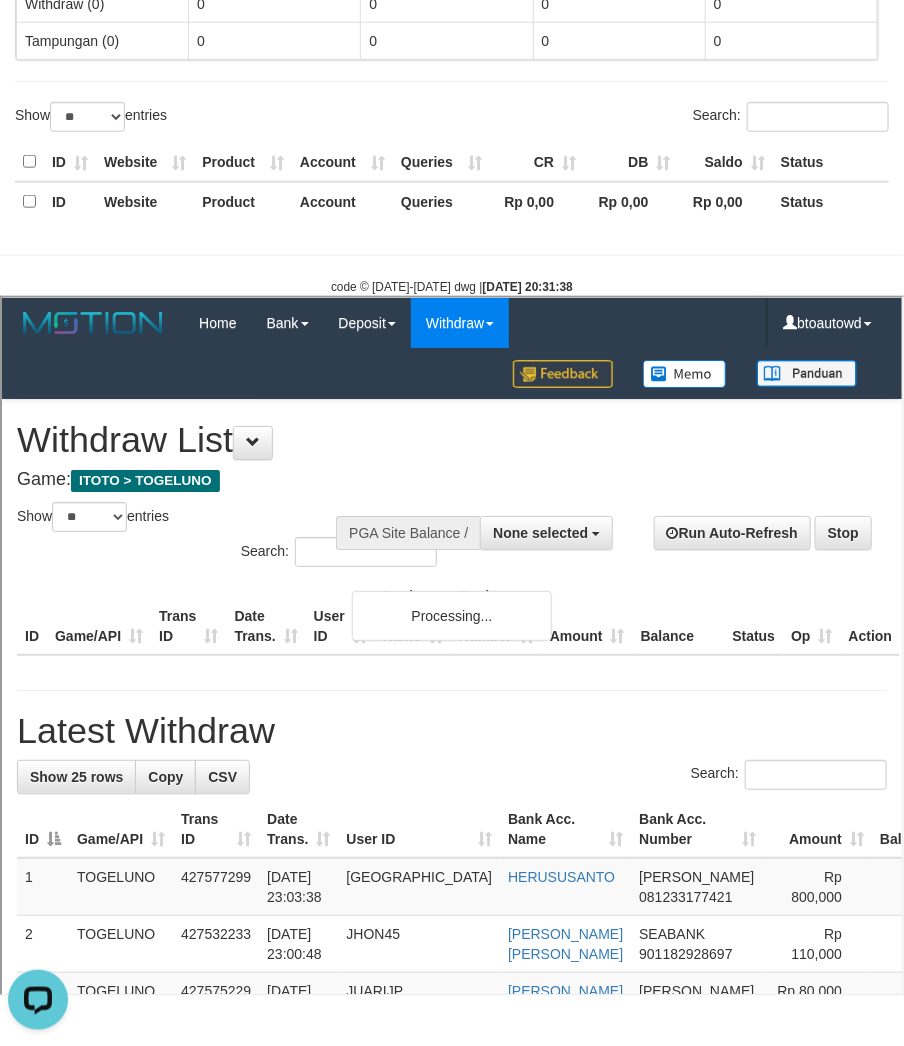 scroll, scrollTop: 0, scrollLeft: 0, axis: both 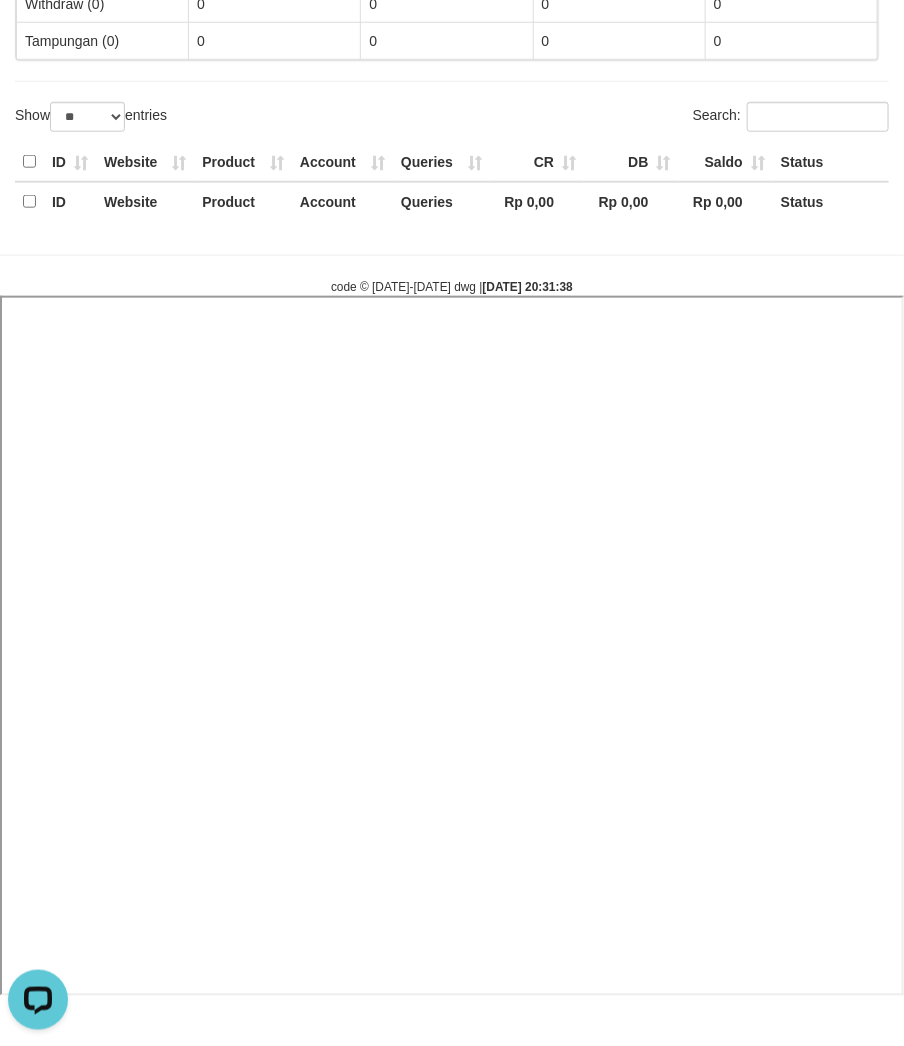 select 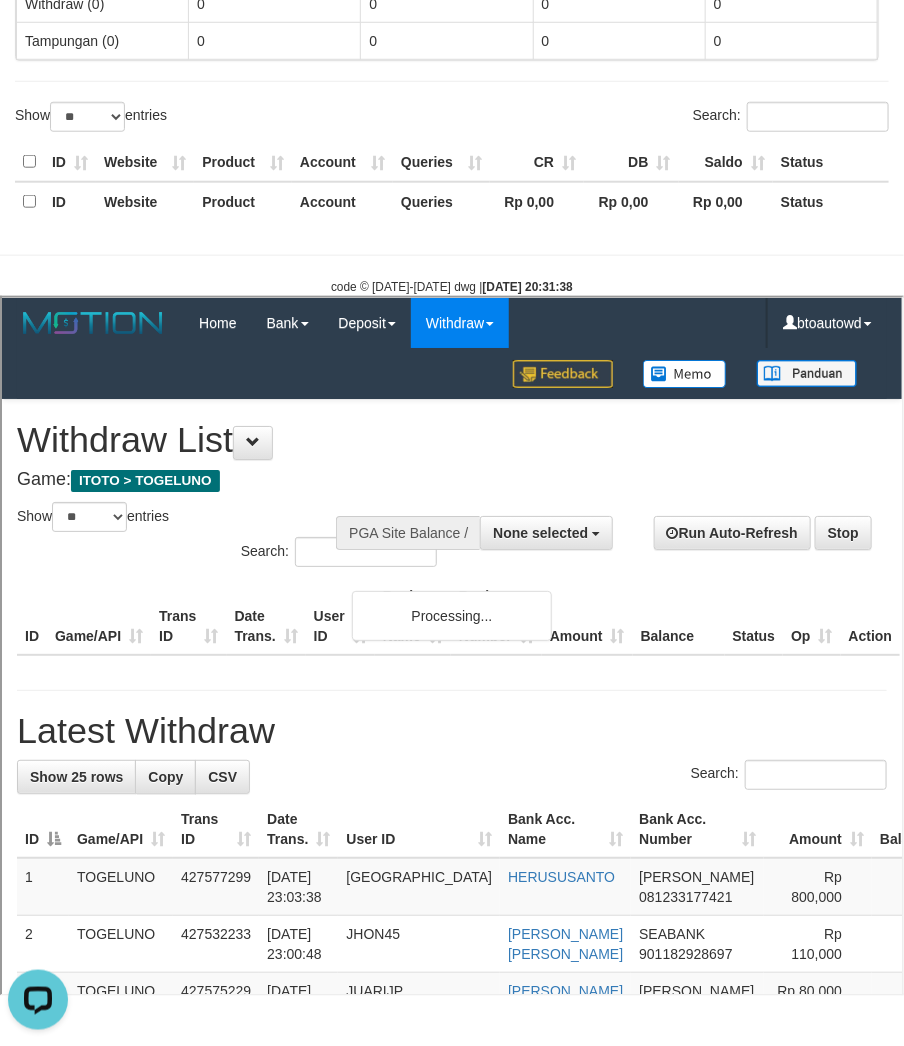 scroll, scrollTop: 0, scrollLeft: 0, axis: both 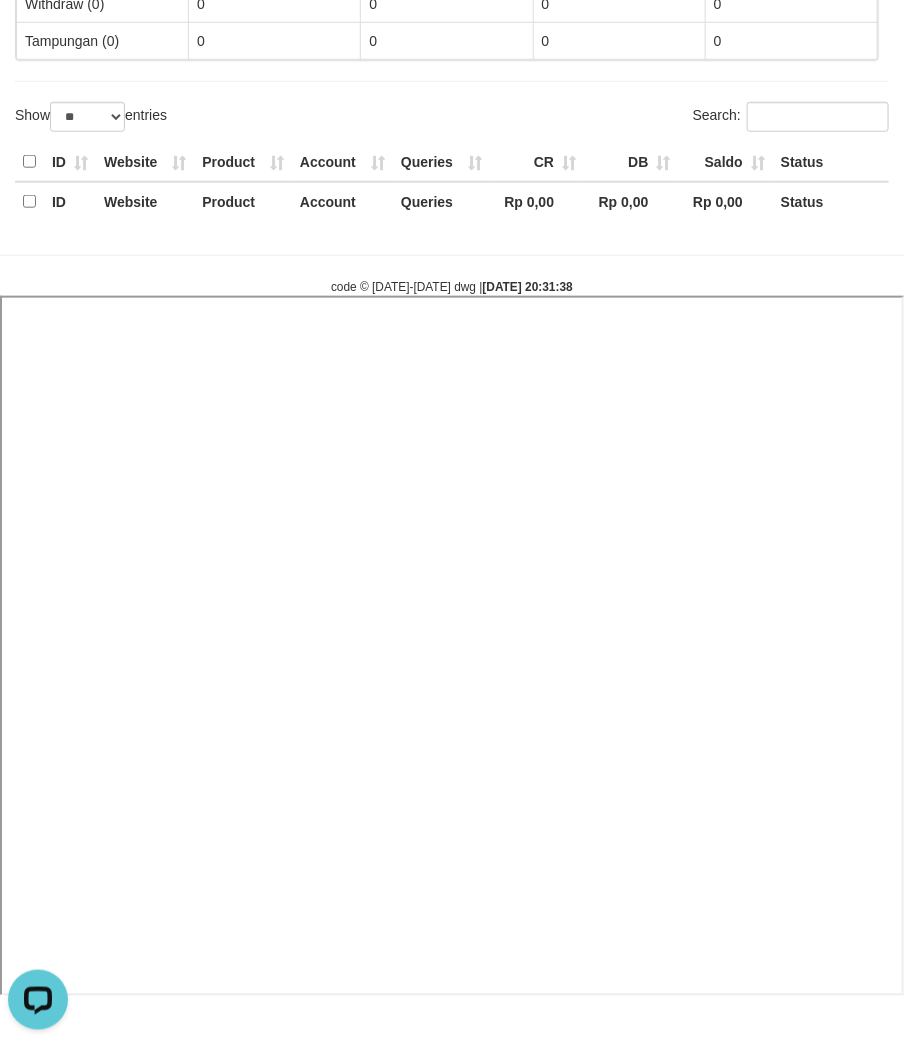 select 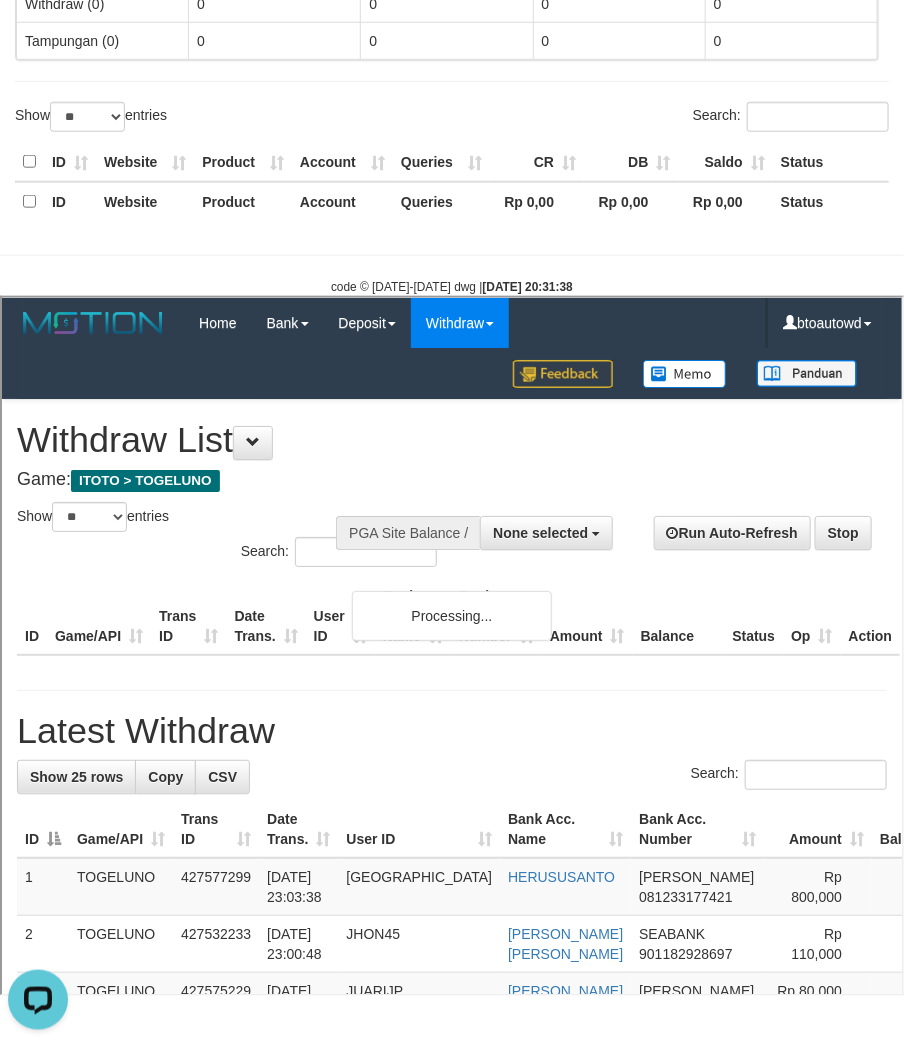 scroll, scrollTop: 0, scrollLeft: 0, axis: both 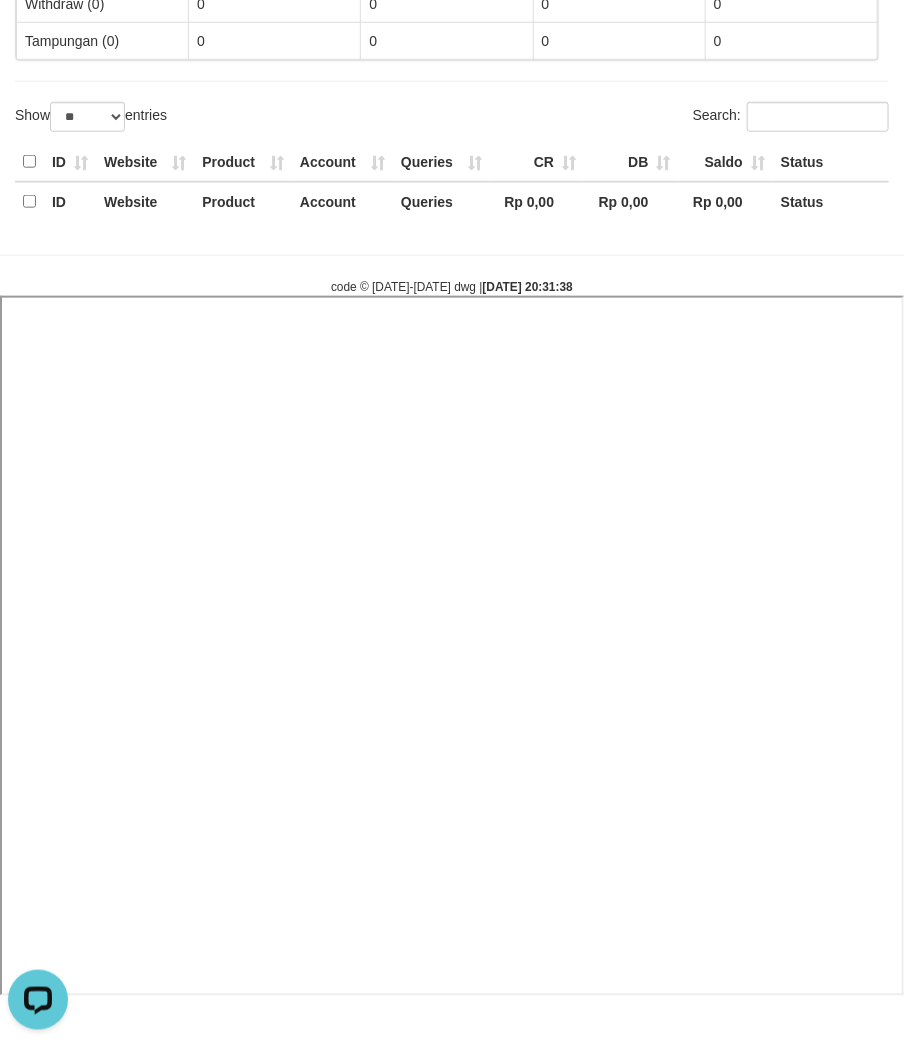 select 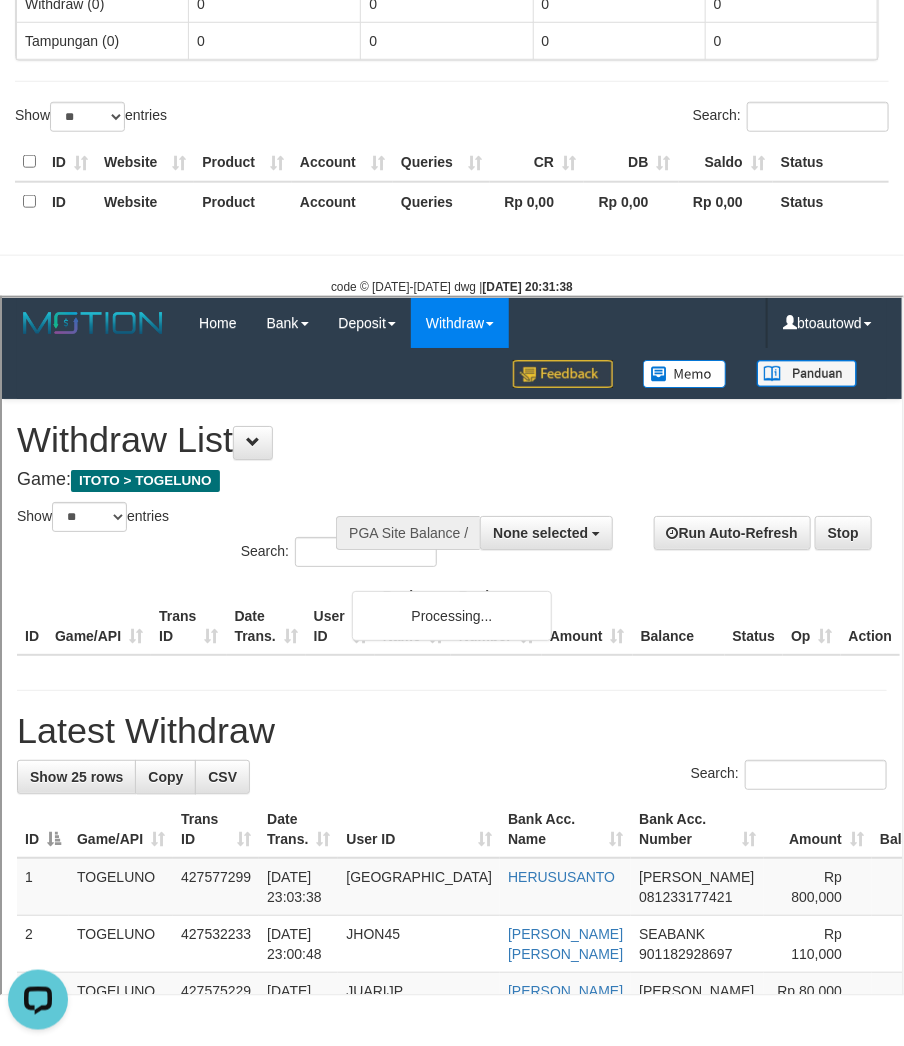 scroll, scrollTop: 0, scrollLeft: 0, axis: both 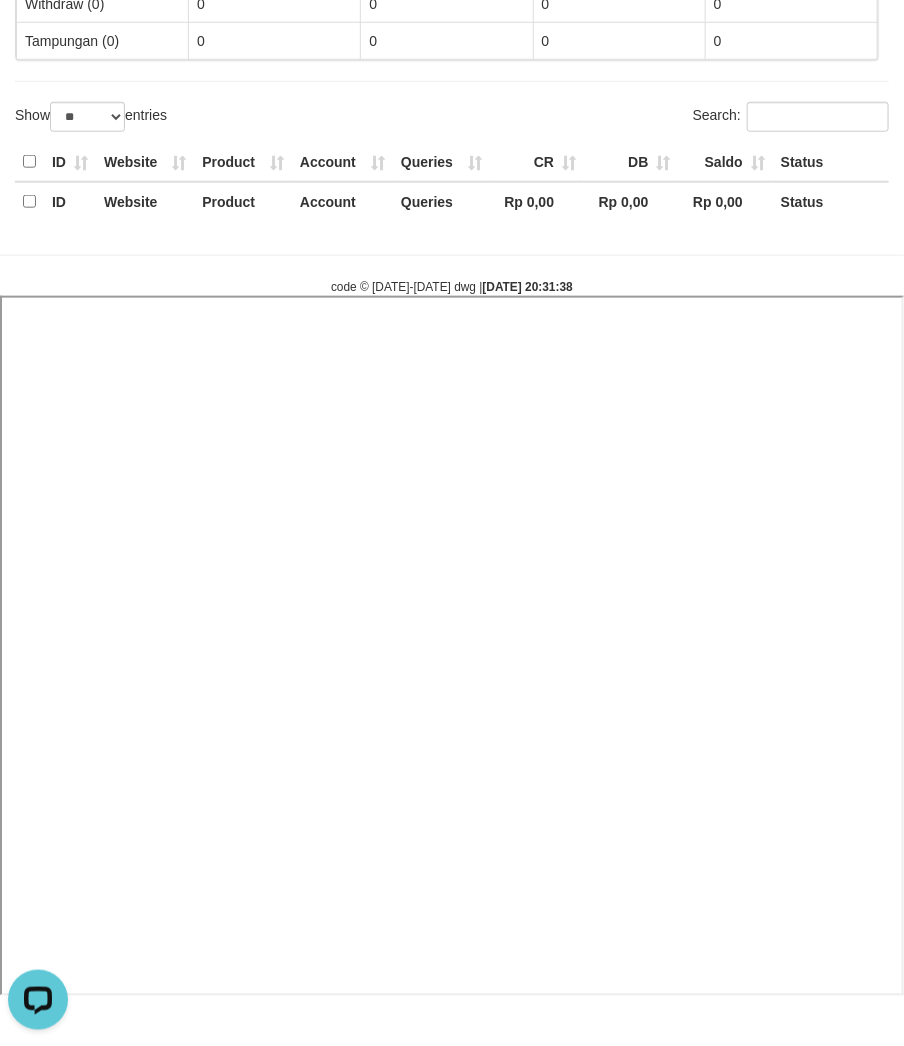 select 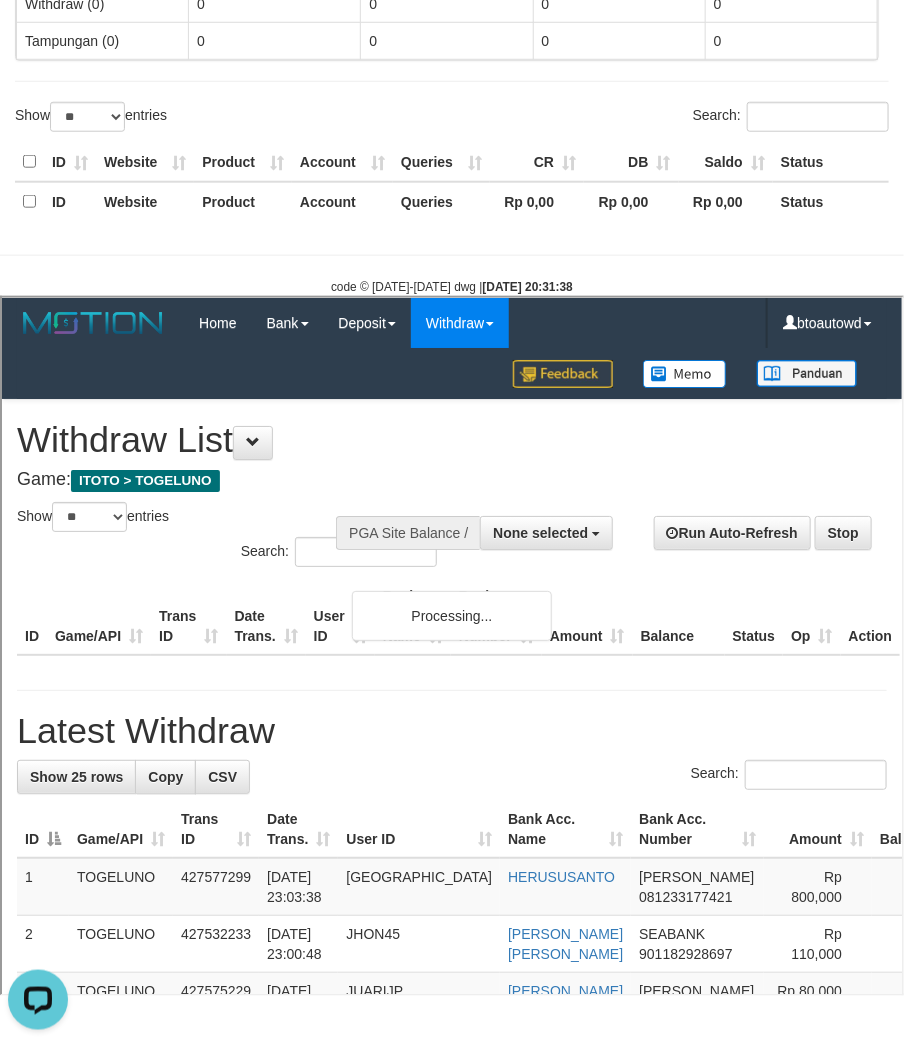 scroll, scrollTop: 0, scrollLeft: 0, axis: both 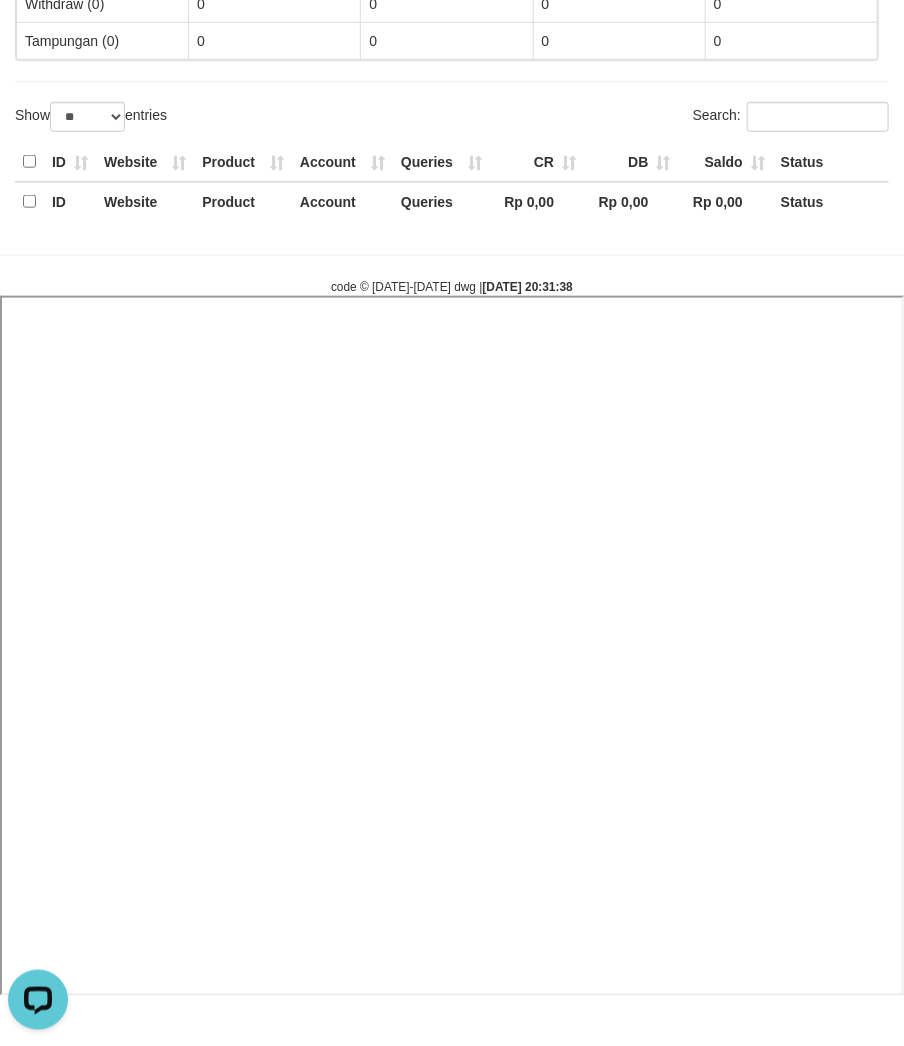 select 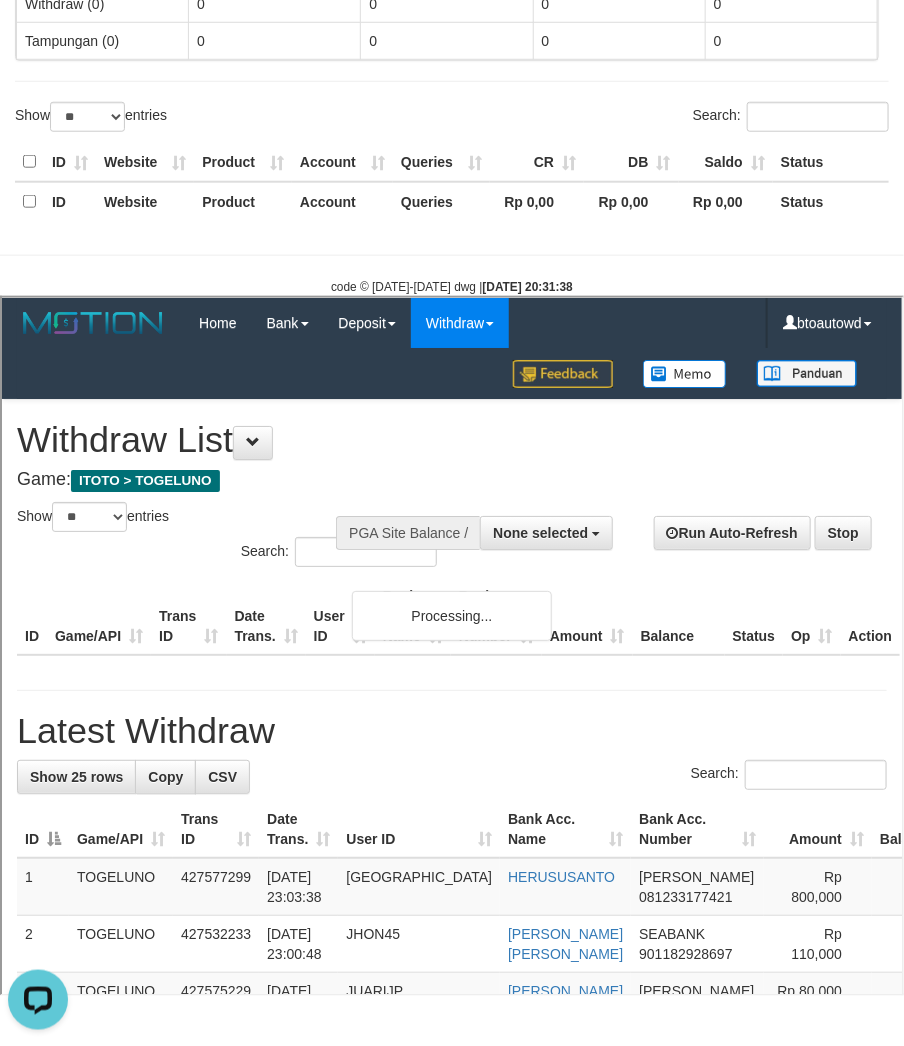 scroll, scrollTop: 0, scrollLeft: 0, axis: both 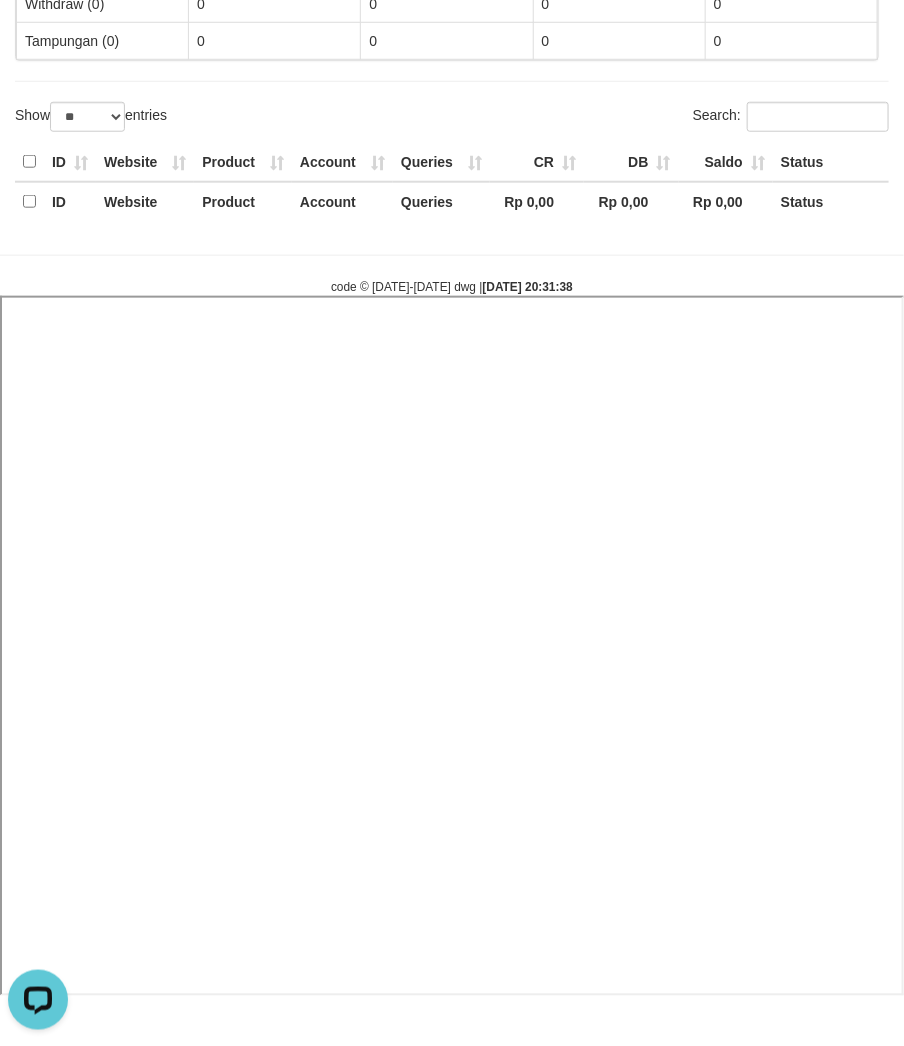 select 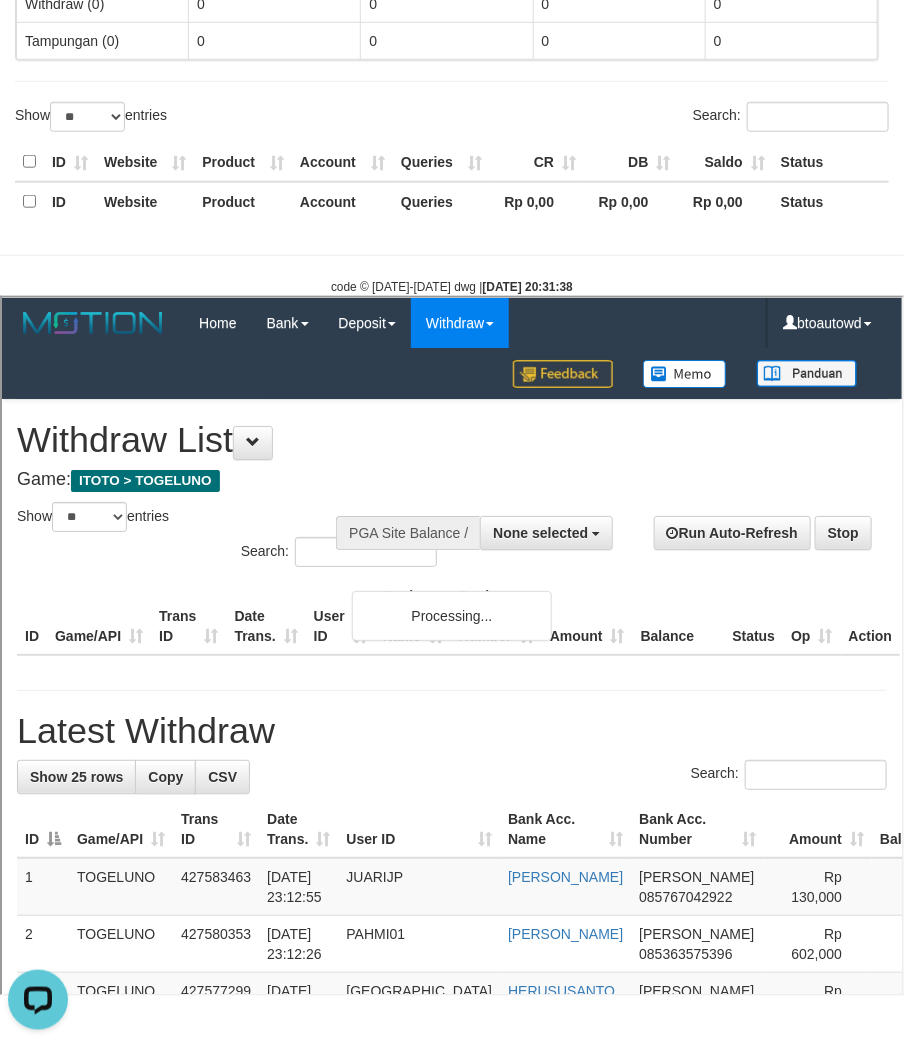 scroll, scrollTop: 0, scrollLeft: 0, axis: both 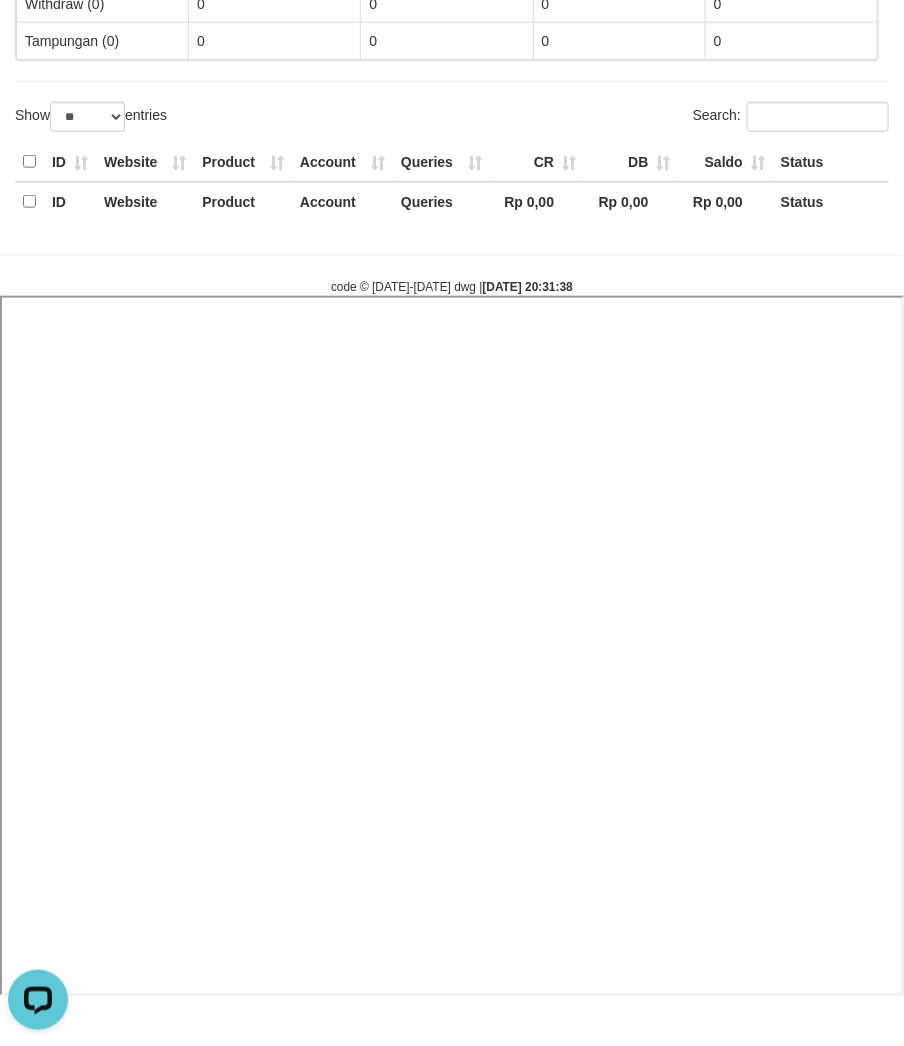 select 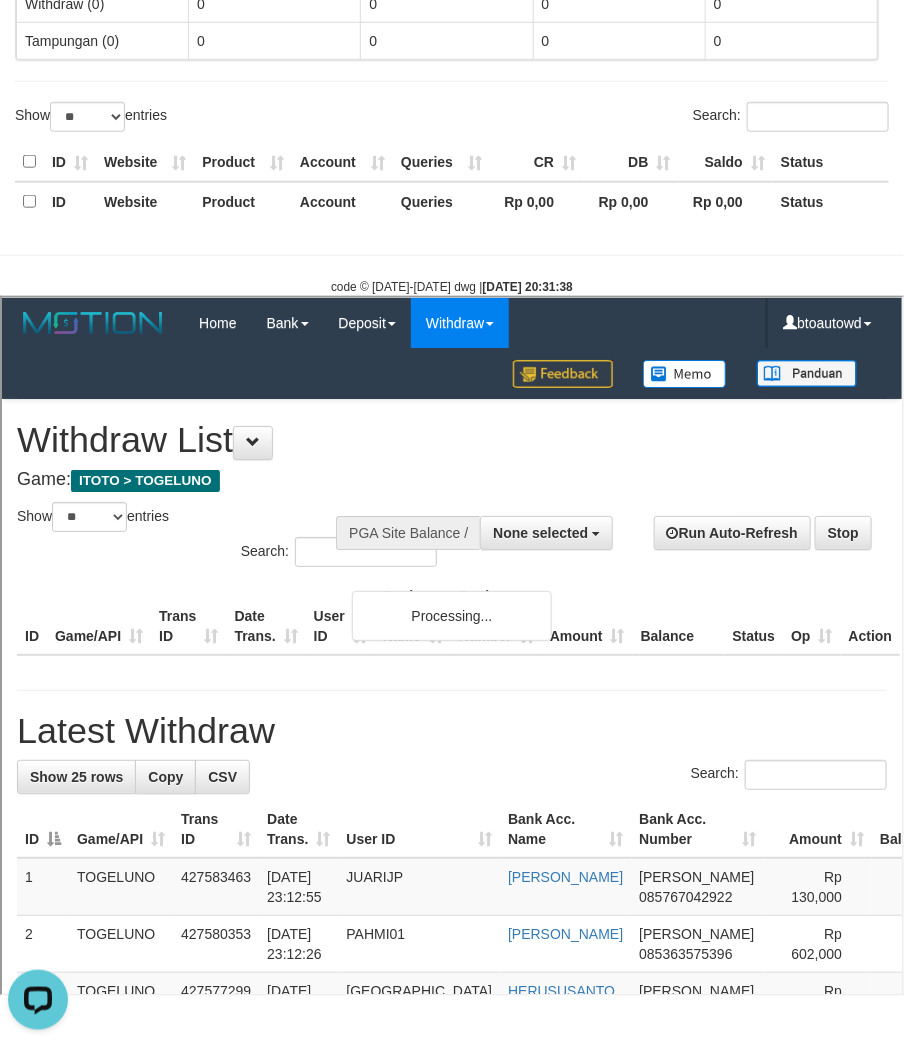 scroll, scrollTop: 0, scrollLeft: 0, axis: both 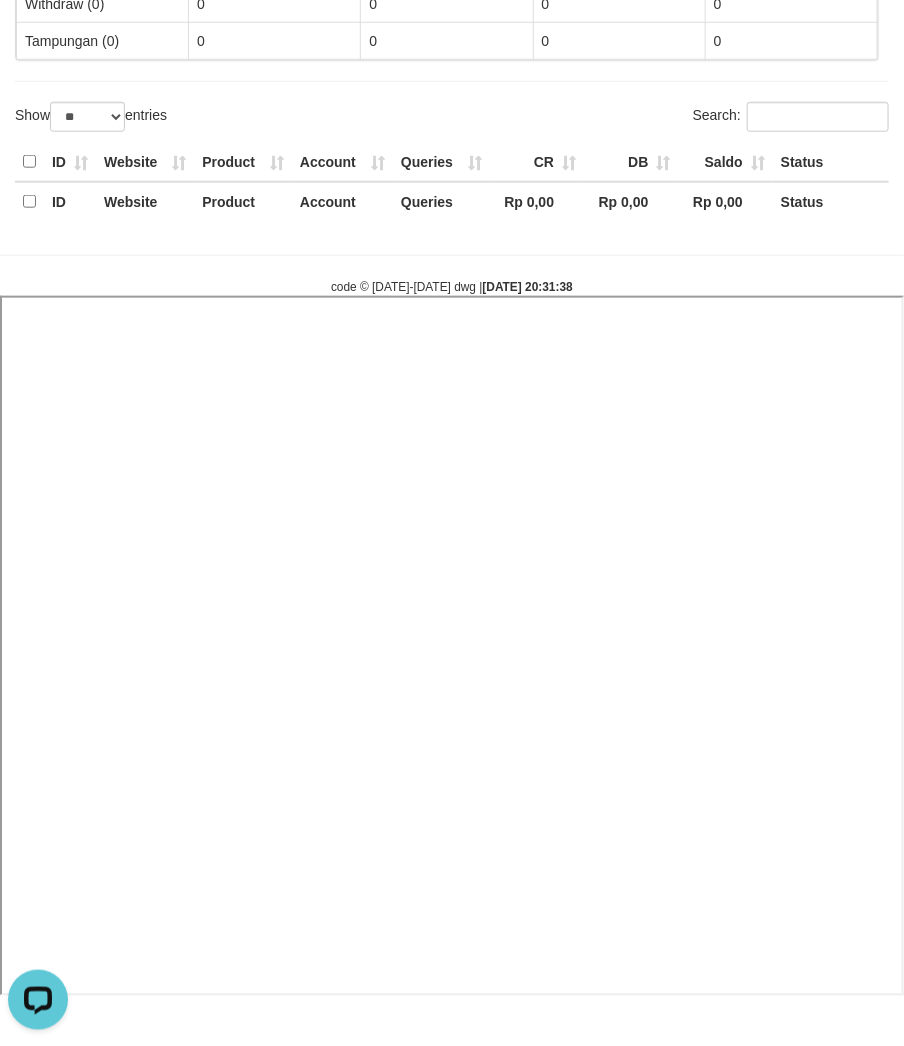 select 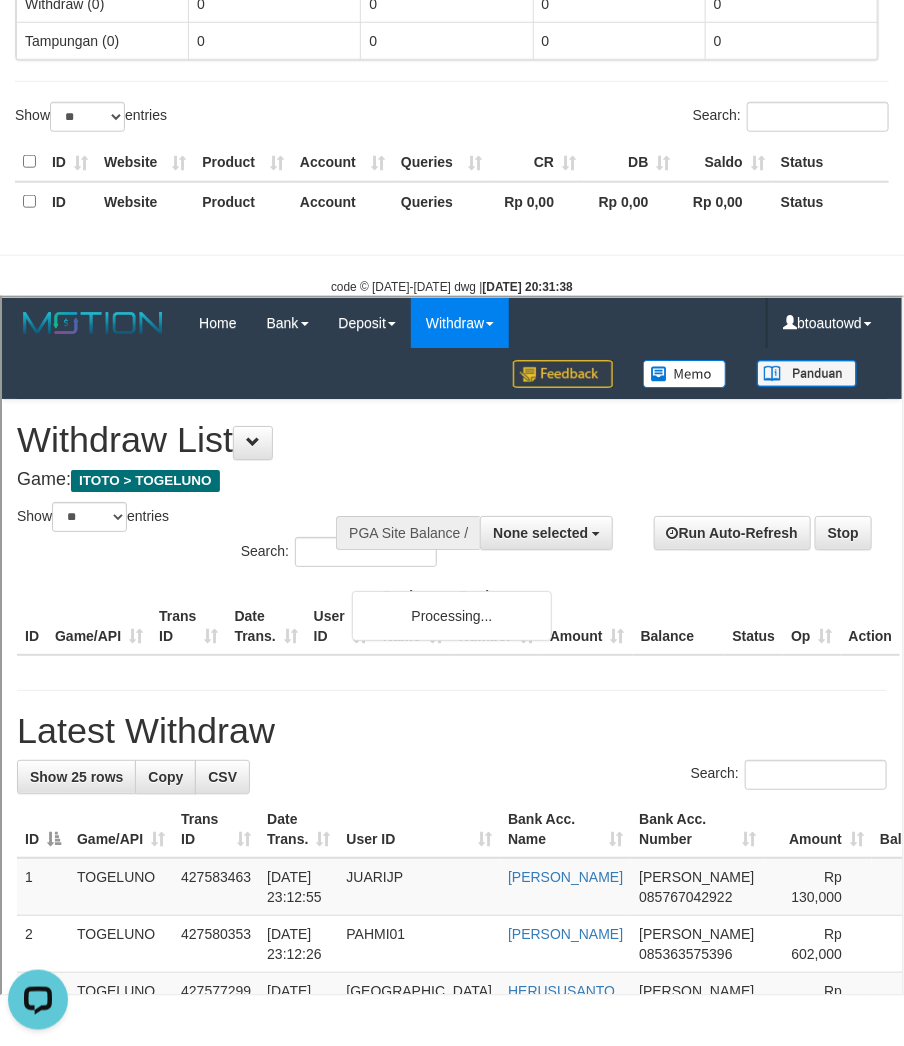 scroll, scrollTop: 0, scrollLeft: 0, axis: both 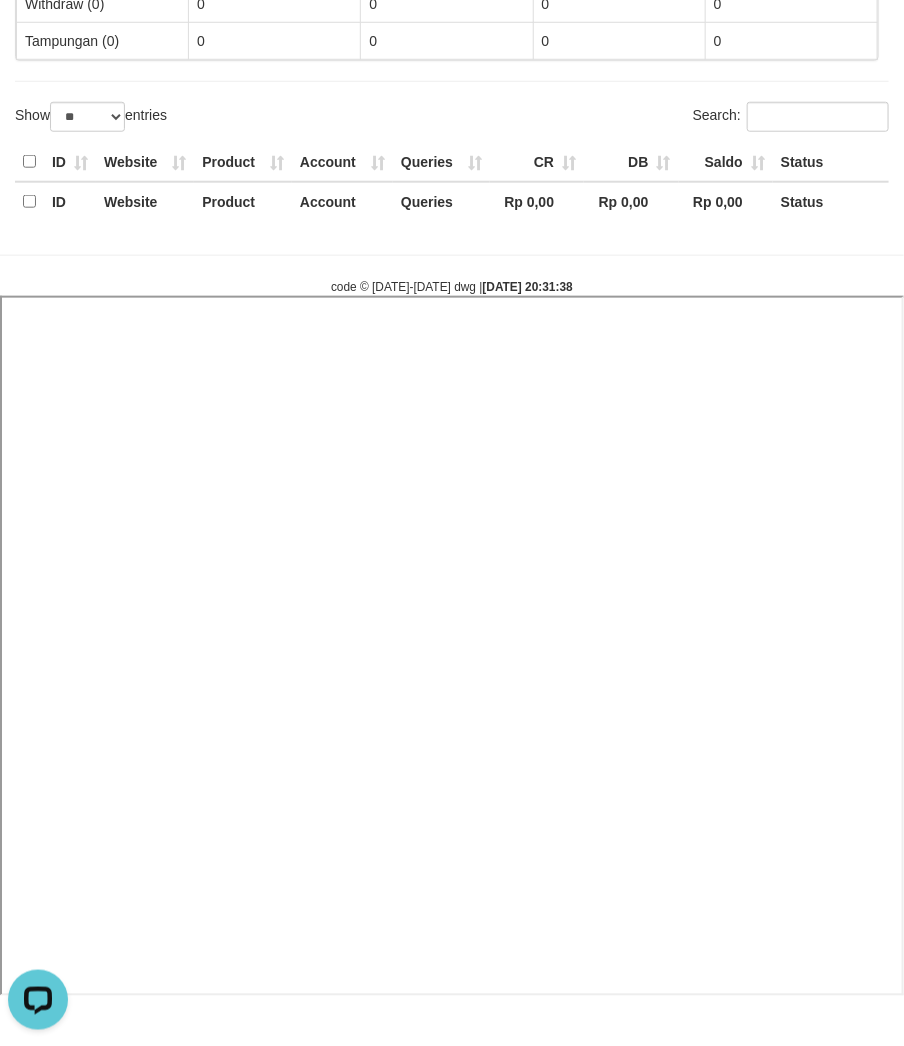 select 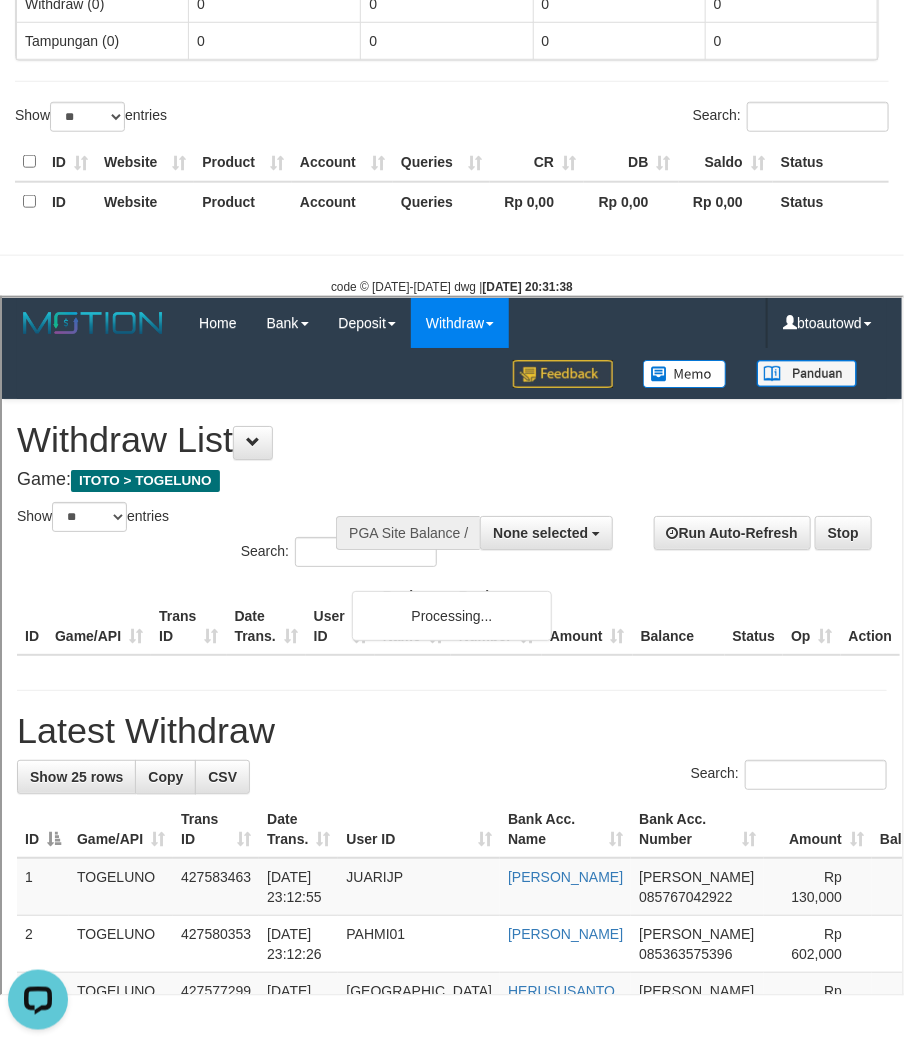 scroll, scrollTop: 0, scrollLeft: 0, axis: both 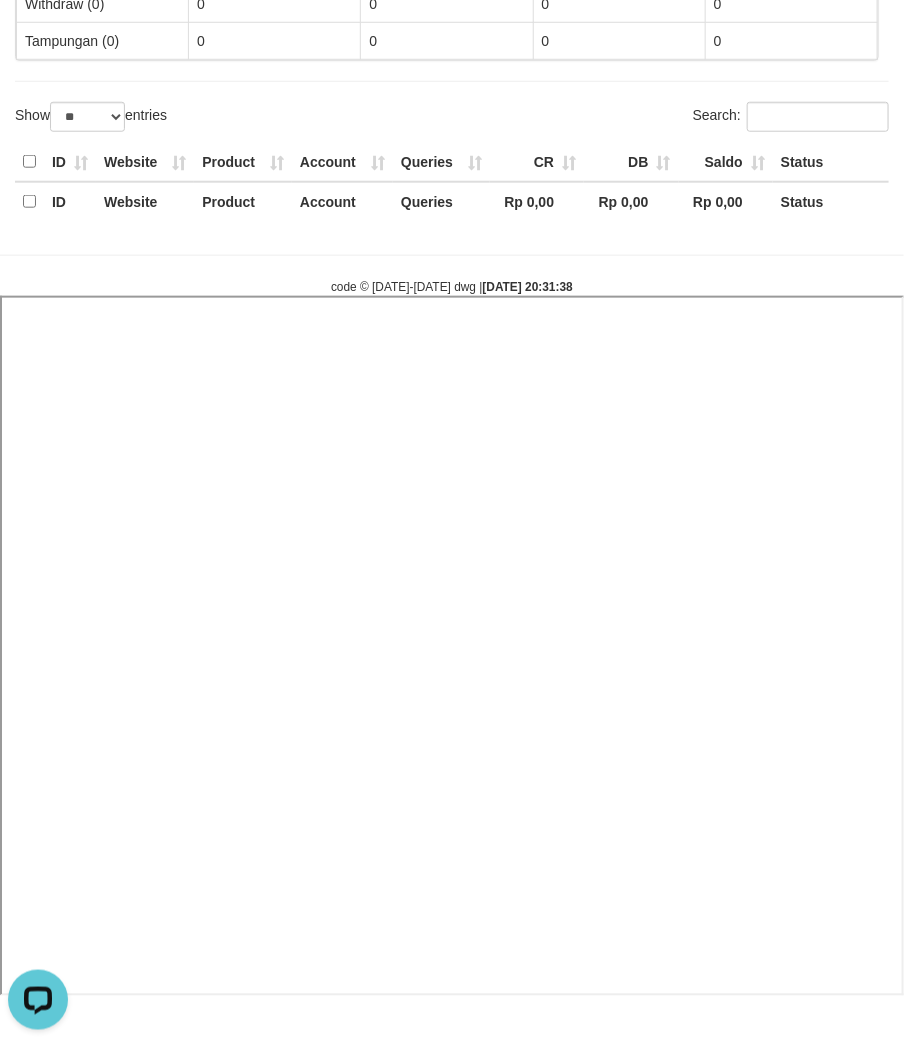 select 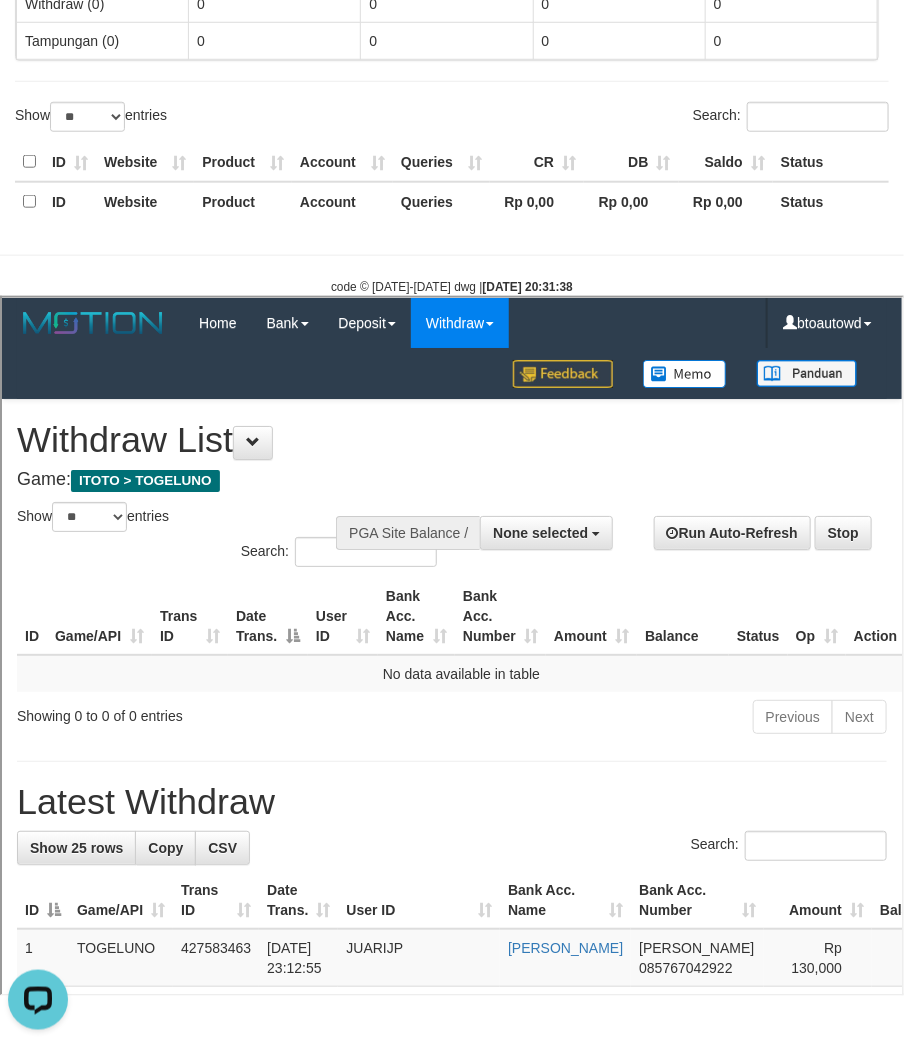 scroll, scrollTop: 0, scrollLeft: 0, axis: both 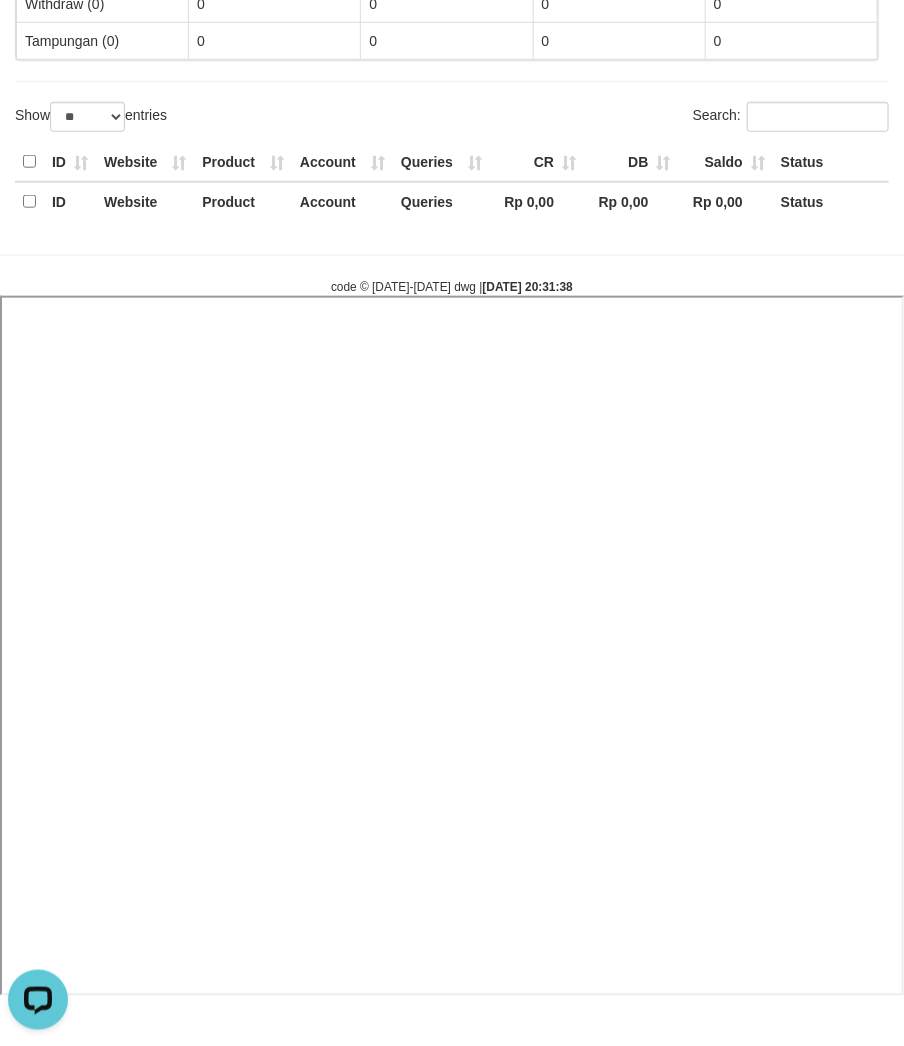 select 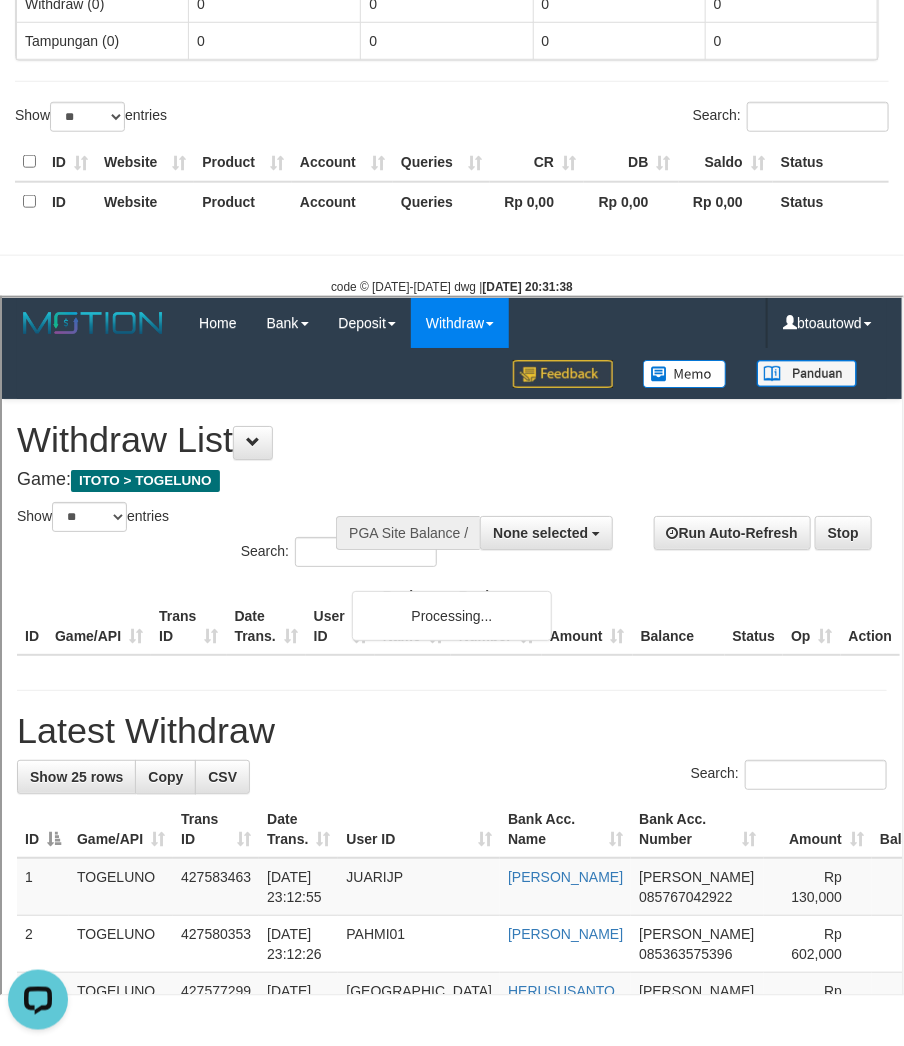 scroll, scrollTop: 0, scrollLeft: 0, axis: both 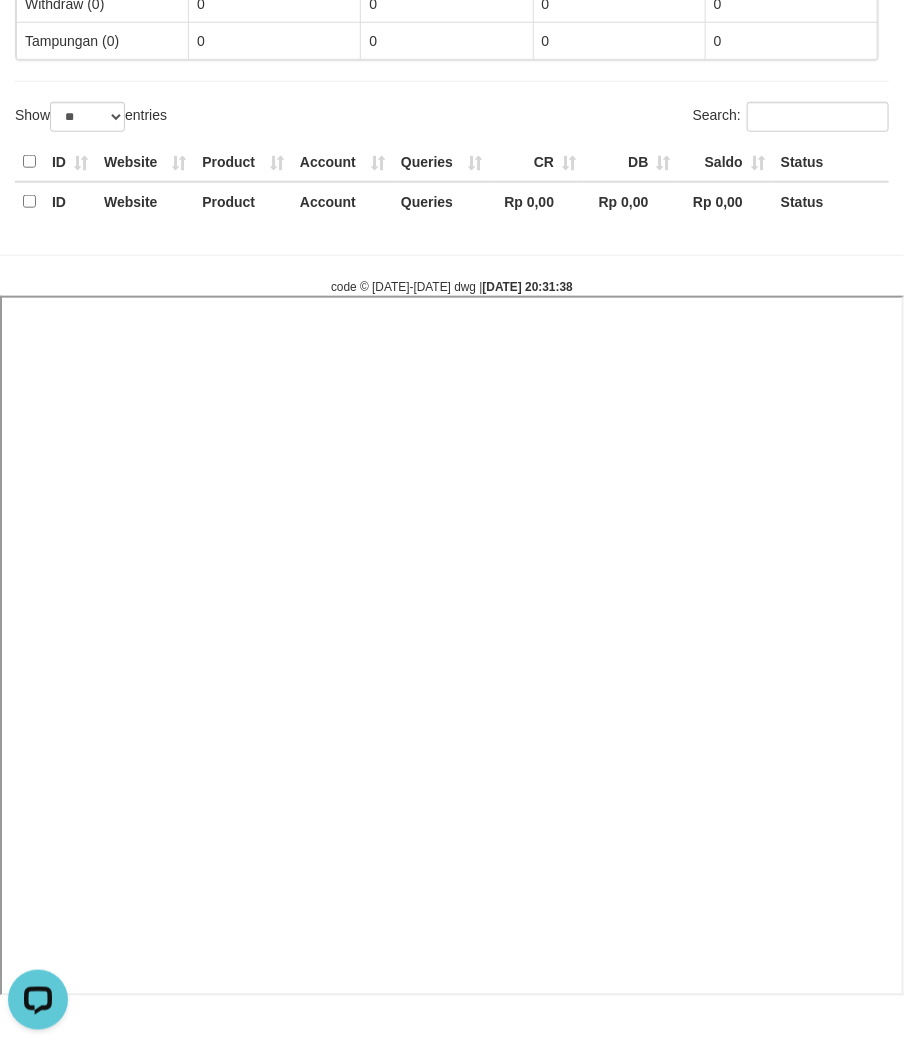select 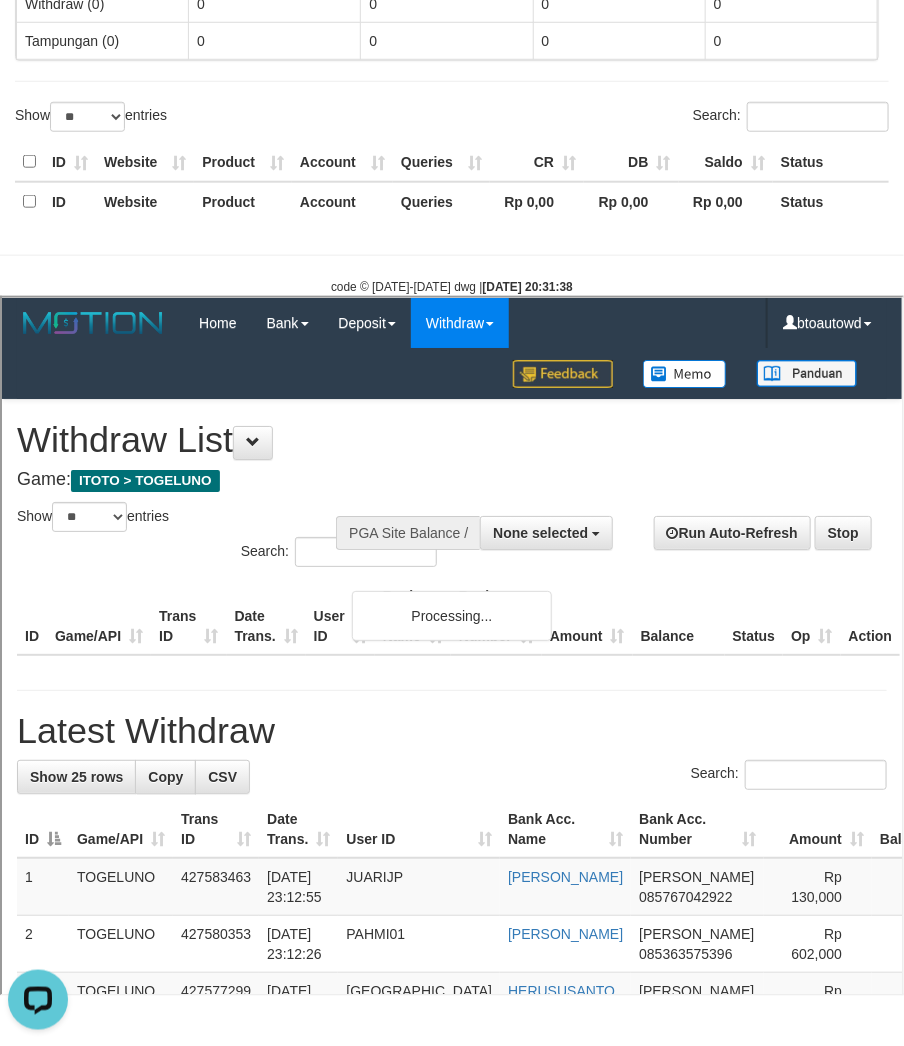 scroll, scrollTop: 0, scrollLeft: 0, axis: both 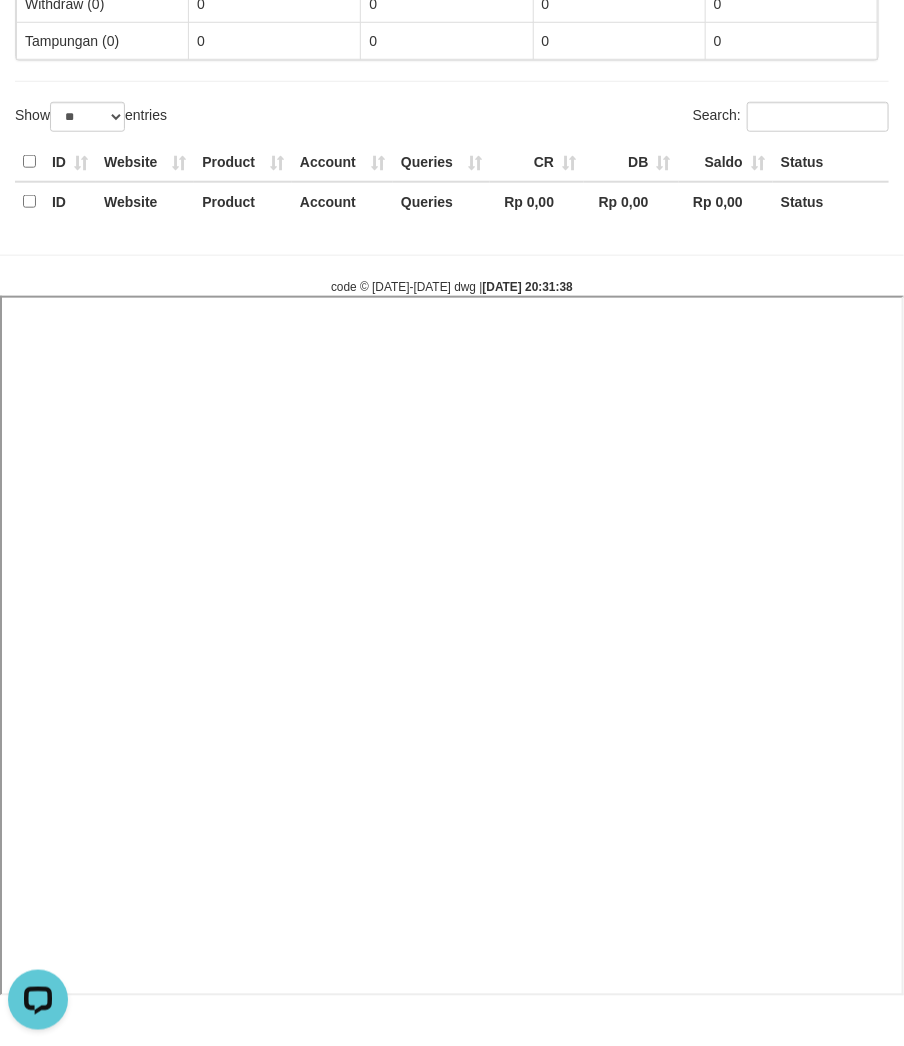 select 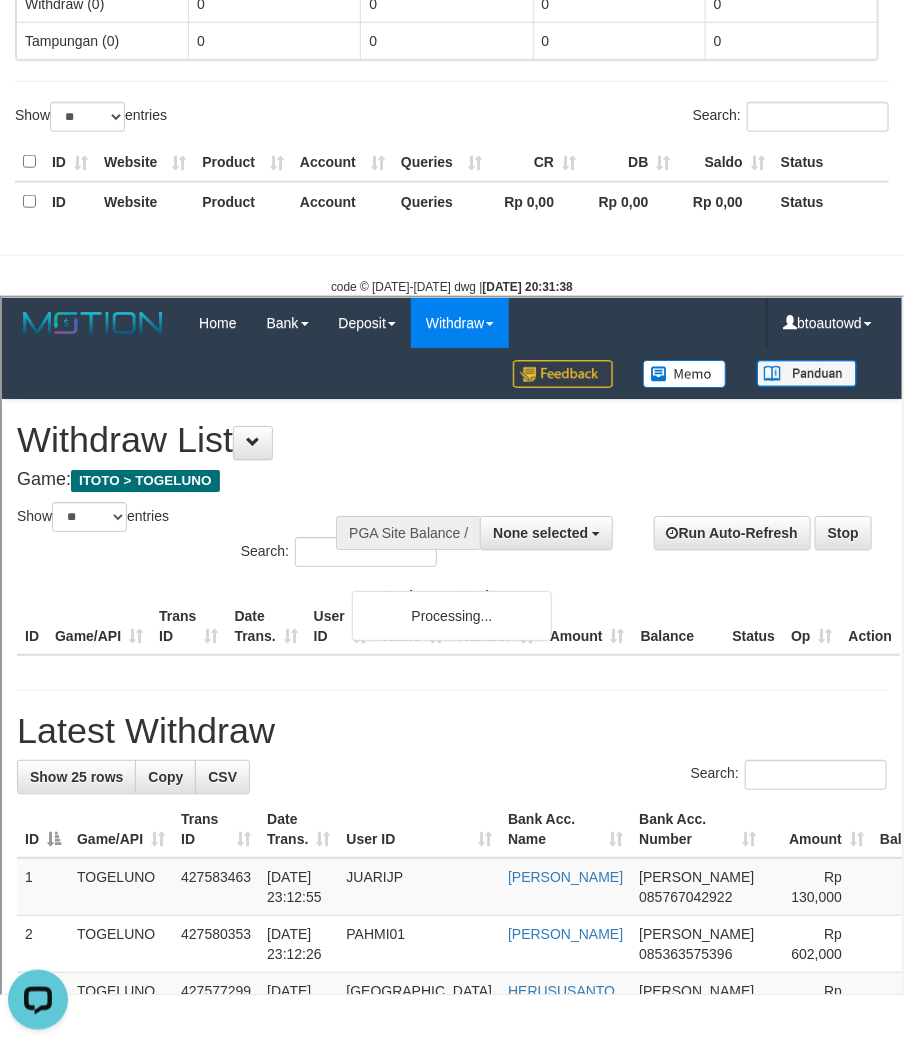 scroll, scrollTop: 0, scrollLeft: 0, axis: both 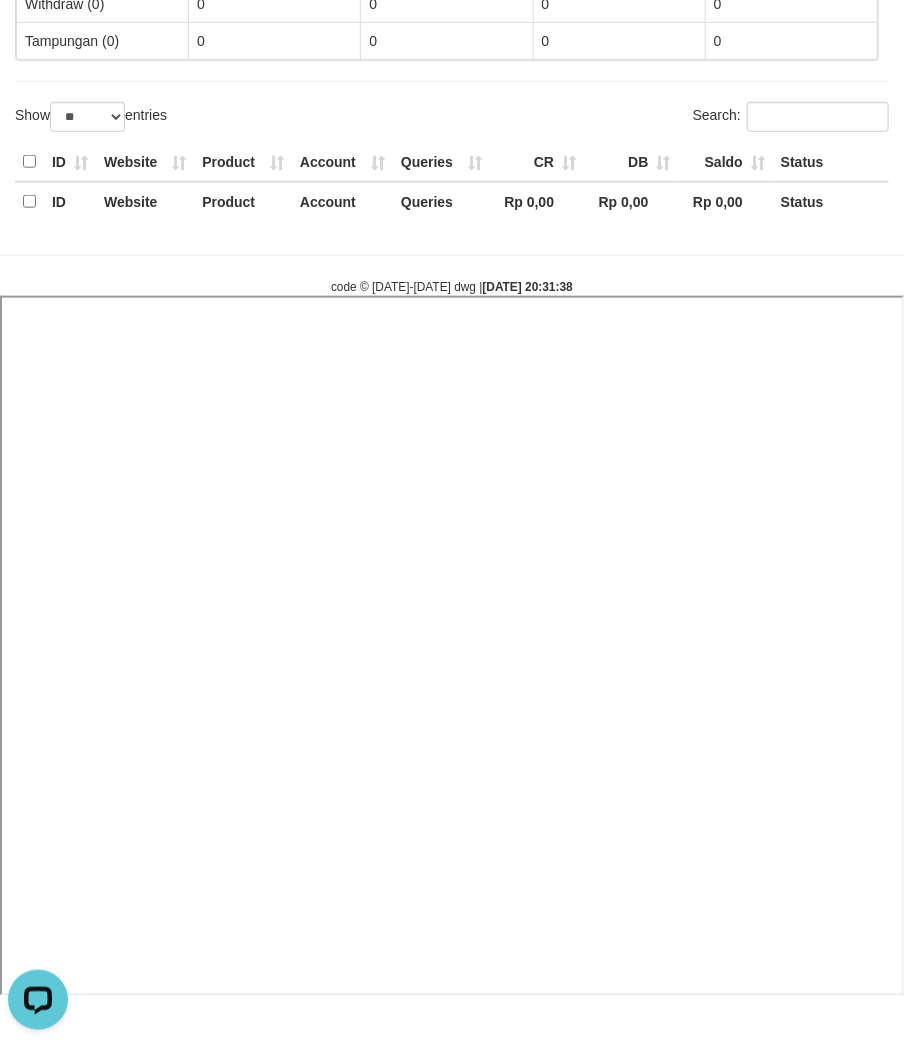 select 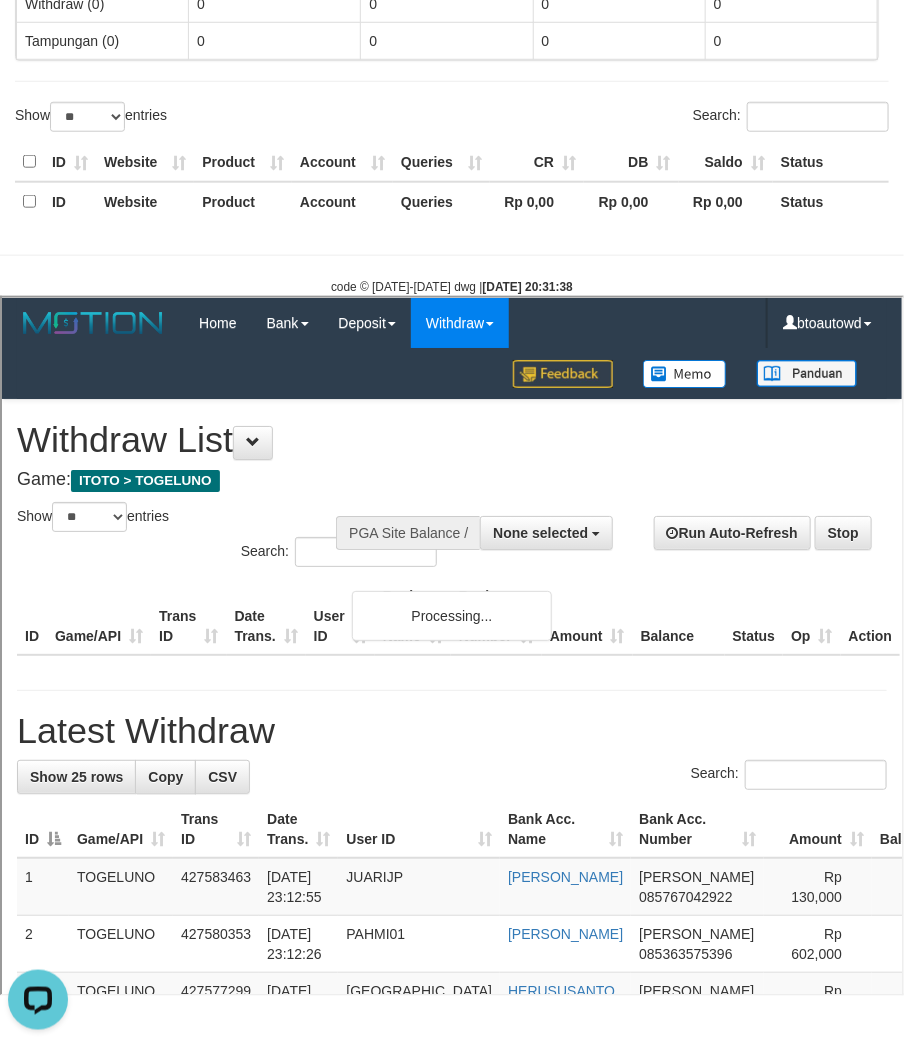 scroll, scrollTop: 0, scrollLeft: 0, axis: both 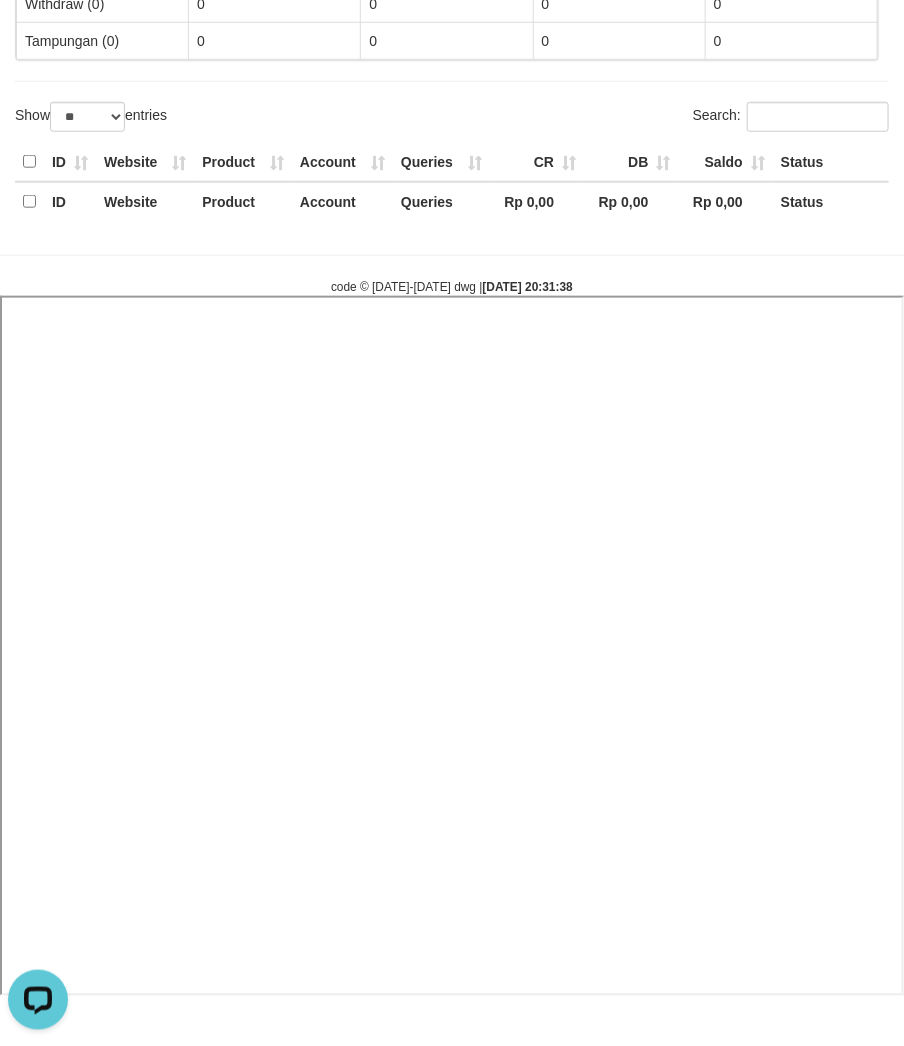 select 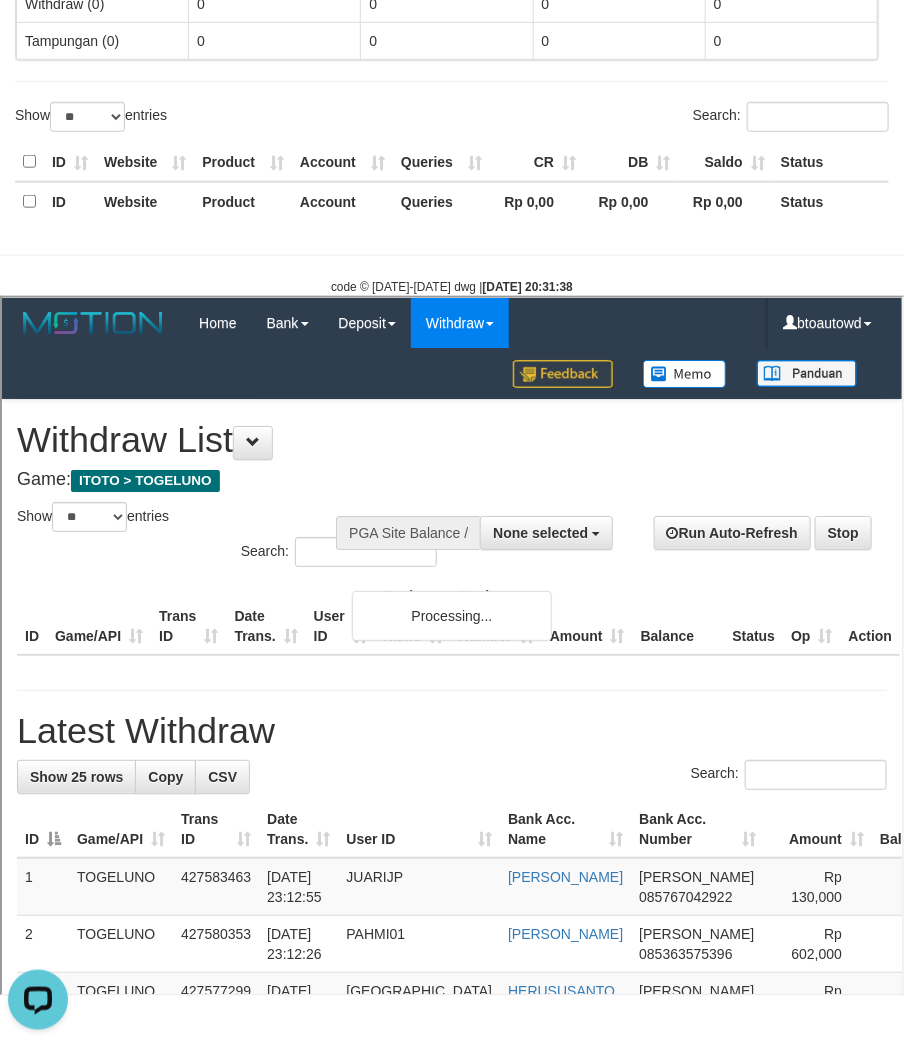scroll, scrollTop: 0, scrollLeft: 0, axis: both 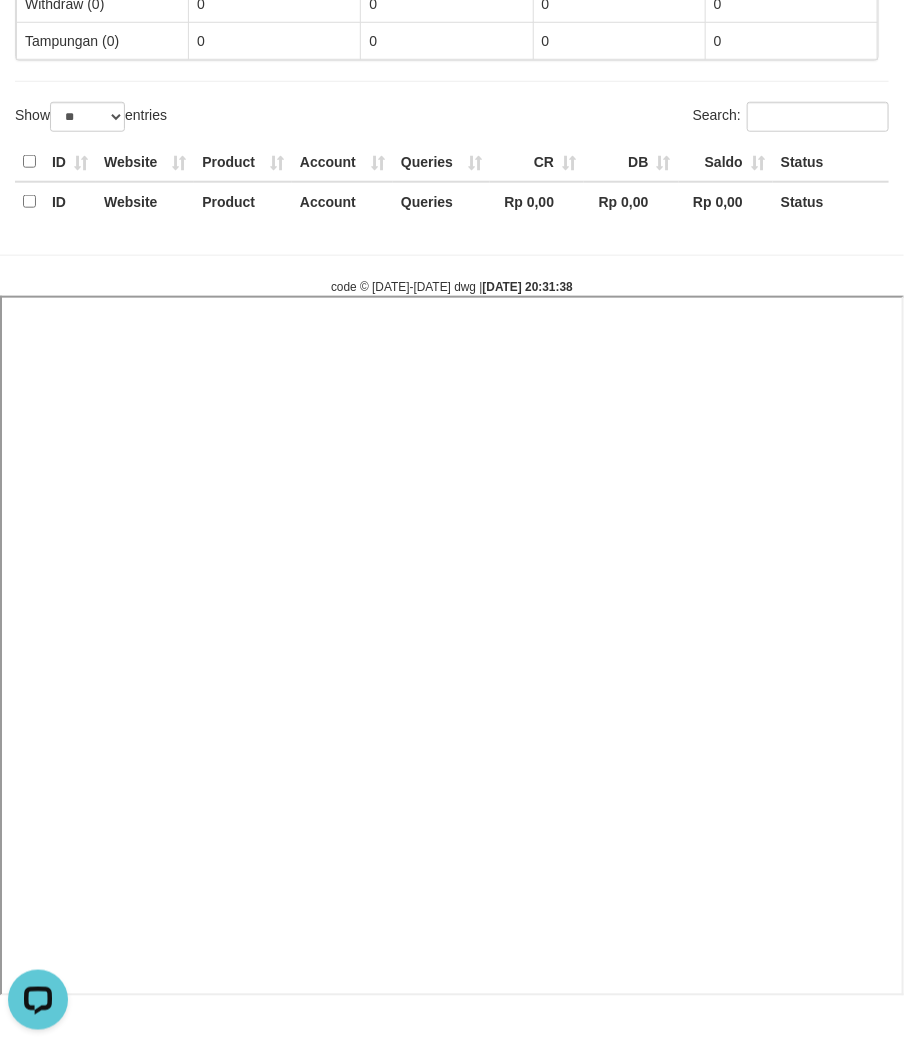 select 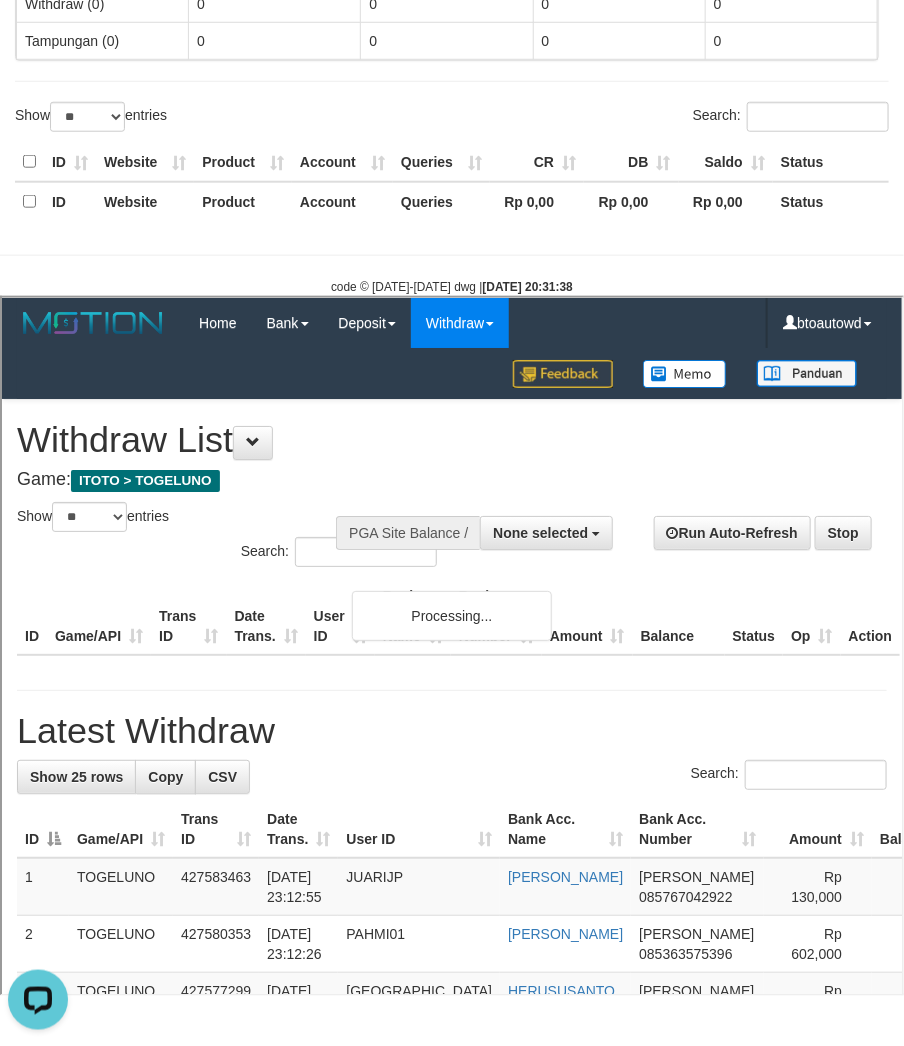 scroll, scrollTop: 0, scrollLeft: 0, axis: both 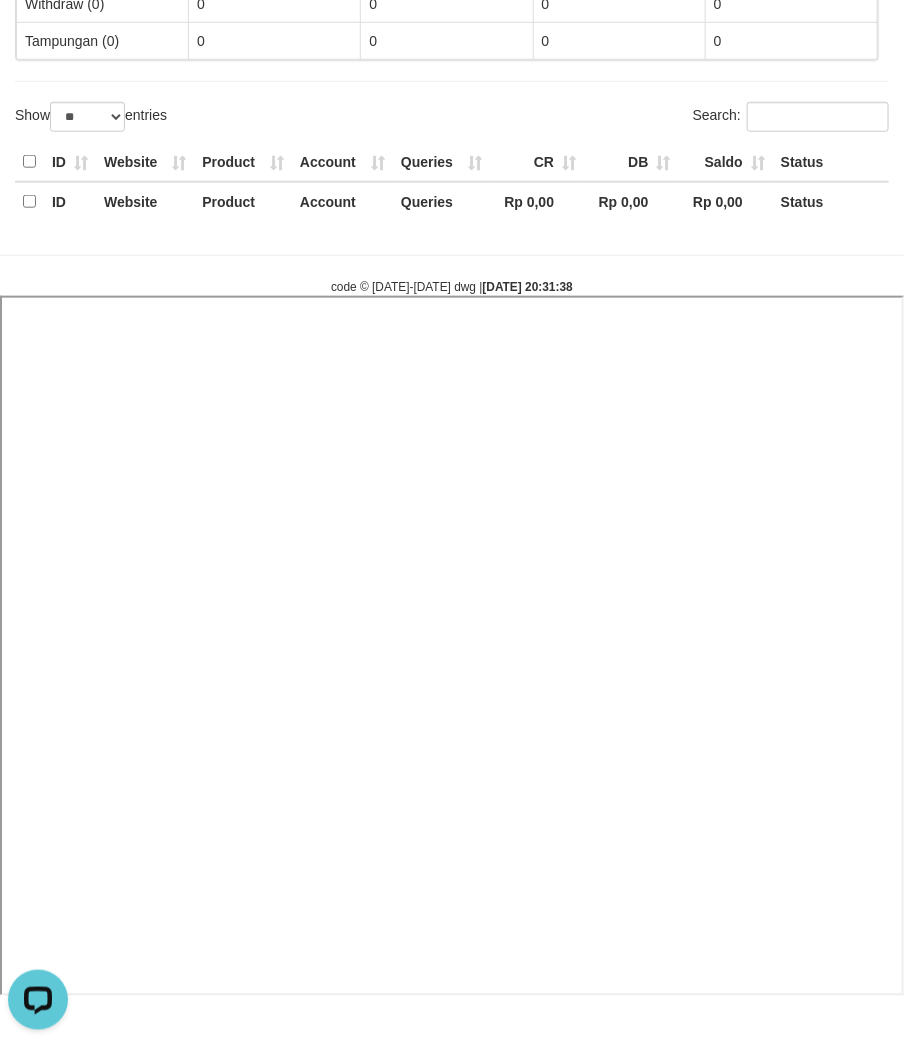 select 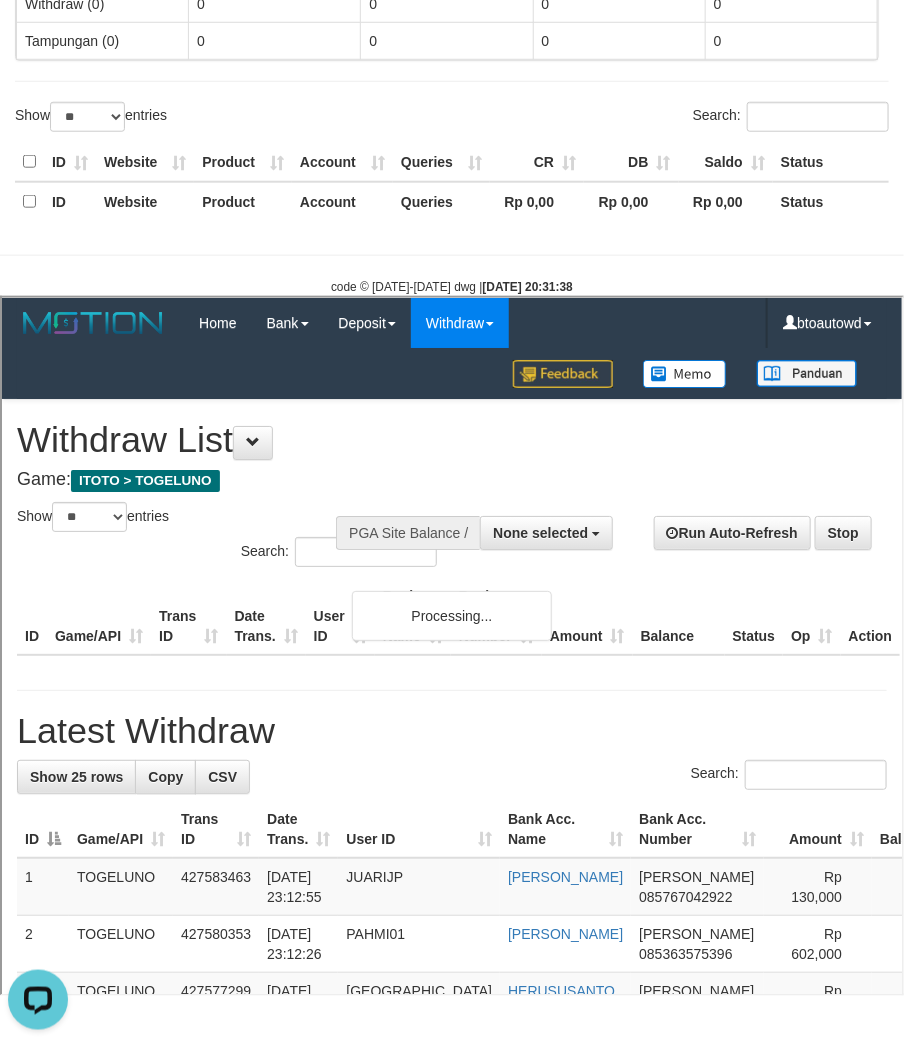 scroll, scrollTop: 0, scrollLeft: 0, axis: both 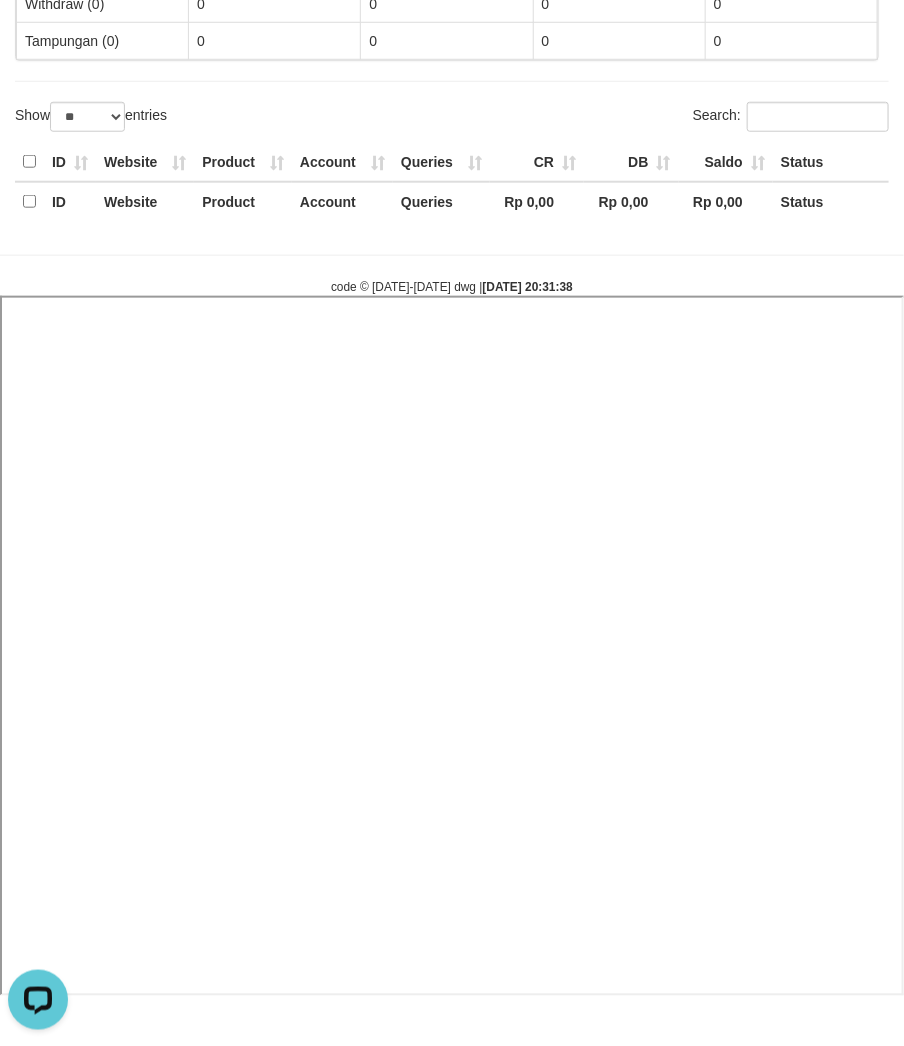 select 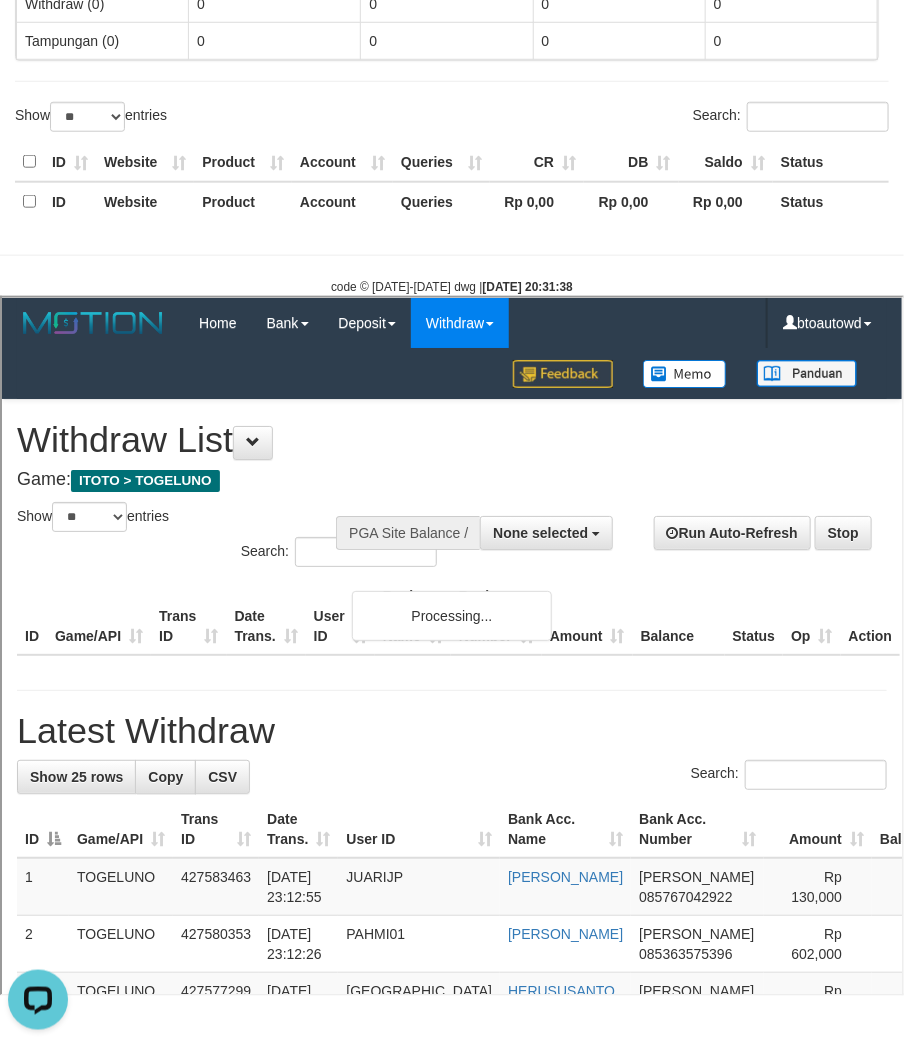 scroll, scrollTop: 0, scrollLeft: 0, axis: both 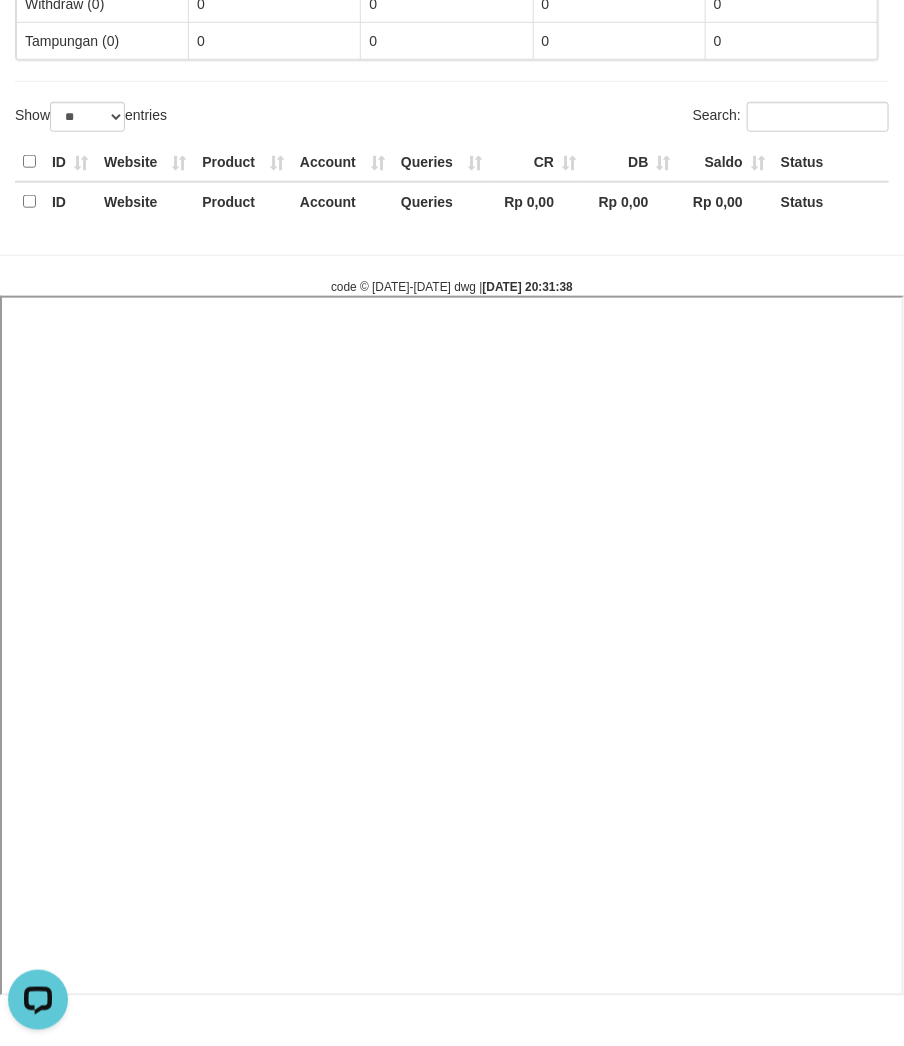 select 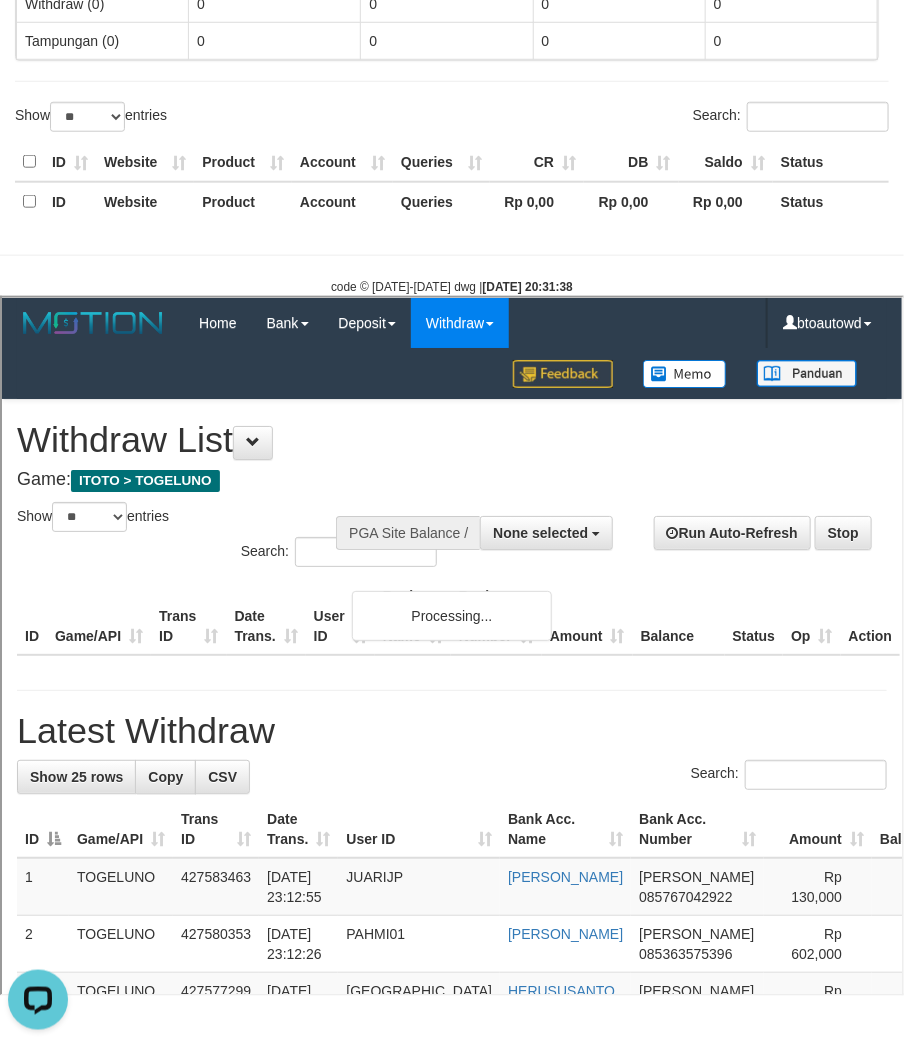 scroll, scrollTop: 0, scrollLeft: 0, axis: both 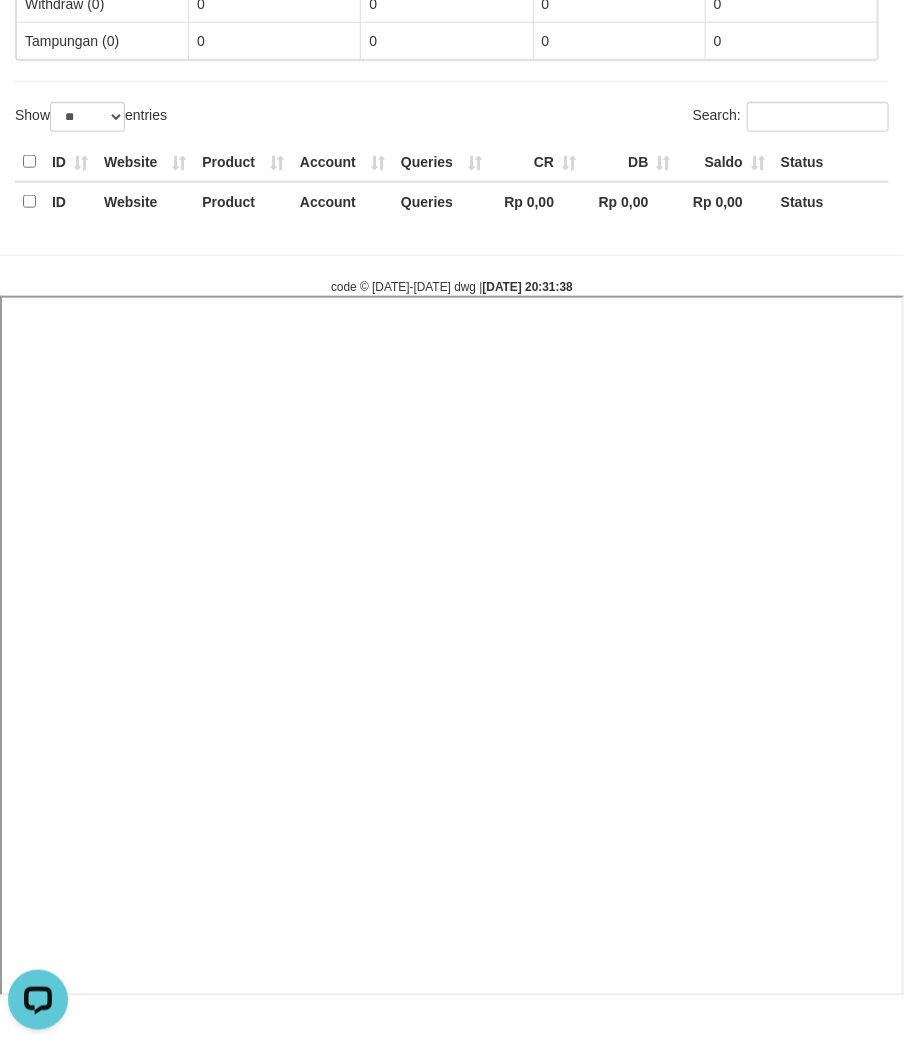 select 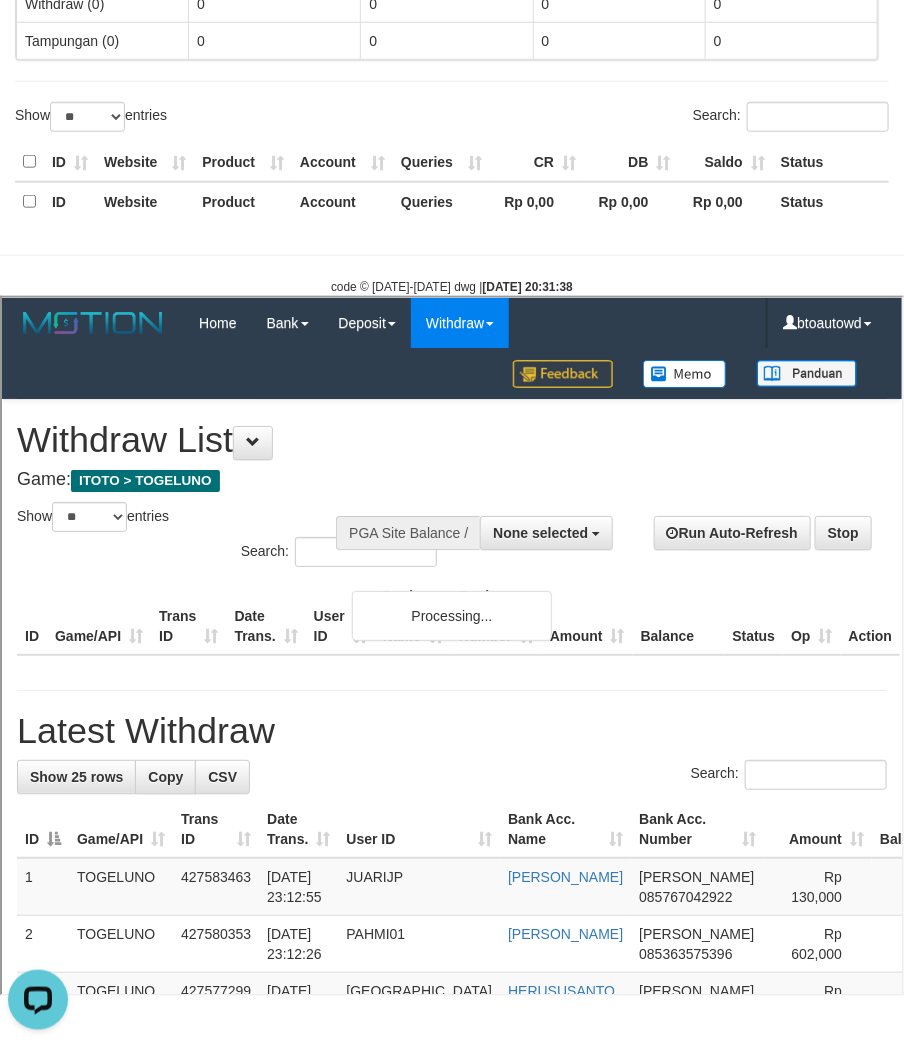 scroll, scrollTop: 0, scrollLeft: 0, axis: both 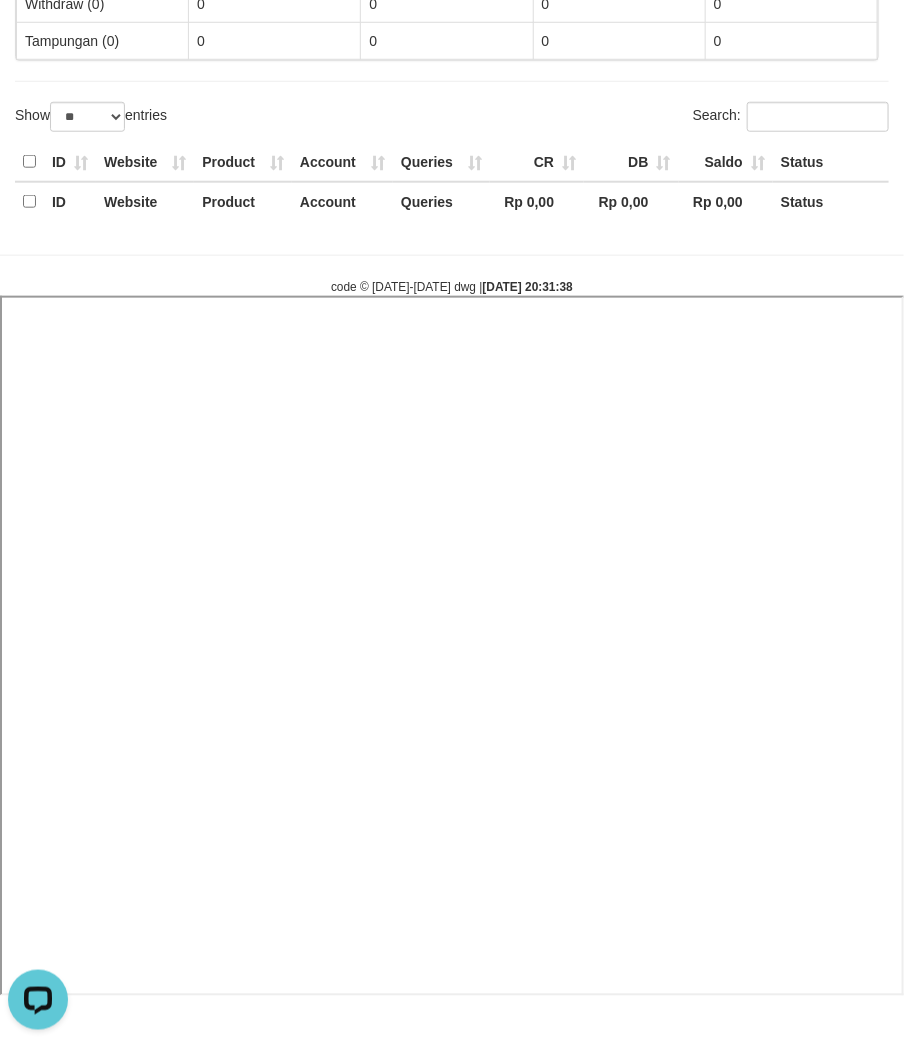 select 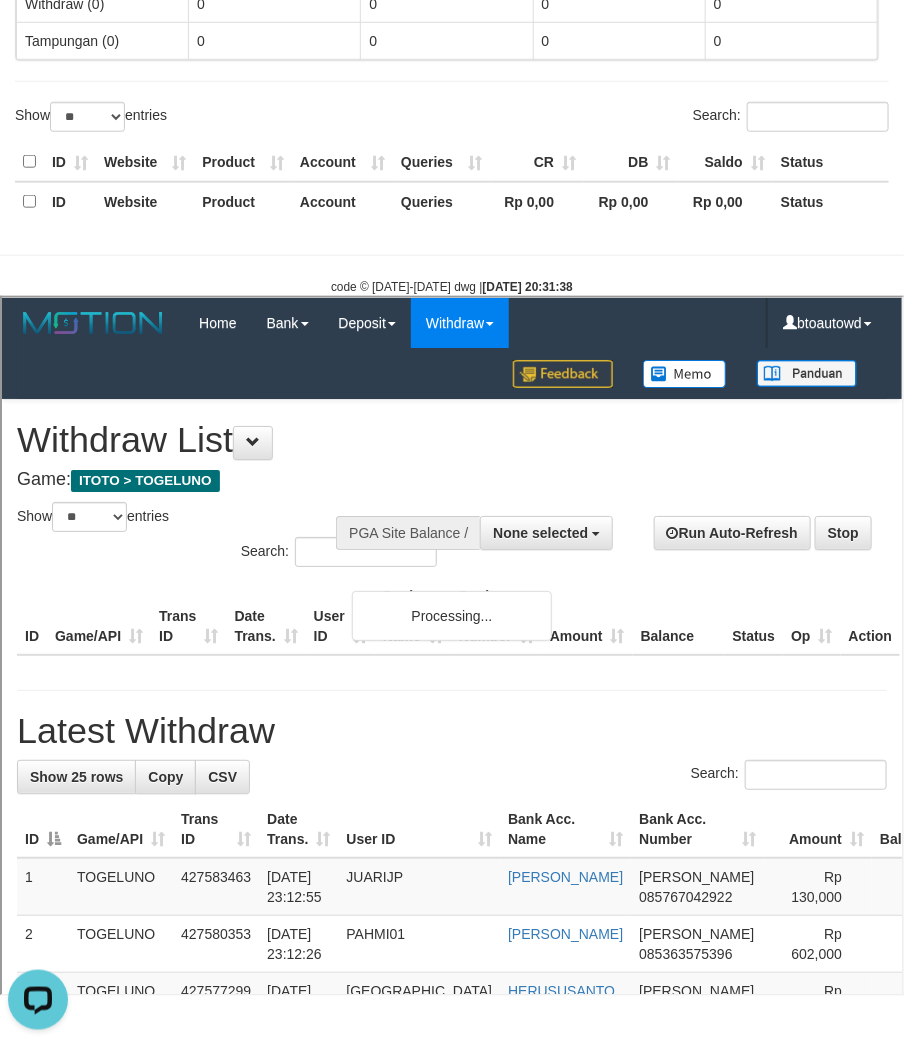 scroll, scrollTop: 0, scrollLeft: 0, axis: both 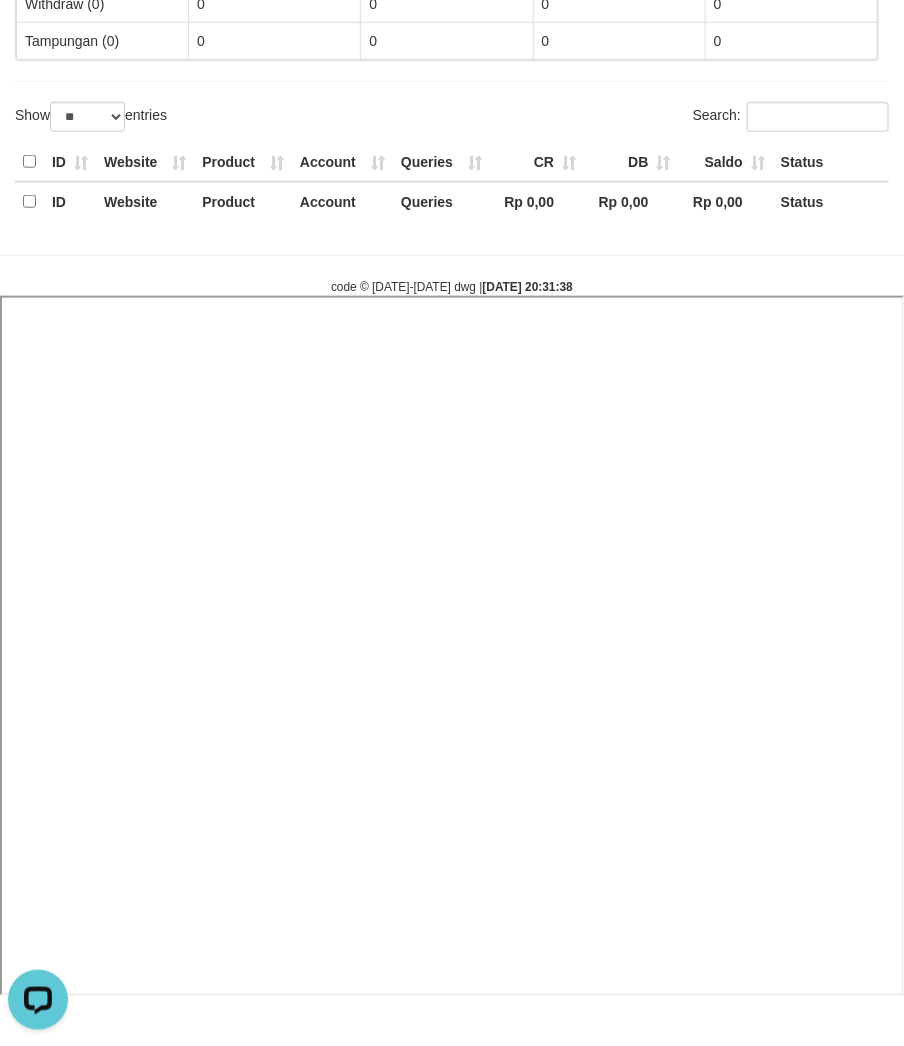 select 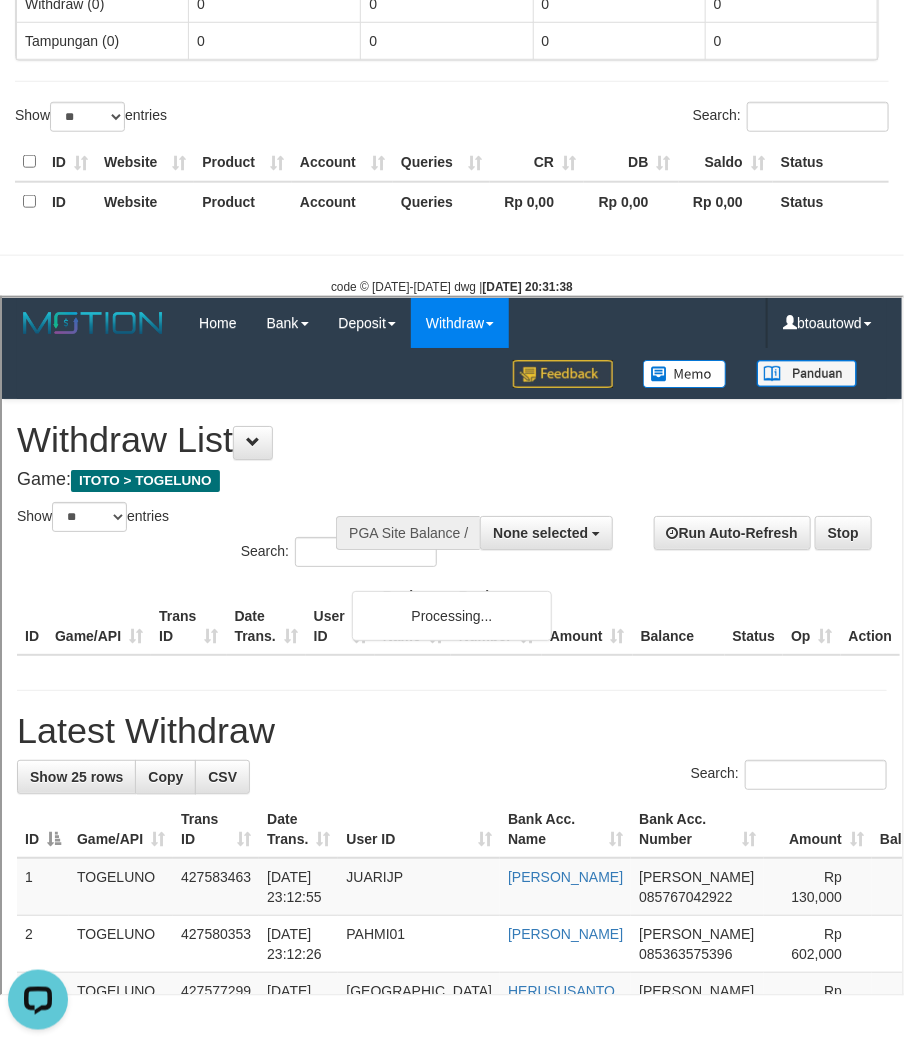 scroll, scrollTop: 0, scrollLeft: 0, axis: both 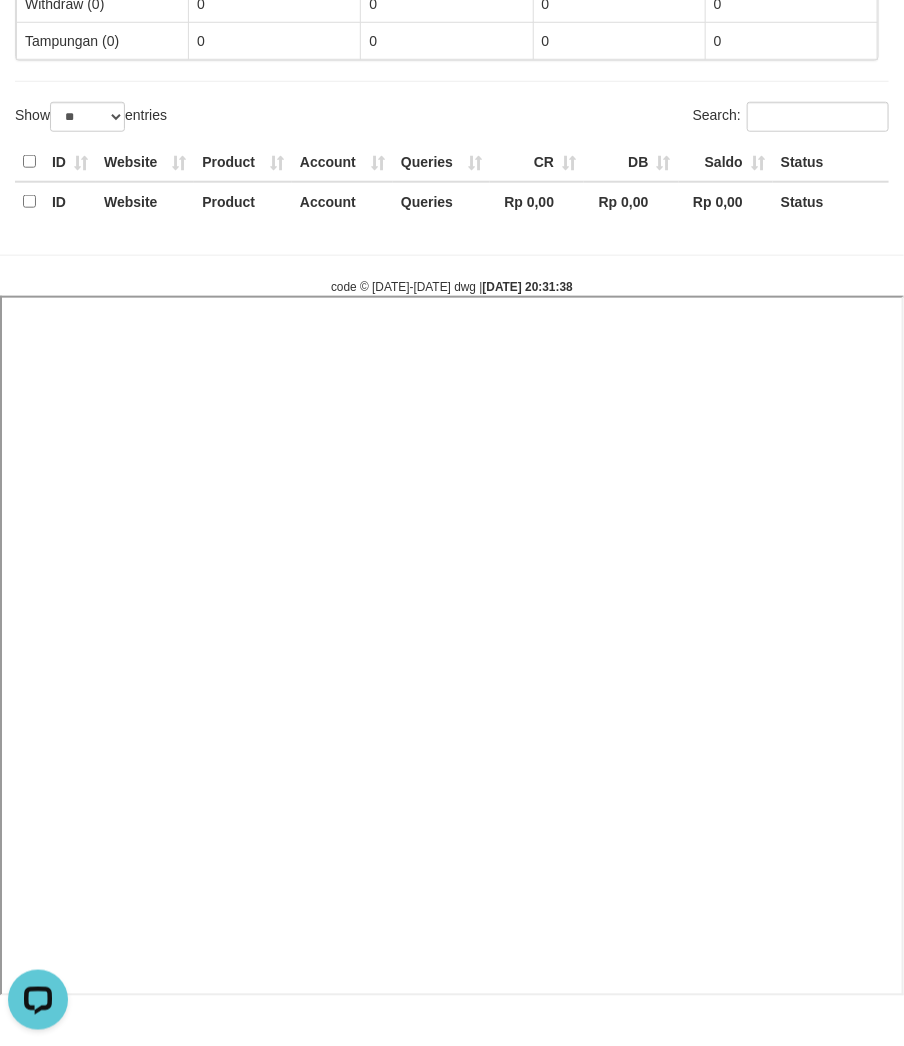 select 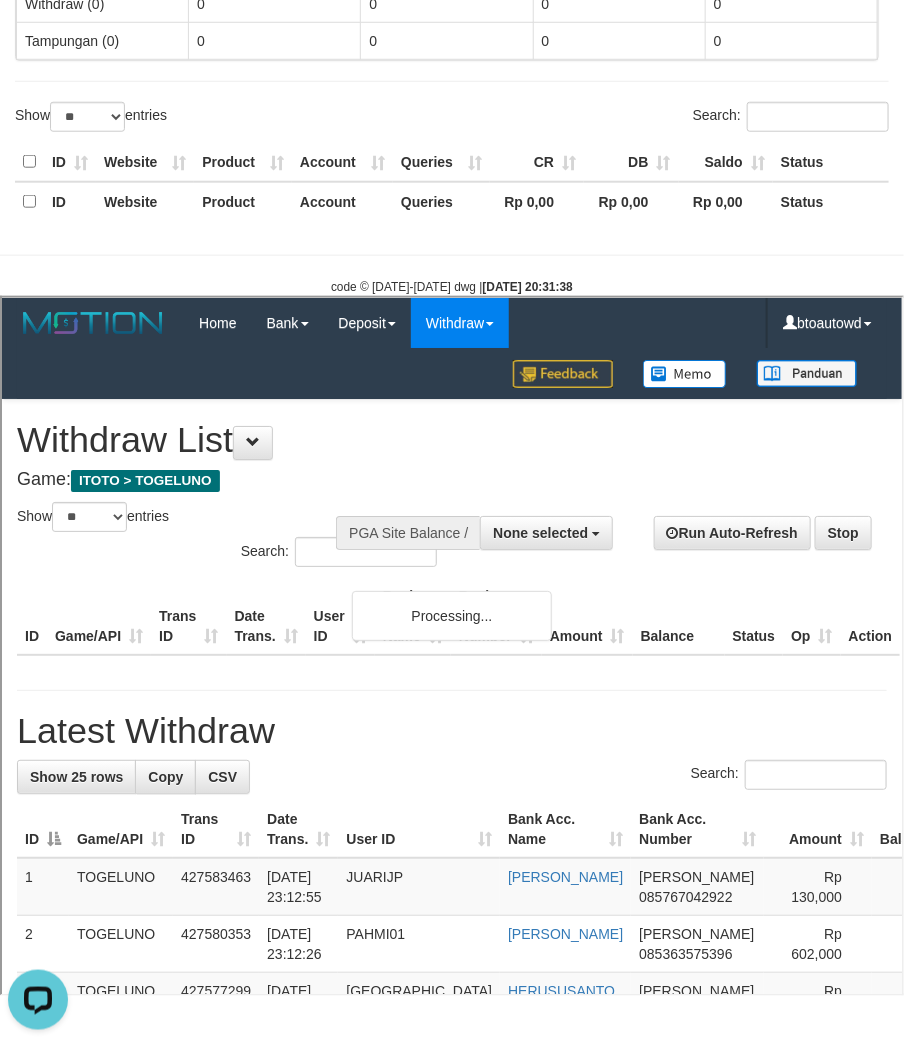scroll, scrollTop: 0, scrollLeft: 0, axis: both 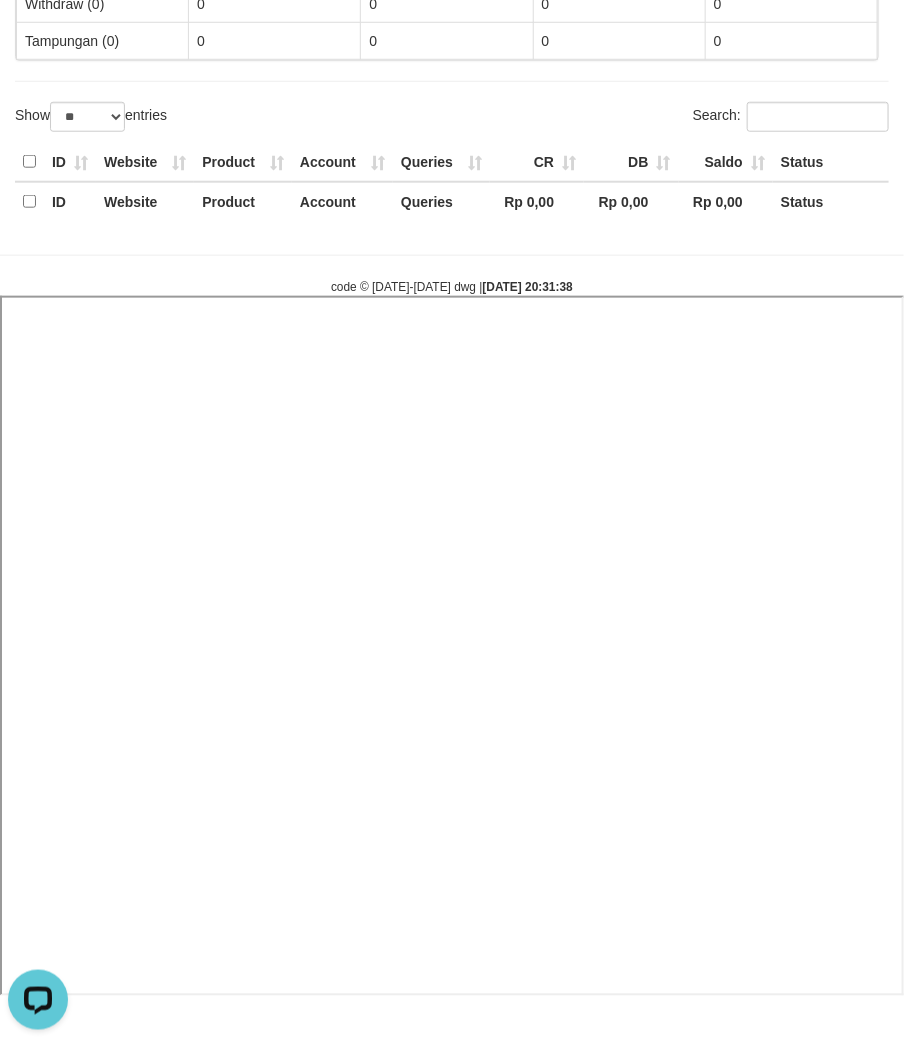 select 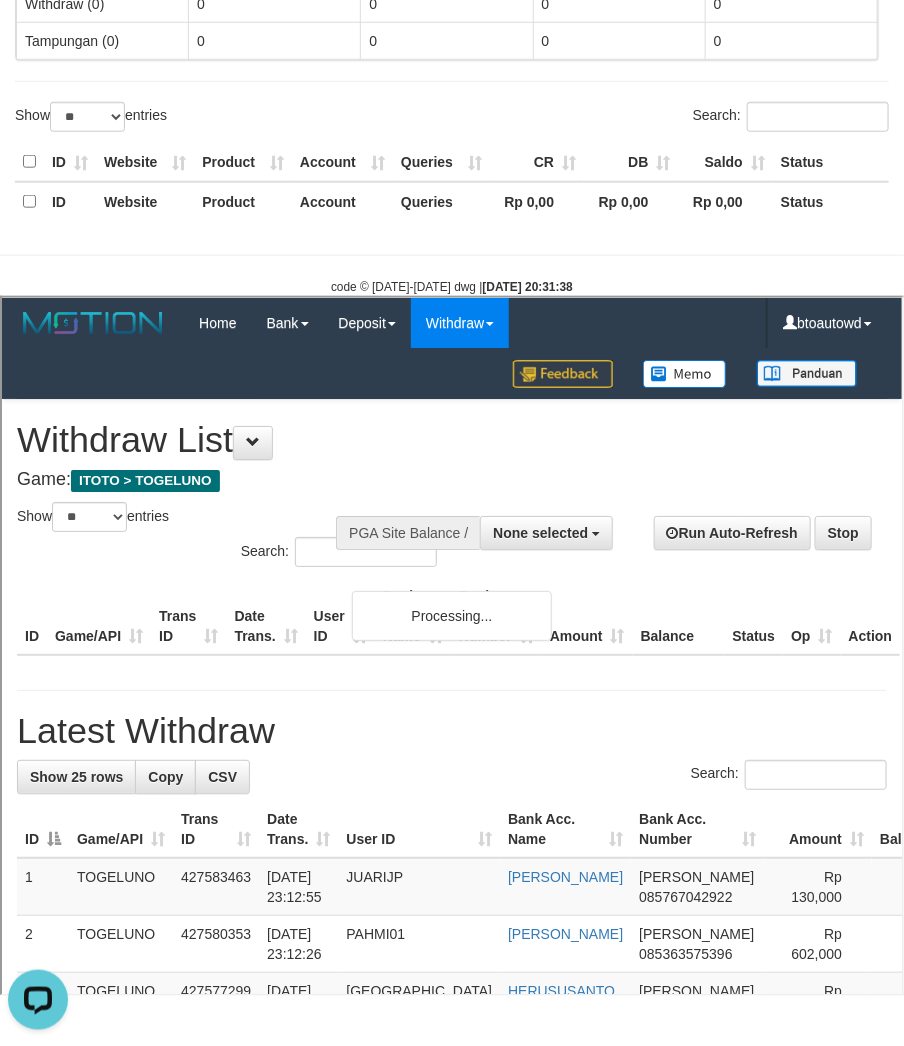 scroll, scrollTop: 0, scrollLeft: 0, axis: both 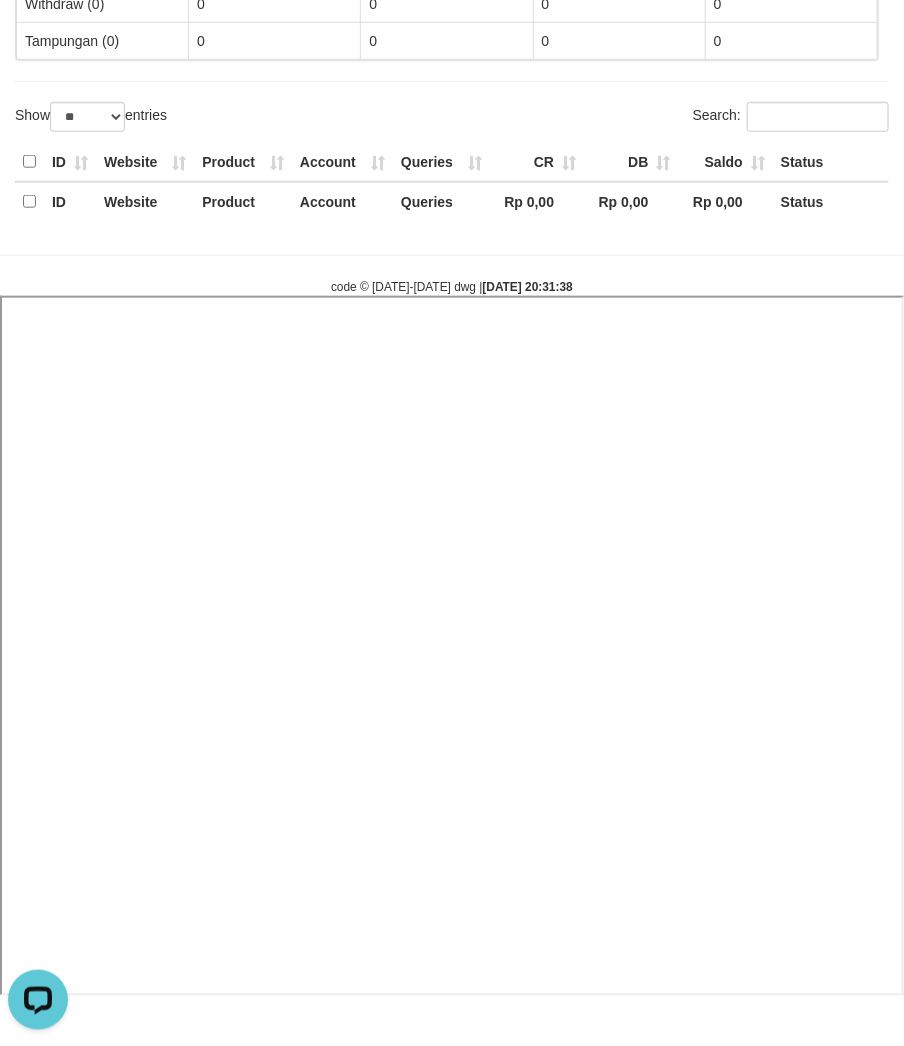 select 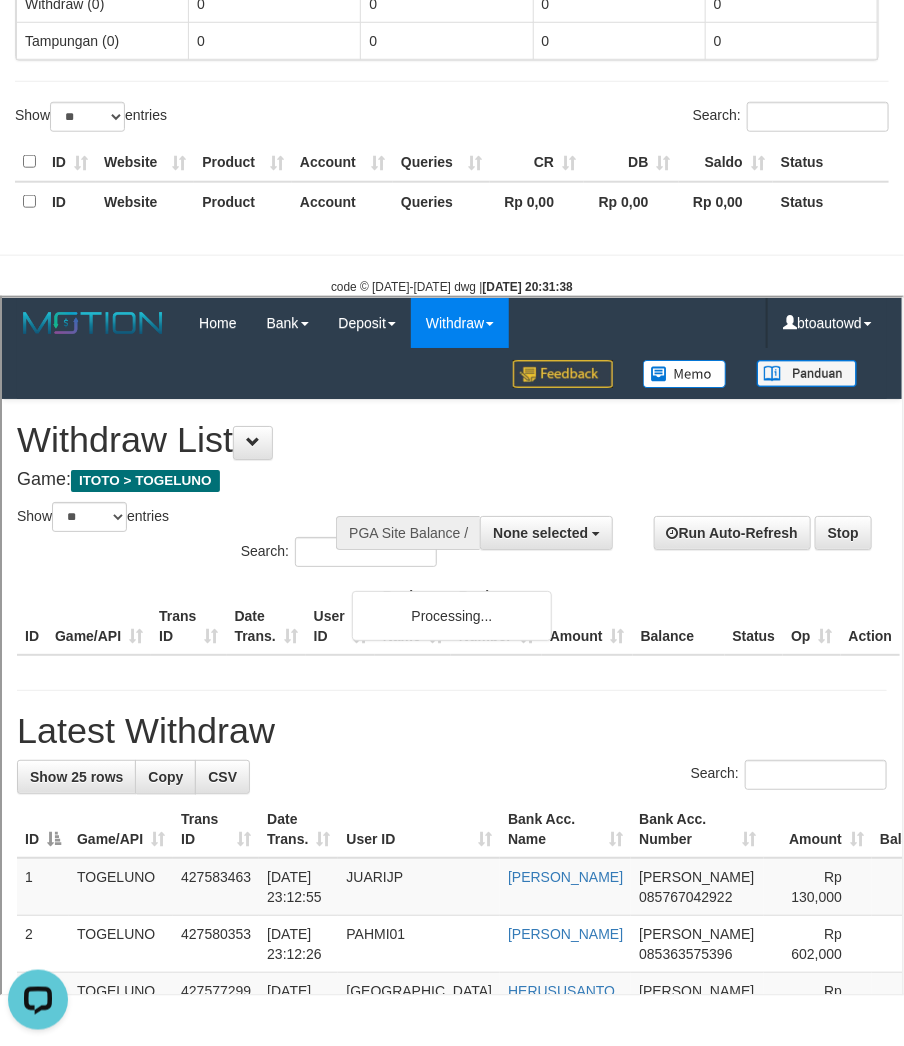 scroll, scrollTop: 0, scrollLeft: 0, axis: both 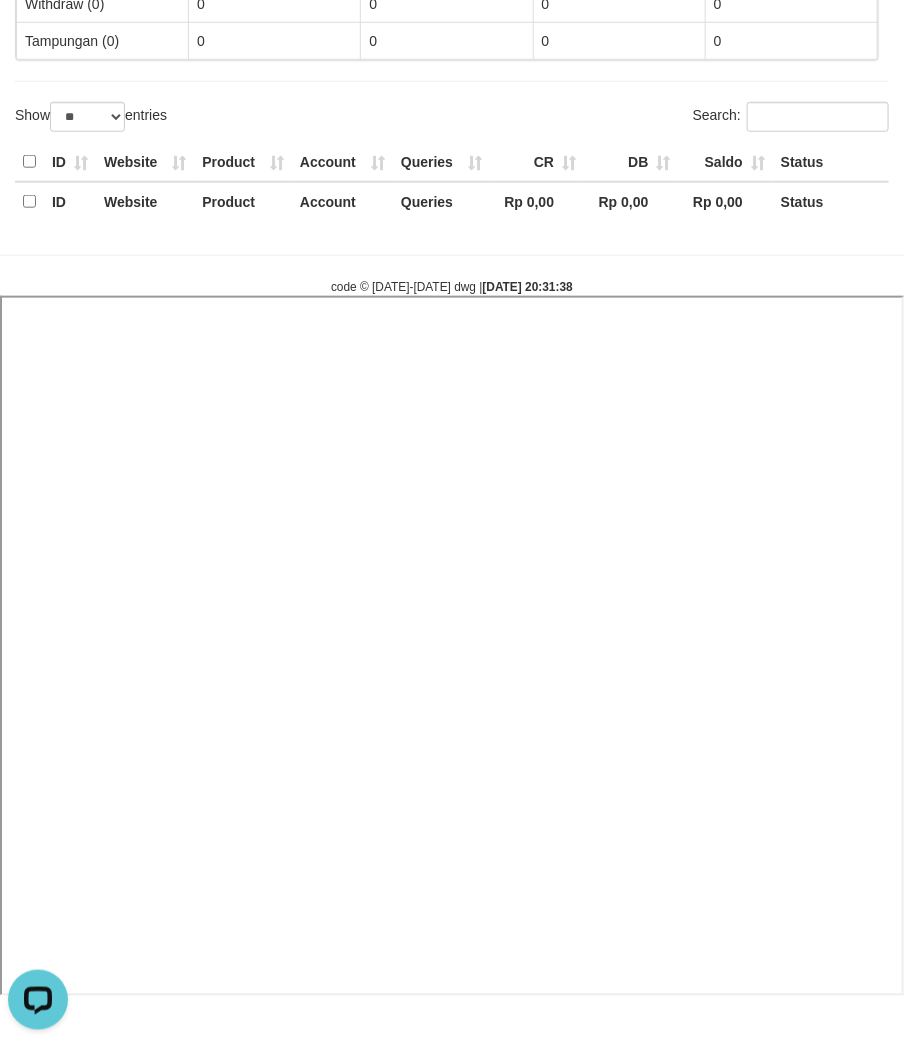 select 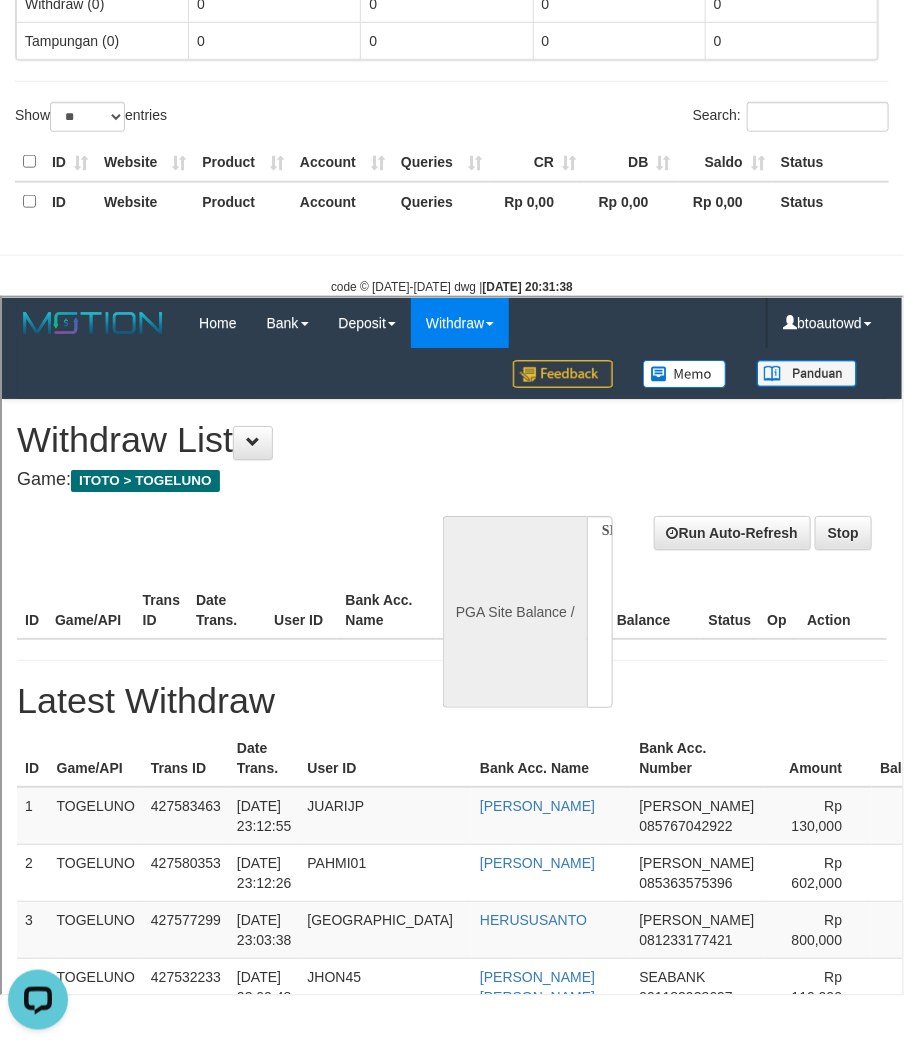 scroll, scrollTop: 0, scrollLeft: 0, axis: both 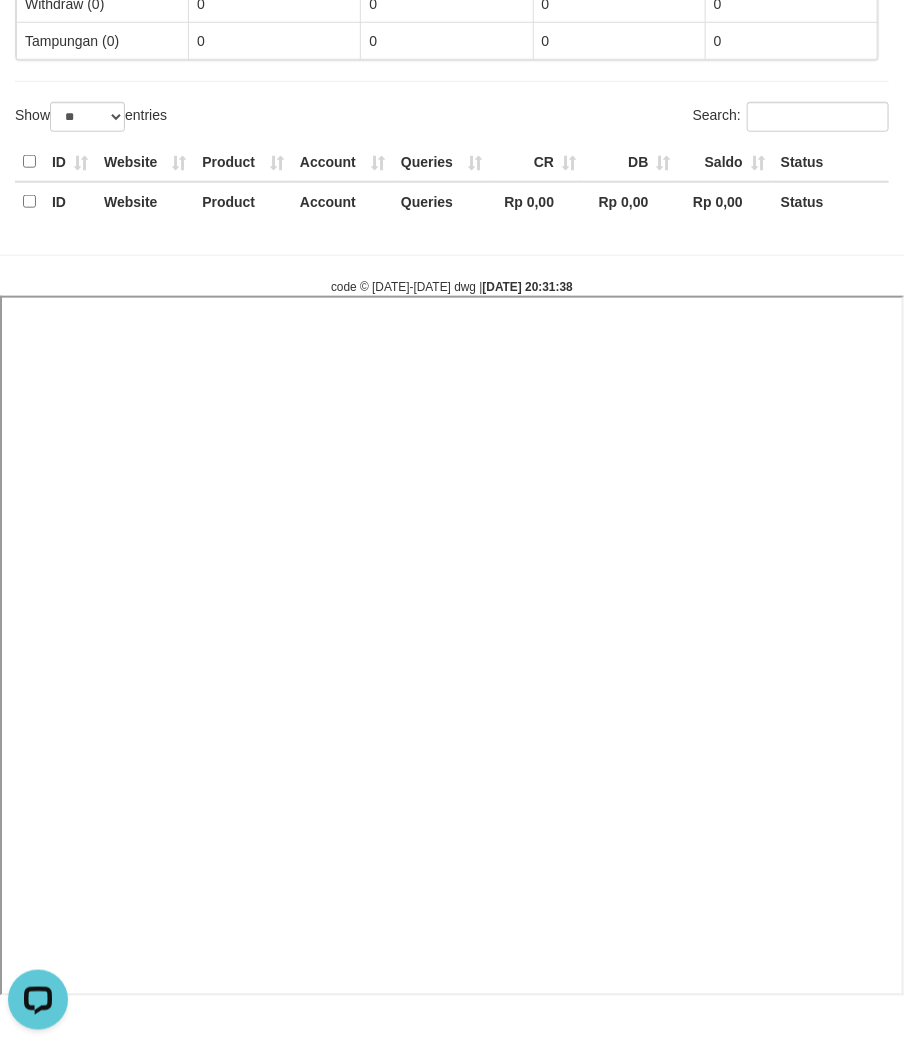 select 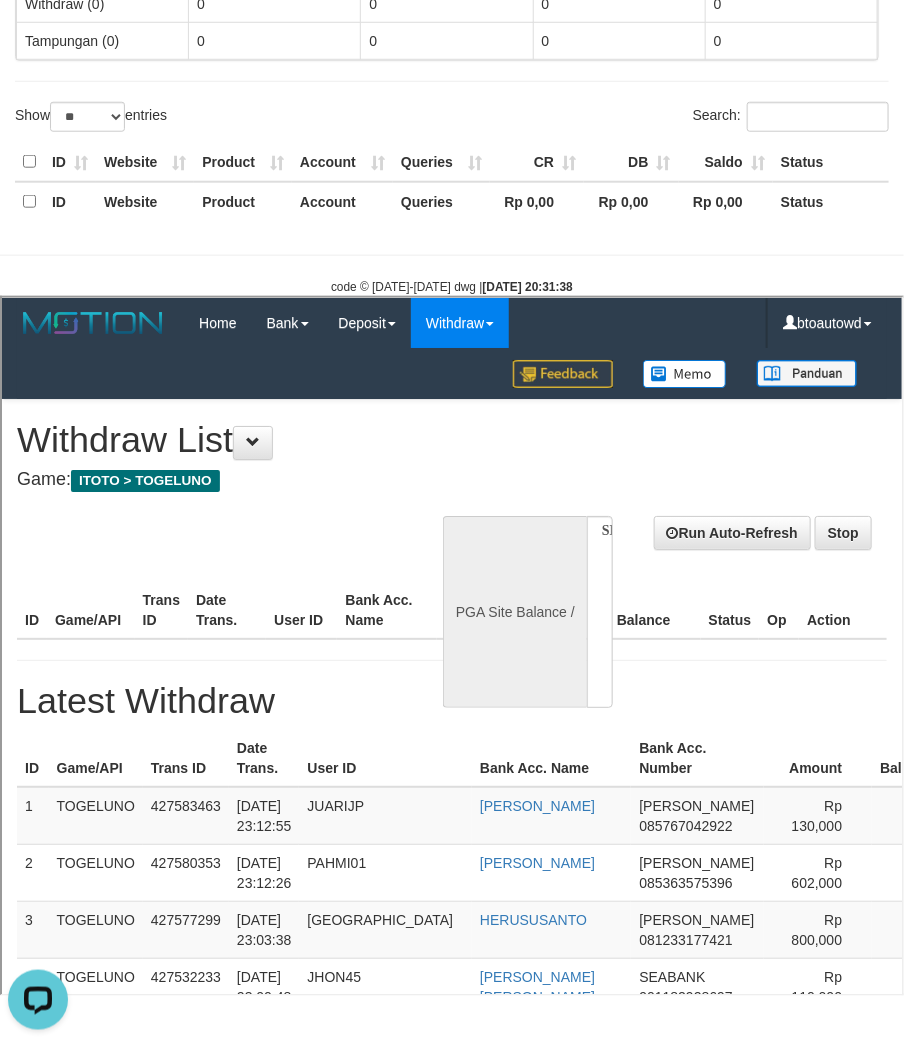 scroll, scrollTop: 0, scrollLeft: 0, axis: both 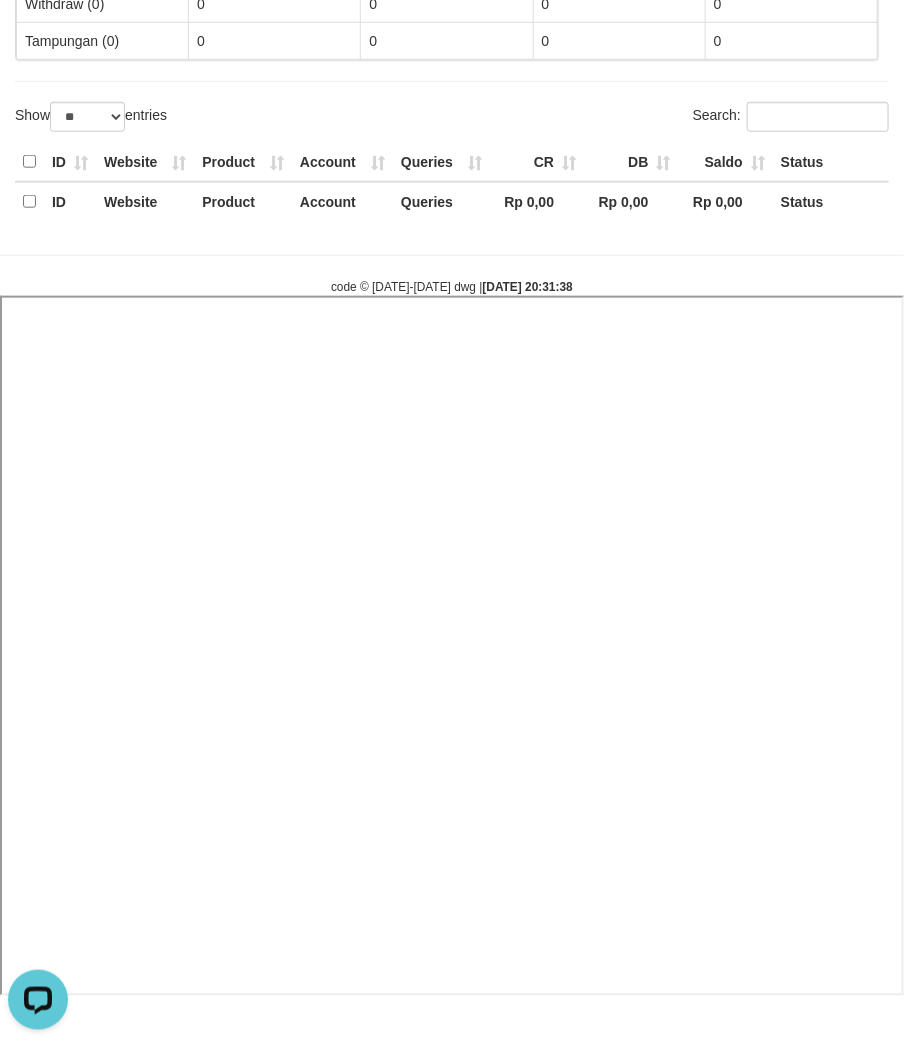 select 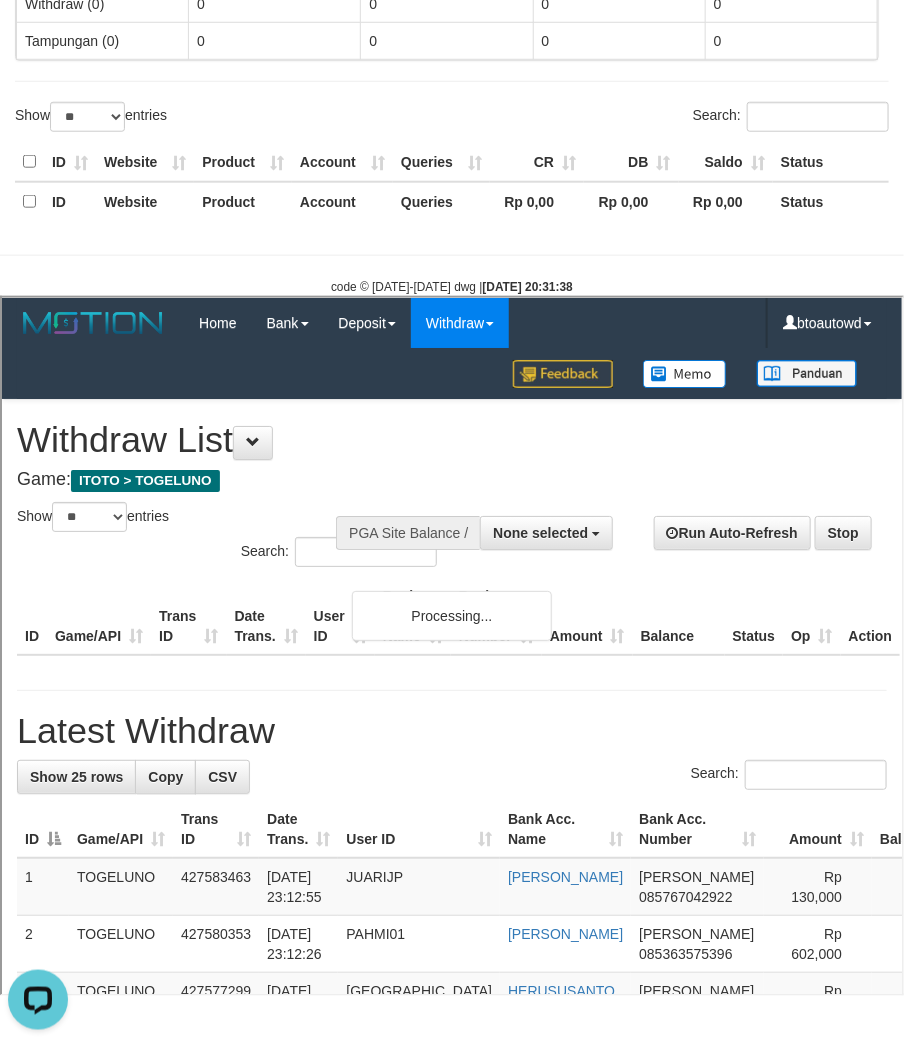 scroll, scrollTop: 0, scrollLeft: 0, axis: both 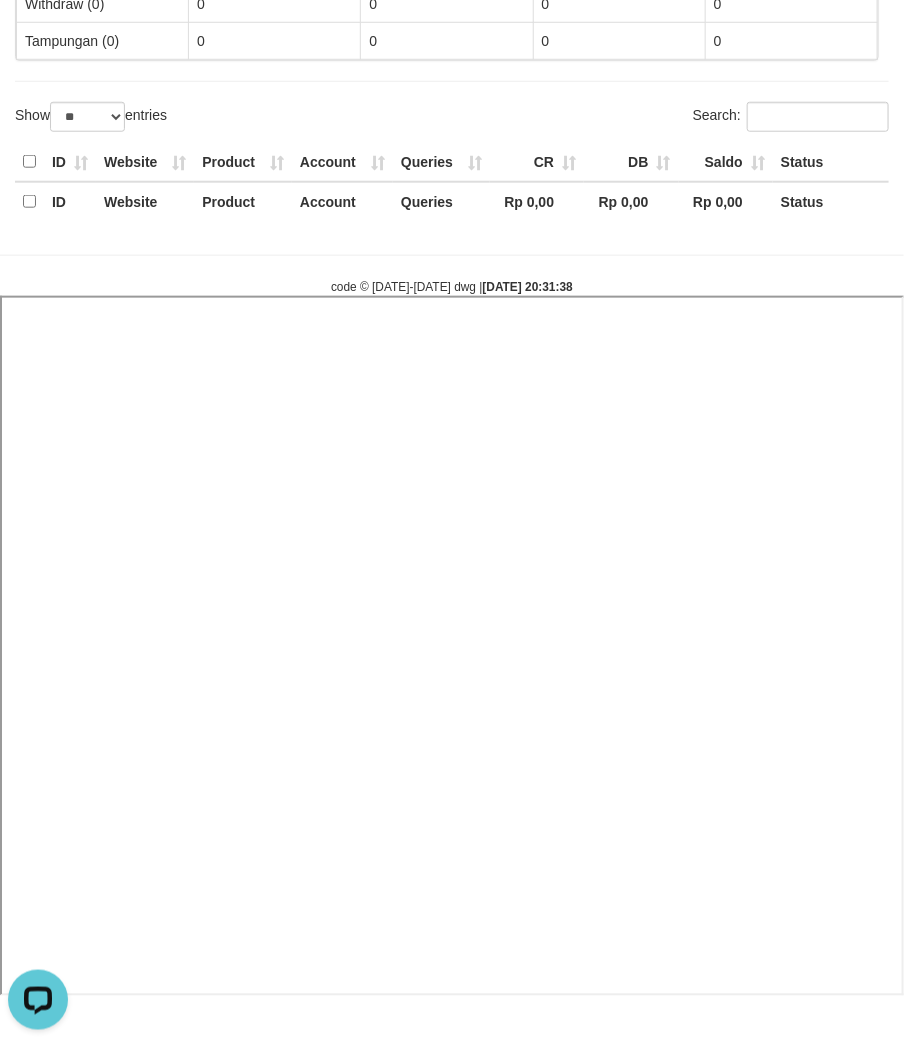 select 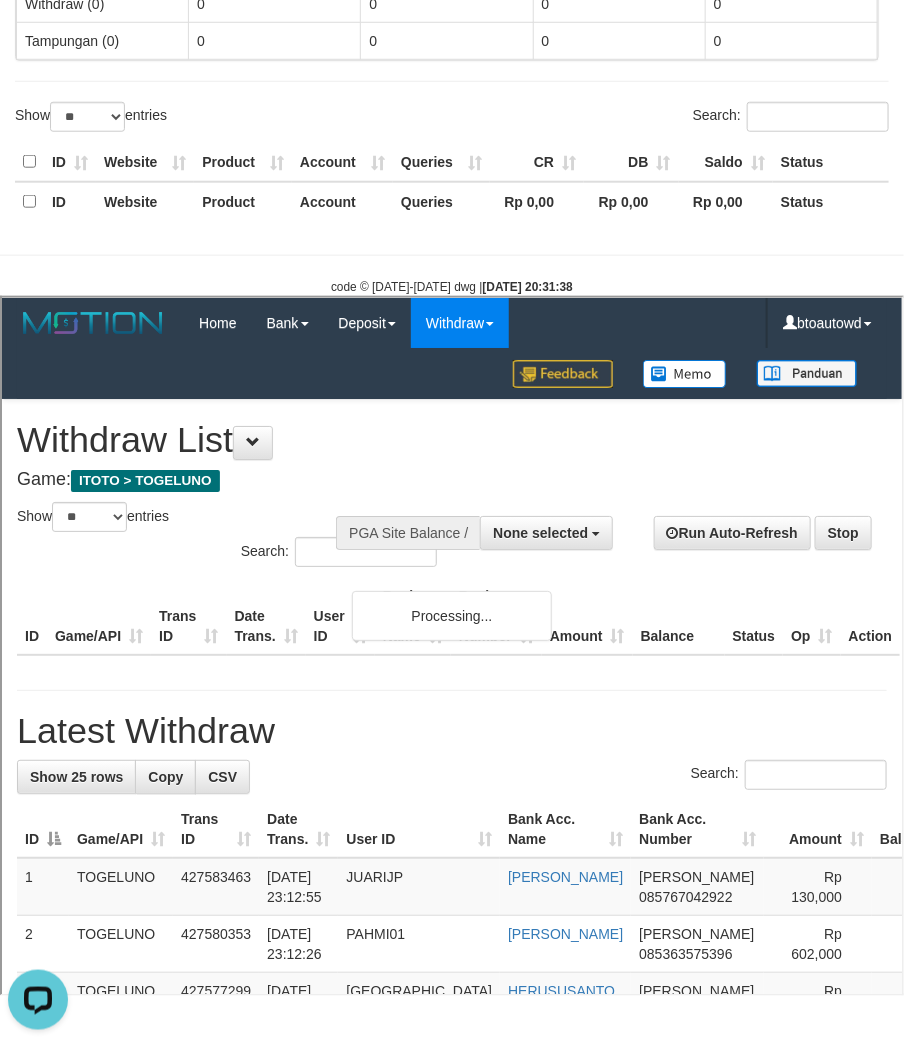 scroll, scrollTop: 0, scrollLeft: 0, axis: both 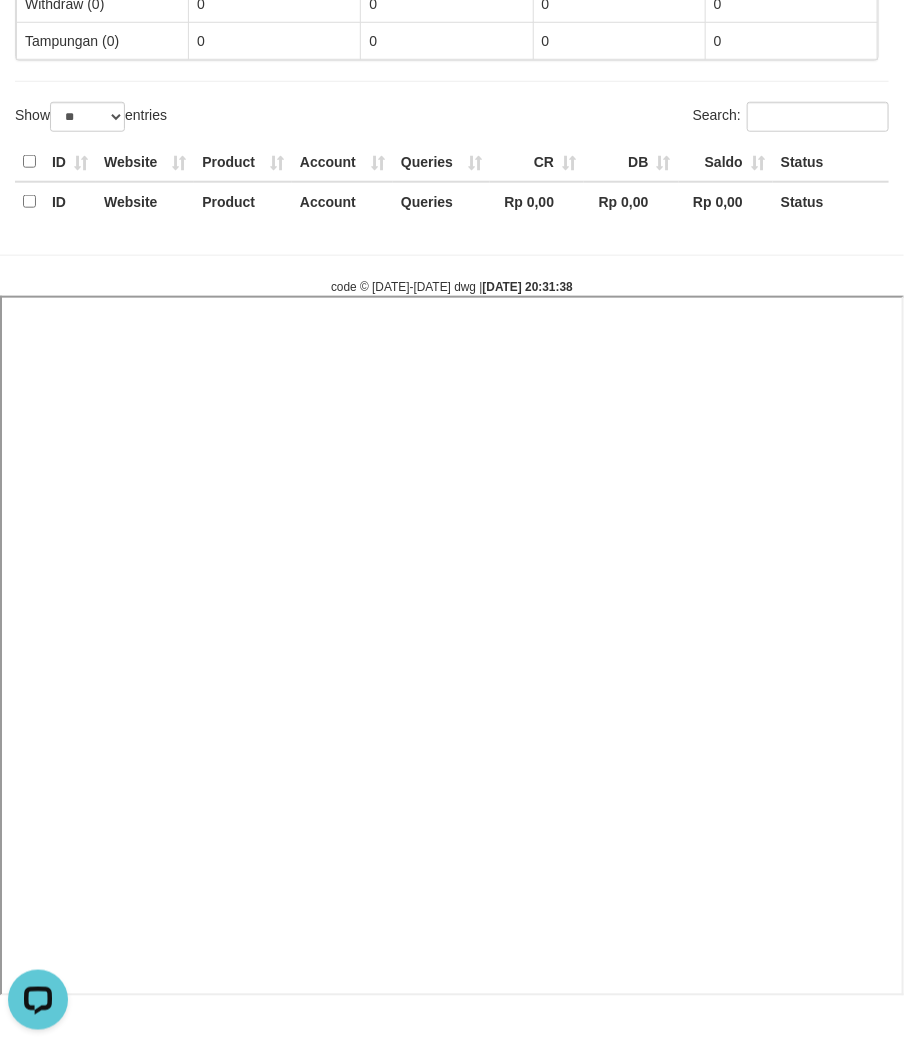 select 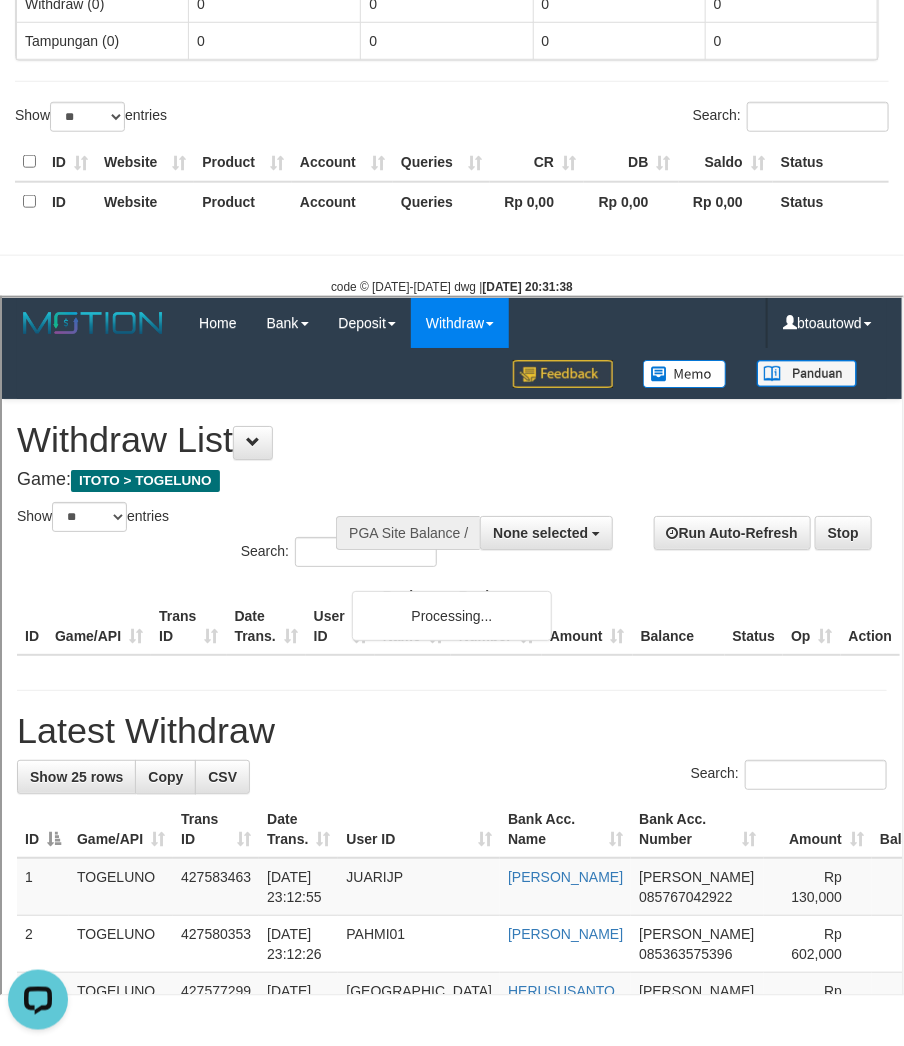 scroll, scrollTop: 0, scrollLeft: 0, axis: both 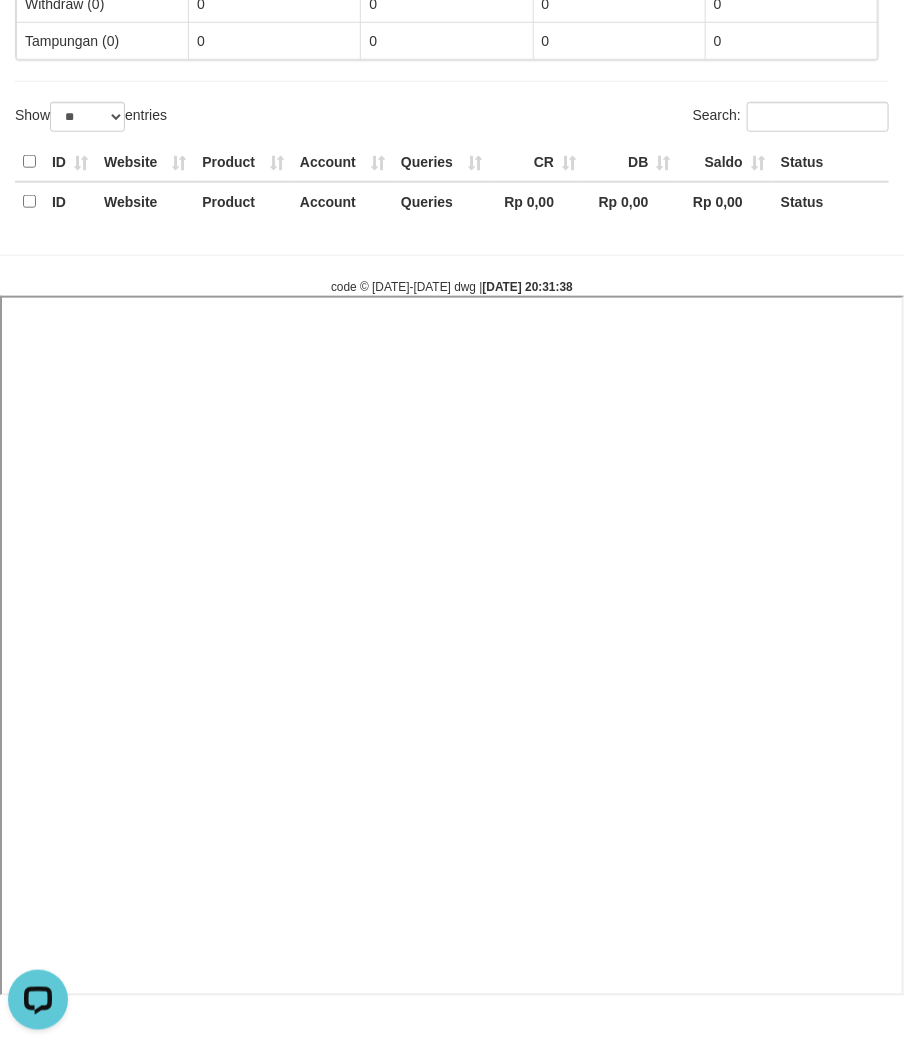 select 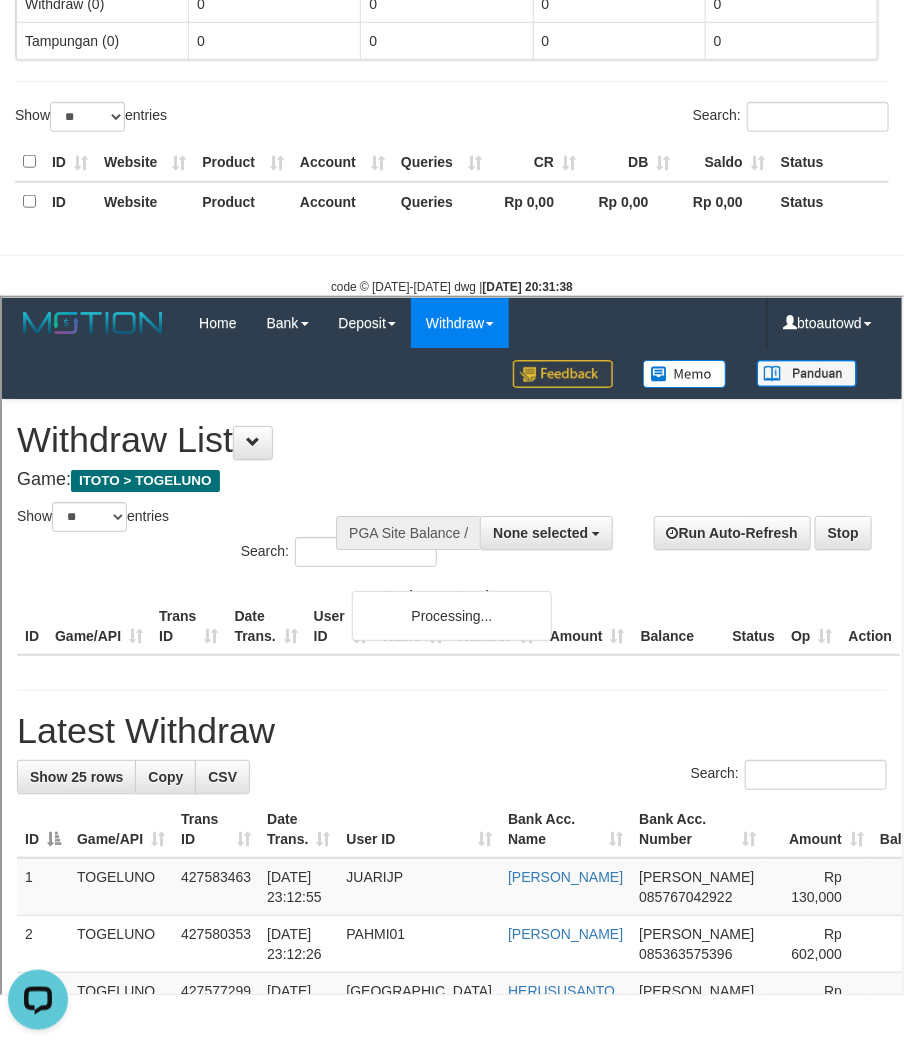 scroll, scrollTop: 0, scrollLeft: 0, axis: both 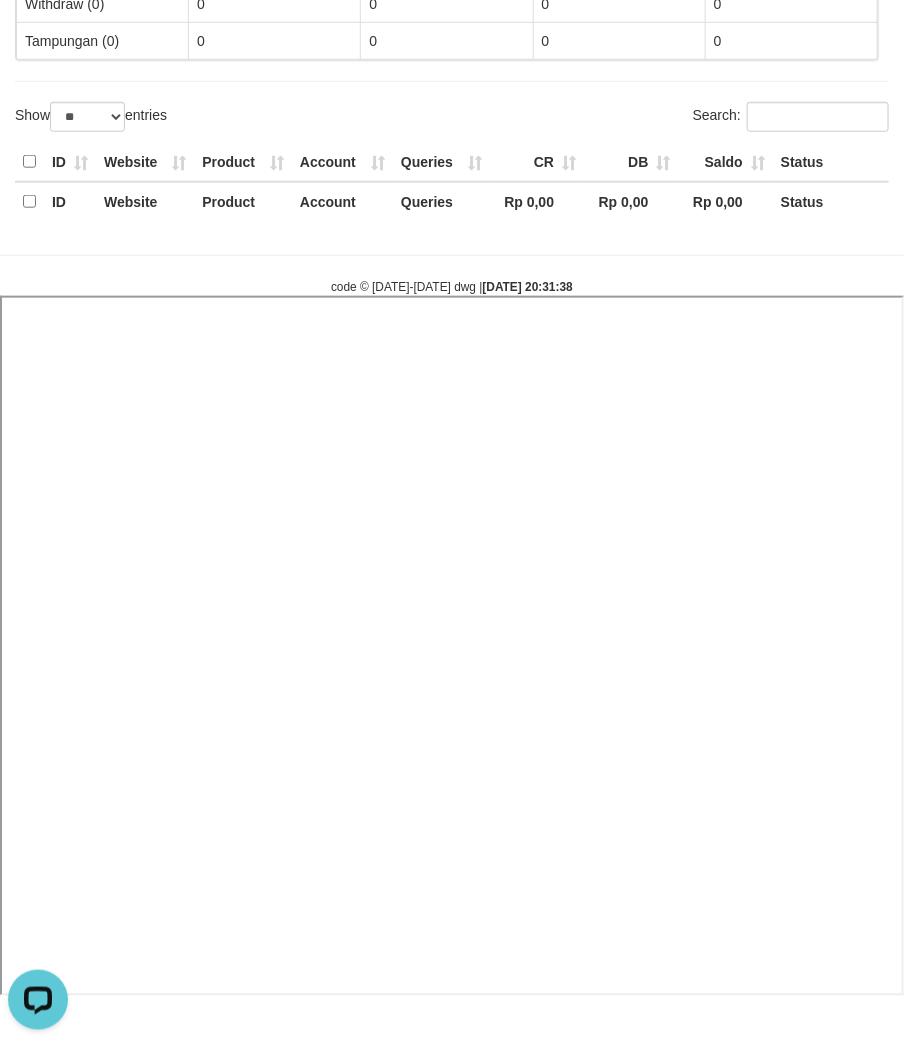 select 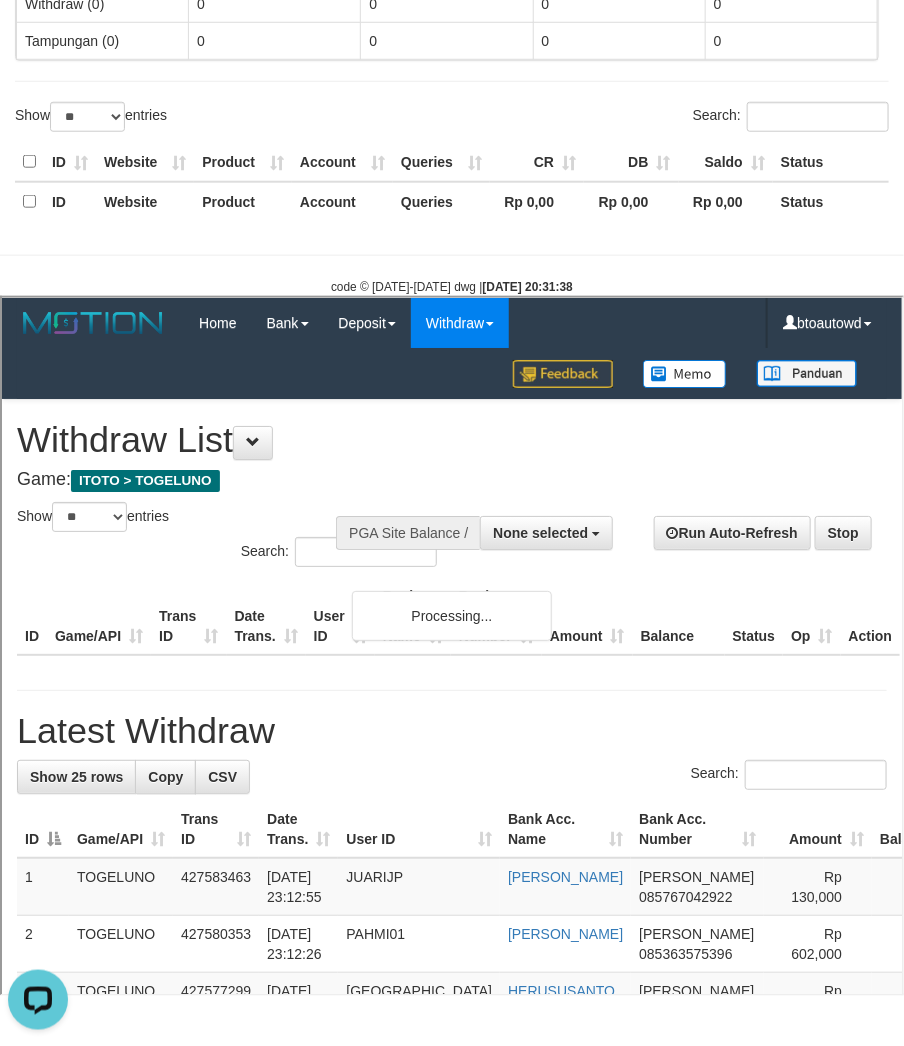 scroll, scrollTop: 0, scrollLeft: 0, axis: both 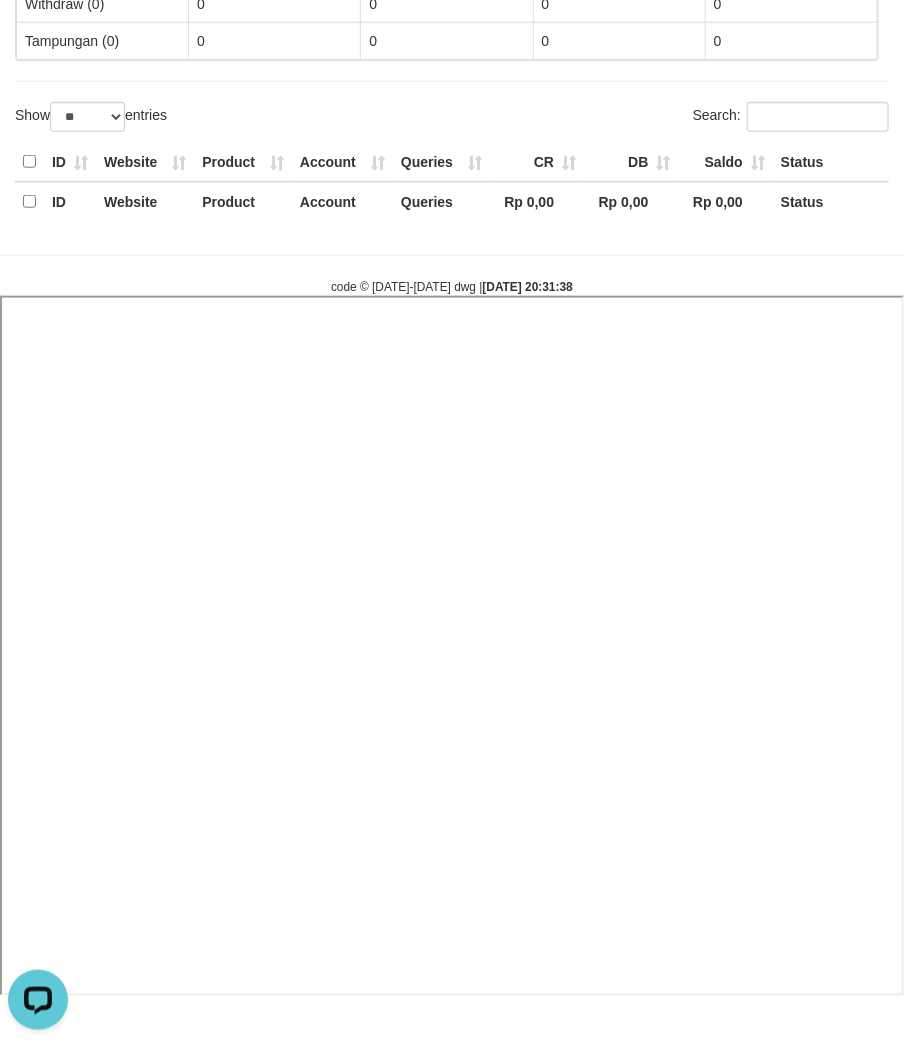 select 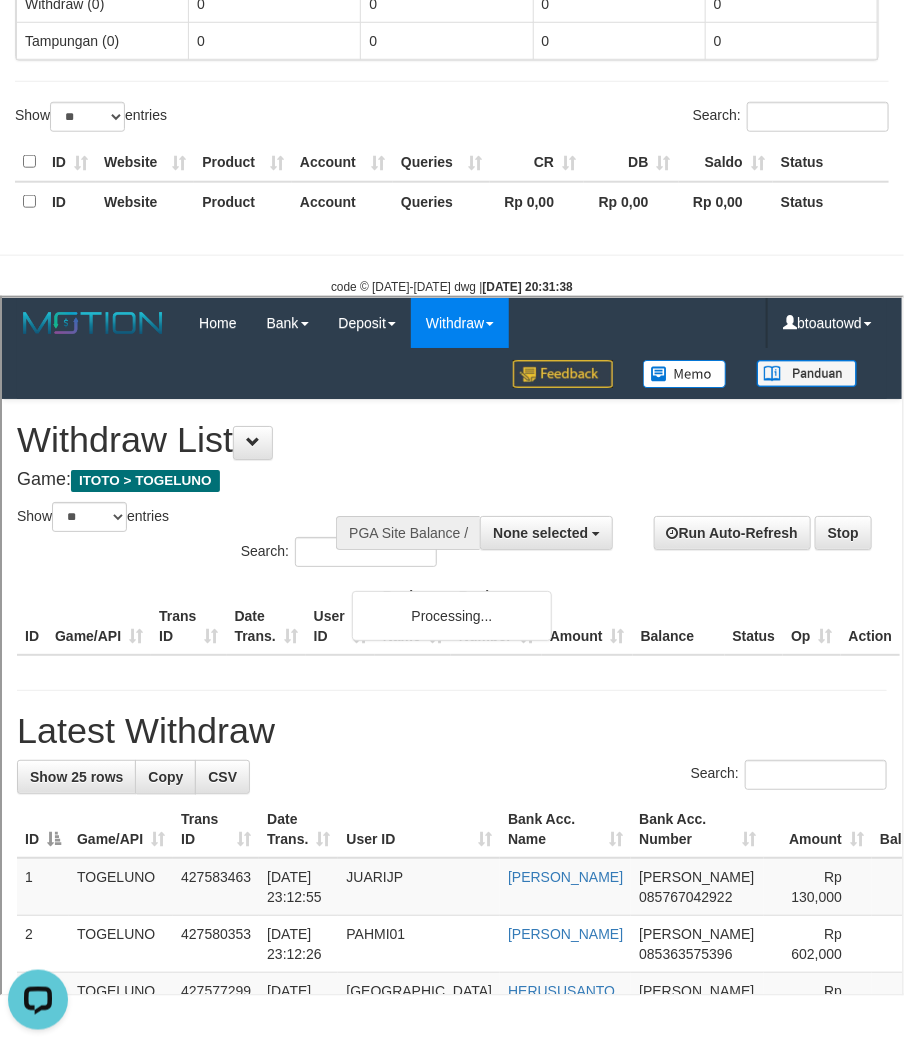 scroll, scrollTop: 0, scrollLeft: 0, axis: both 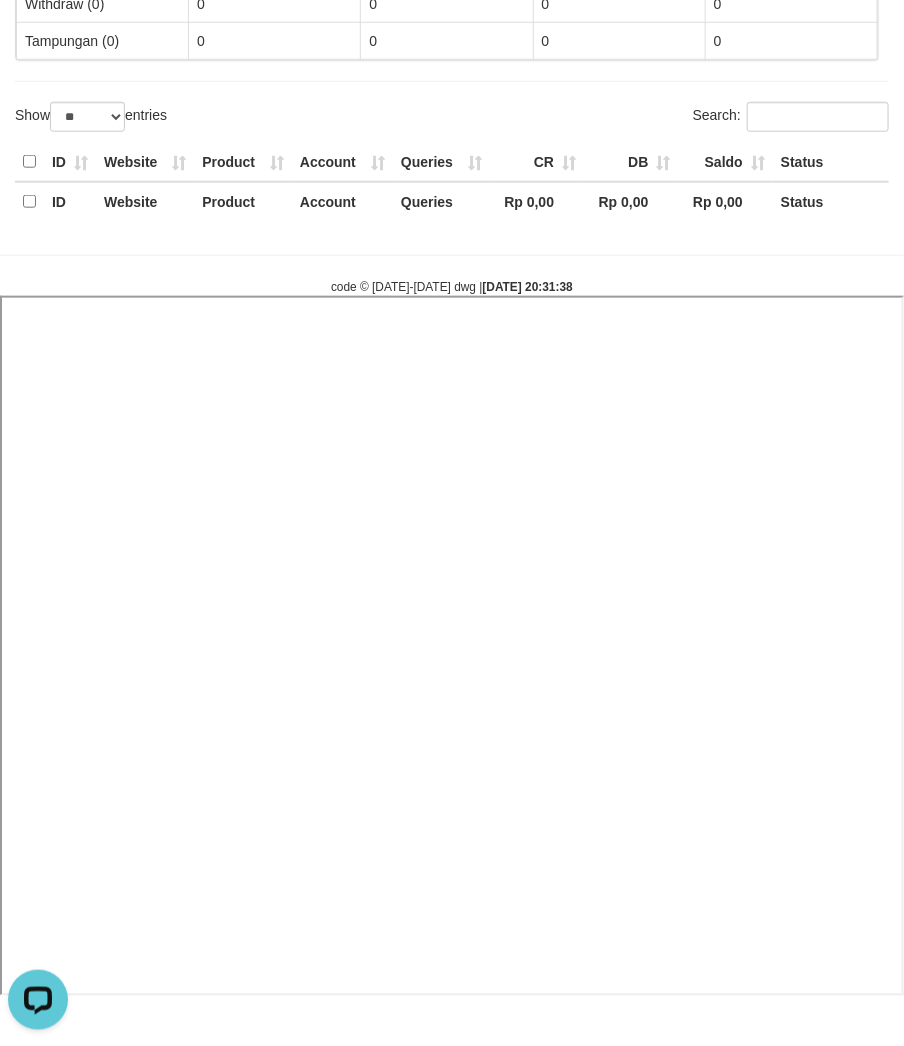 select 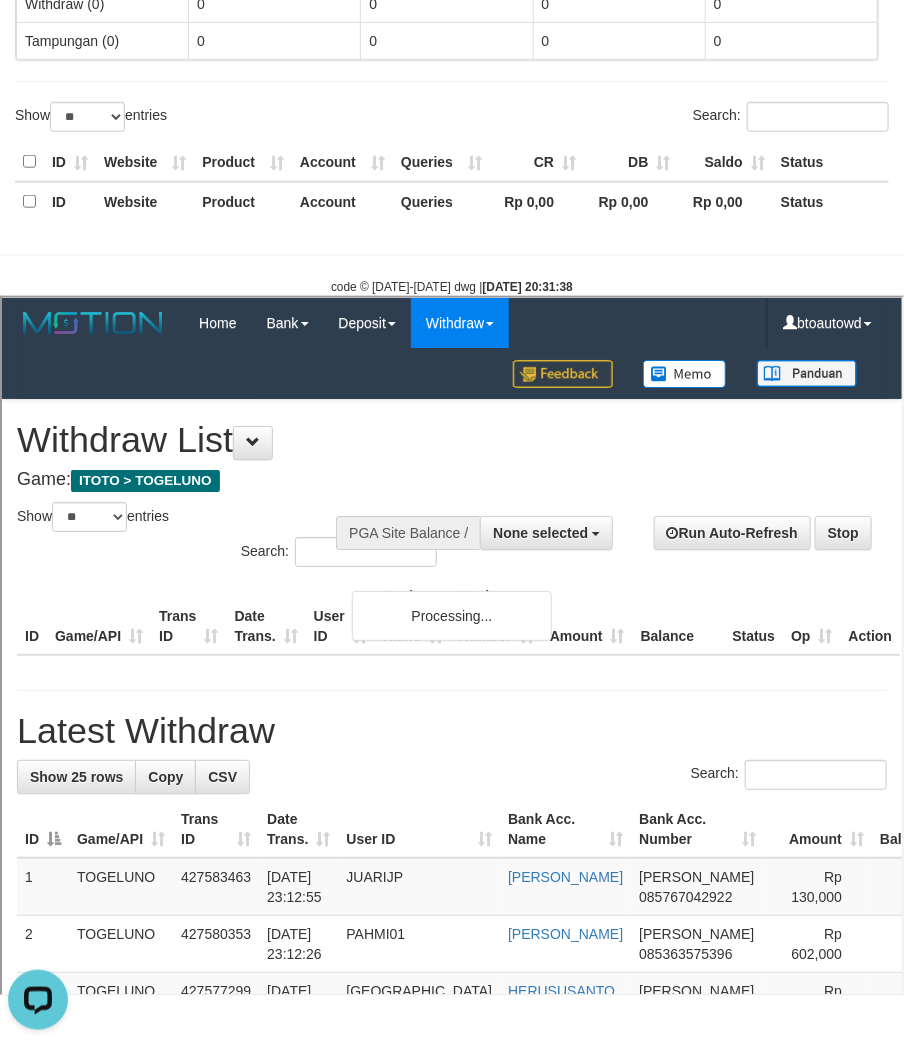 scroll, scrollTop: 0, scrollLeft: 0, axis: both 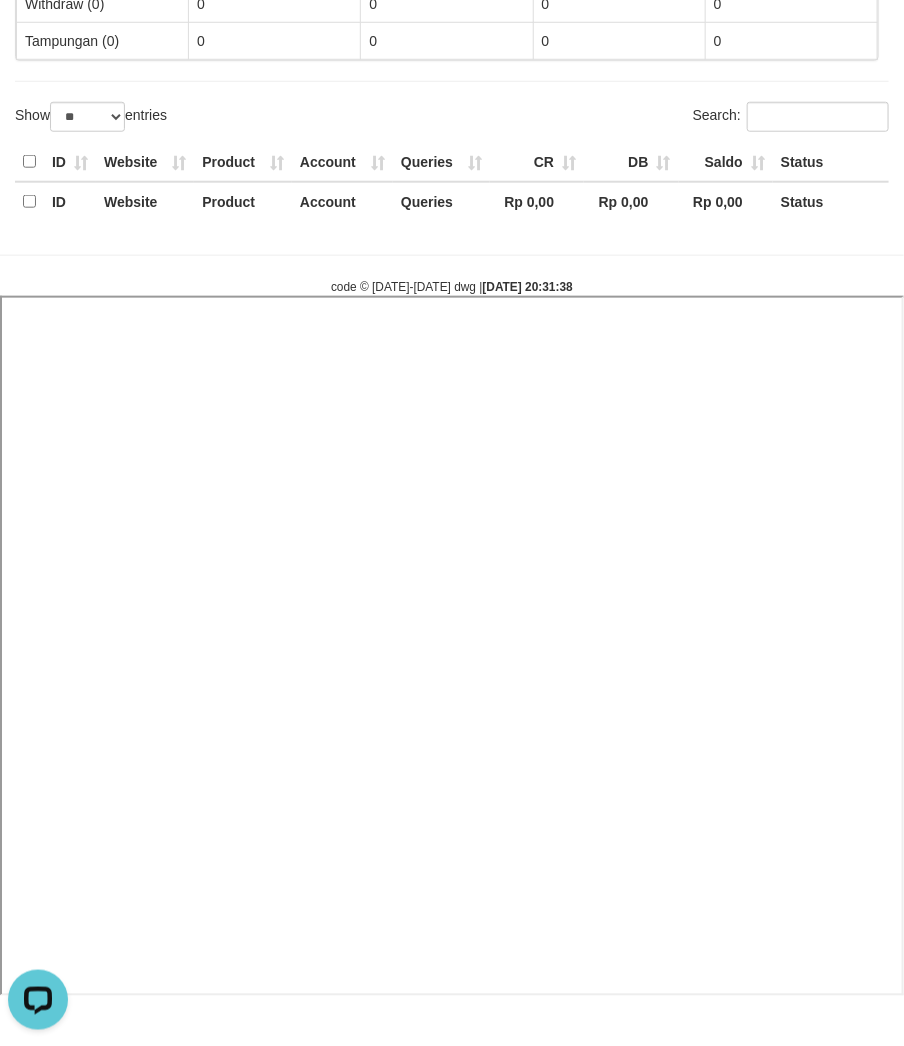 select 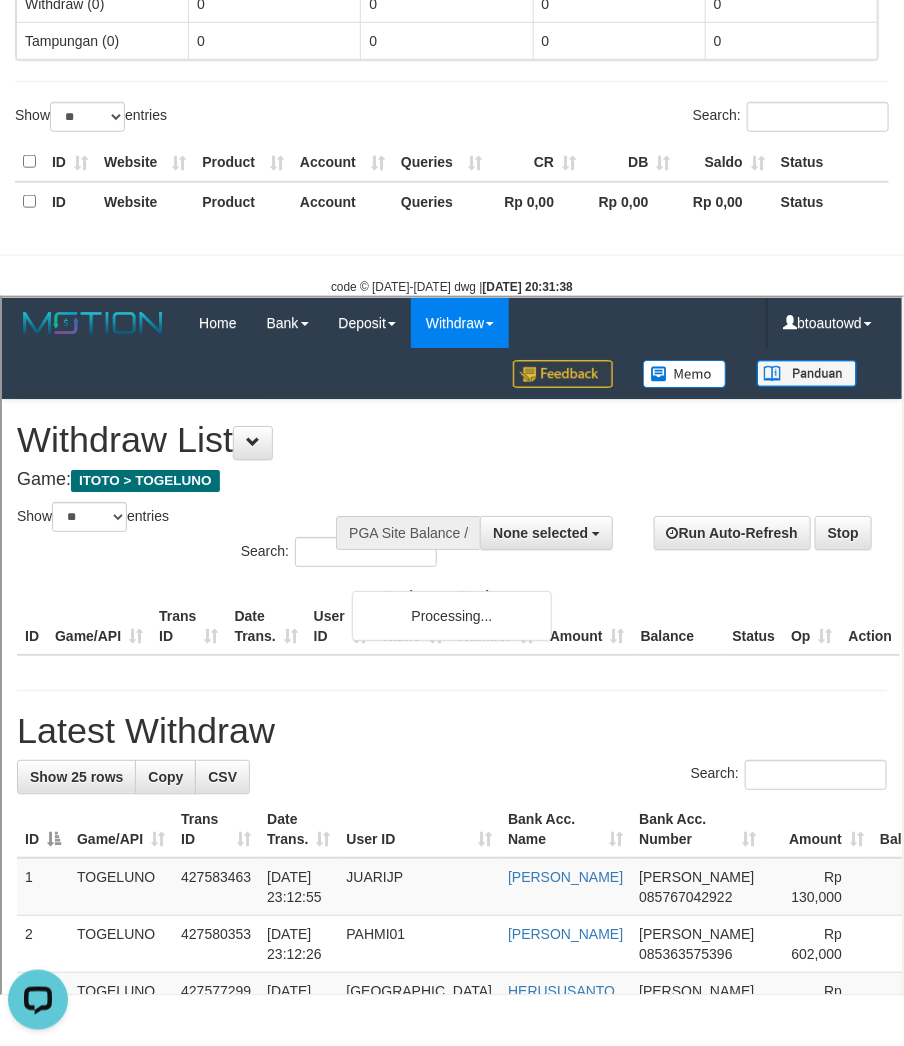 scroll, scrollTop: 0, scrollLeft: 0, axis: both 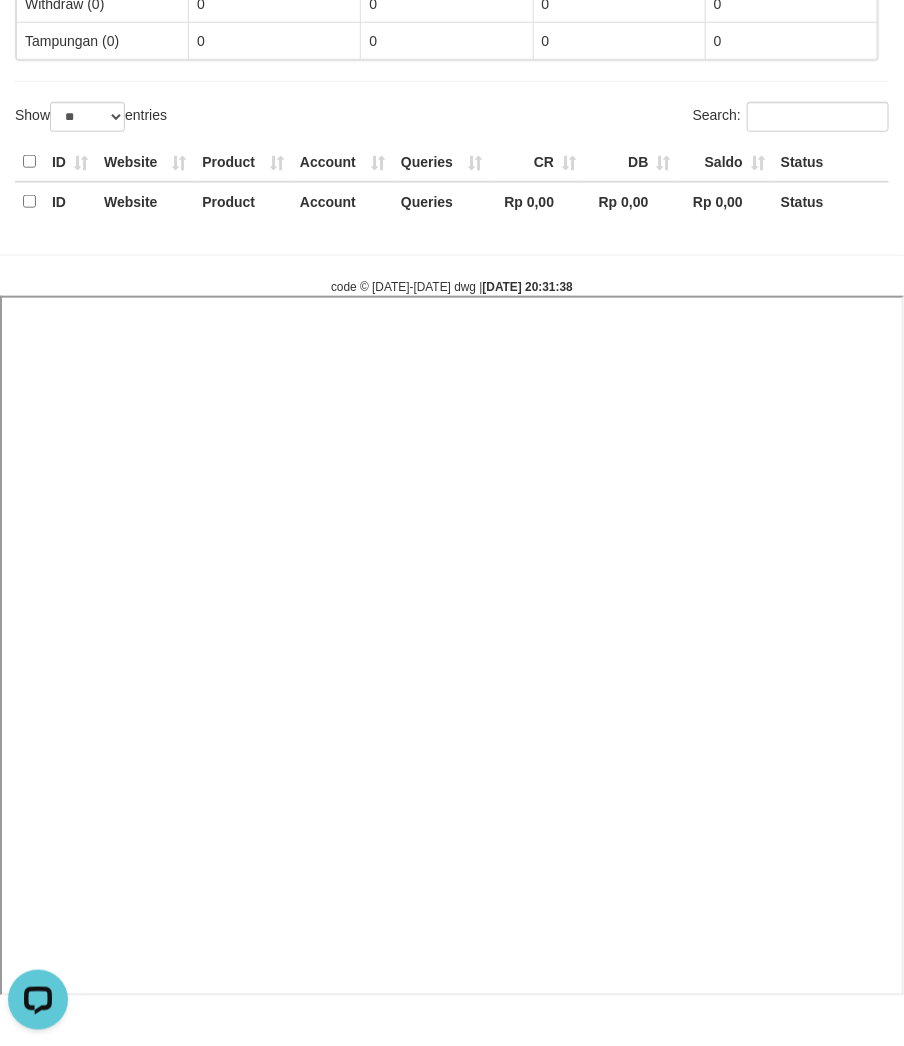 select 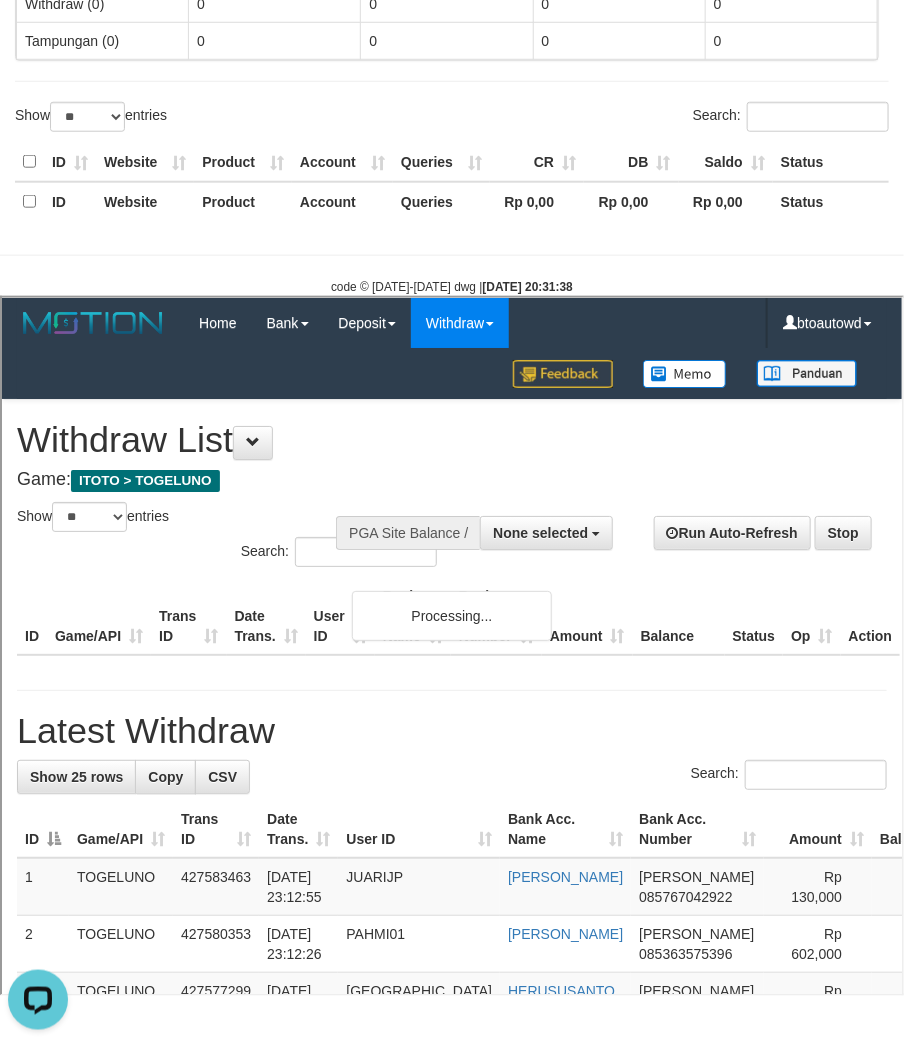 scroll, scrollTop: 0, scrollLeft: 0, axis: both 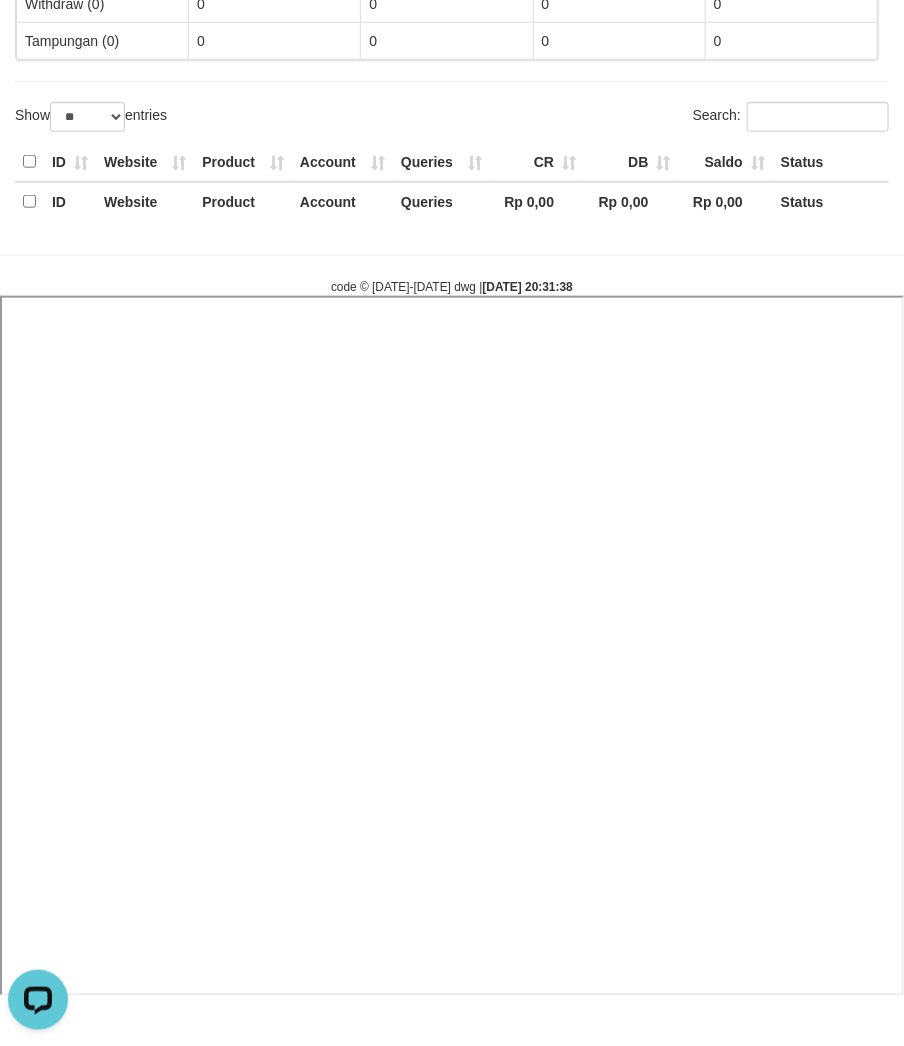 select 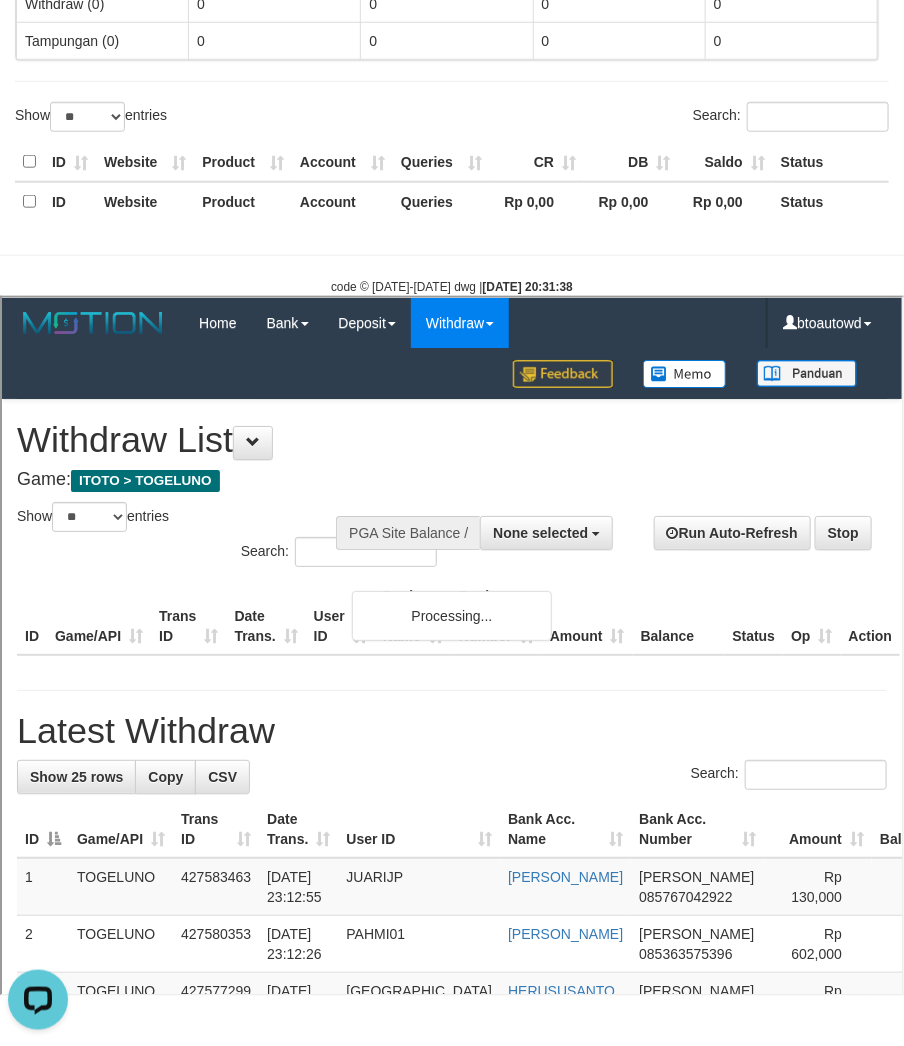 scroll, scrollTop: 0, scrollLeft: 0, axis: both 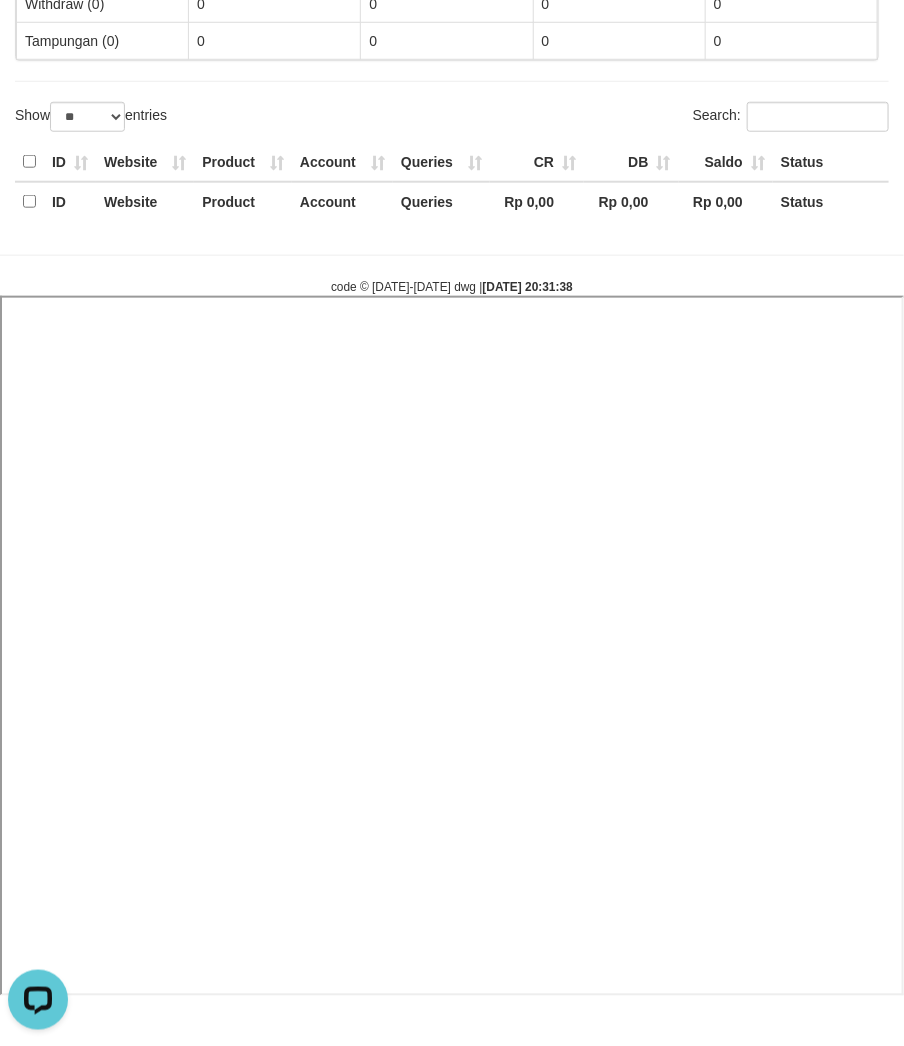 select 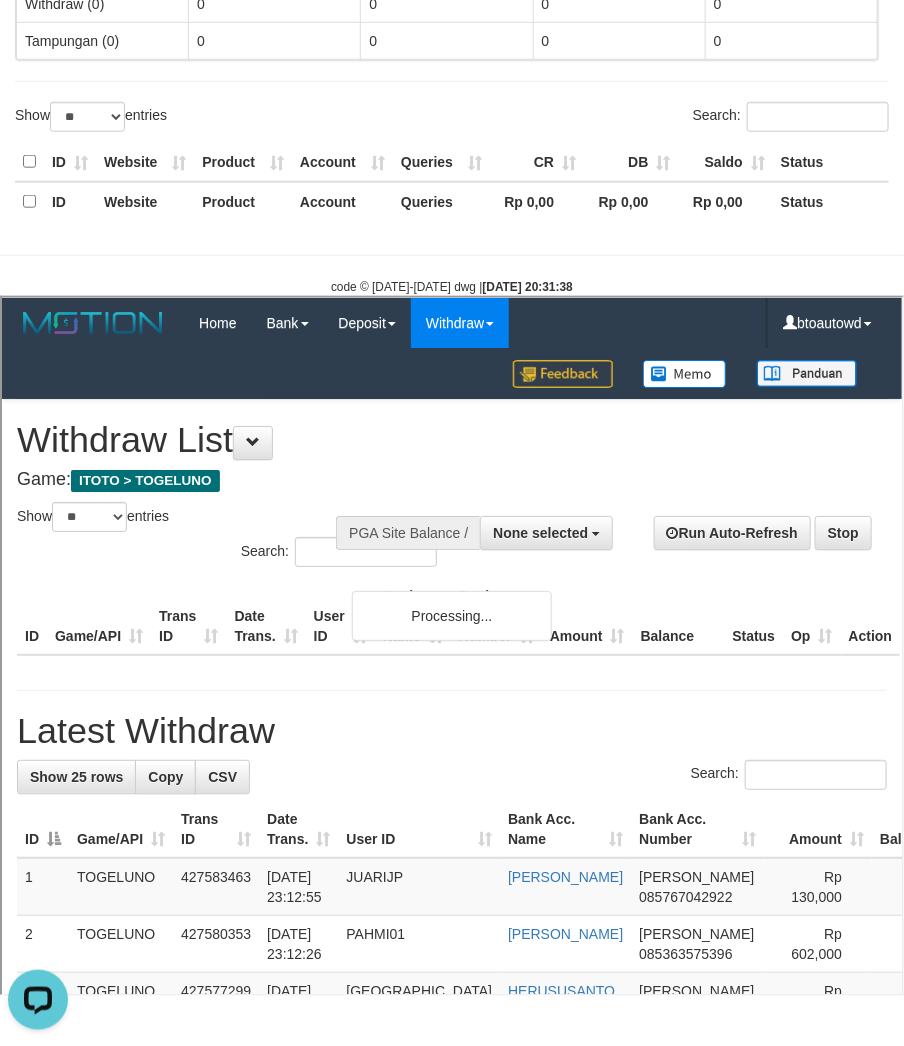 scroll, scrollTop: 0, scrollLeft: 0, axis: both 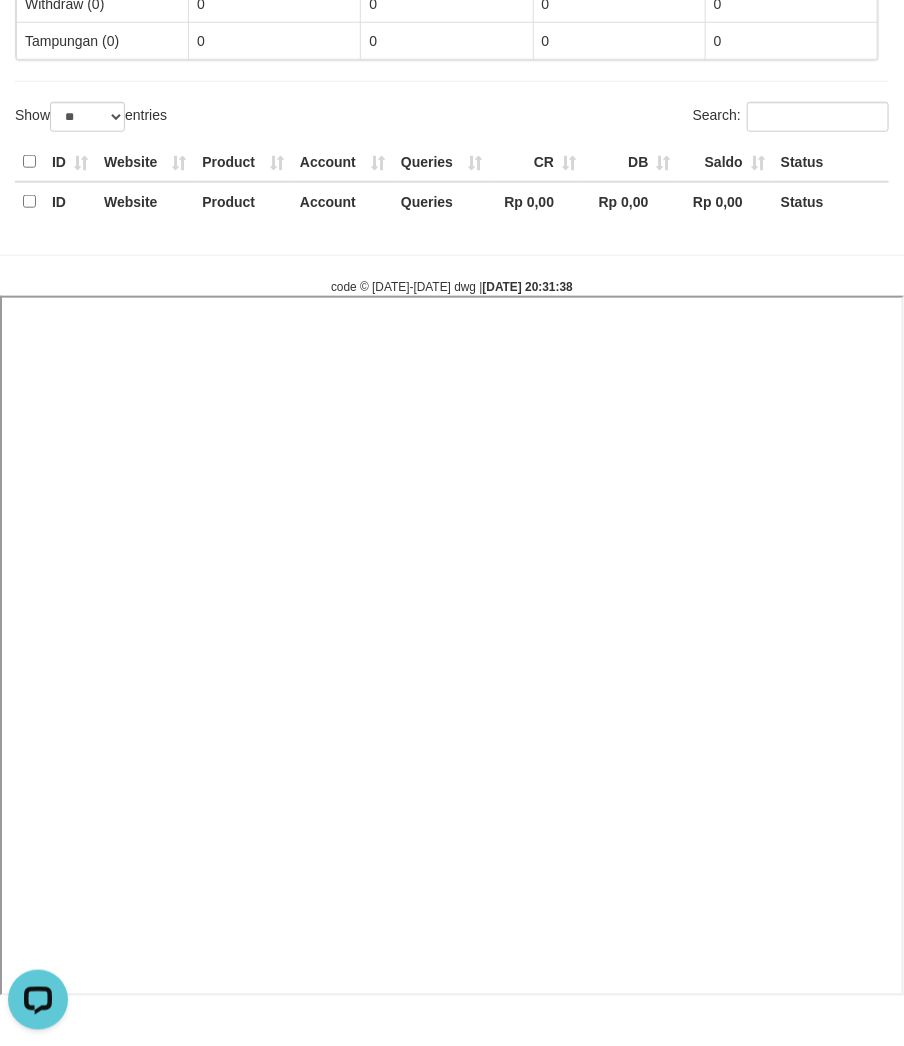 select 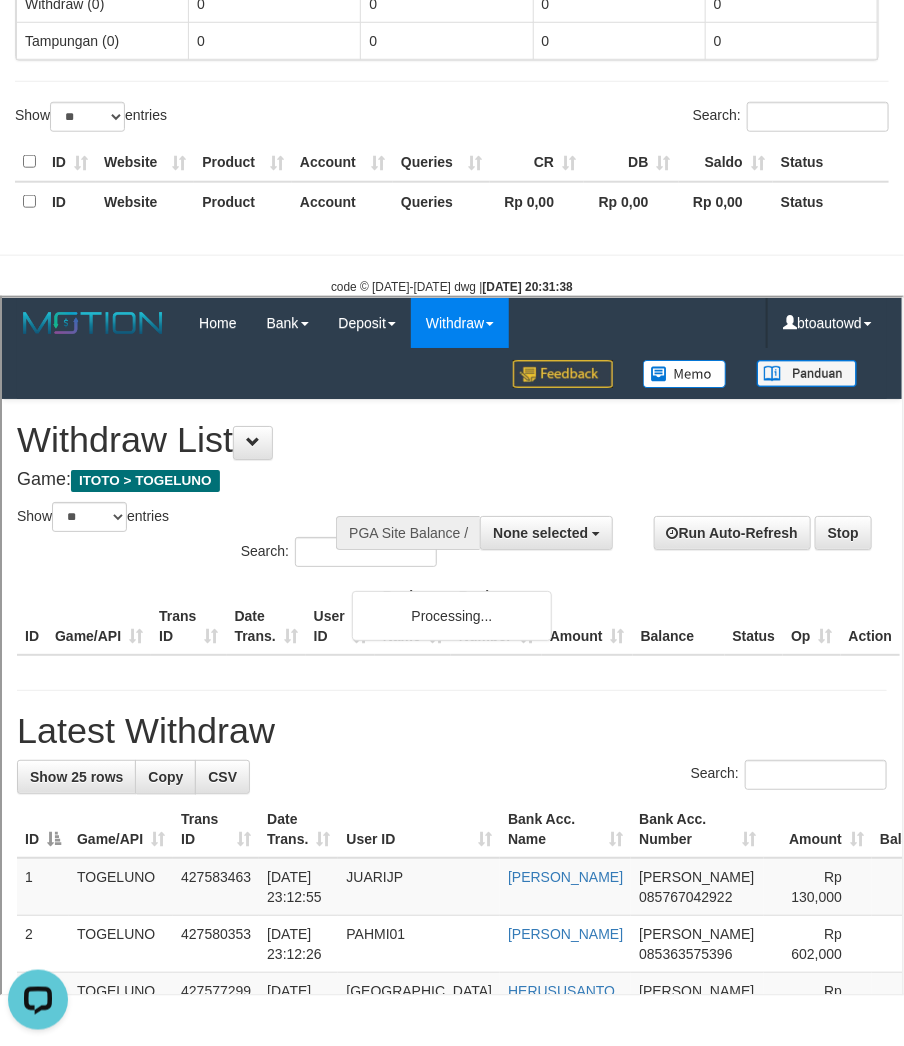 scroll, scrollTop: 0, scrollLeft: 0, axis: both 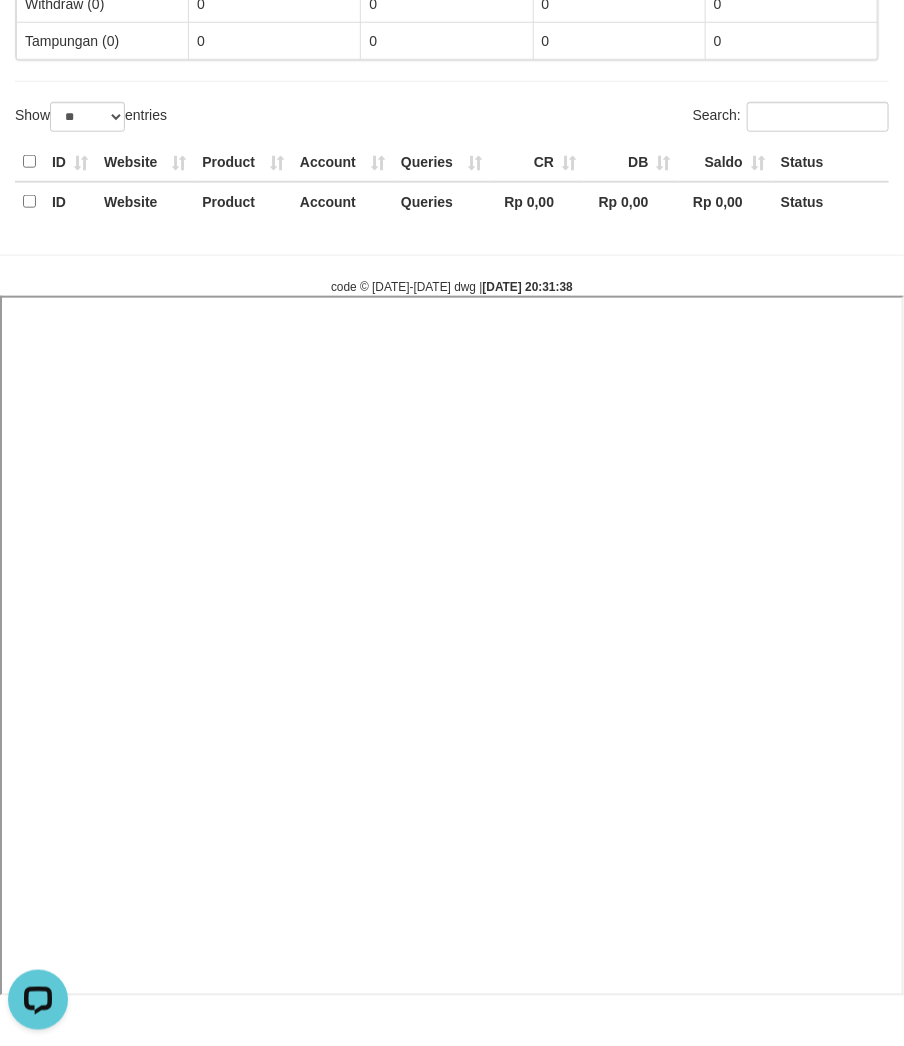 select 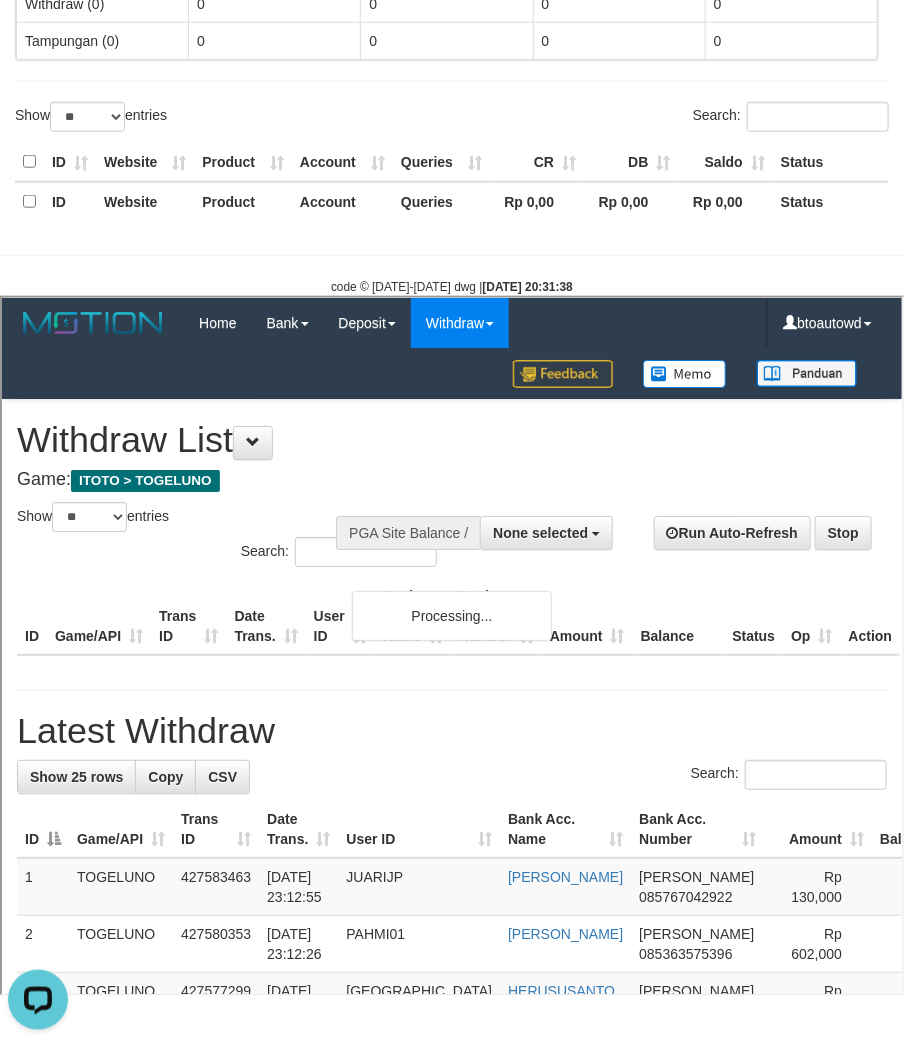 scroll, scrollTop: 0, scrollLeft: 0, axis: both 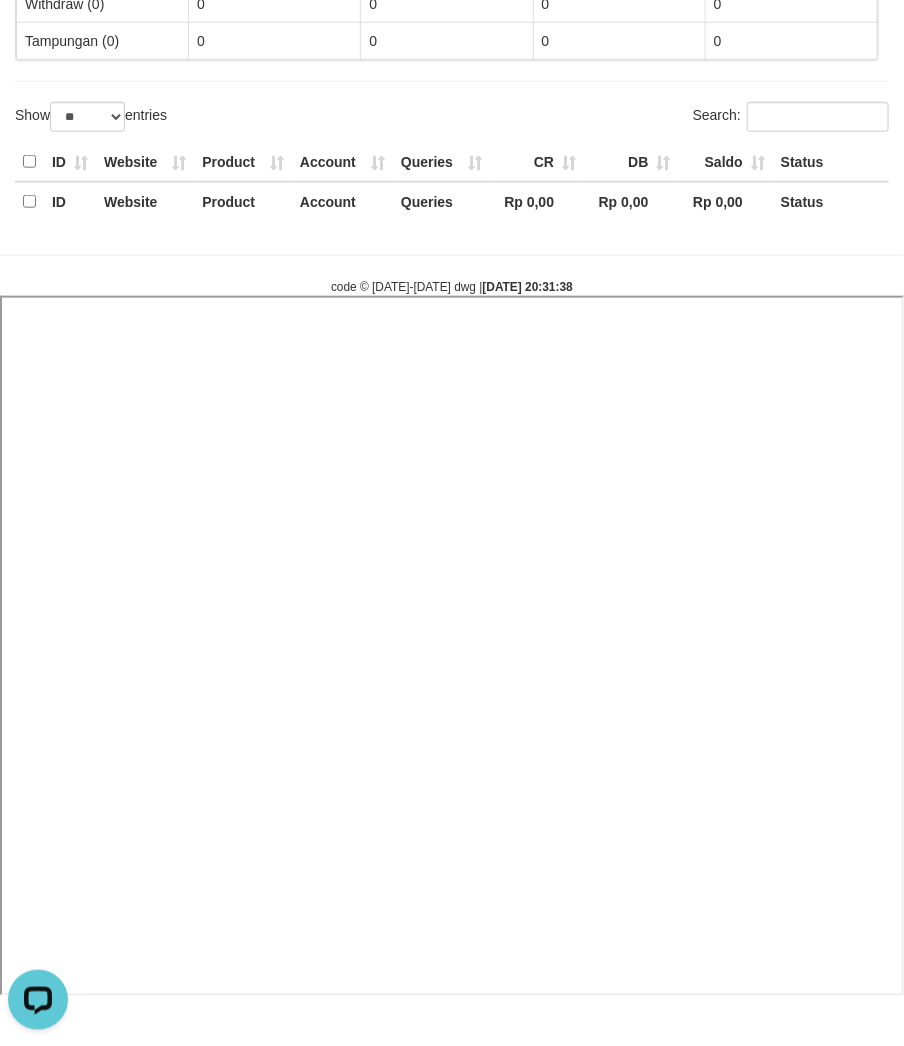 select 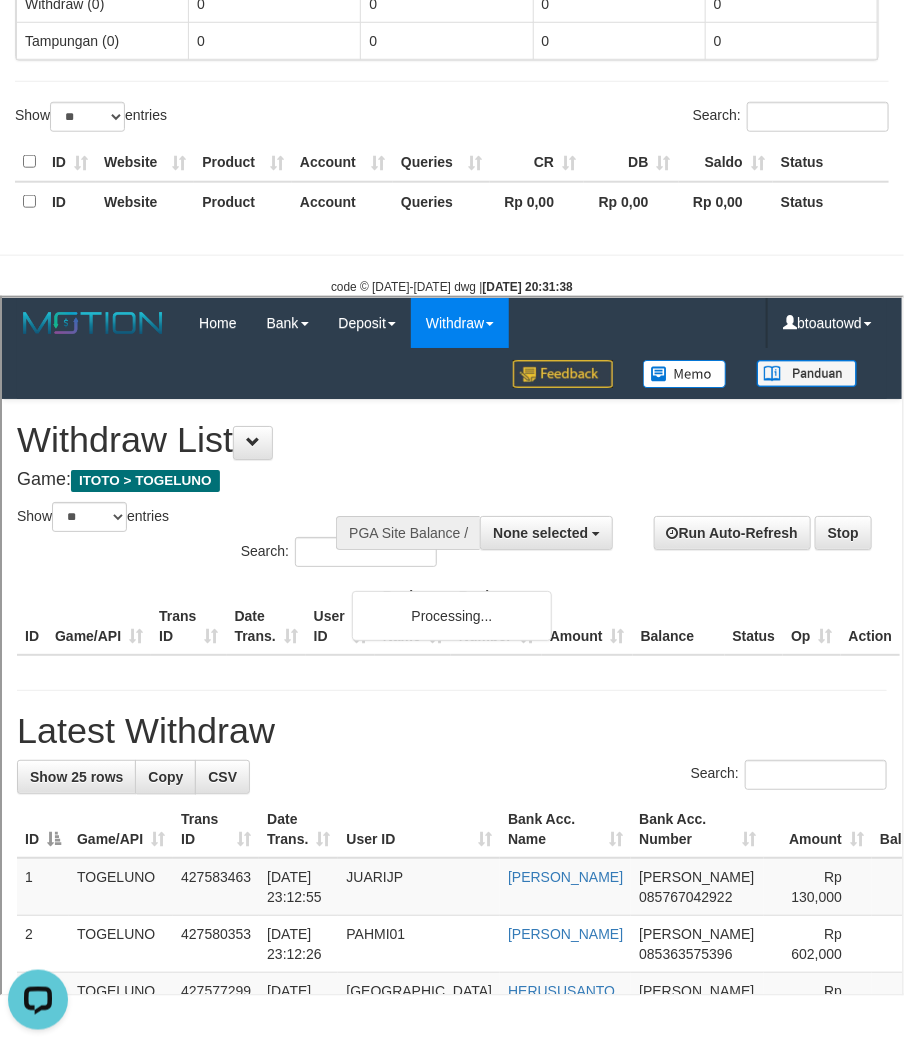 scroll, scrollTop: 0, scrollLeft: 0, axis: both 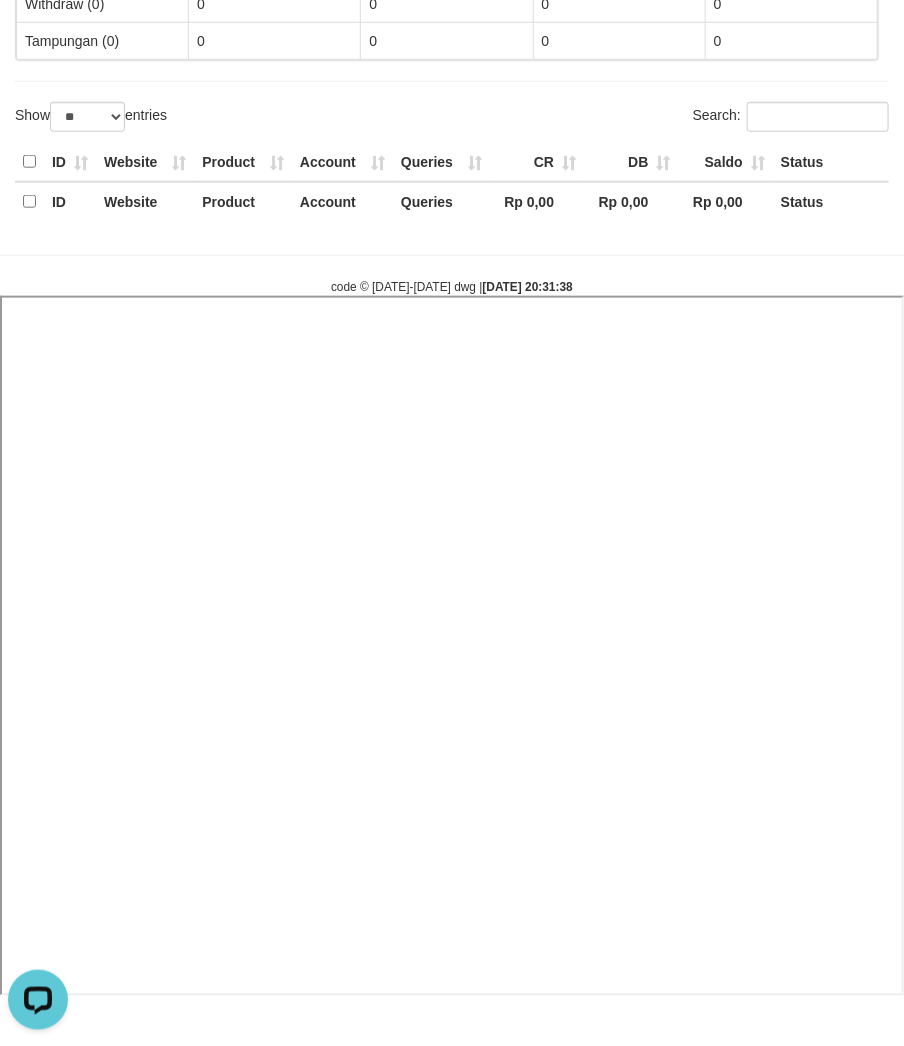 select 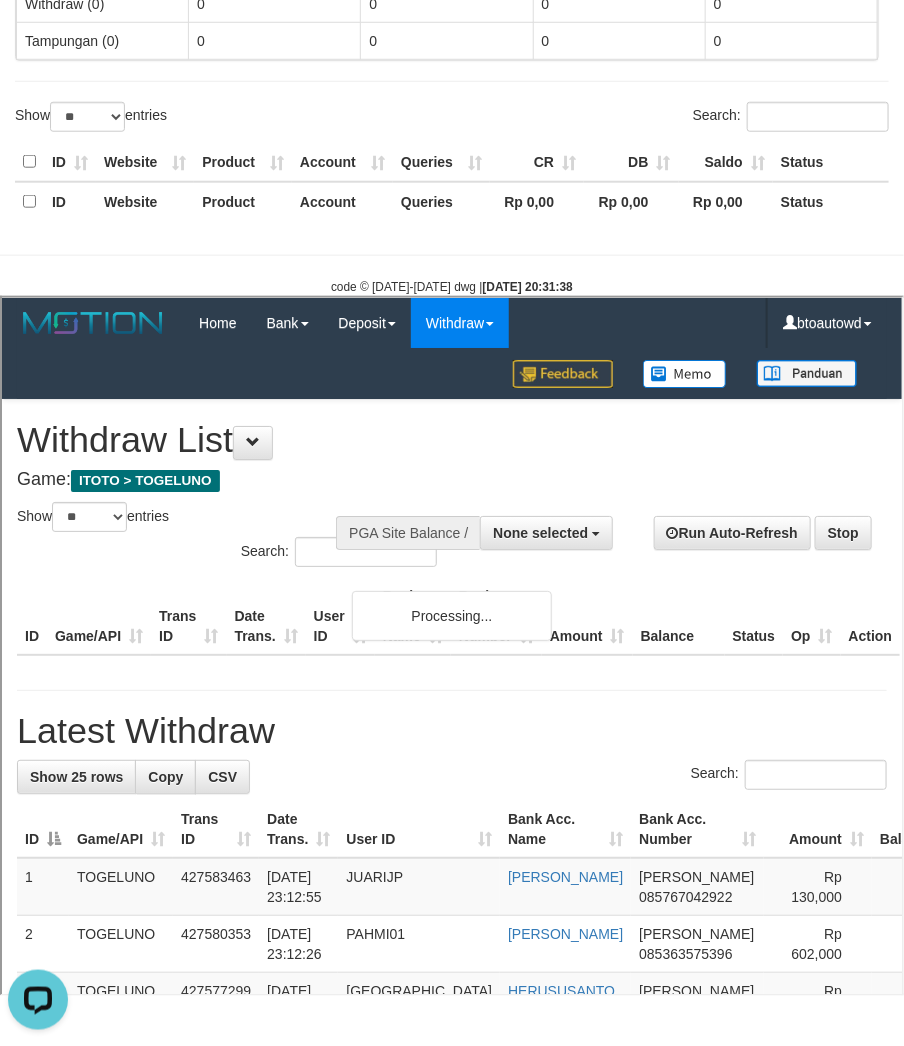 scroll, scrollTop: 0, scrollLeft: 0, axis: both 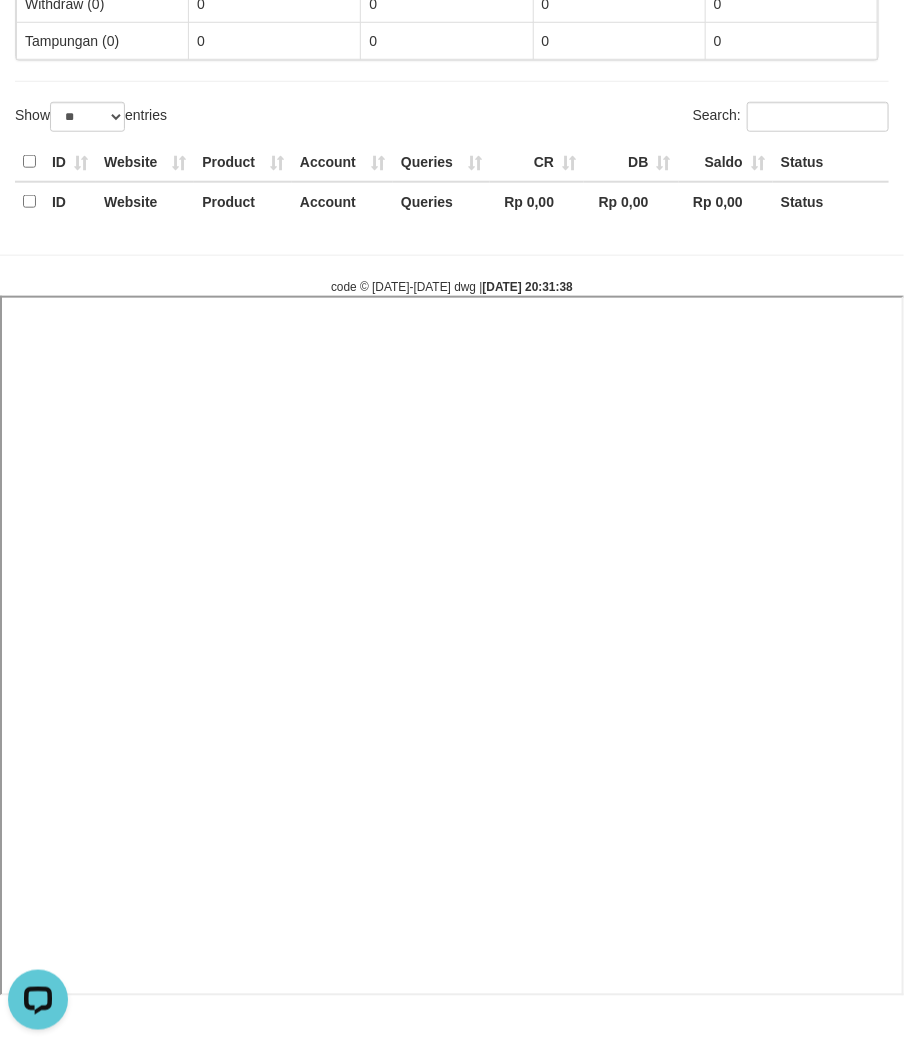 select 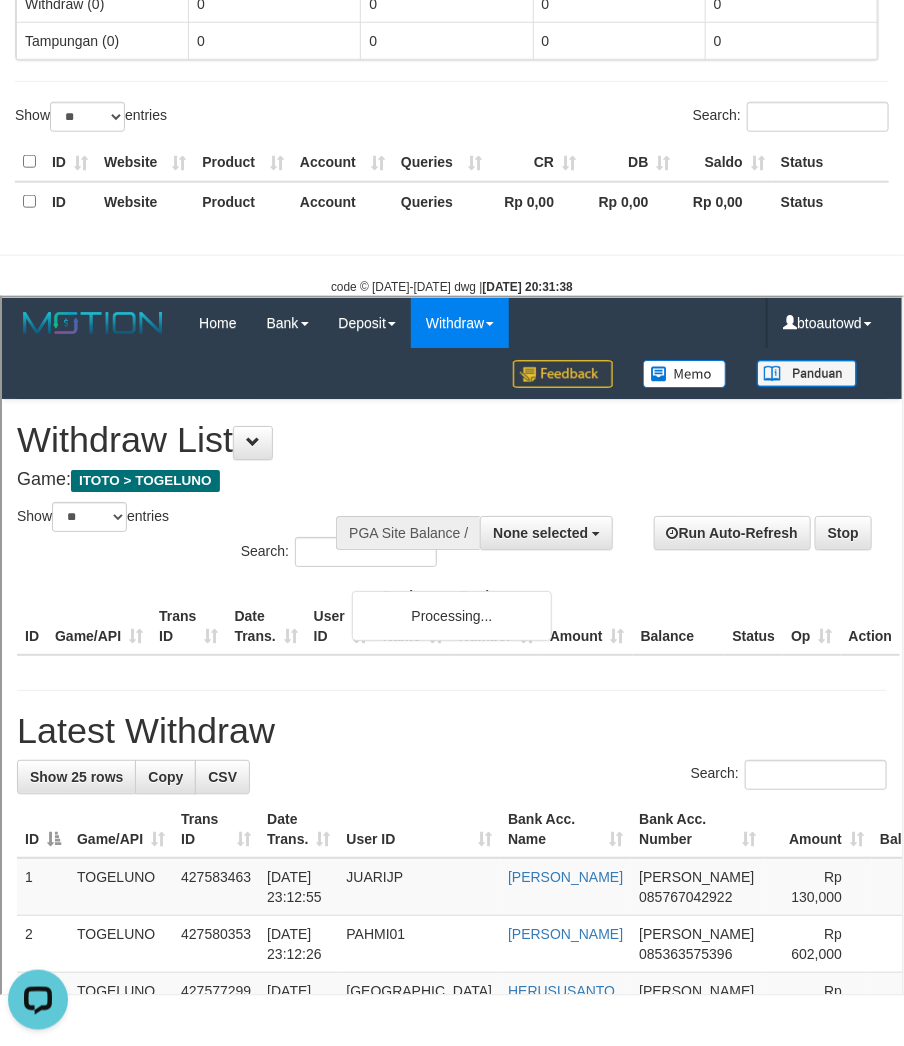 scroll, scrollTop: 0, scrollLeft: 0, axis: both 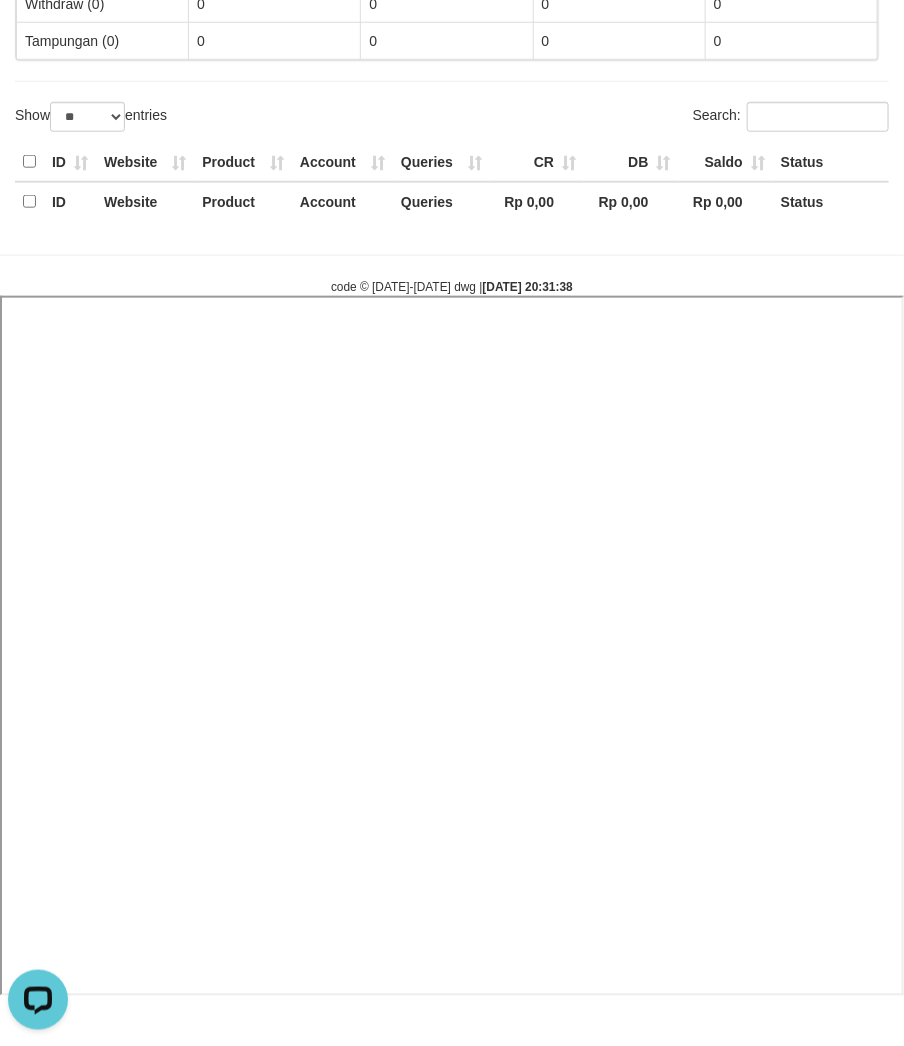 select 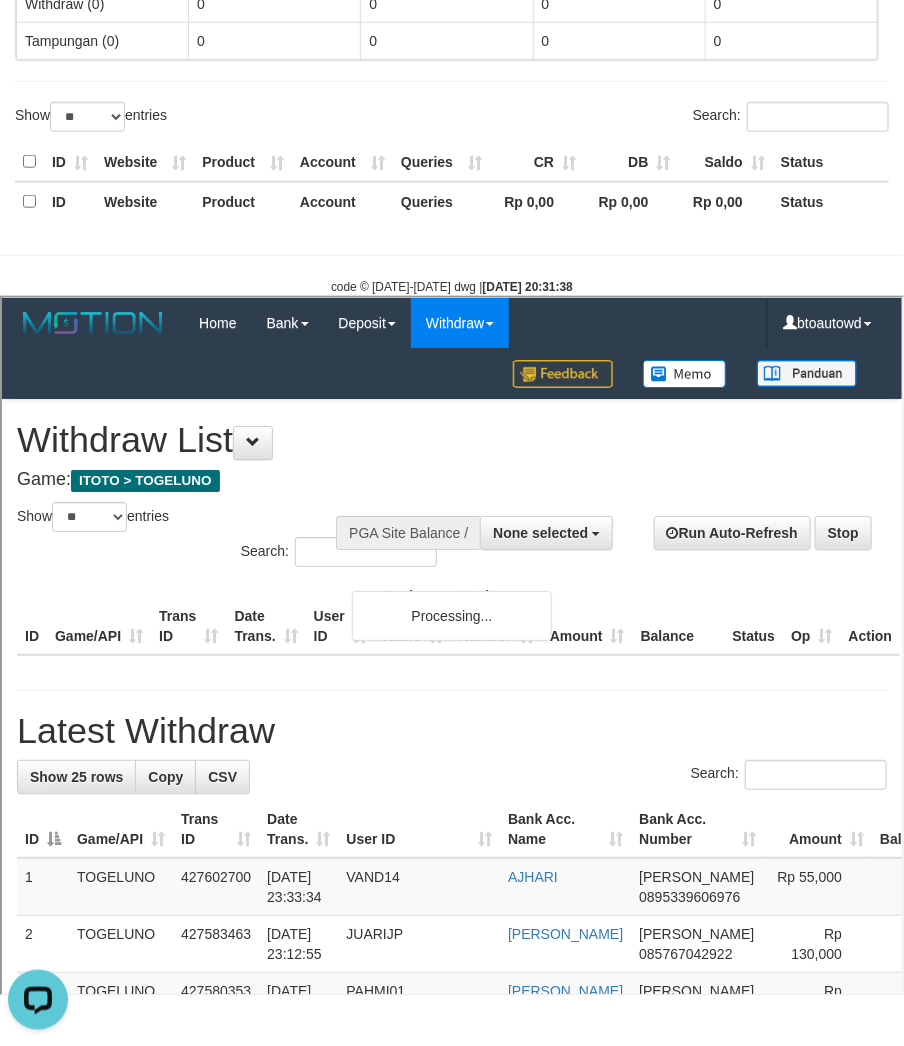 scroll, scrollTop: 0, scrollLeft: 0, axis: both 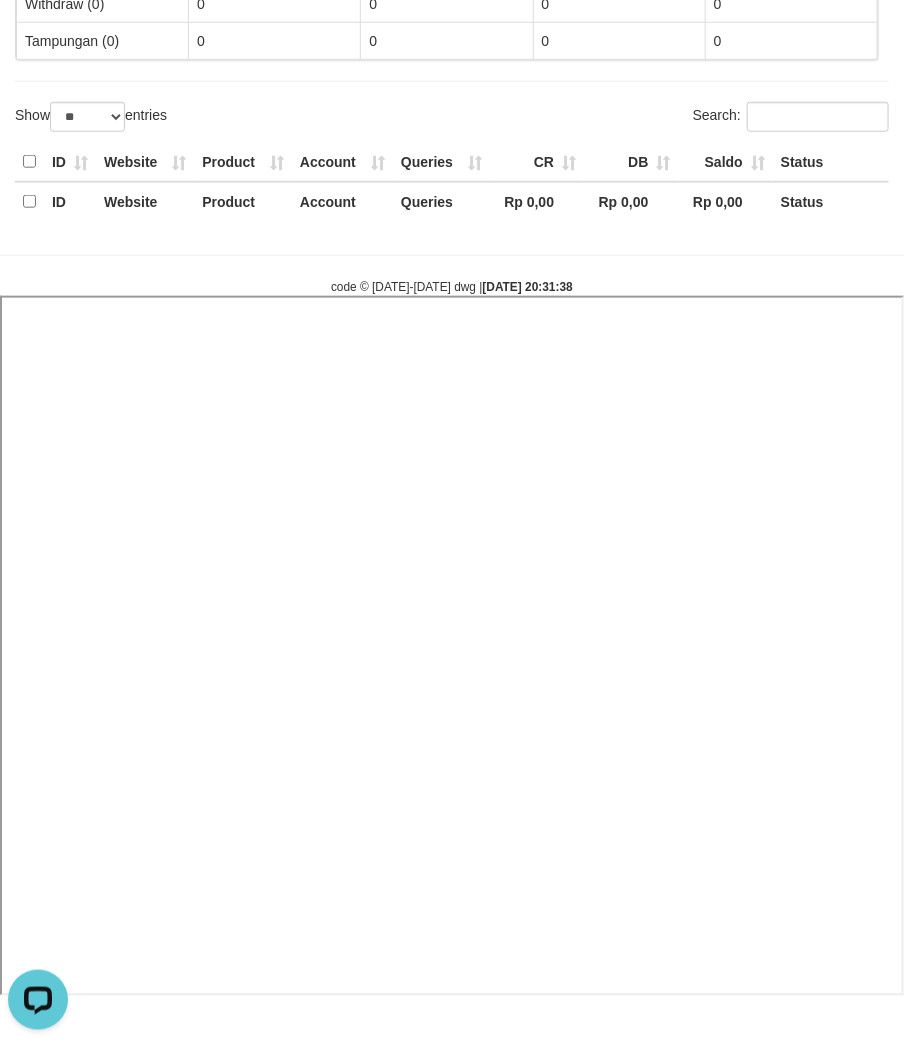 select 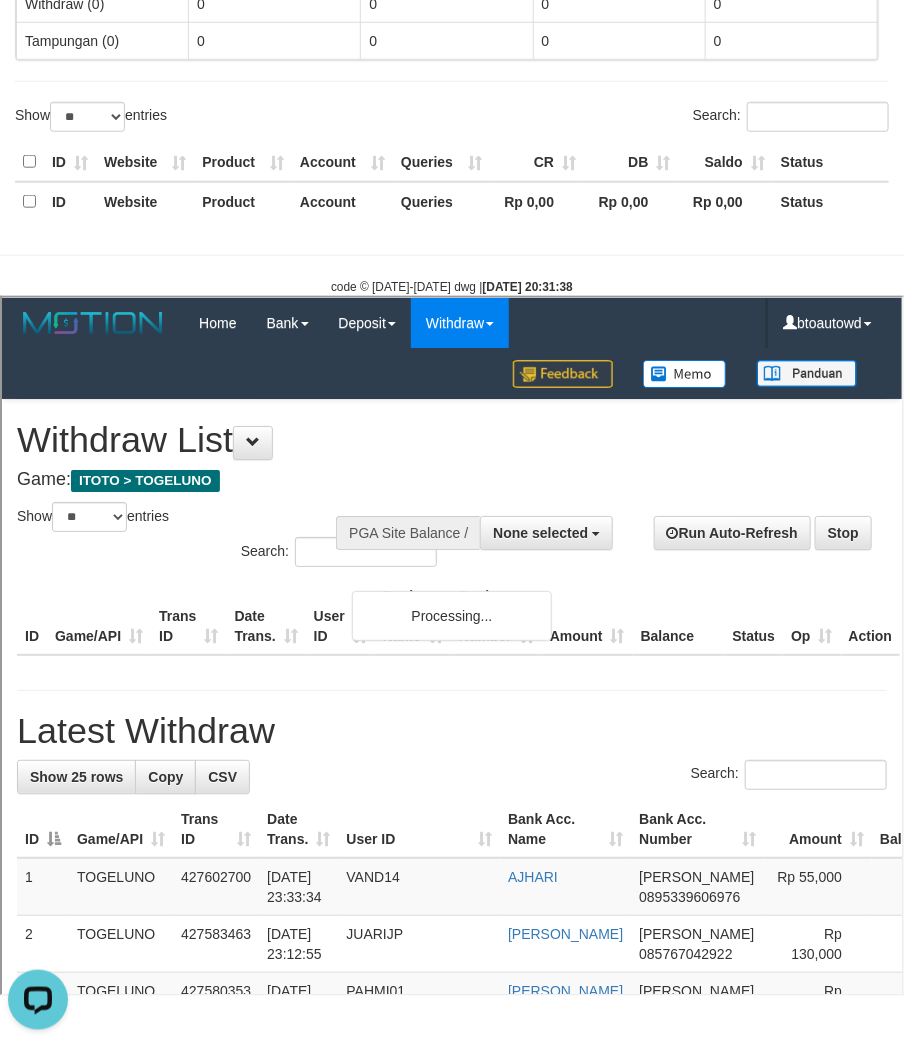 scroll, scrollTop: 0, scrollLeft: 0, axis: both 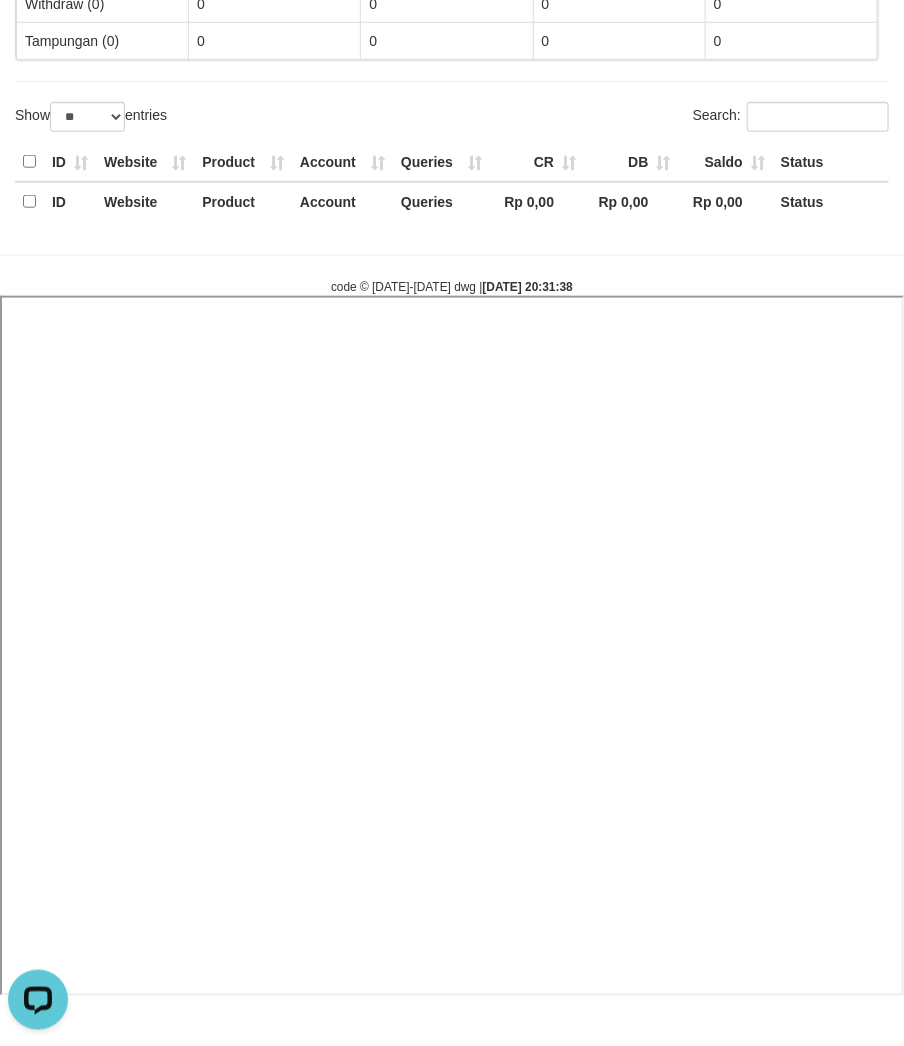 select 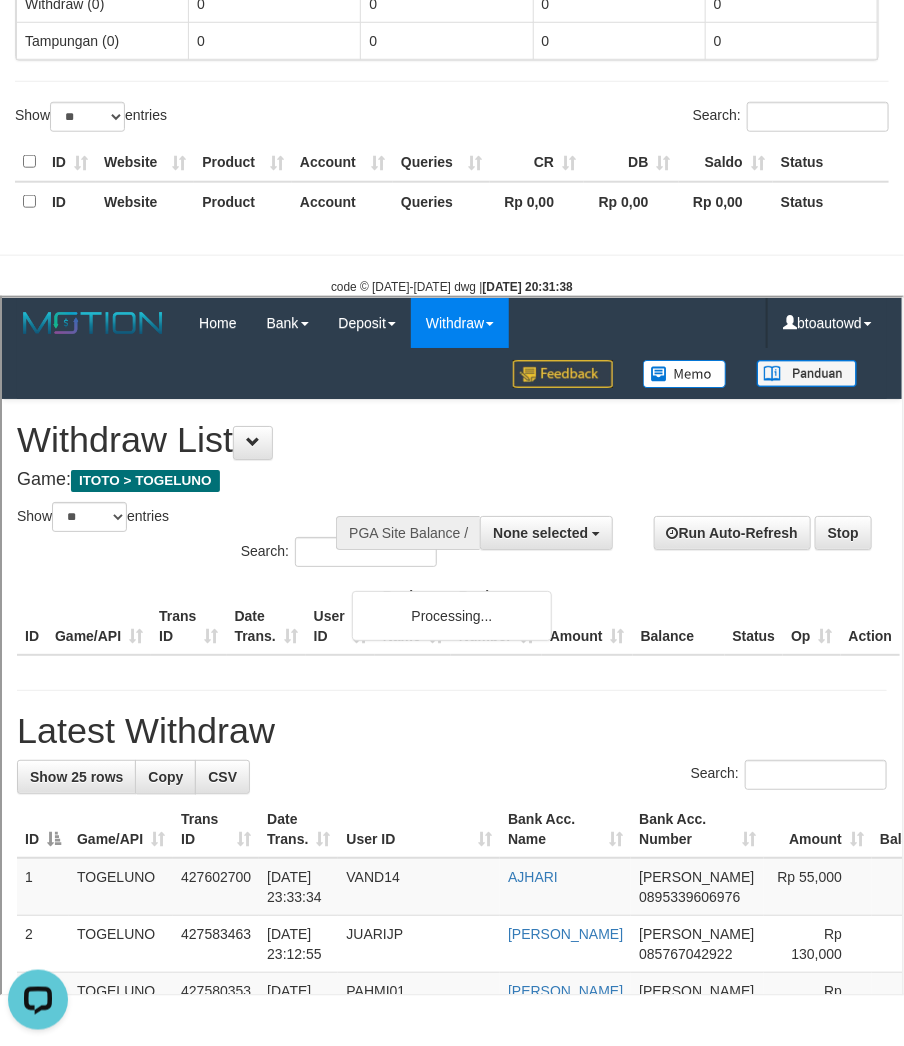 scroll, scrollTop: 0, scrollLeft: 0, axis: both 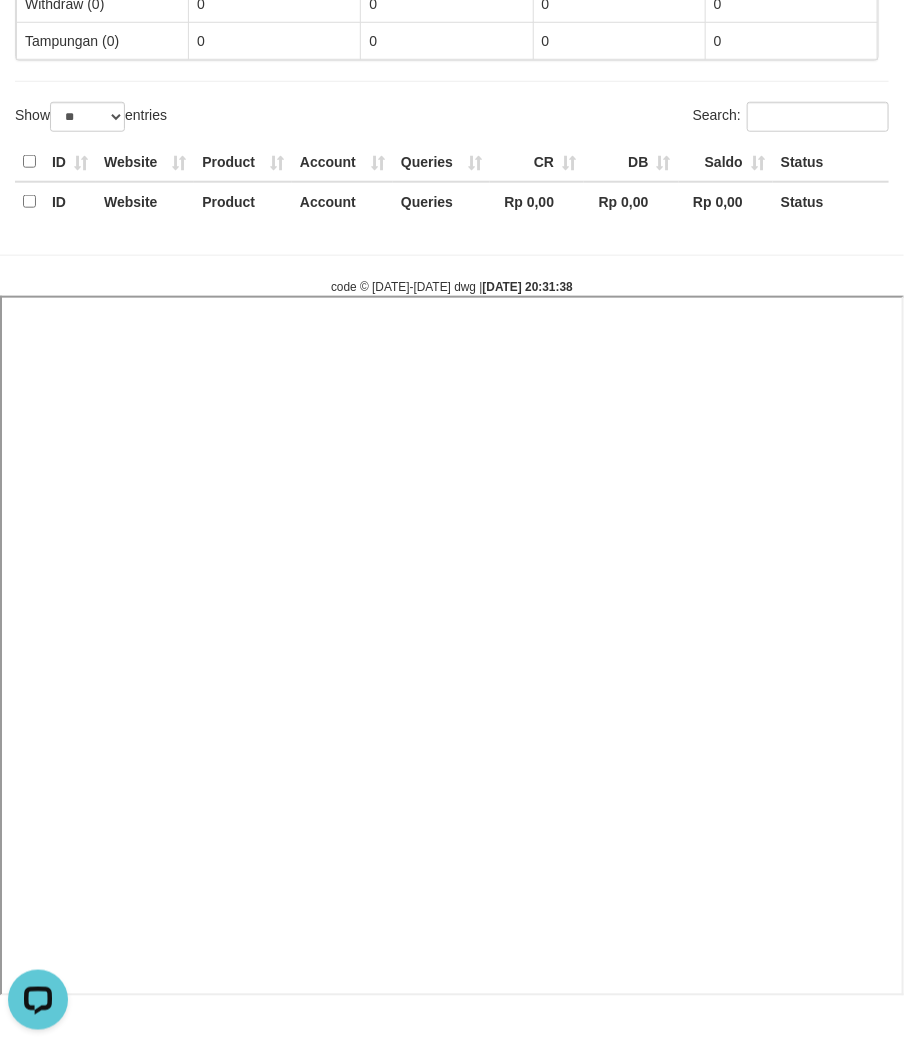 select 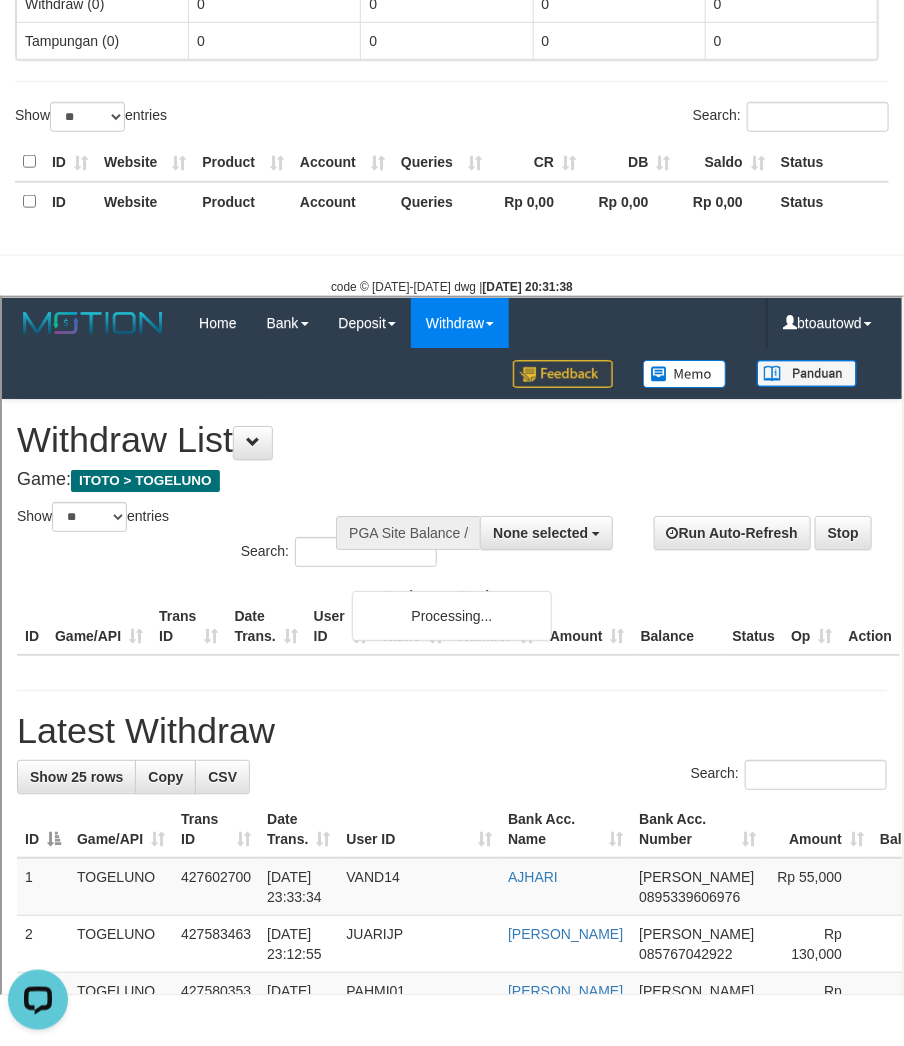 scroll, scrollTop: 0, scrollLeft: 0, axis: both 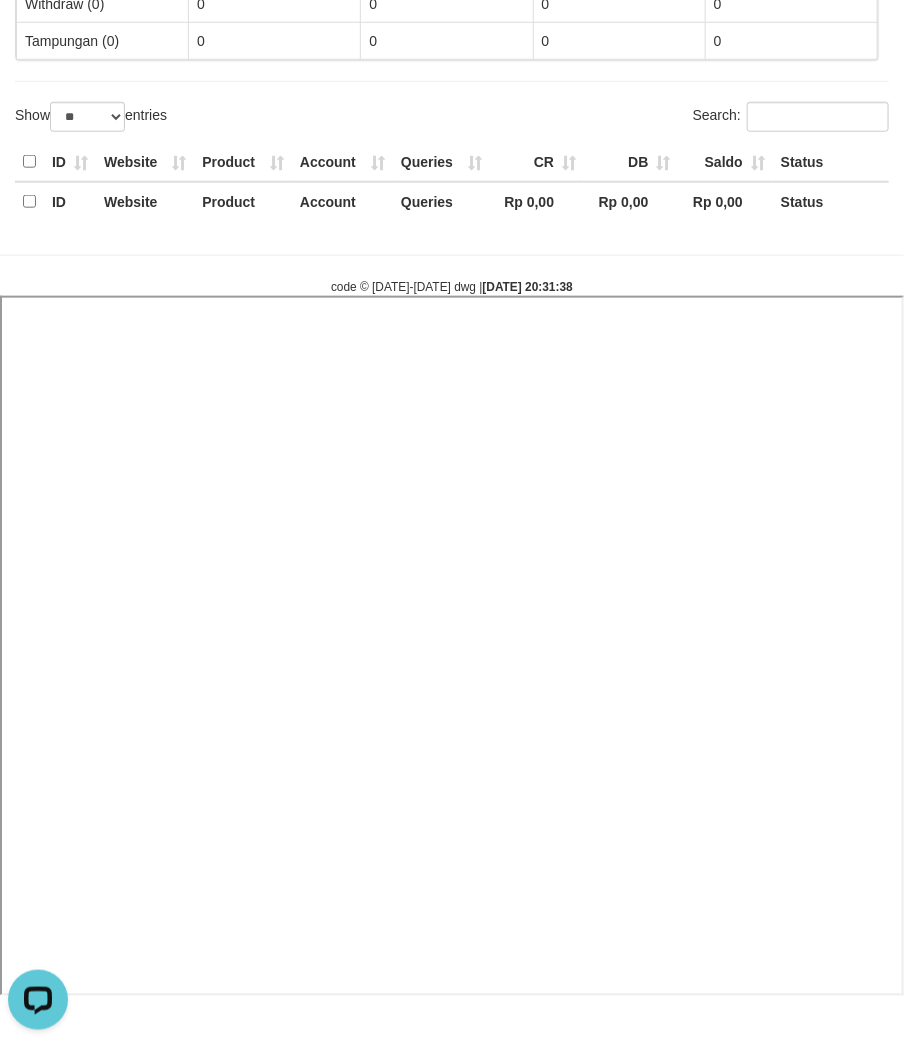 select 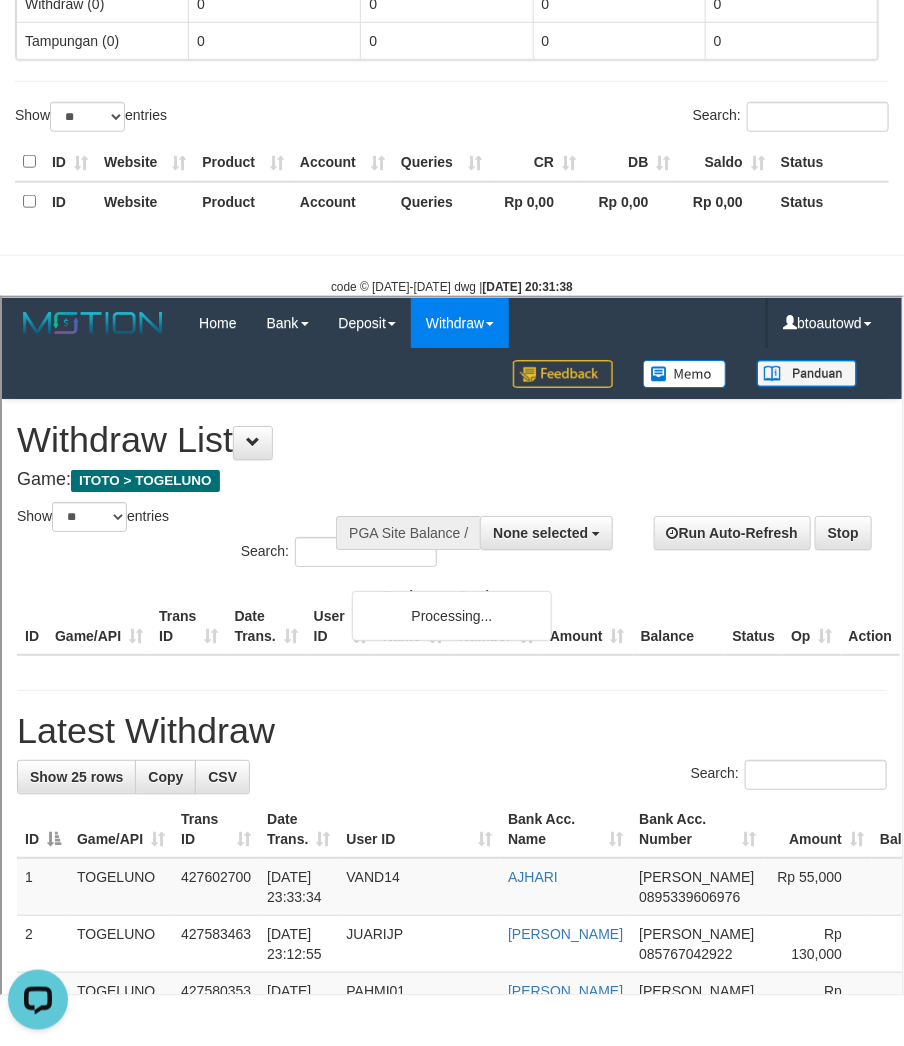 scroll, scrollTop: 0, scrollLeft: 0, axis: both 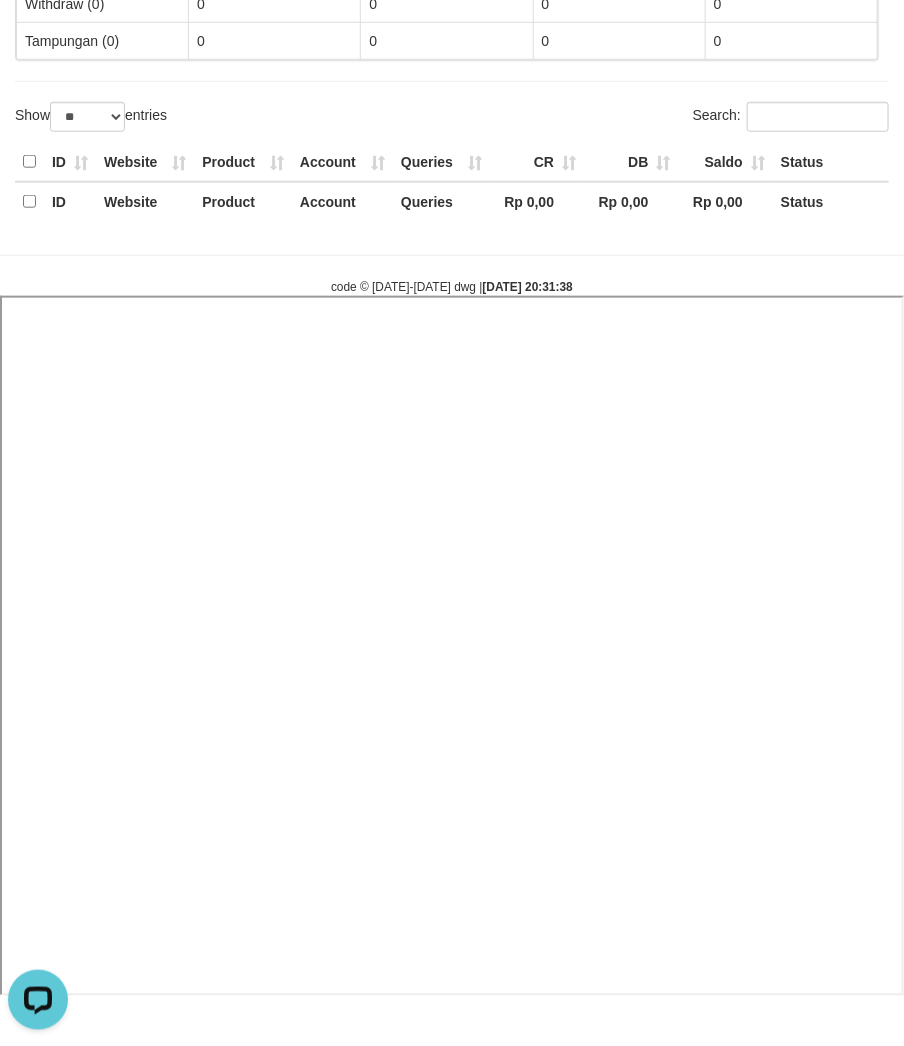 select 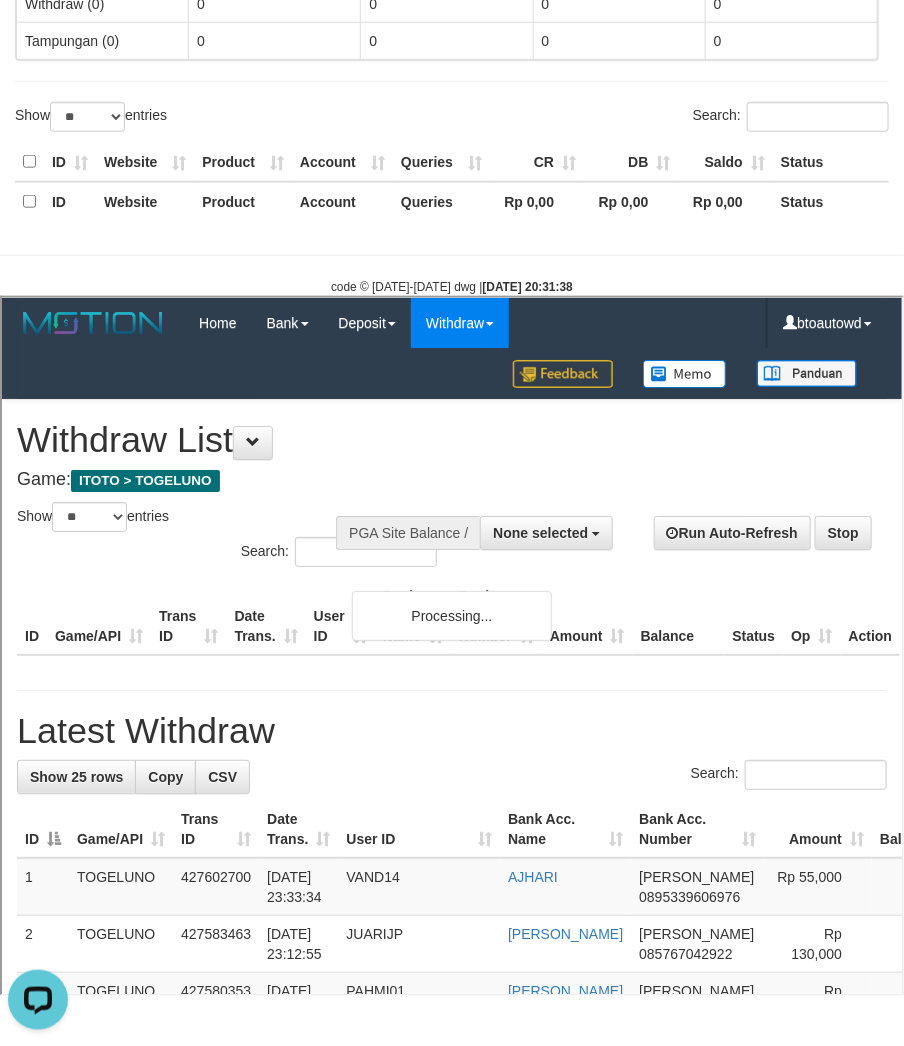 scroll, scrollTop: 0, scrollLeft: 0, axis: both 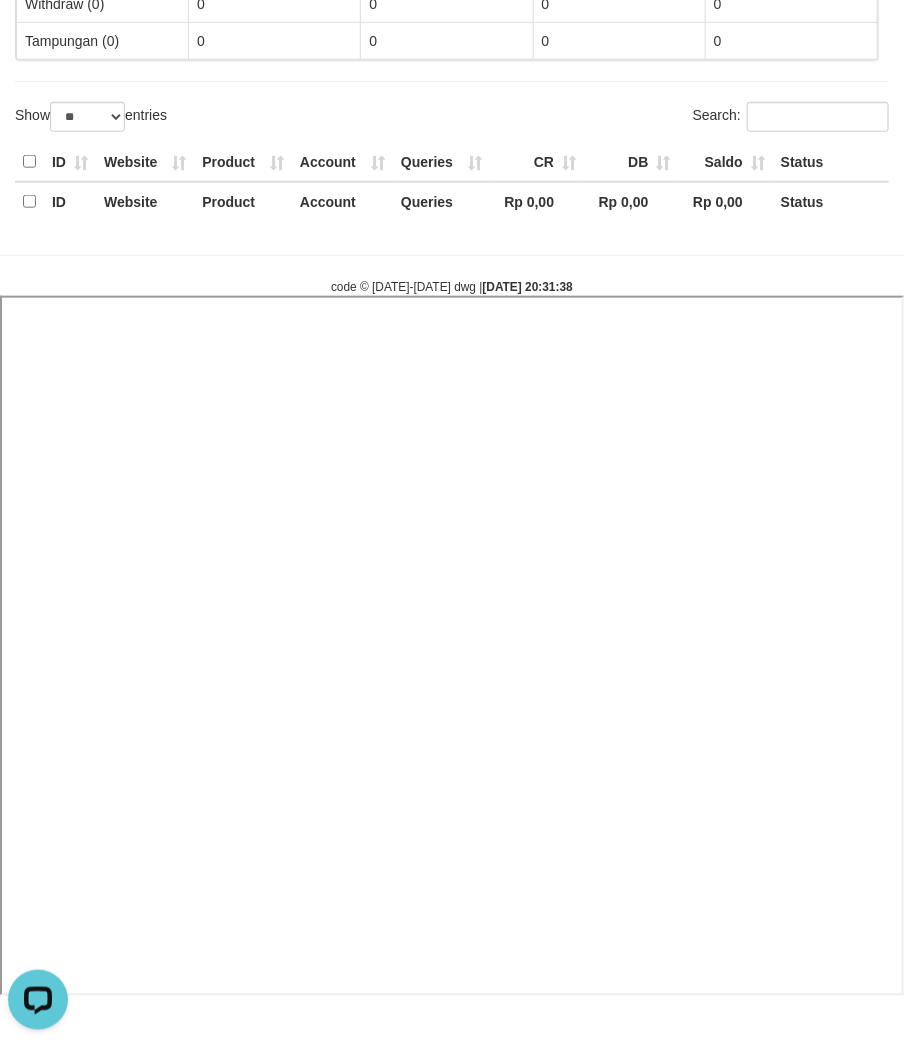 select 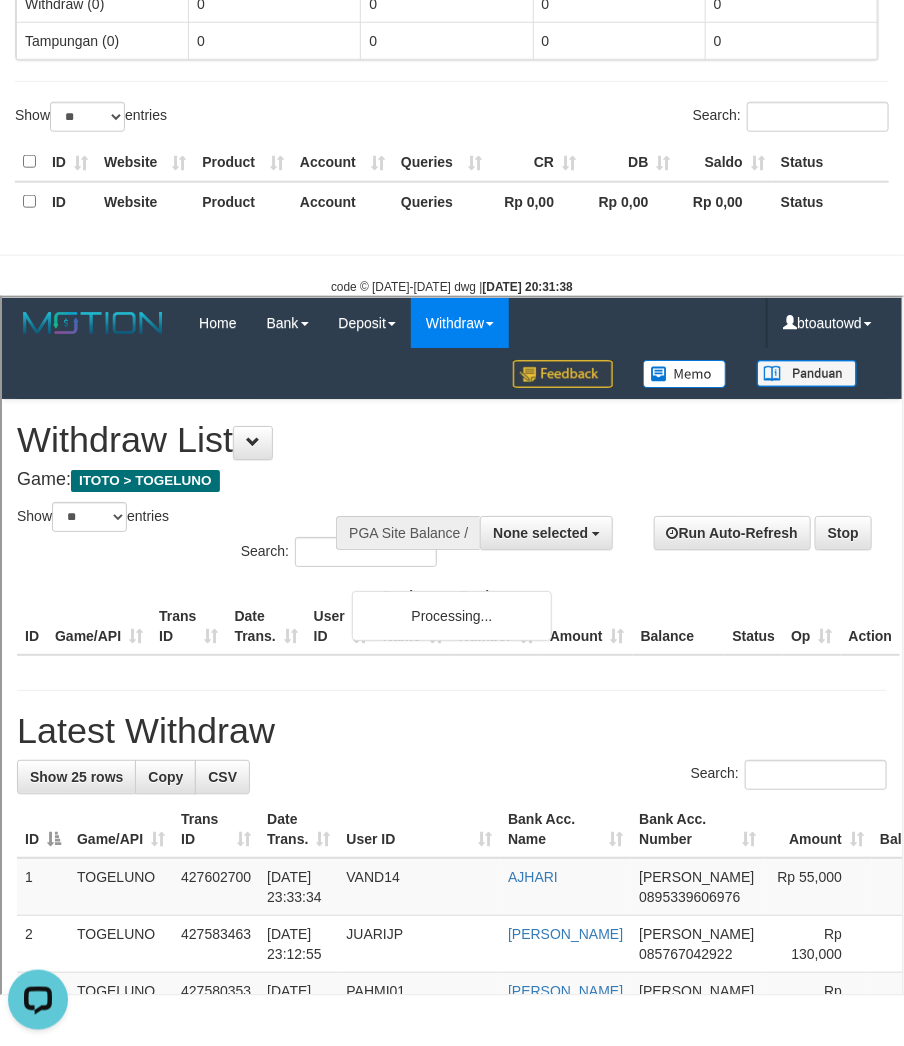 scroll, scrollTop: 0, scrollLeft: 0, axis: both 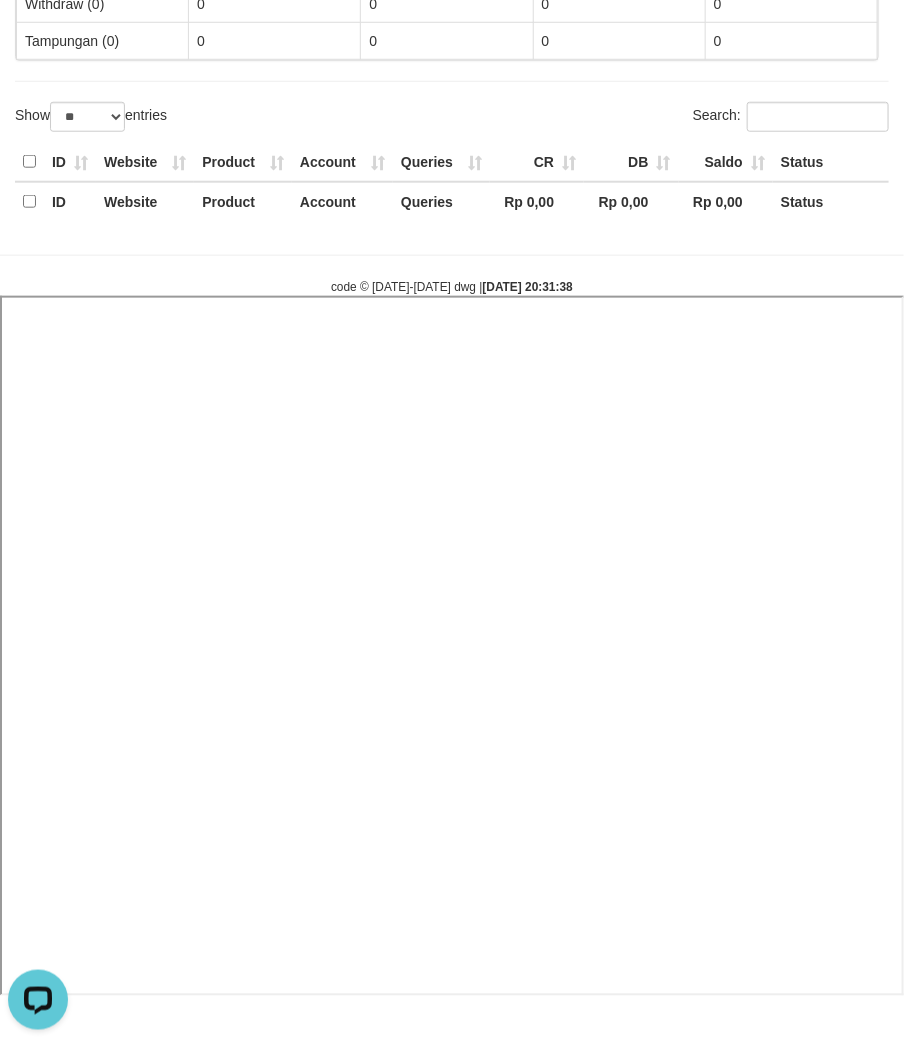 select 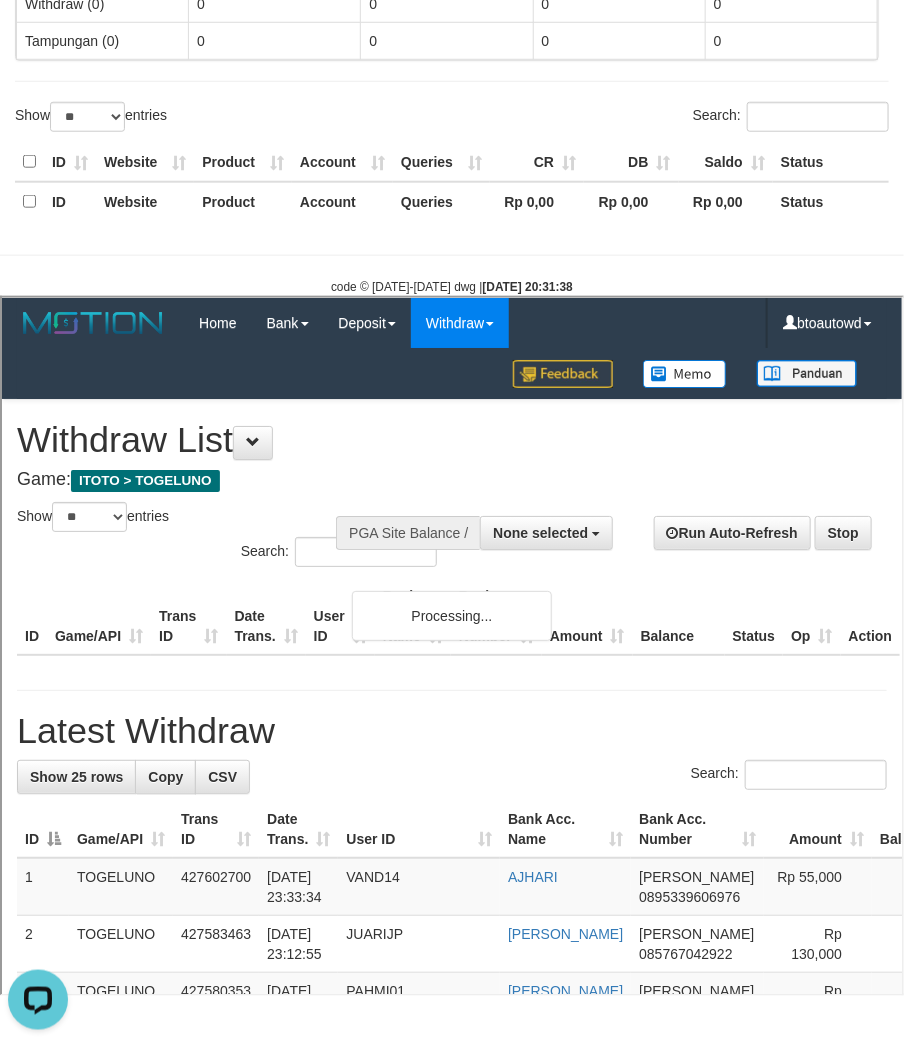 scroll, scrollTop: 0, scrollLeft: 0, axis: both 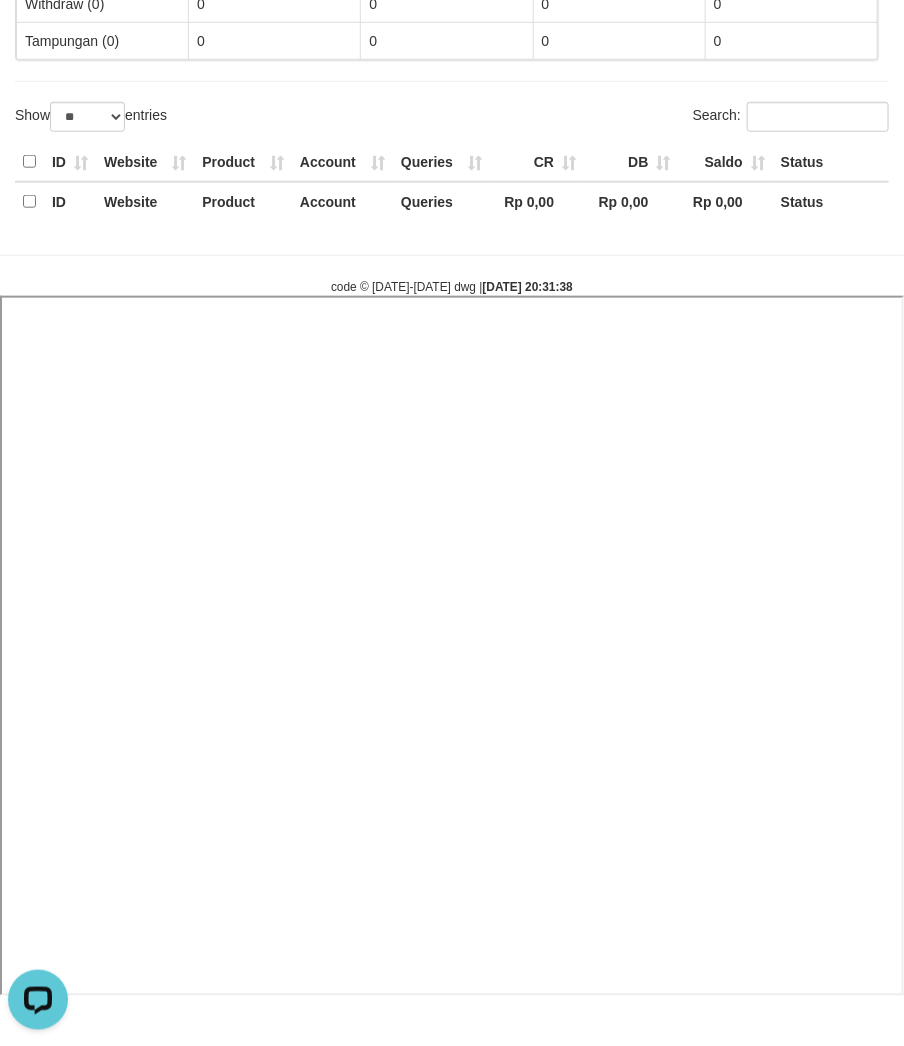 select 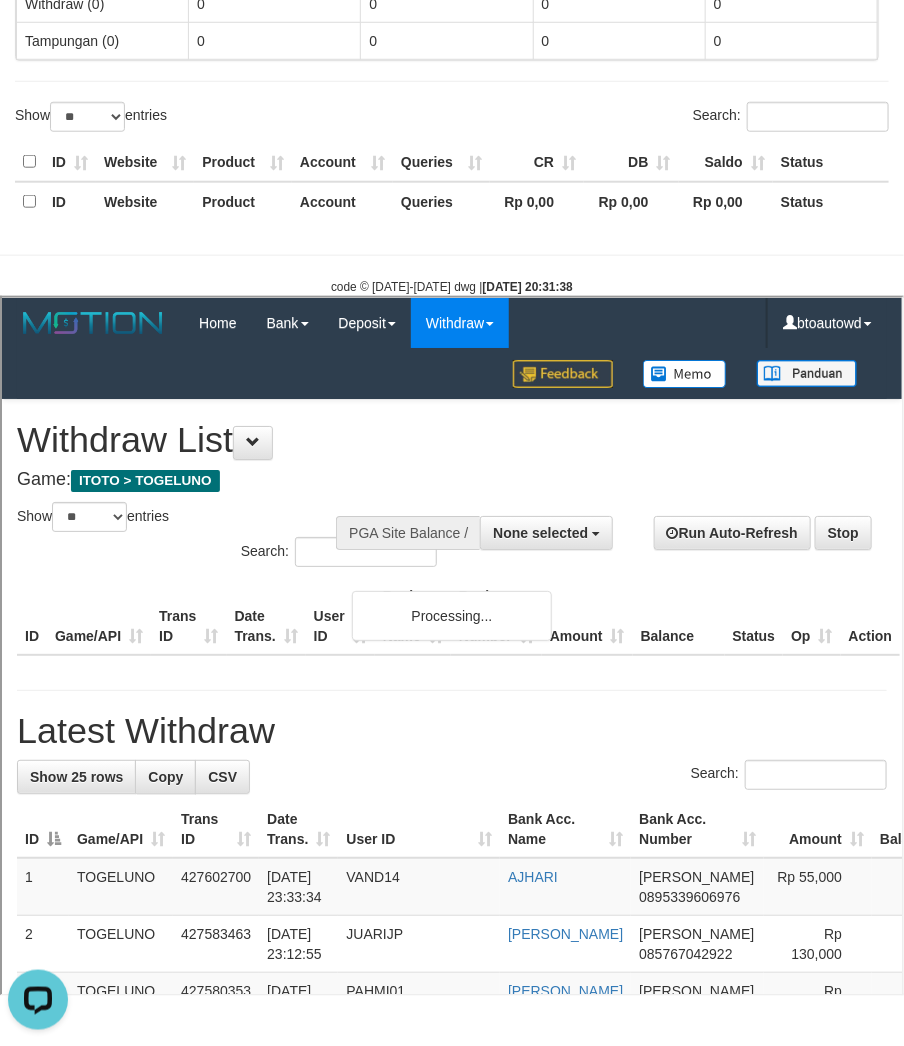 scroll, scrollTop: 0, scrollLeft: 0, axis: both 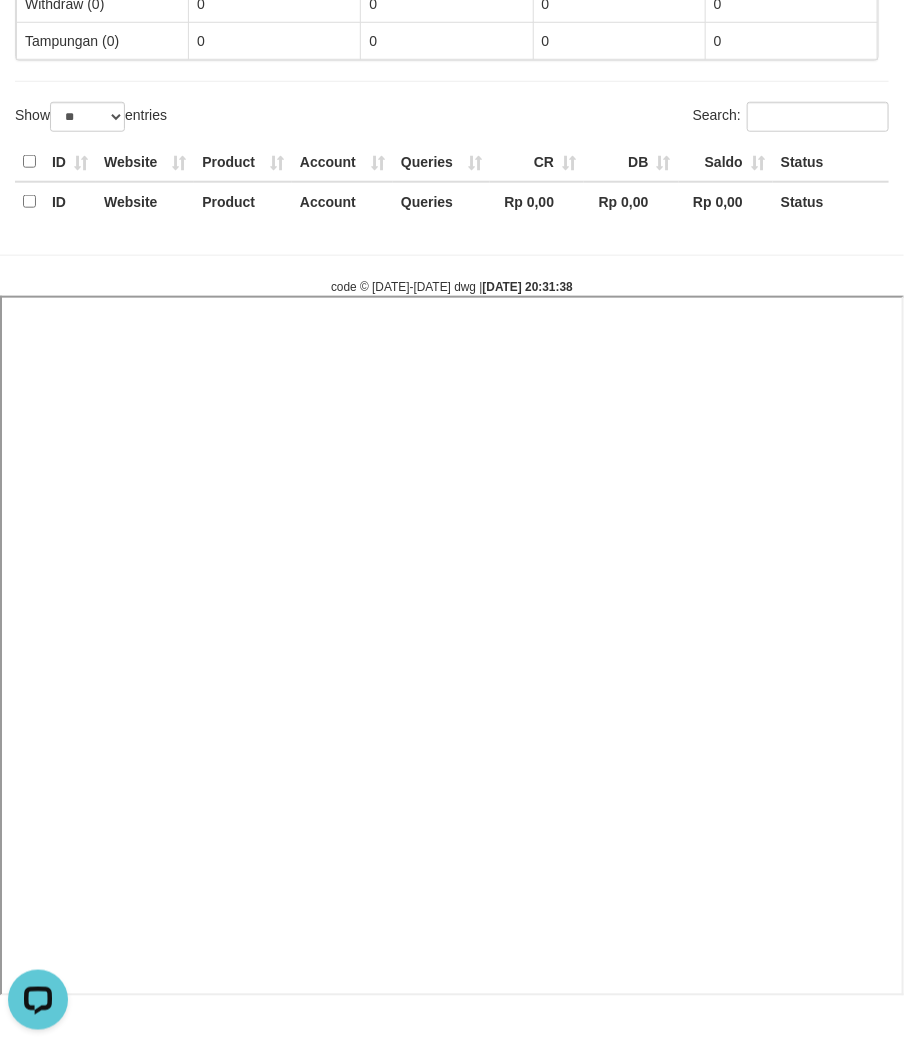 select 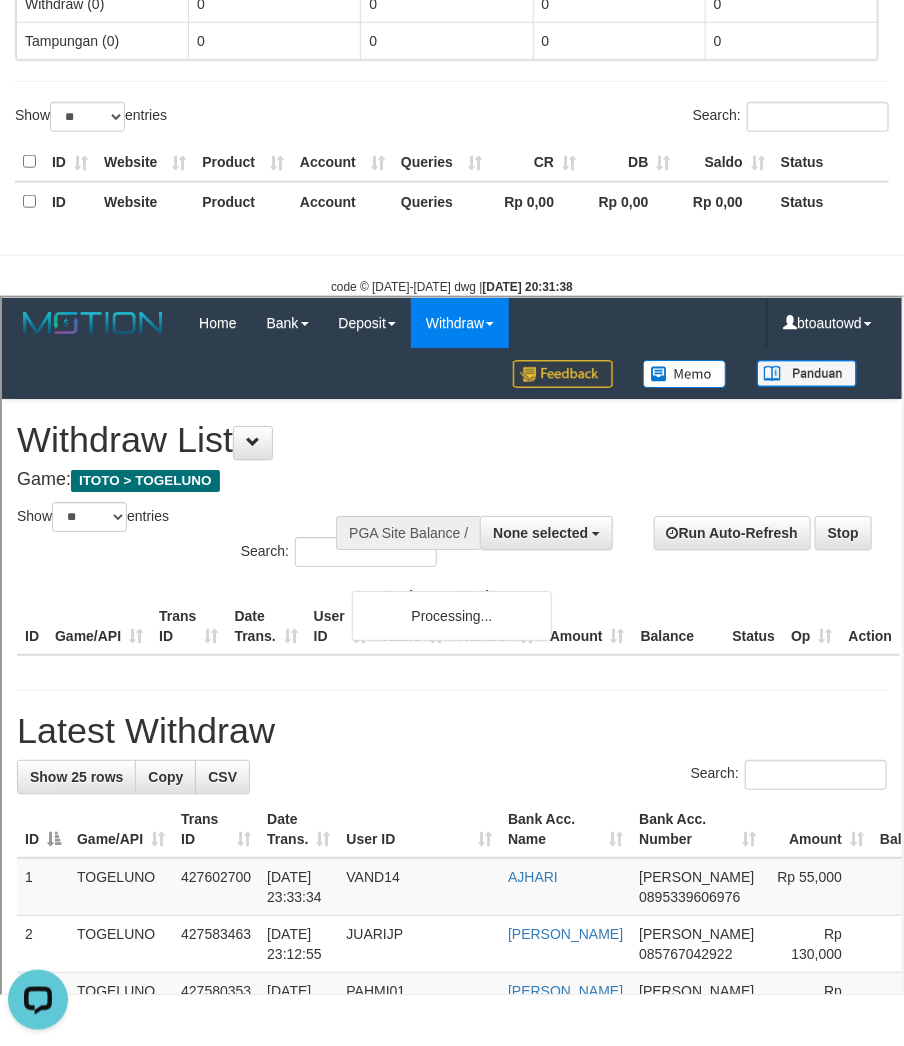 scroll, scrollTop: 0, scrollLeft: 0, axis: both 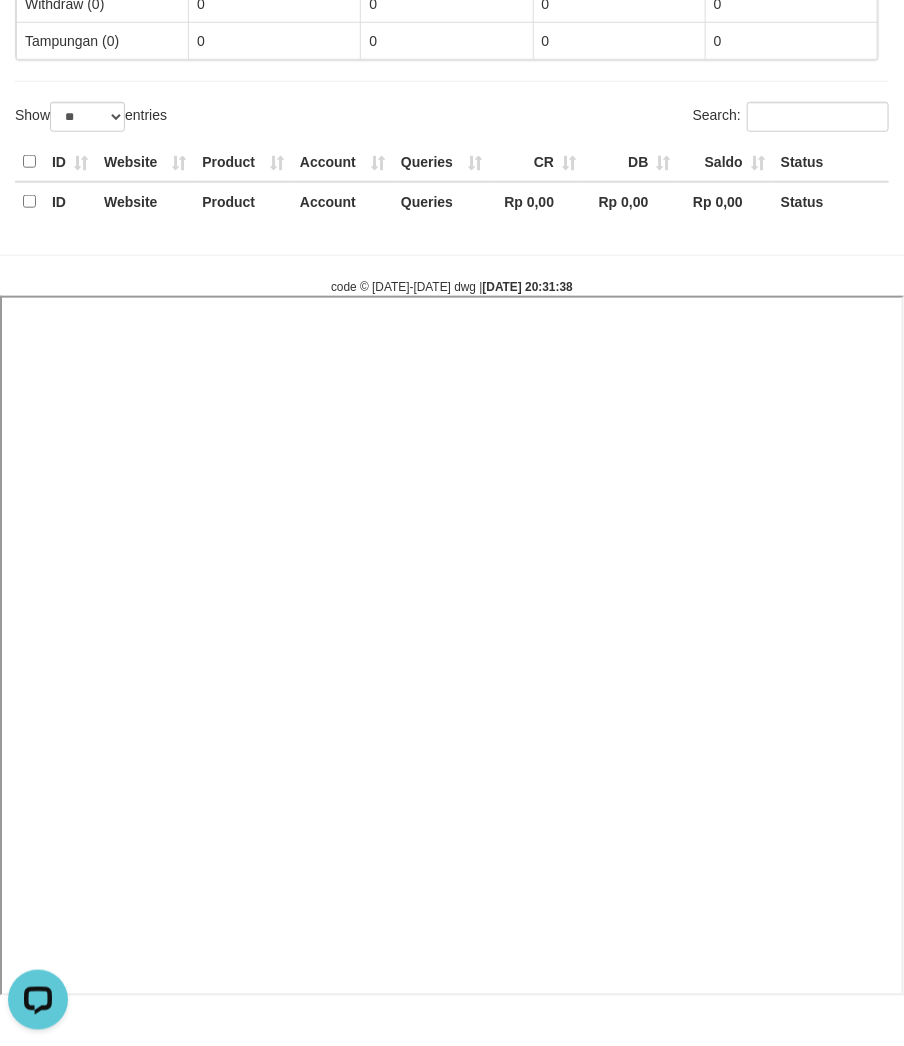 select 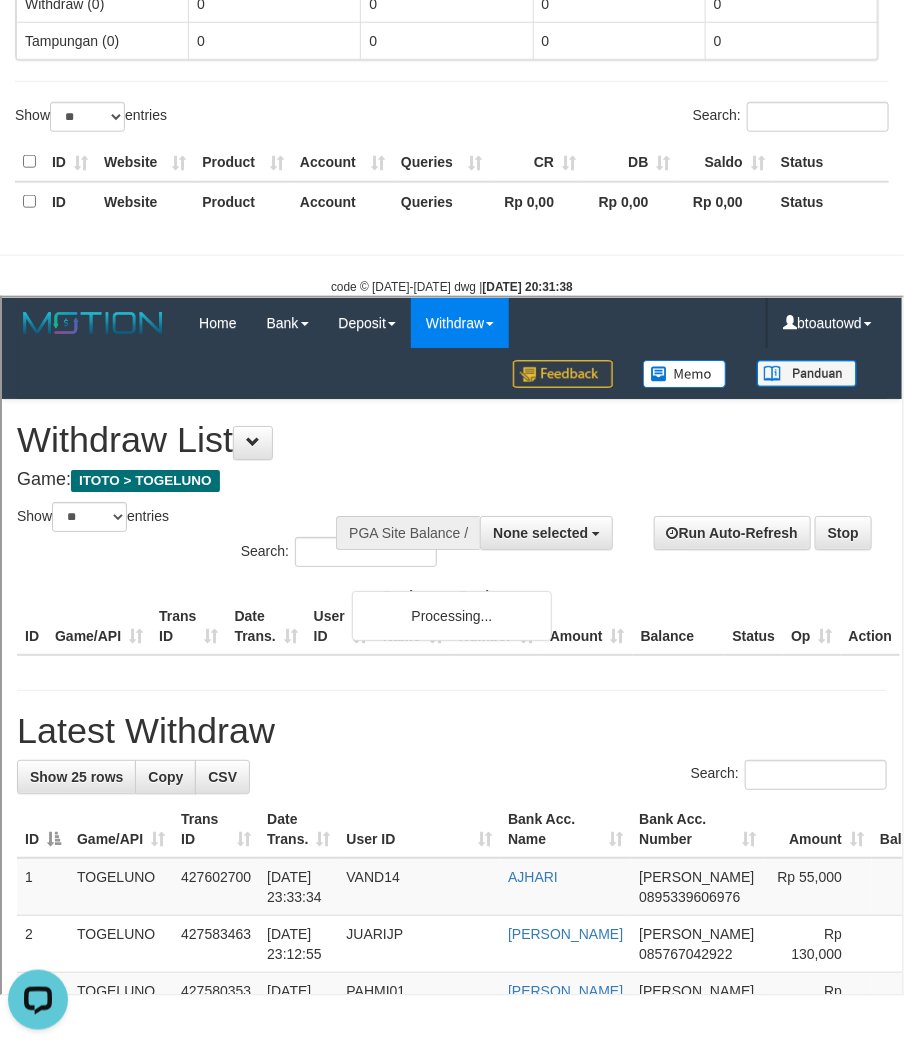 scroll, scrollTop: 0, scrollLeft: 0, axis: both 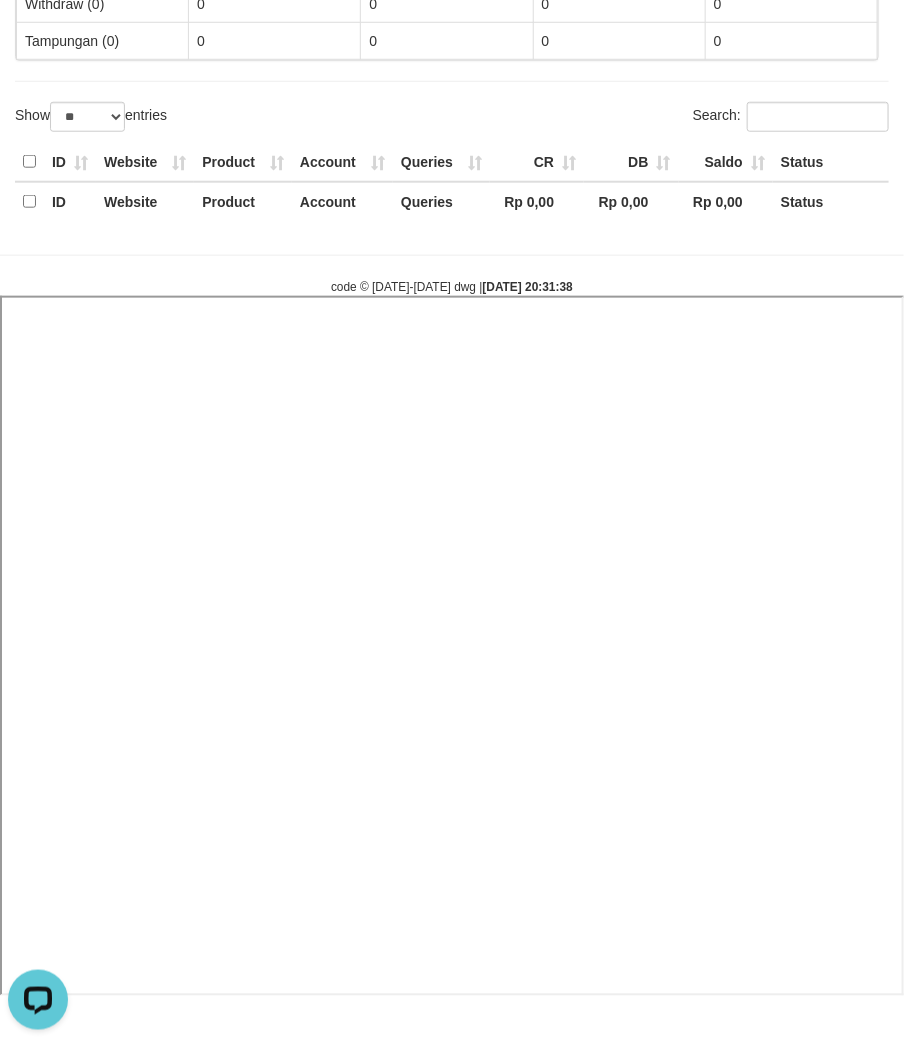 select 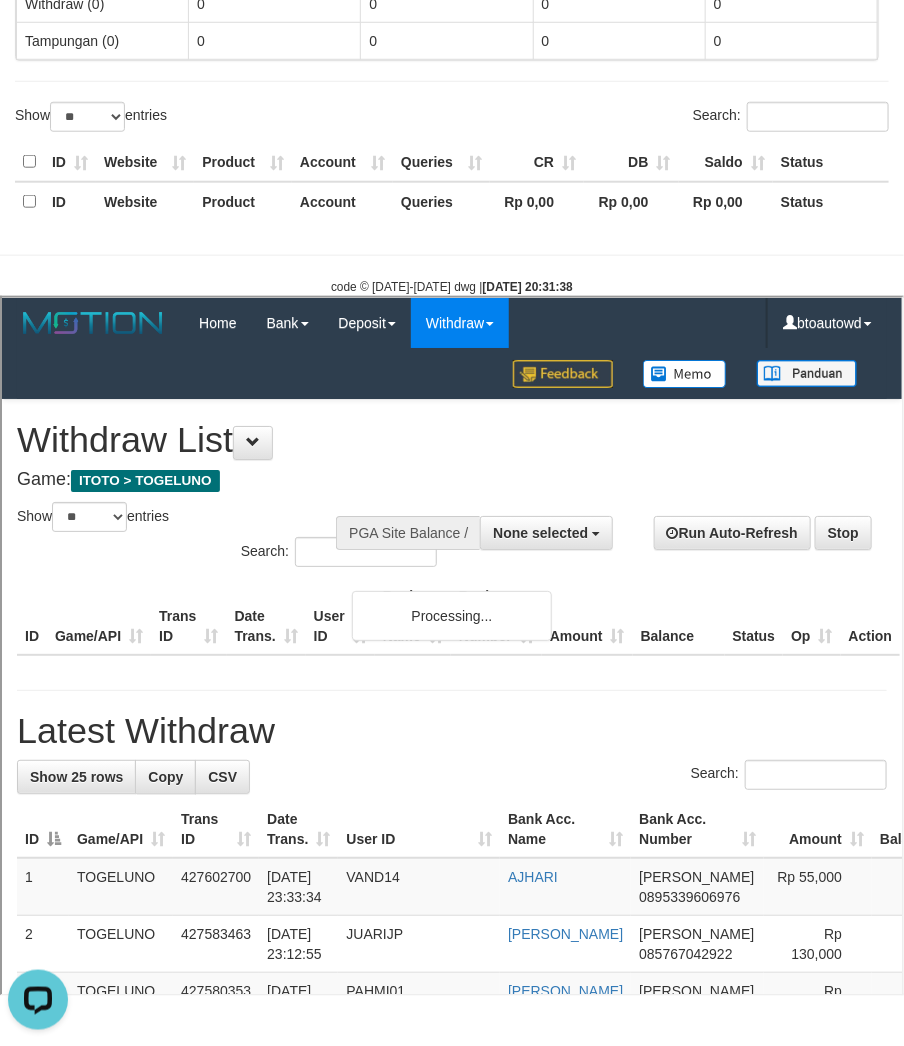 scroll, scrollTop: 0, scrollLeft: 0, axis: both 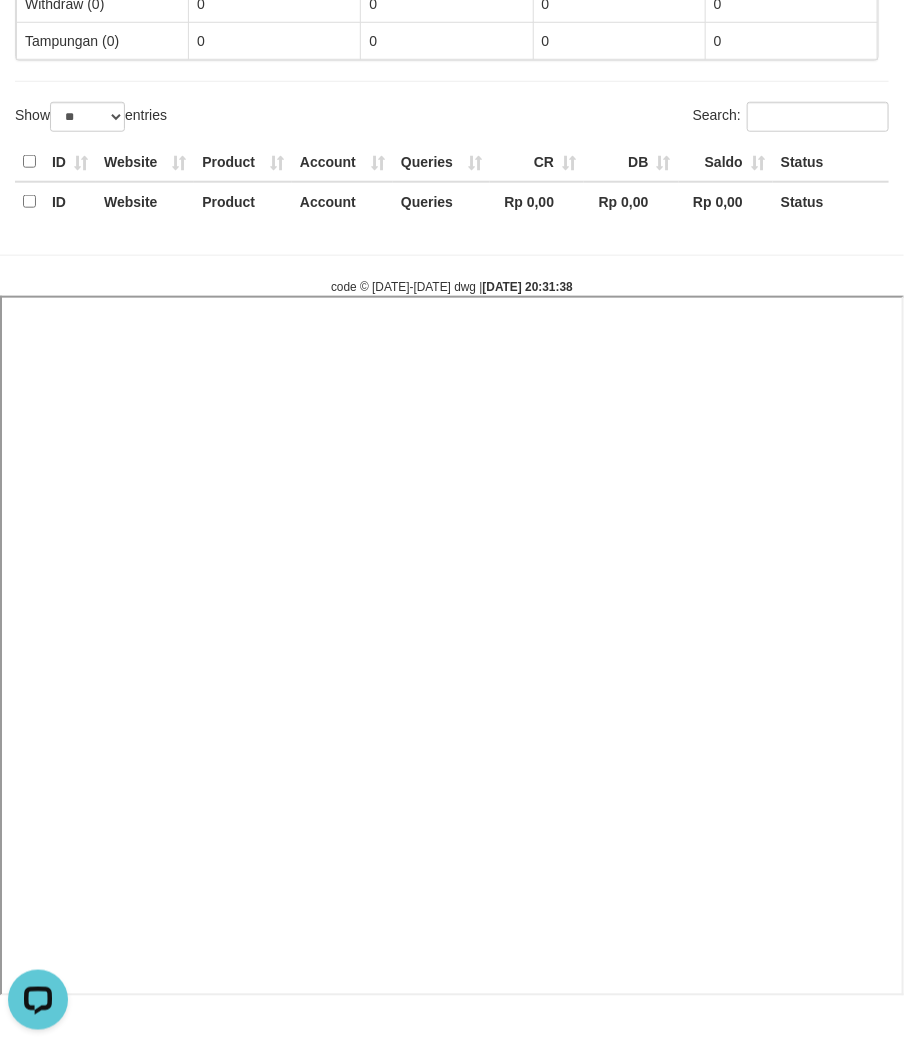 select 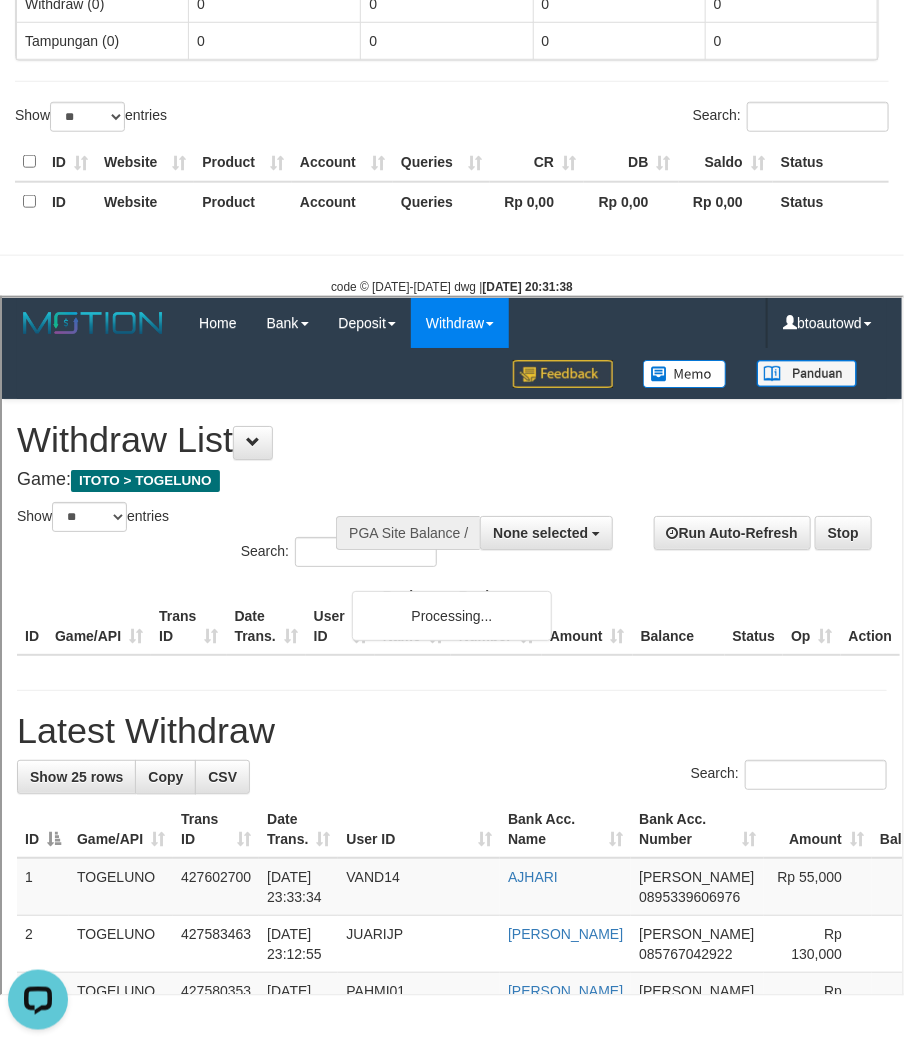 scroll, scrollTop: 0, scrollLeft: 0, axis: both 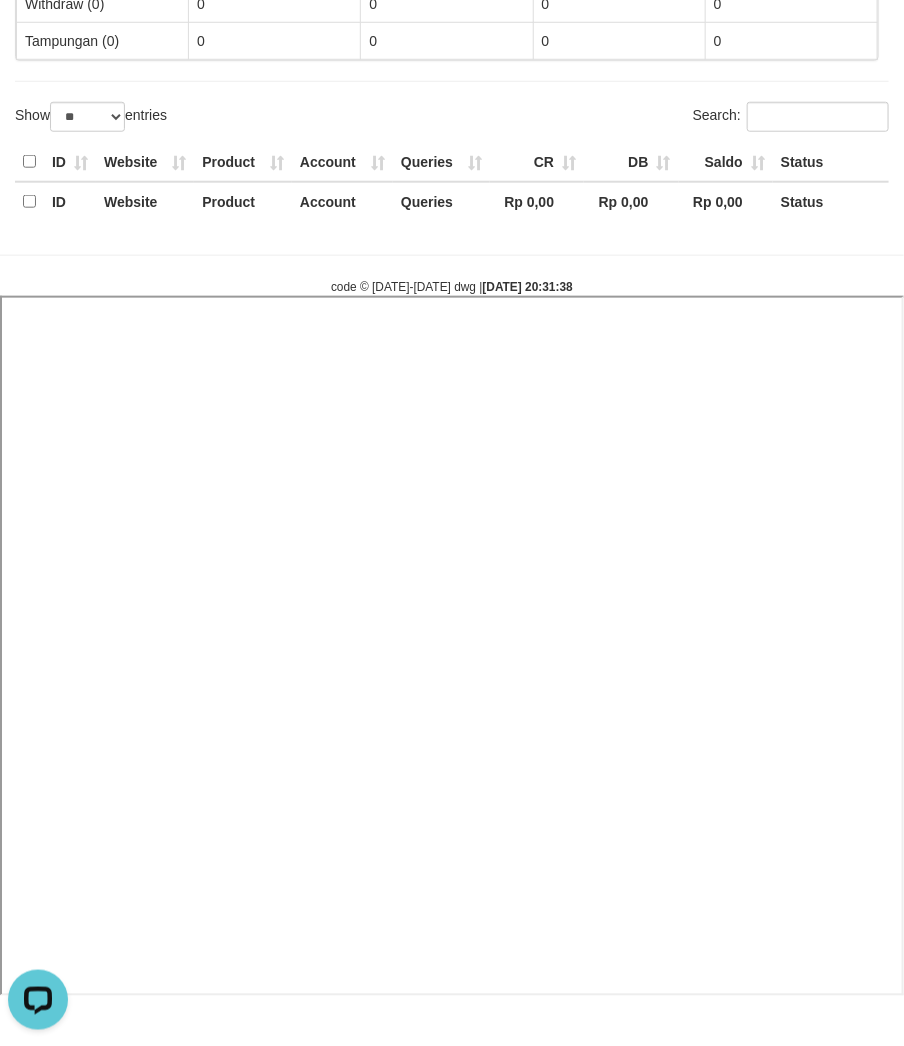 select 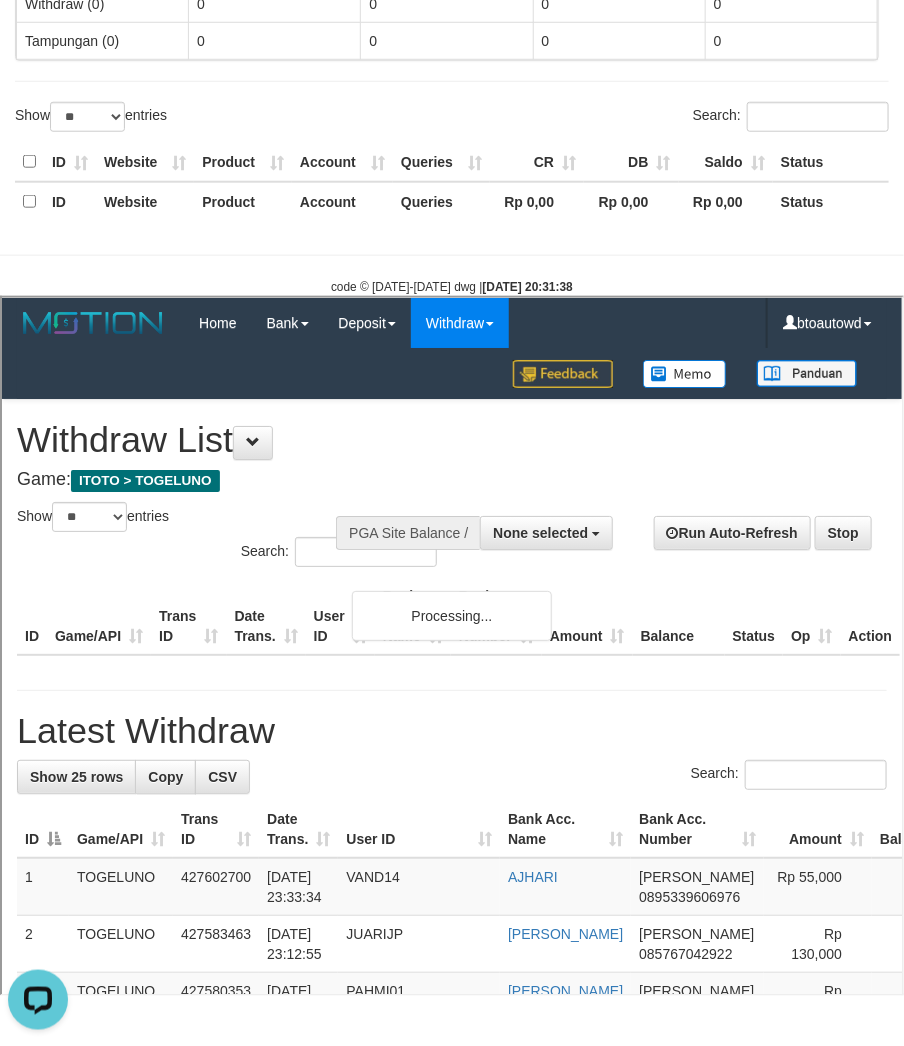 scroll, scrollTop: 0, scrollLeft: 0, axis: both 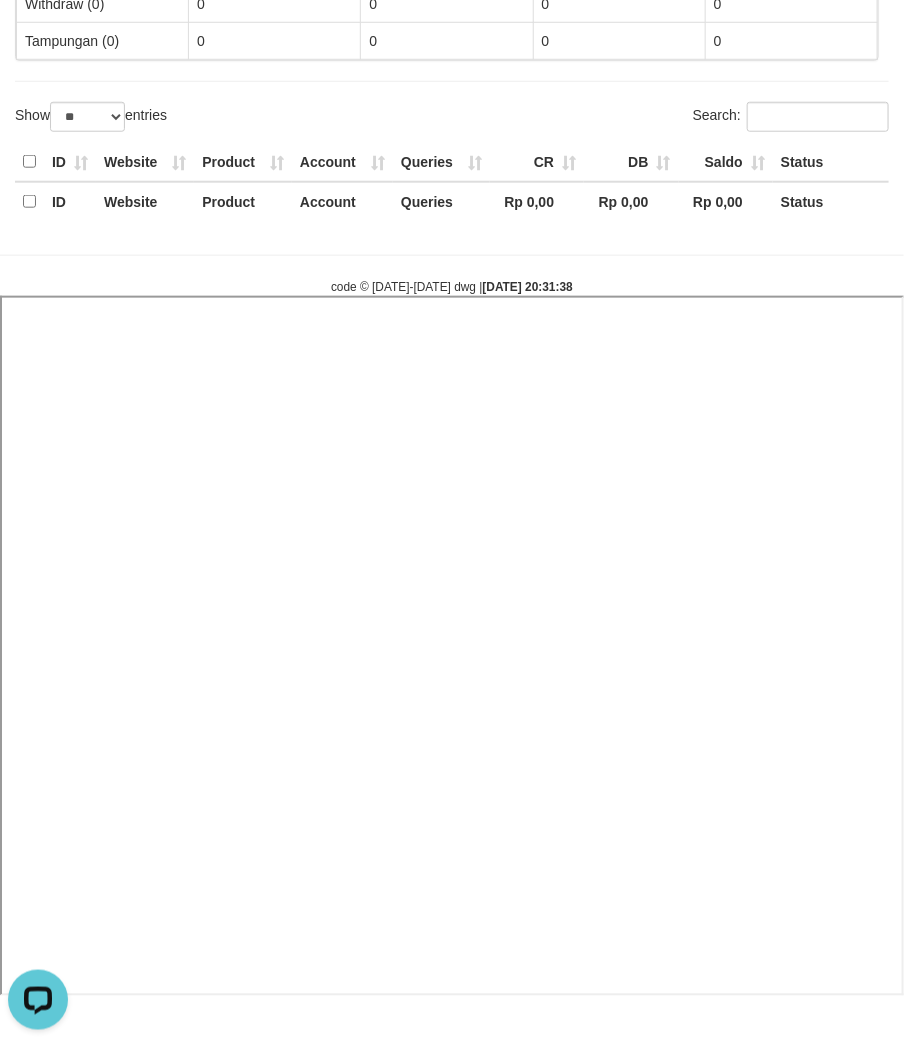 select 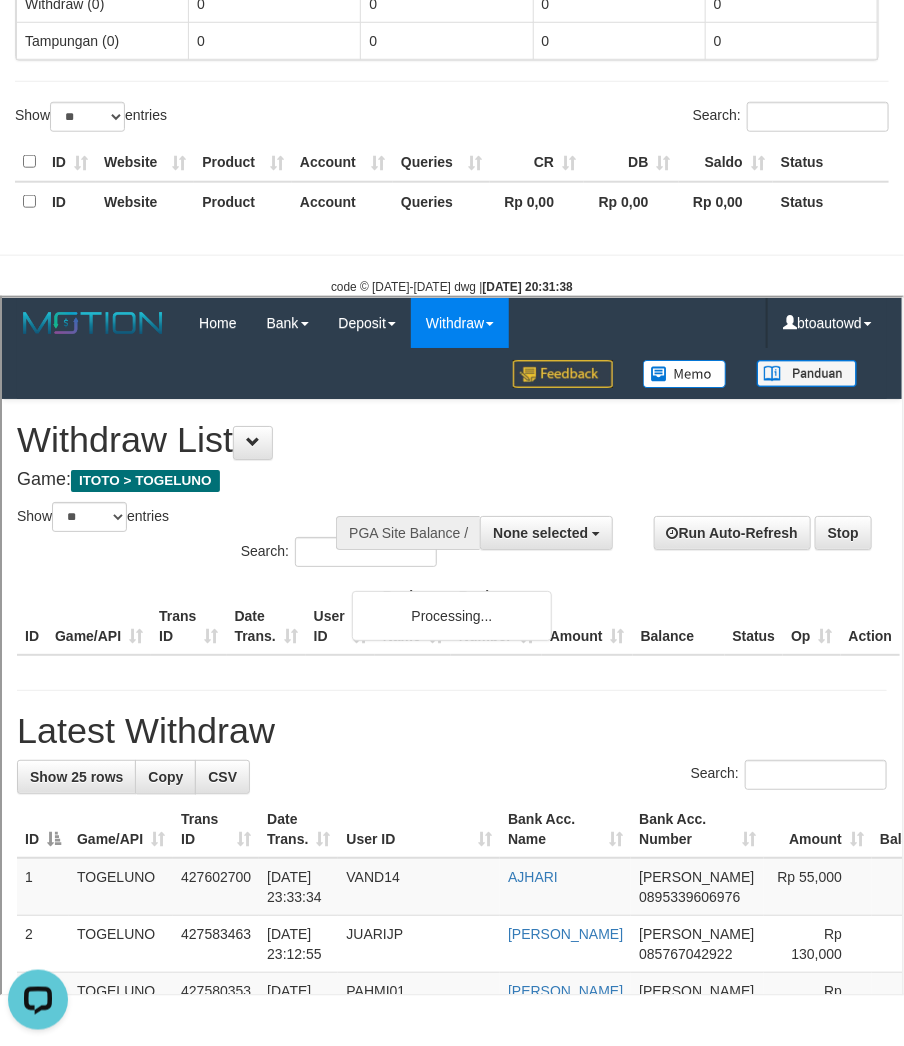 scroll, scrollTop: 0, scrollLeft: 0, axis: both 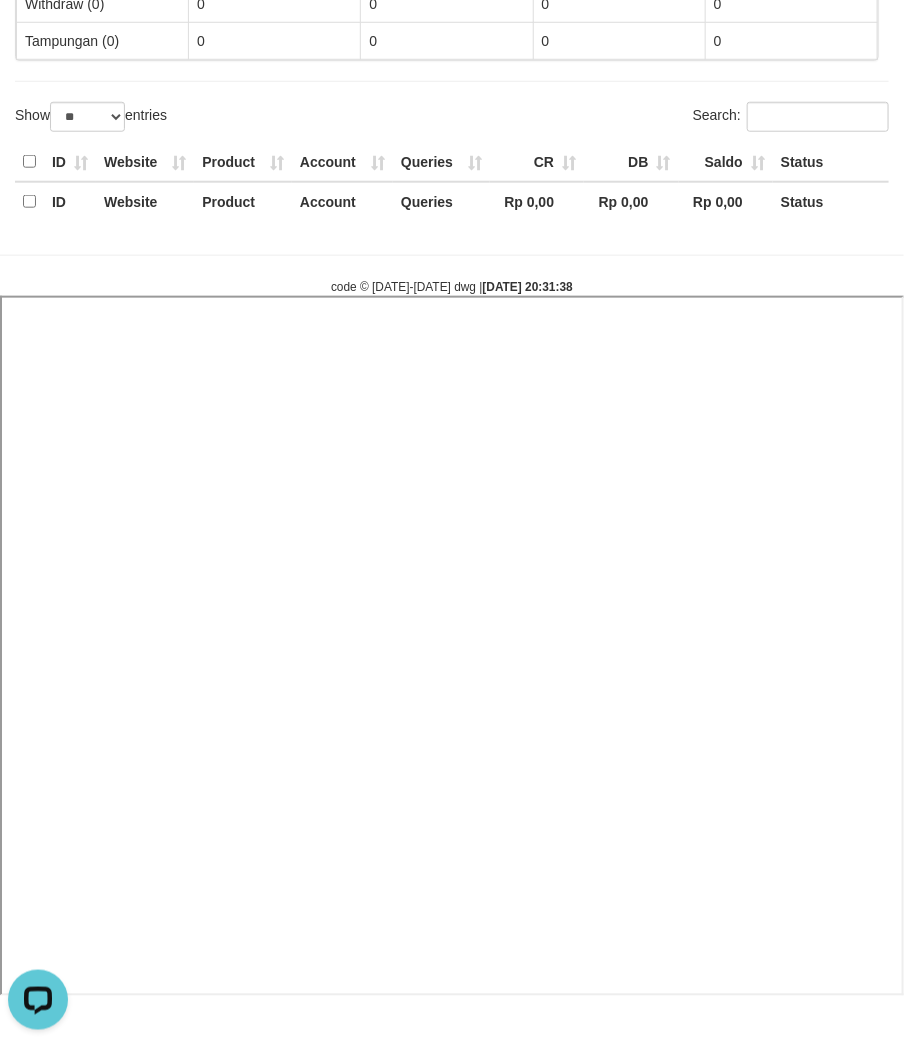 select 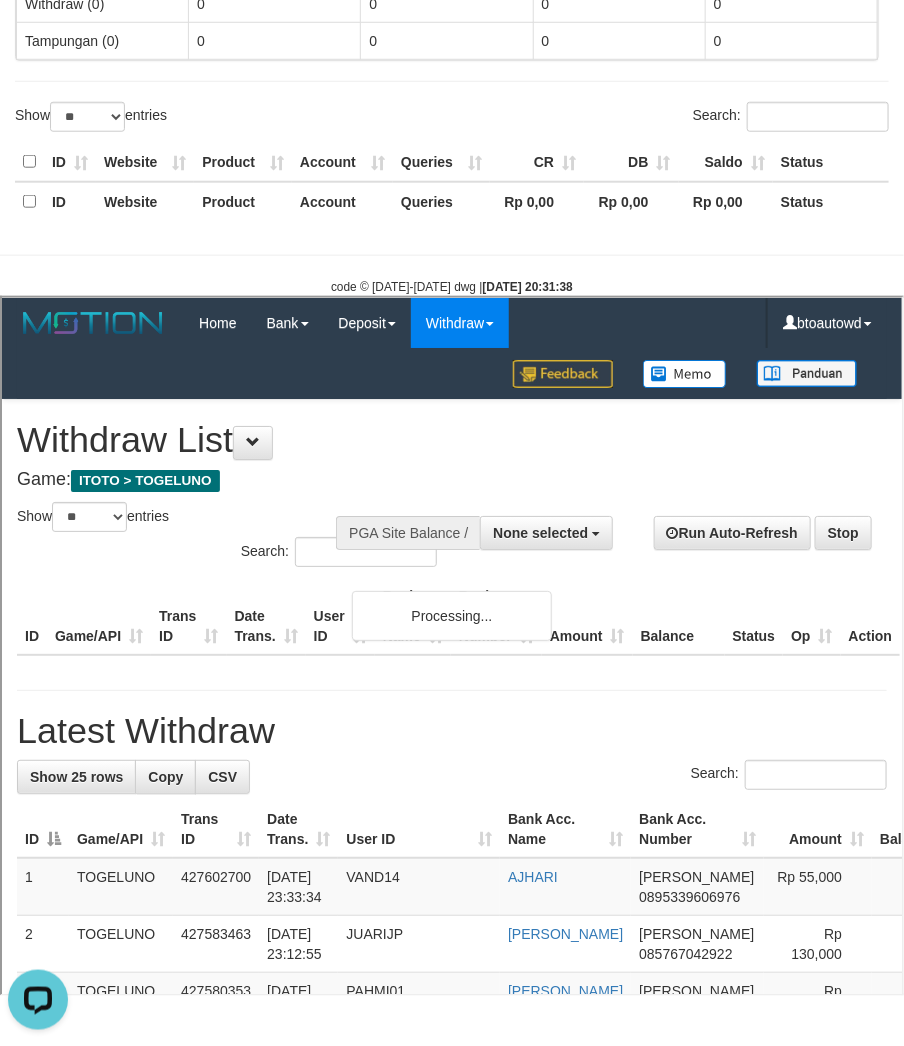 scroll, scrollTop: 0, scrollLeft: 0, axis: both 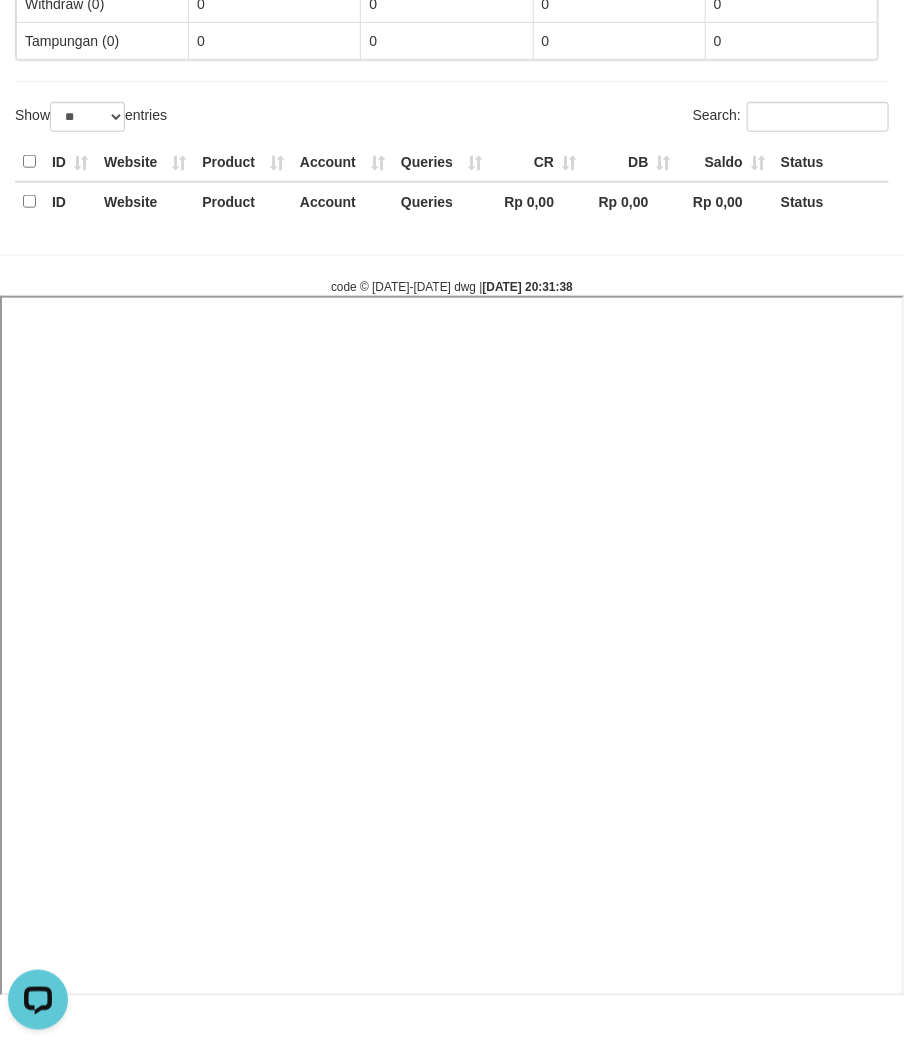 select 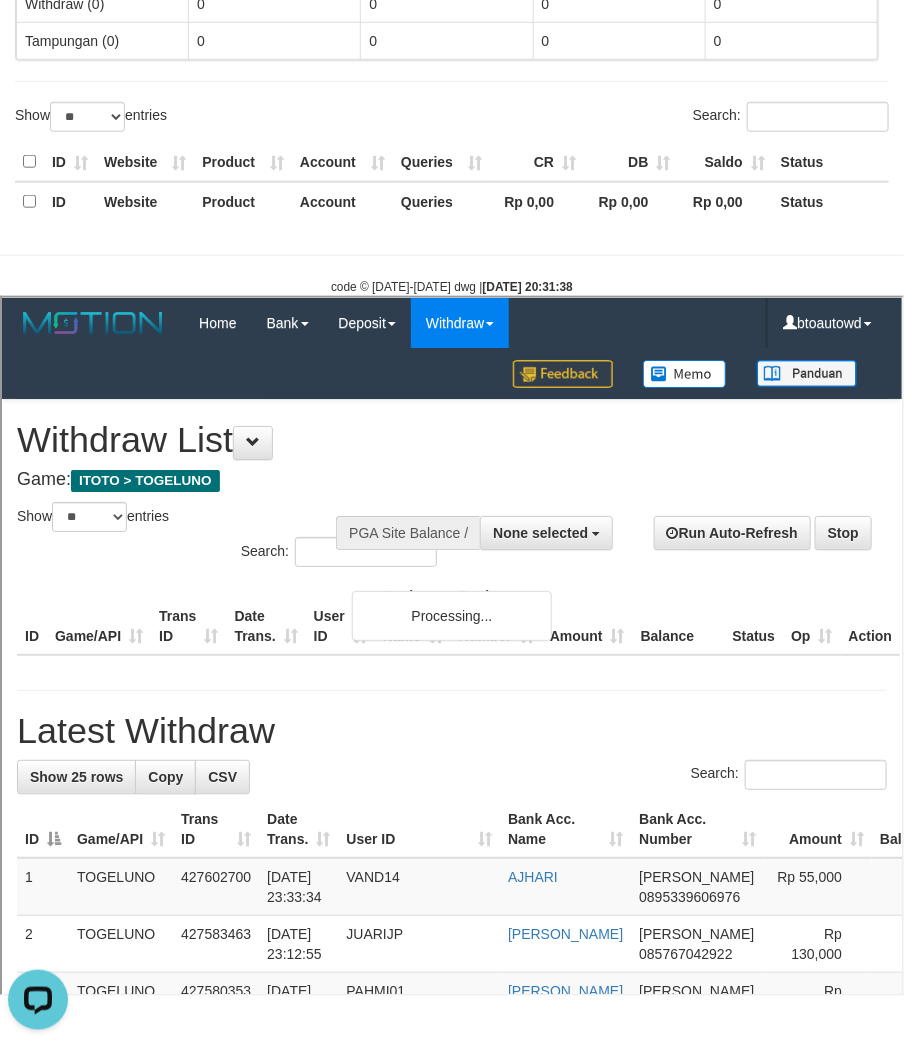scroll, scrollTop: 0, scrollLeft: 0, axis: both 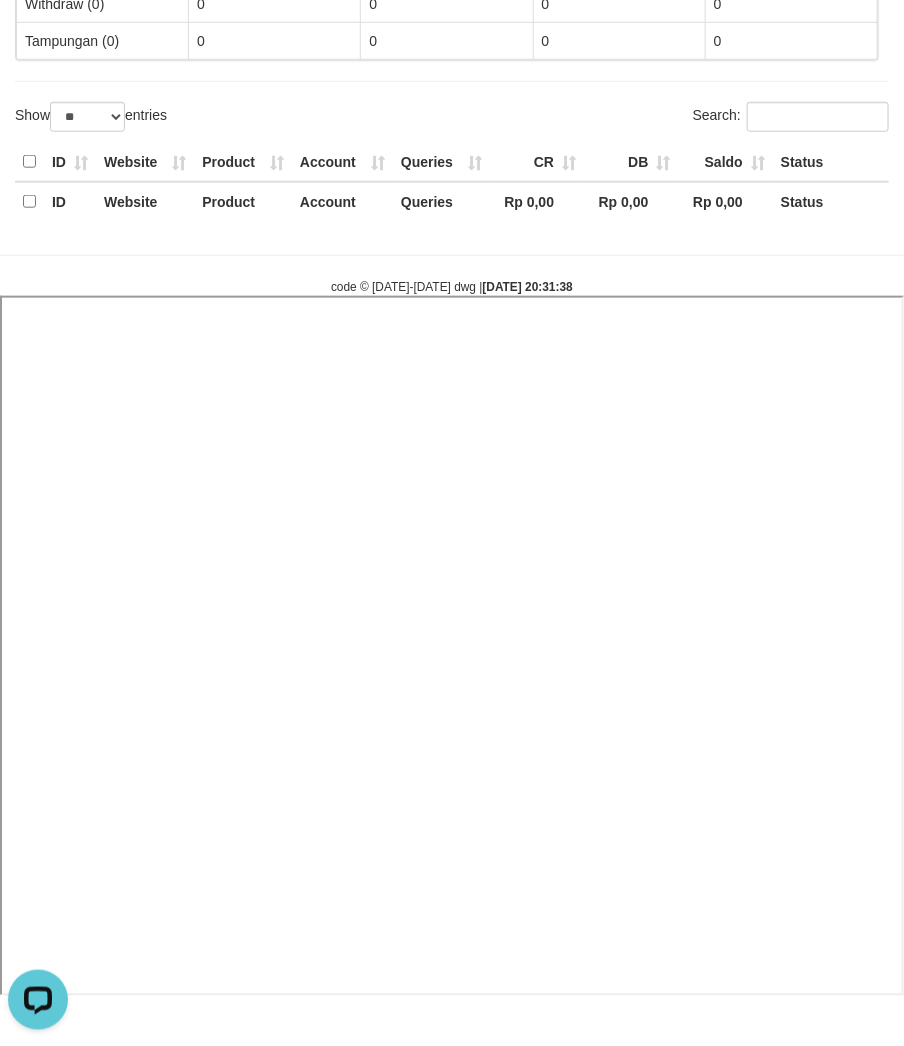 select 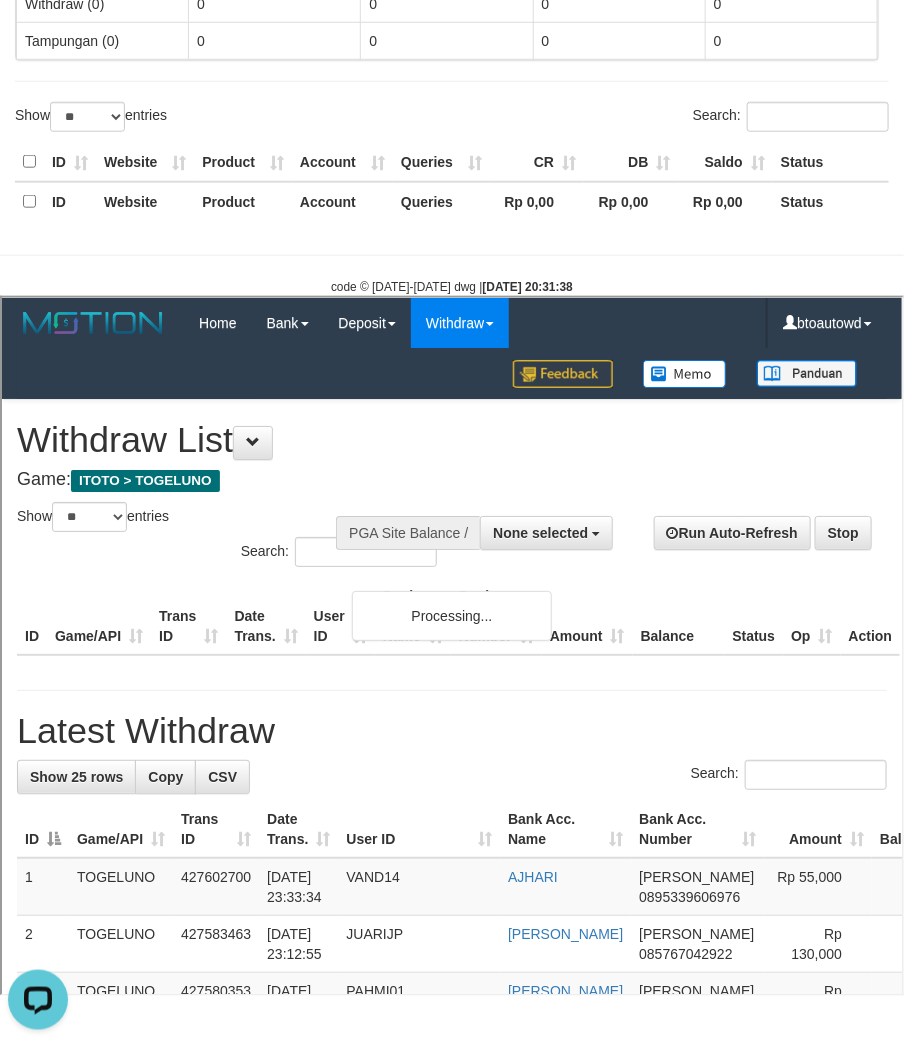 scroll, scrollTop: 0, scrollLeft: 0, axis: both 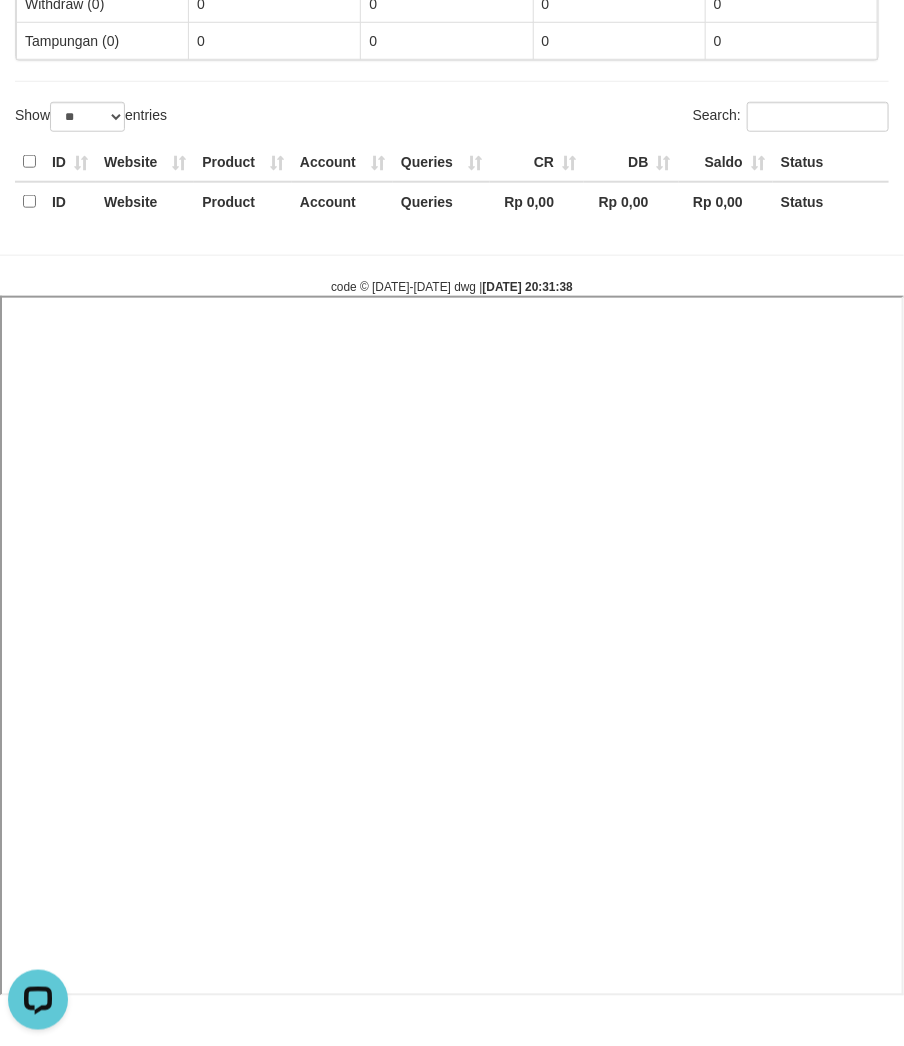 select 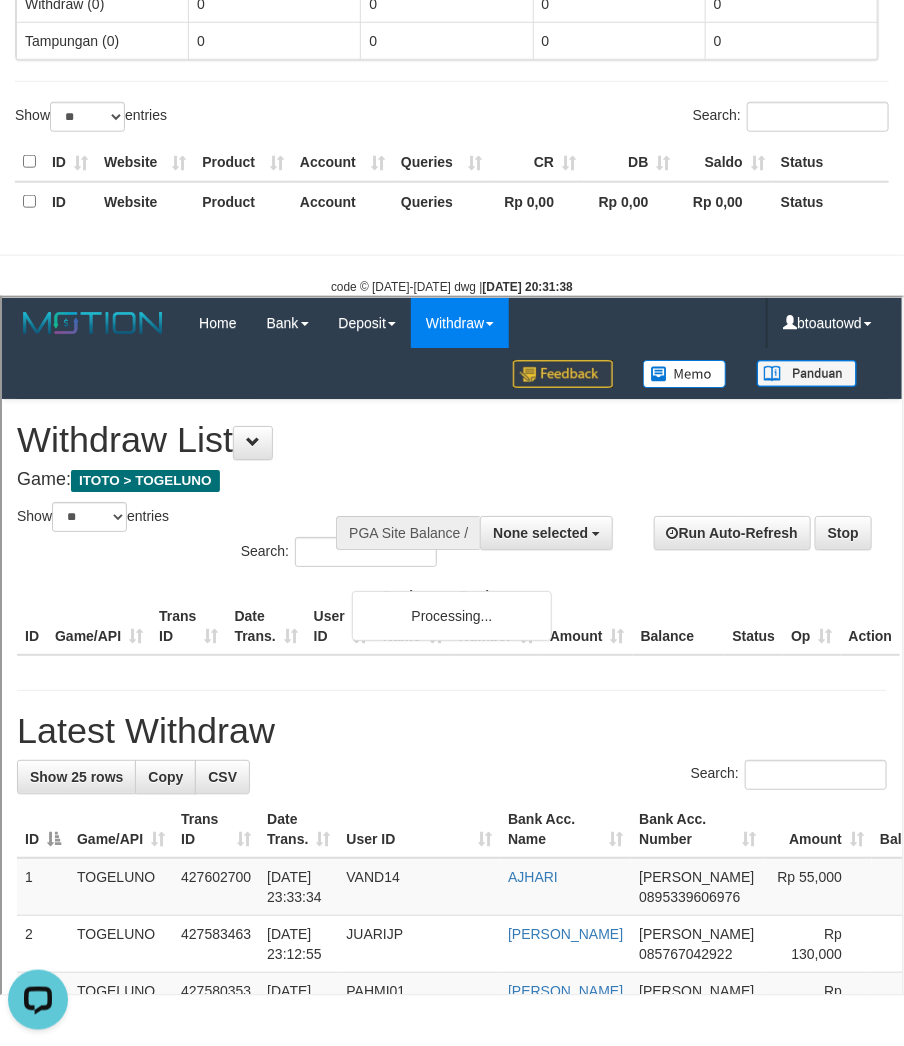 scroll, scrollTop: 0, scrollLeft: 0, axis: both 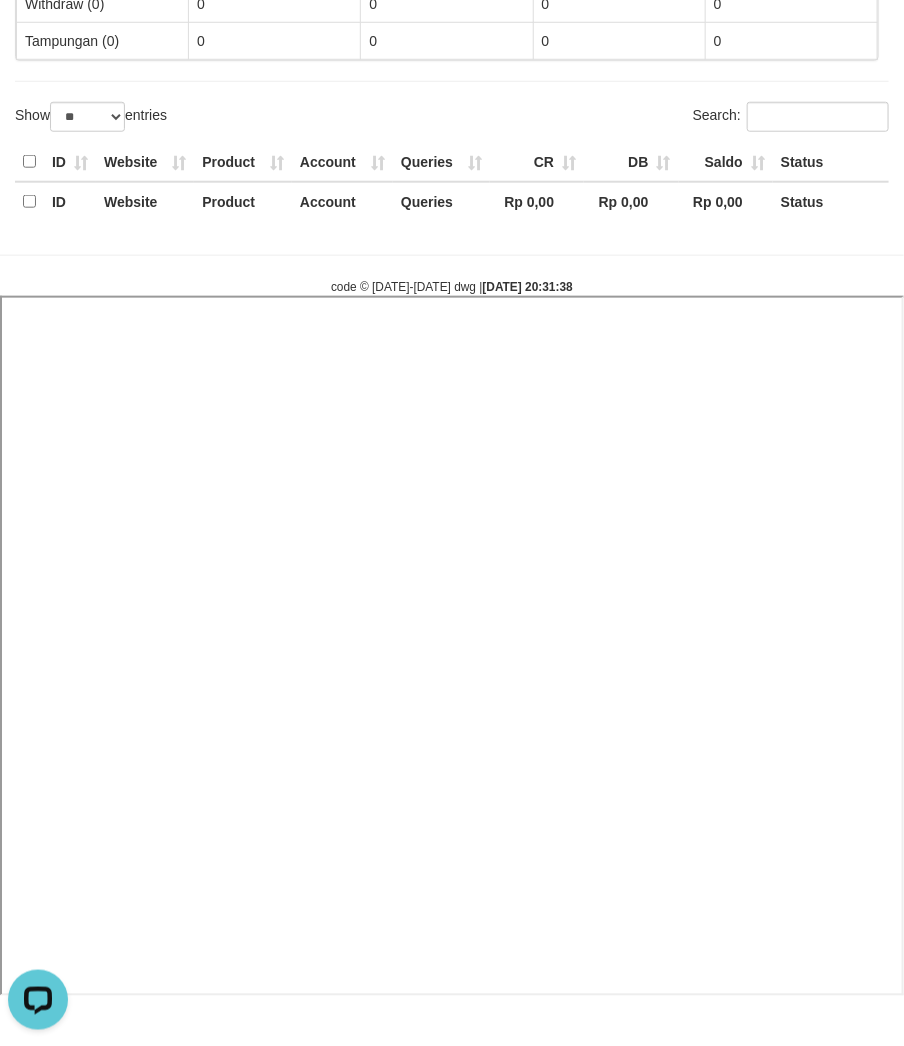 select 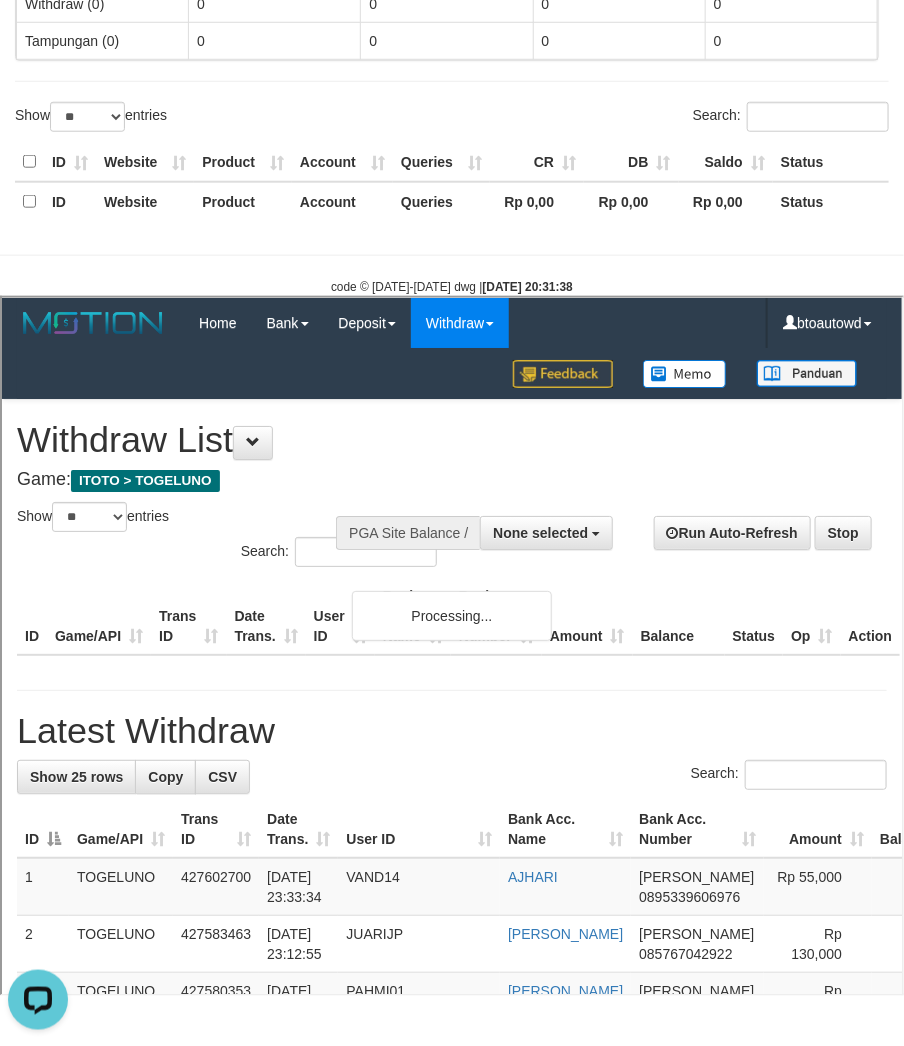 scroll, scrollTop: 0, scrollLeft: 0, axis: both 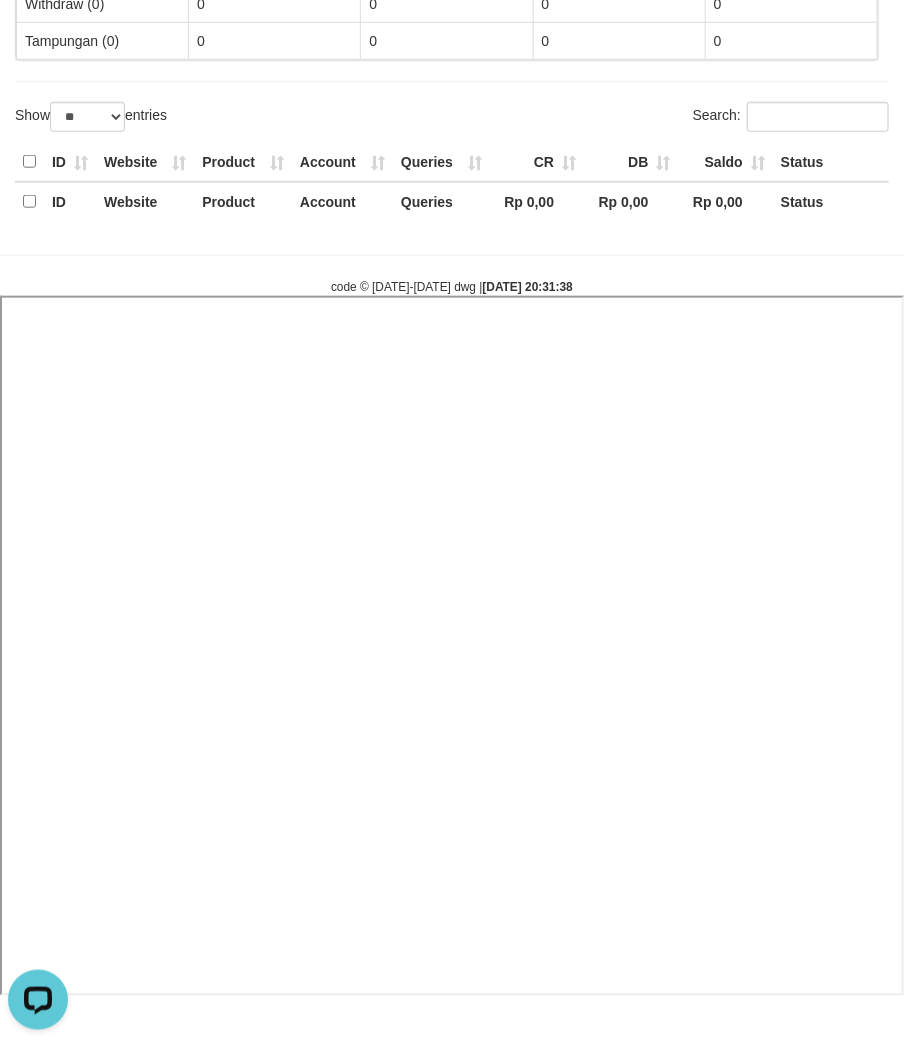 select 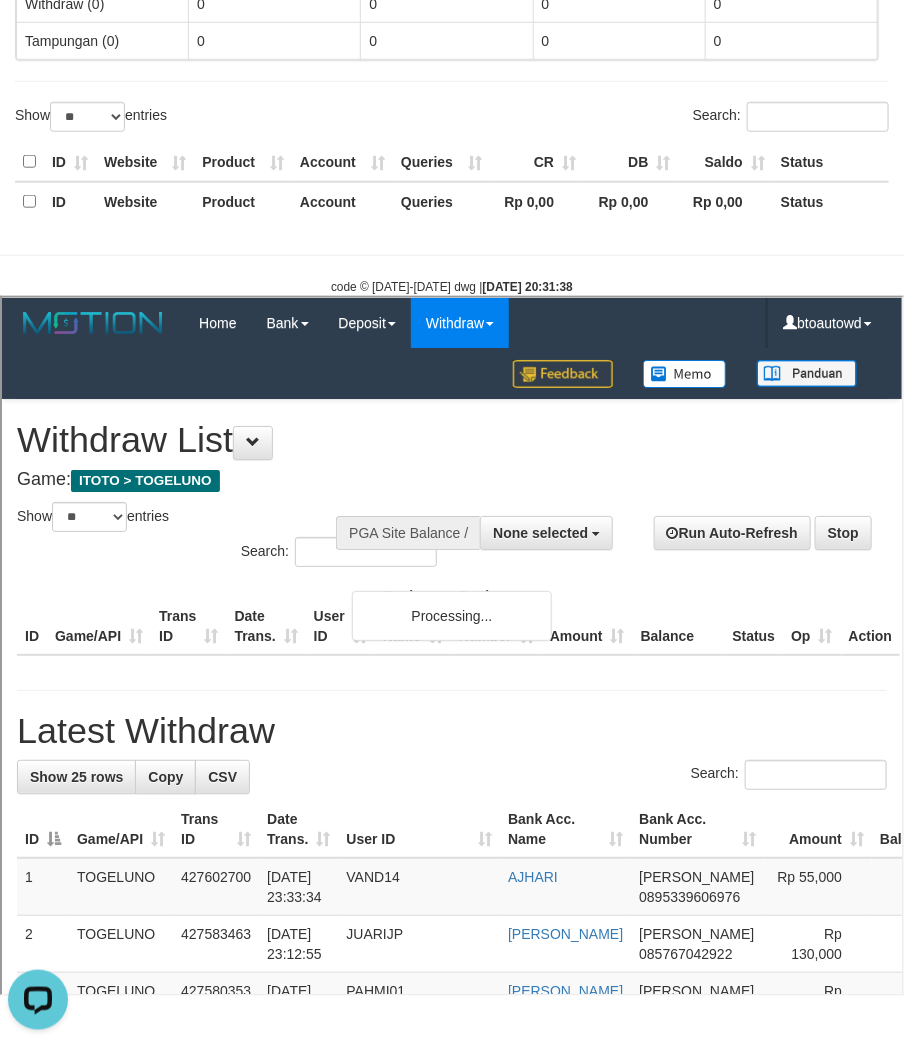 scroll, scrollTop: 0, scrollLeft: 0, axis: both 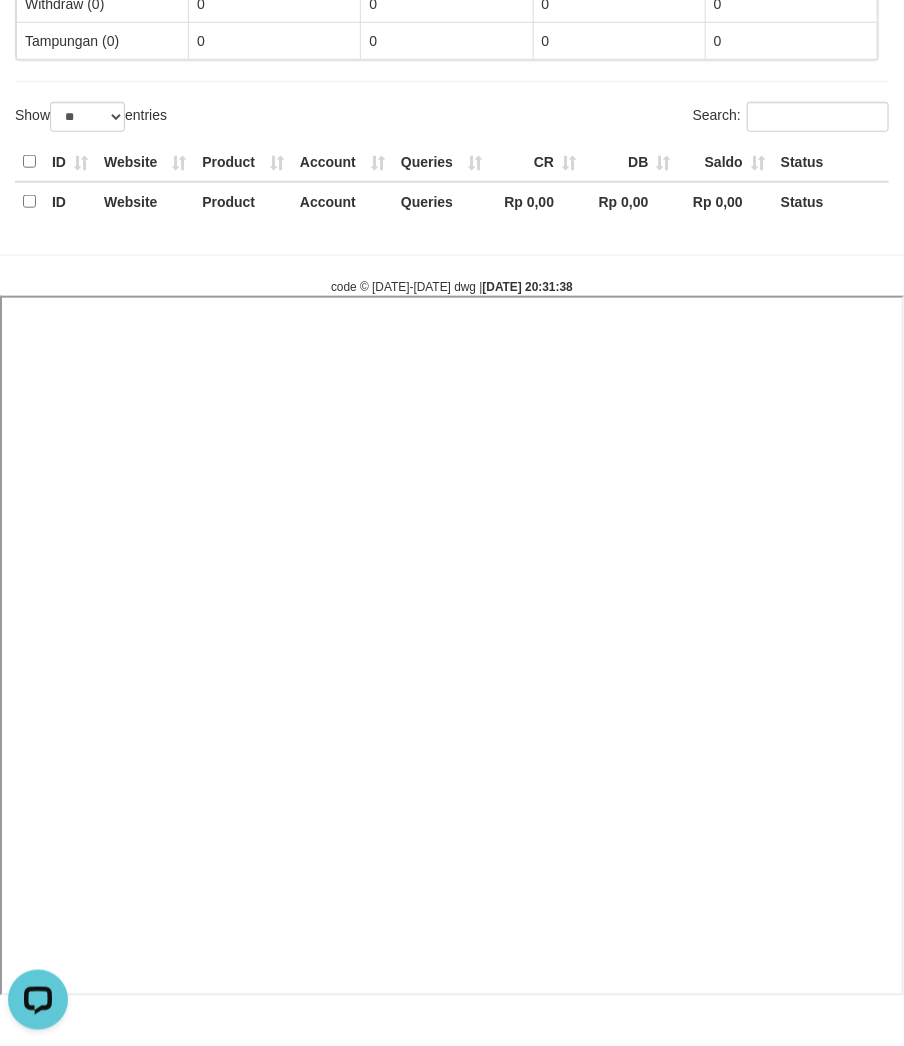 select 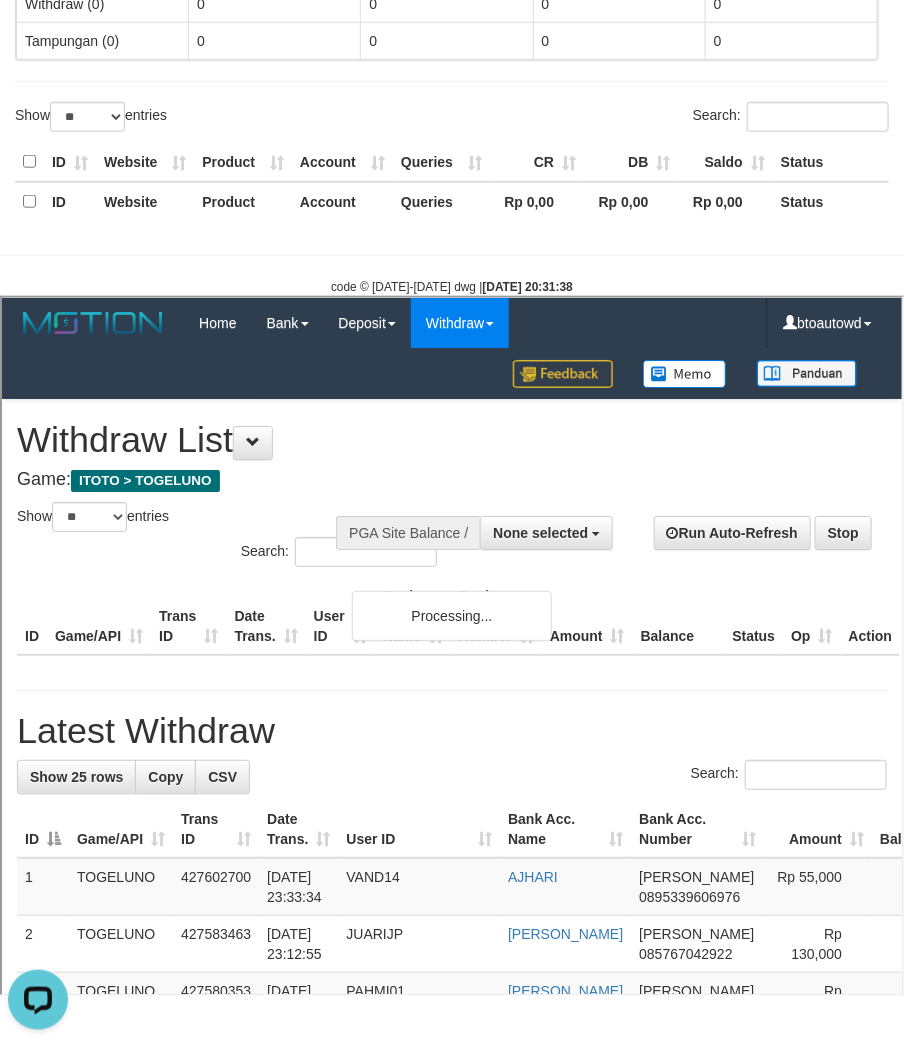 scroll, scrollTop: 0, scrollLeft: 0, axis: both 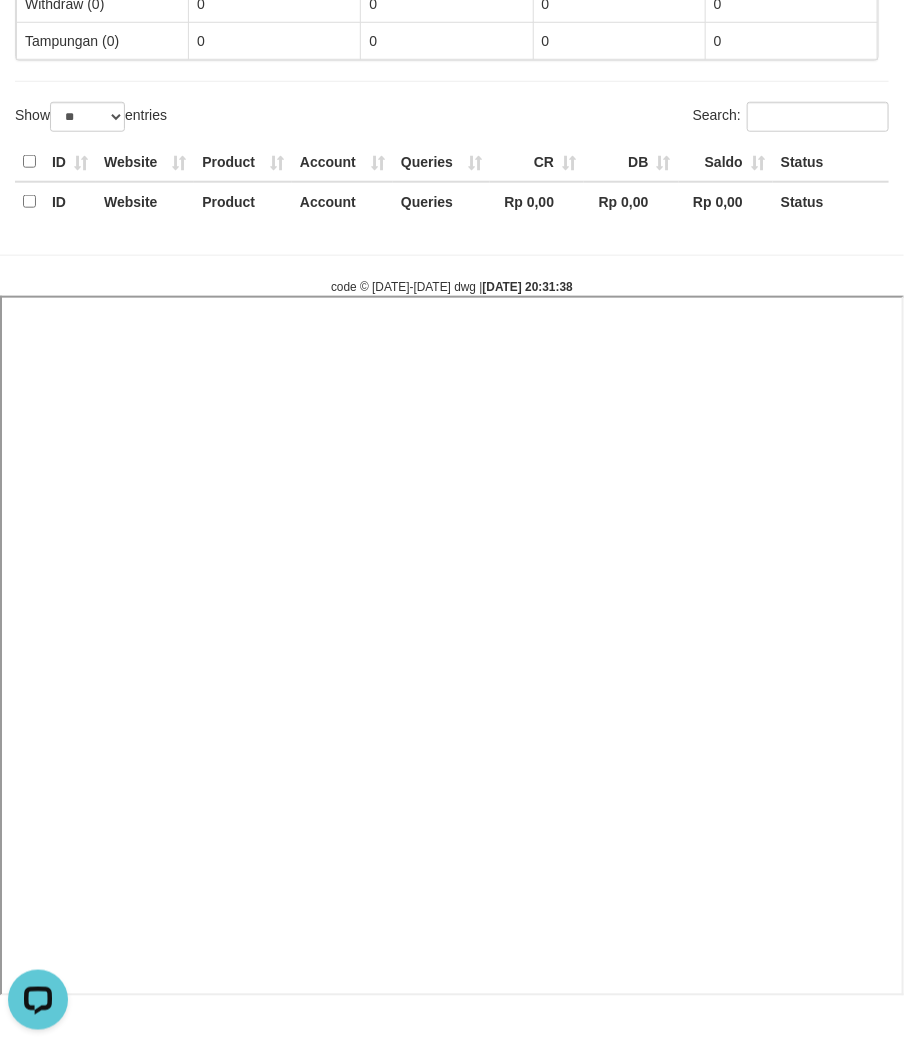 select 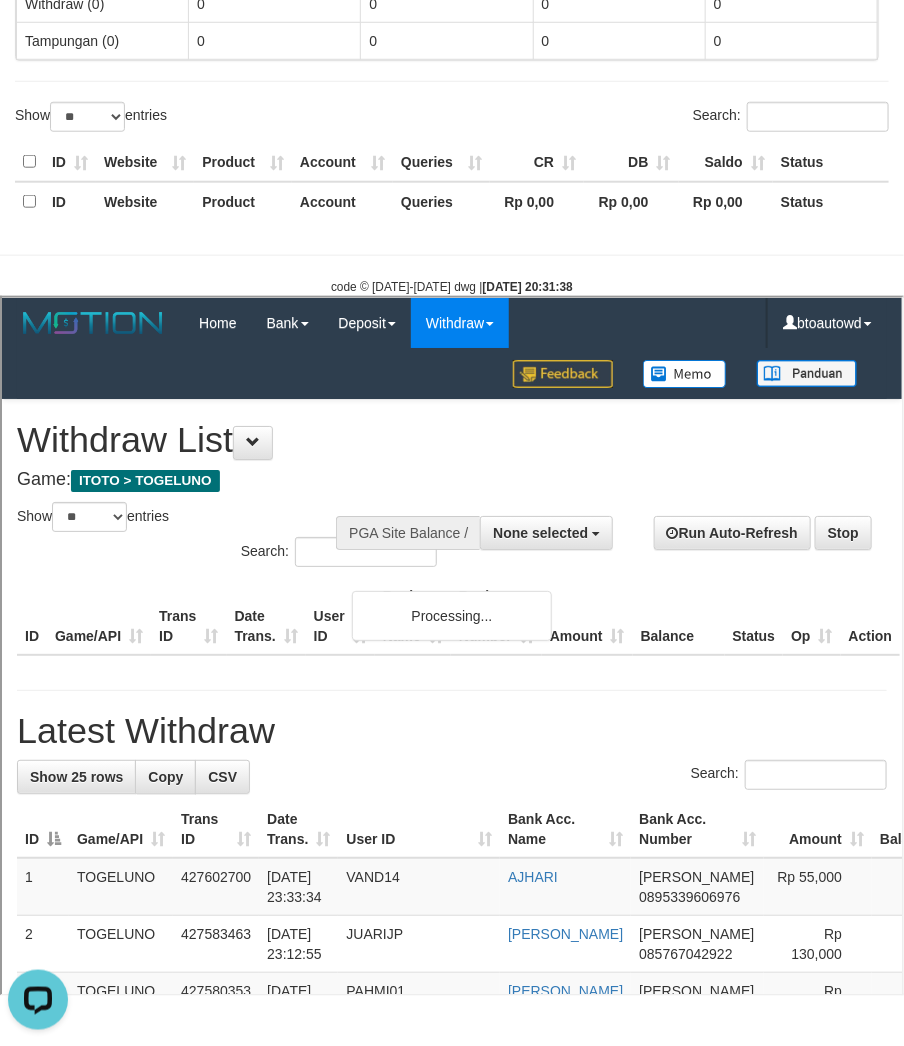 scroll, scrollTop: 0, scrollLeft: 0, axis: both 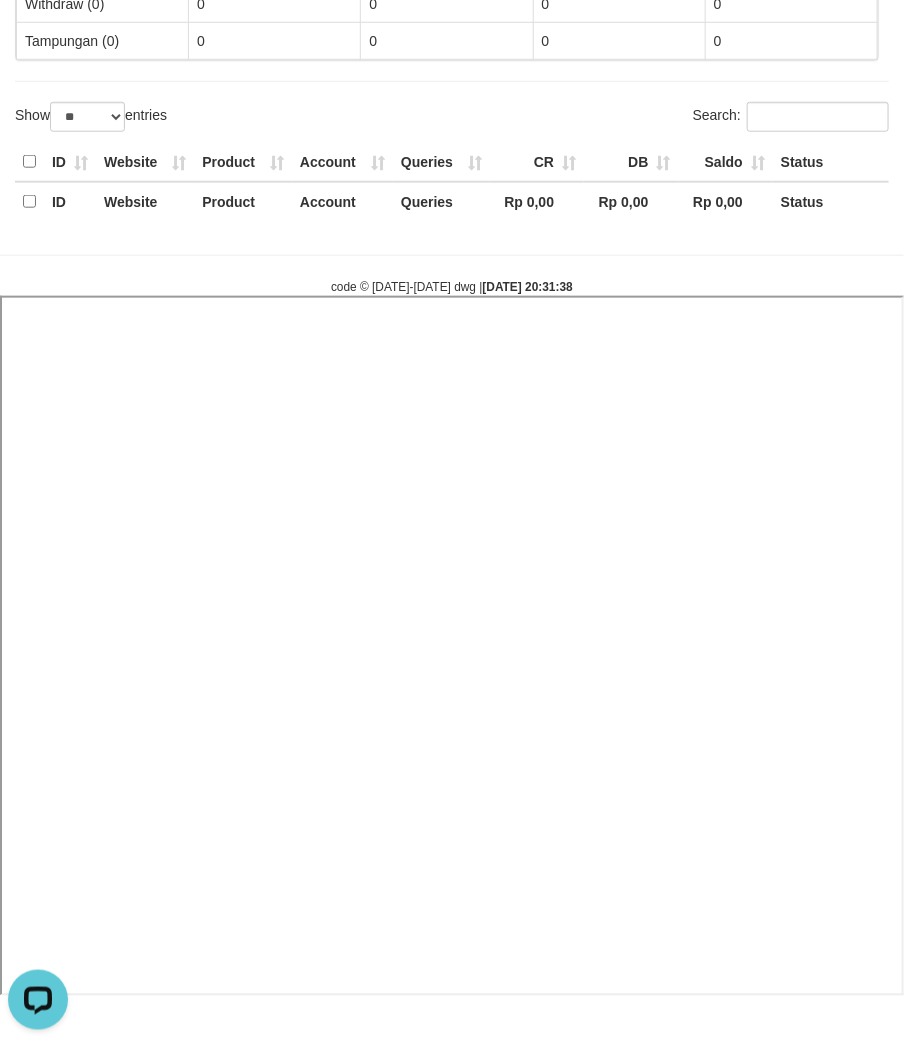 select 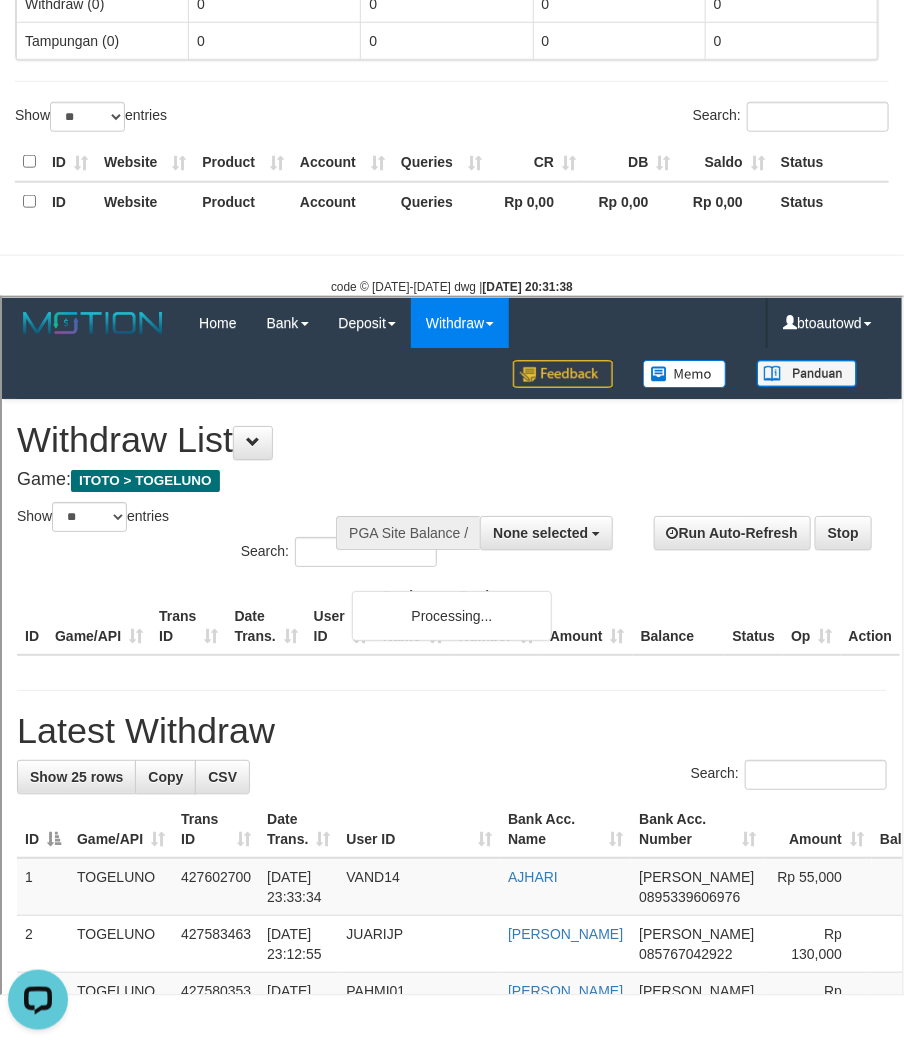 scroll, scrollTop: 0, scrollLeft: 0, axis: both 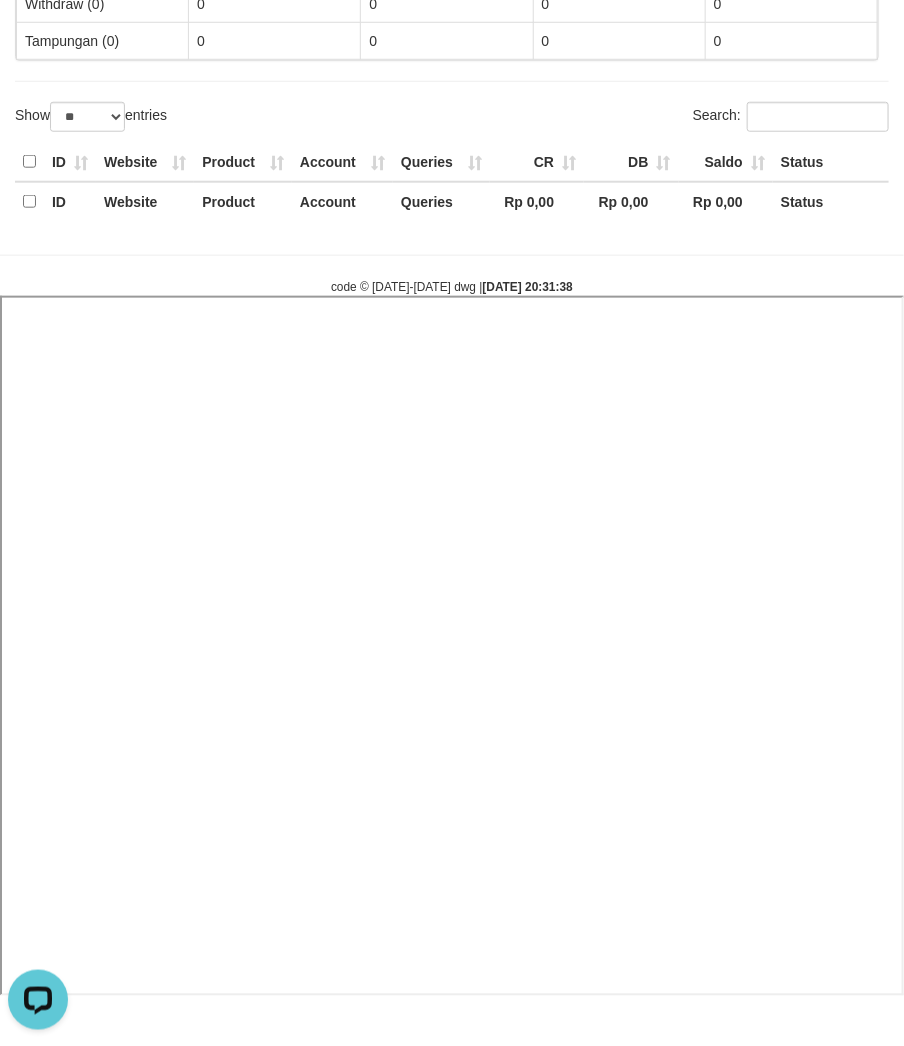 select 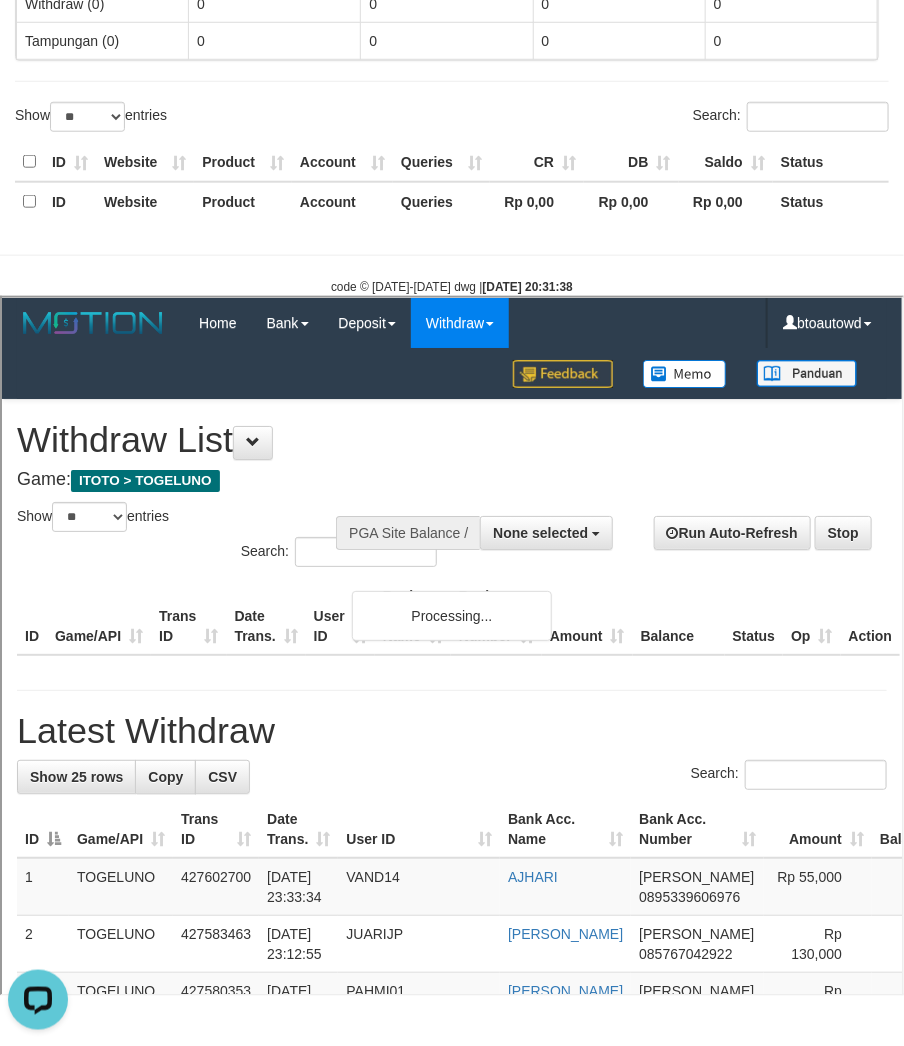 scroll, scrollTop: 0, scrollLeft: 0, axis: both 